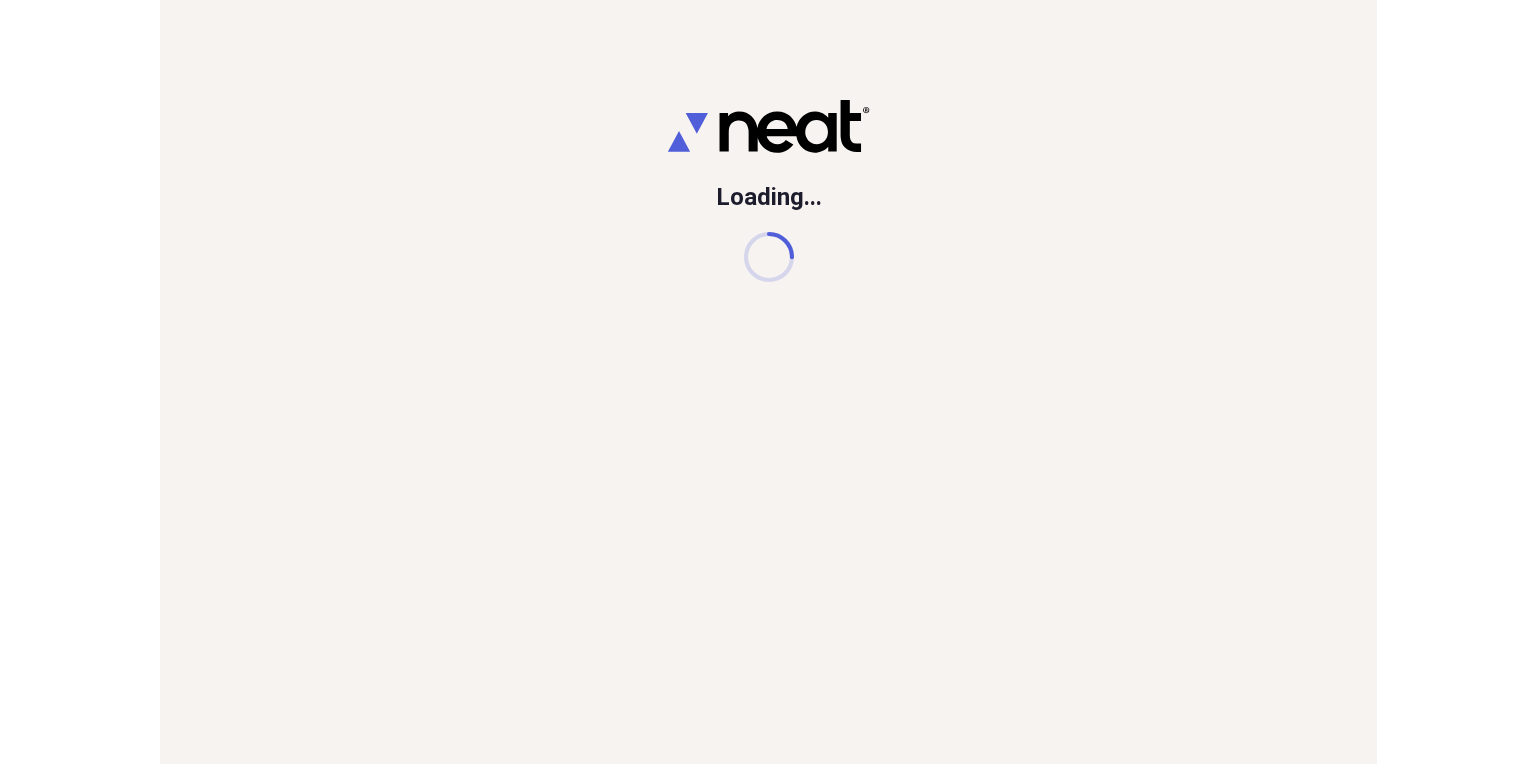 scroll, scrollTop: 0, scrollLeft: 0, axis: both 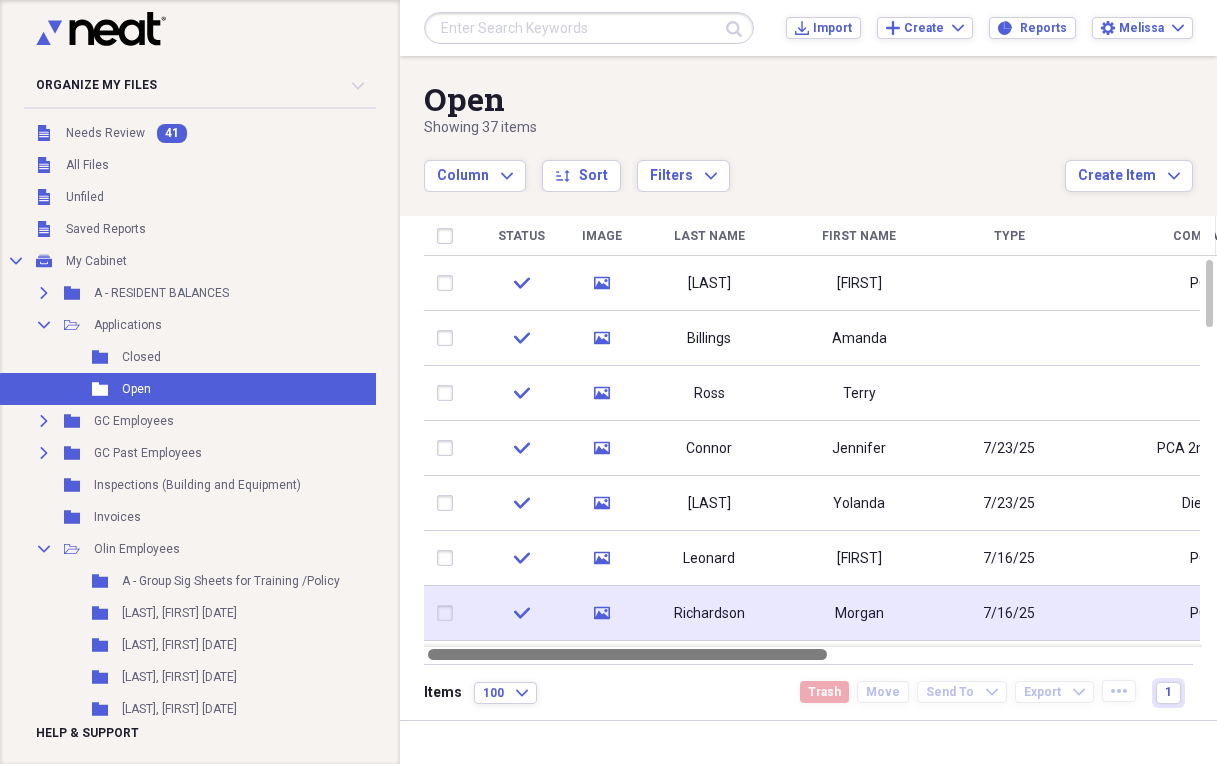 drag, startPoint x: 811, startPoint y: 657, endPoint x: 527, endPoint y: 635, distance: 284.85083 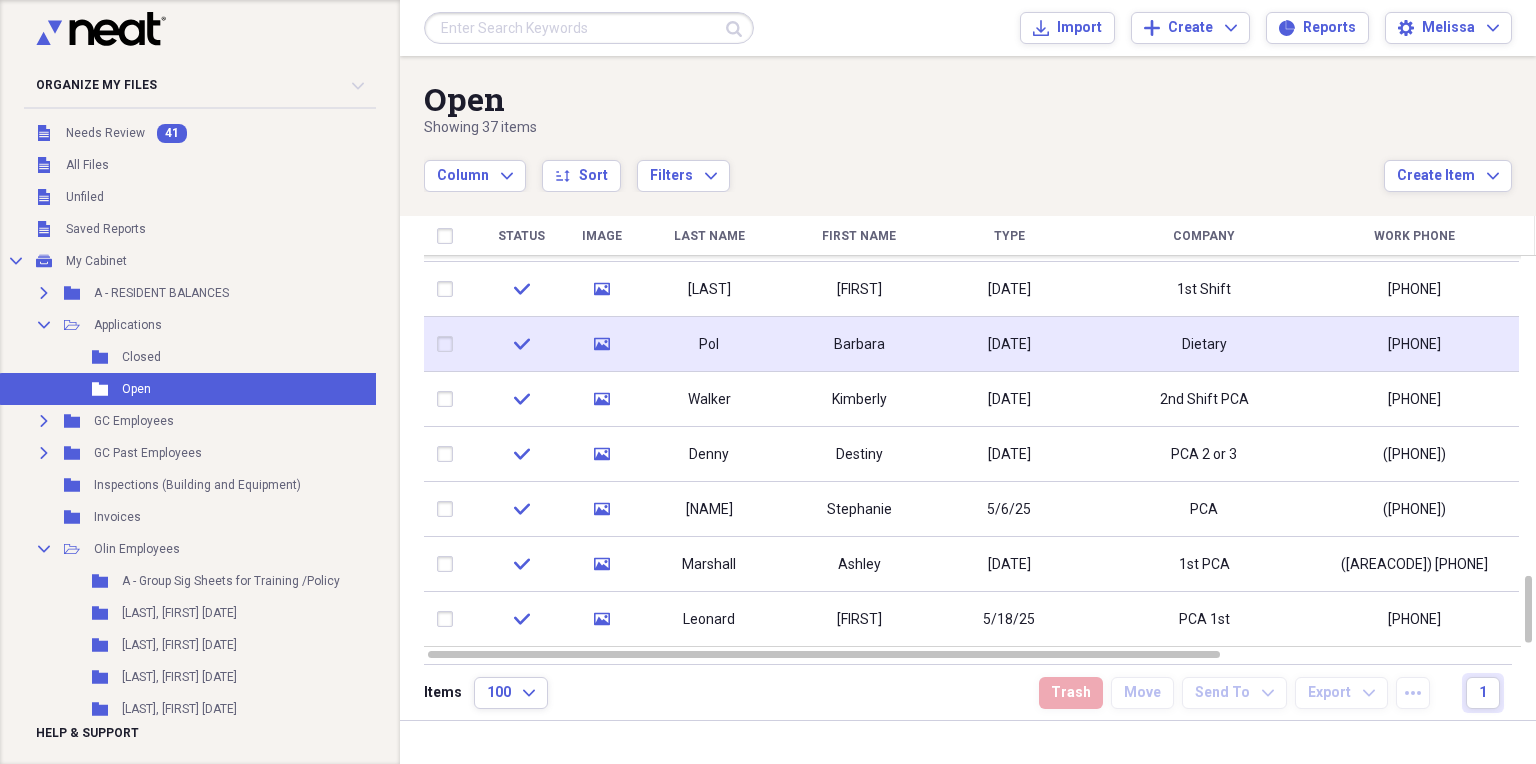click on "Barbara" at bounding box center [859, 344] 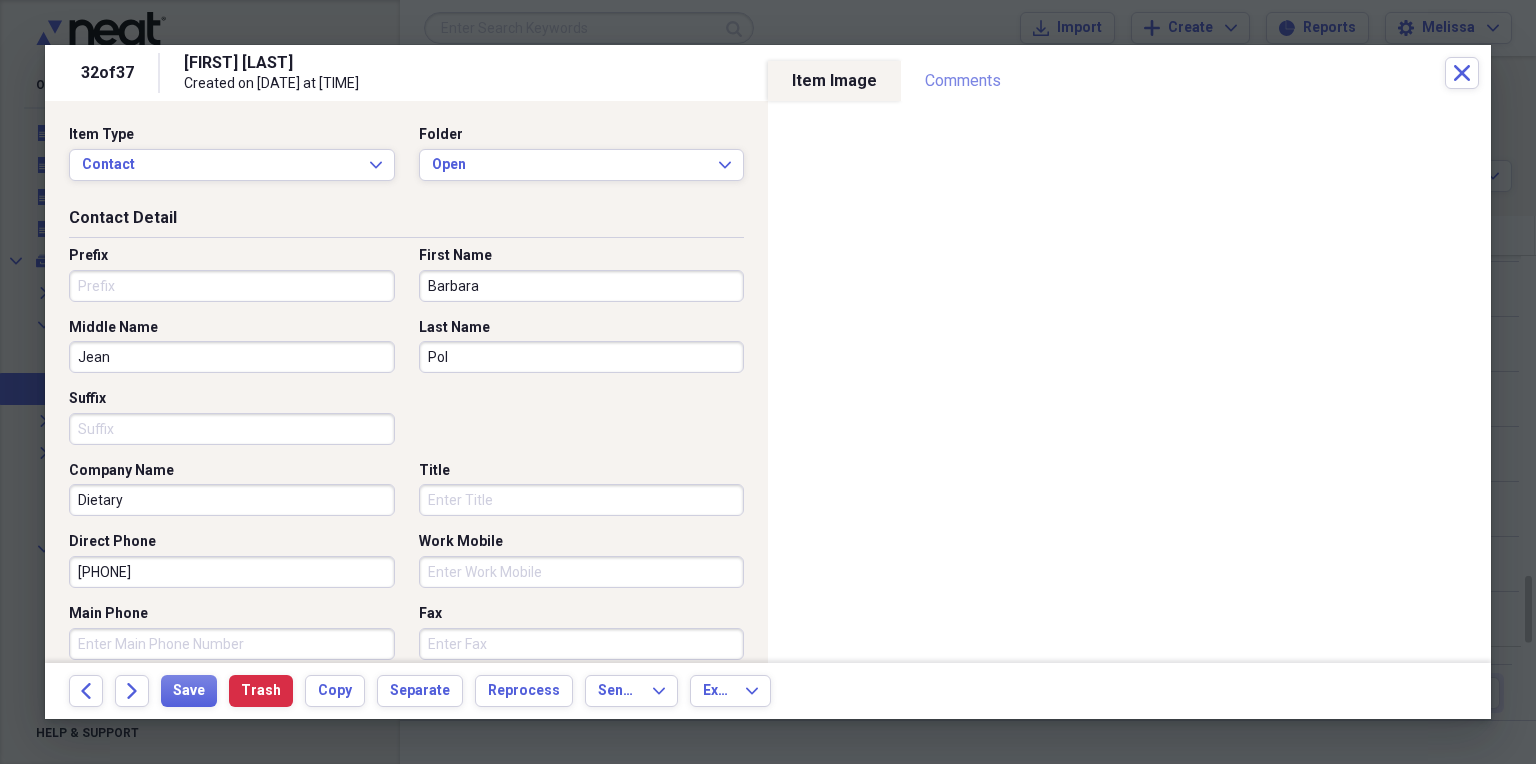 click on "Comments" at bounding box center [963, 81] 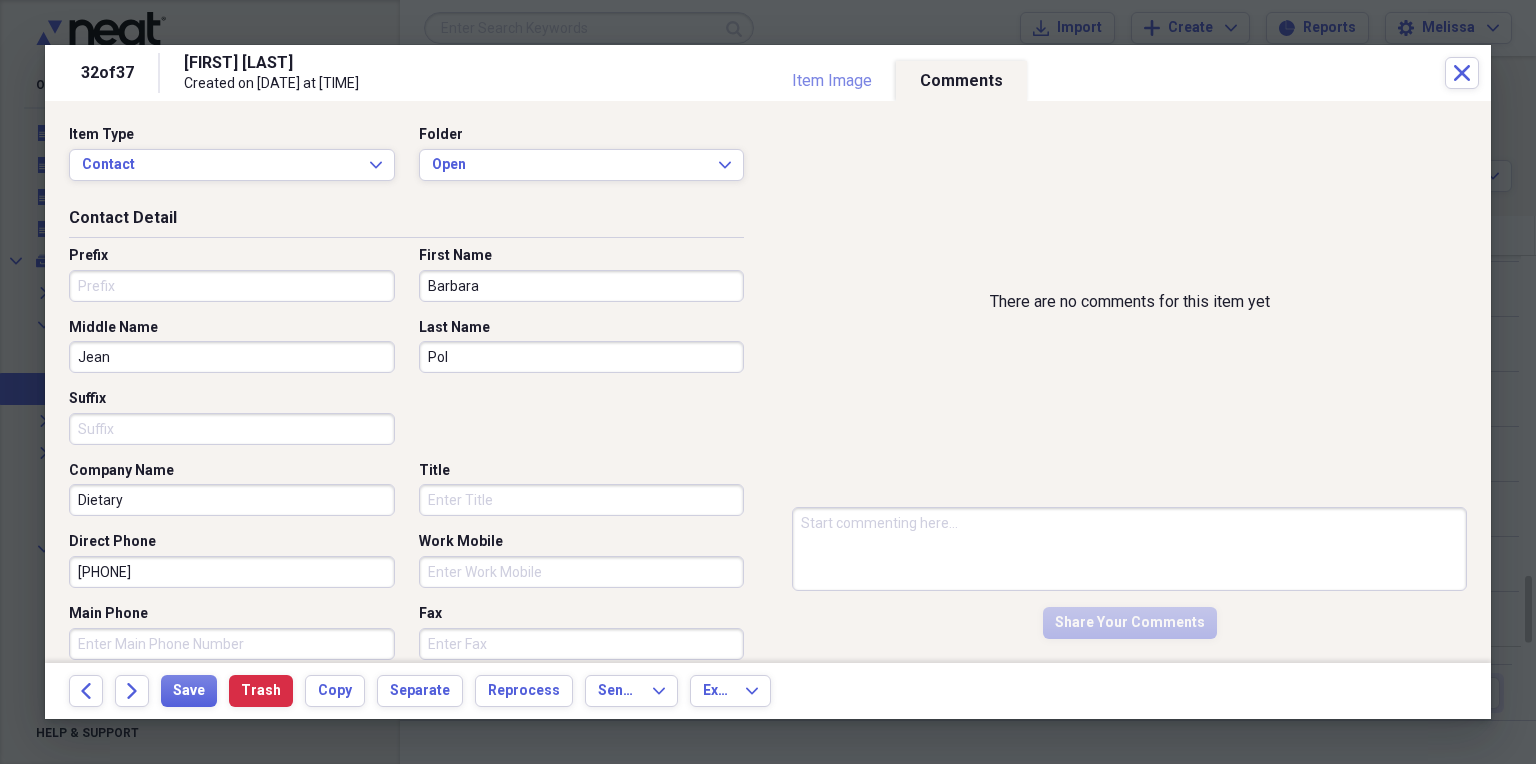 click on "Item Image" at bounding box center (832, 81) 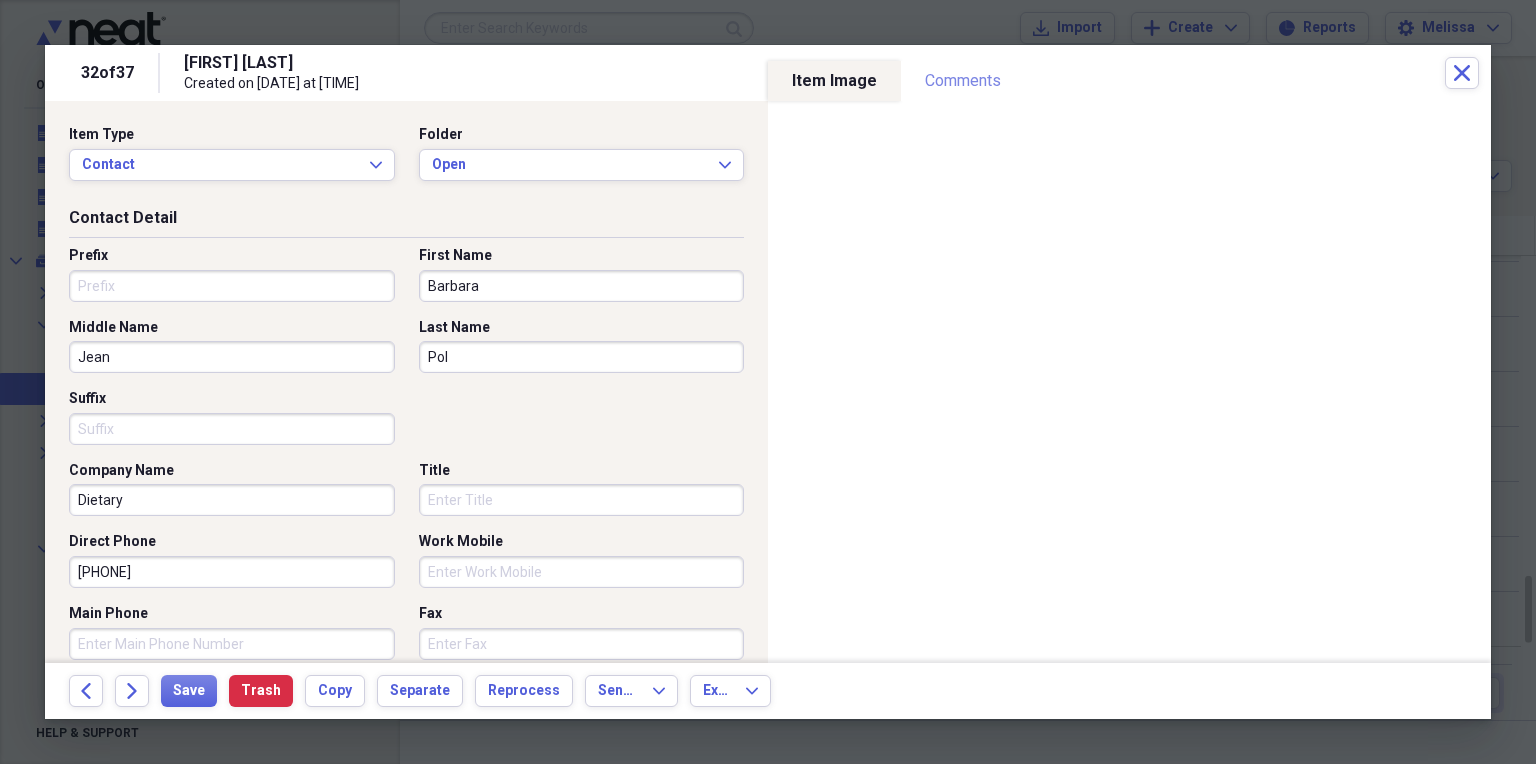 click on "Comments" at bounding box center (963, 81) 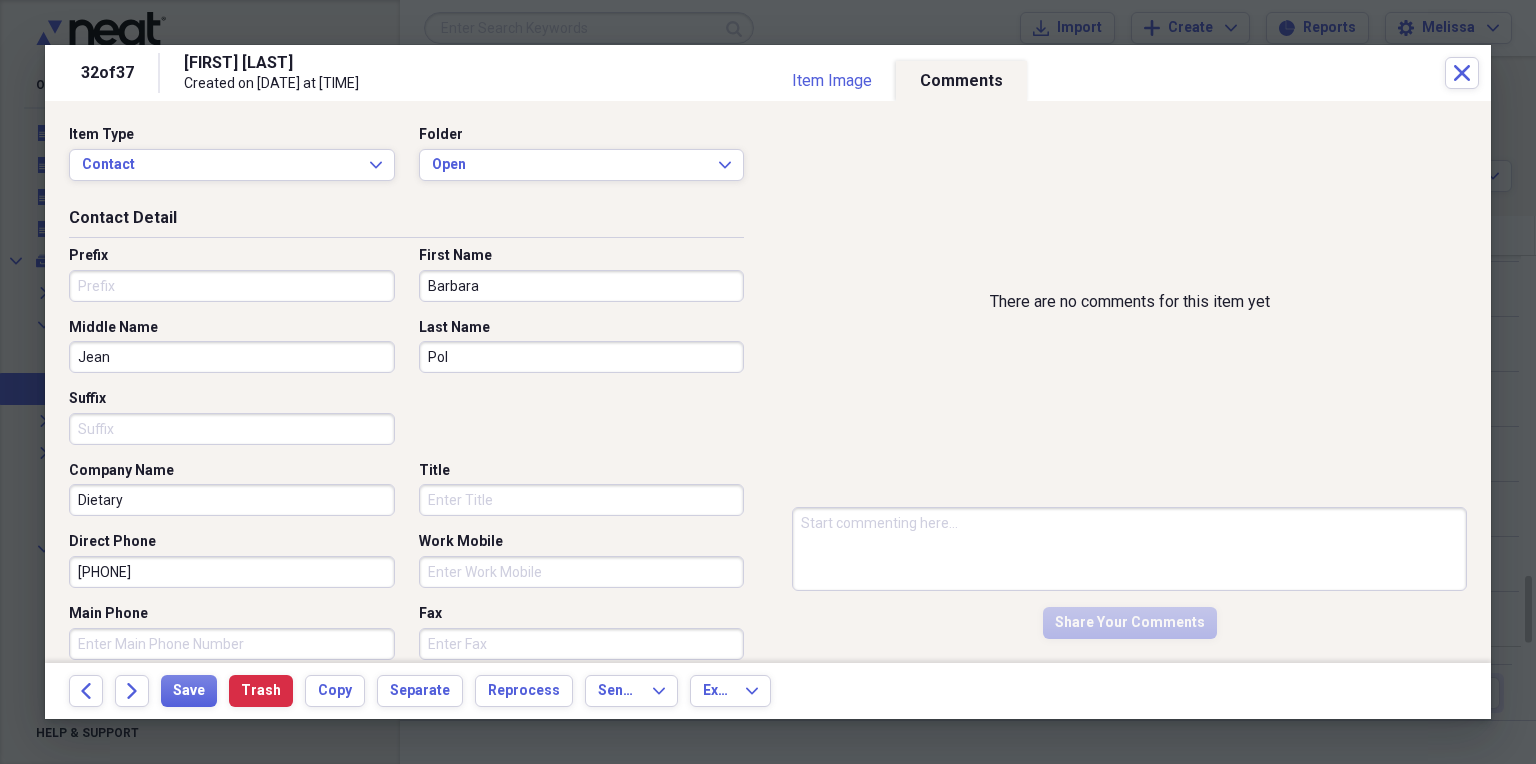 drag, startPoint x: 959, startPoint y: 574, endPoint x: 950, endPoint y: 569, distance: 10.29563 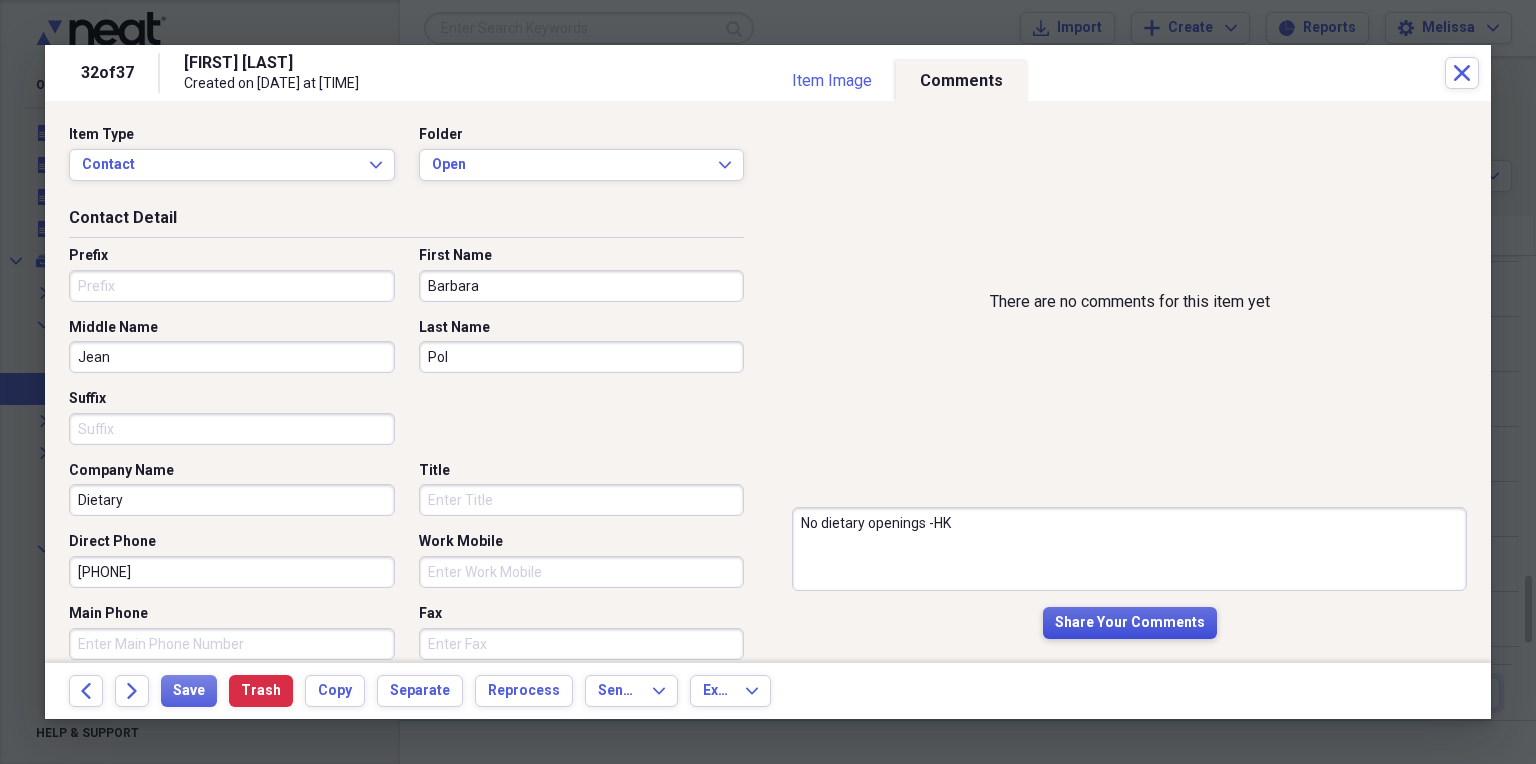 type on "No dietary openings -HK" 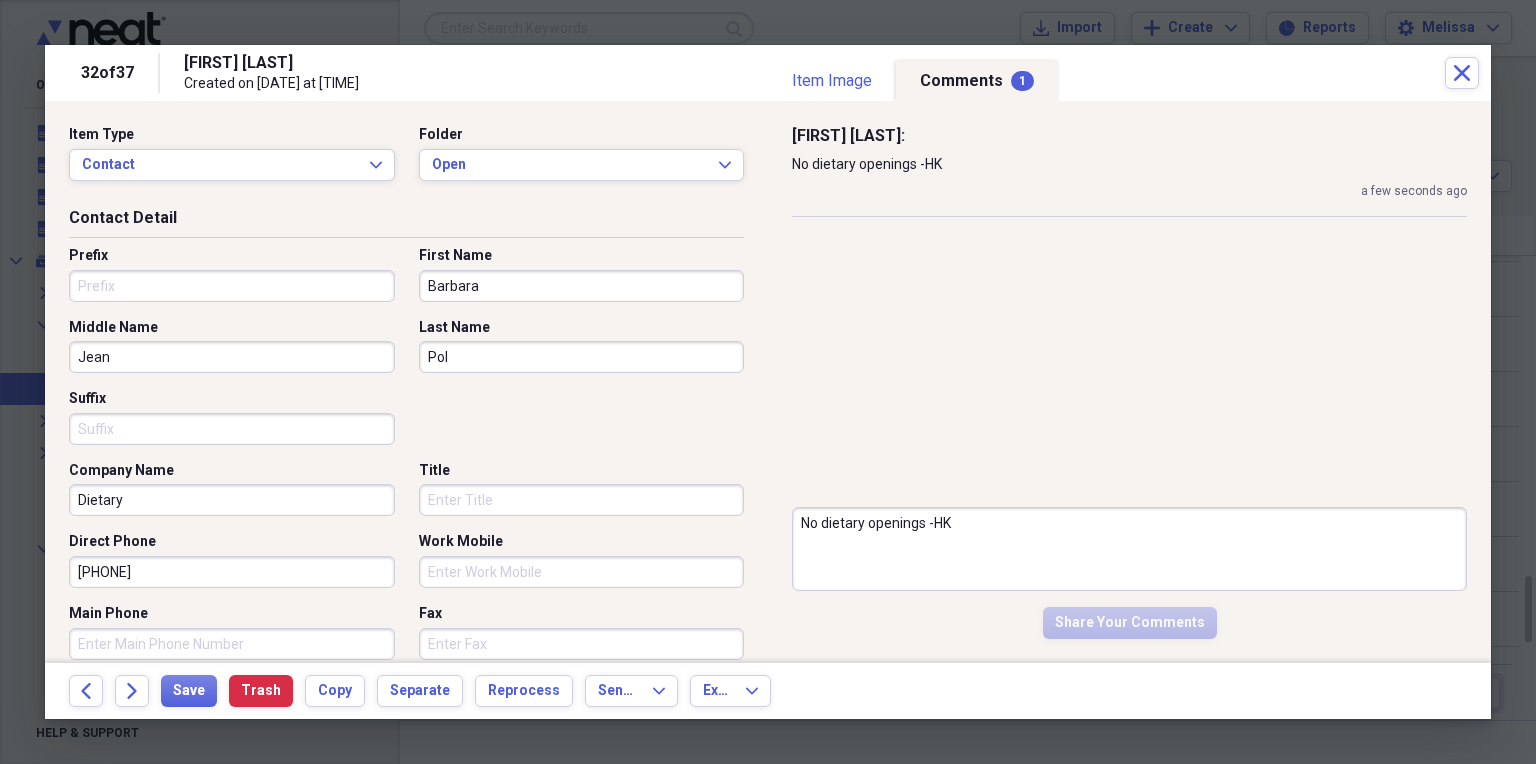 type 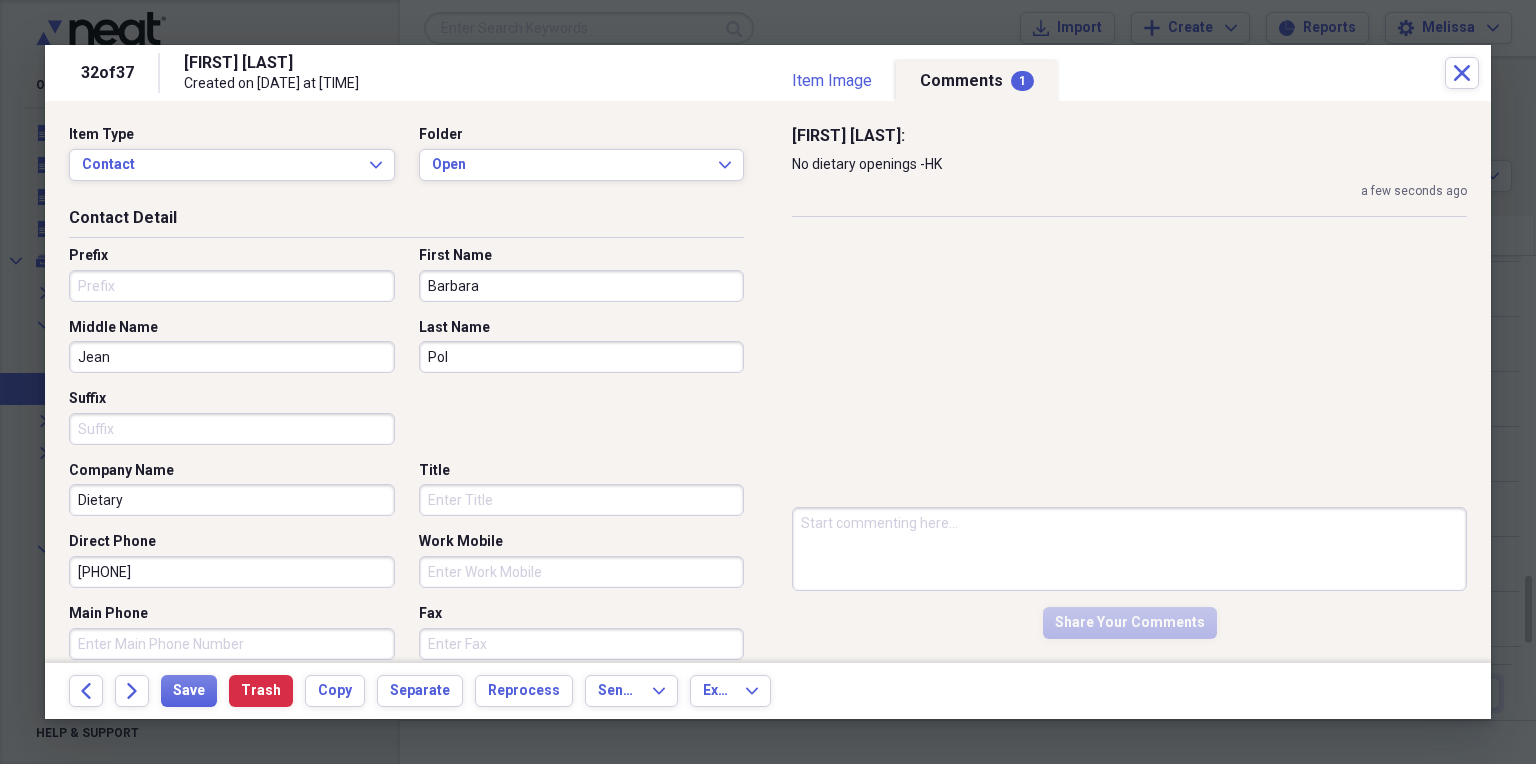 click on "Item Type Contact Expand Folder Open Expand" at bounding box center [406, 161] 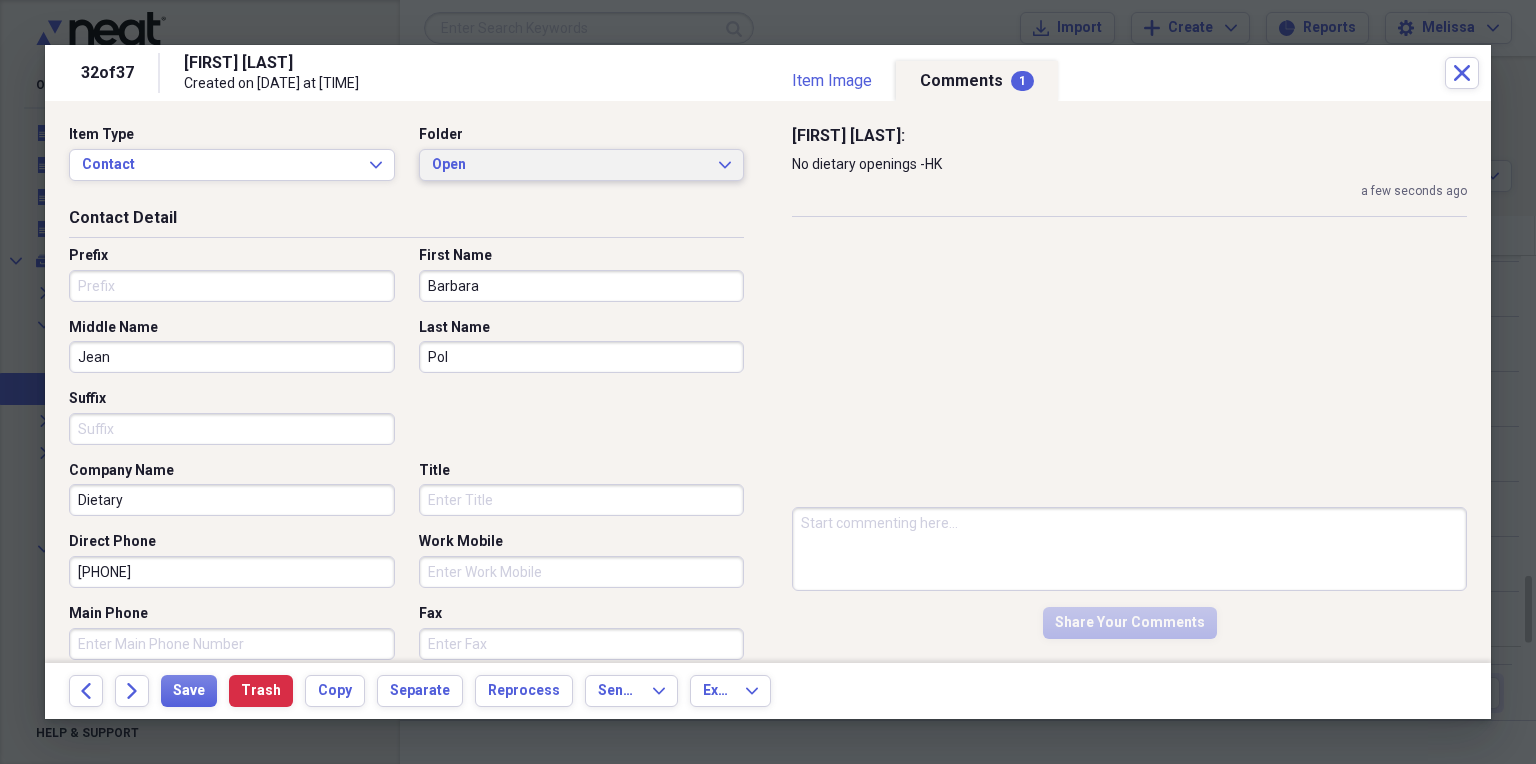 click on "Open" at bounding box center (570, 165) 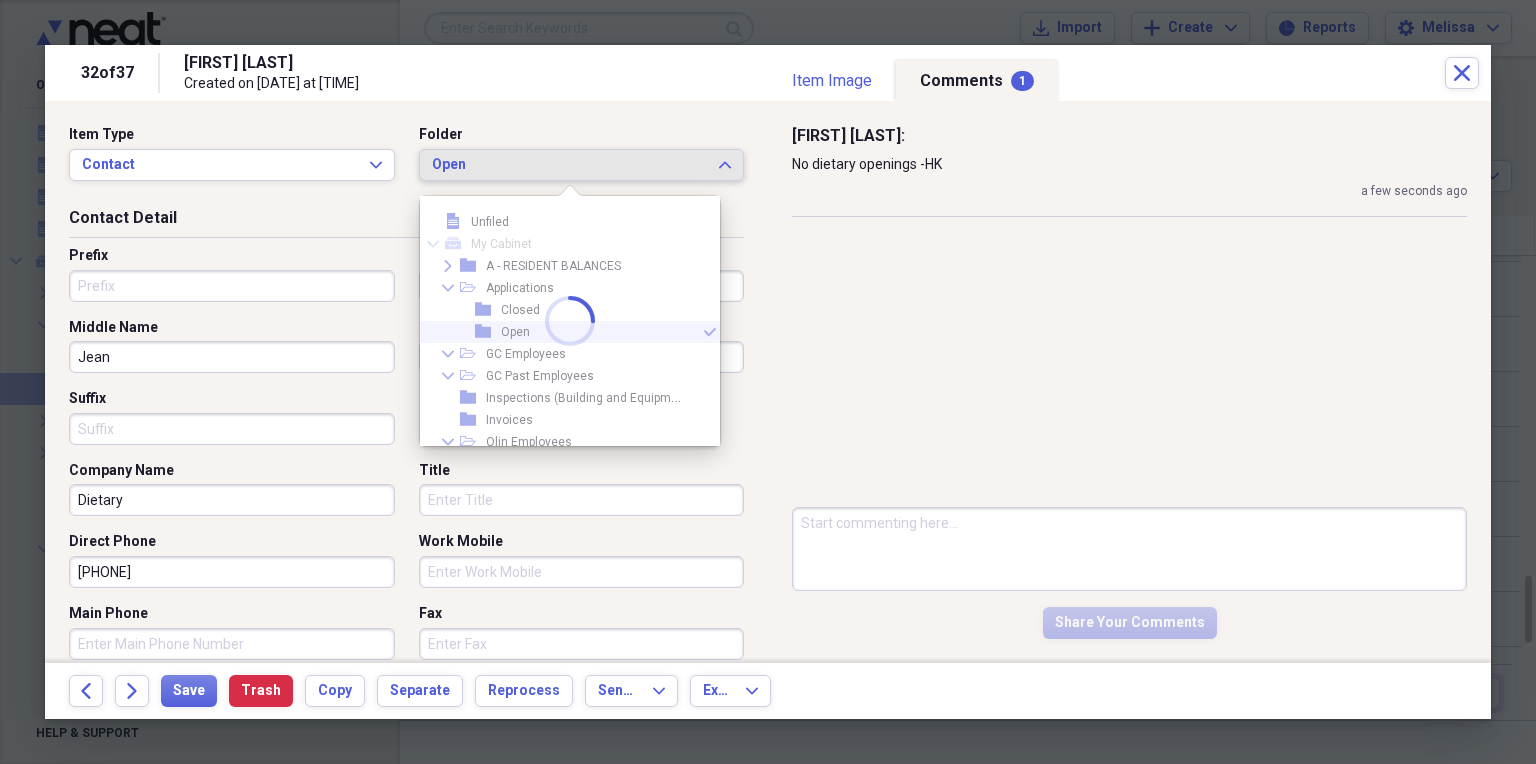scroll, scrollTop: 11, scrollLeft: 0, axis: vertical 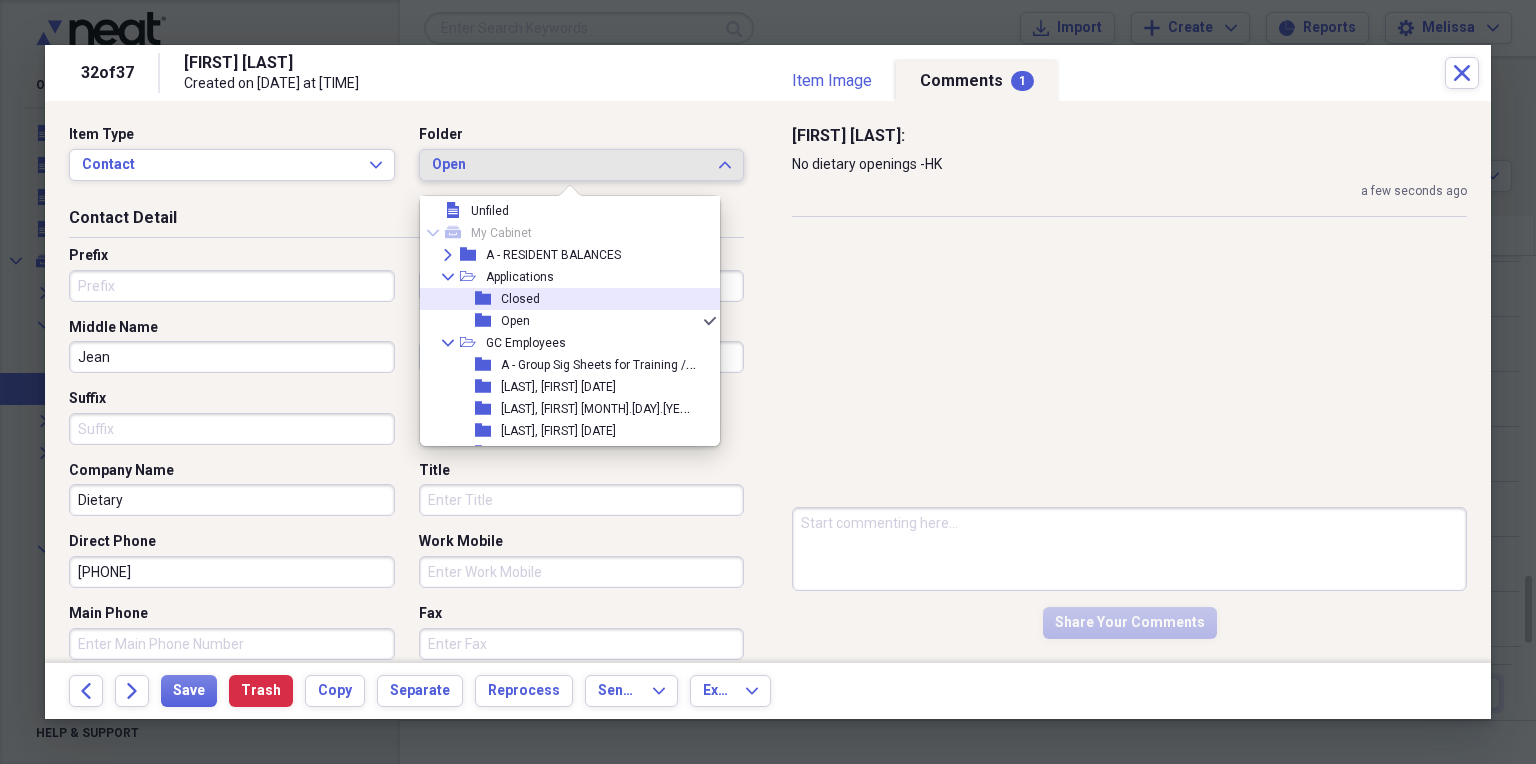 click on "folder Closed" at bounding box center (562, 299) 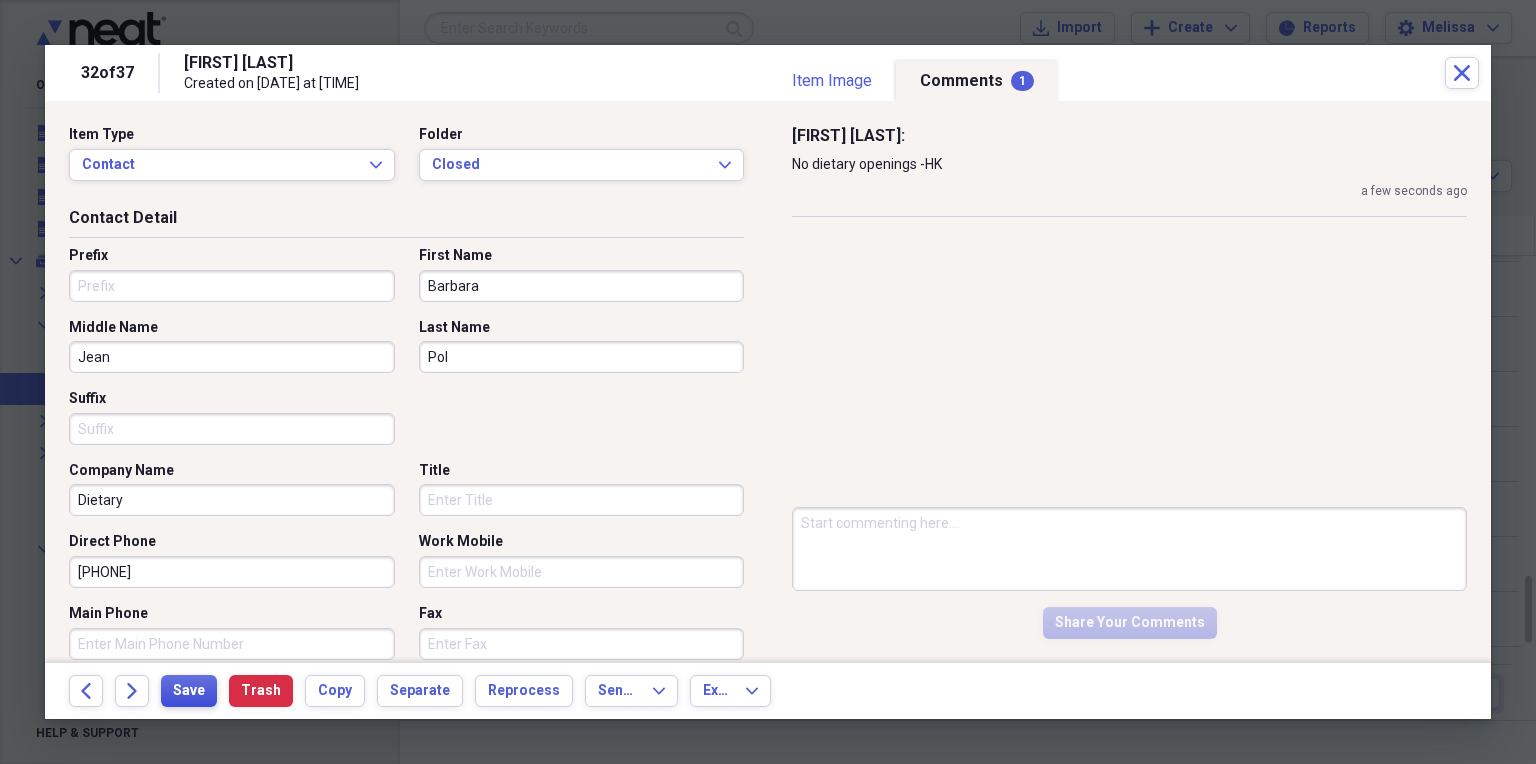 click on "Save" at bounding box center (189, 691) 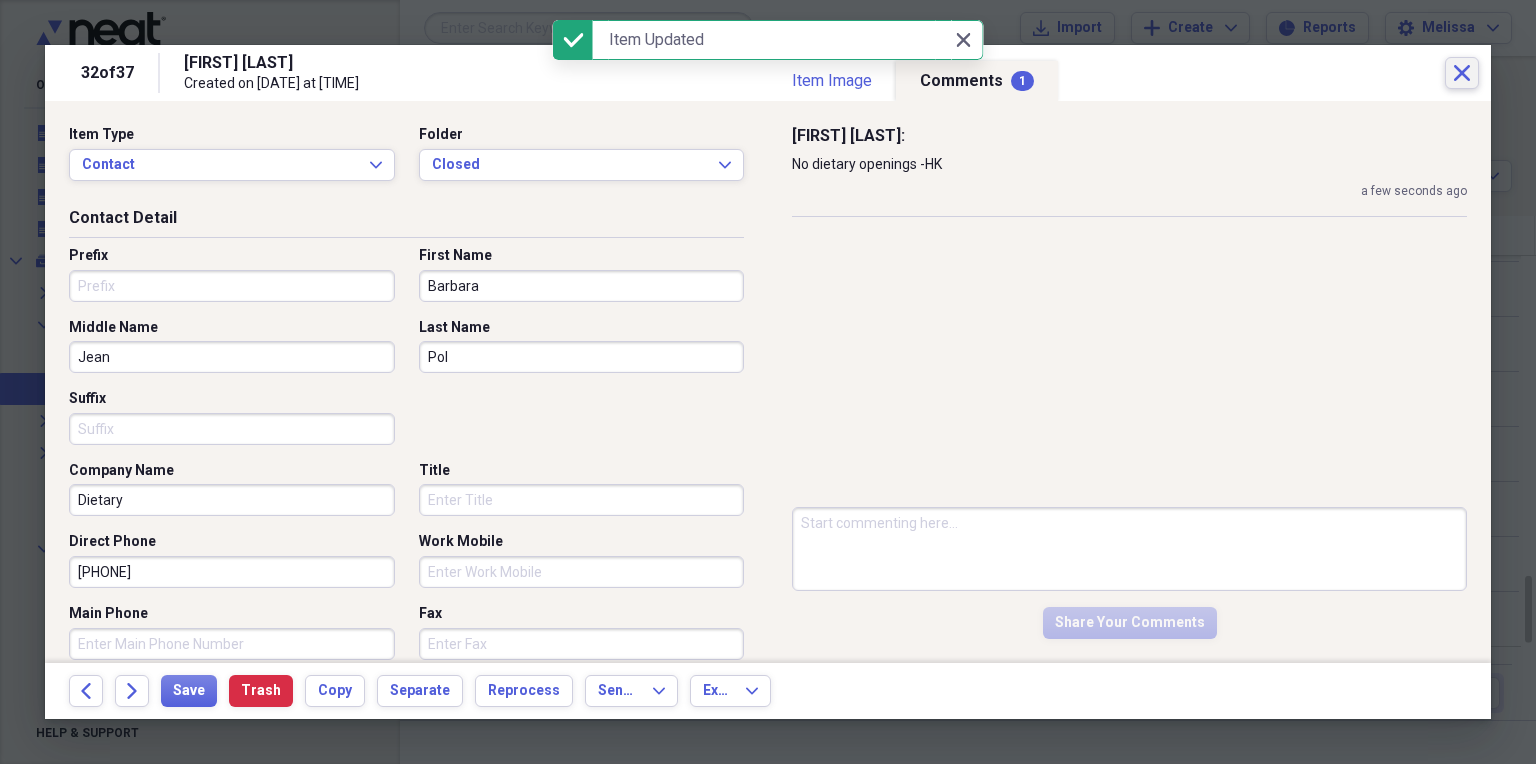 click on "Close" at bounding box center (1462, 73) 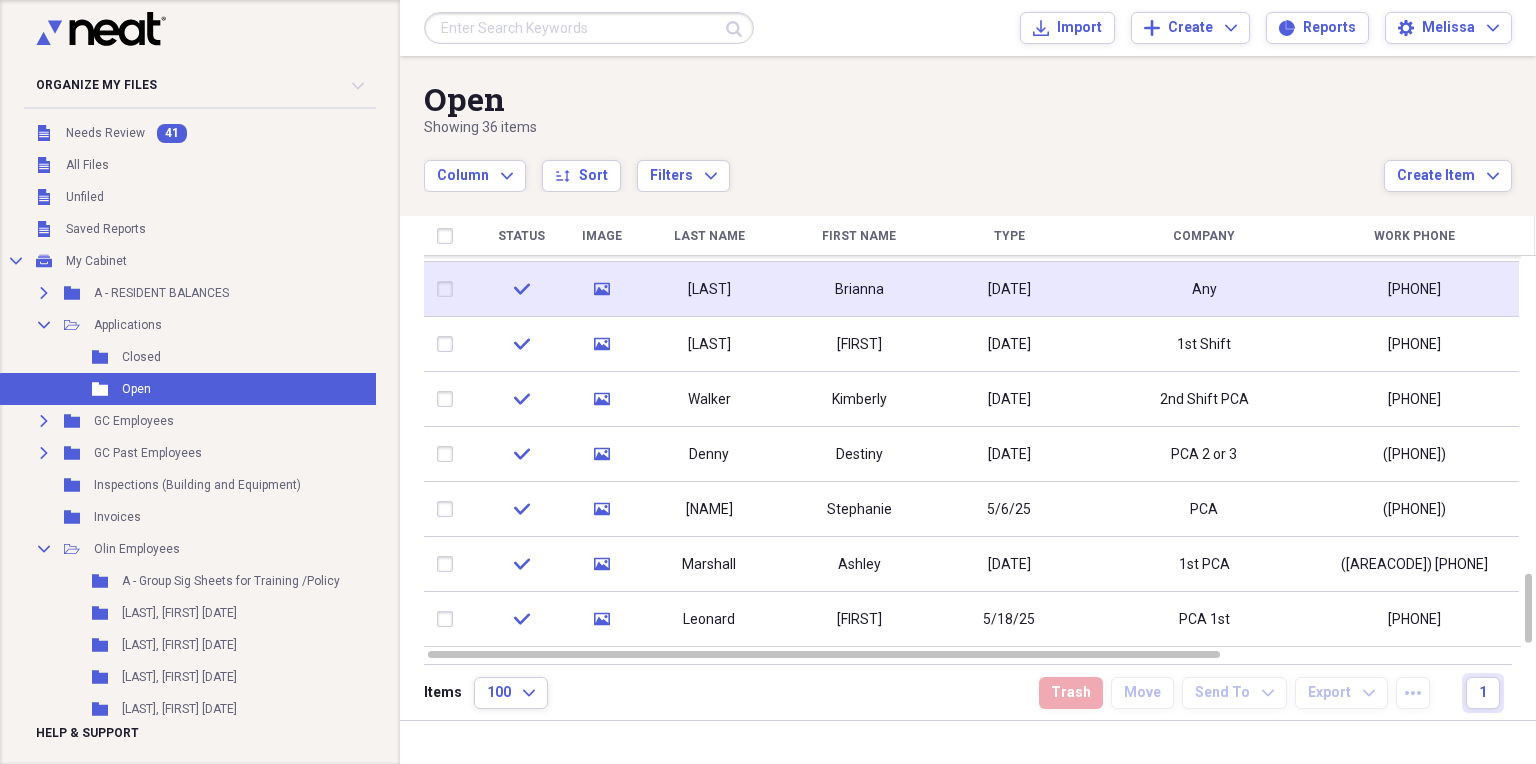 click on "Brianna" at bounding box center [859, 289] 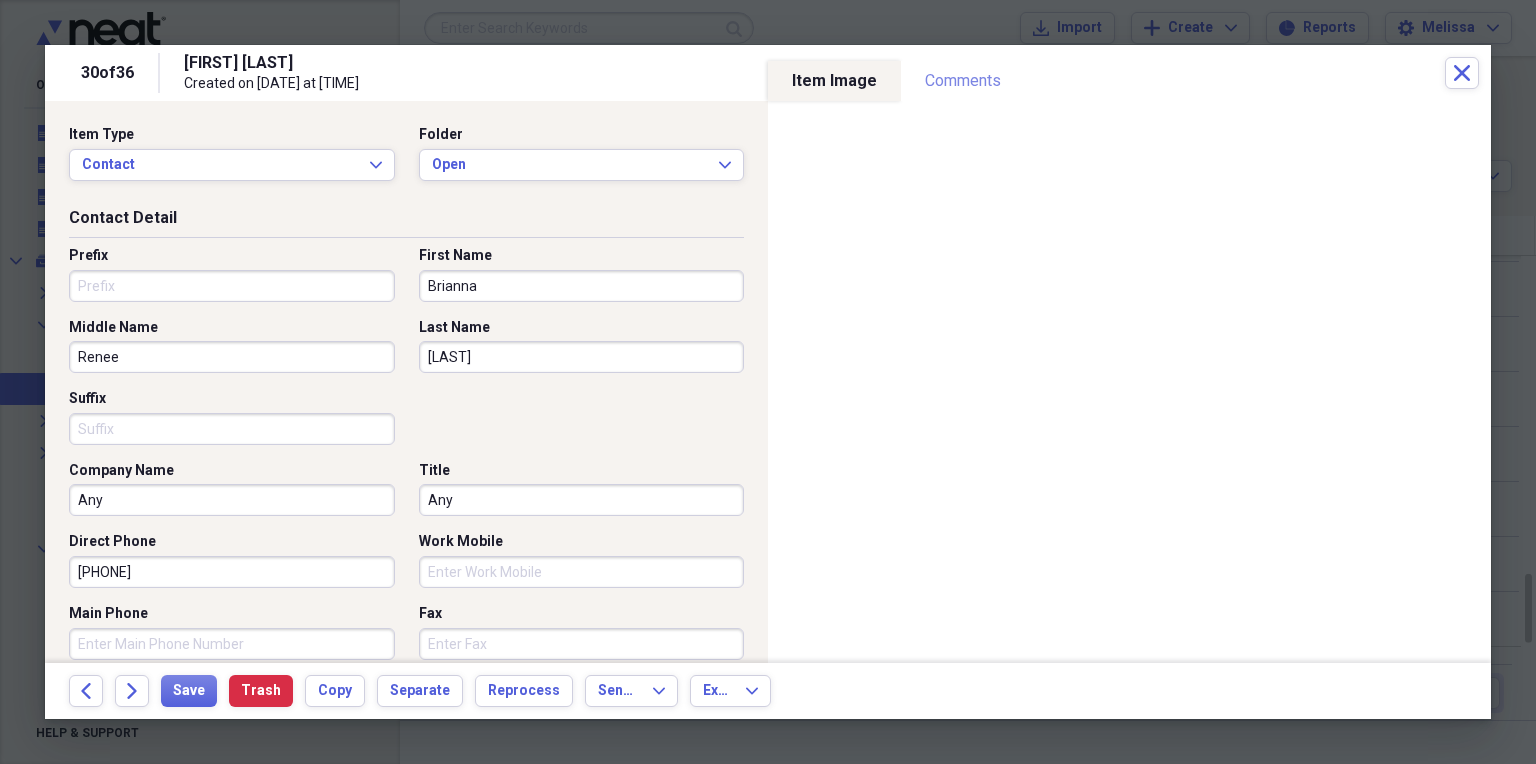 click on "Comments" at bounding box center [963, 81] 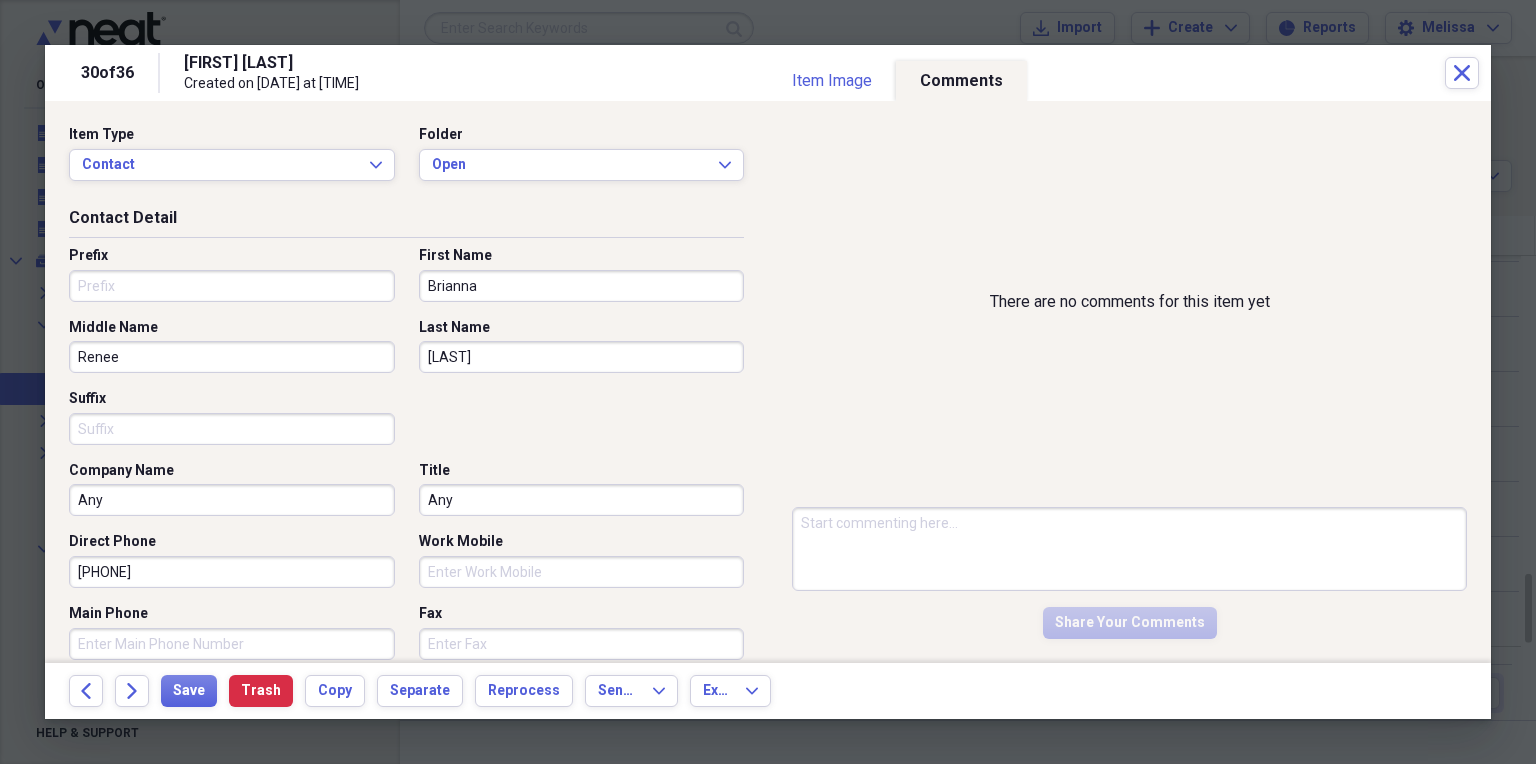 click at bounding box center (1129, 549) 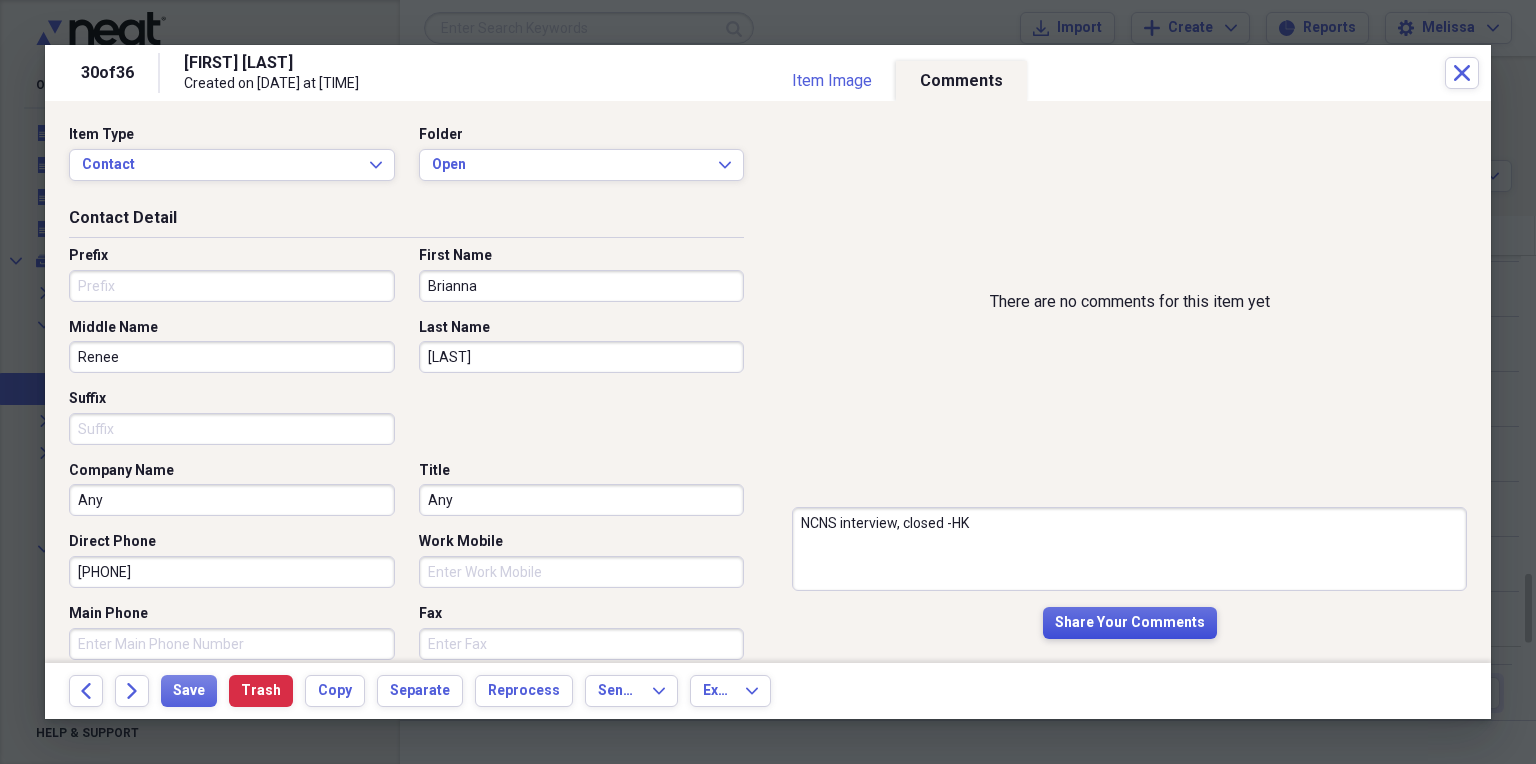 type on "NCNS interview, closed -HK" 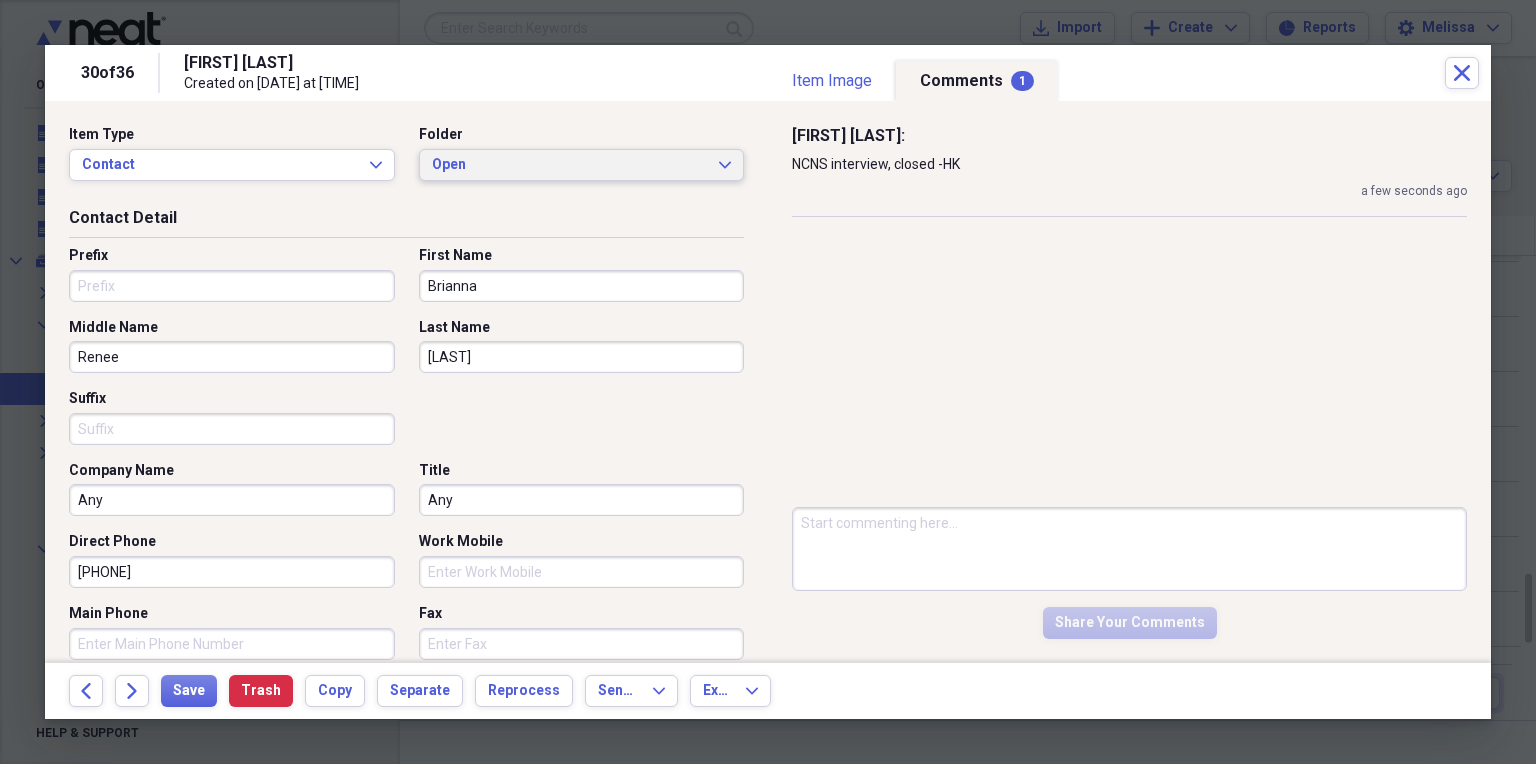 click on "Open" at bounding box center [570, 165] 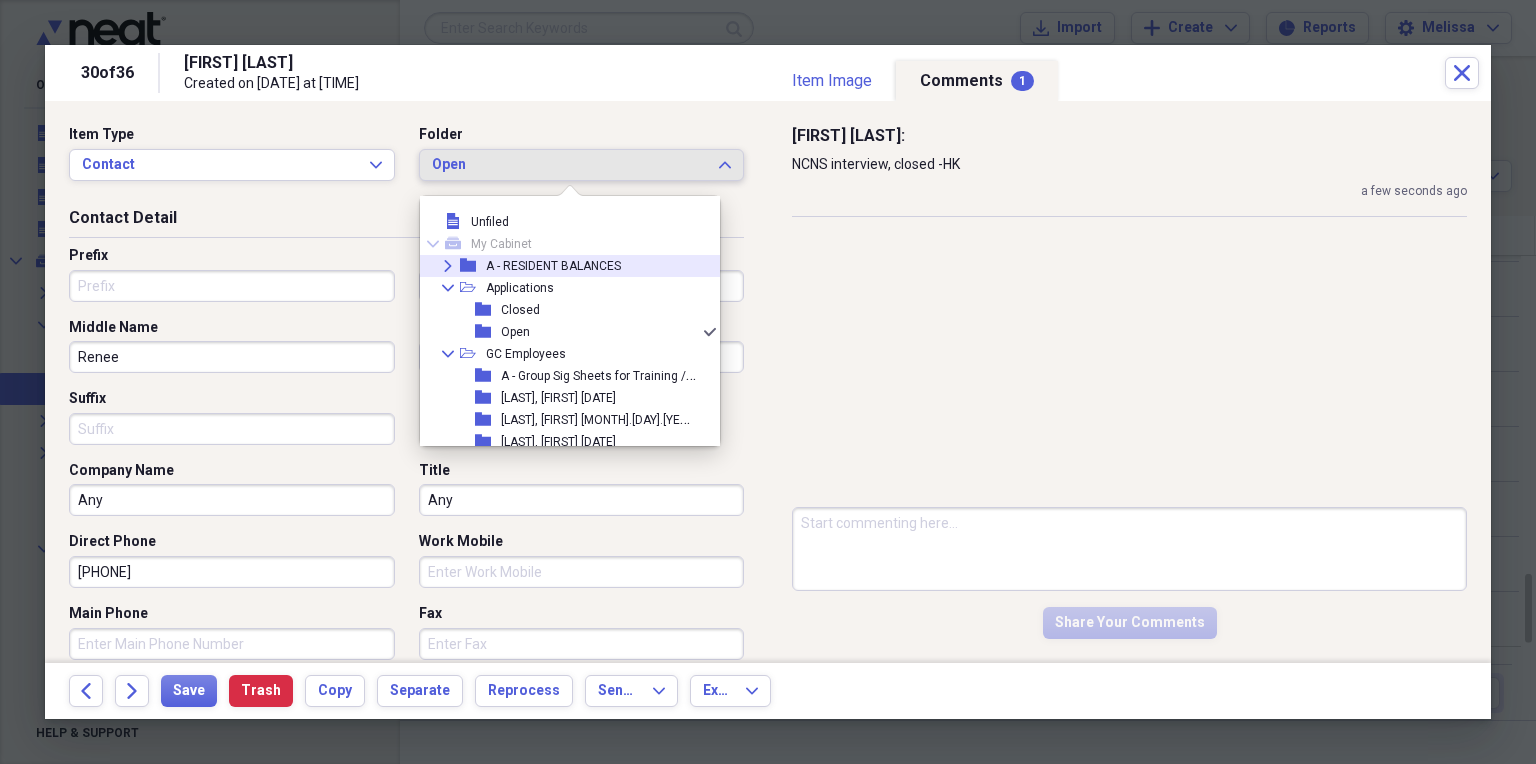 scroll, scrollTop: 11, scrollLeft: 0, axis: vertical 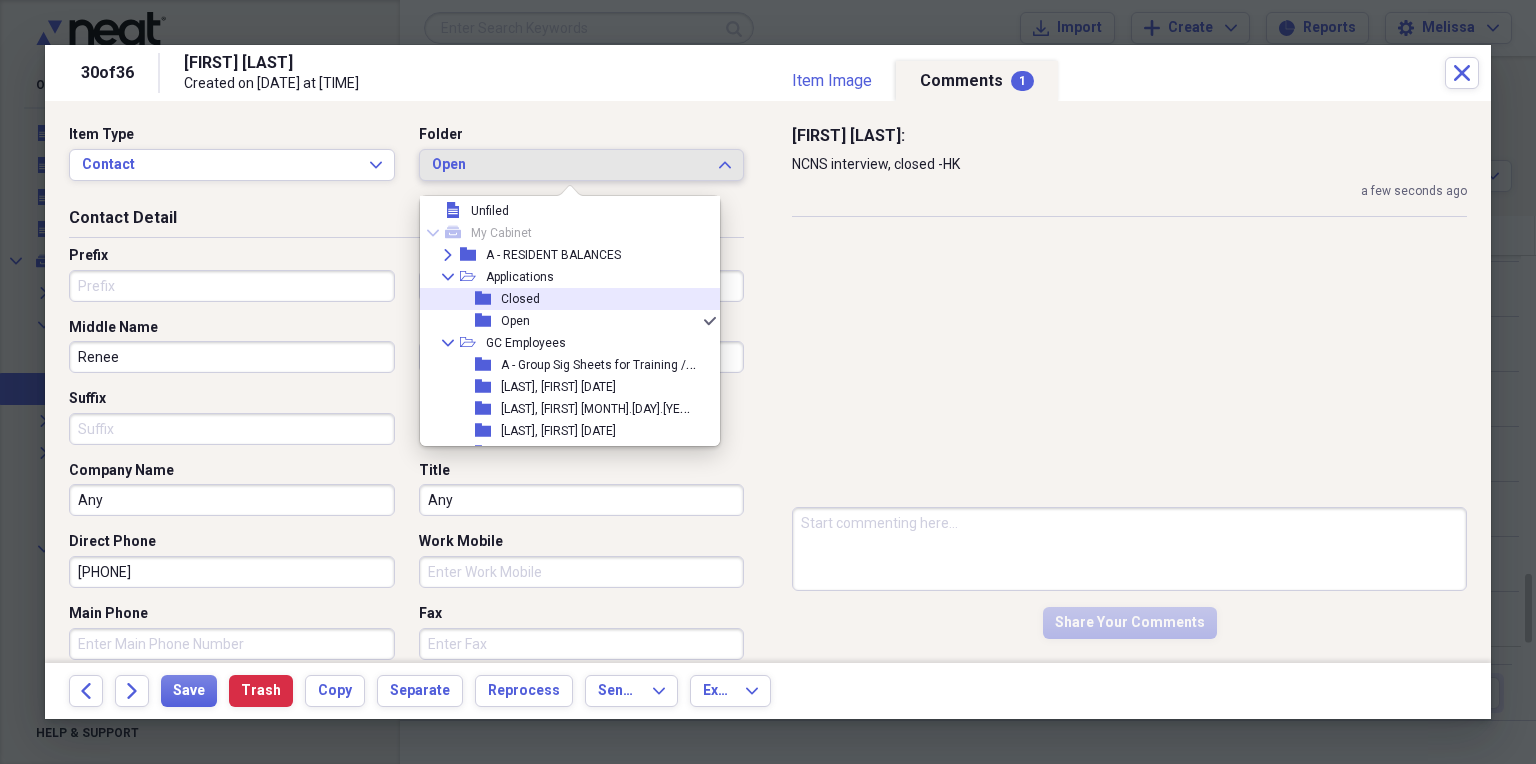 click on "Closed" at bounding box center [520, 299] 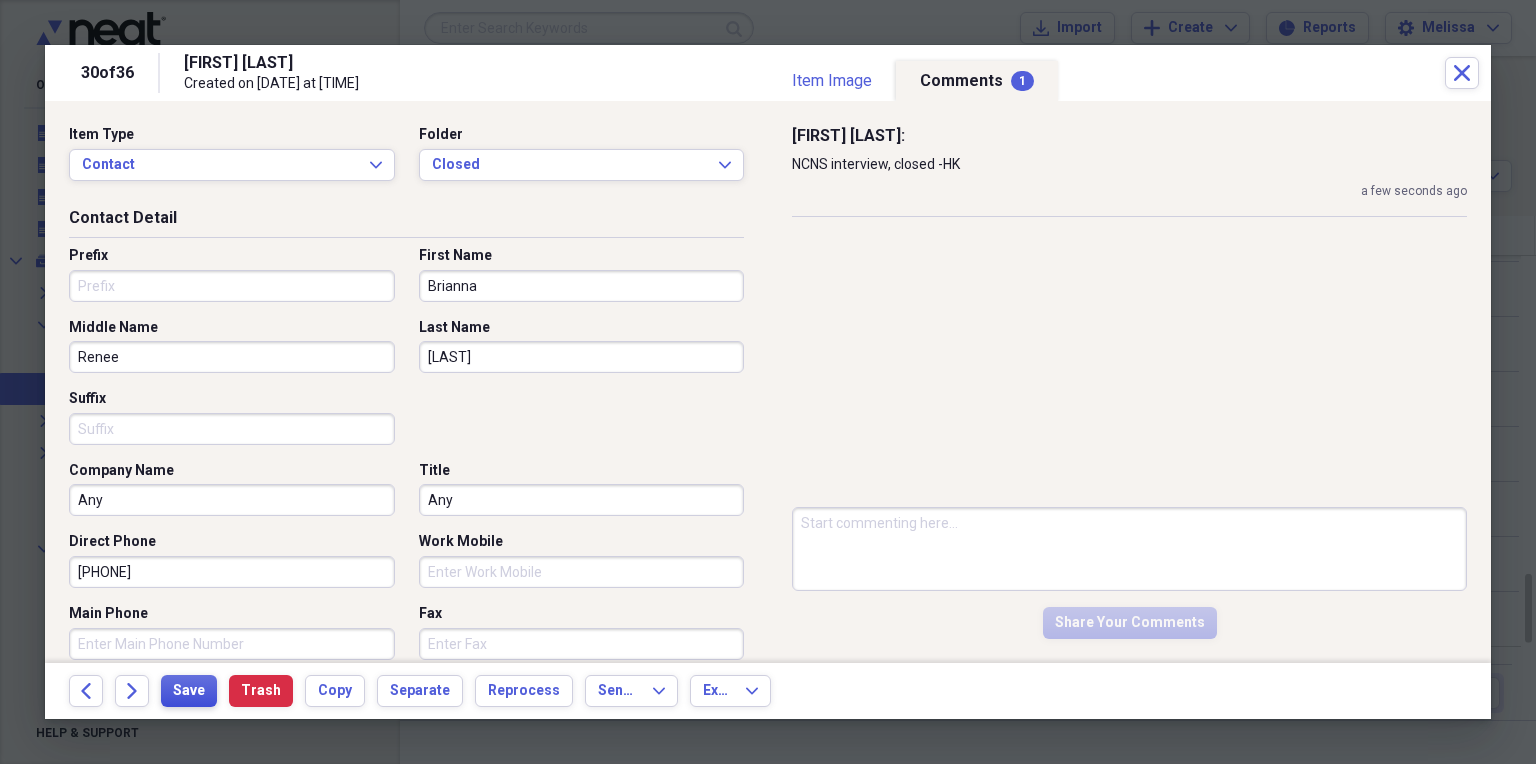 click on "Save" at bounding box center (189, 691) 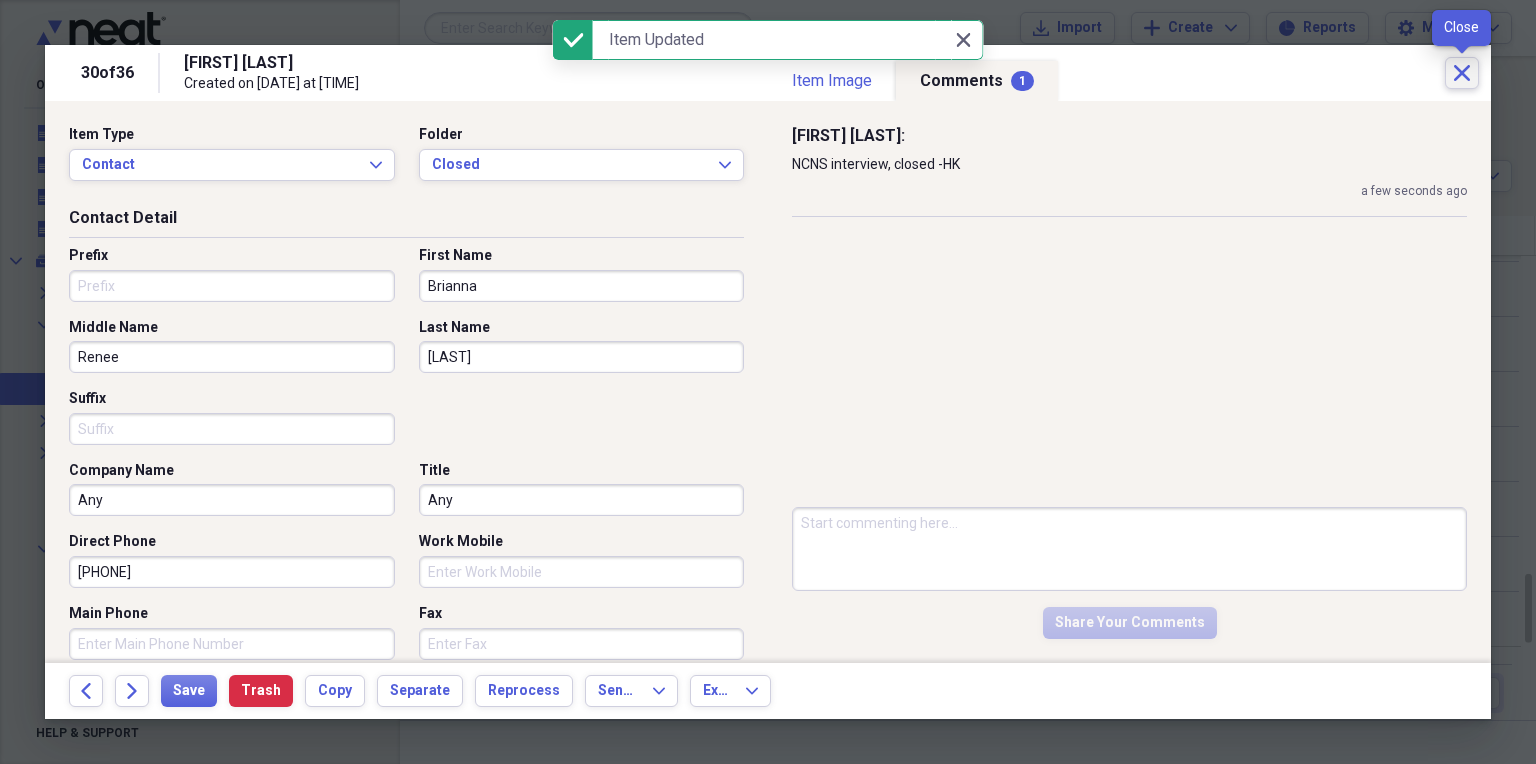 click 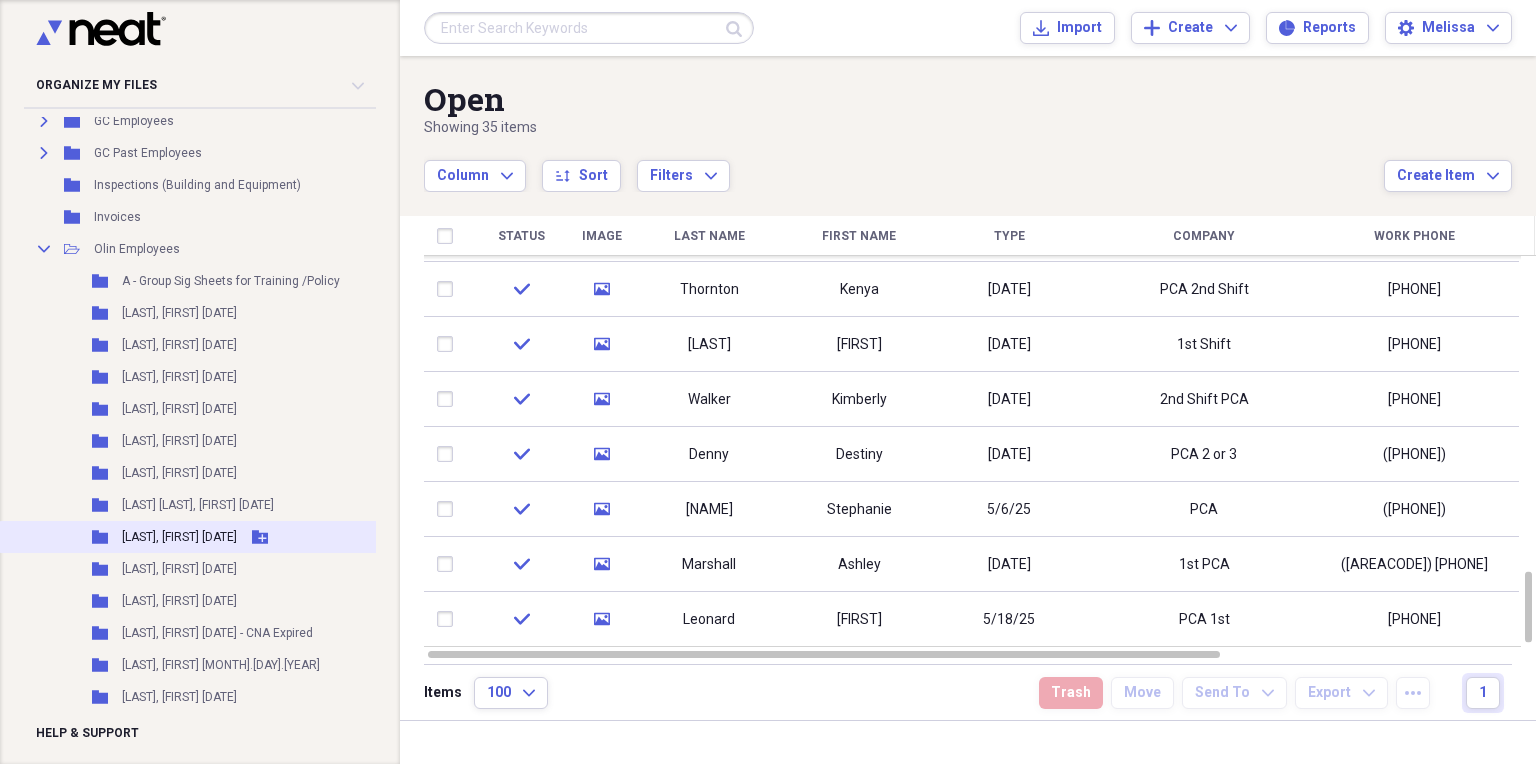 scroll, scrollTop: 0, scrollLeft: 0, axis: both 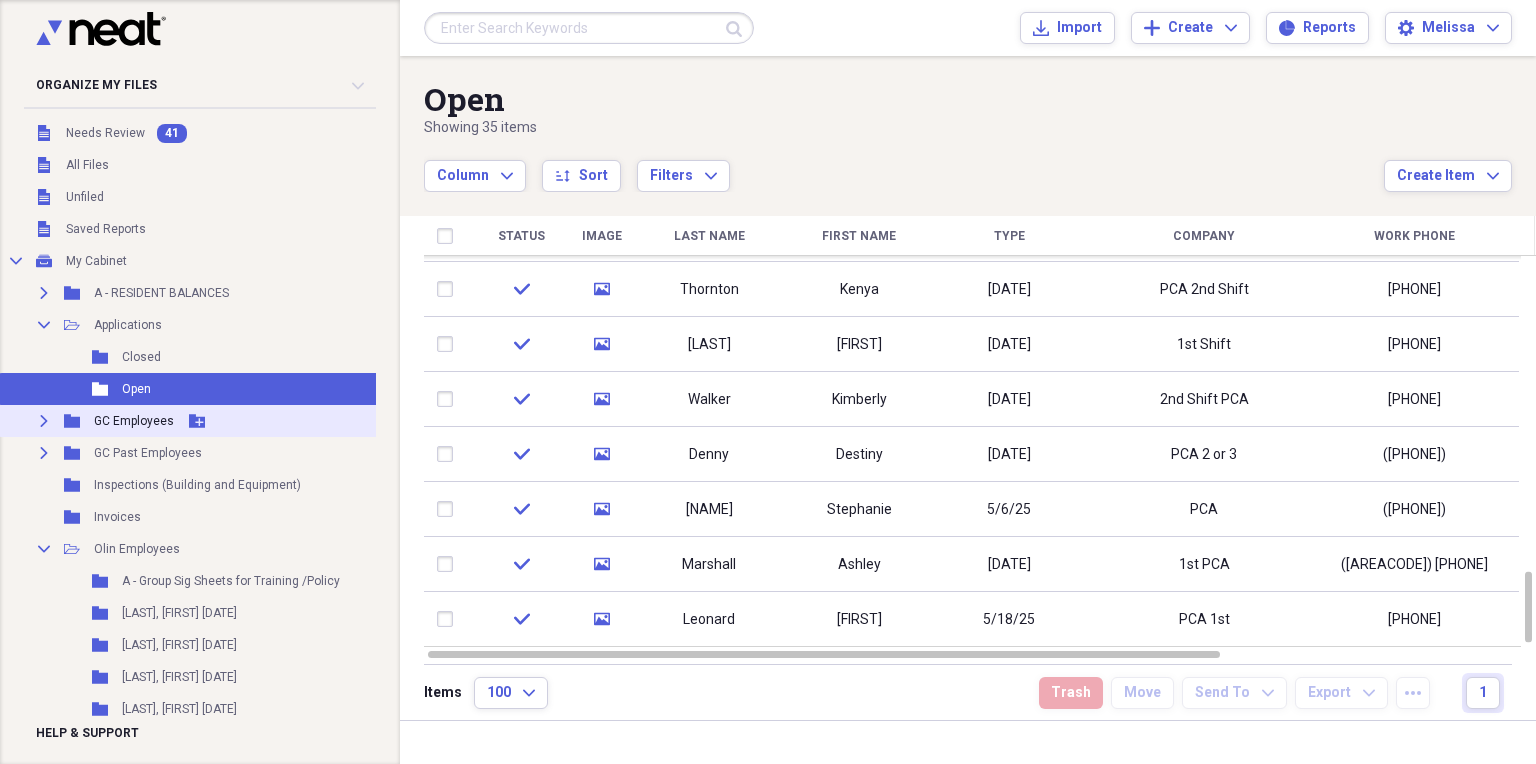 click on "Expand" 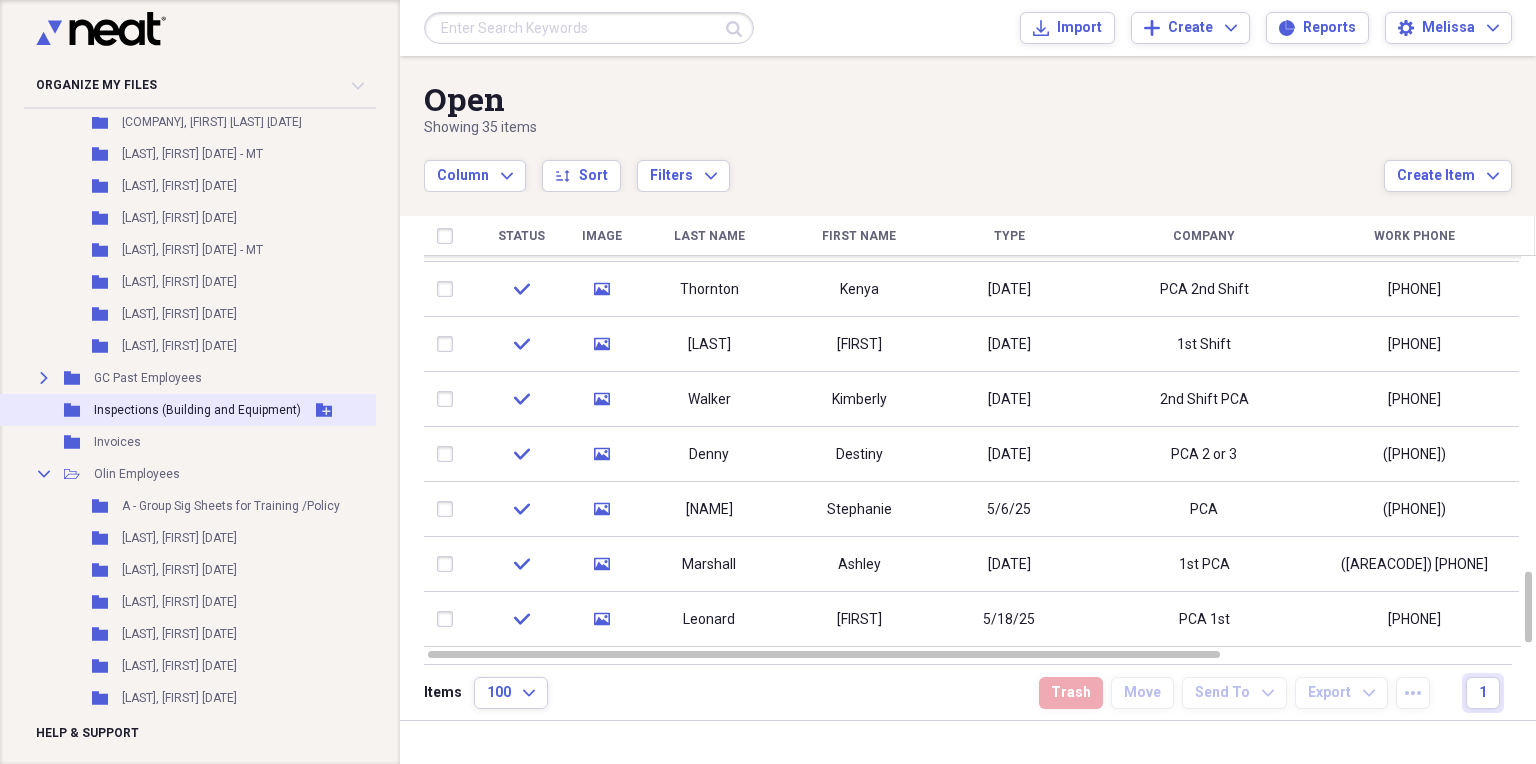 scroll, scrollTop: 1300, scrollLeft: 0, axis: vertical 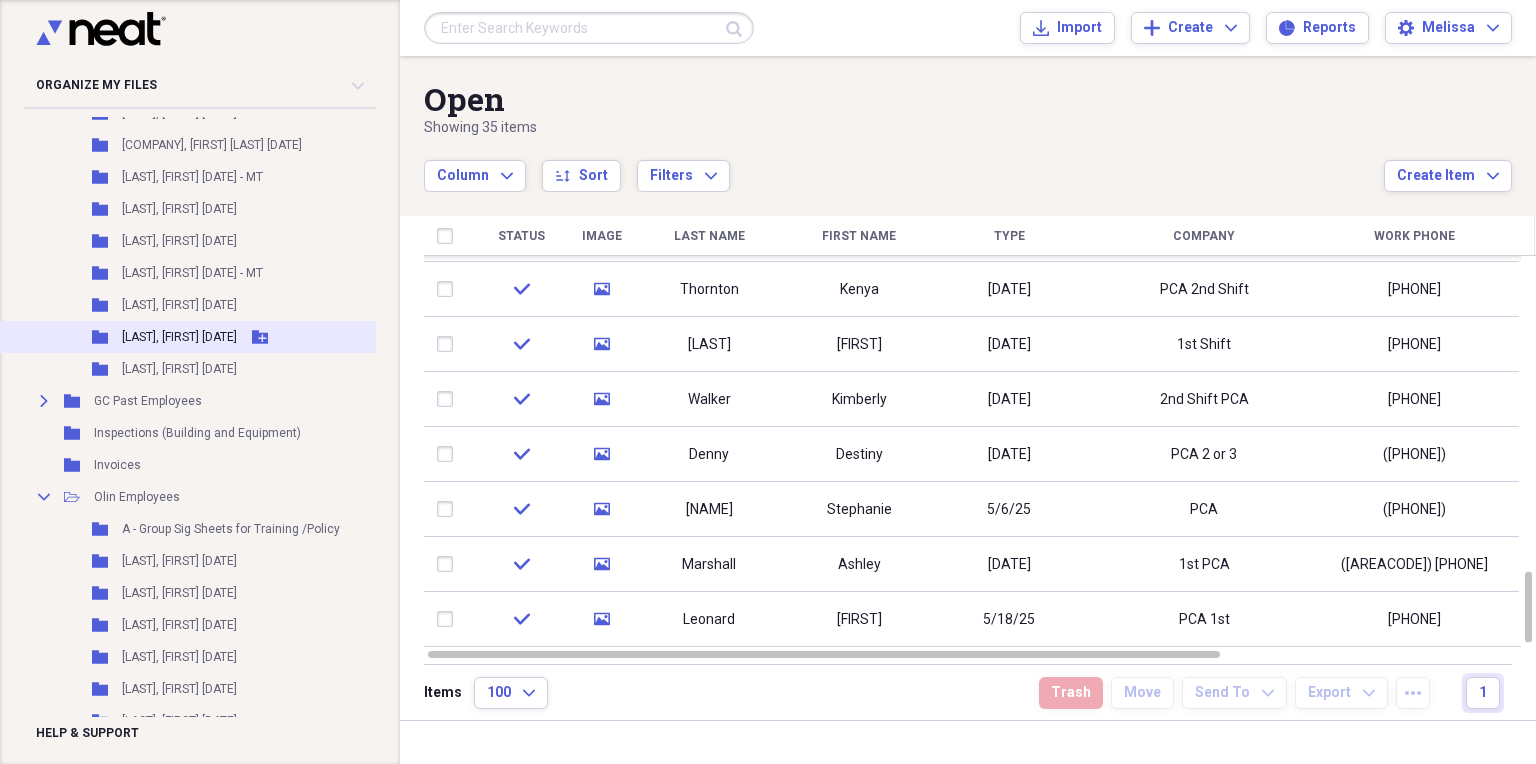 click on "[LAST], [FIRST] [DATE]" at bounding box center [179, 337] 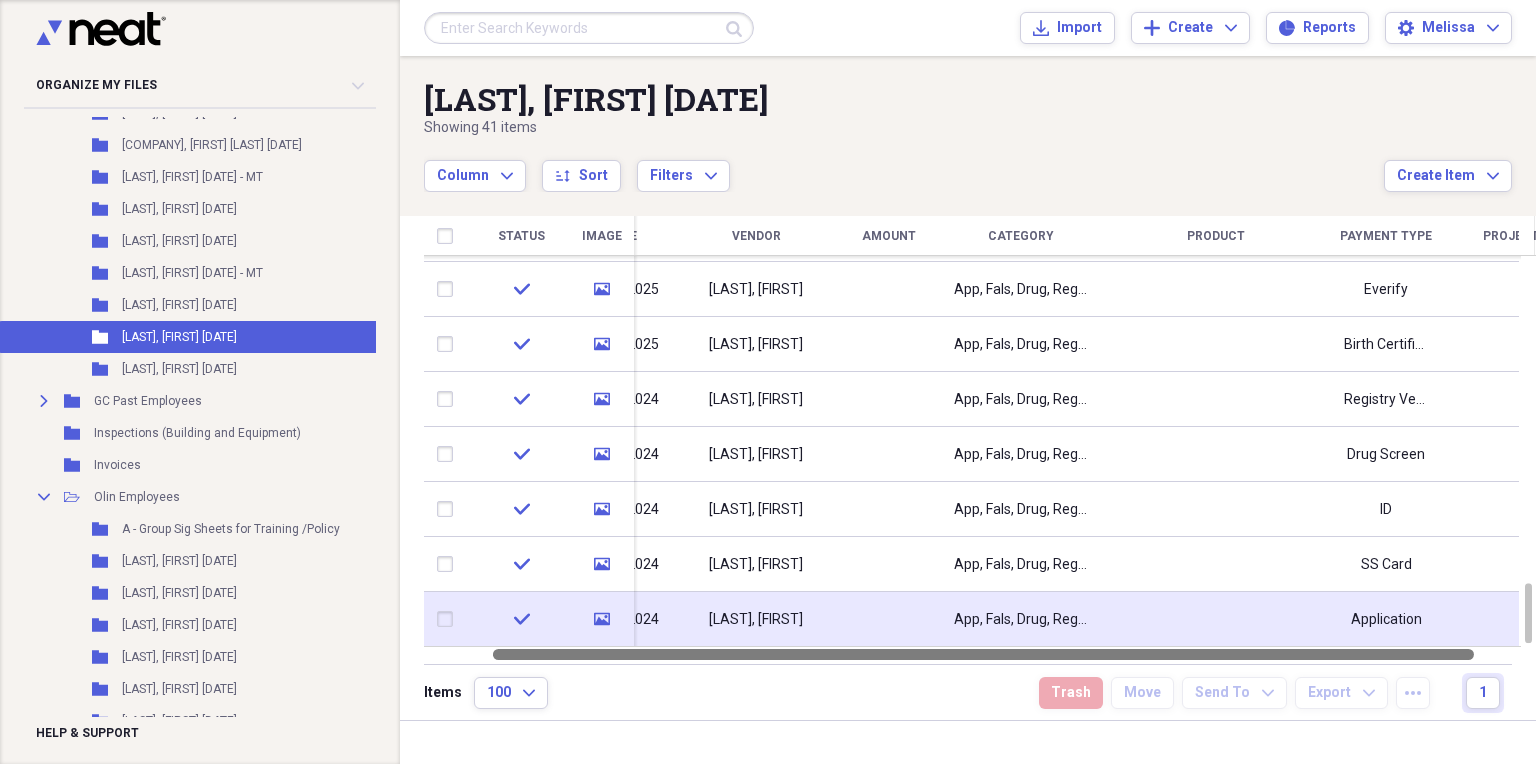 drag, startPoint x: 1276, startPoint y: 659, endPoint x: 1364, endPoint y: 644, distance: 89.26926 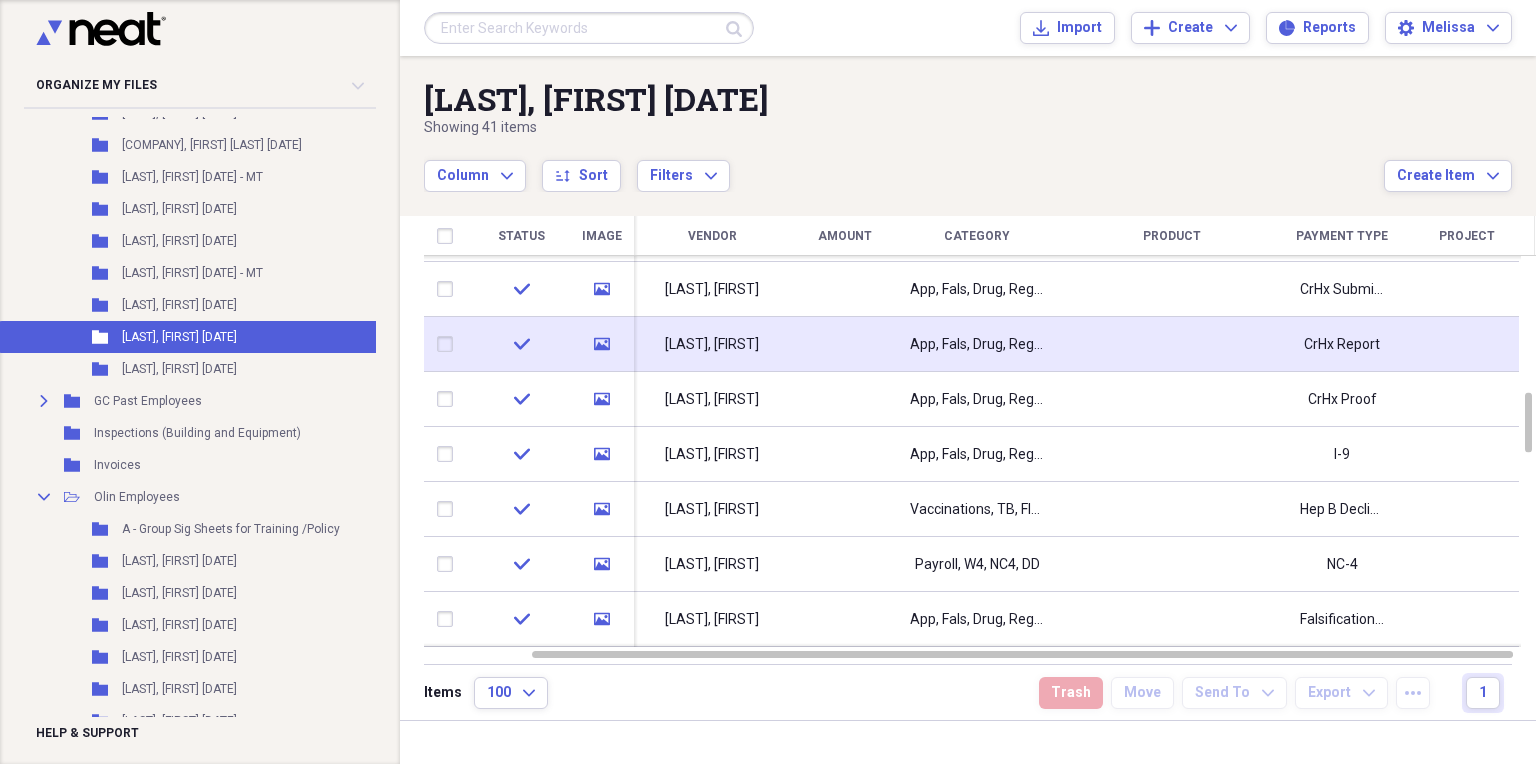click at bounding box center (1172, 344) 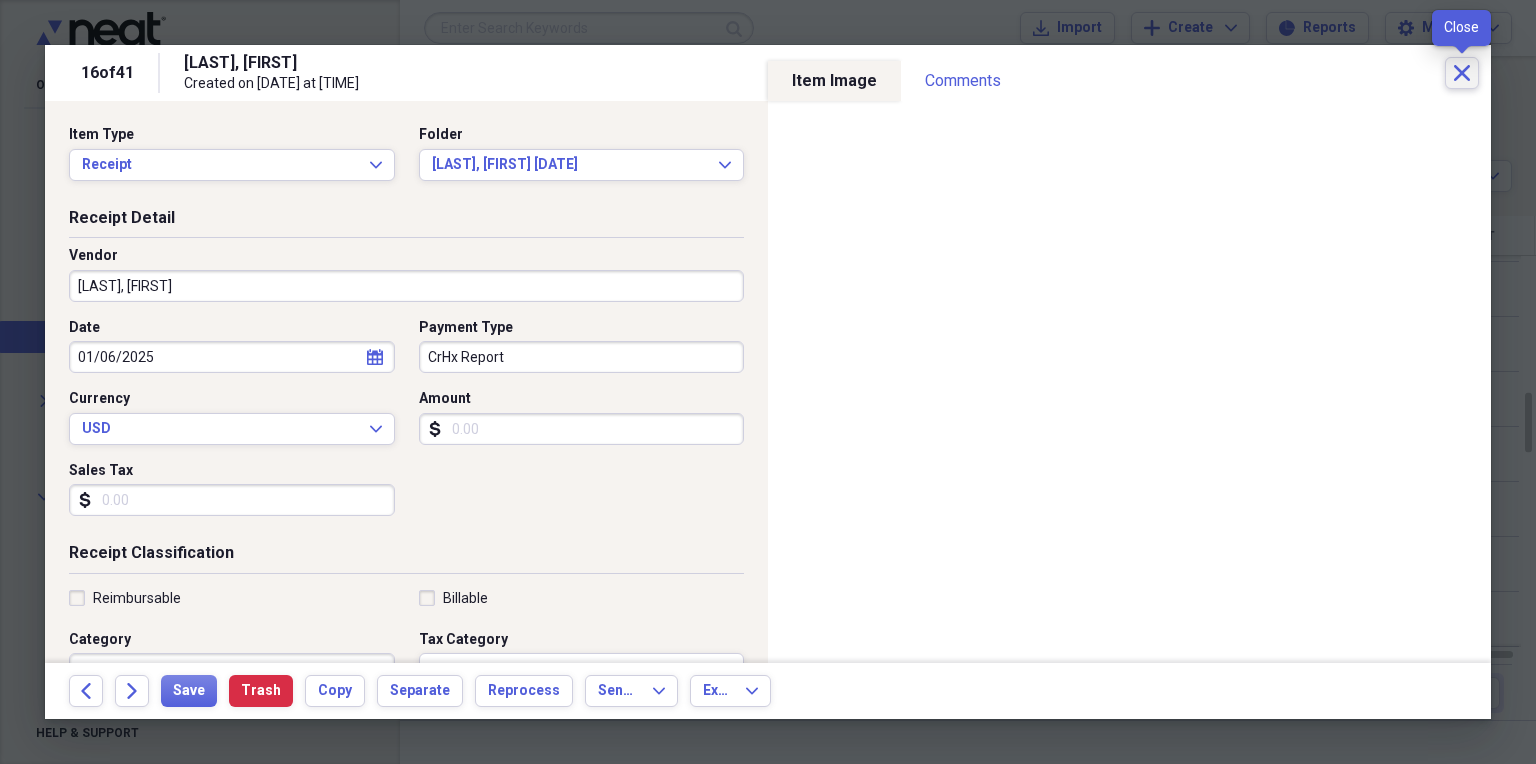 click on "Close" at bounding box center [1462, 73] 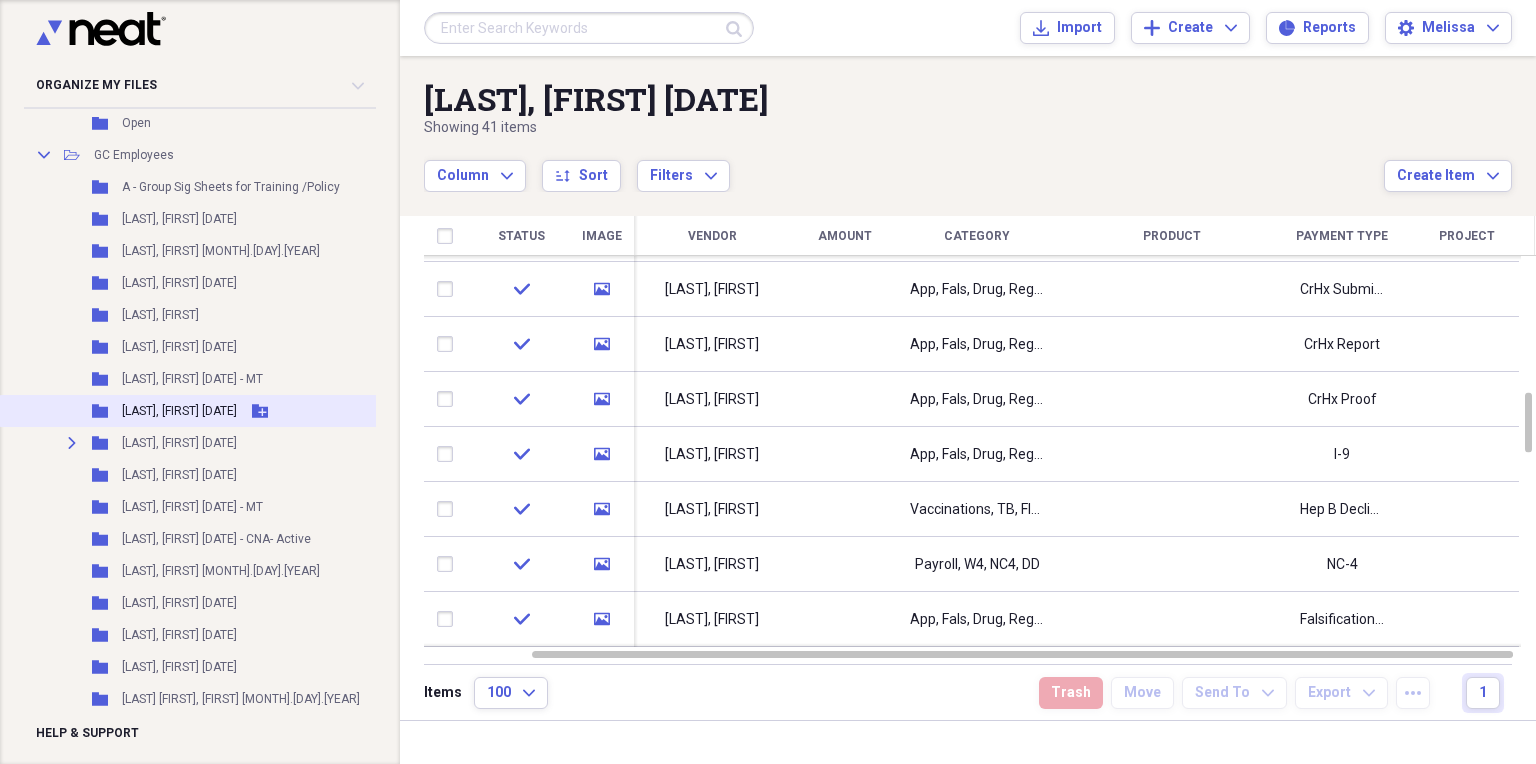 scroll, scrollTop: 300, scrollLeft: 0, axis: vertical 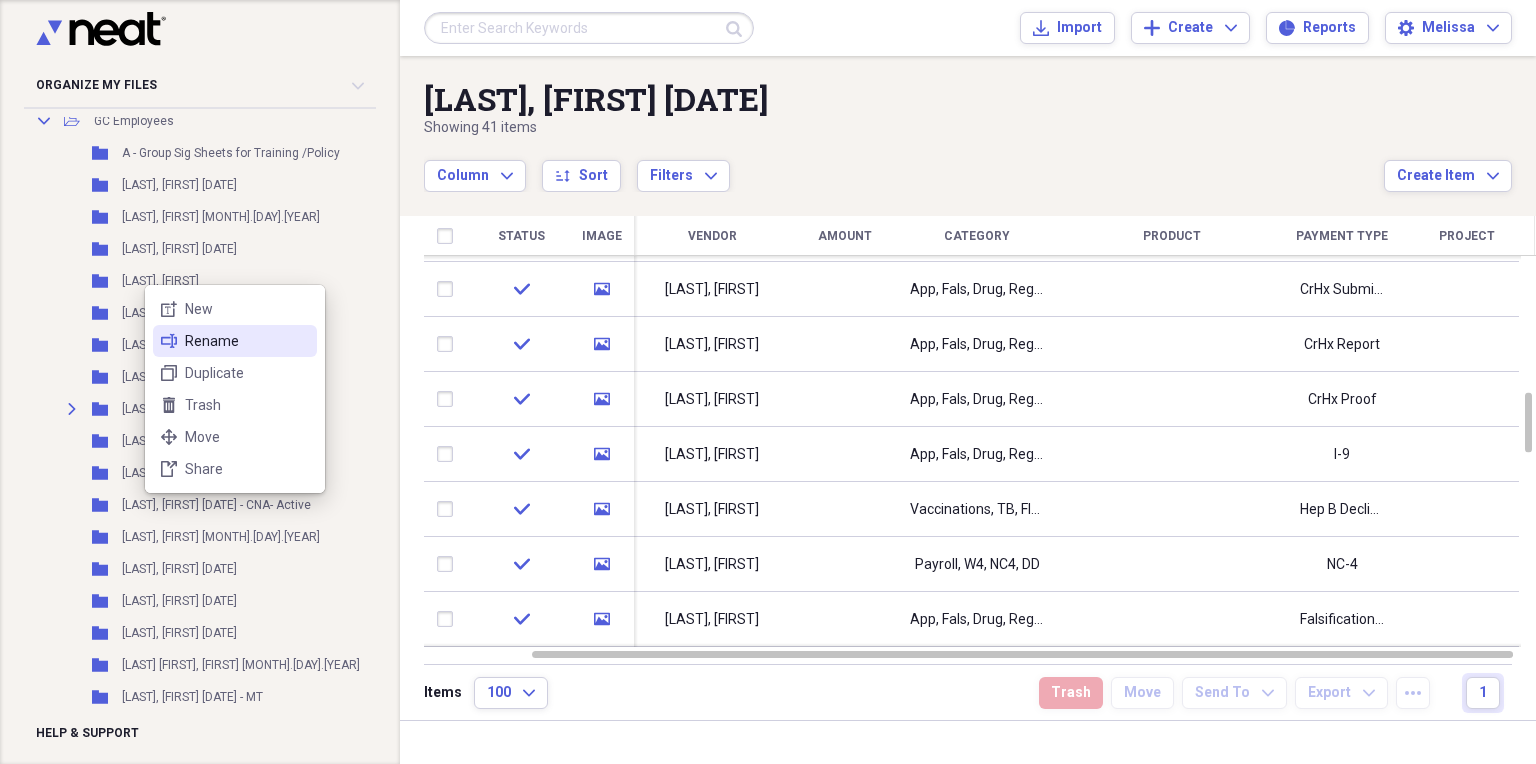 click on "rename Rename" at bounding box center [235, 341] 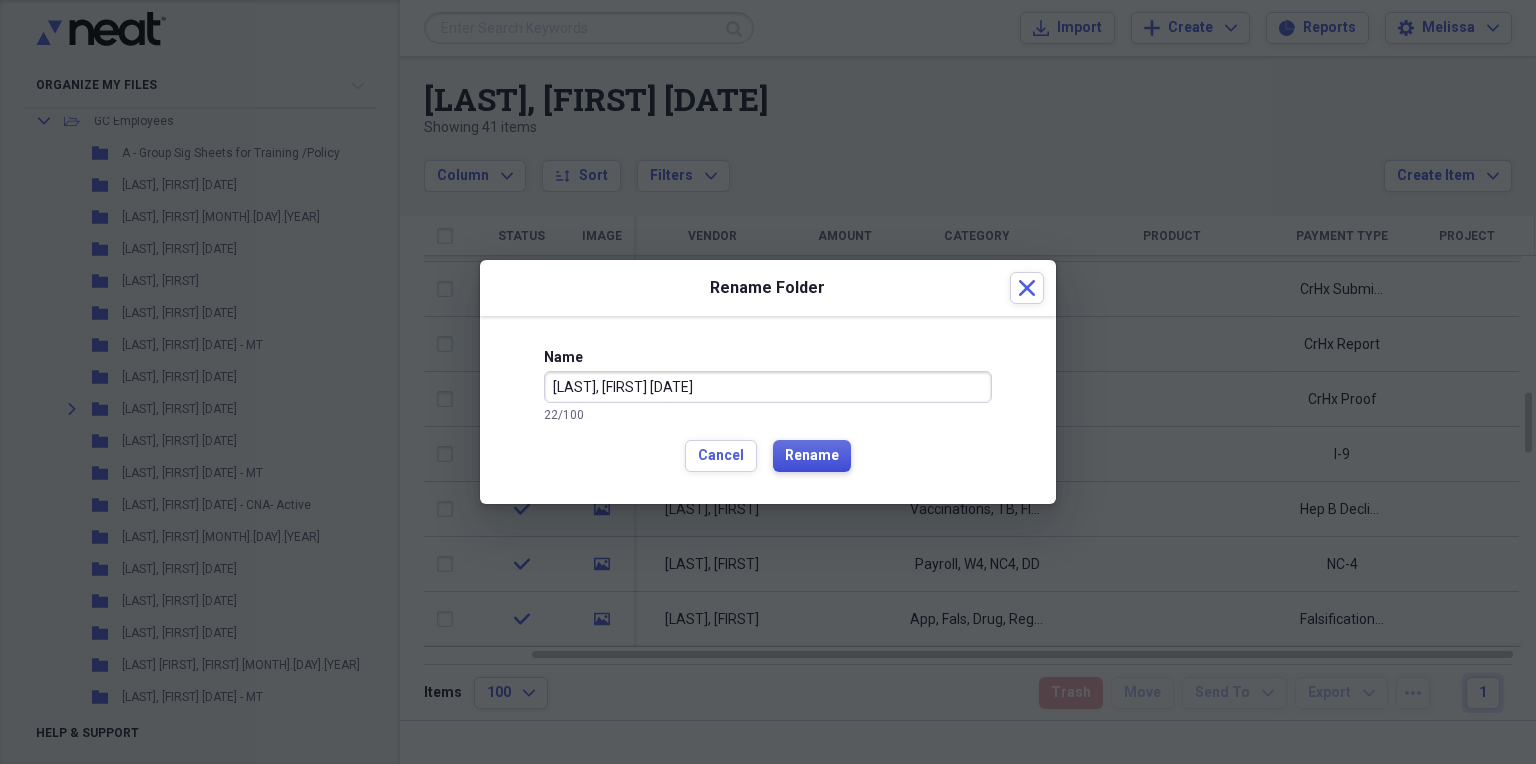 type on "[LAST], [FIRST] [DATE]" 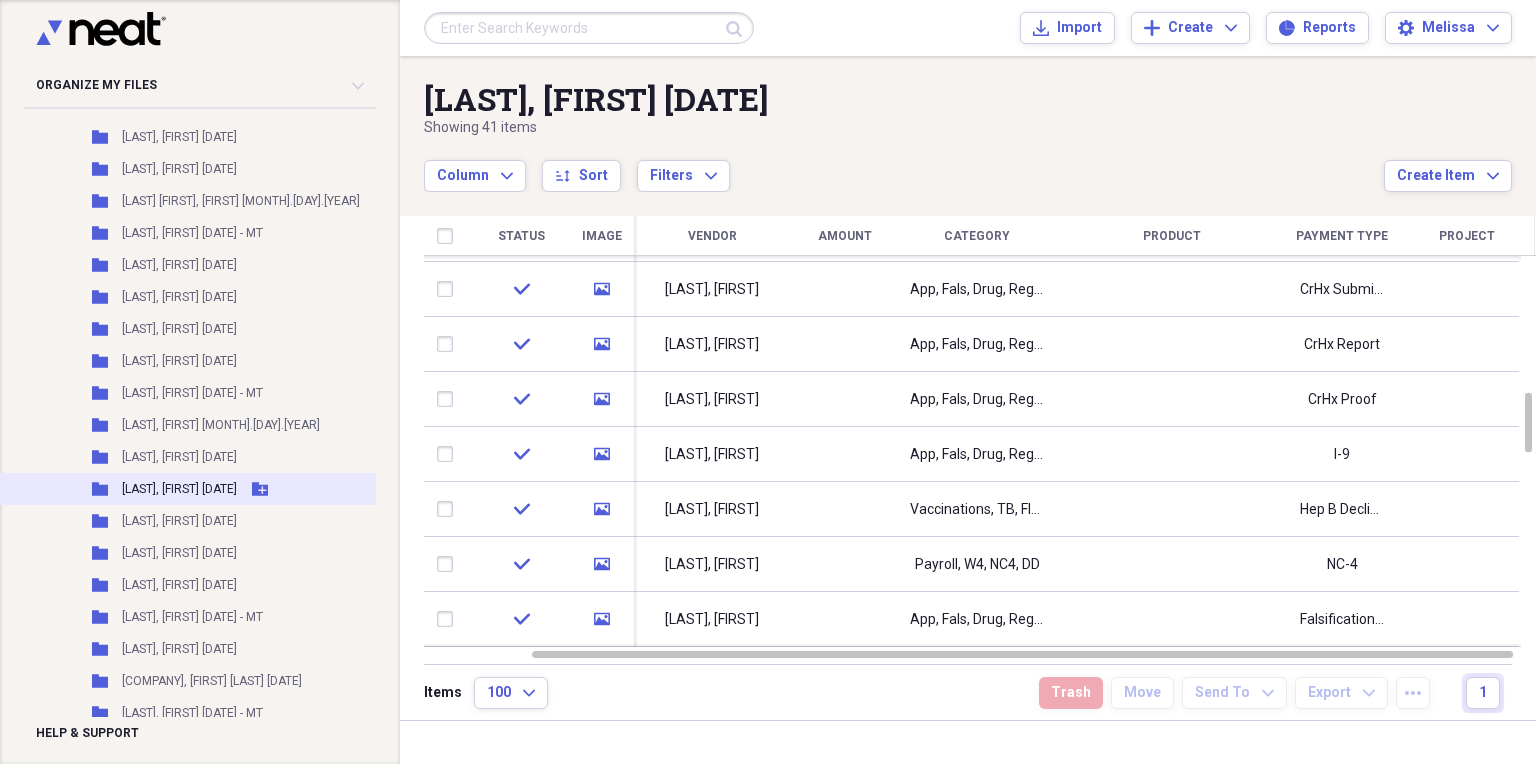 scroll, scrollTop: 800, scrollLeft: 0, axis: vertical 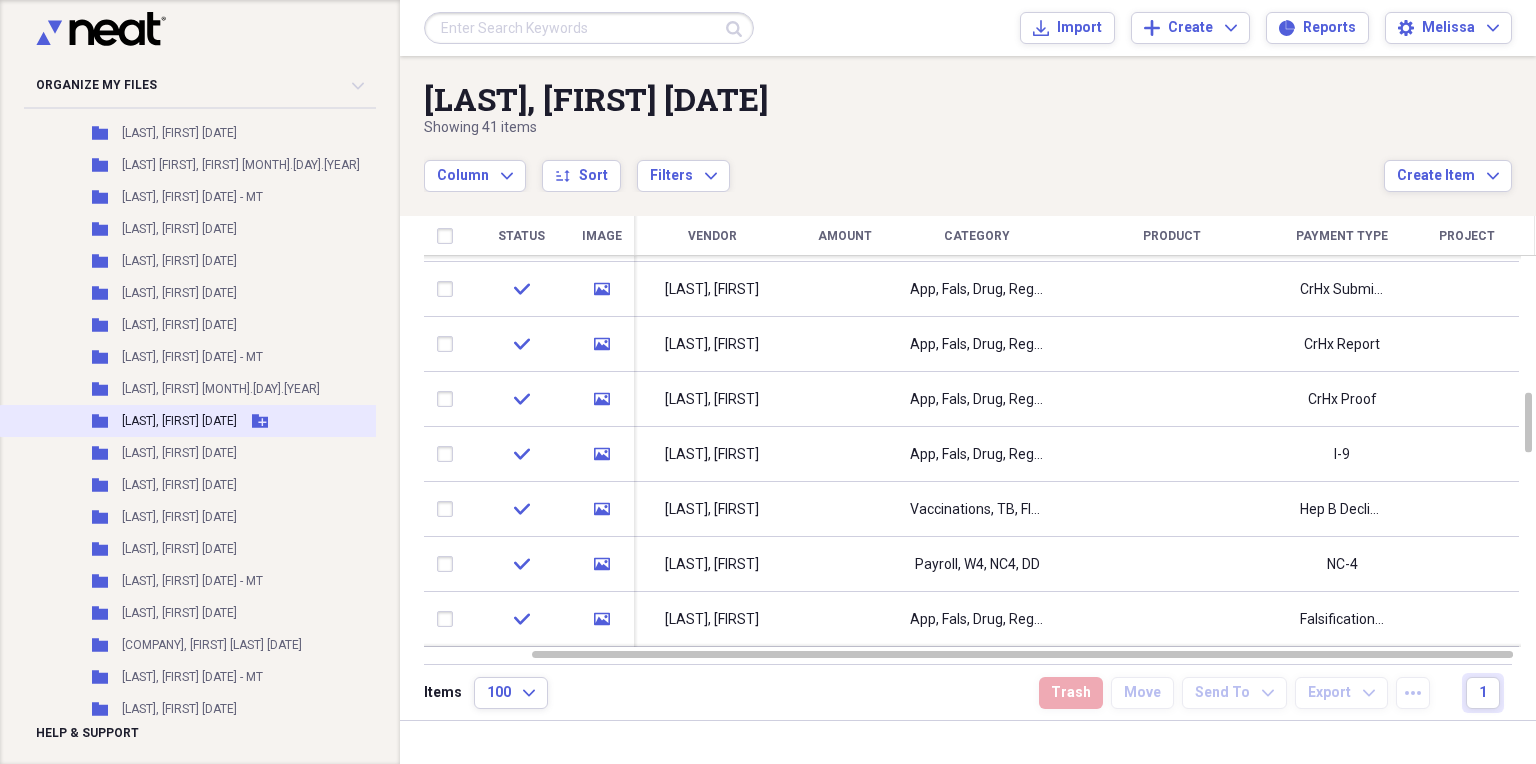 click on "[LAST], [FIRST] [DATE]" at bounding box center (179, 421) 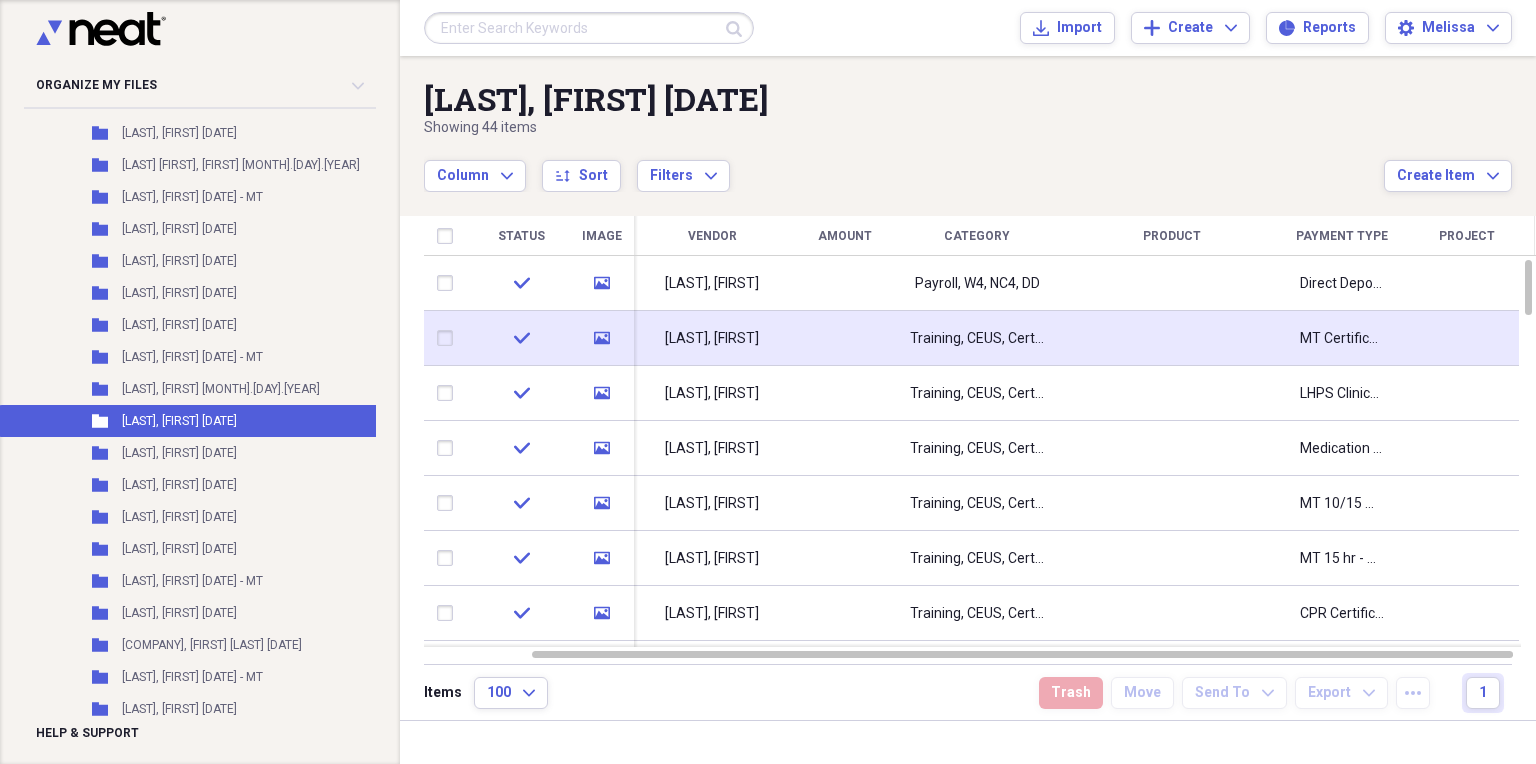 click at bounding box center [1172, 338] 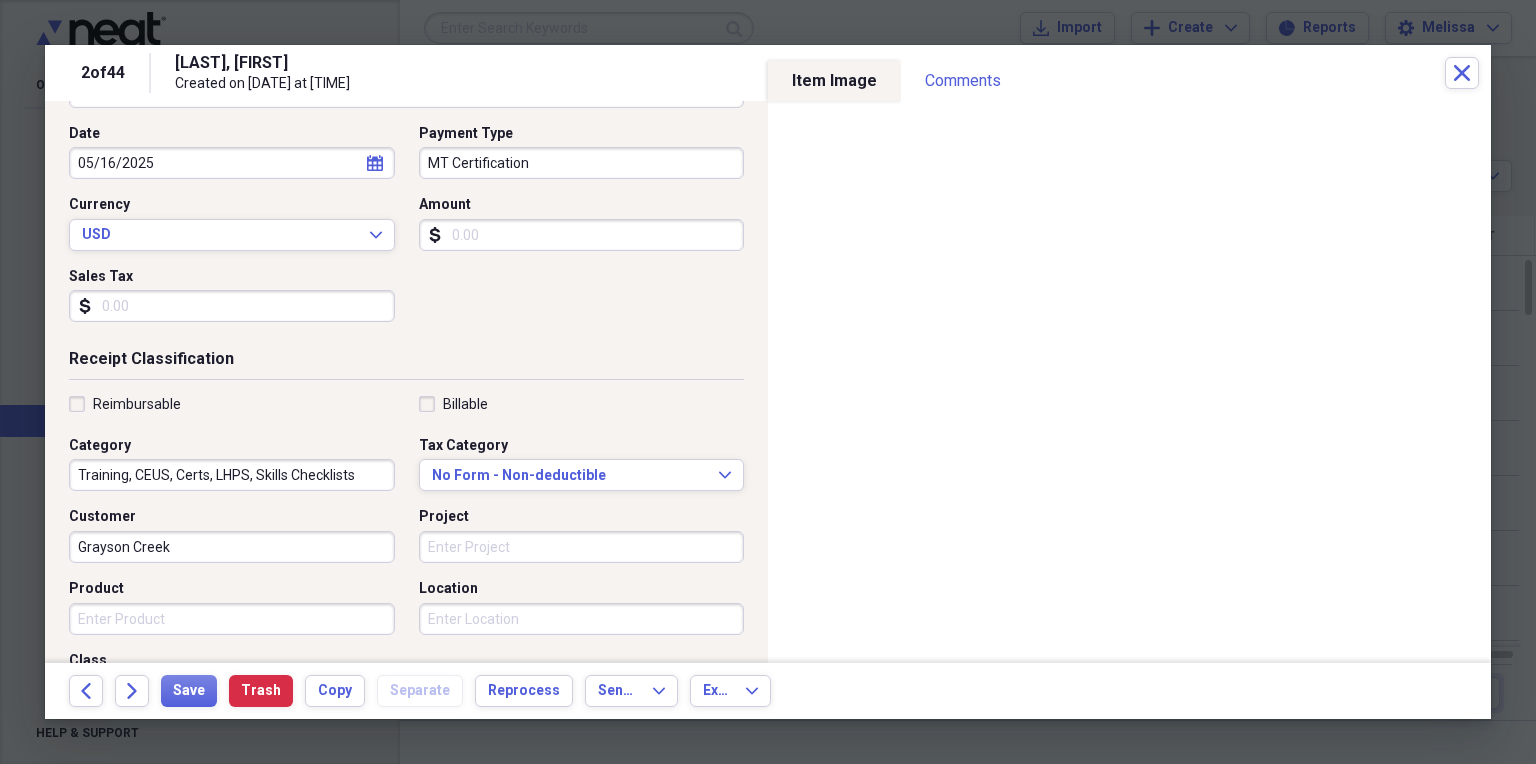 scroll, scrollTop: 0, scrollLeft: 0, axis: both 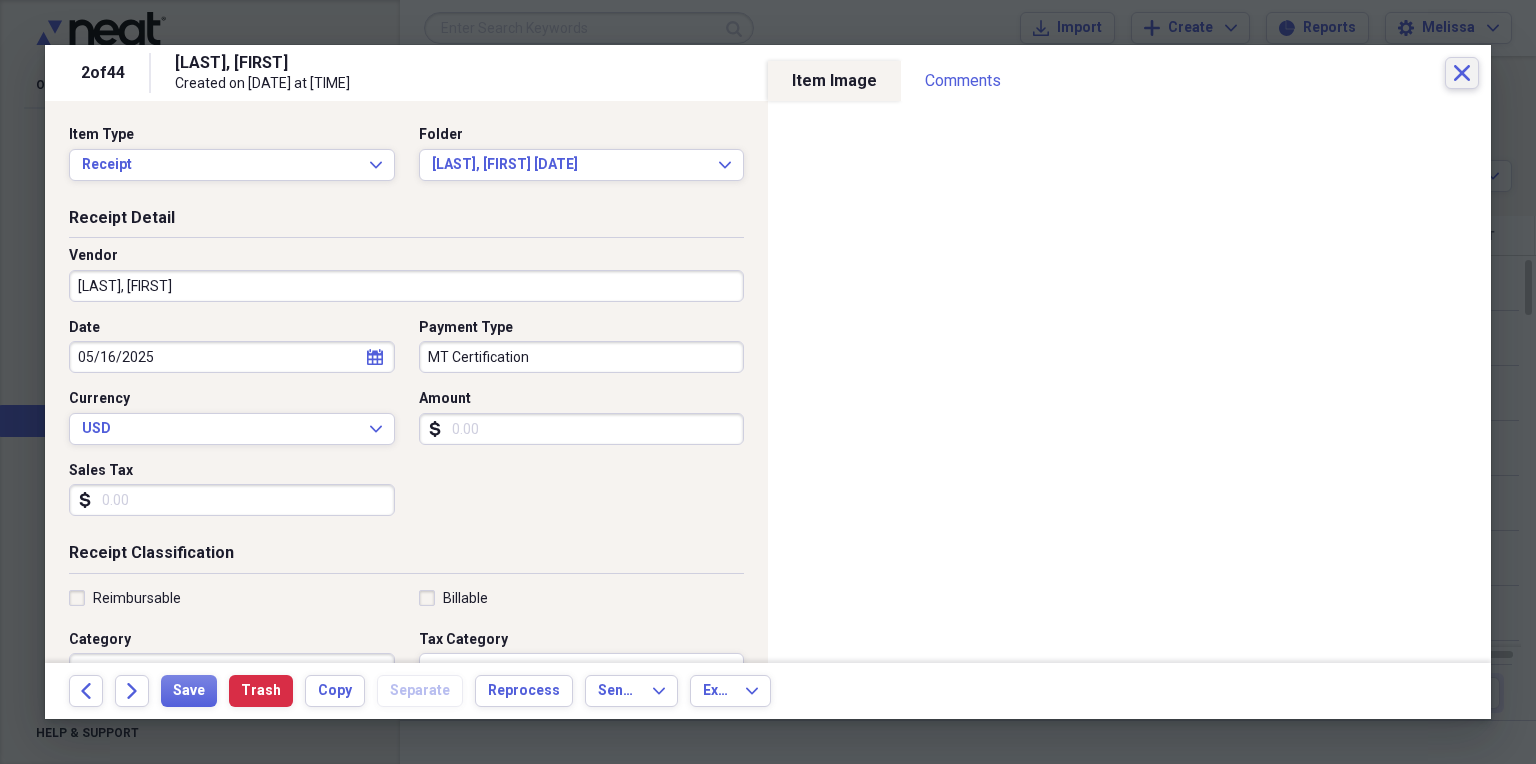 click on "Close" at bounding box center (1462, 73) 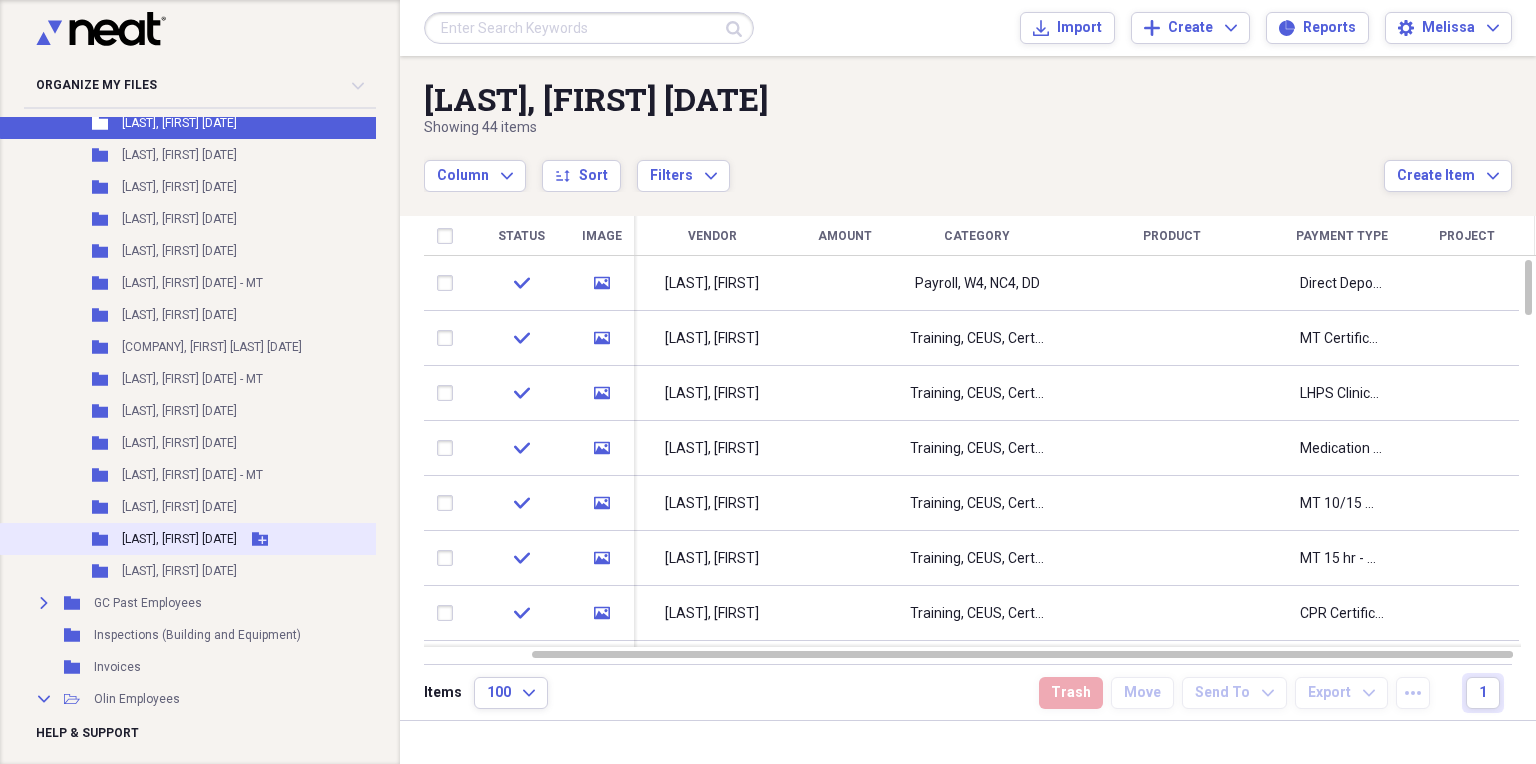 scroll, scrollTop: 1100, scrollLeft: 0, axis: vertical 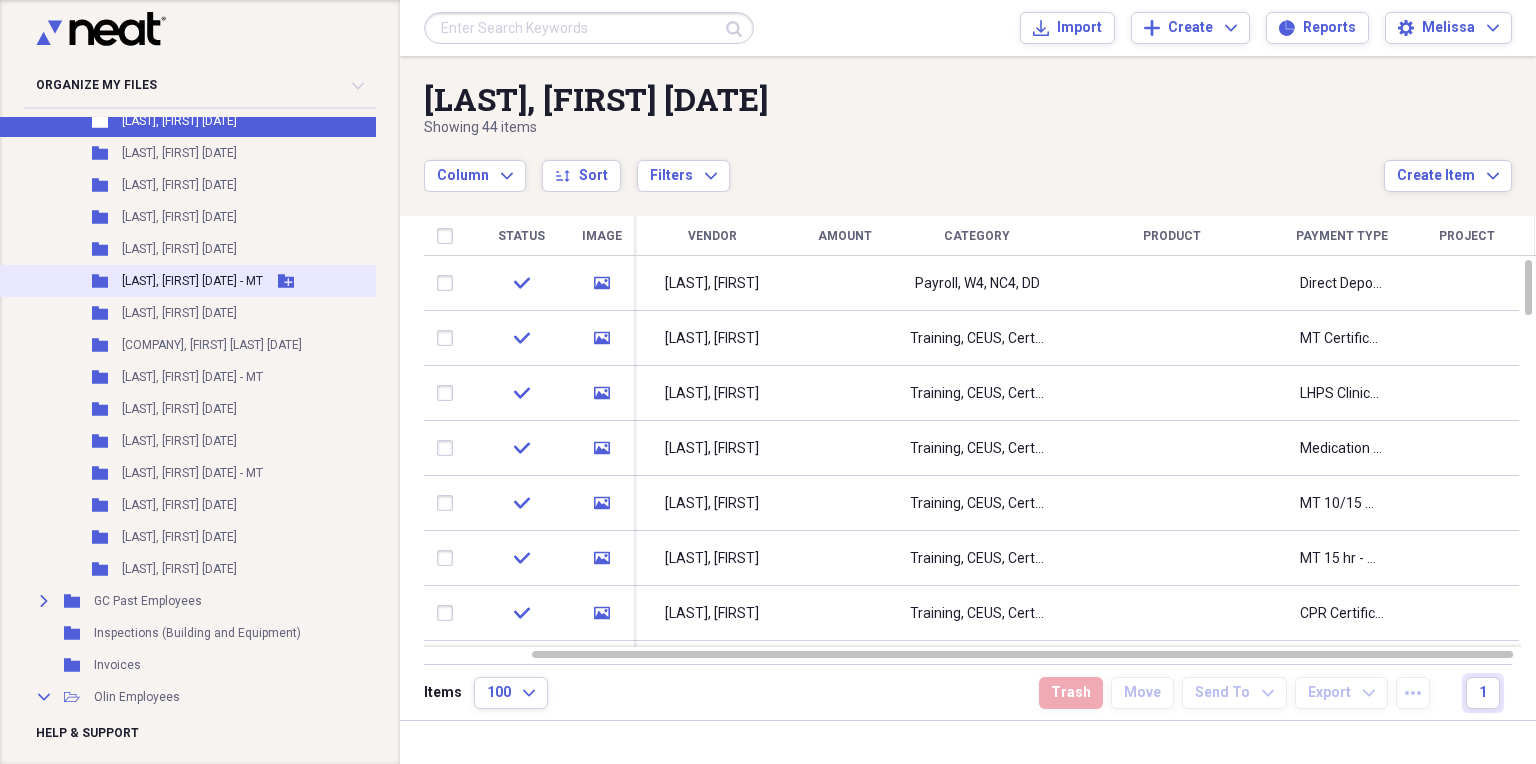 click on "[LAST], [FIRST] [DATE] - MT" at bounding box center (192, 281) 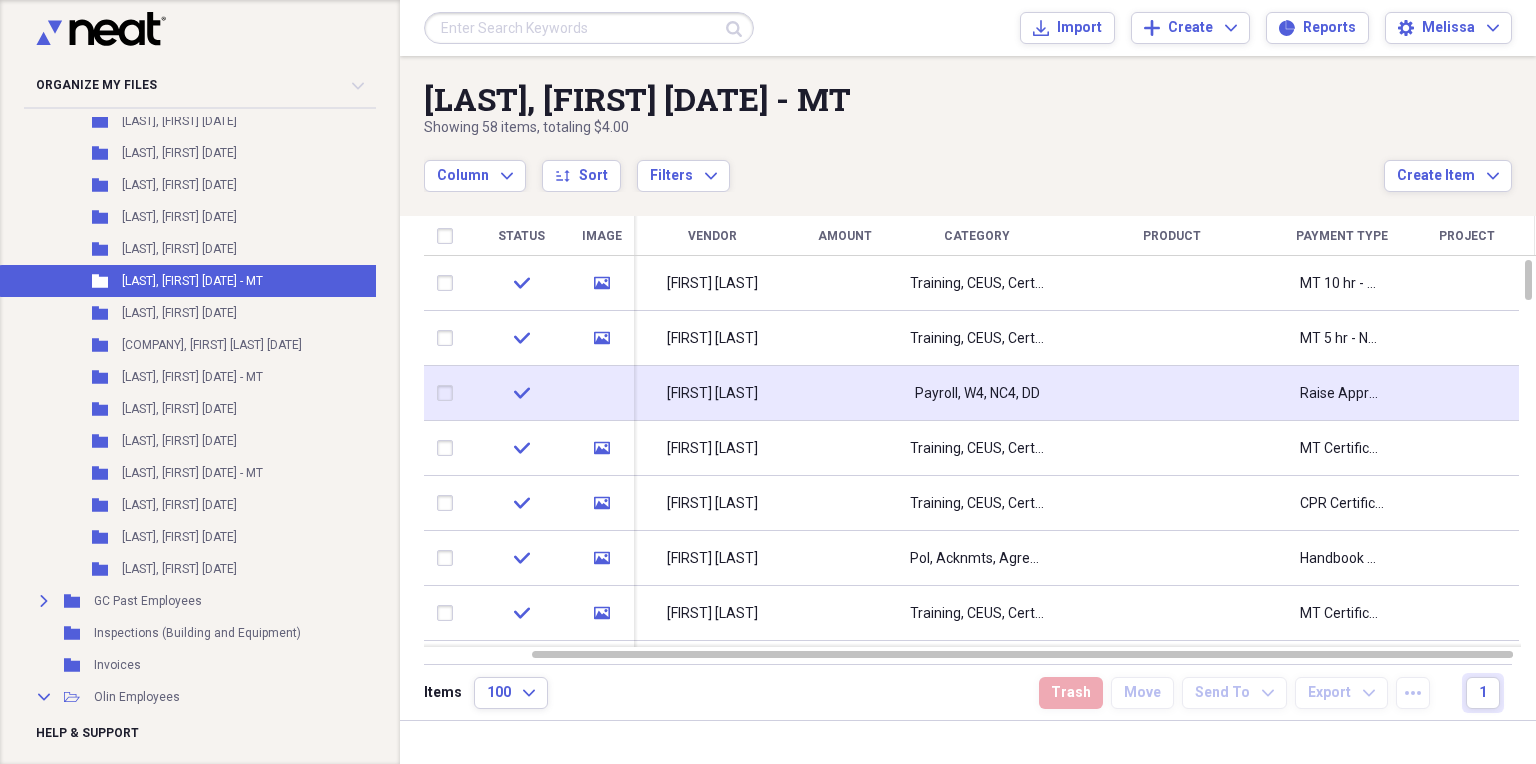 click at bounding box center [1172, 393] 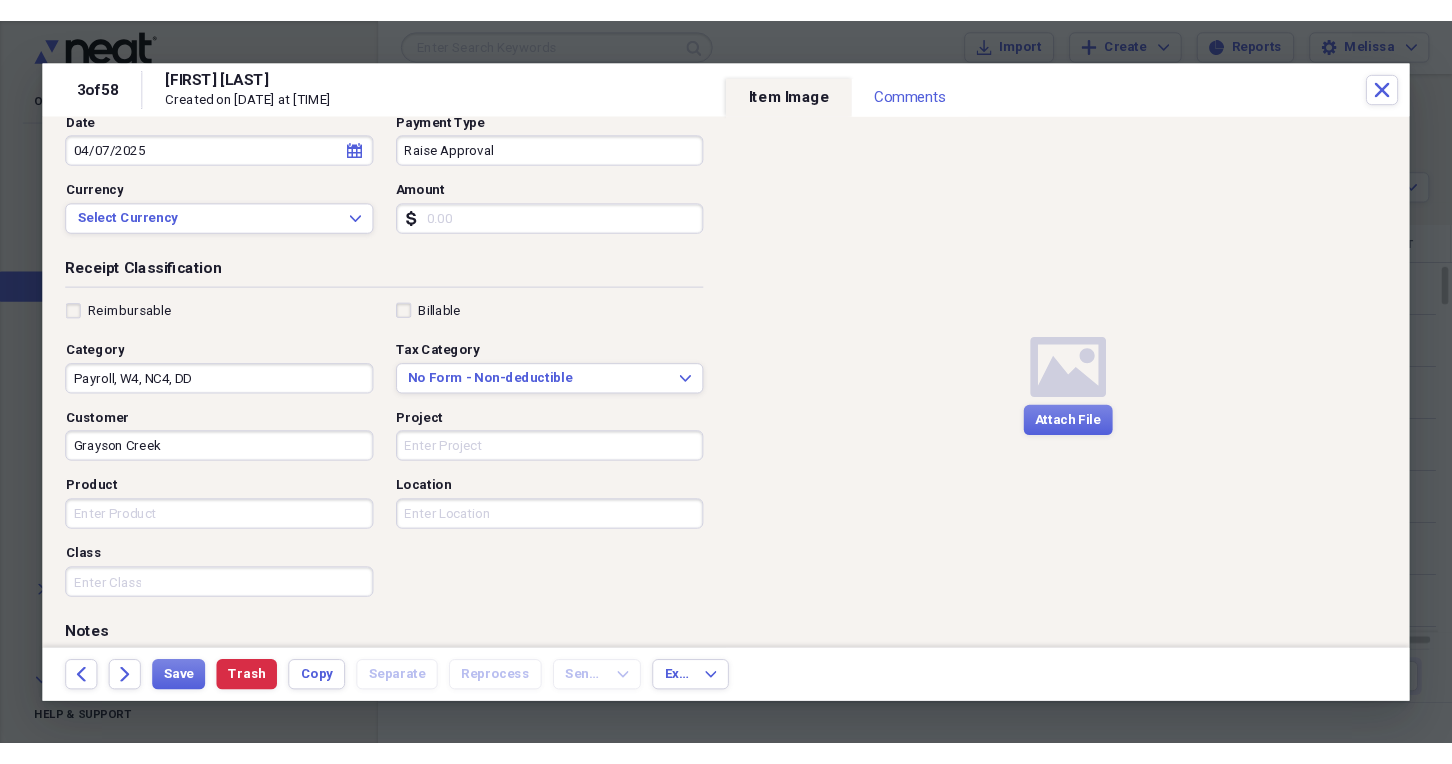 scroll, scrollTop: 387, scrollLeft: 0, axis: vertical 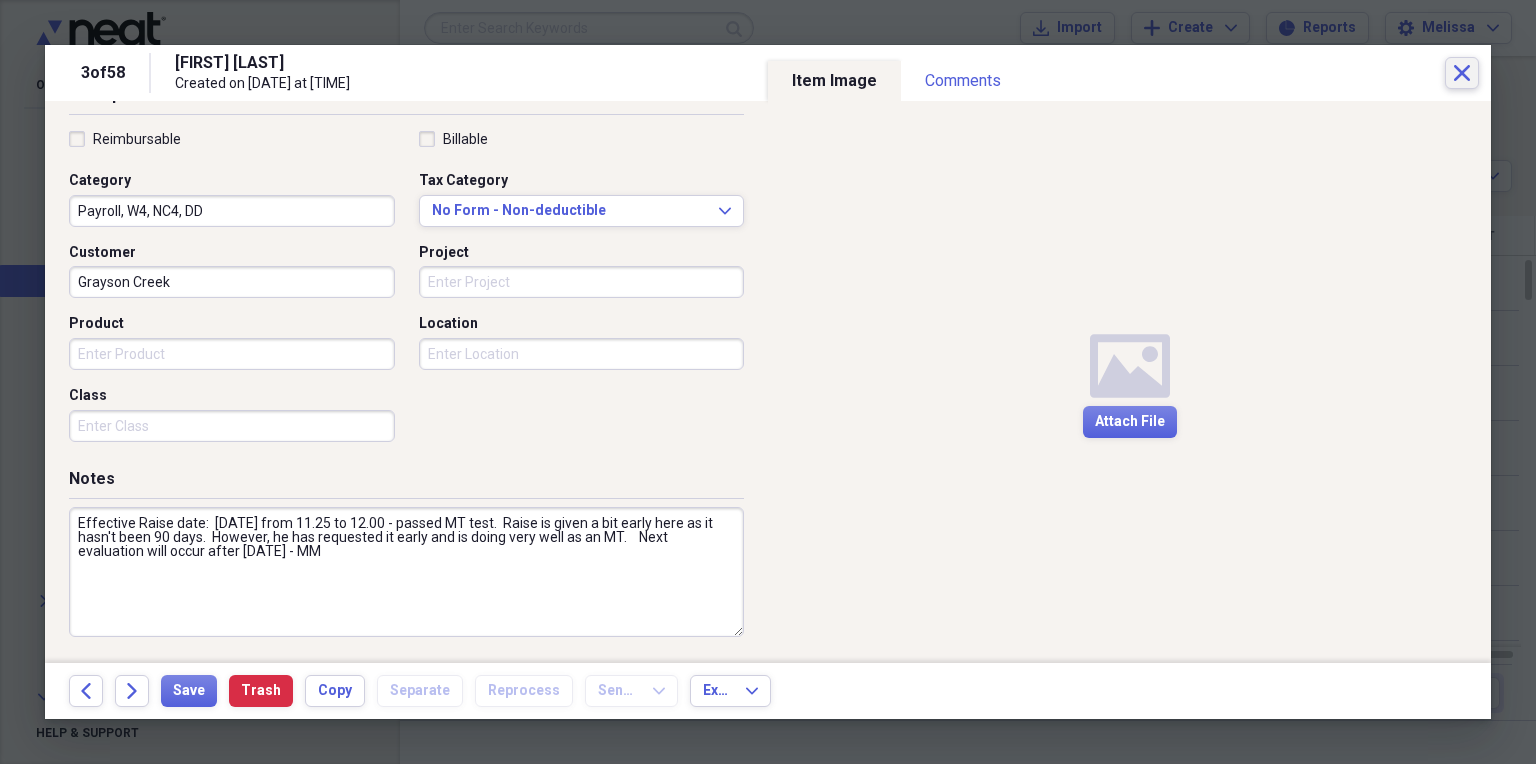 click on "Close" at bounding box center (1462, 73) 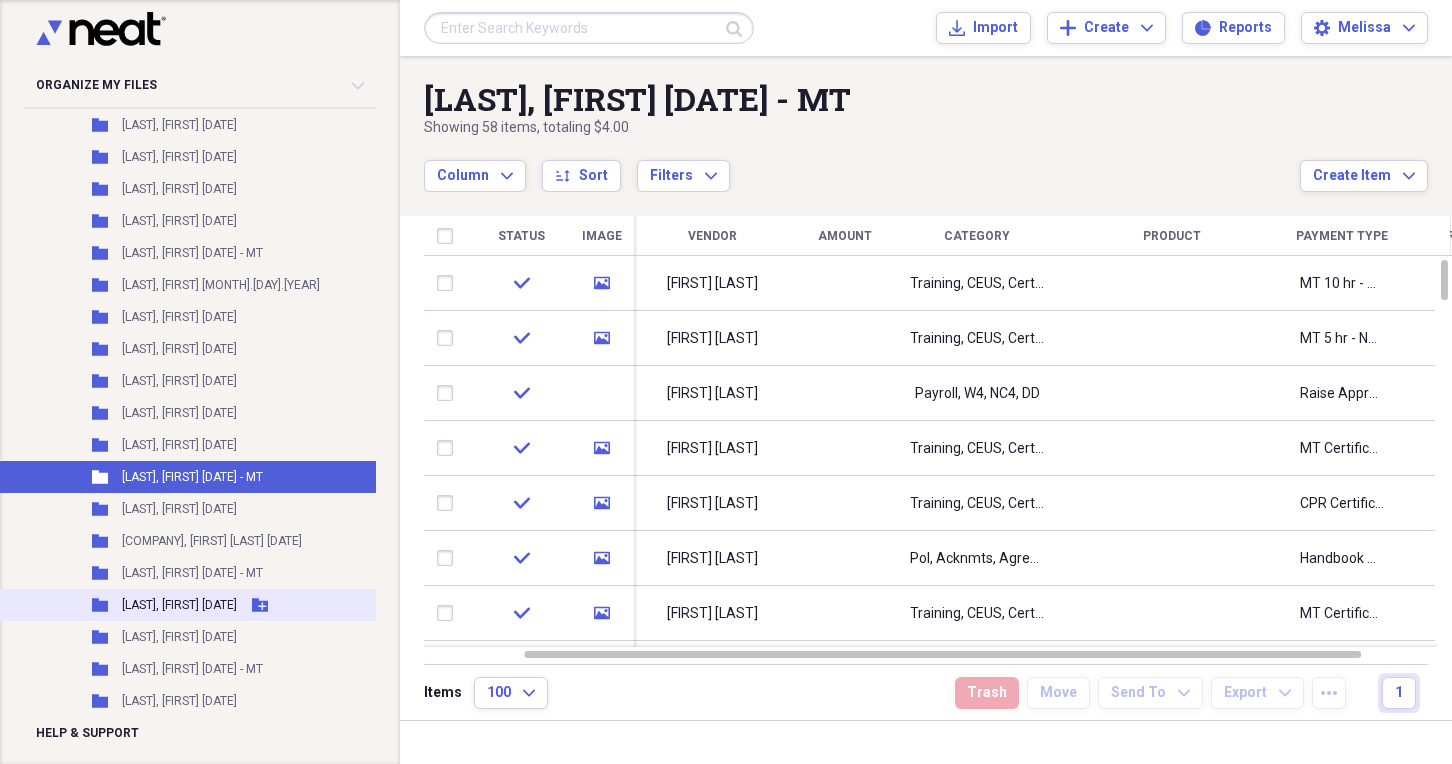 scroll, scrollTop: 900, scrollLeft: 0, axis: vertical 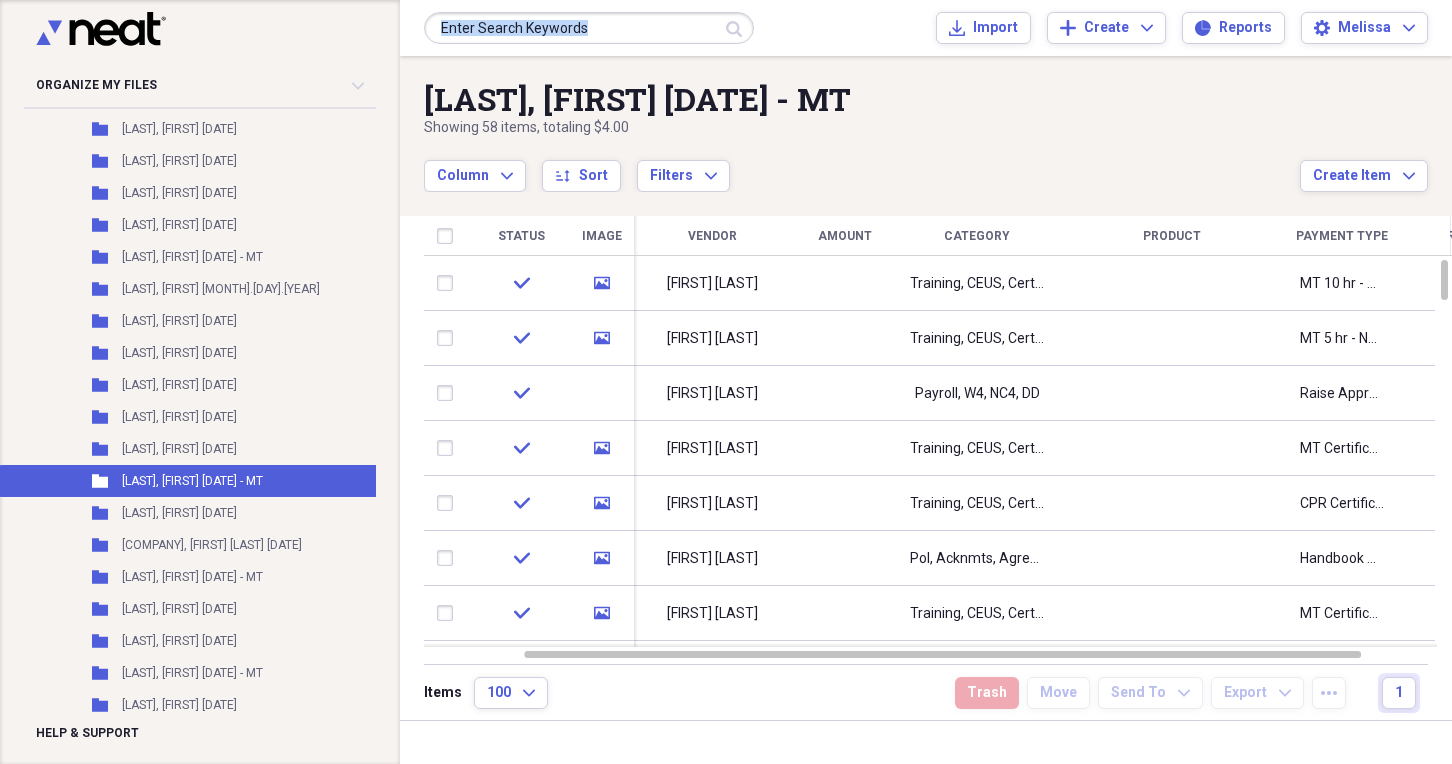 click on "Submit Import Import Add Create Expand Reports Reports Settings Melissa Expand" at bounding box center (926, 28) 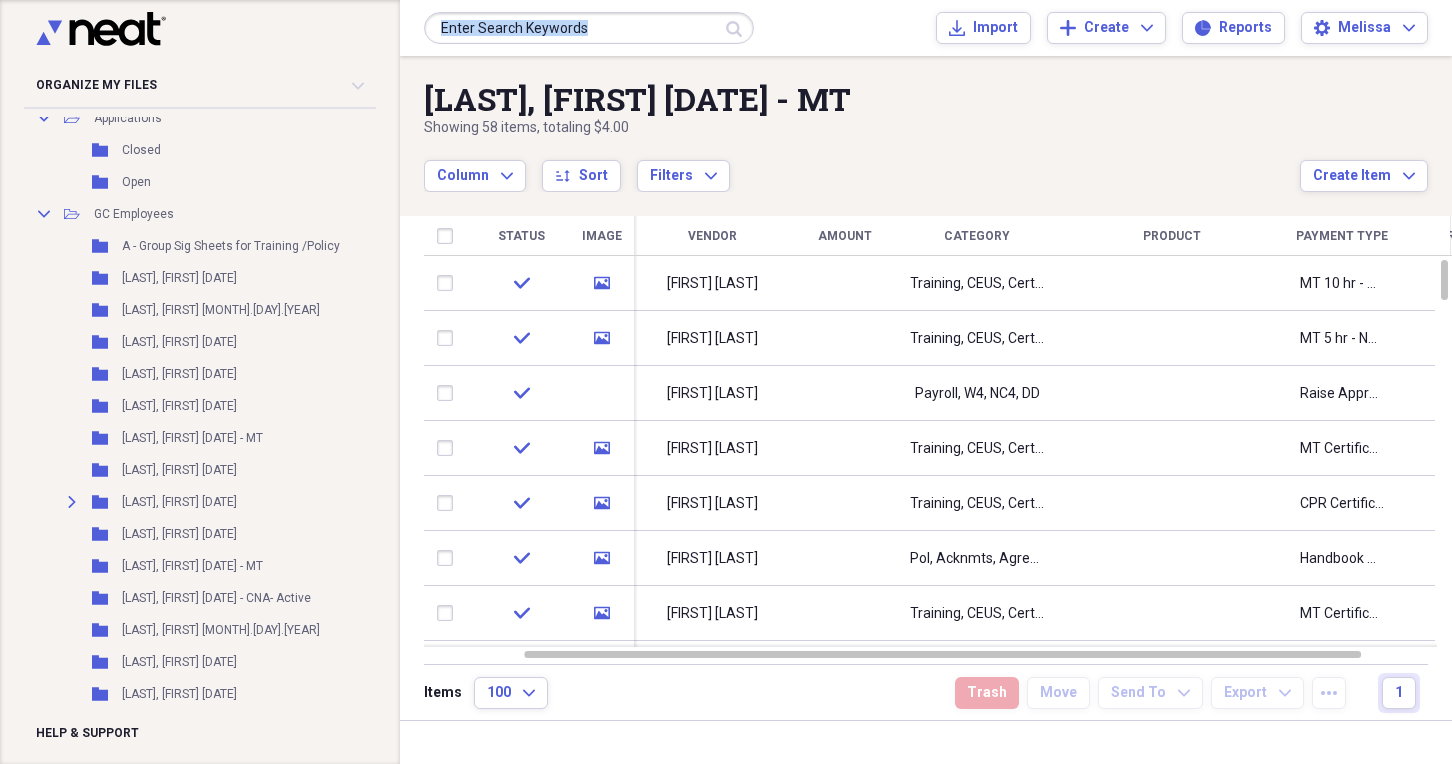 scroll, scrollTop: 206, scrollLeft: 0, axis: vertical 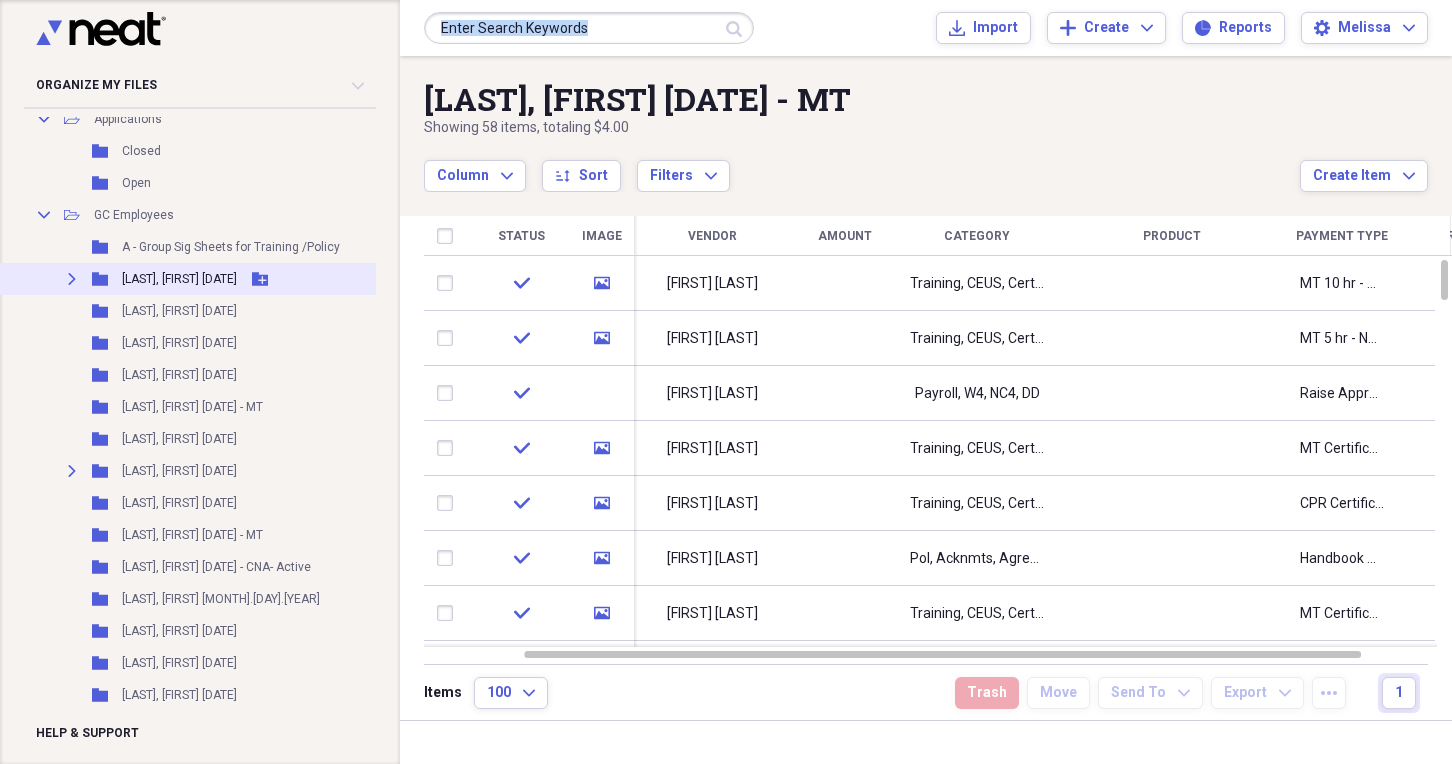 click 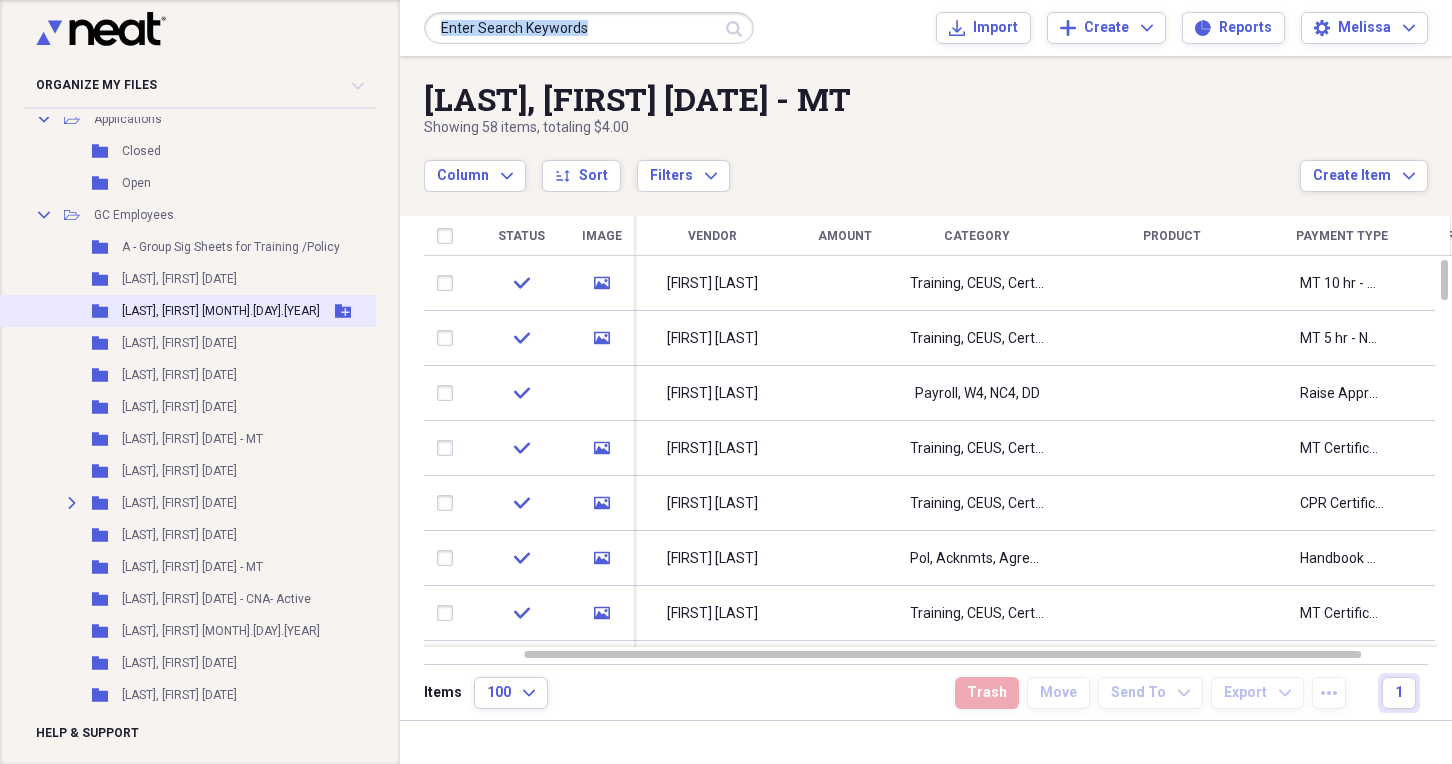 click on "[LAST], [FIRST] [MONTH].[DAY].[YEAR]" at bounding box center [221, 311] 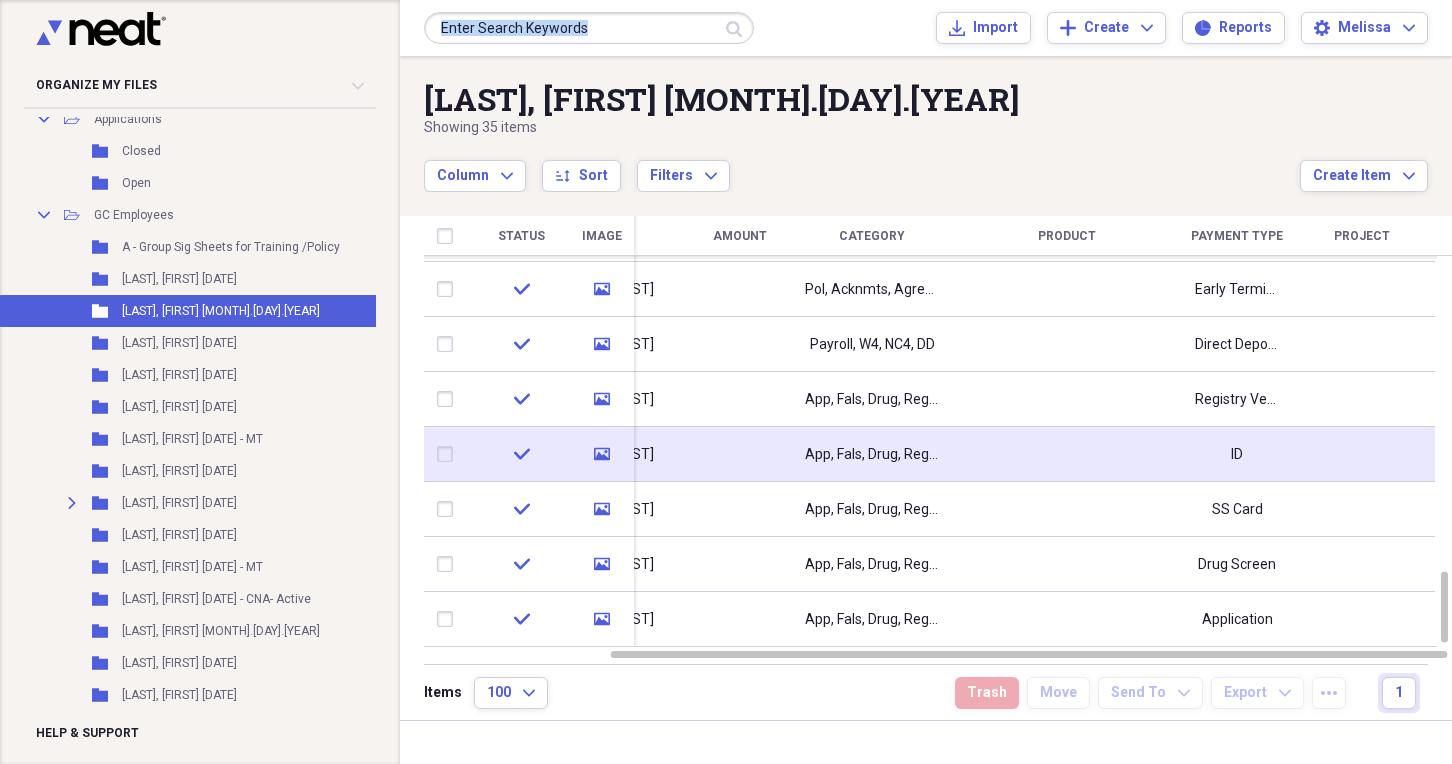 click at bounding box center [1067, 454] 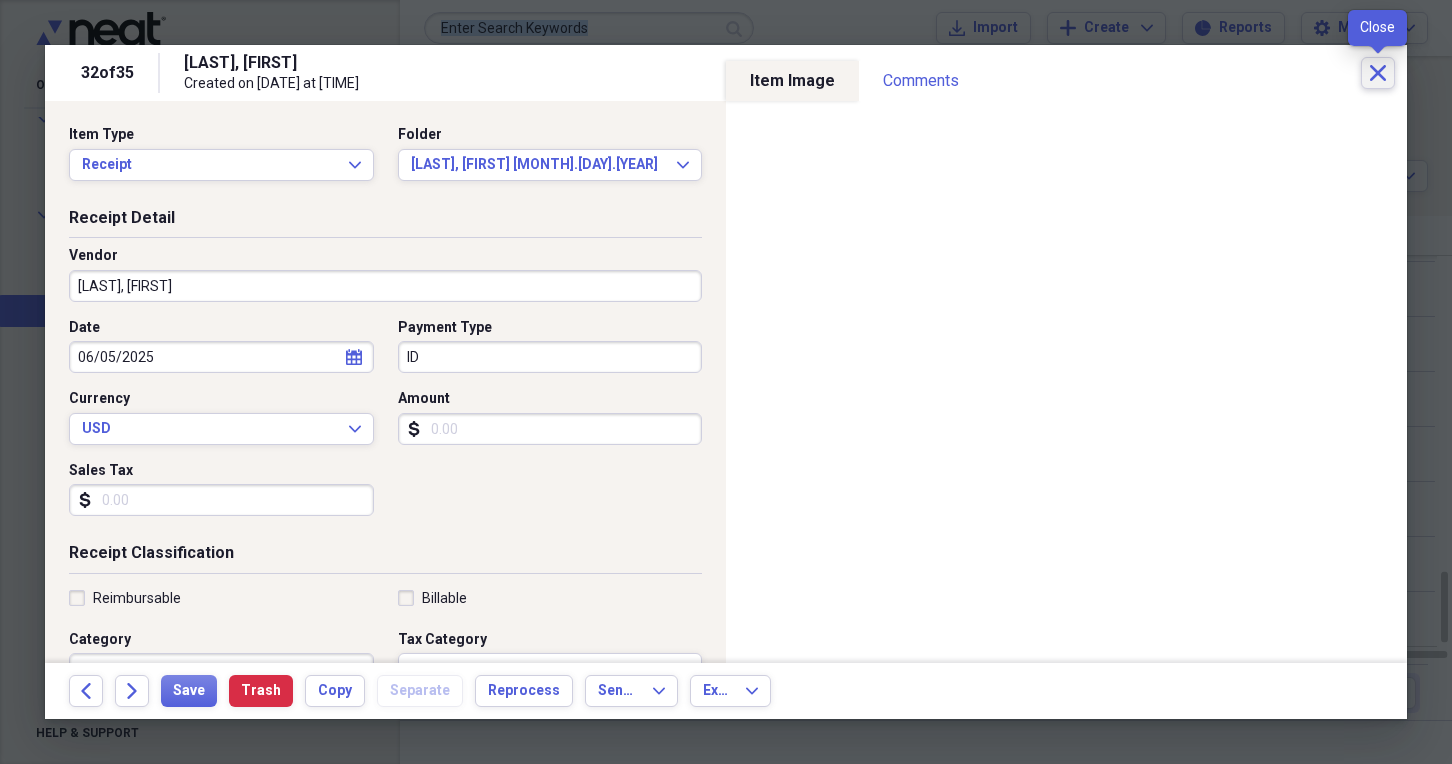 click on "Close" at bounding box center [1378, 73] 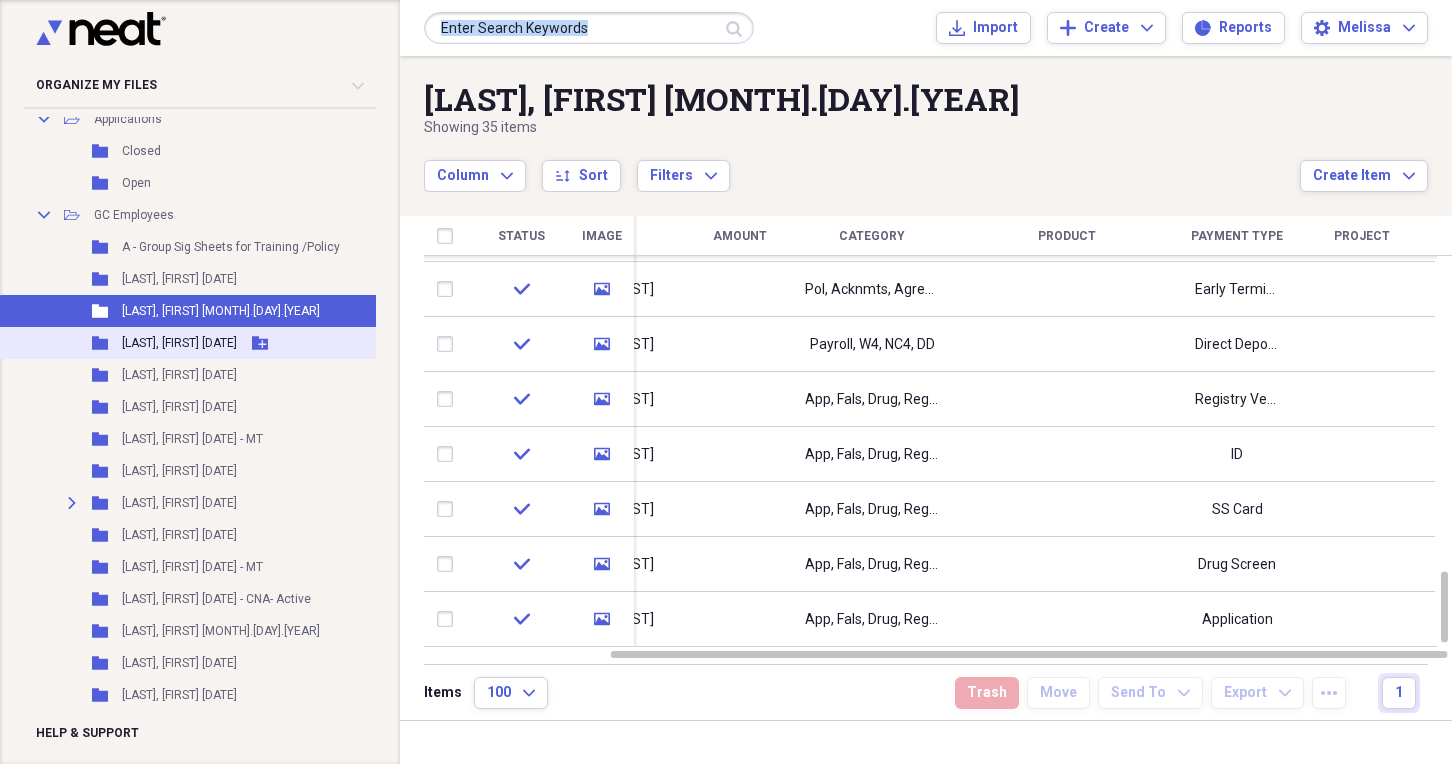 click on "[LAST], [FIRST] [DATE]" at bounding box center (179, 343) 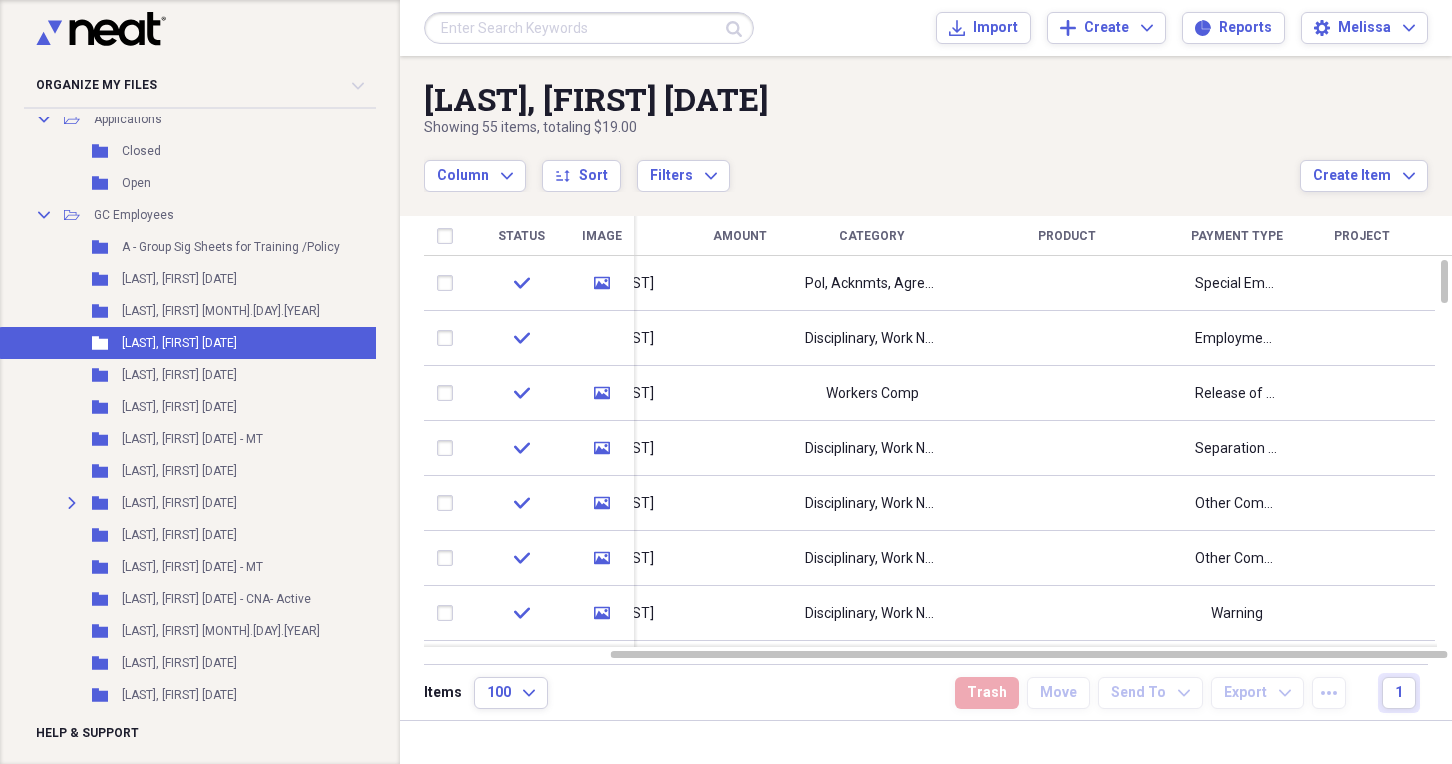 click on "Column Expand sort Sort Filters  Expand" at bounding box center (862, 165) 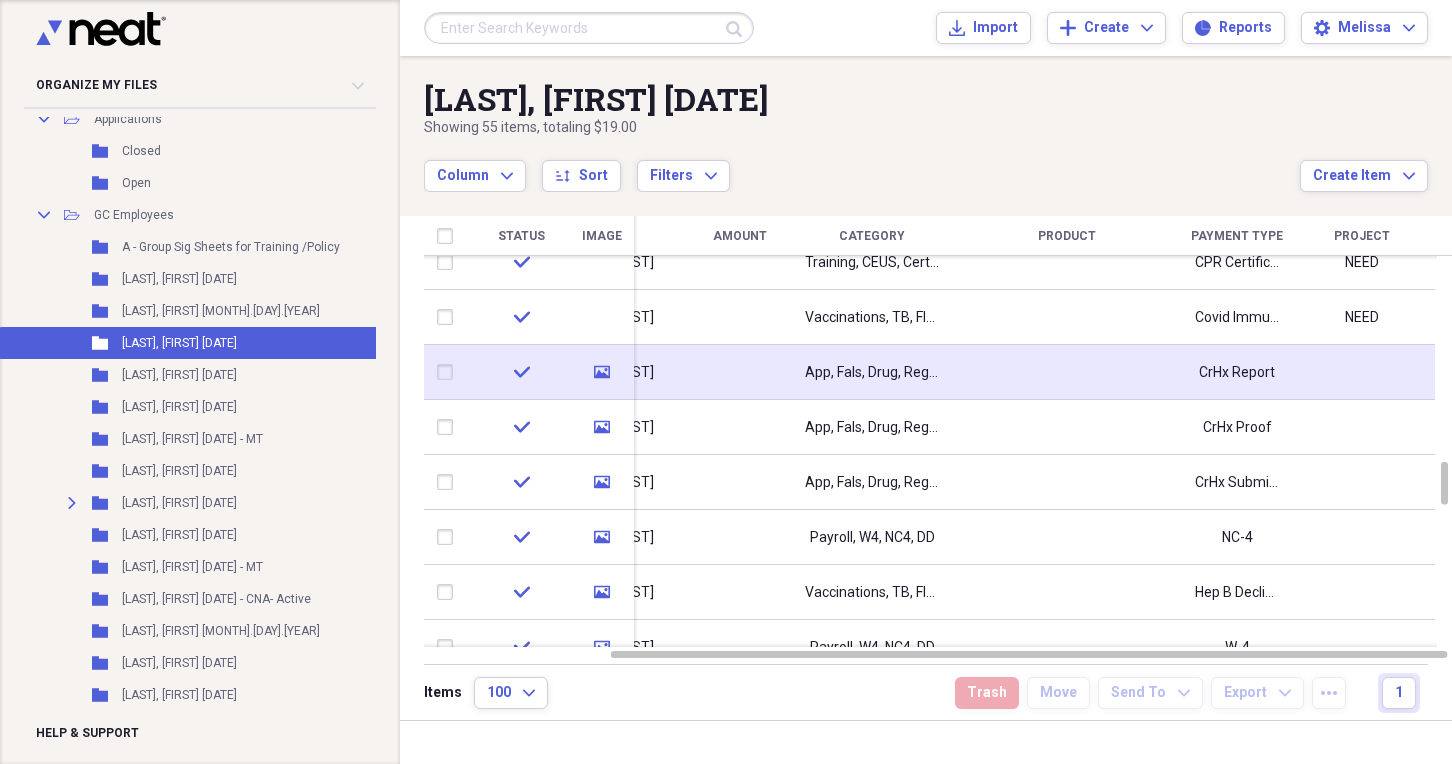 click at bounding box center [1067, 372] 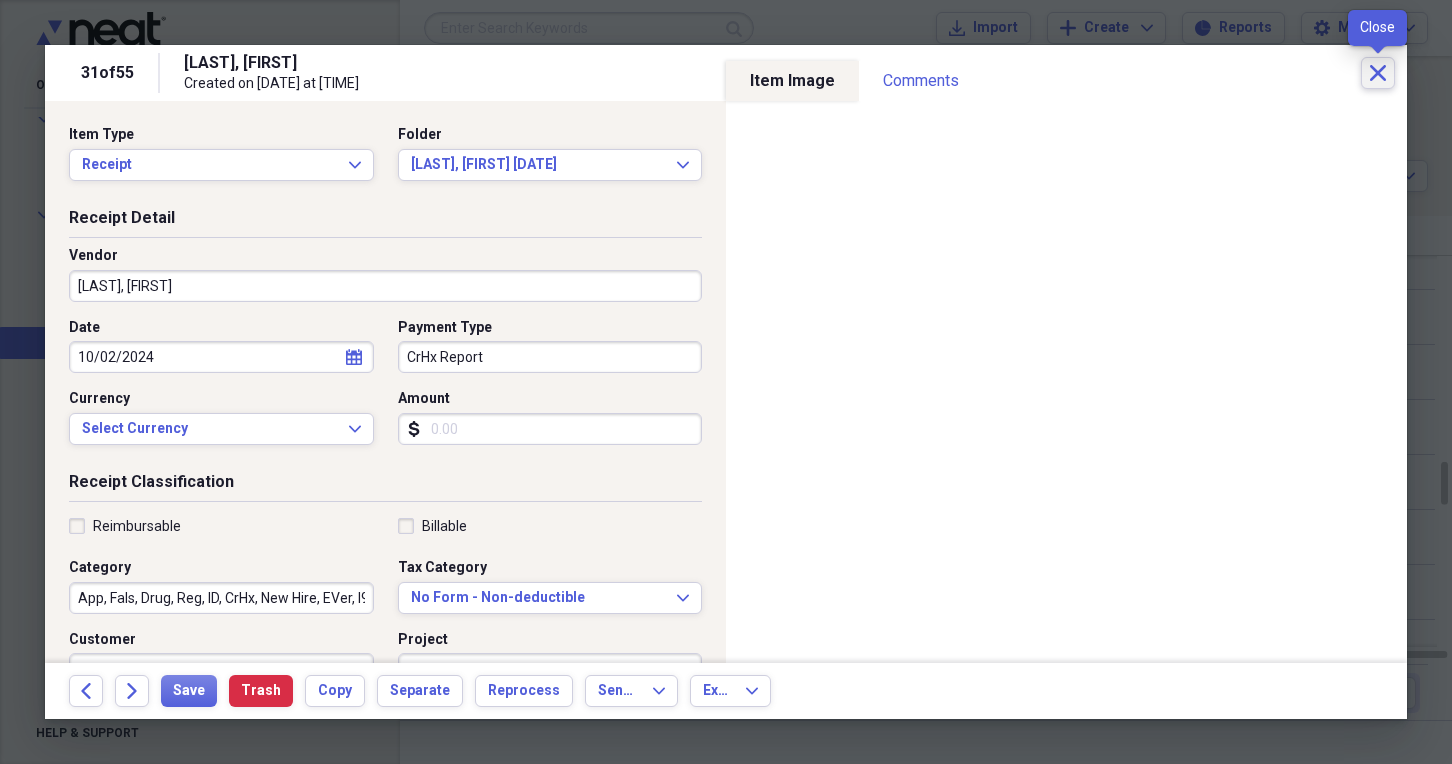 click on "Close" at bounding box center [1378, 73] 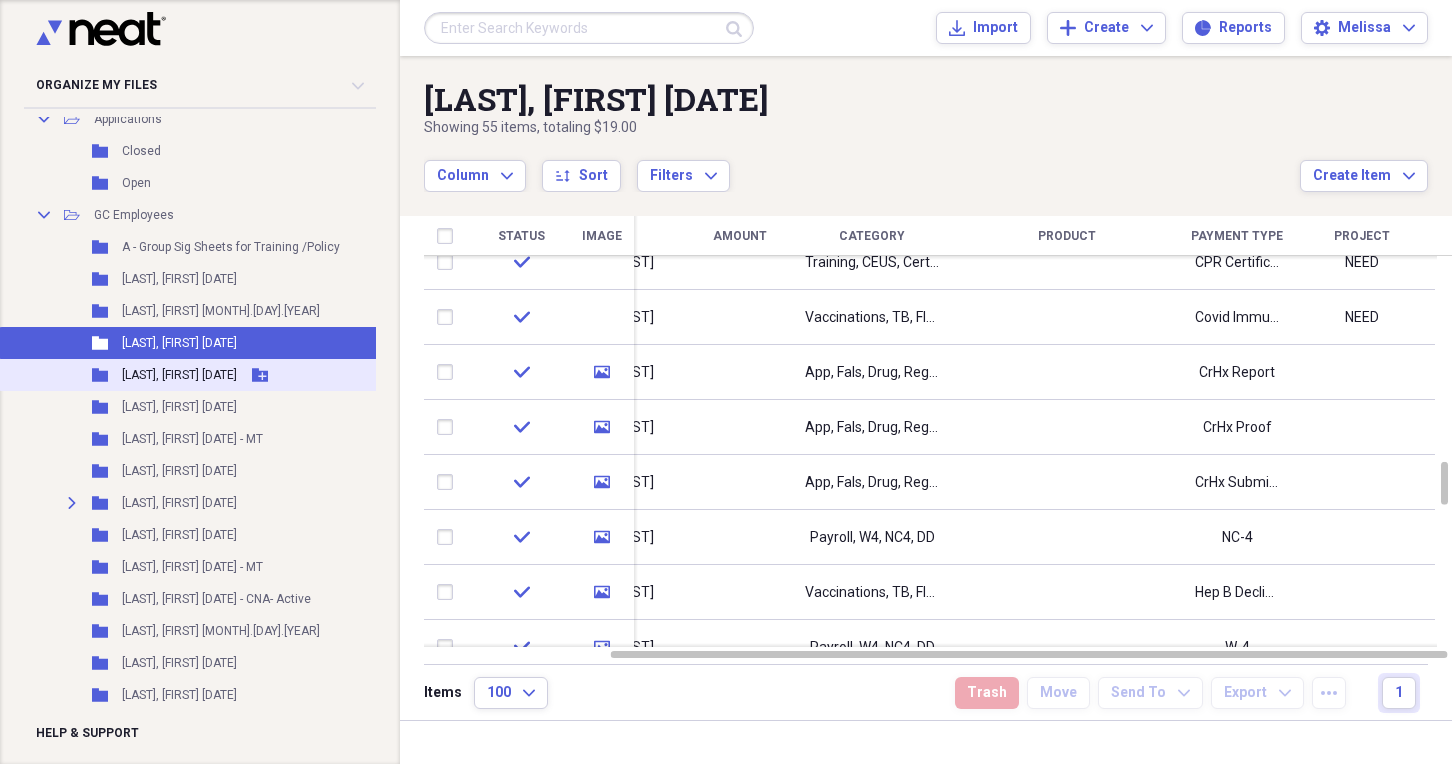 click on "[LAST], [FIRST] [DATE]" at bounding box center [179, 375] 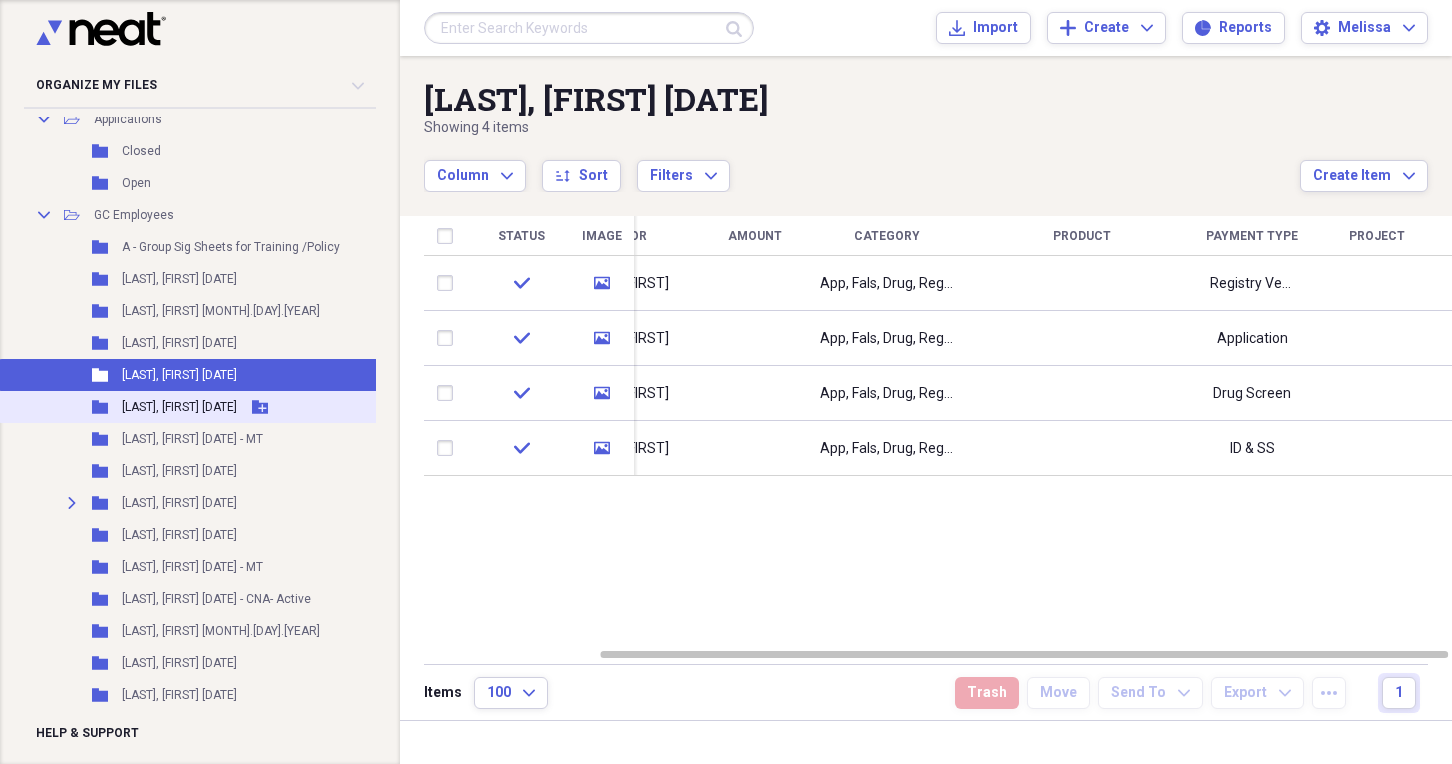 click on "[LAST], [FIRST] [DATE]" at bounding box center [179, 407] 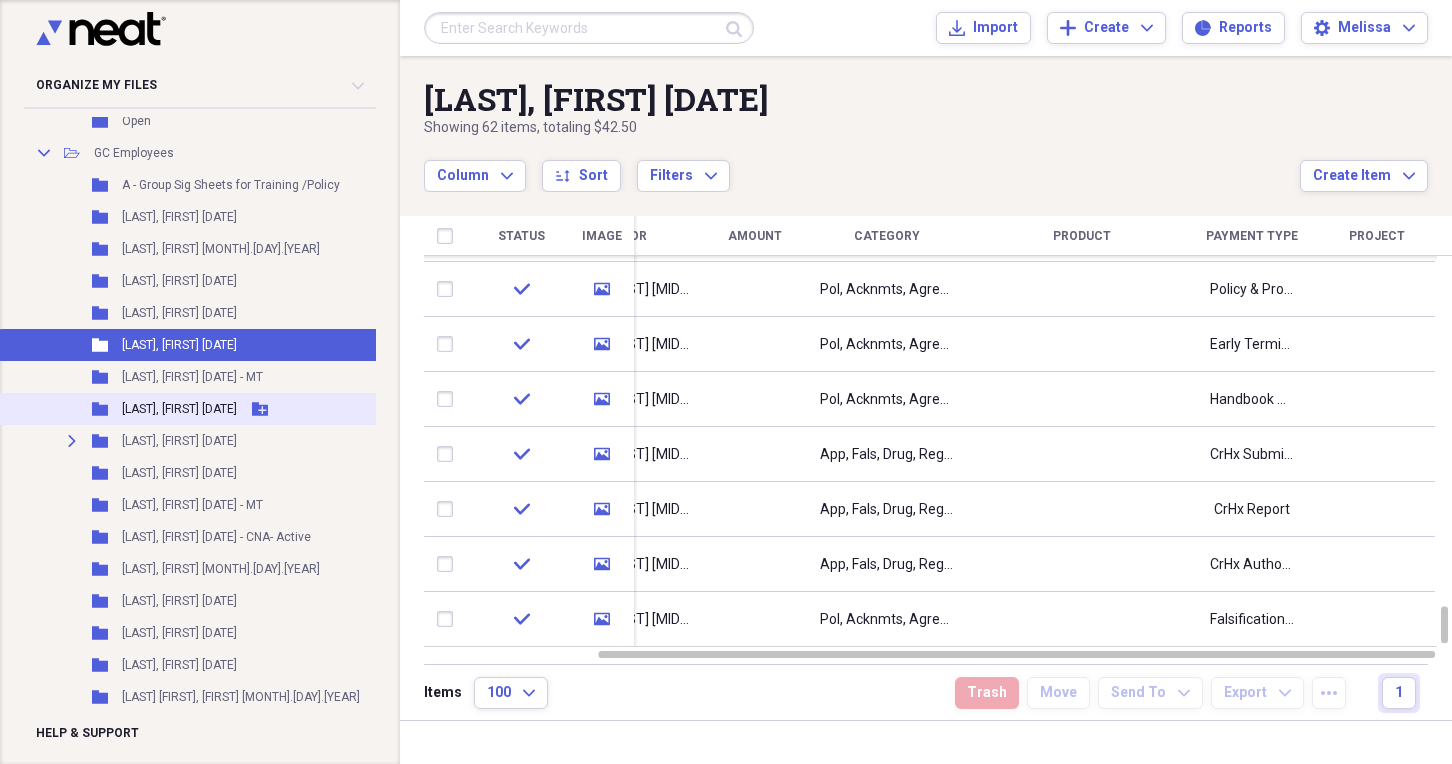 scroll, scrollTop: 300, scrollLeft: 0, axis: vertical 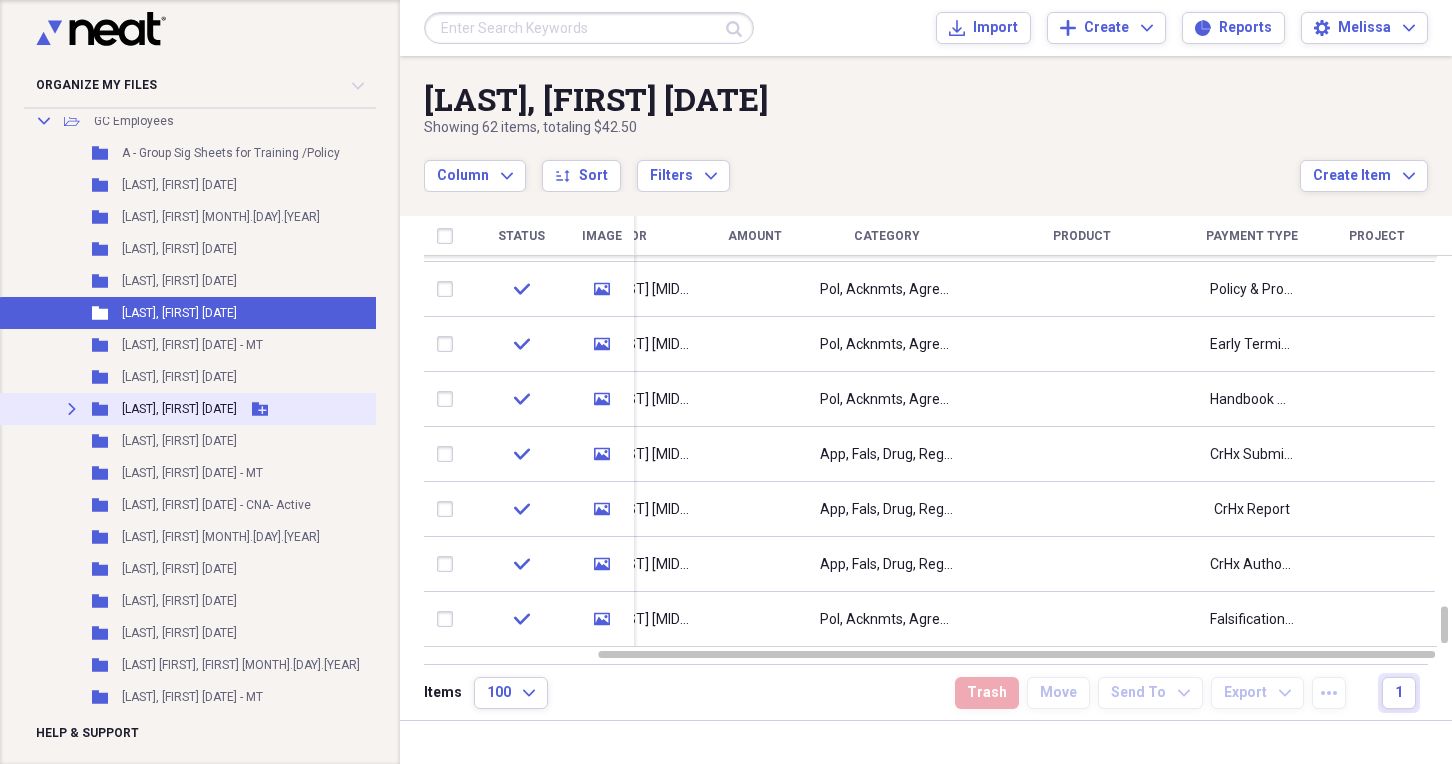 click on "[LAST], [FIRST] [DATE]" at bounding box center (179, 409) 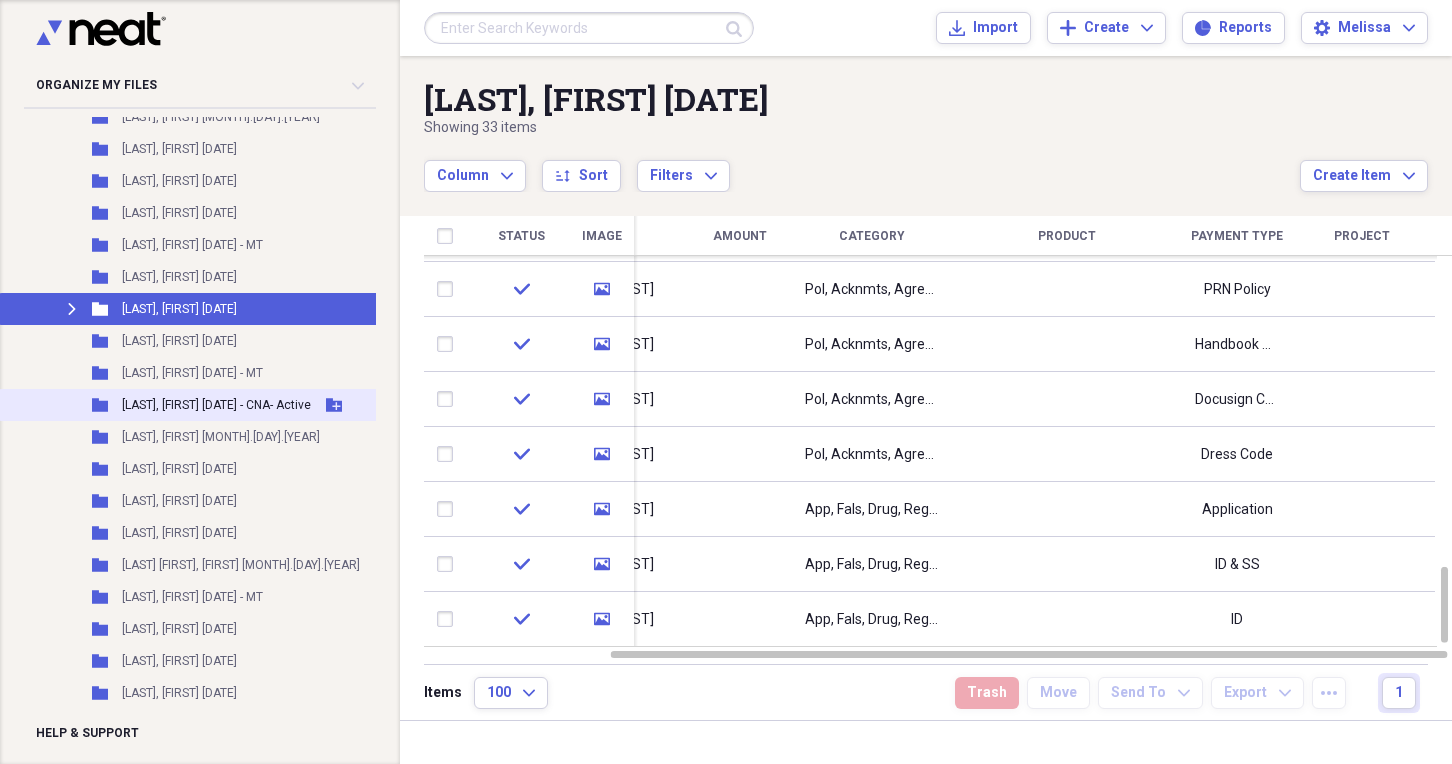 scroll, scrollTop: 401, scrollLeft: 0, axis: vertical 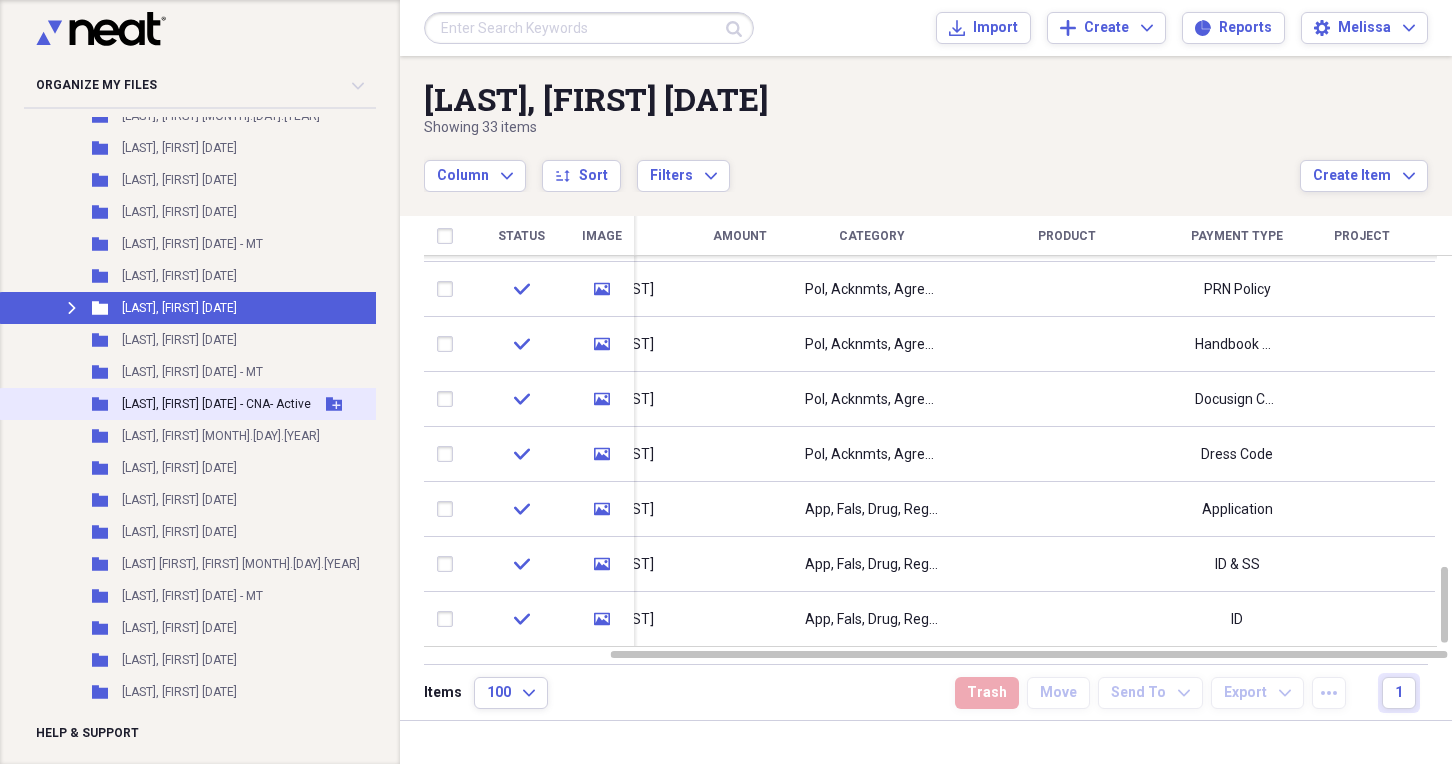 click on "Folder [FIRST], [FIRST] [DATE] - CNA- Active Add Folder" at bounding box center [210, 404] 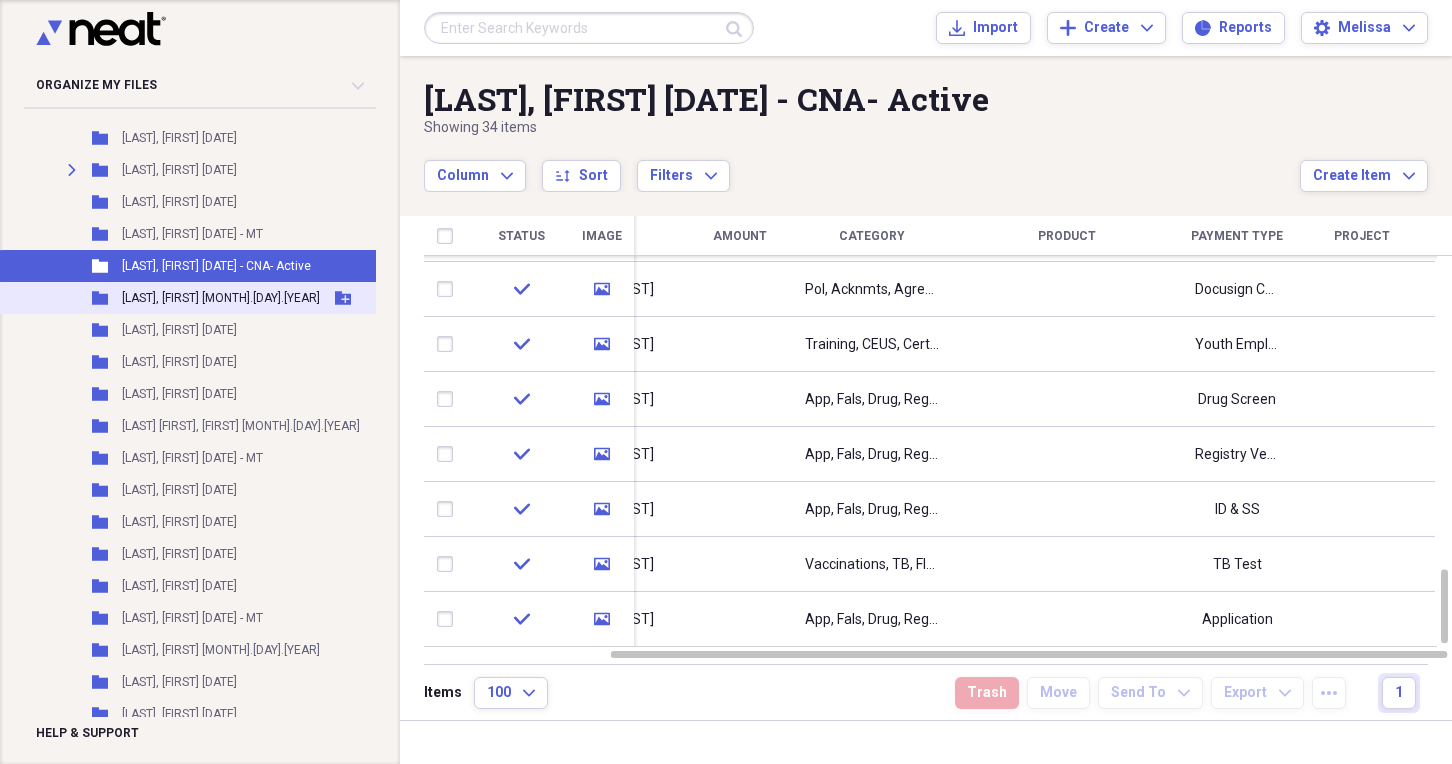scroll, scrollTop: 540, scrollLeft: 0, axis: vertical 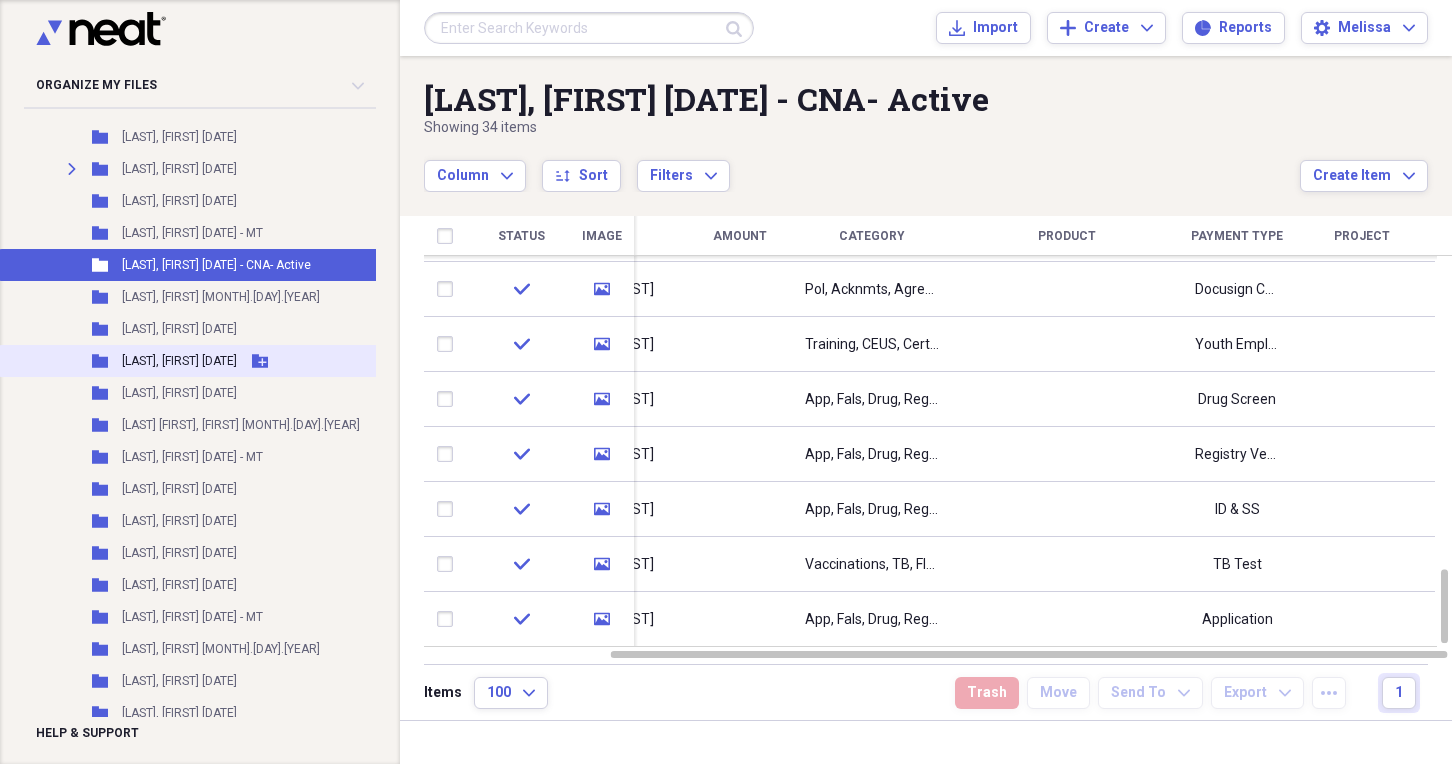 click on "[LAST], [FIRST] [DATE]" at bounding box center [179, 361] 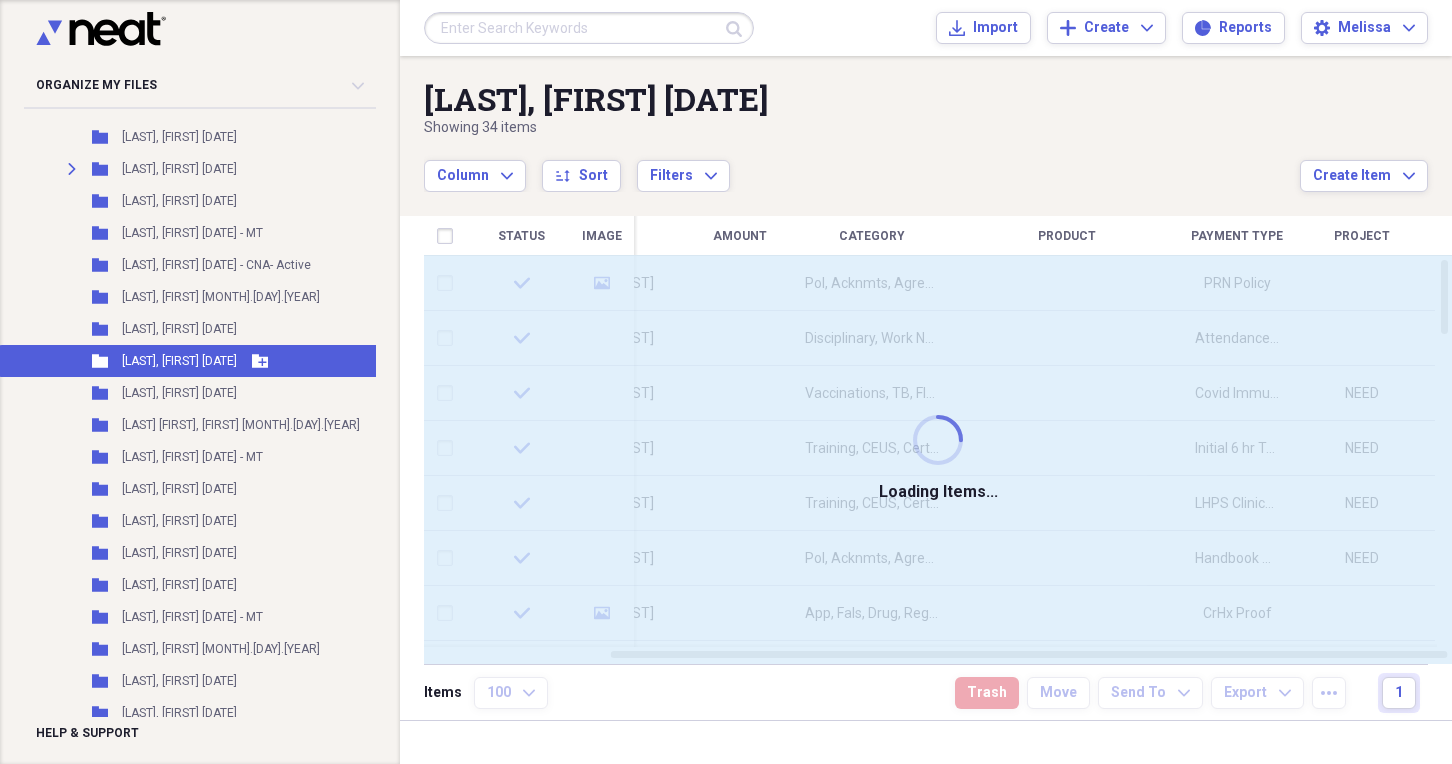 click on "[LAST], [FIRST] [DATE]" at bounding box center (179, 361) 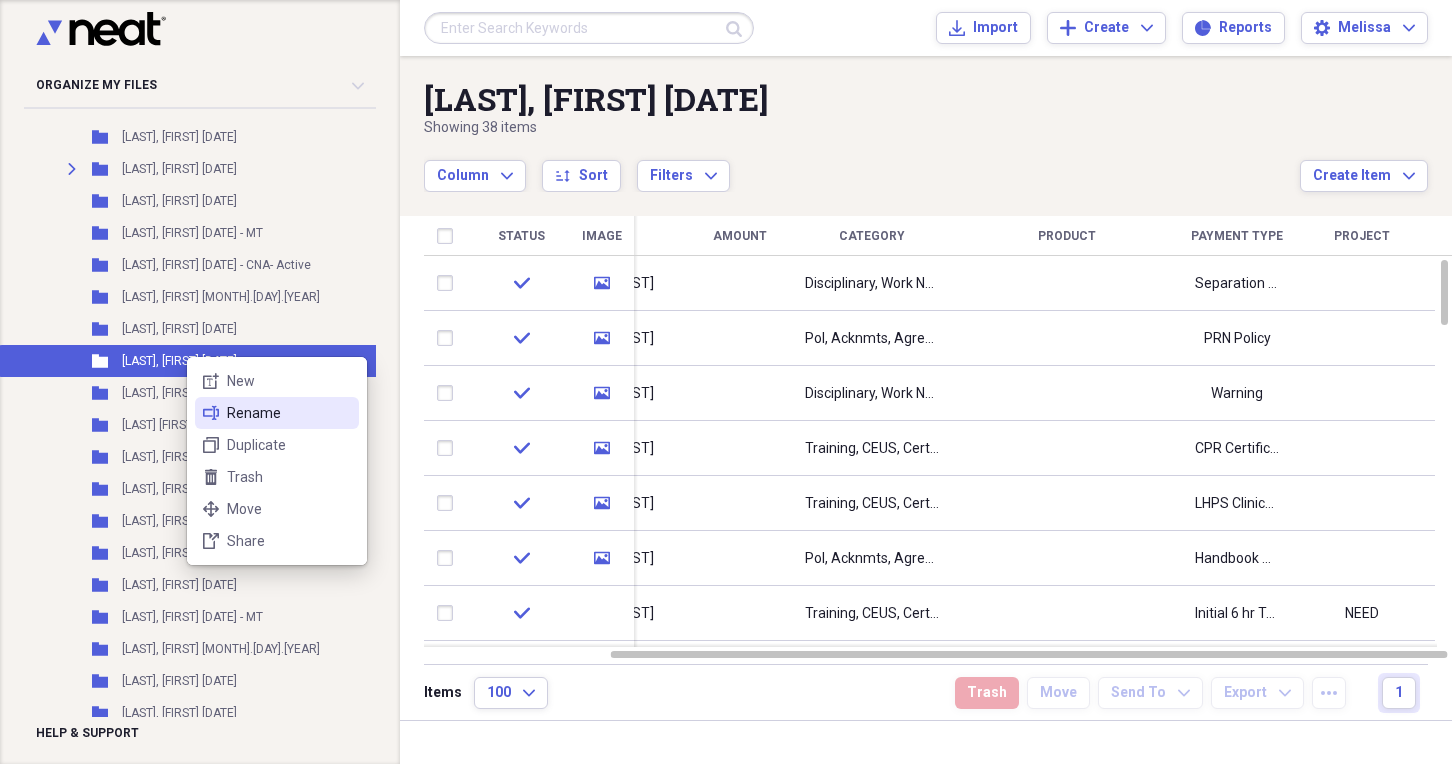 click on "rename Rename" at bounding box center [277, 413] 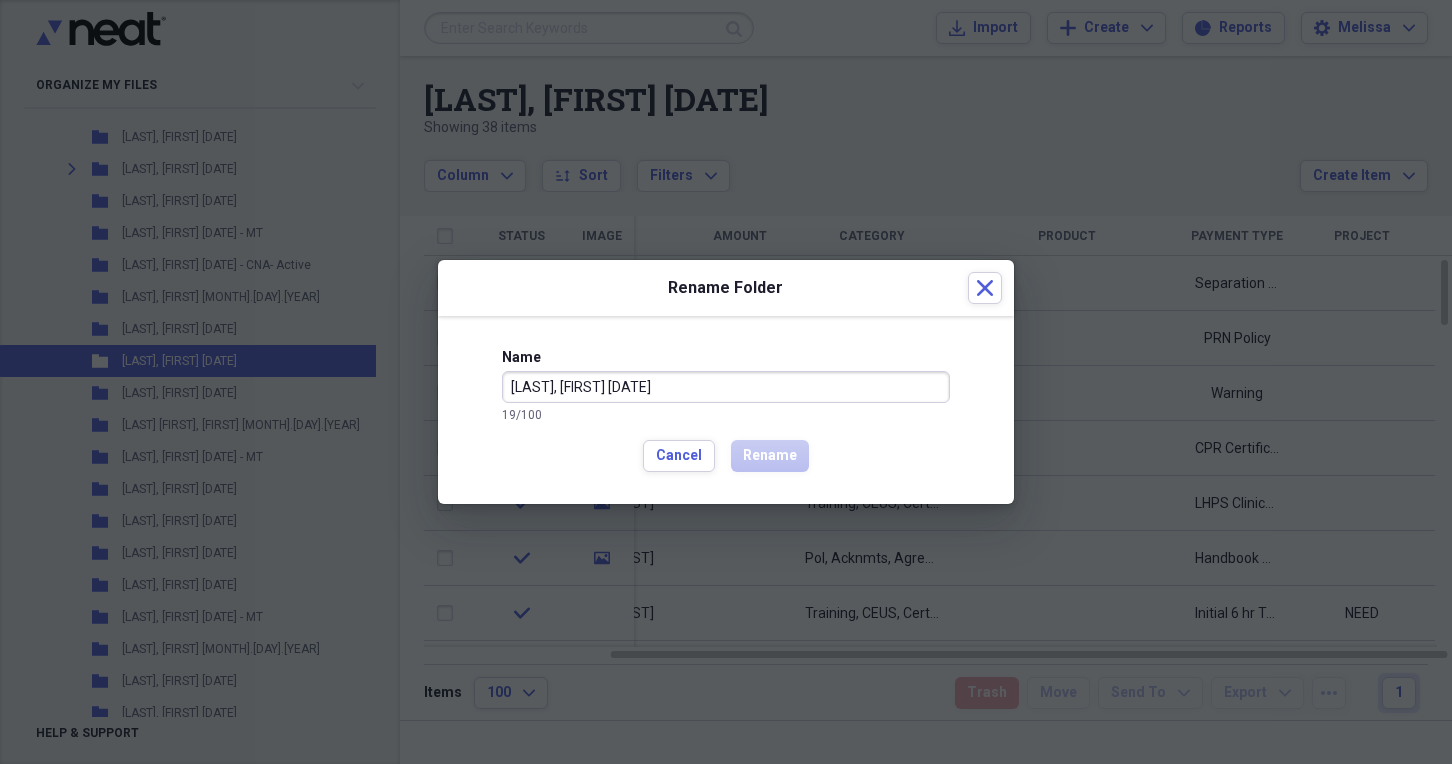 click on "[LAST], [FIRST] [DATE]" at bounding box center [726, 387] 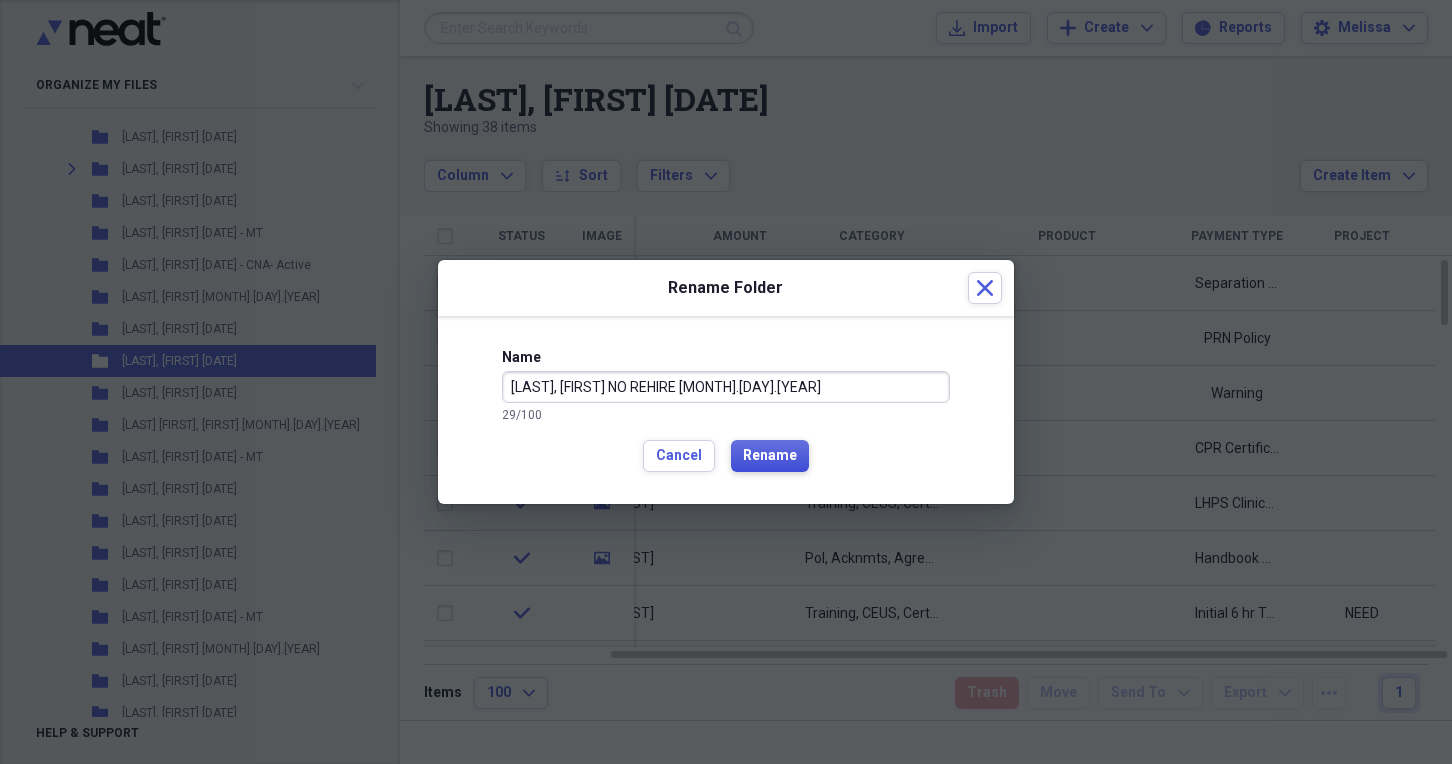 type on "[LAST], [FIRST] NO REHIRE [MONTH].[DAY].[YEAR]" 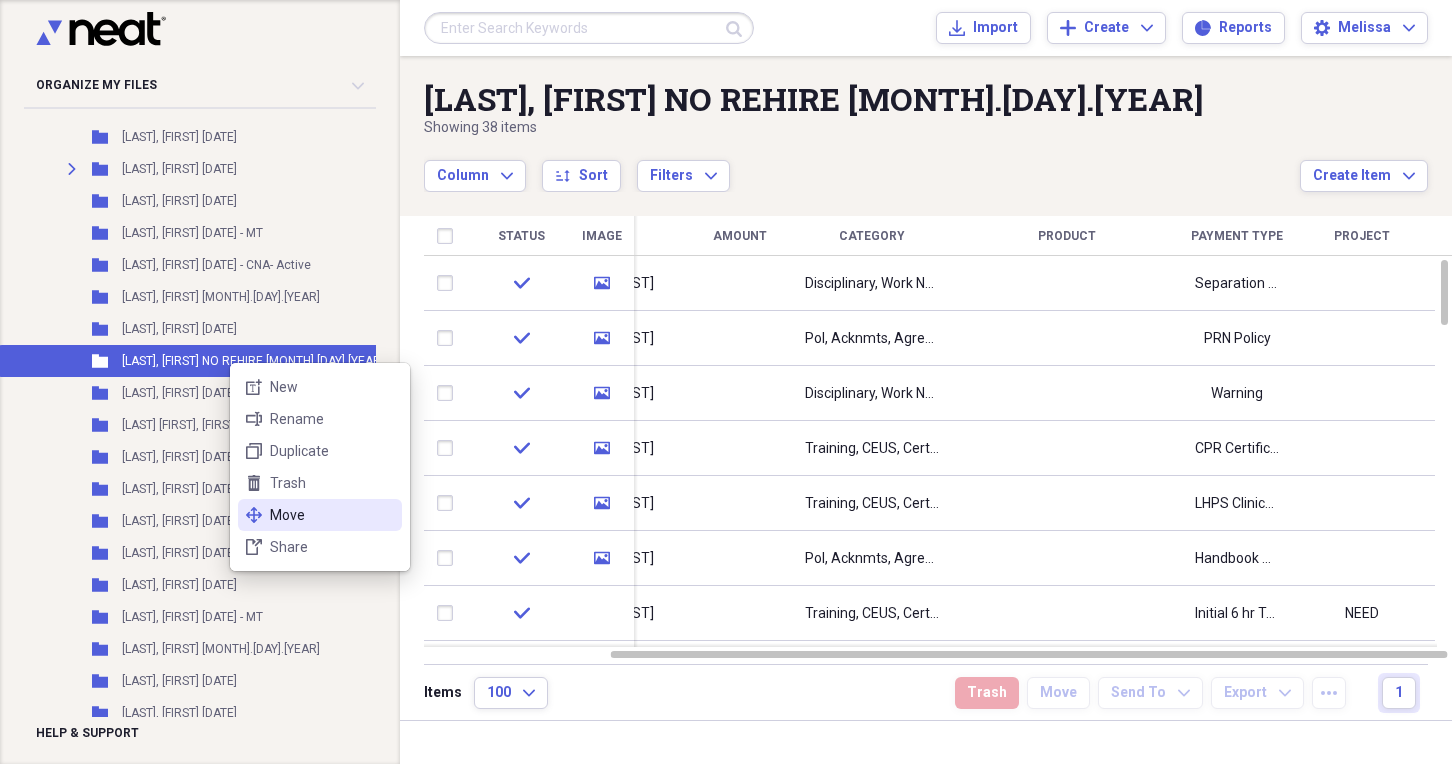 click on "Move" at bounding box center (332, 515) 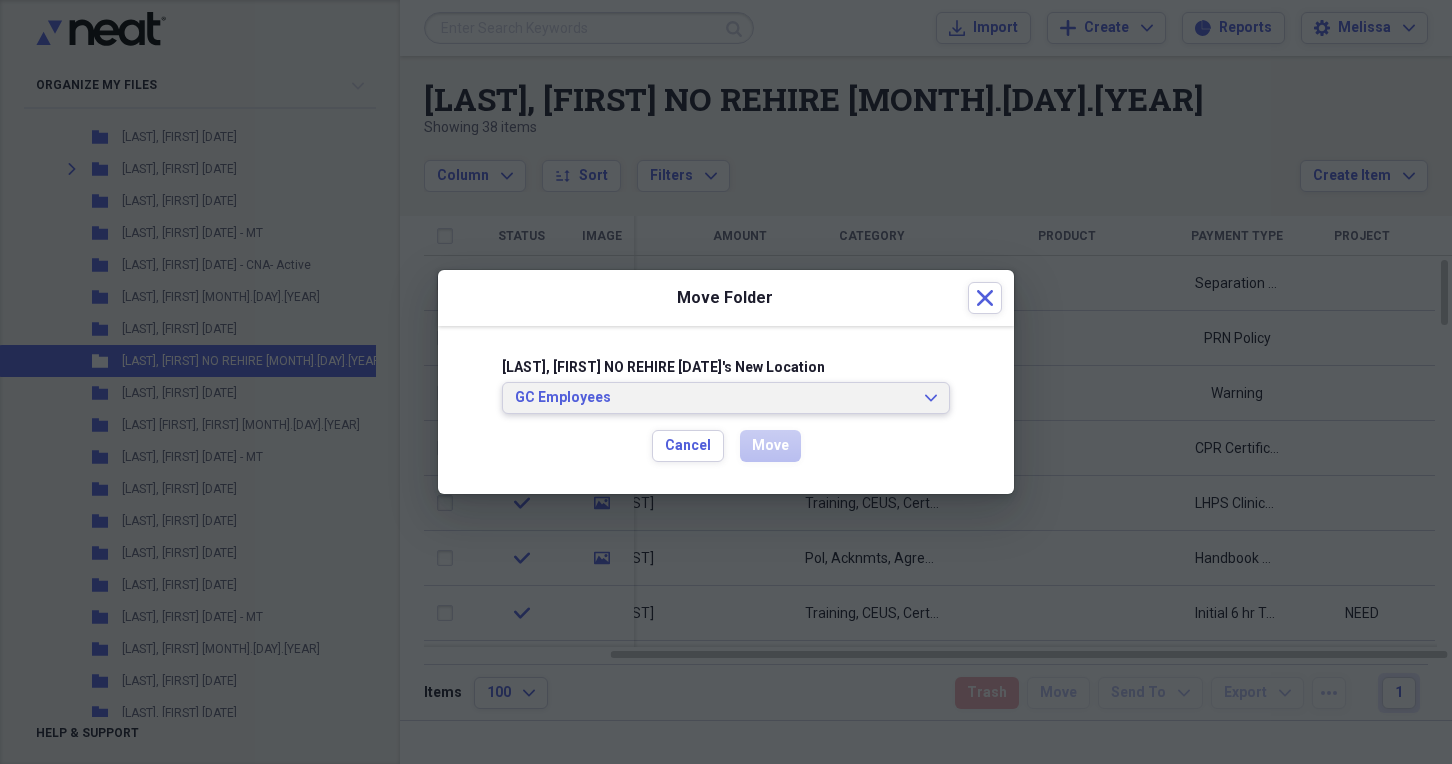 click on "GC Employees Expand" at bounding box center [726, 398] 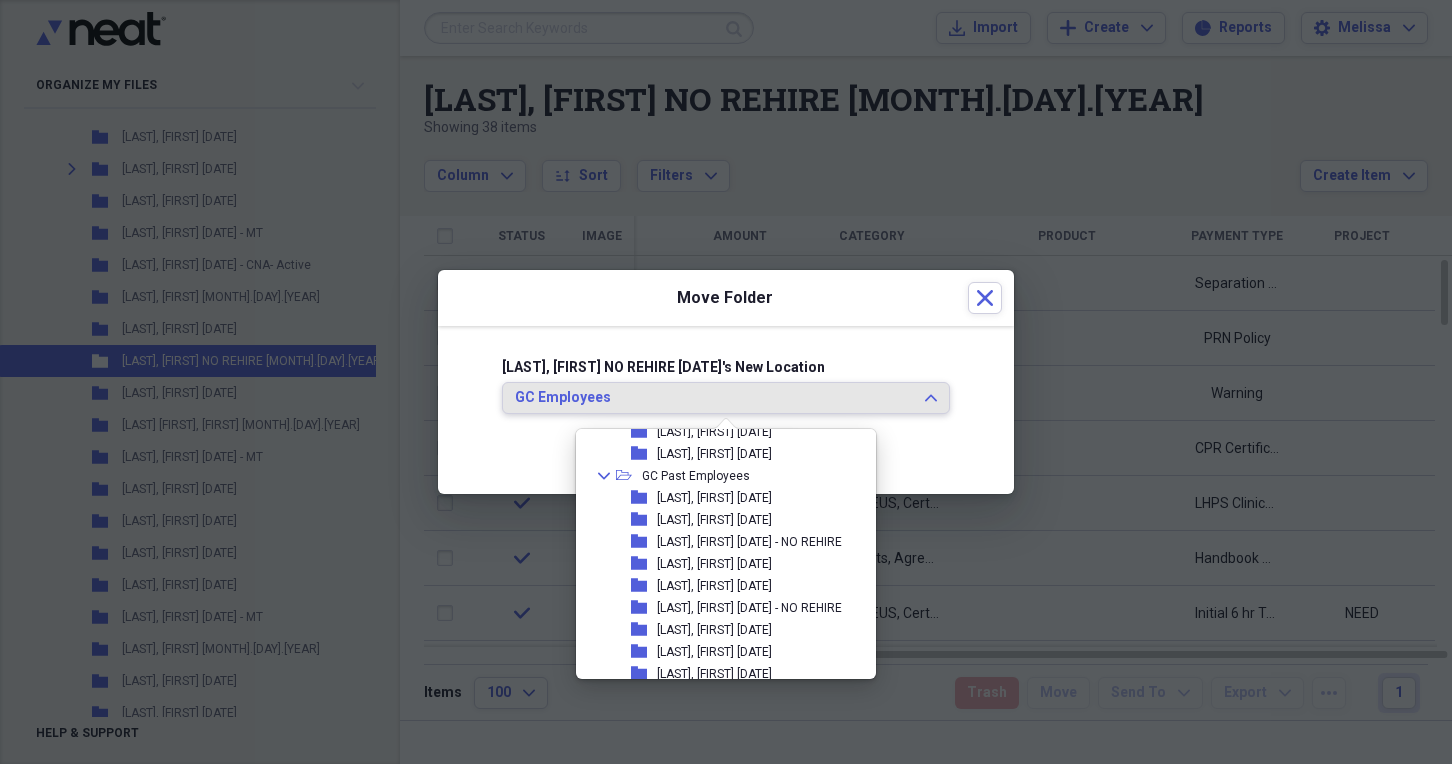 scroll, scrollTop: 948, scrollLeft: 0, axis: vertical 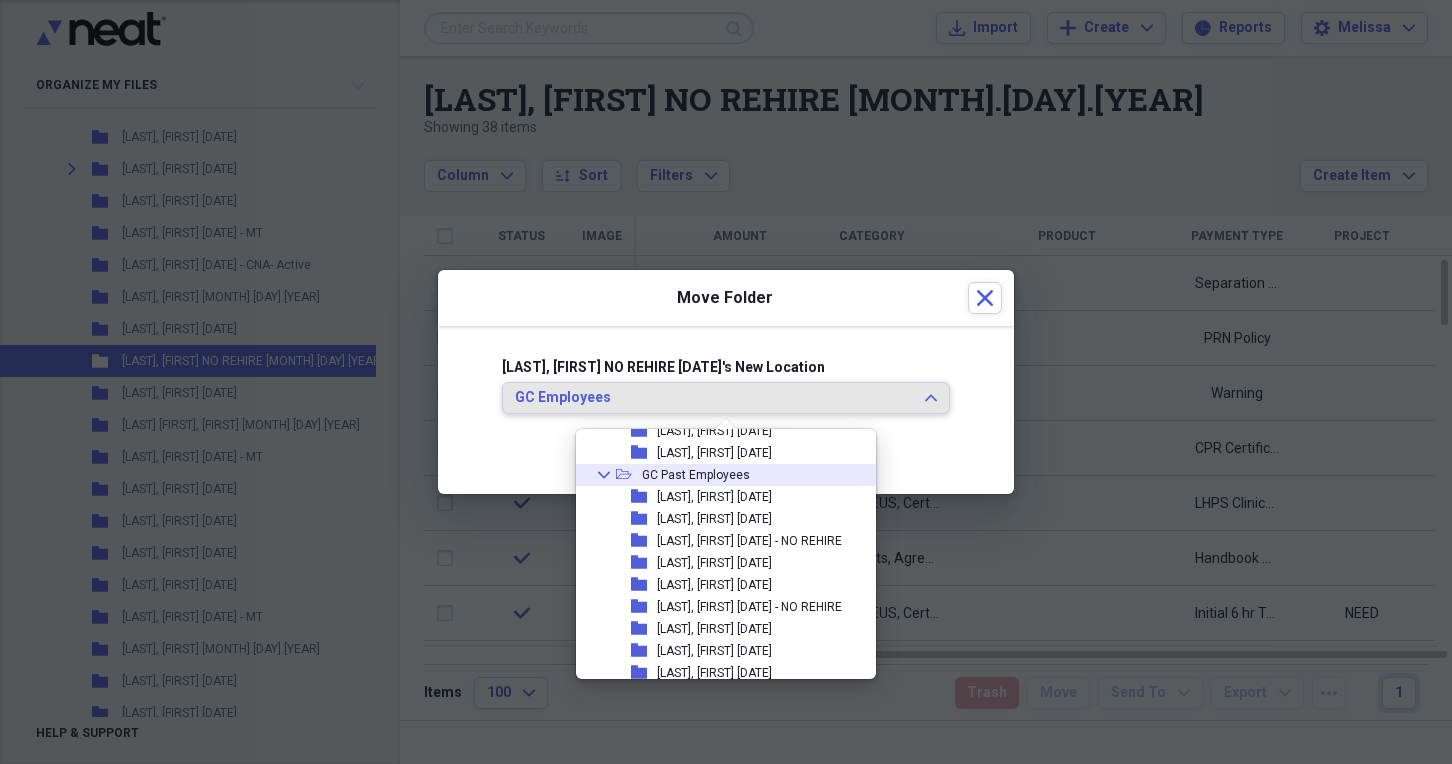click on "GC Past Employees" at bounding box center (696, 475) 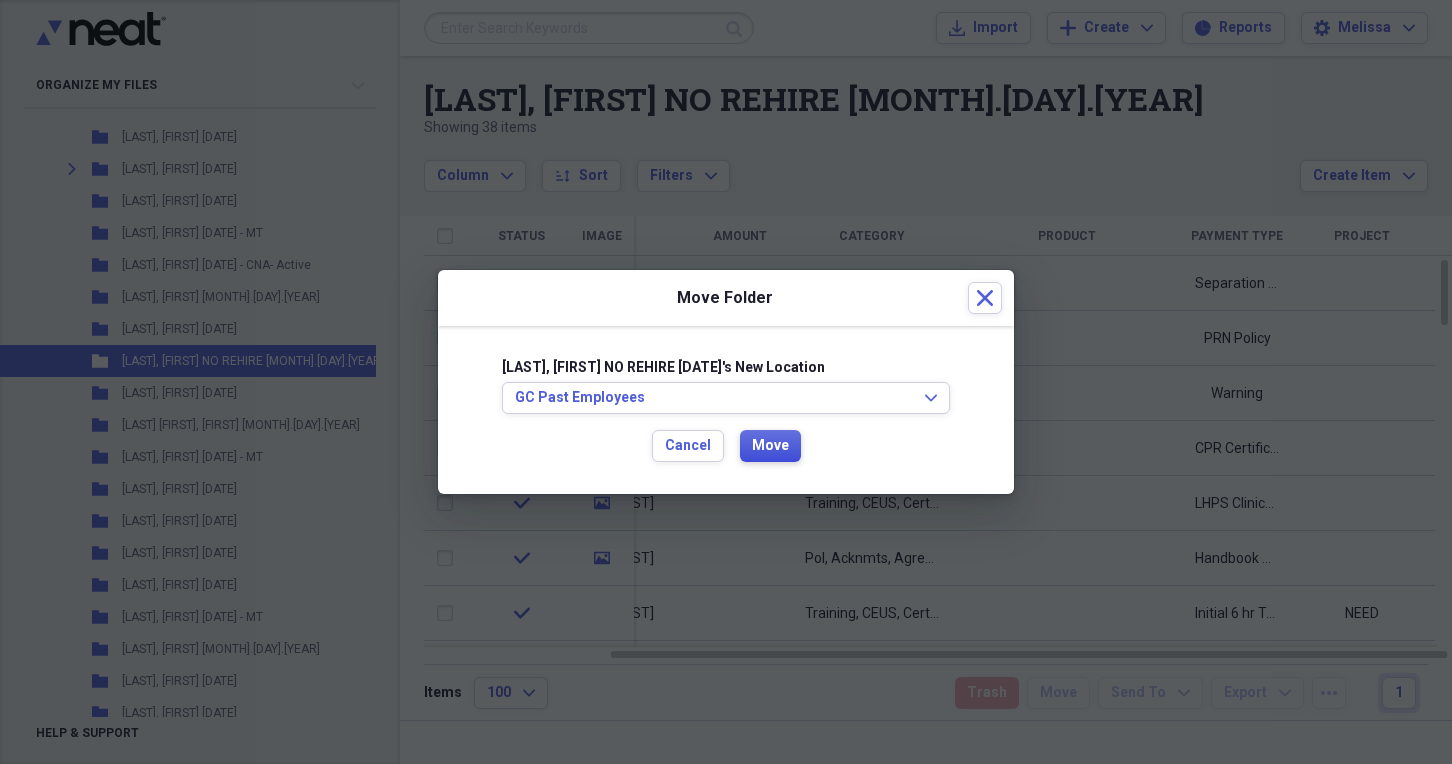 click on "Move" at bounding box center (770, 446) 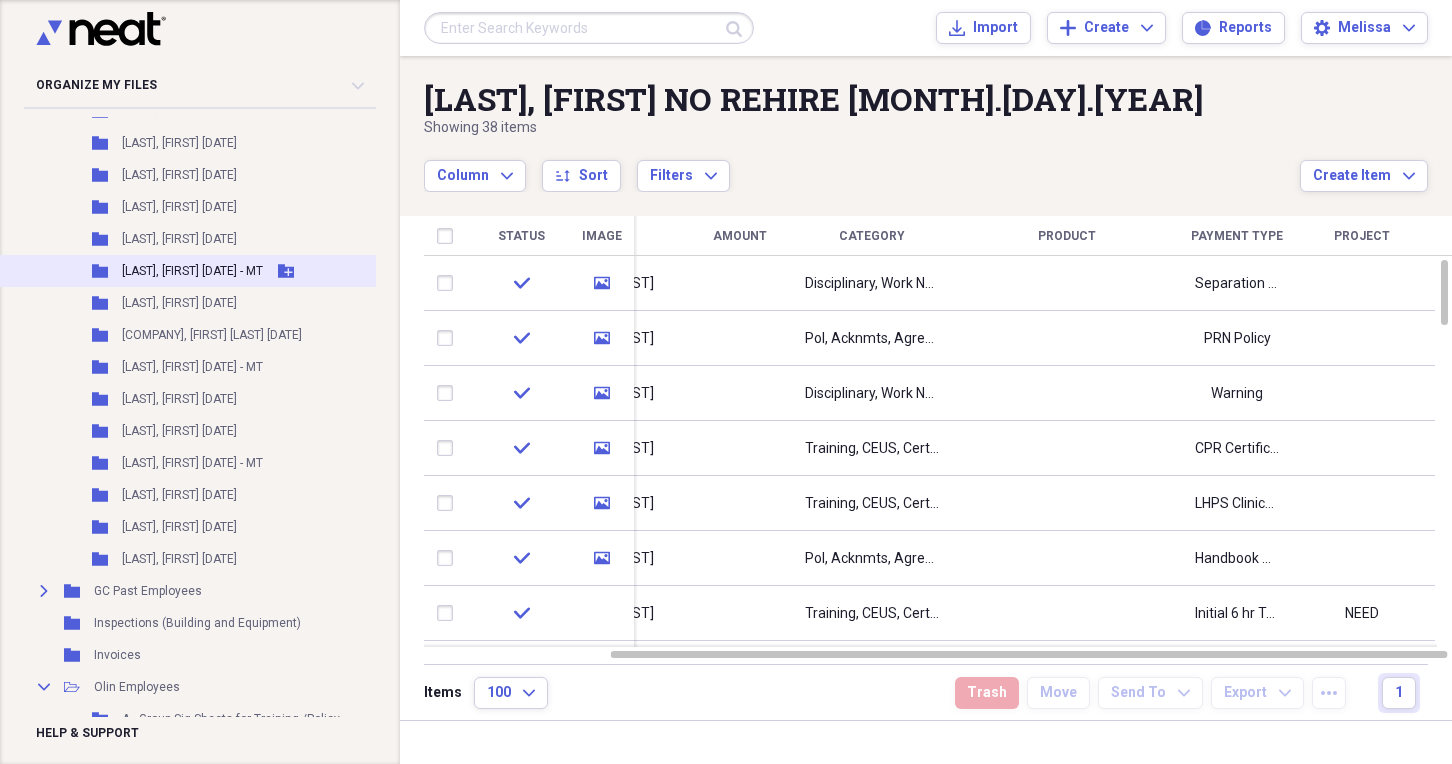scroll, scrollTop: 1079, scrollLeft: 0, axis: vertical 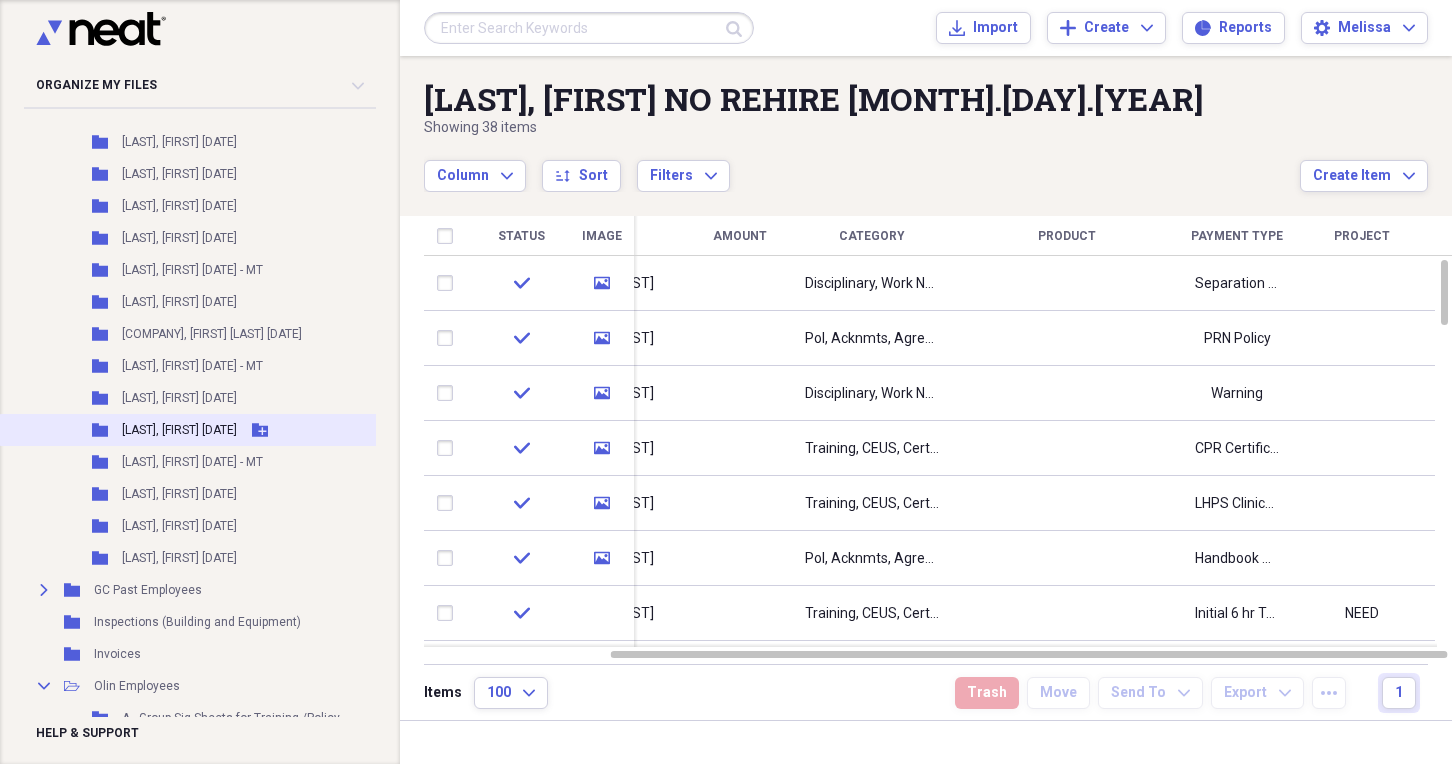 click on "Folder [LAST], [FIRST] [MONTH].[DAY].[YEAR] Add Folder" at bounding box center (210, 430) 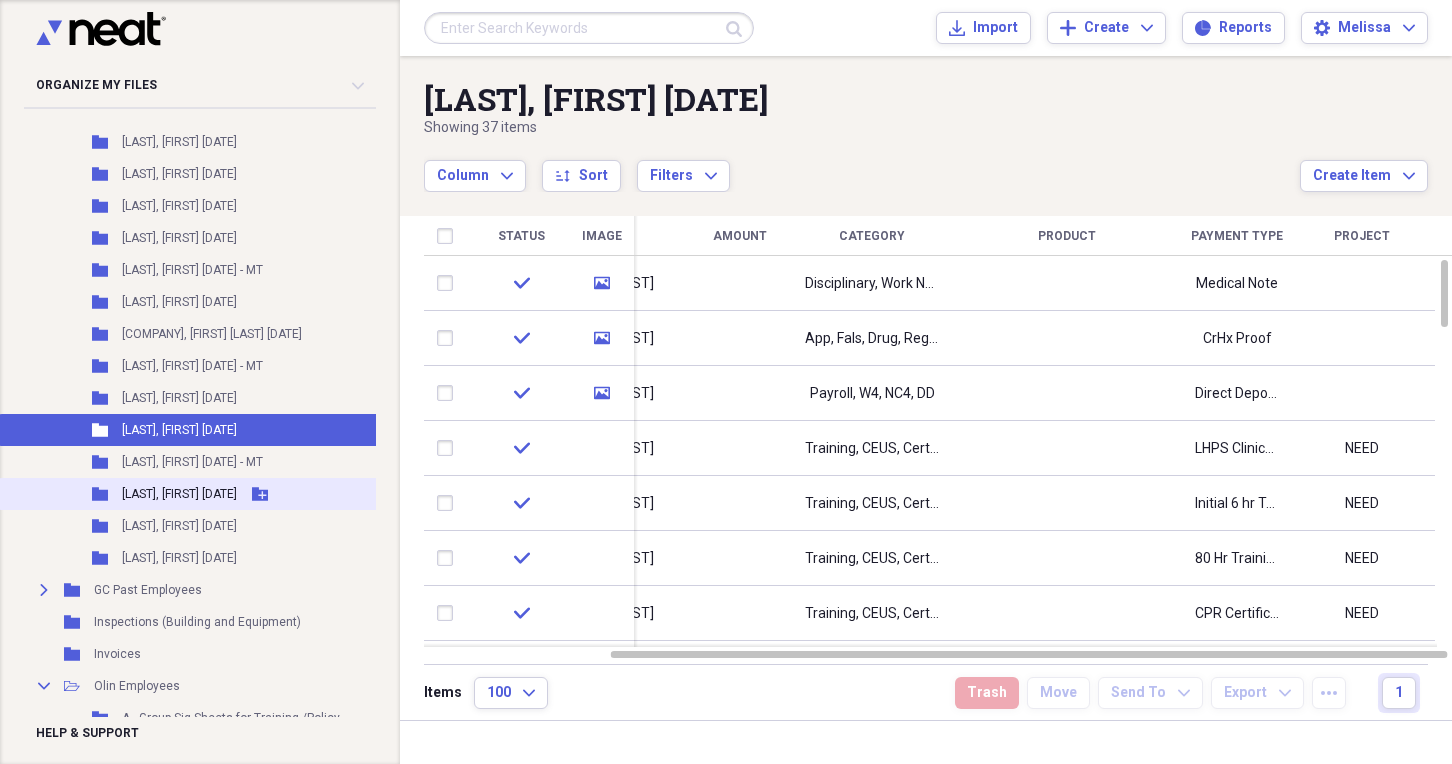 click on "Folder [LAST], [FIRST] [DATE] Add Folder" at bounding box center (210, 494) 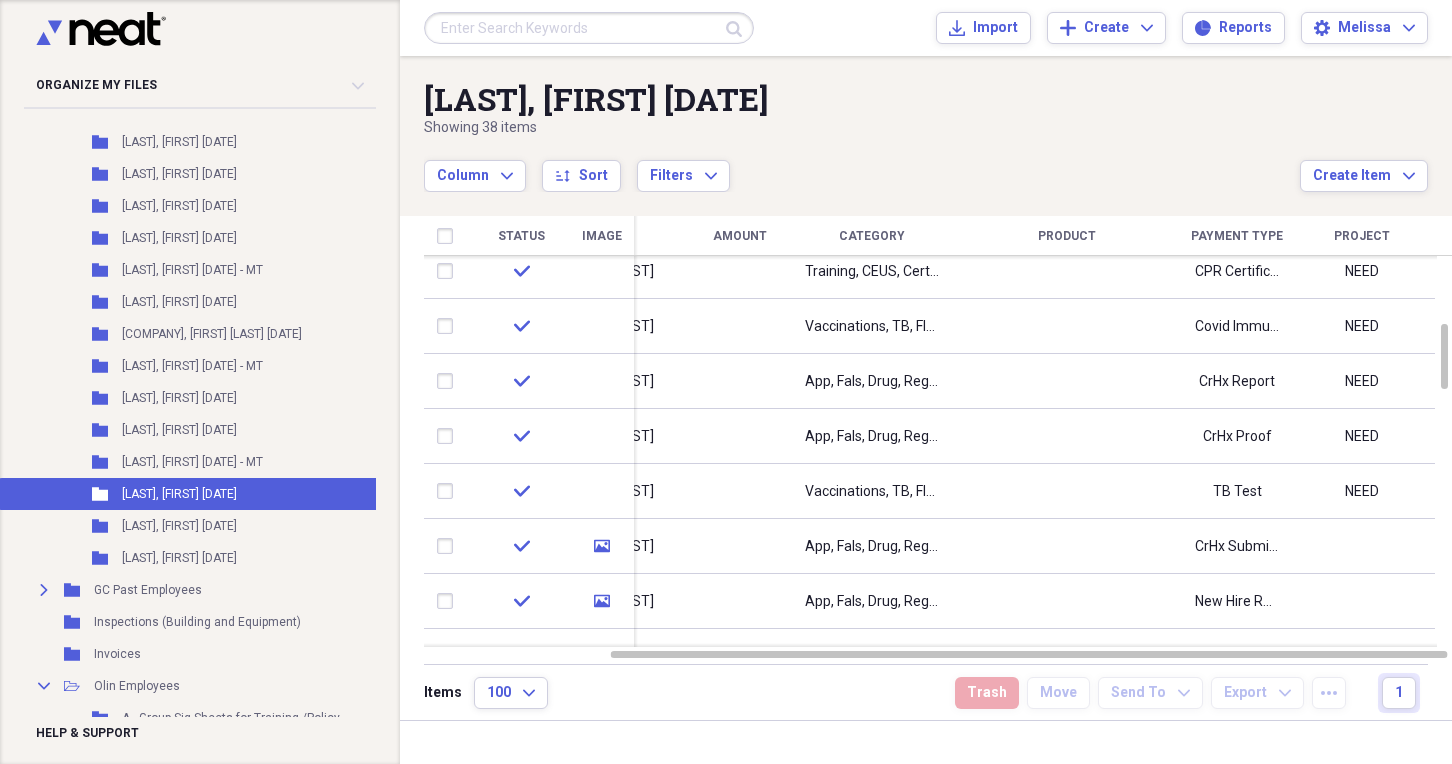 click at bounding box center (1067, 381) 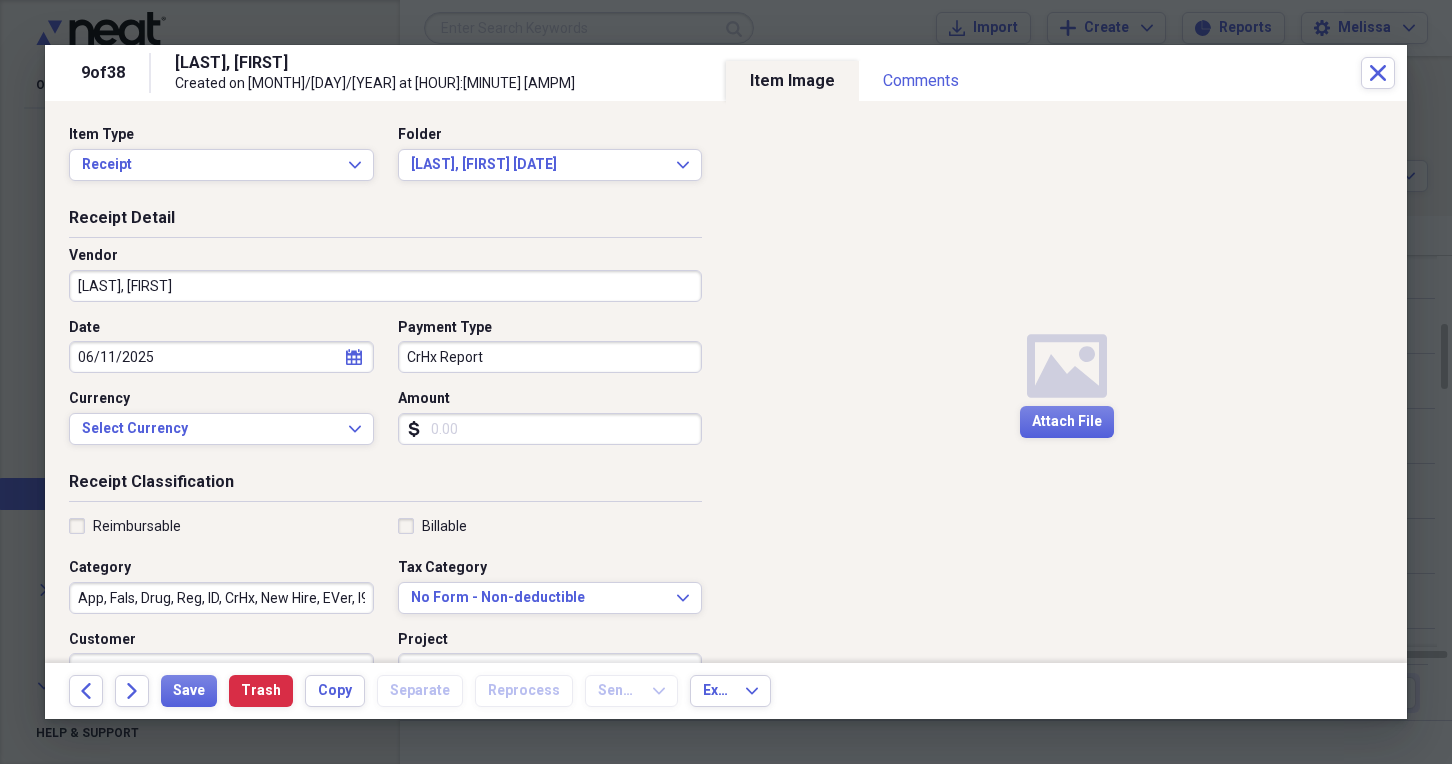 scroll, scrollTop: 387, scrollLeft: 0, axis: vertical 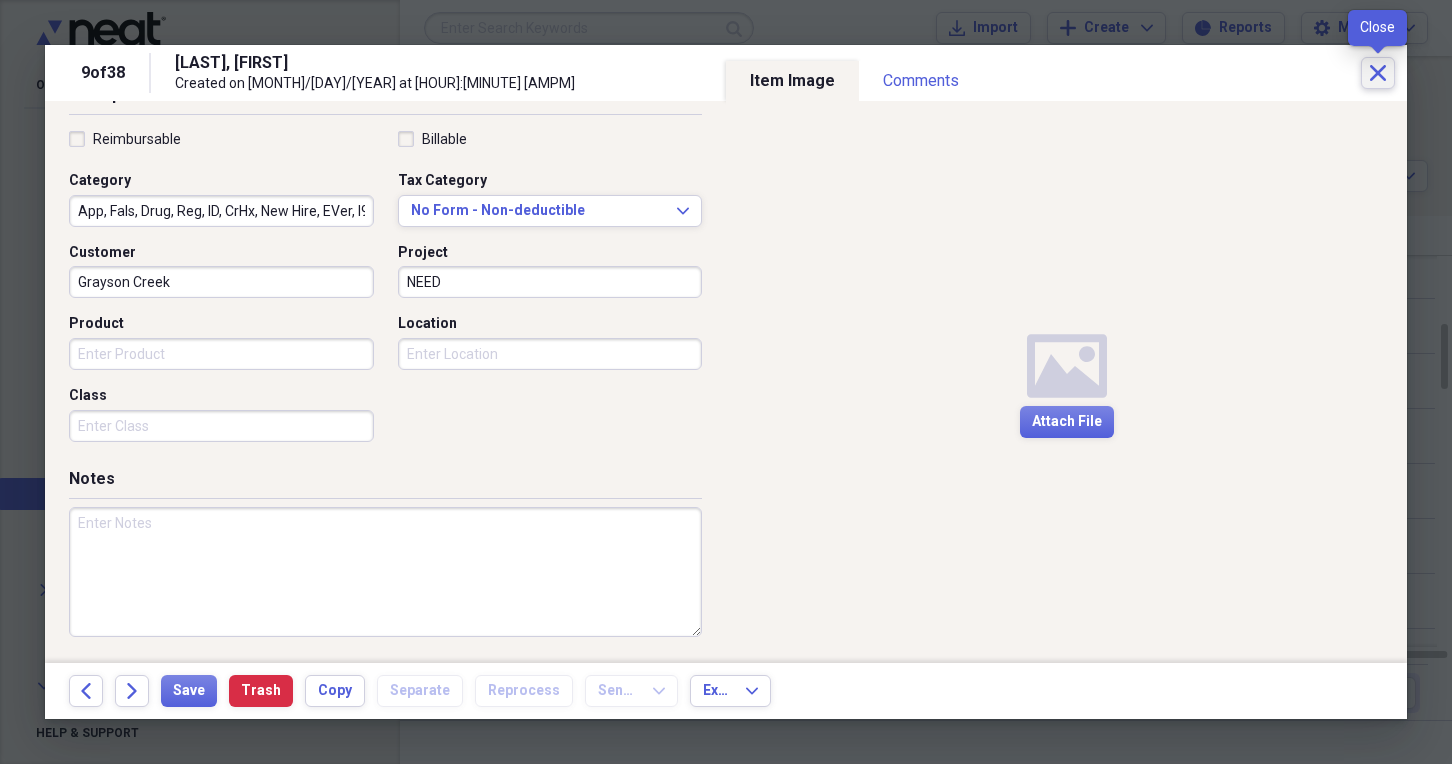 click on "Close" 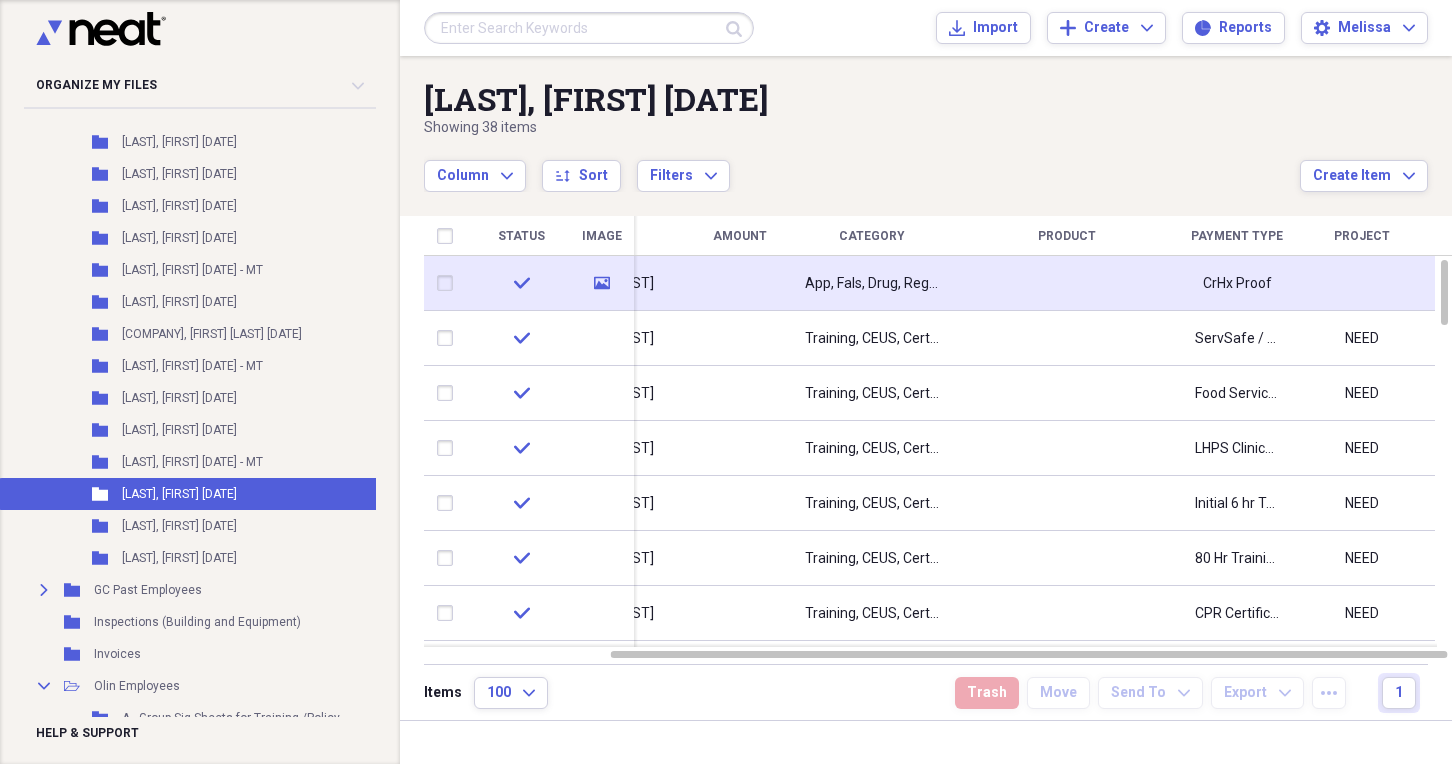 click on "CrHx Proof" at bounding box center (1237, 283) 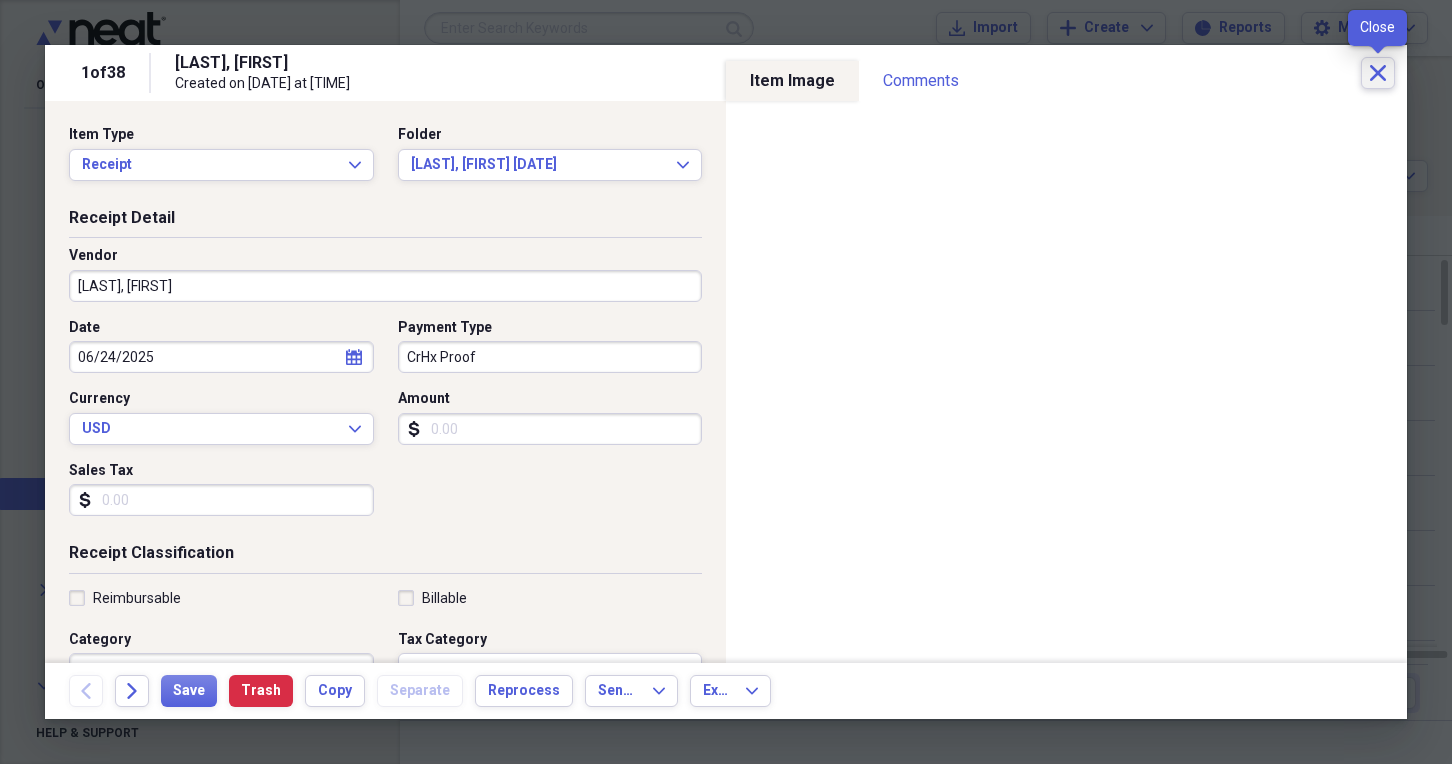 click 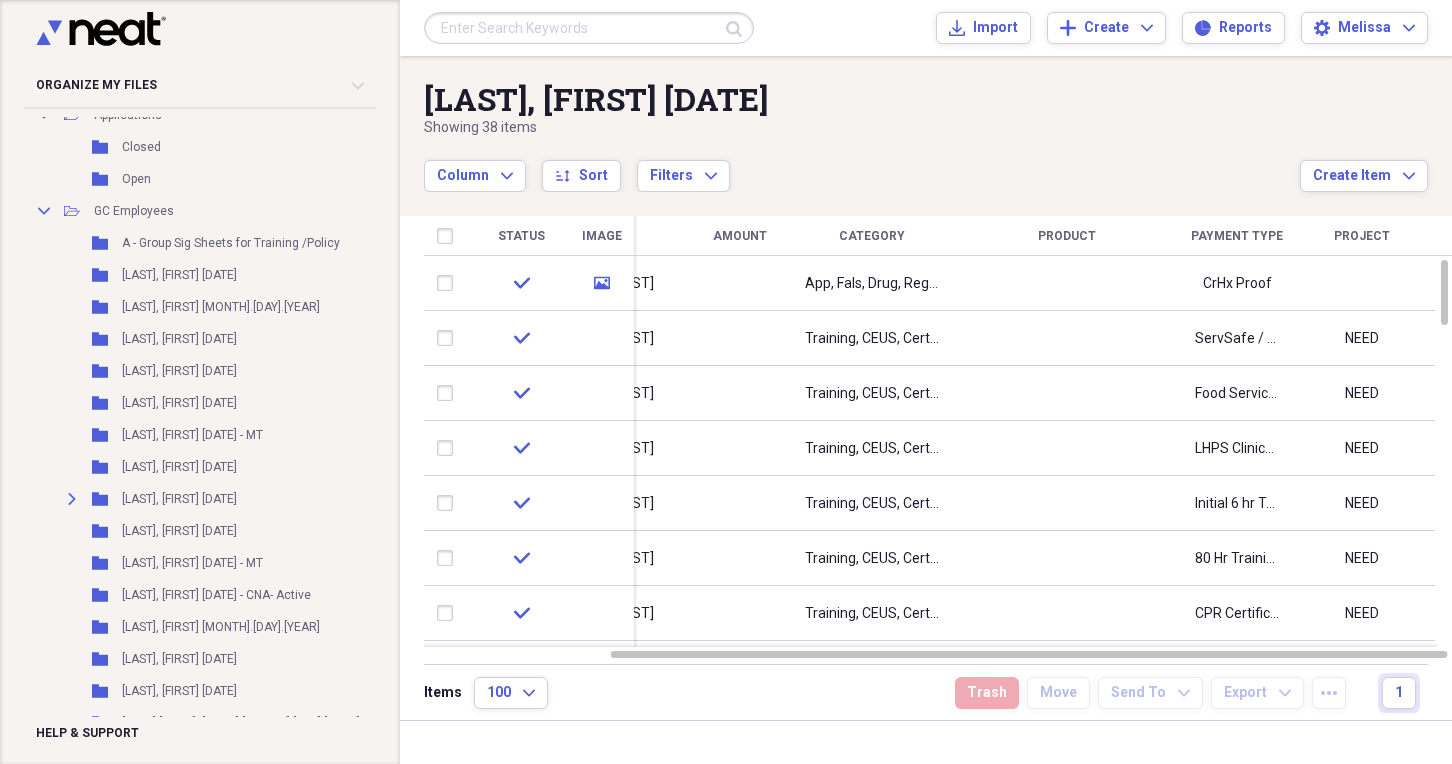 scroll, scrollTop: 137, scrollLeft: 0, axis: vertical 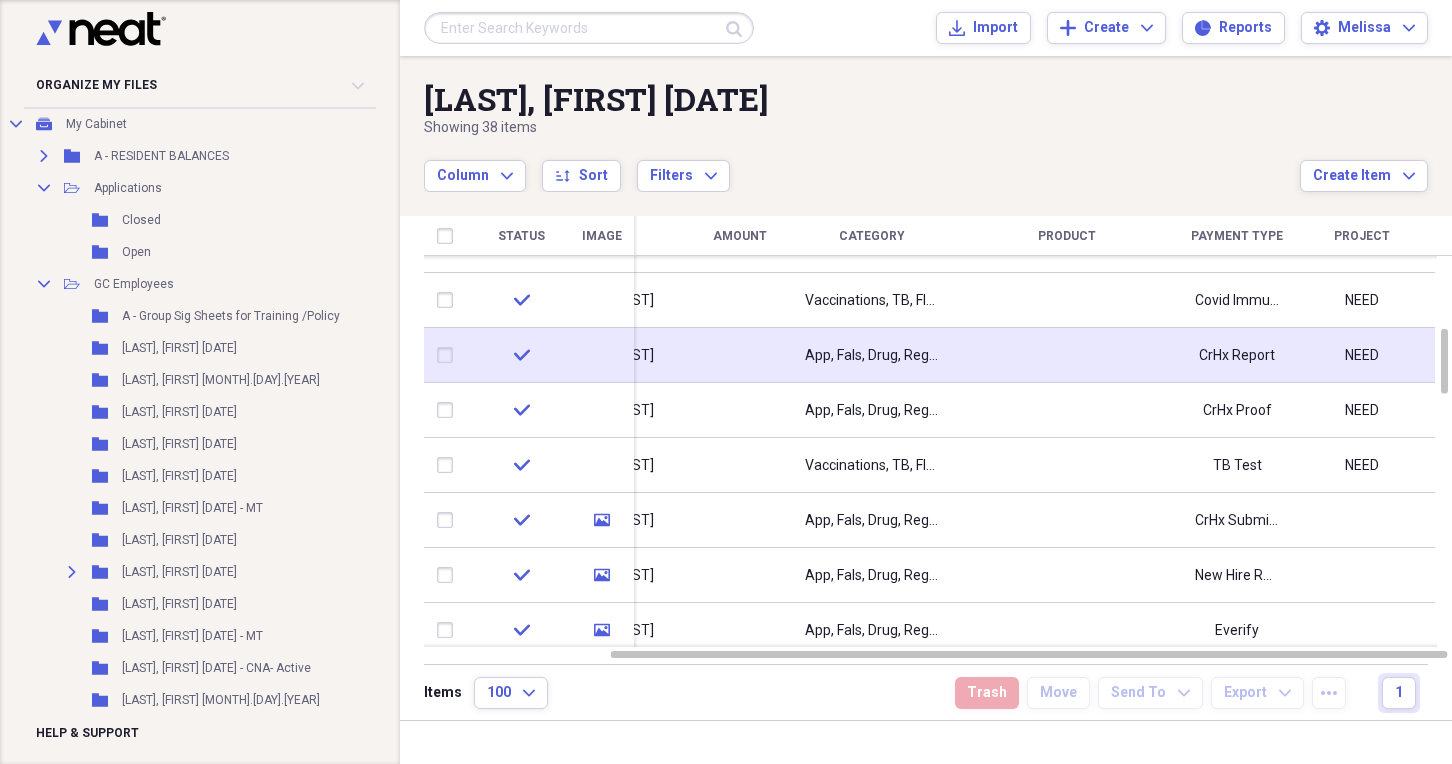 click at bounding box center (1067, 355) 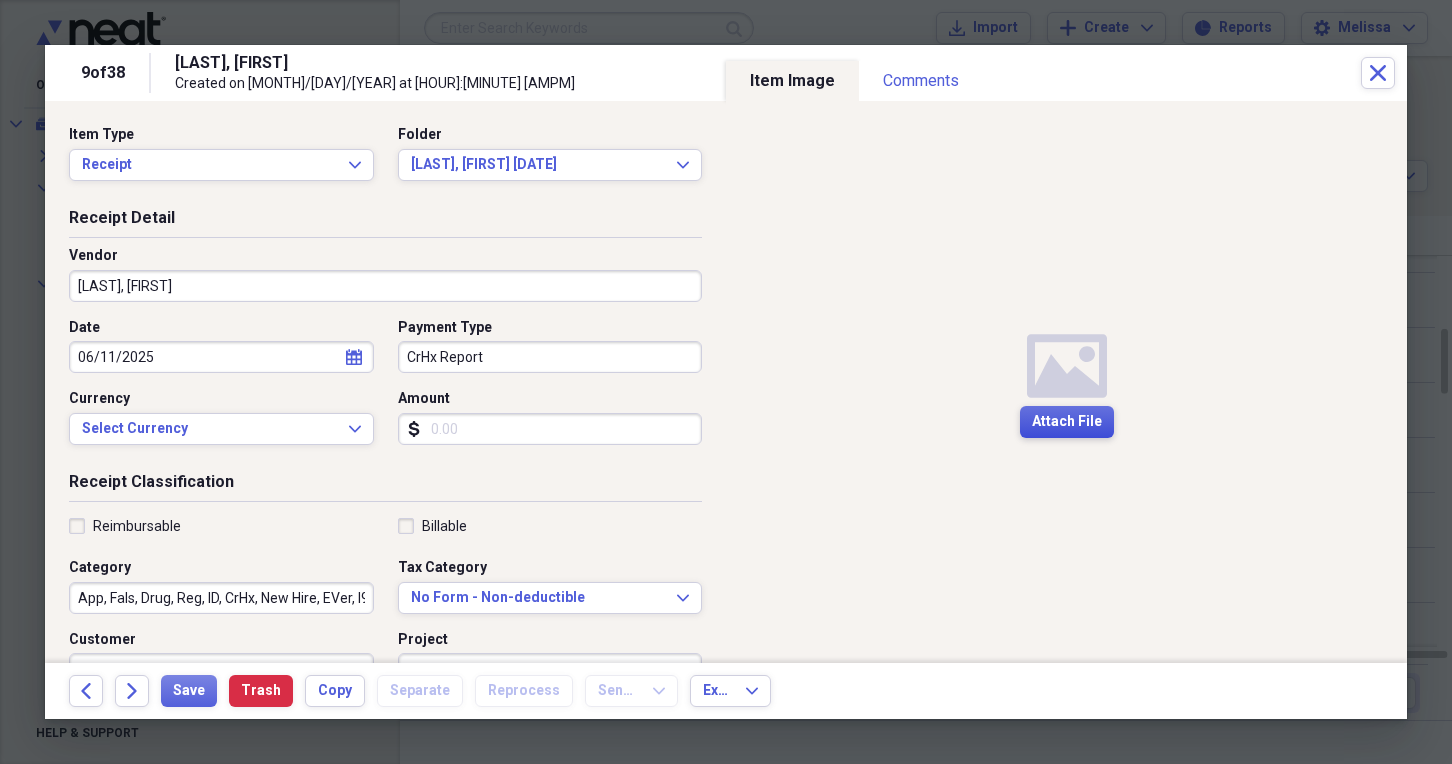 click on "Attach File" at bounding box center [1067, 422] 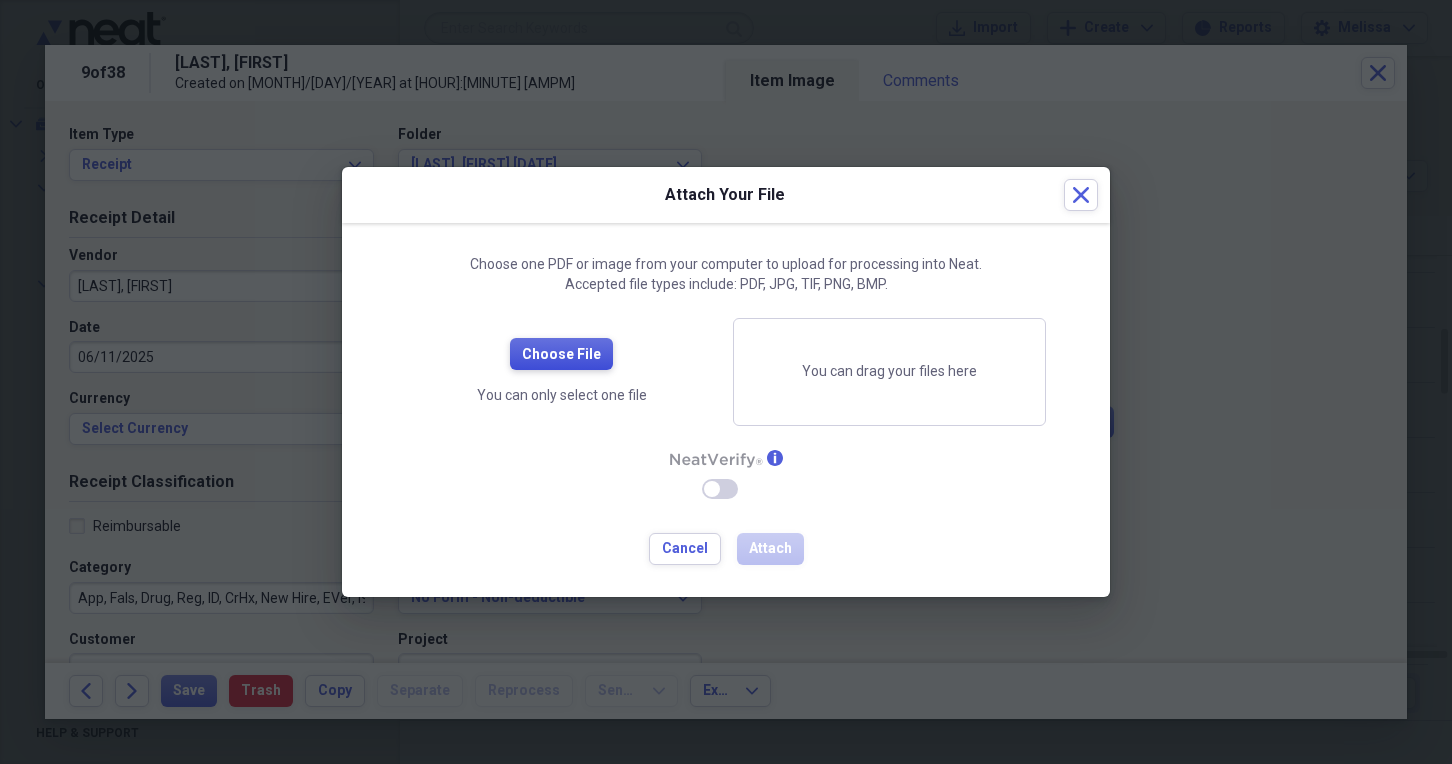 click on "Choose File" at bounding box center [561, 355] 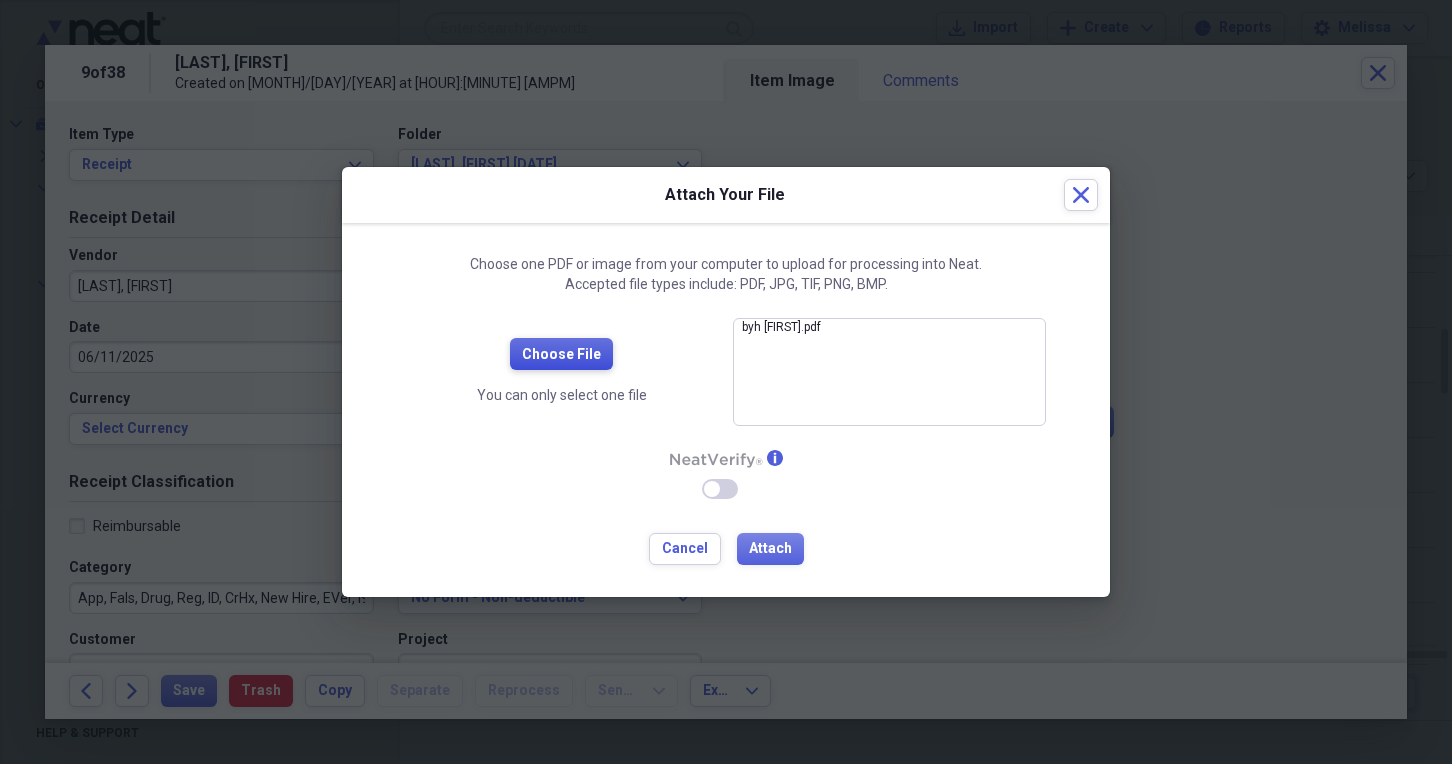 click on "Choose File" at bounding box center (561, 355) 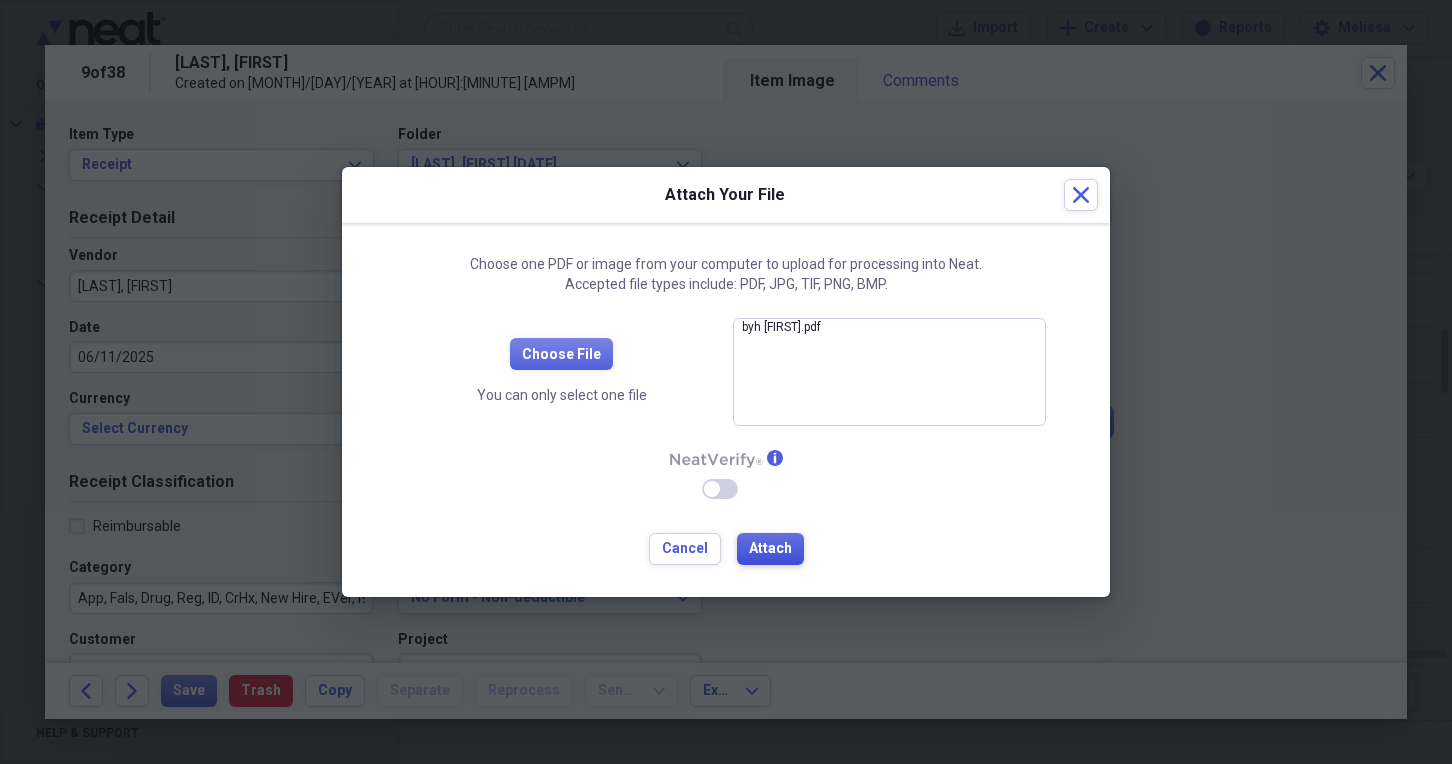 click on "Attach" at bounding box center (770, 549) 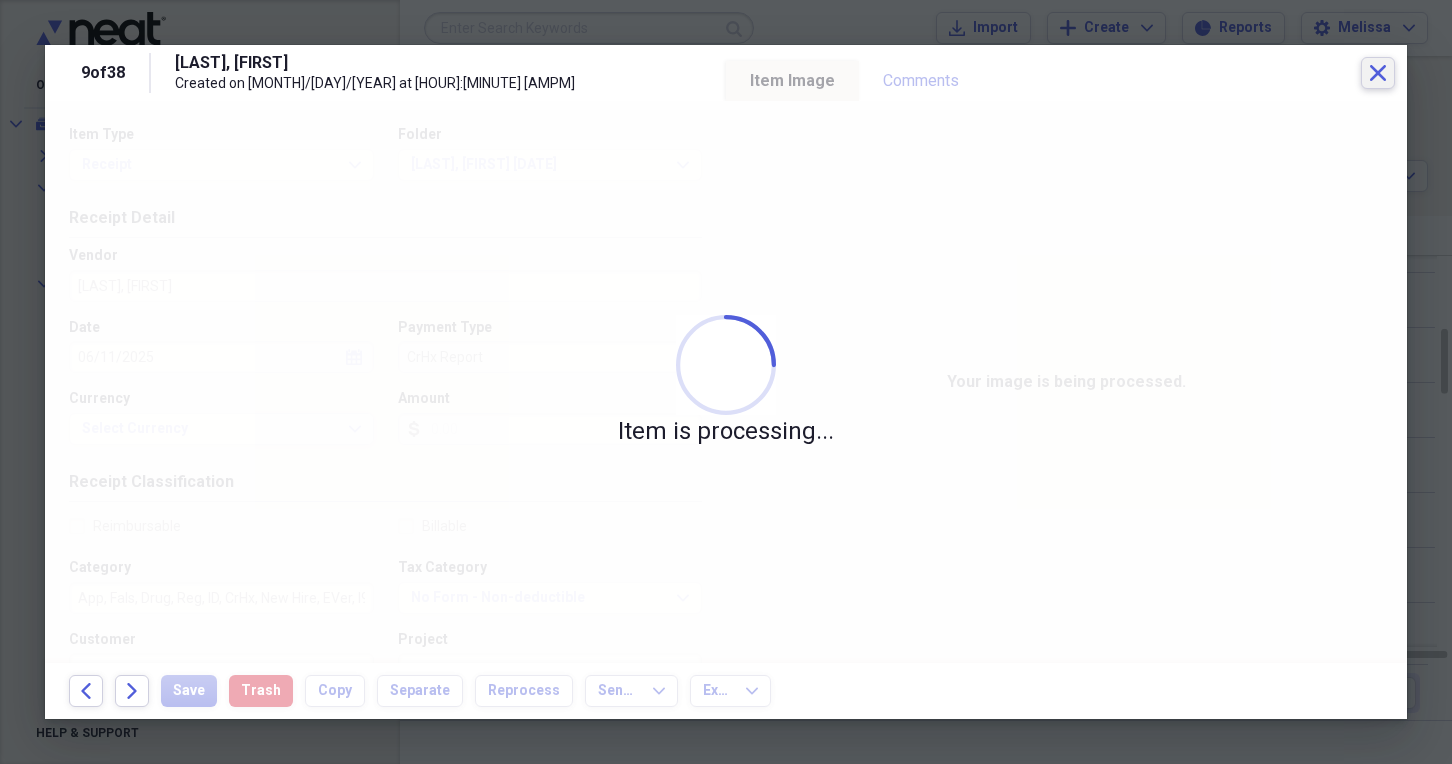 click on "Close" 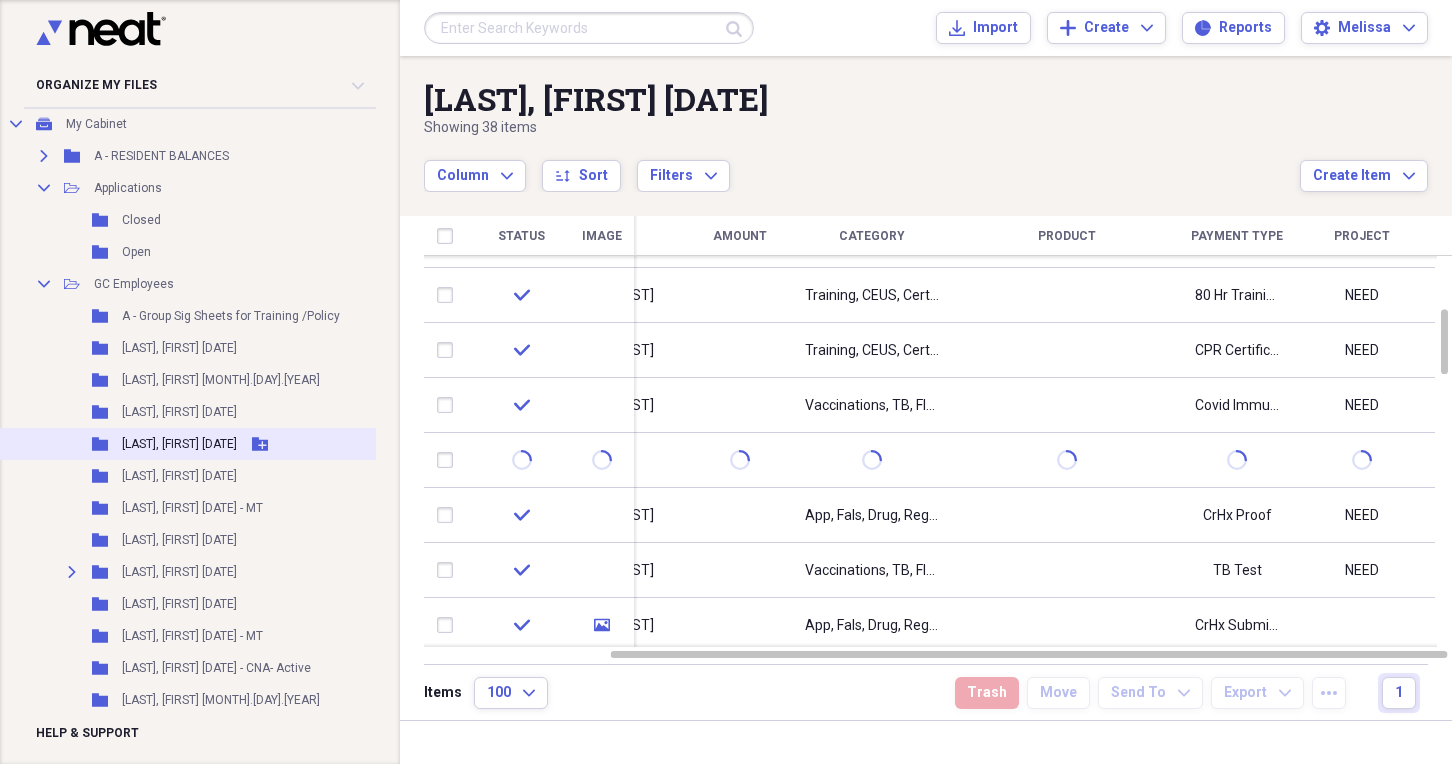 click on "[LAST], [FIRST] [DATE]" at bounding box center (179, 444) 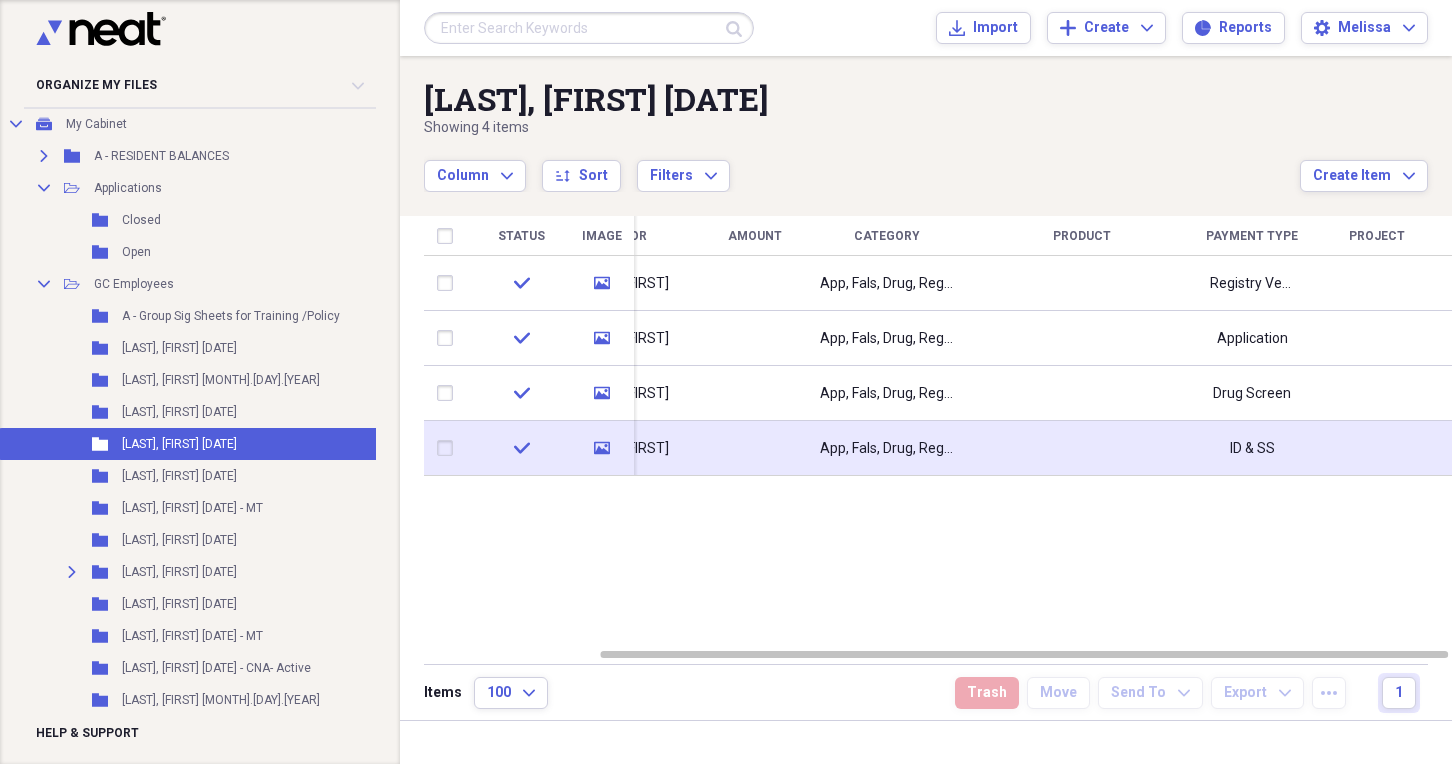 click at bounding box center [1082, 448] 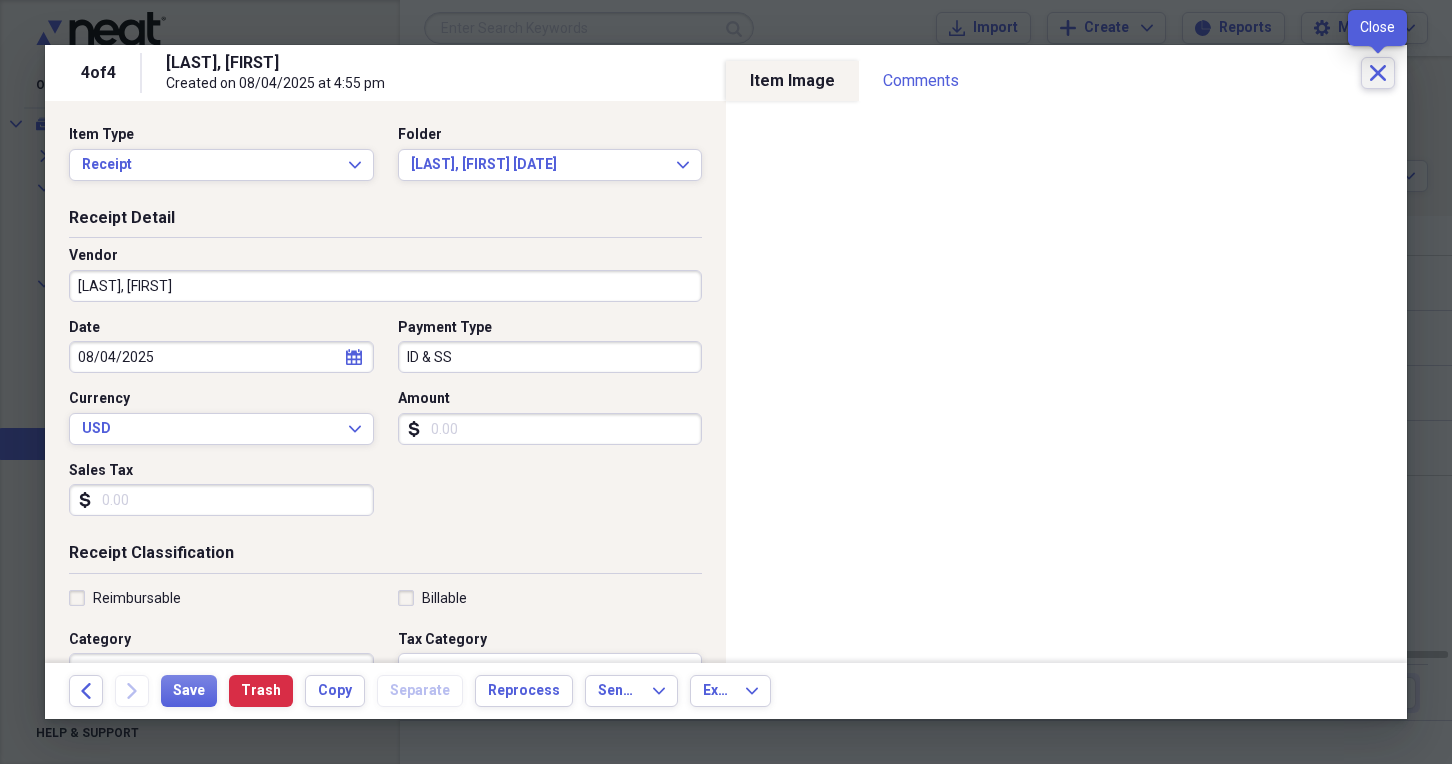 click on "Close" 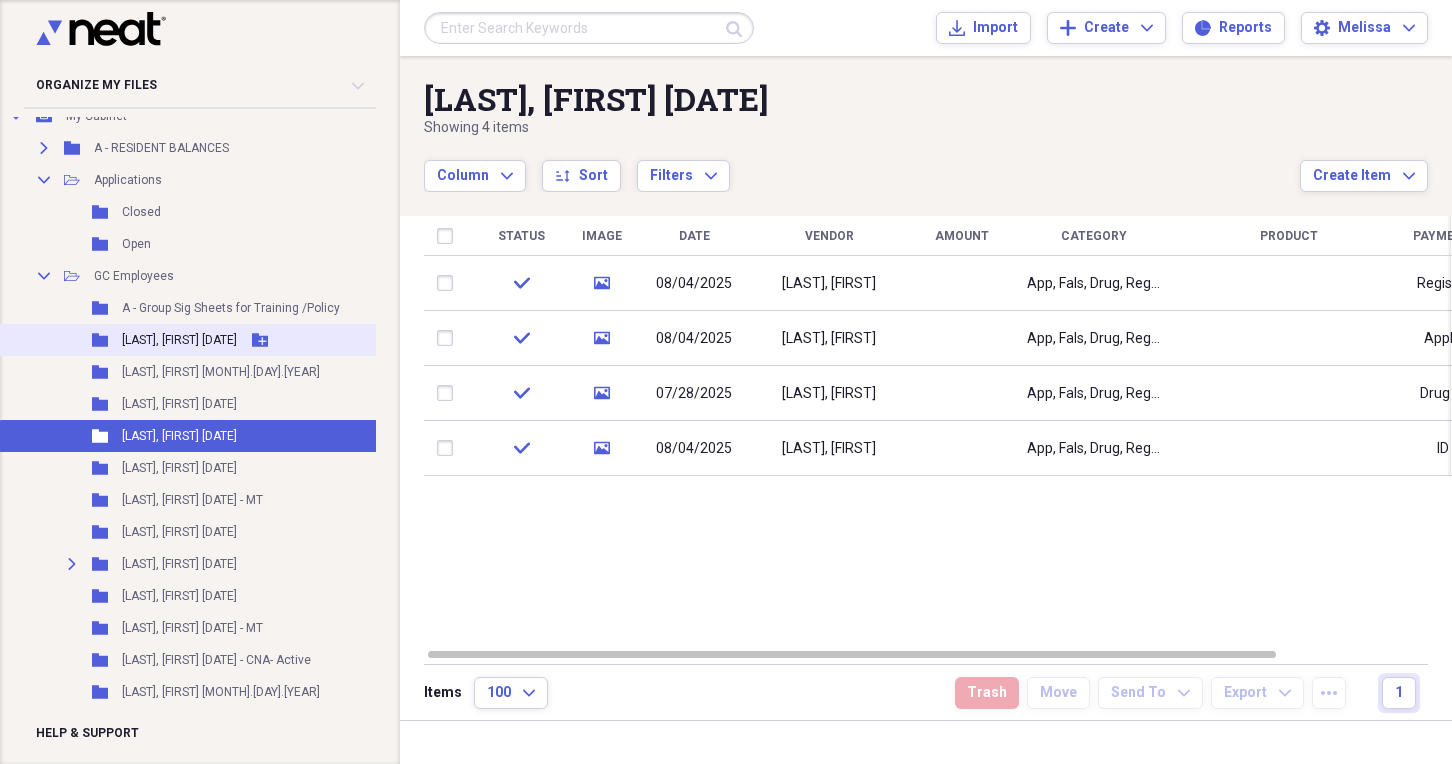 scroll, scrollTop: 137, scrollLeft: 0, axis: vertical 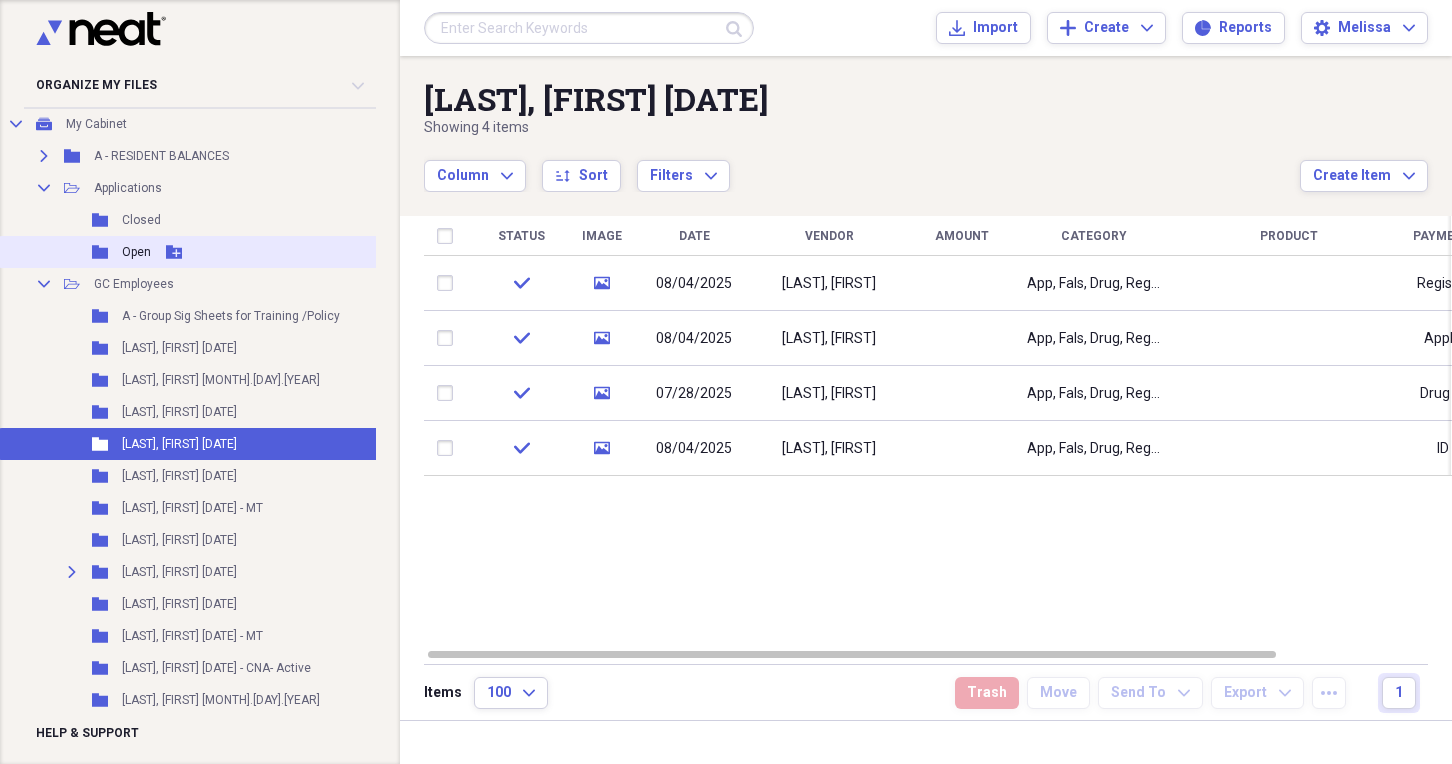 click on "Open" at bounding box center [136, 252] 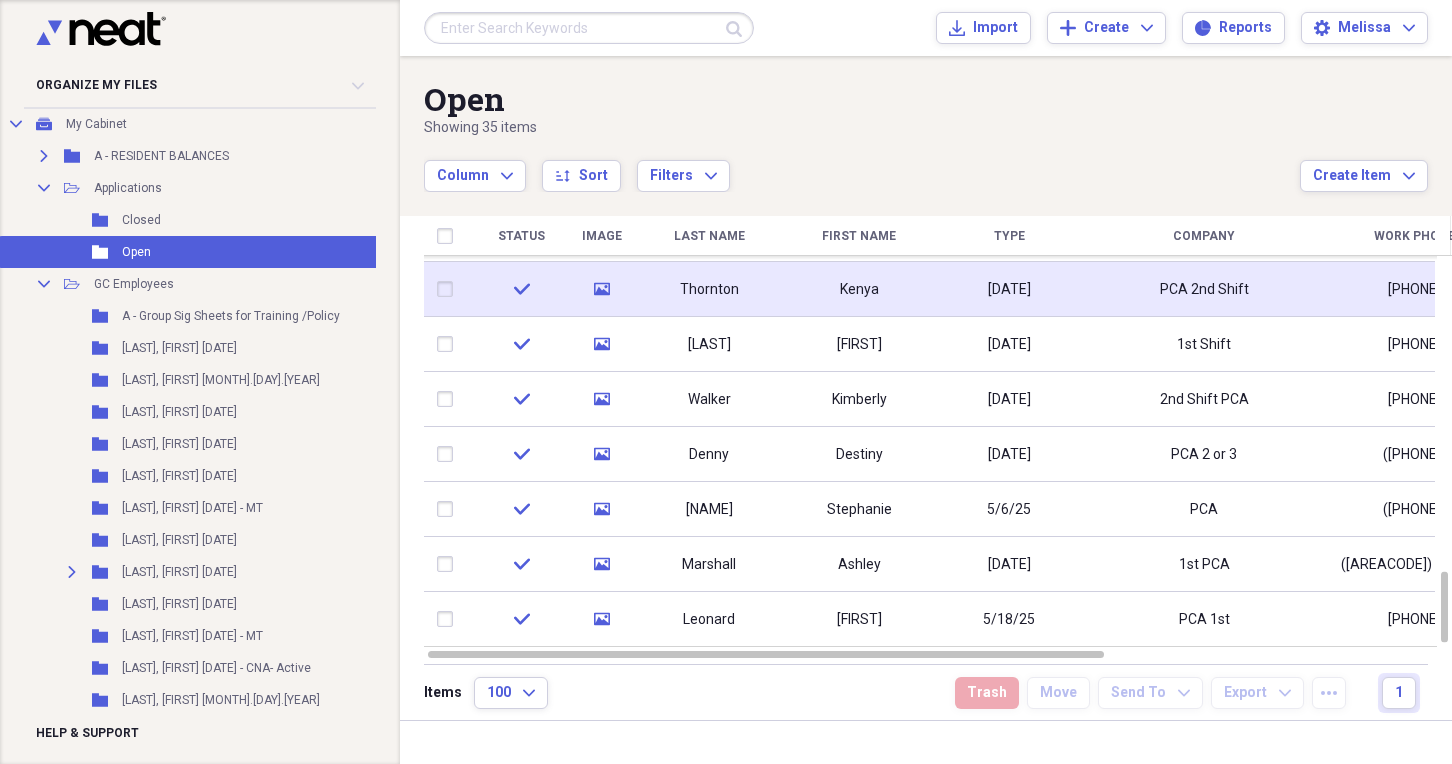 click on "Kenya" at bounding box center [859, 289] 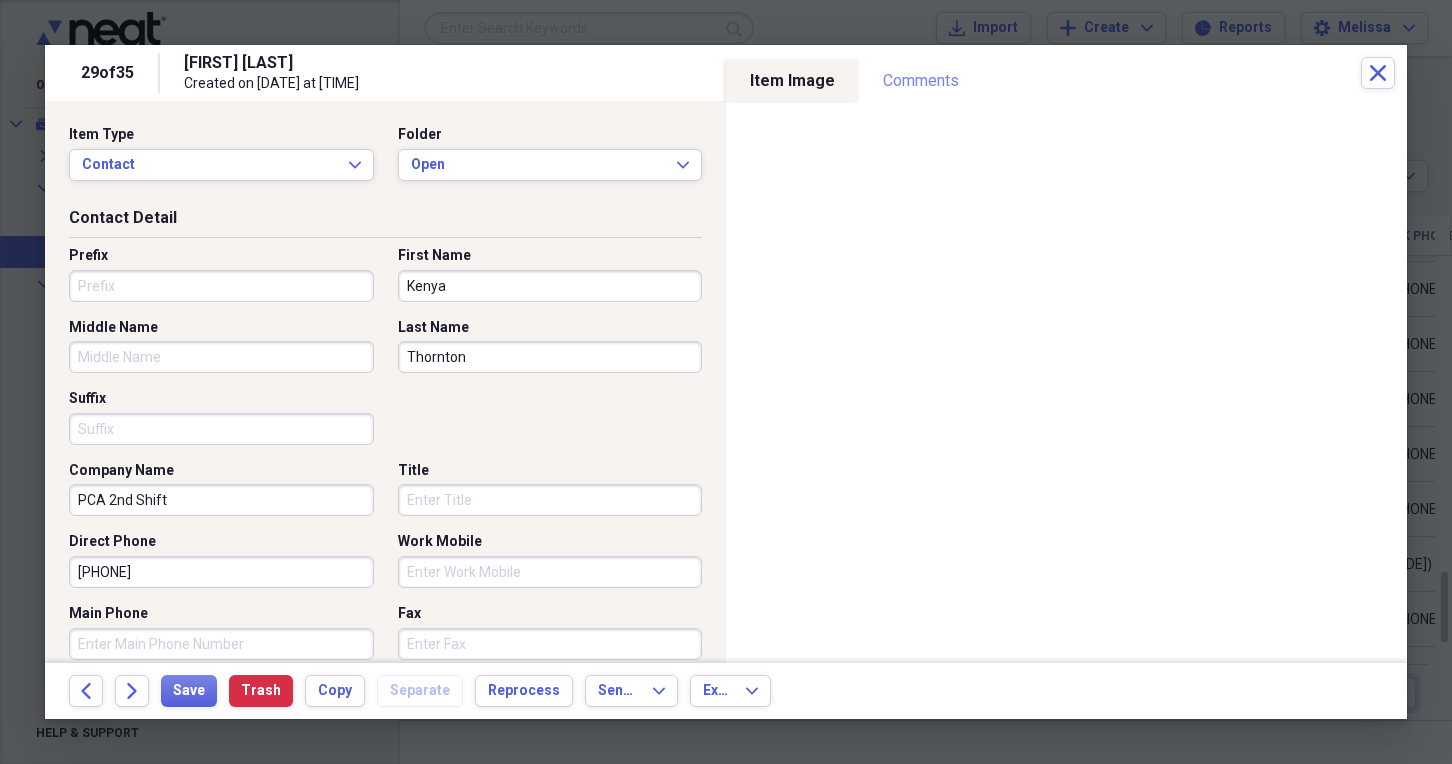 click on "Comments" at bounding box center [921, 81] 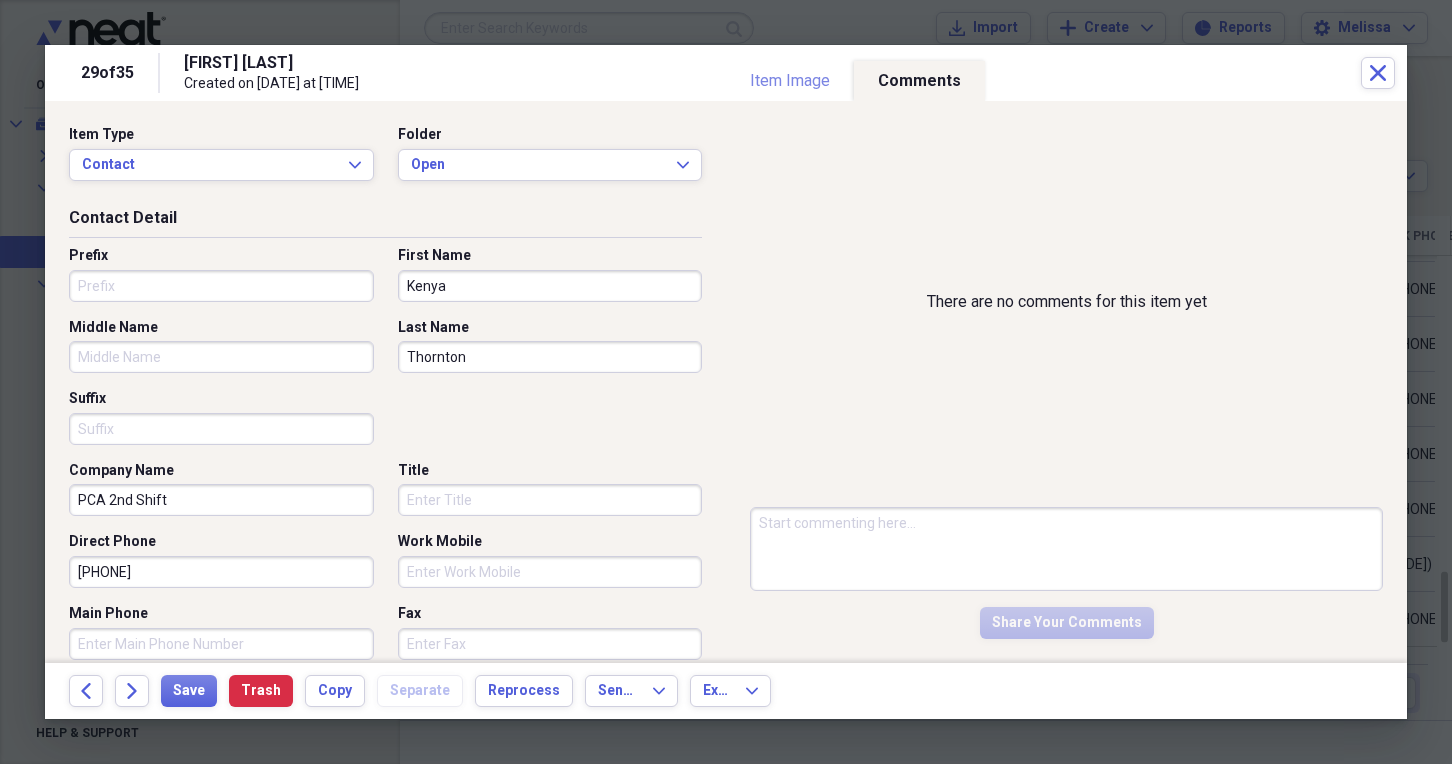 click on "Item Image" at bounding box center (790, 81) 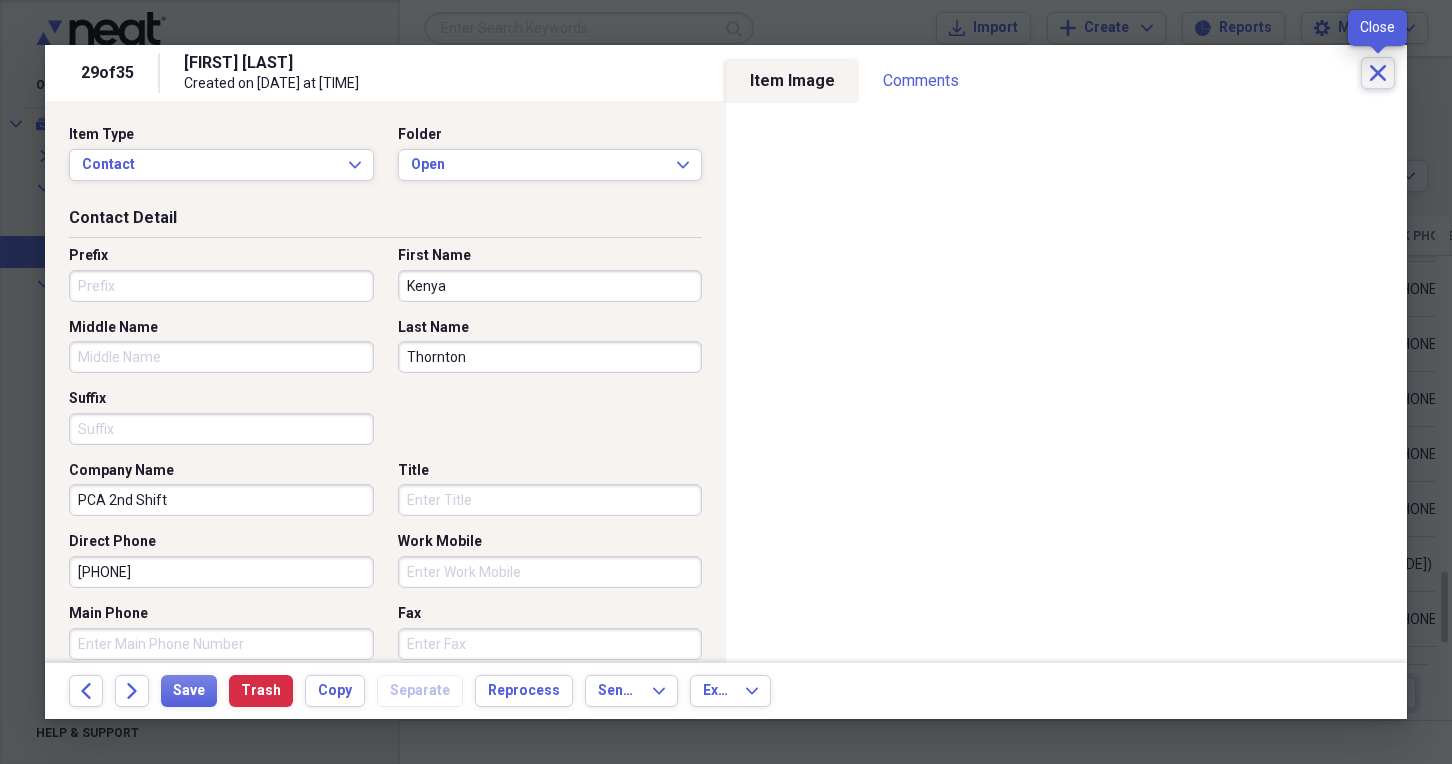 click on "Close" at bounding box center (1378, 73) 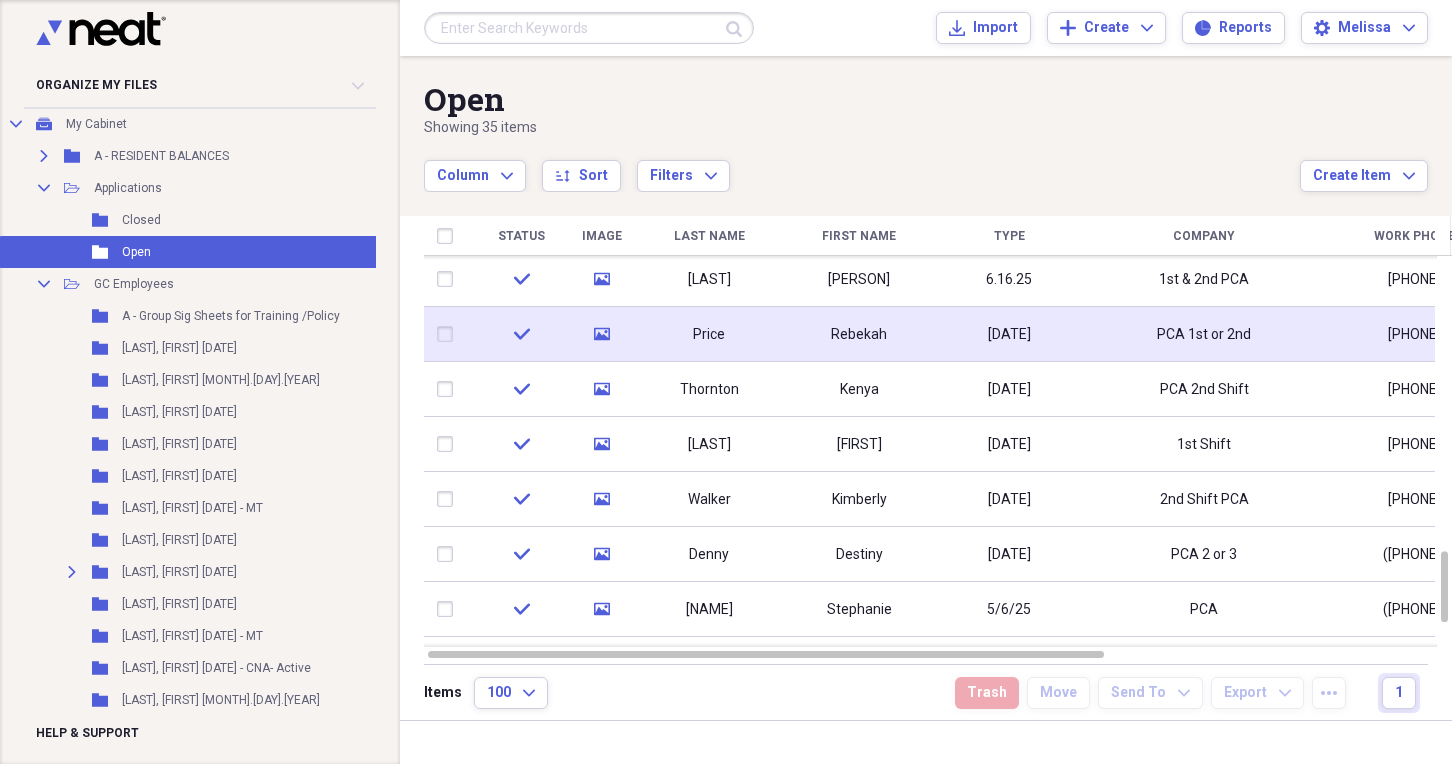 click on "Rebekah" at bounding box center [859, 335] 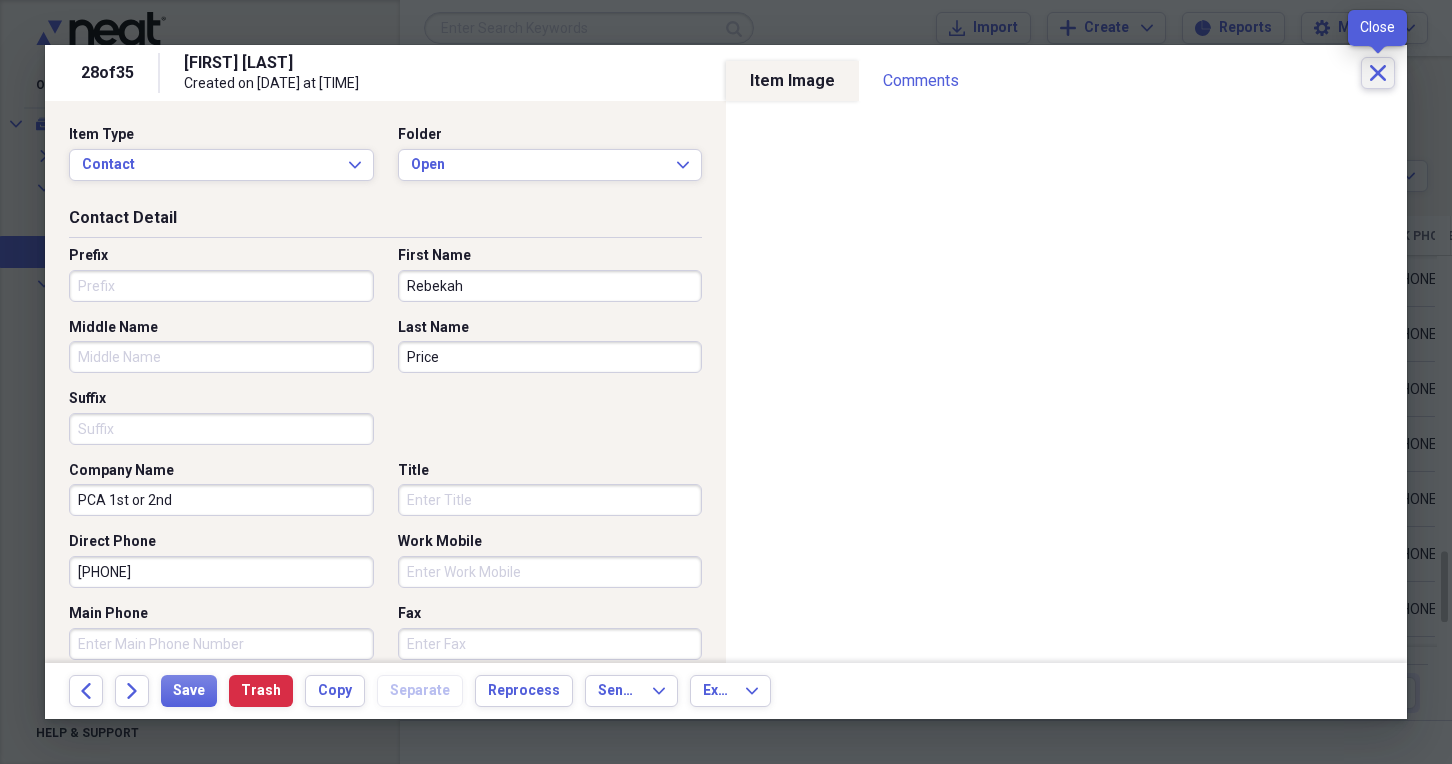 click on "Close" at bounding box center (1378, 73) 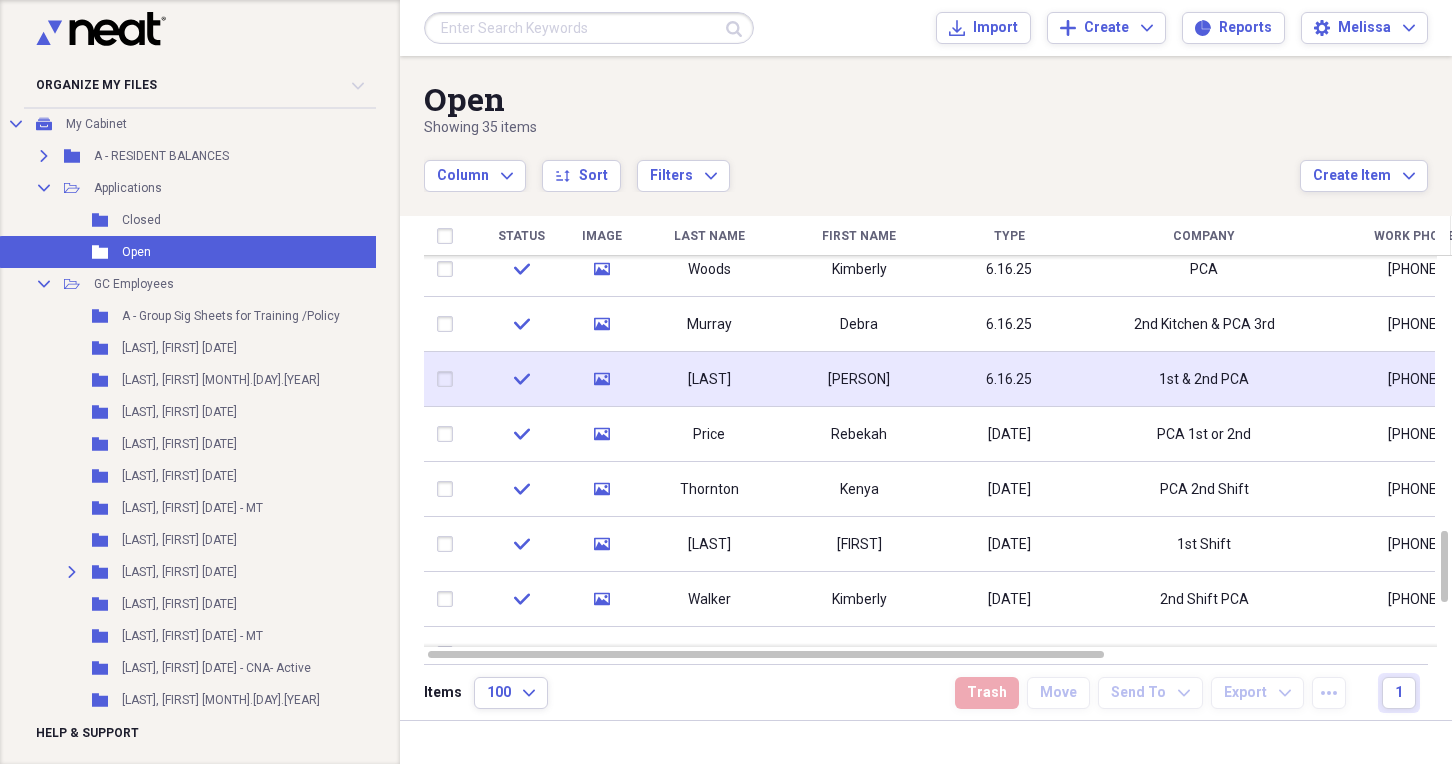 click on "[PERSON]" at bounding box center (859, 379) 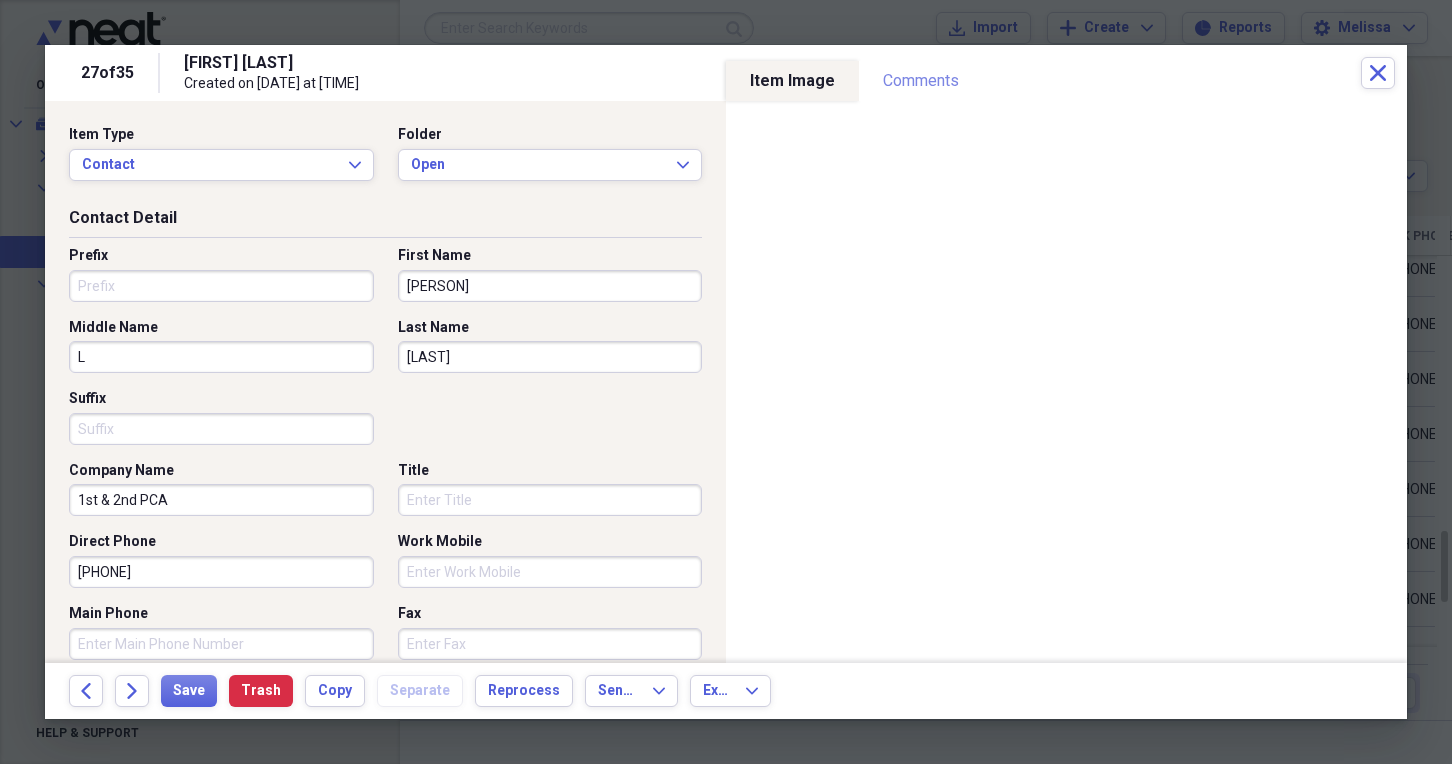 click on "Comments" at bounding box center (921, 81) 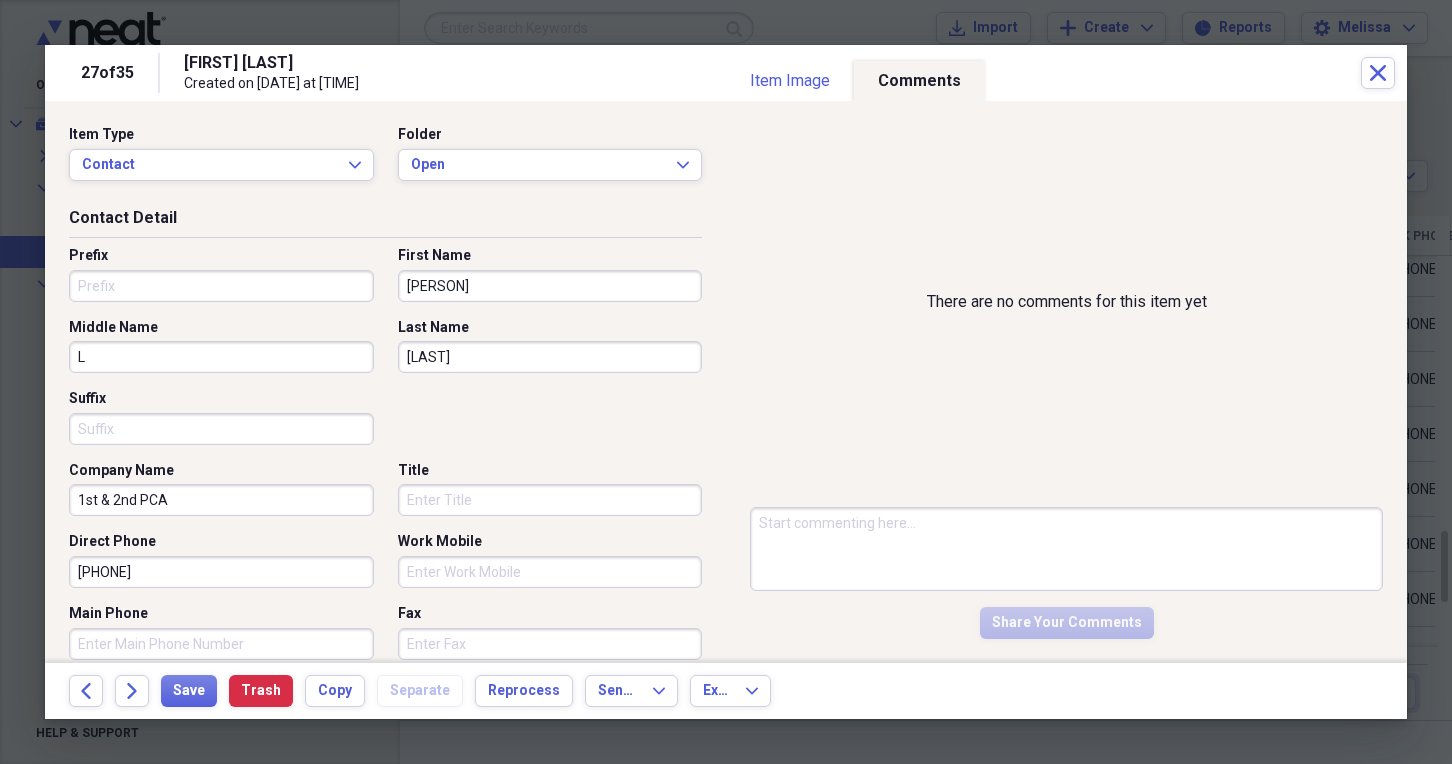 click at bounding box center (1066, 549) 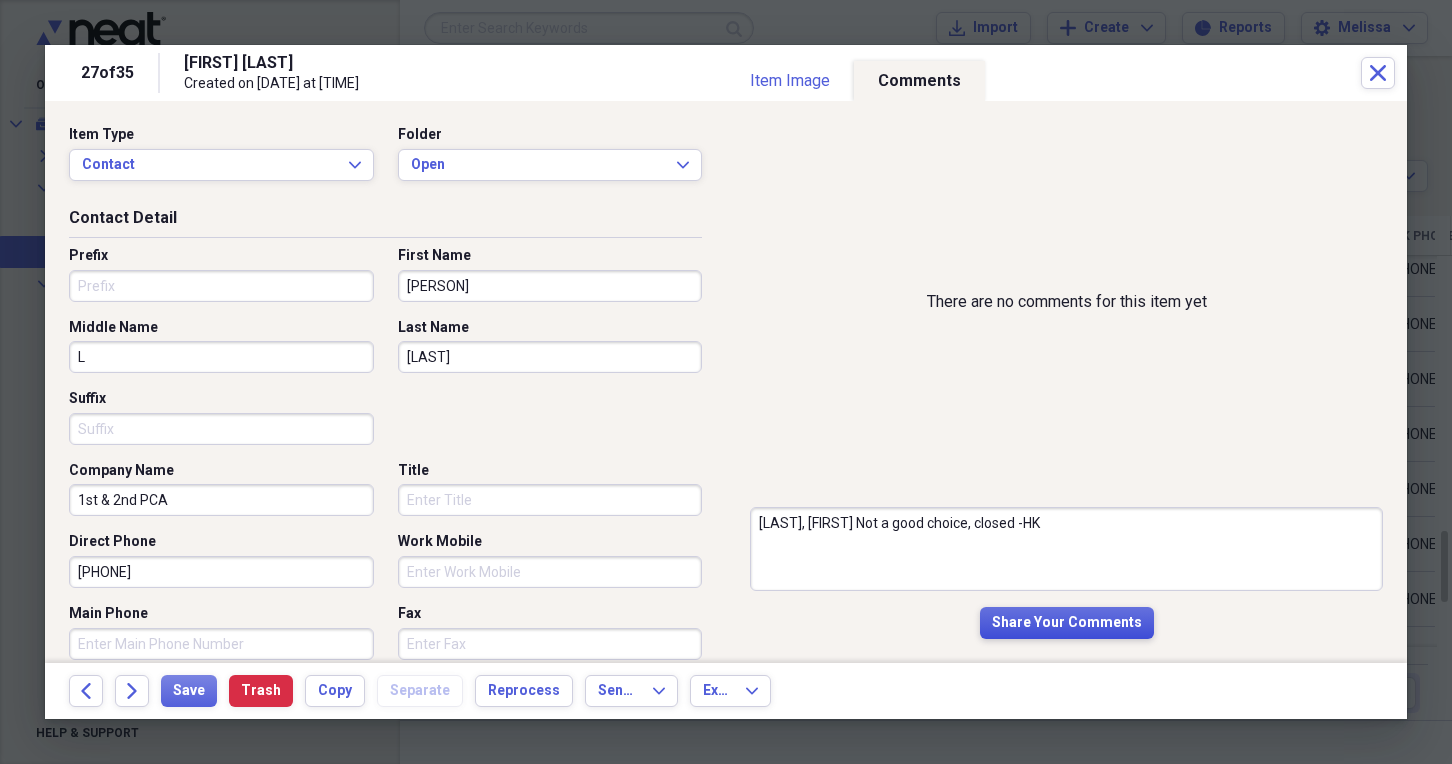type on "[LAST], [FIRST] Not a good choice, closed -HK" 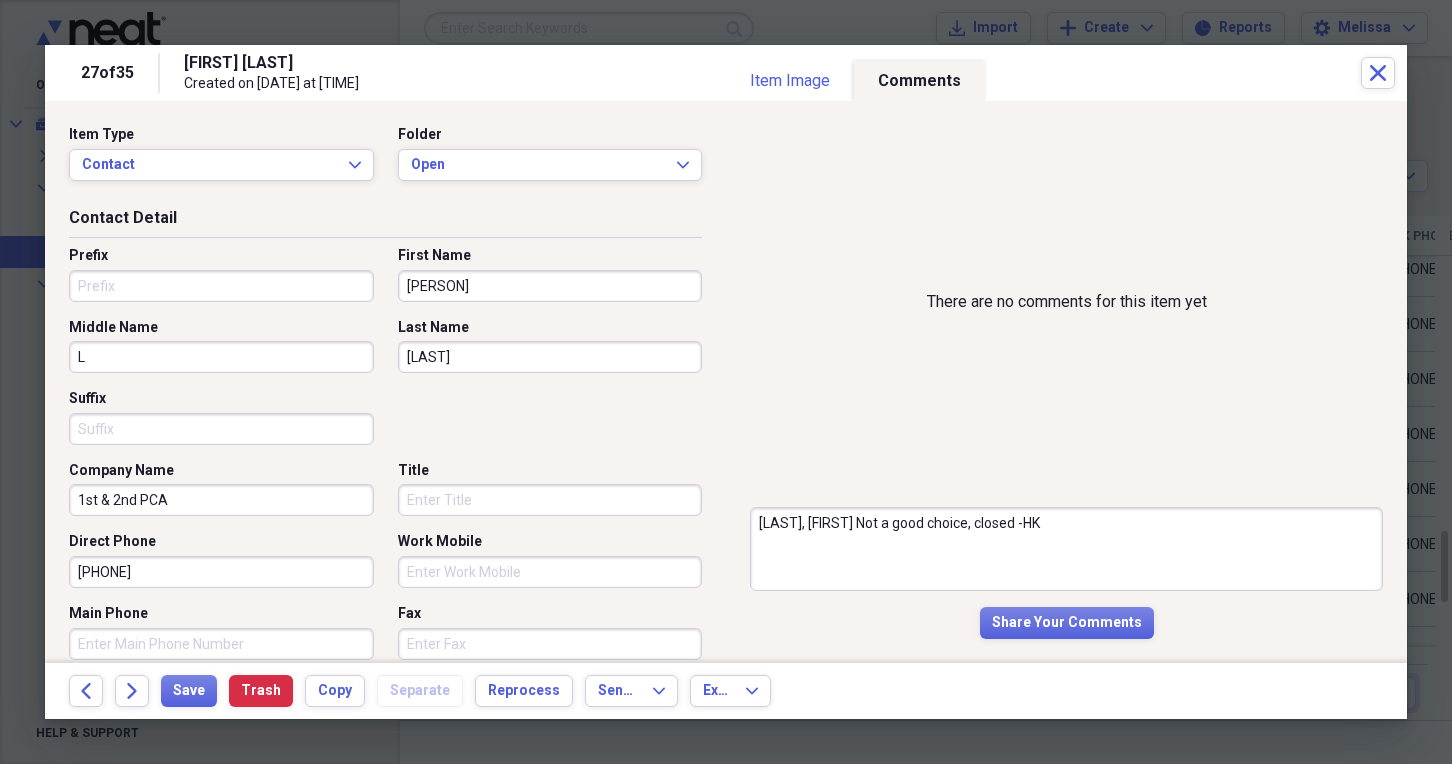 type 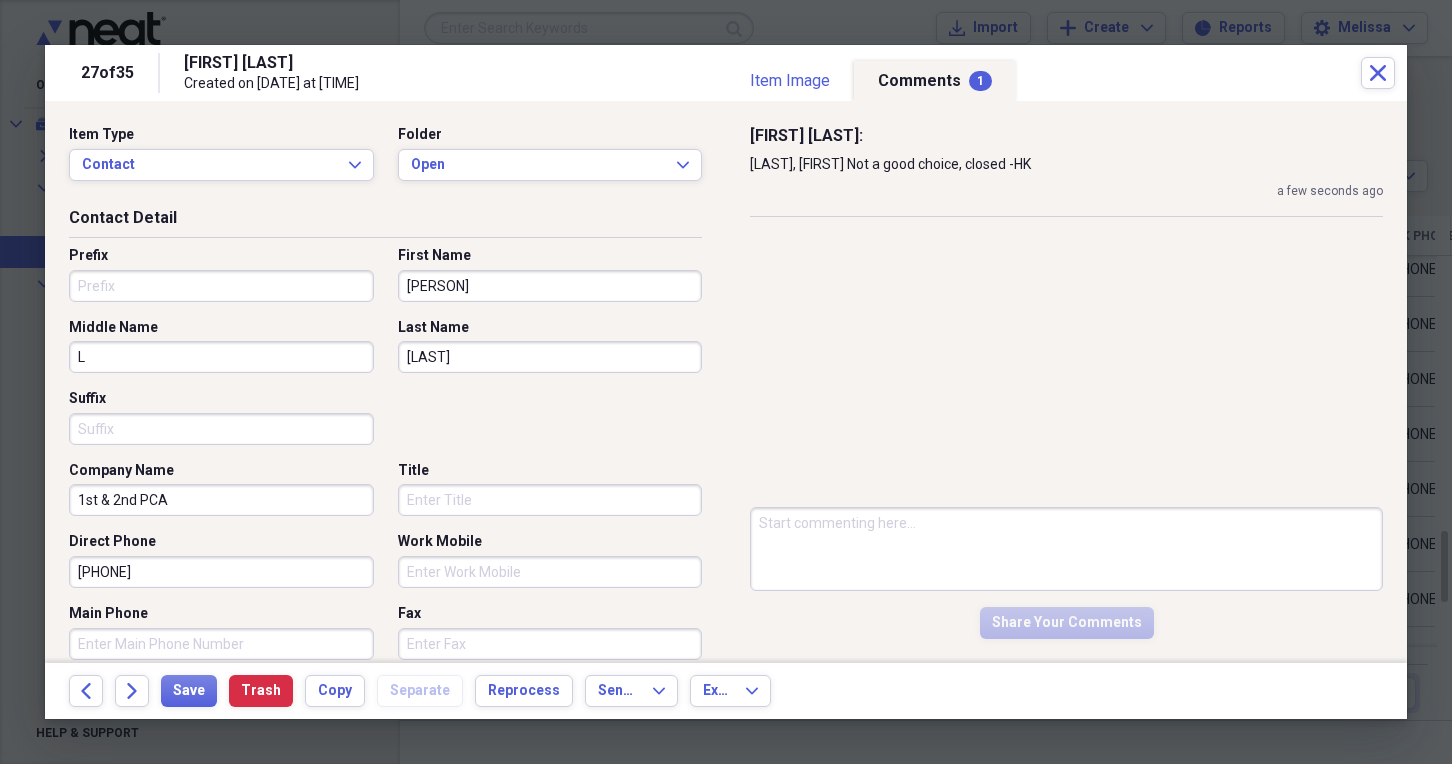 click on "Item Type Contact Expand Folder Open Expand" at bounding box center (385, 161) 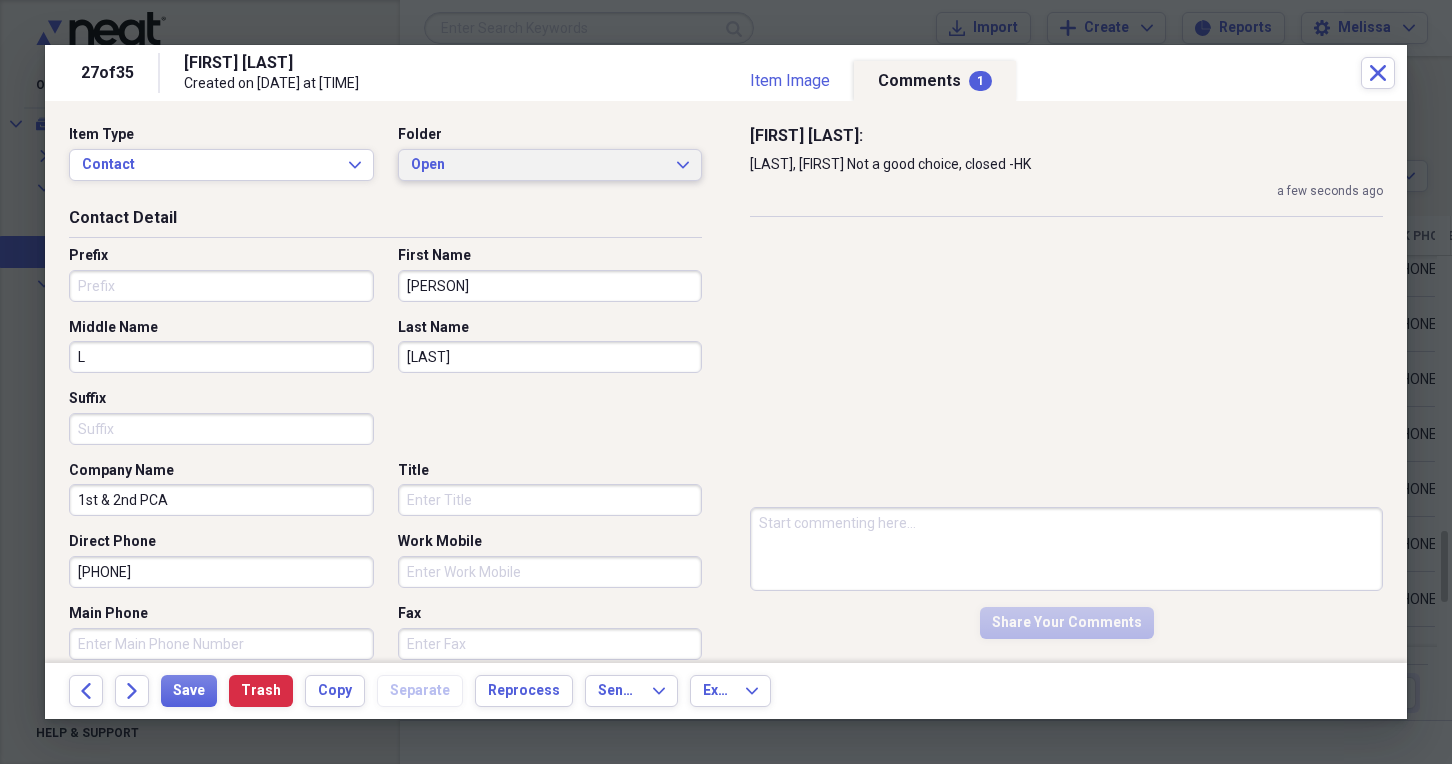 click on "Open Expand" at bounding box center [550, 165] 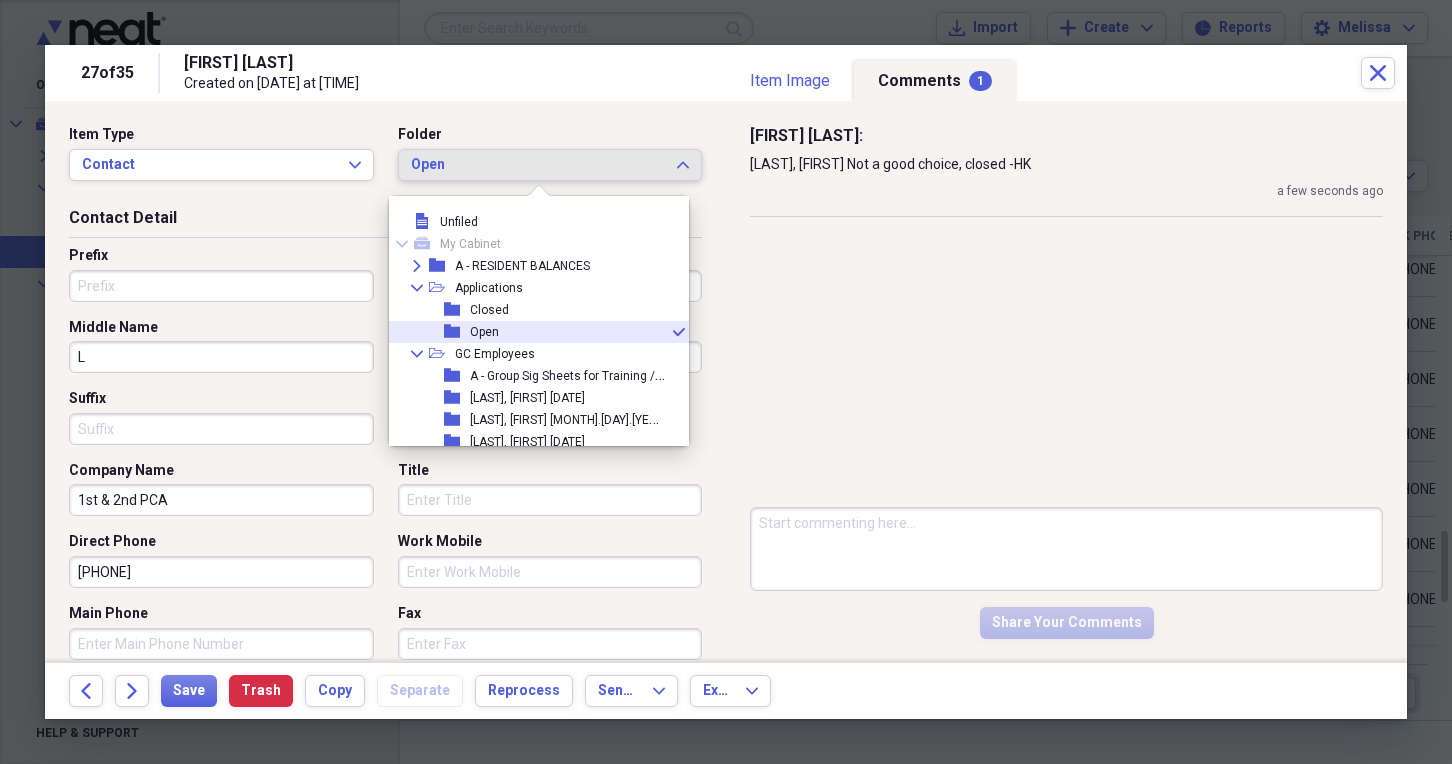 scroll, scrollTop: 11, scrollLeft: 0, axis: vertical 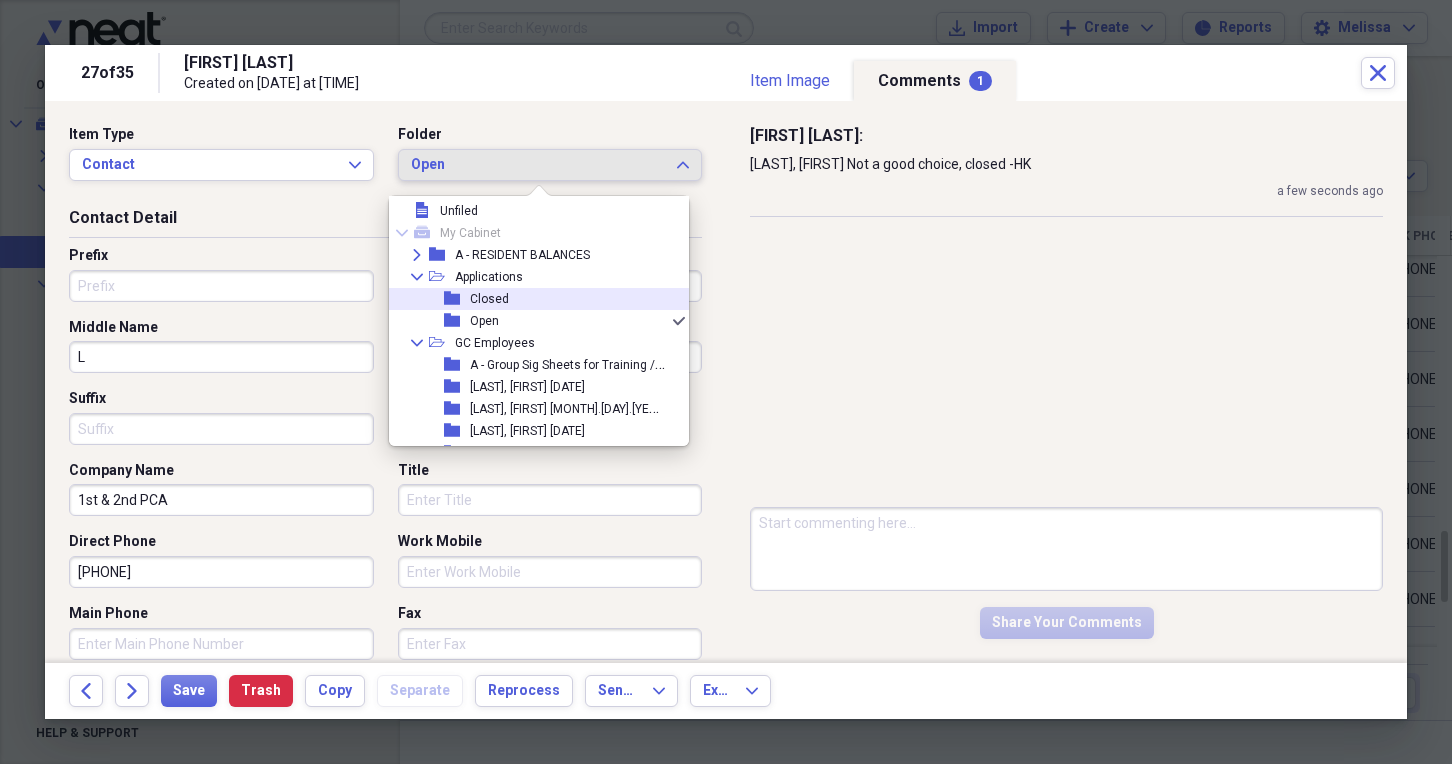 click on "folder Closed" at bounding box center [531, 299] 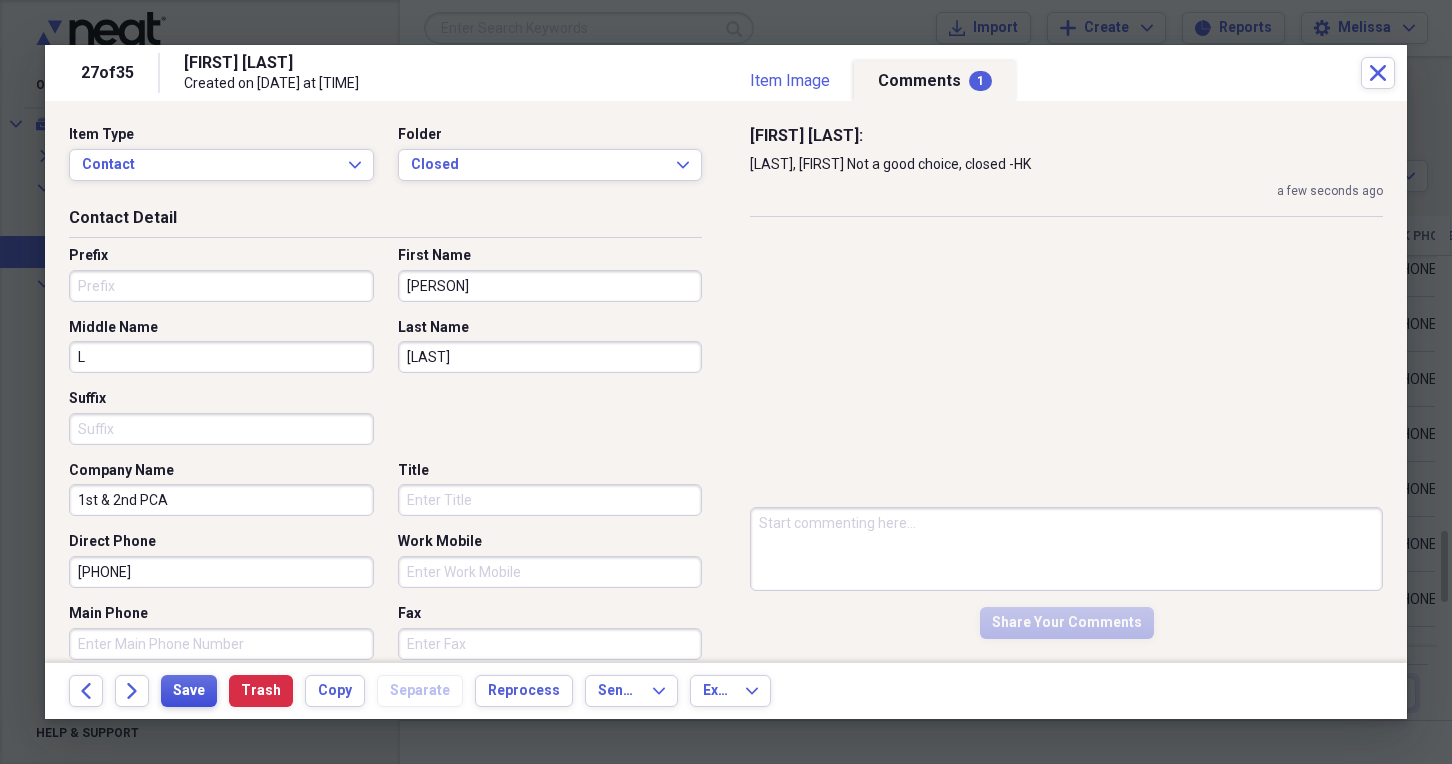 click on "Save" at bounding box center [189, 691] 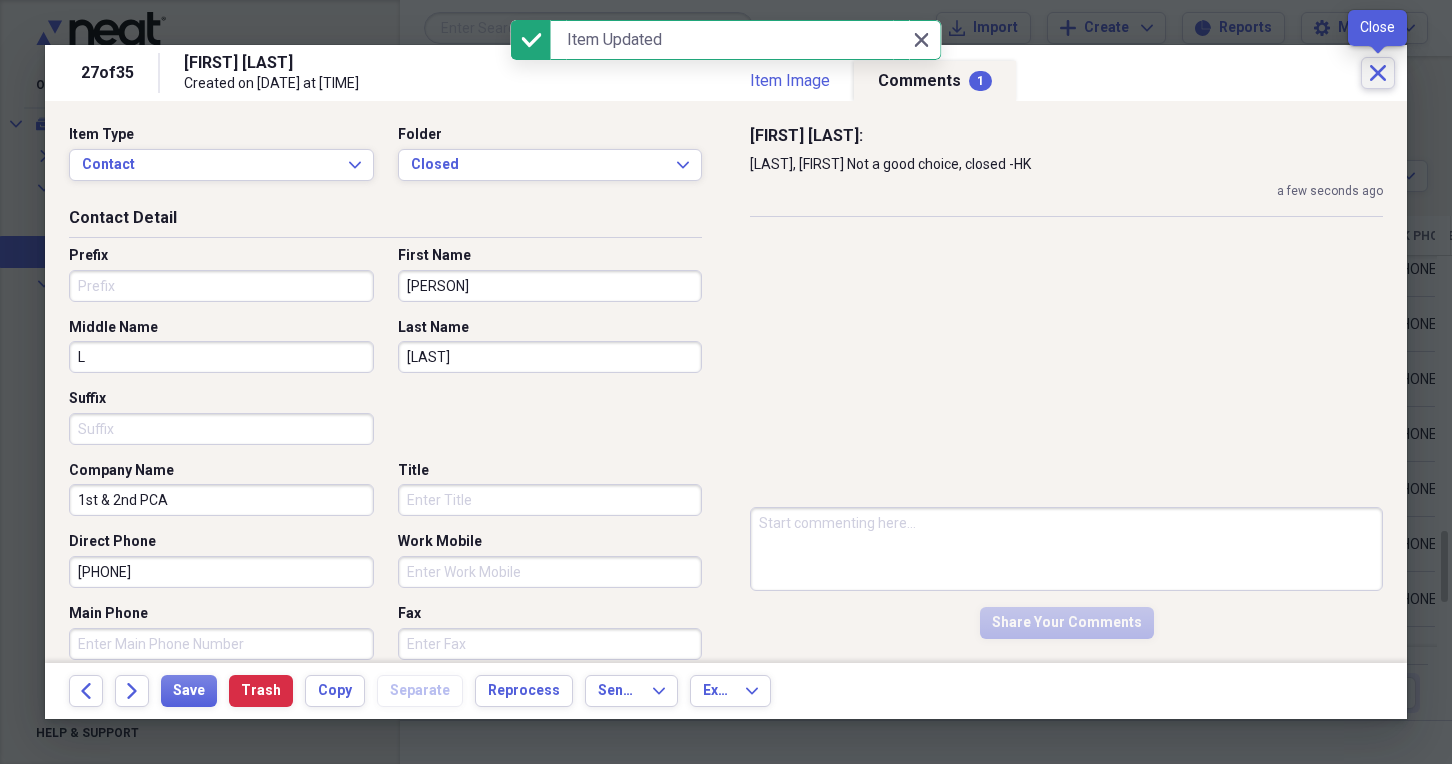 click 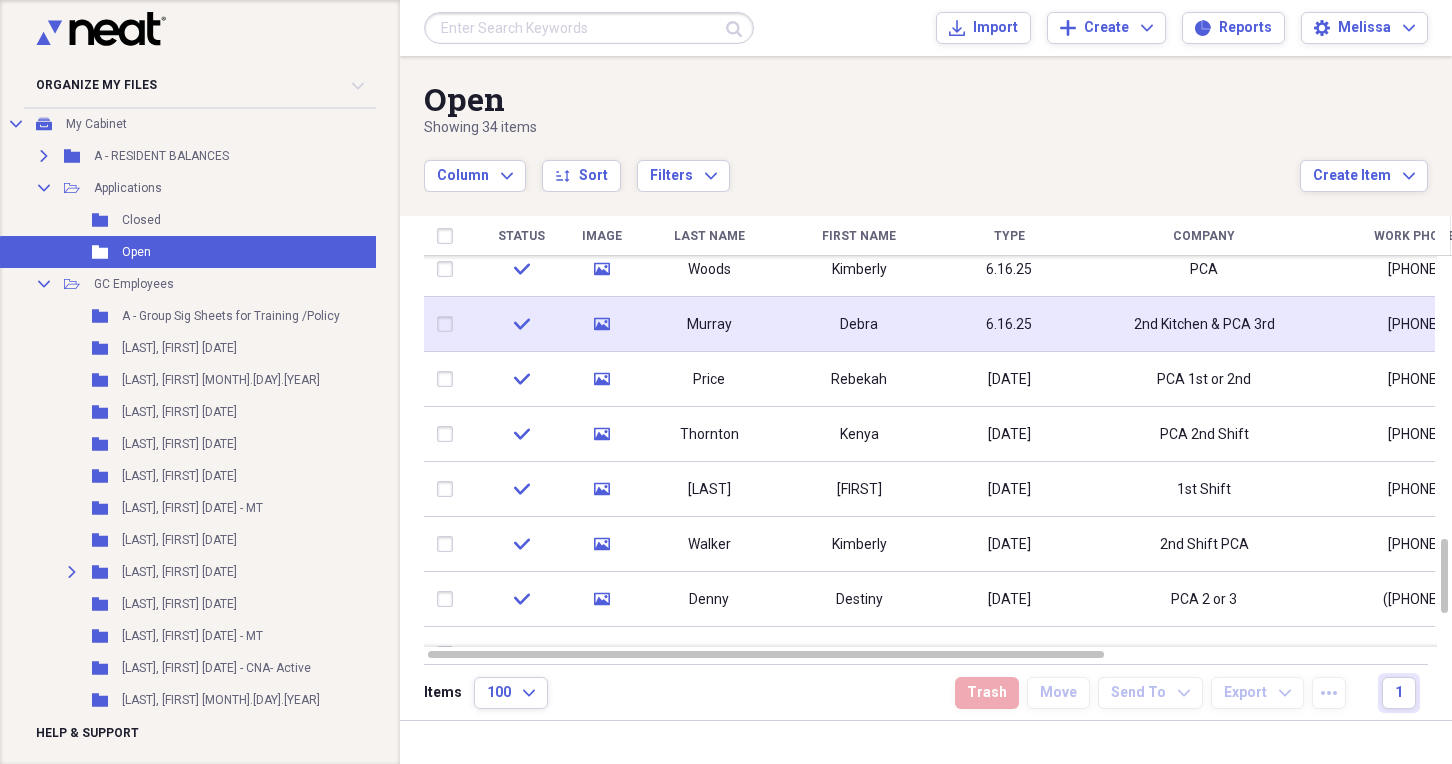 click on "Debra" at bounding box center [859, 324] 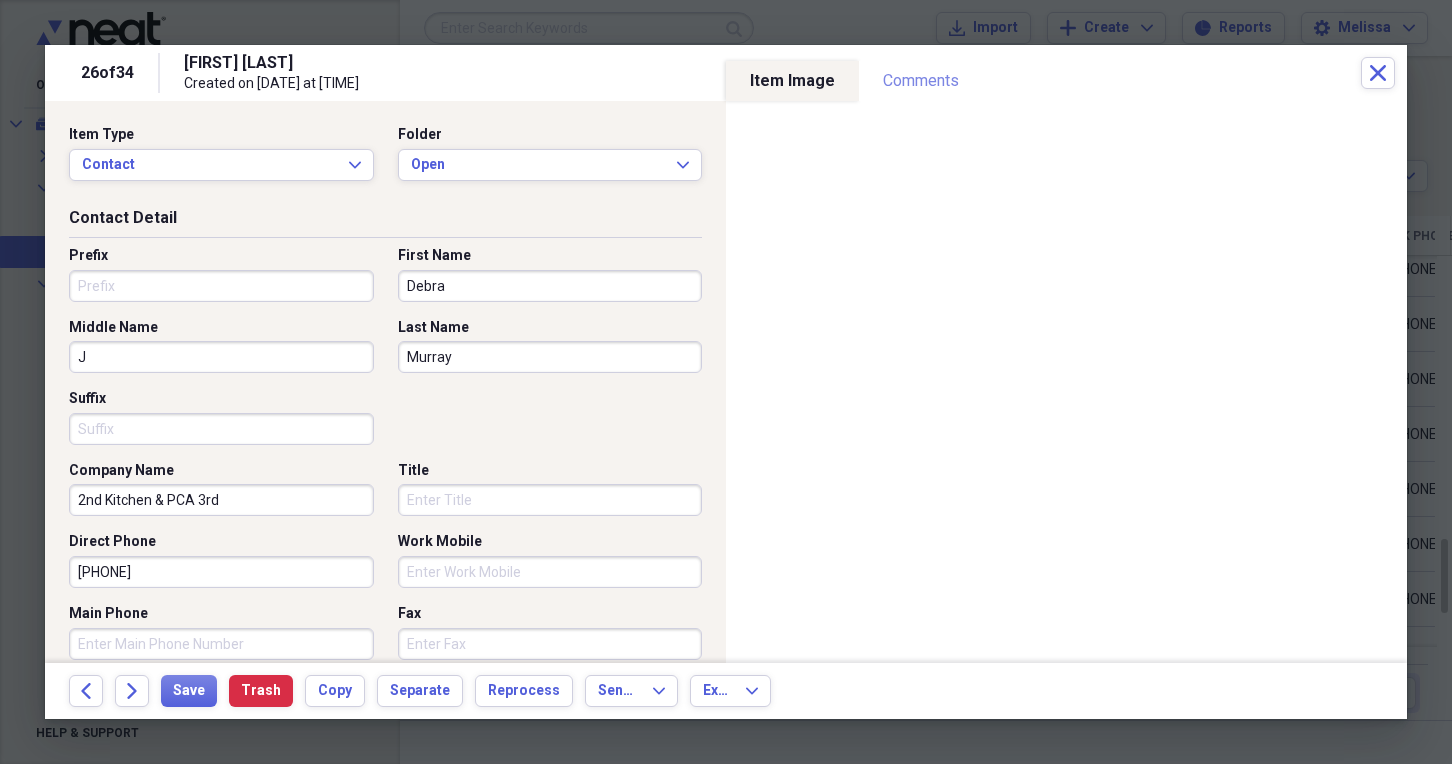 click on "Comments" at bounding box center (921, 81) 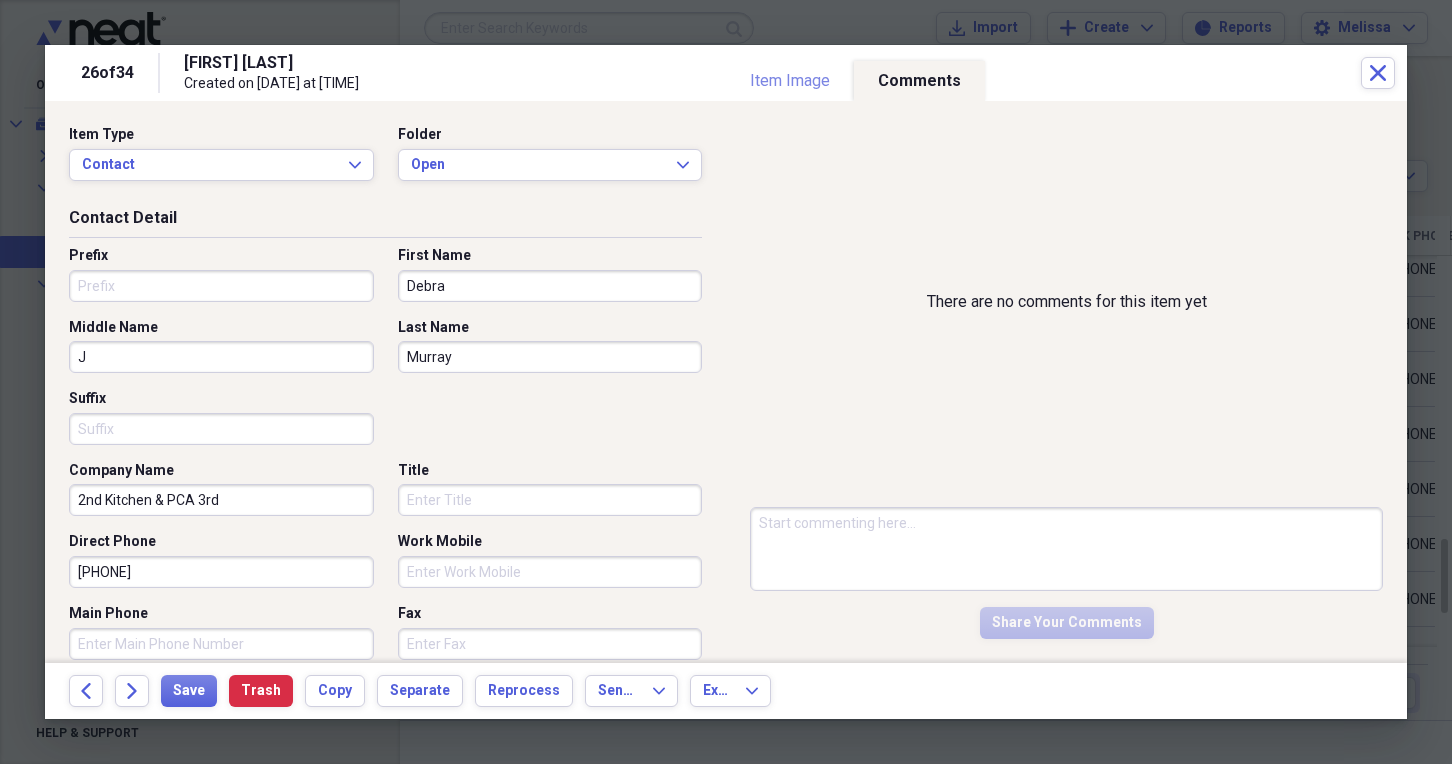 click on "Item Image" at bounding box center [790, 81] 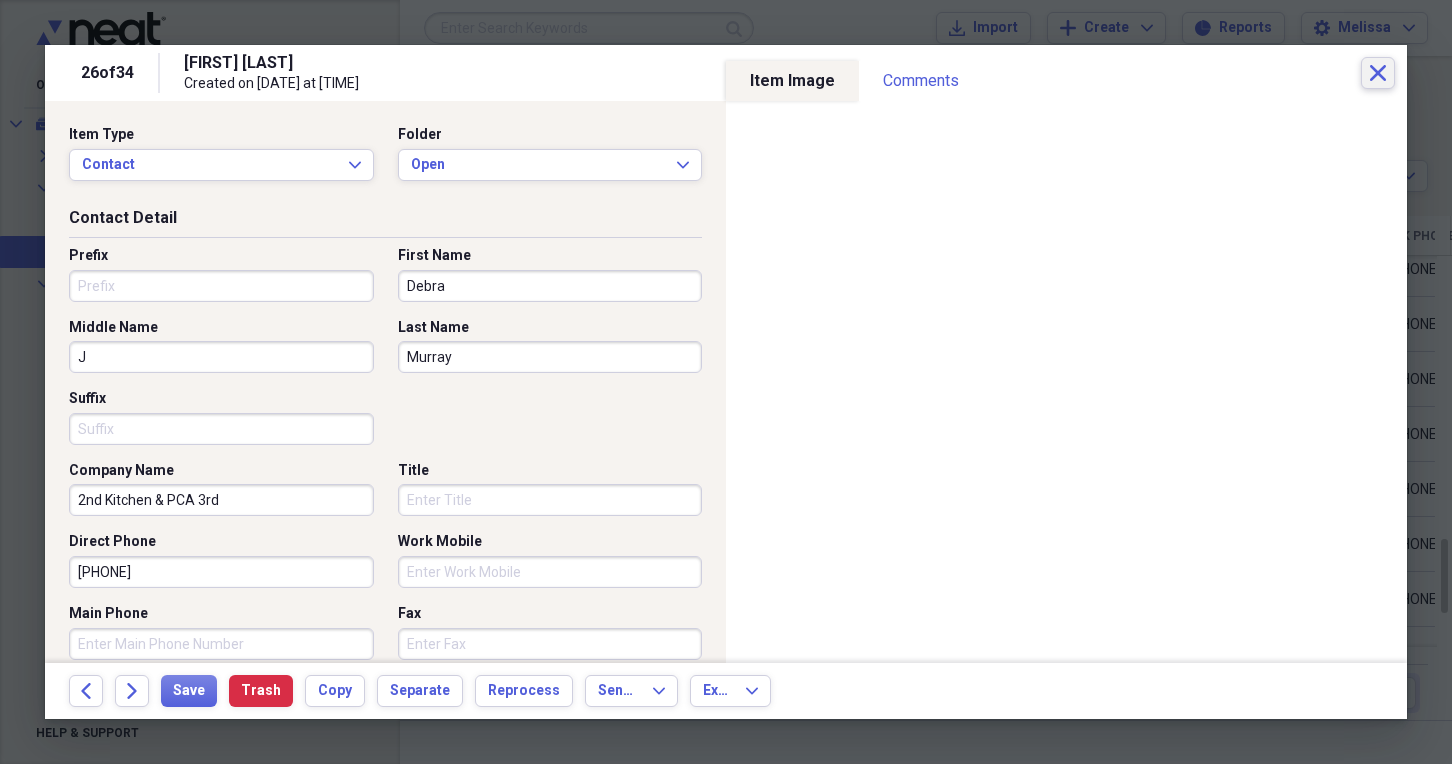 click on "Close" at bounding box center [1378, 73] 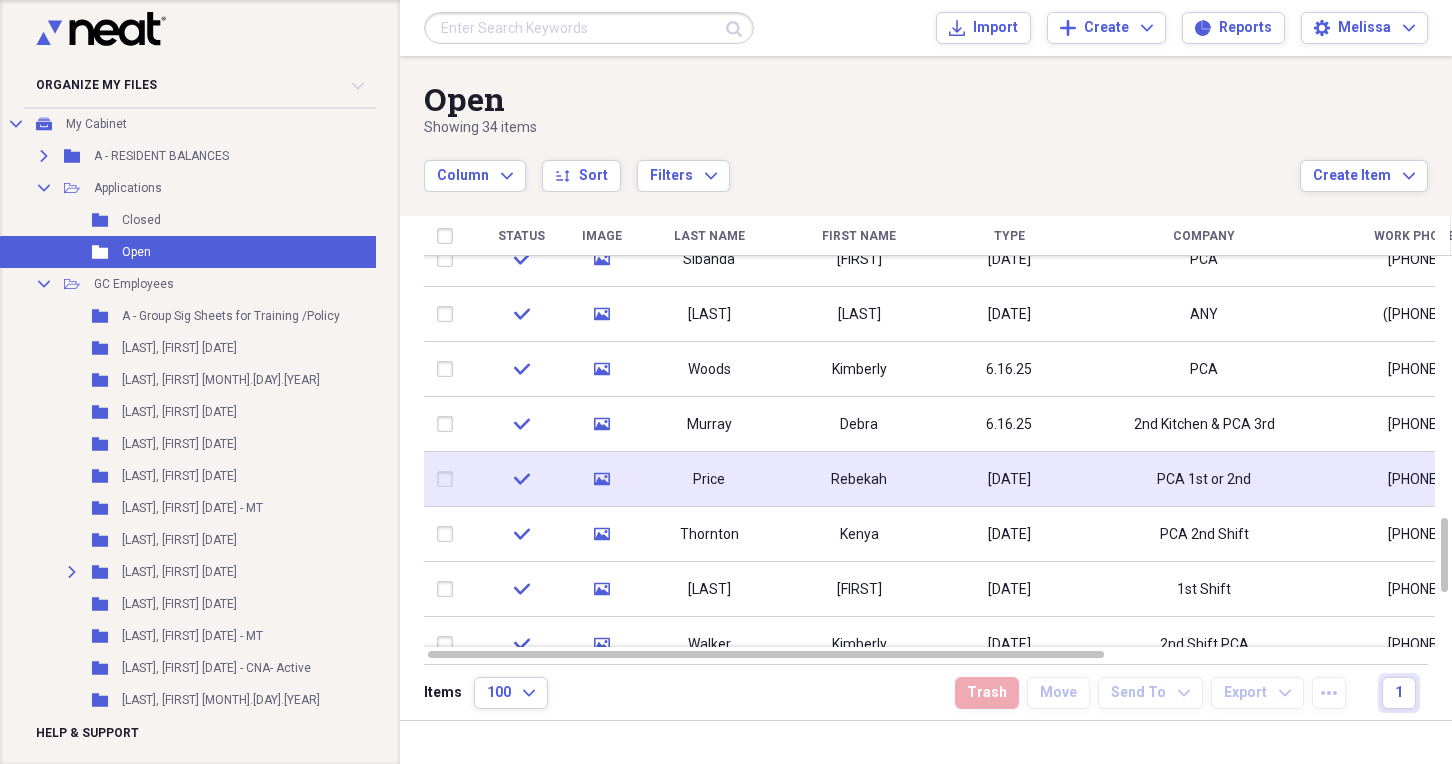 click on "[DATE]" at bounding box center (1009, 479) 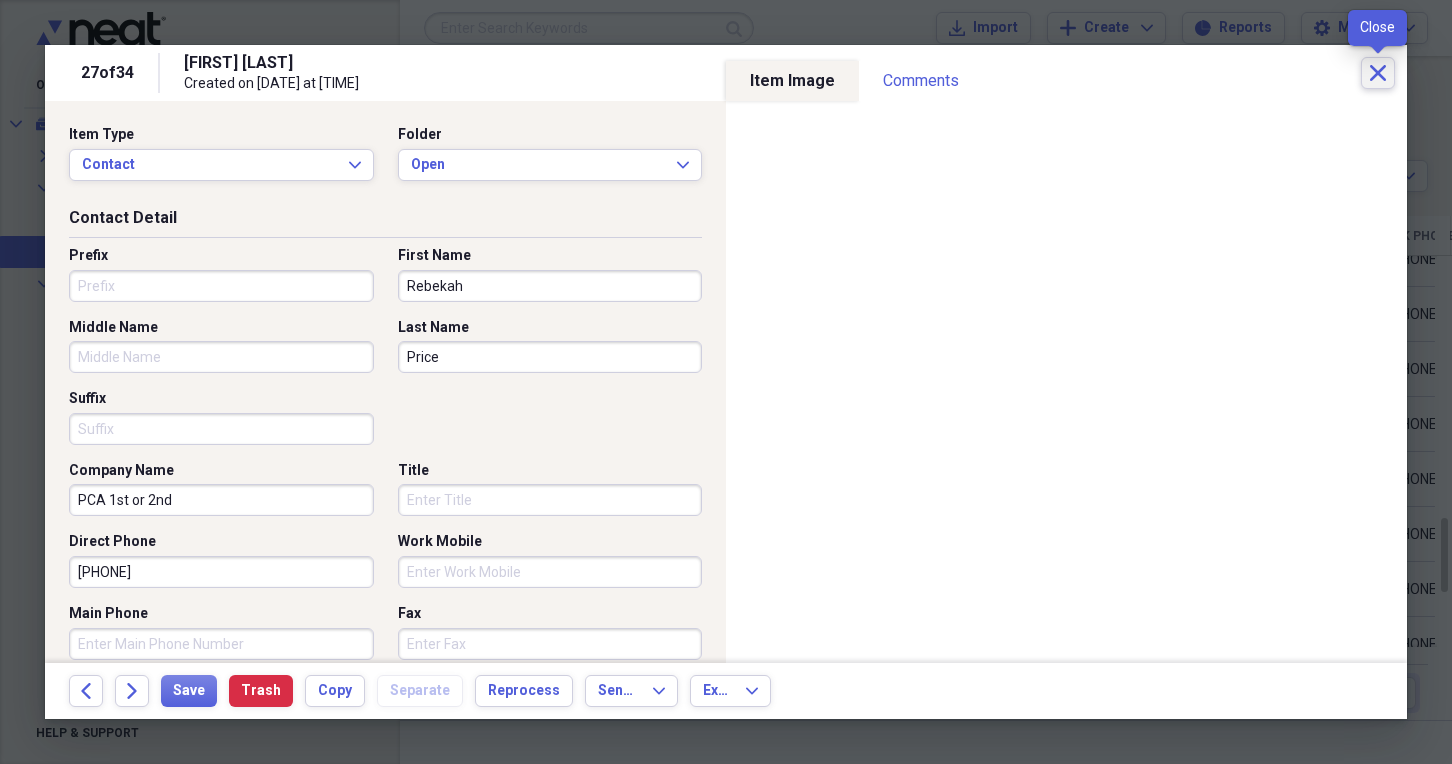click 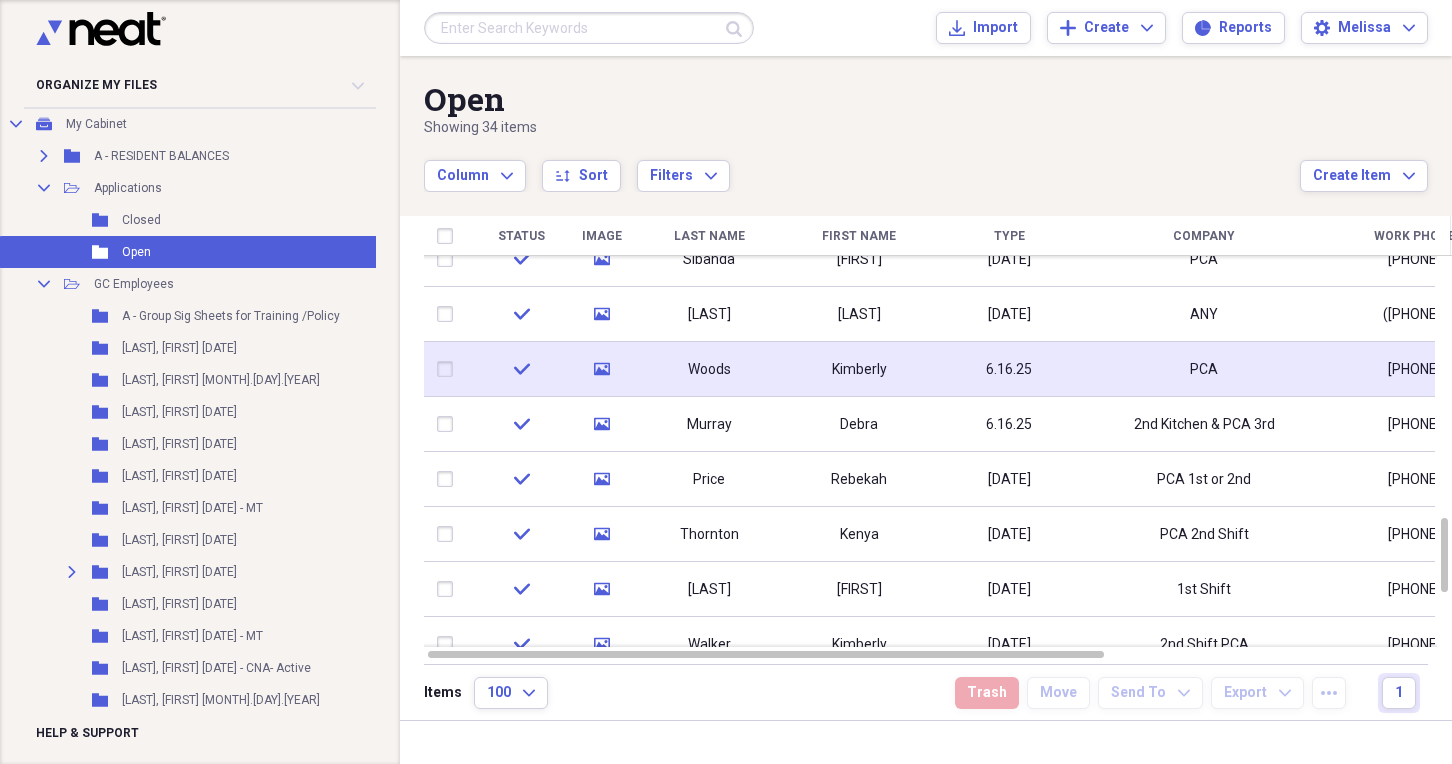 click on "Kimberly" at bounding box center [859, 369] 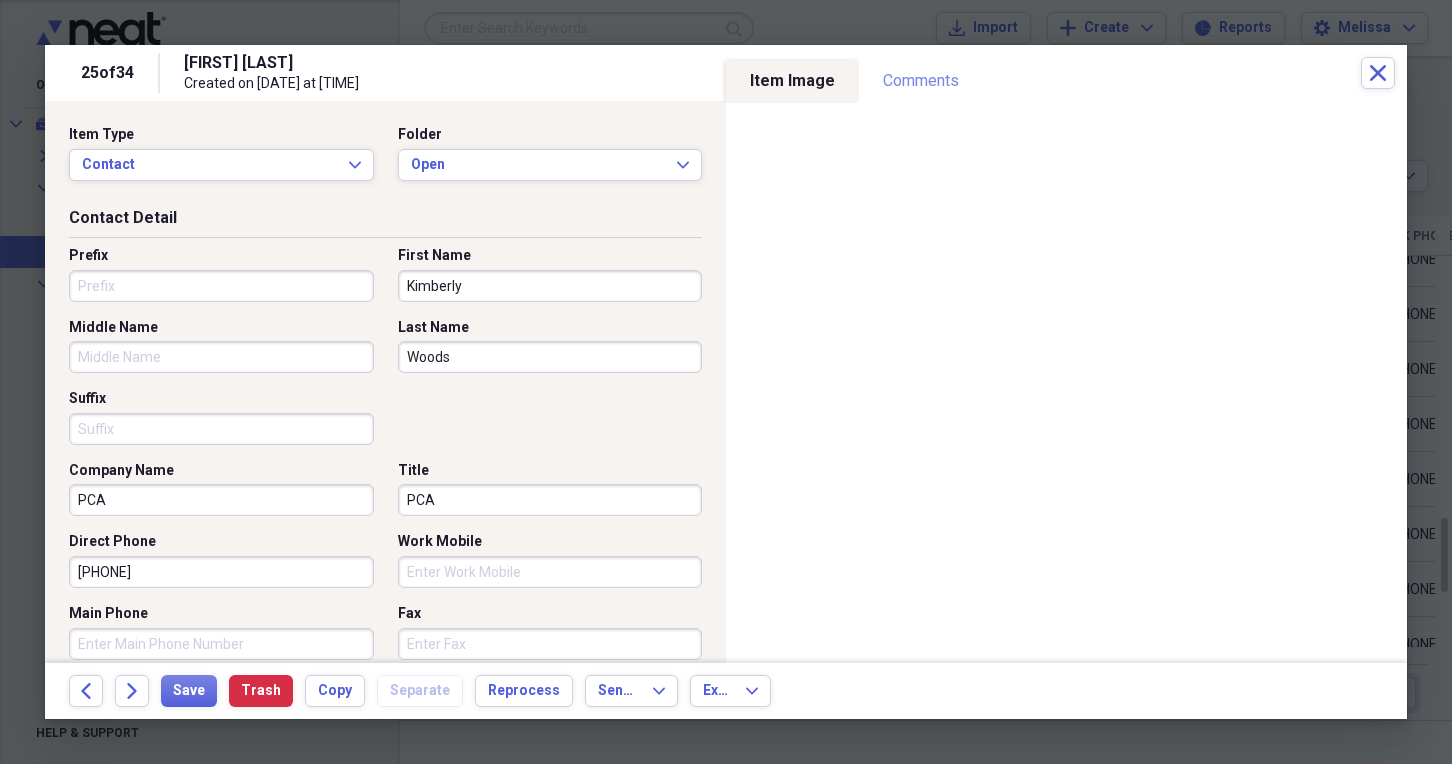 click on "Comments" at bounding box center [921, 81] 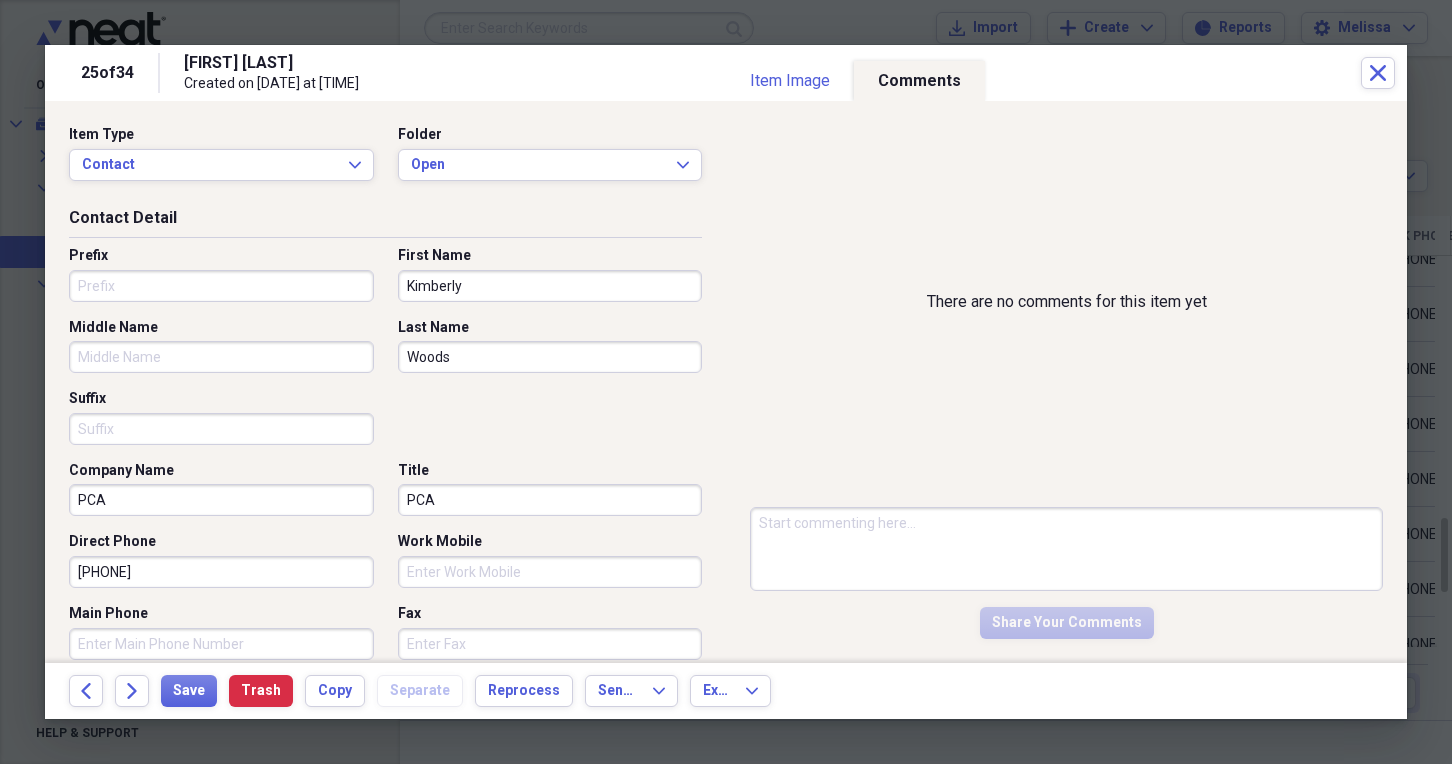 click at bounding box center (1066, 549) 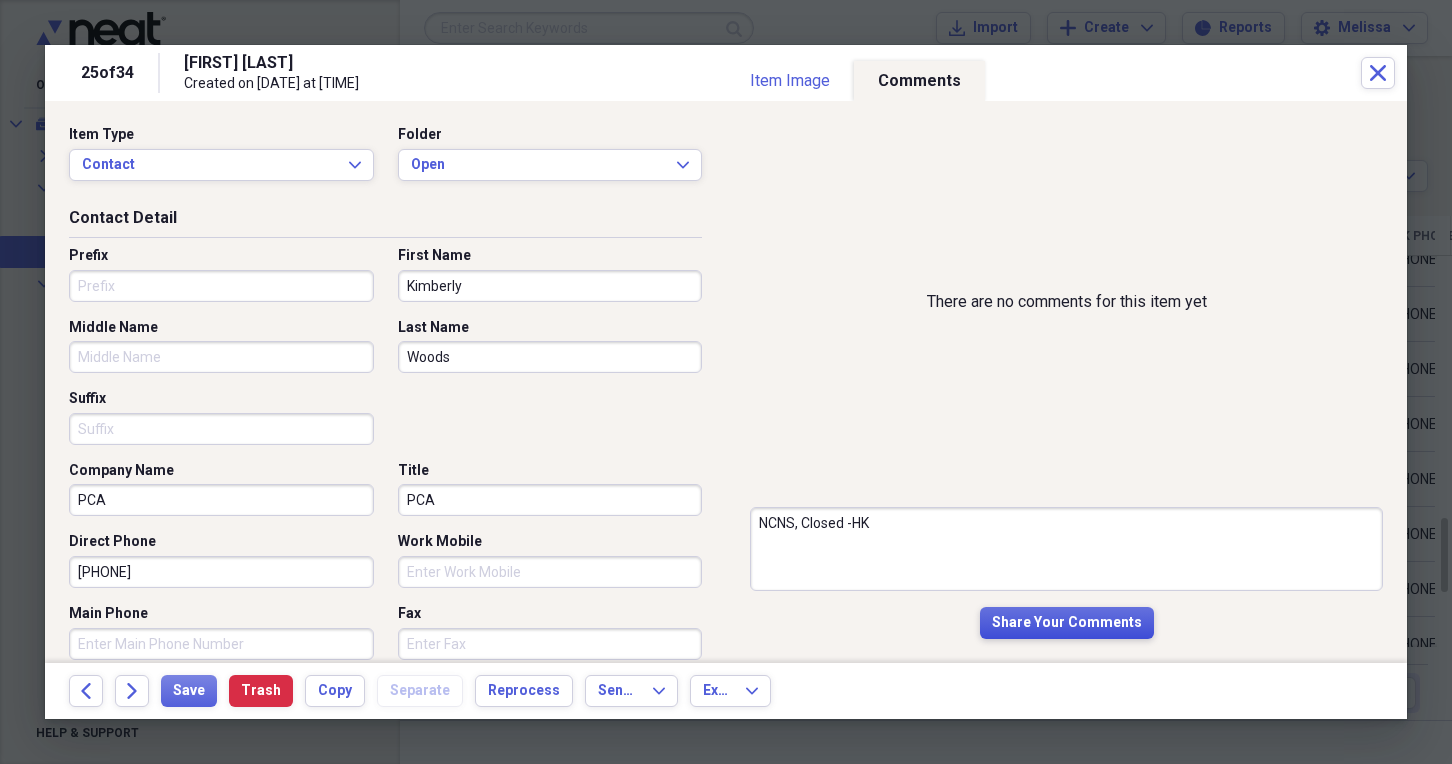 type on "NCNS, Closed -HK" 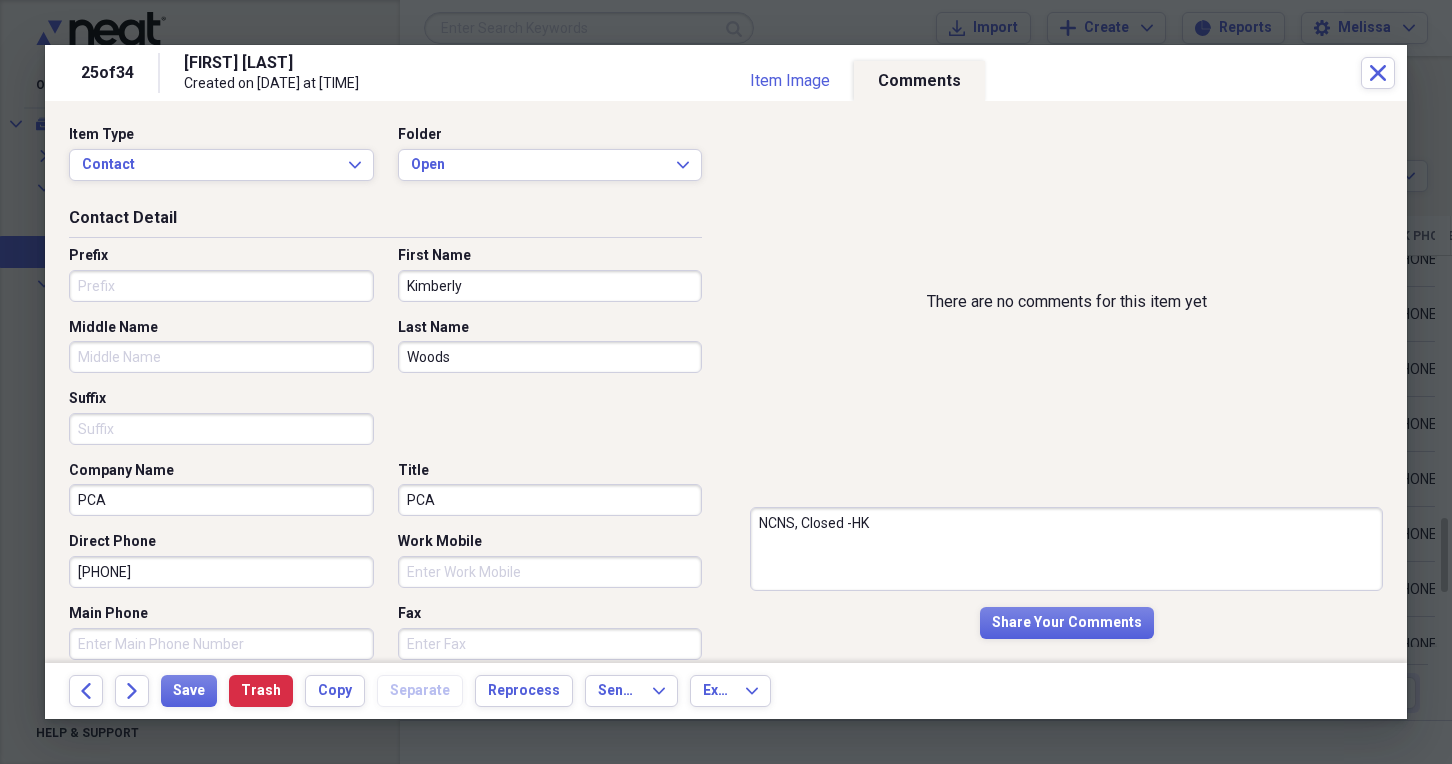 type 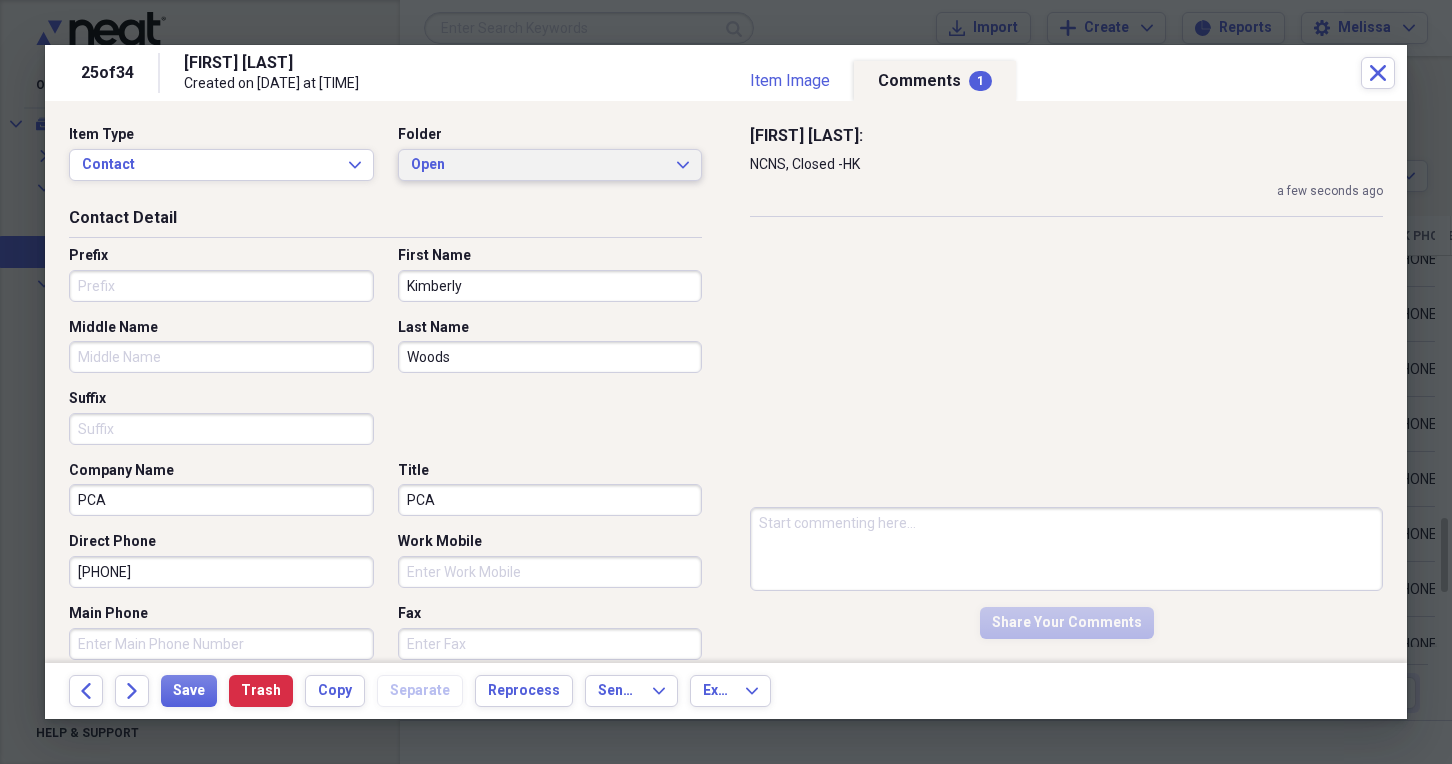 click on "Open" at bounding box center [538, 165] 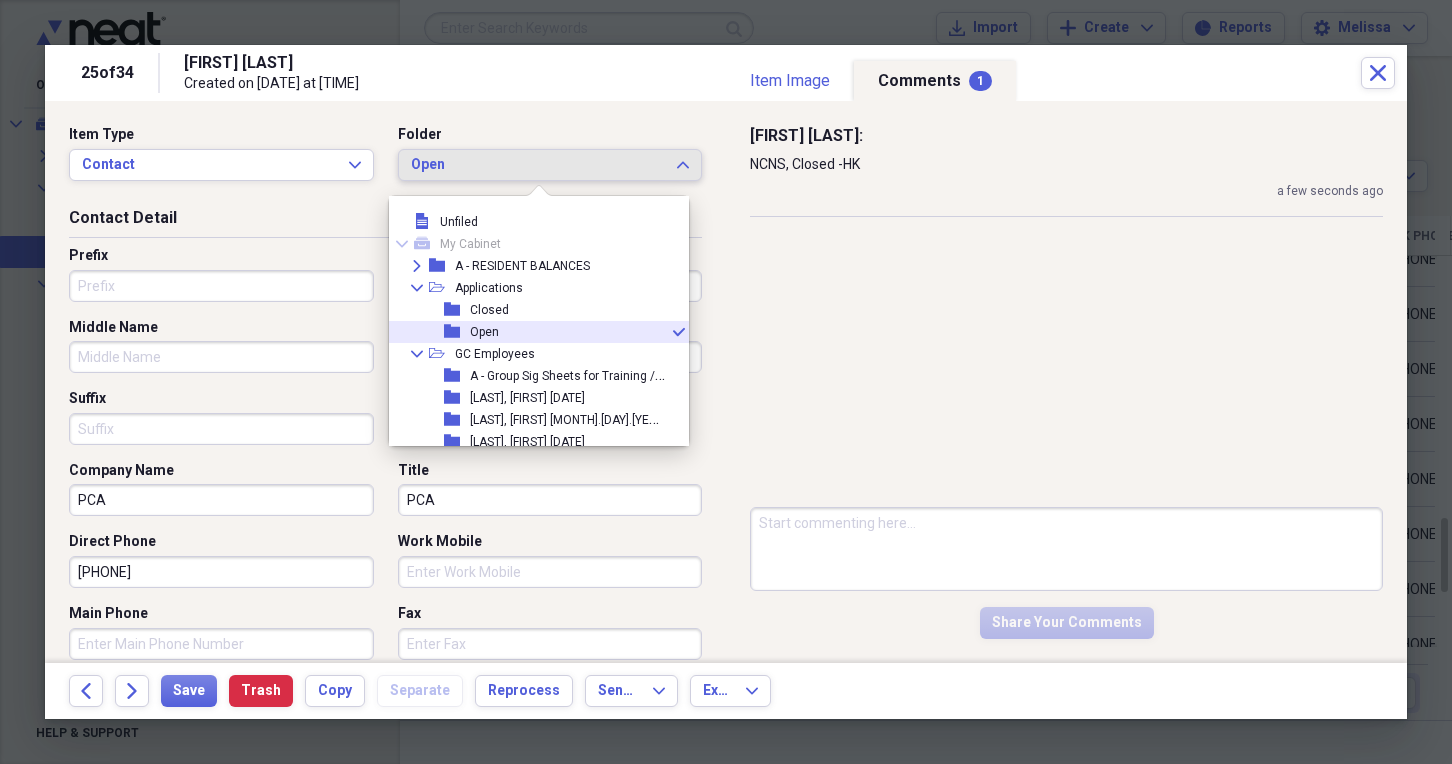 scroll, scrollTop: 11, scrollLeft: 0, axis: vertical 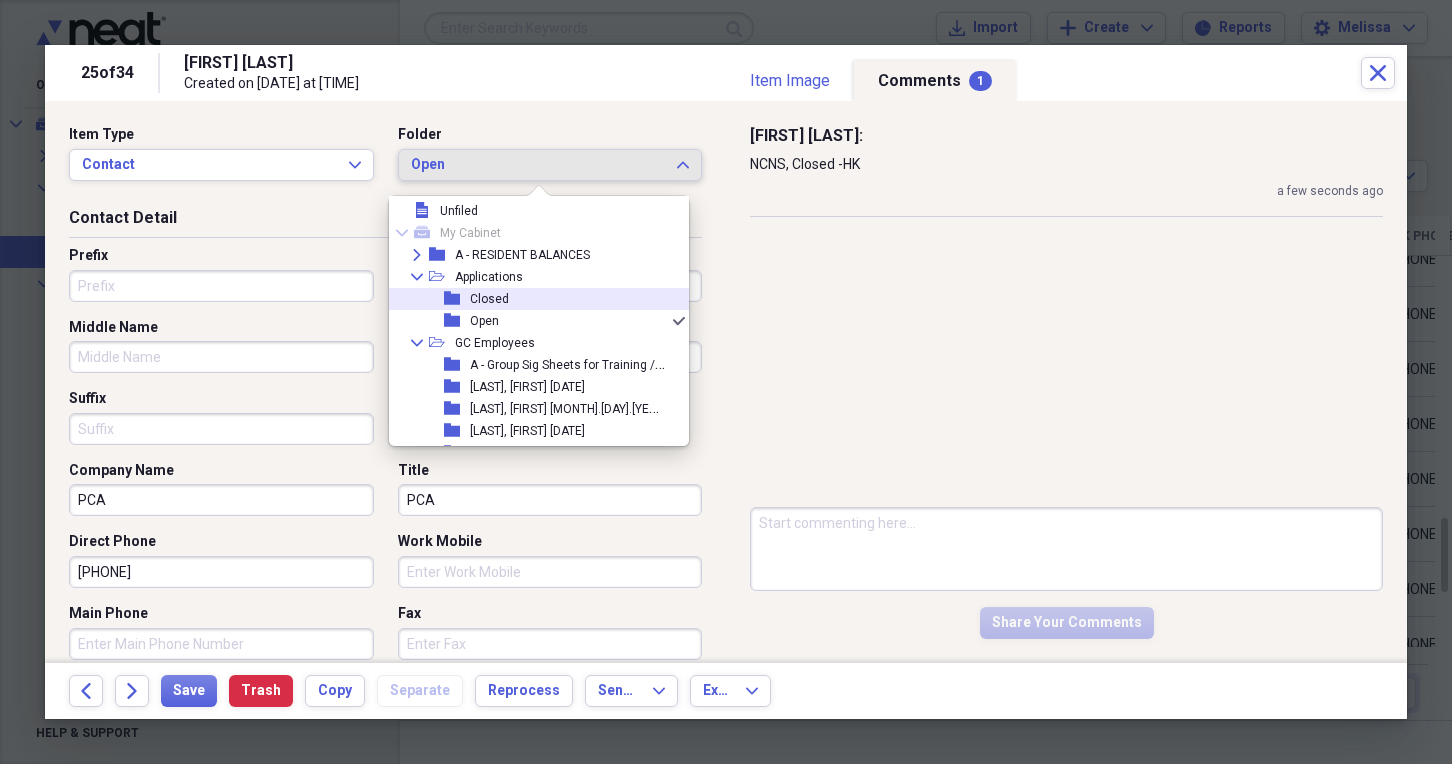 click on "folder Closed" at bounding box center (531, 299) 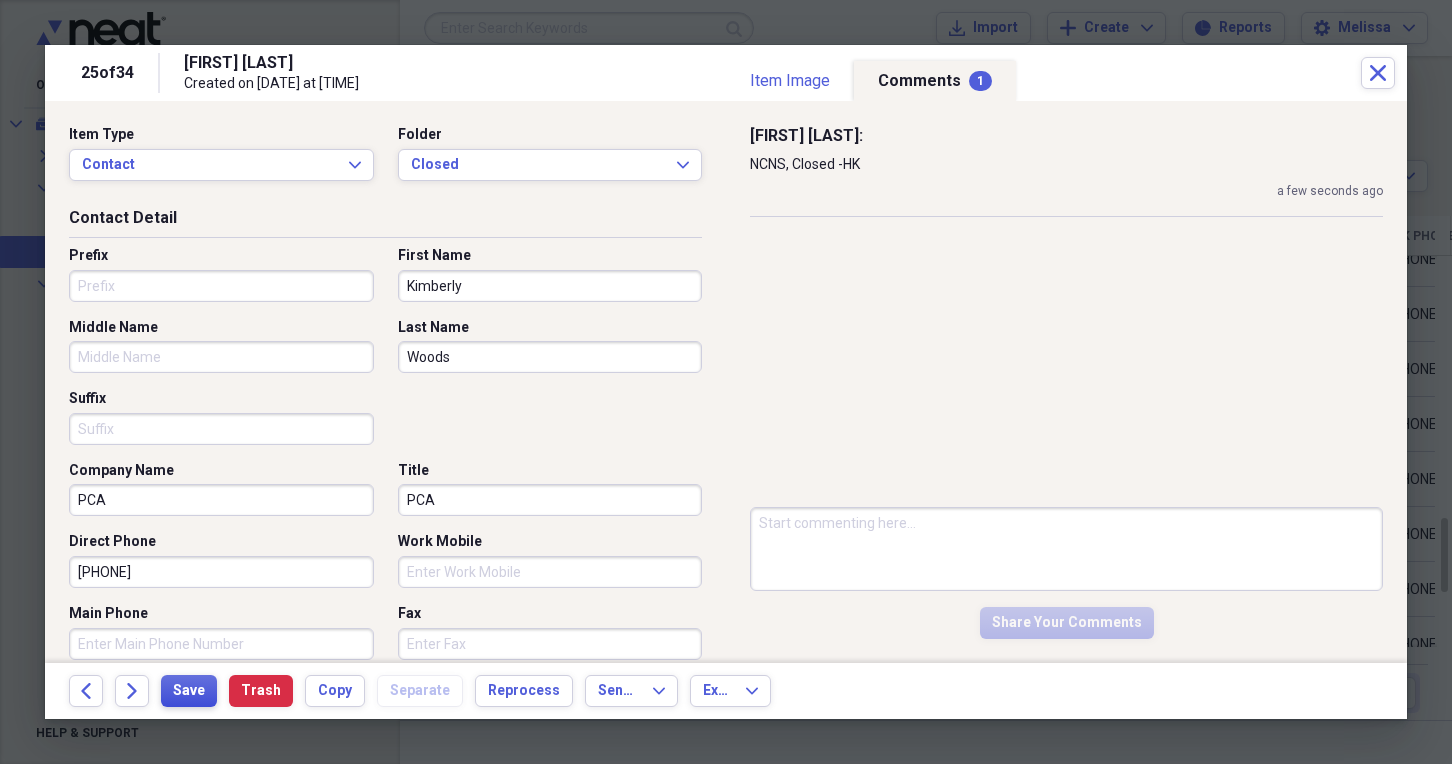 click on "Save" at bounding box center [189, 691] 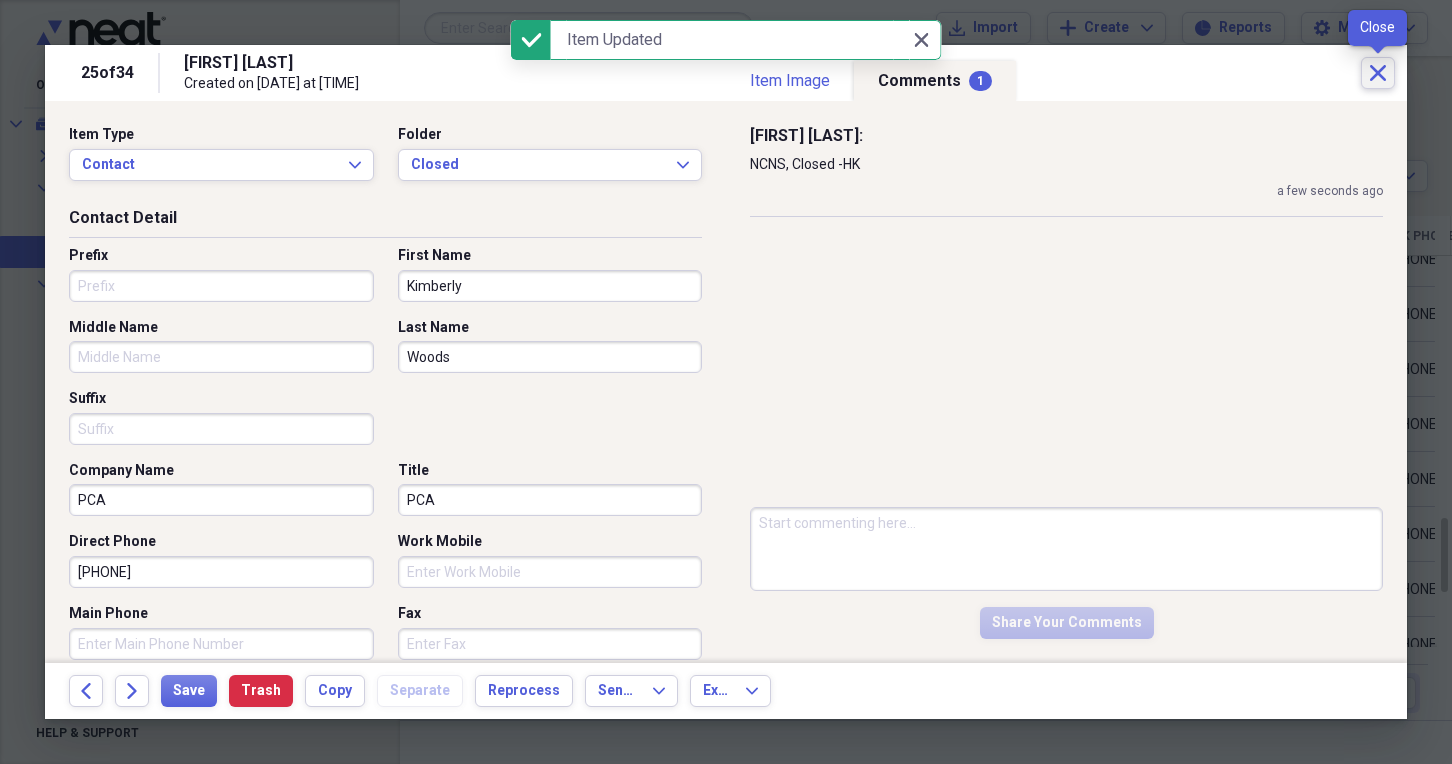 click on "Close" at bounding box center [1378, 73] 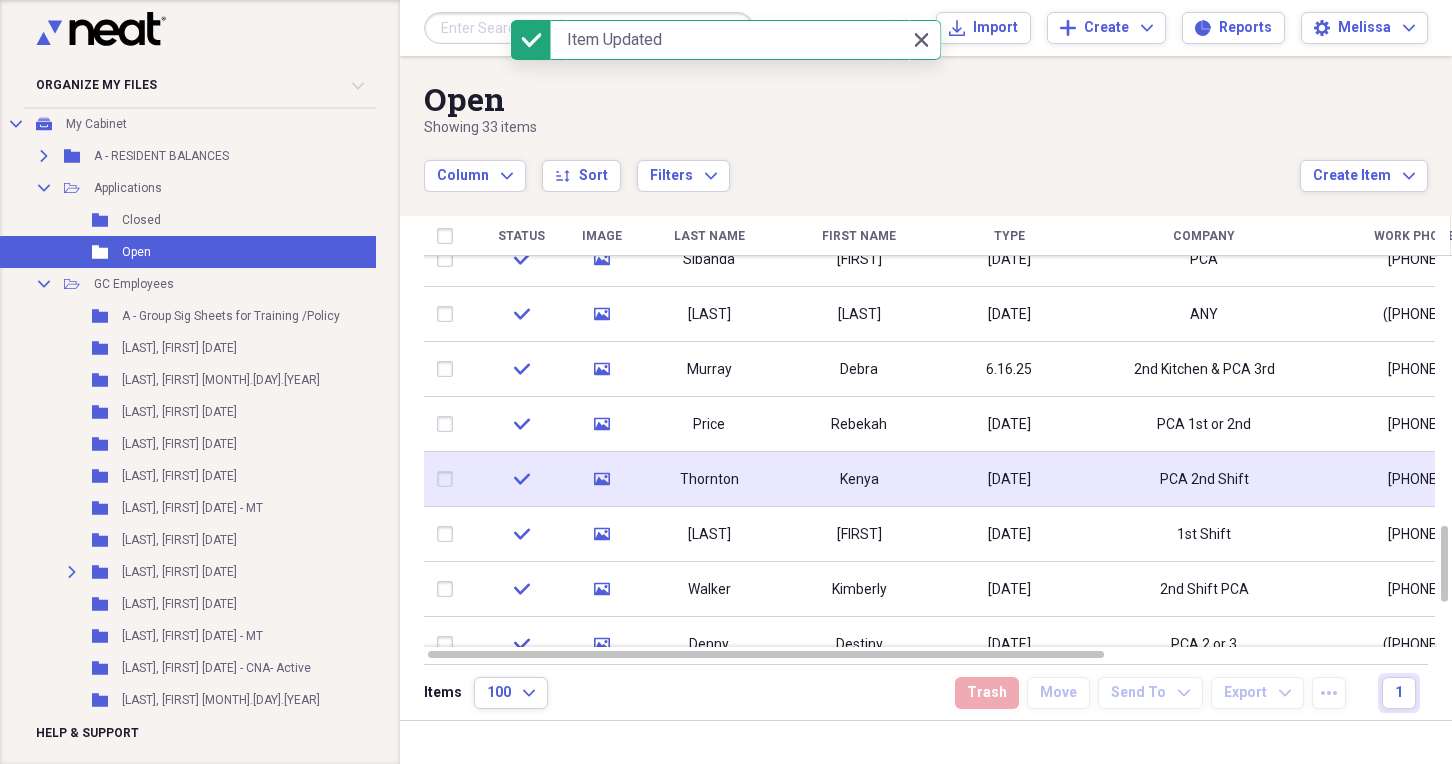 click on "[DATE]" at bounding box center (1009, 479) 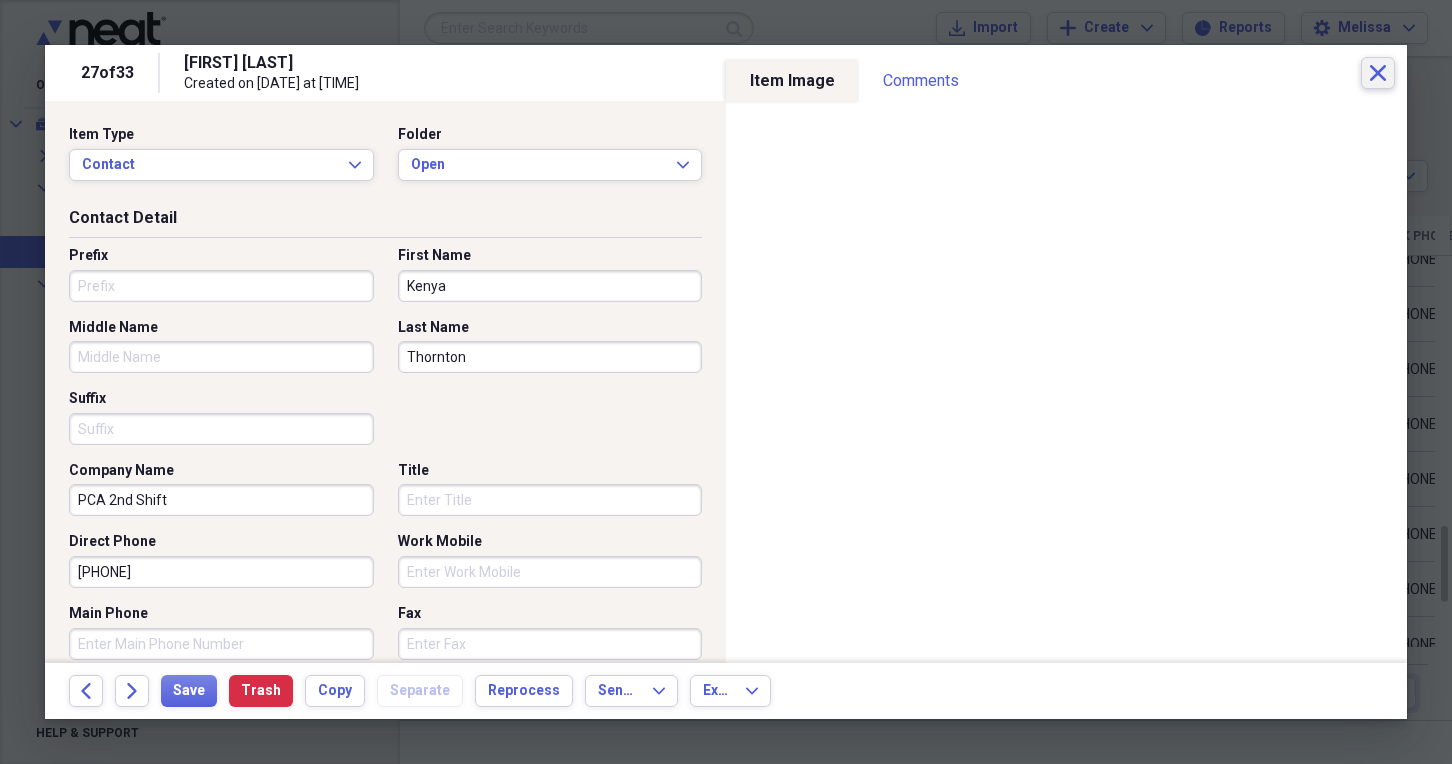 click on "Close" at bounding box center (1378, 73) 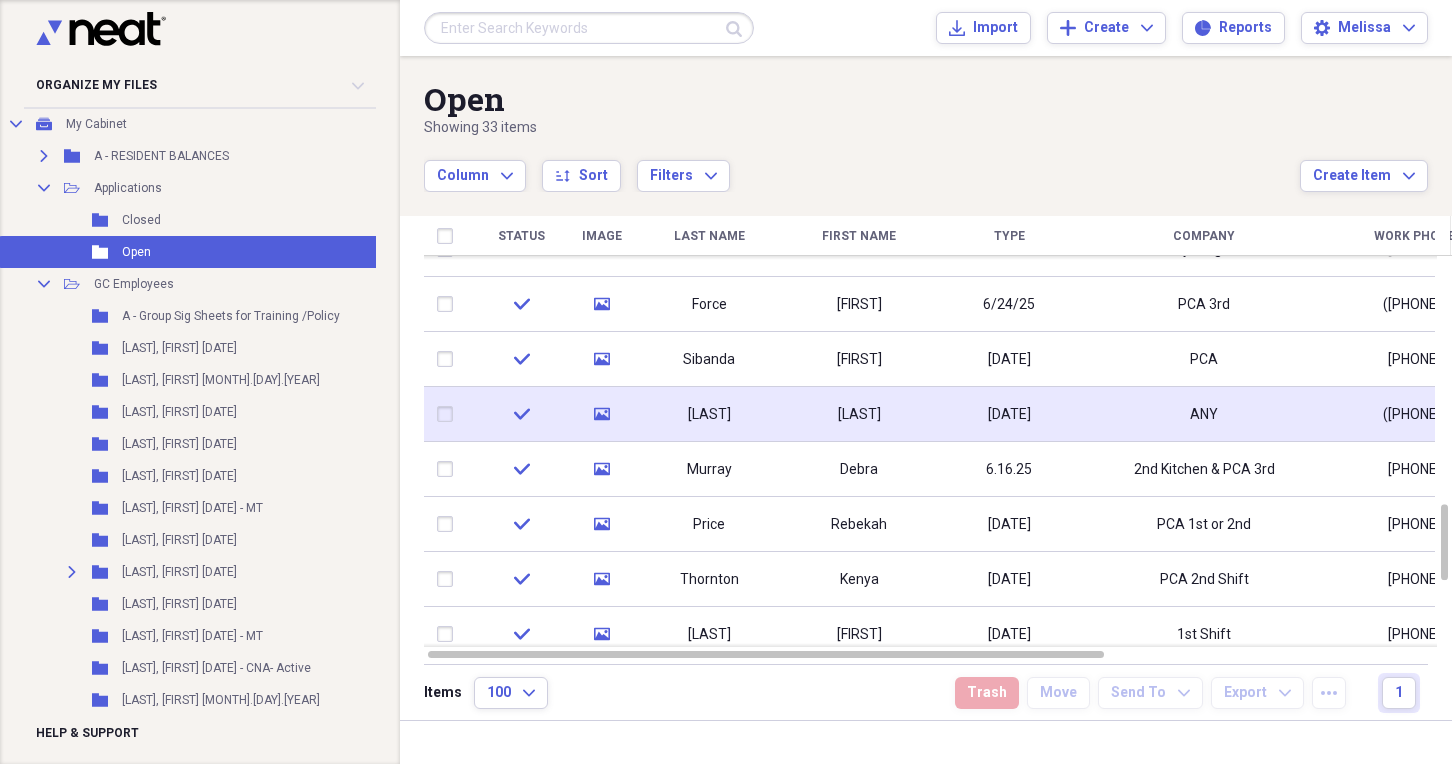click on "[LAST]" at bounding box center (859, 414) 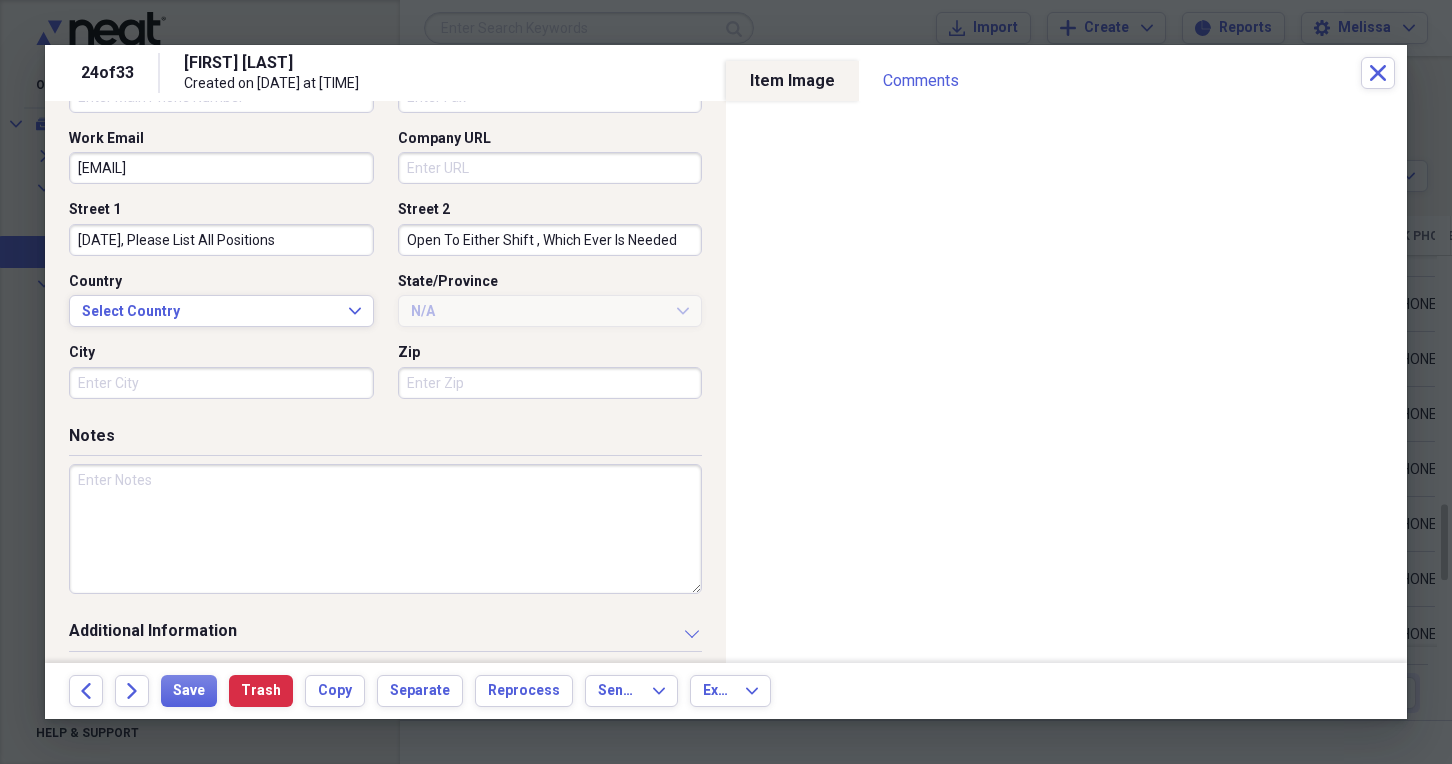 scroll, scrollTop: 600, scrollLeft: 0, axis: vertical 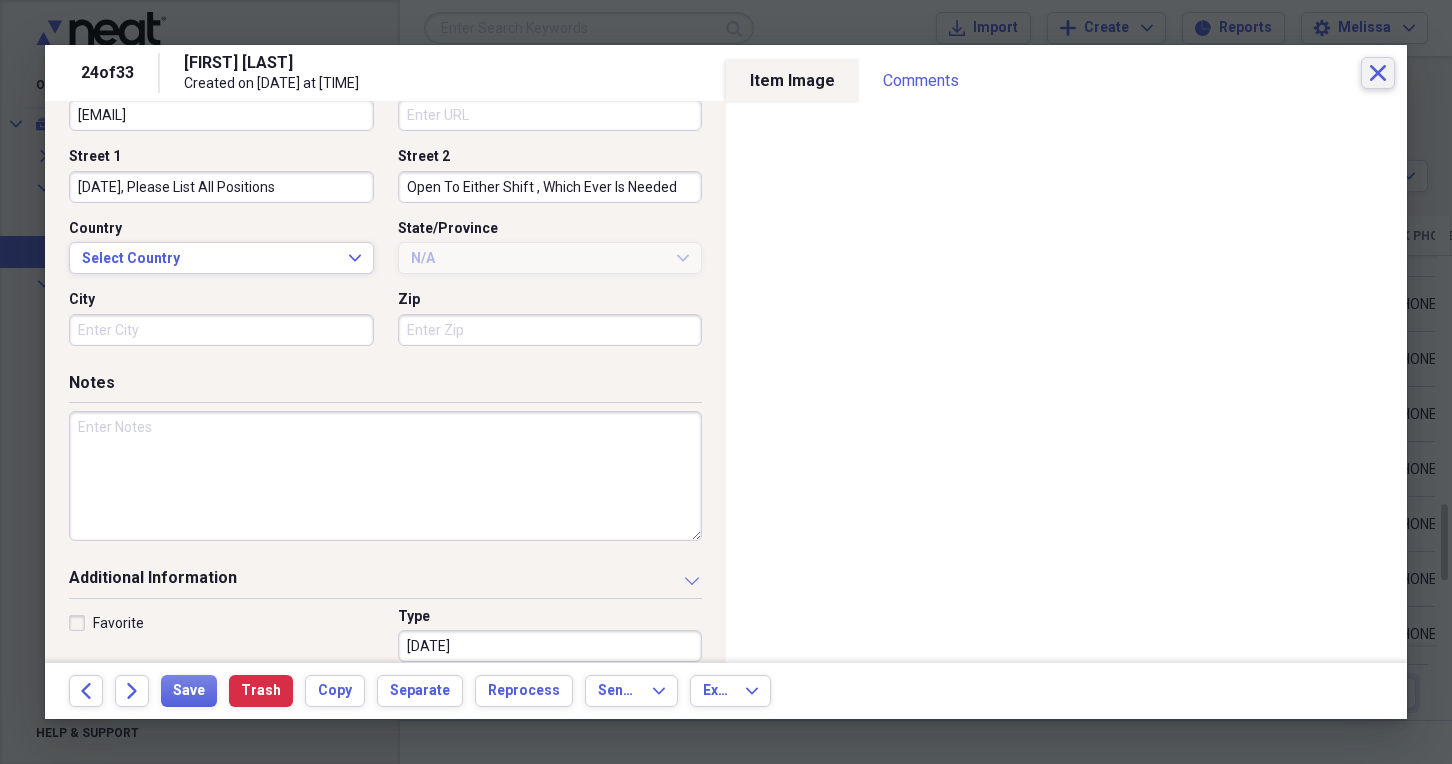 click 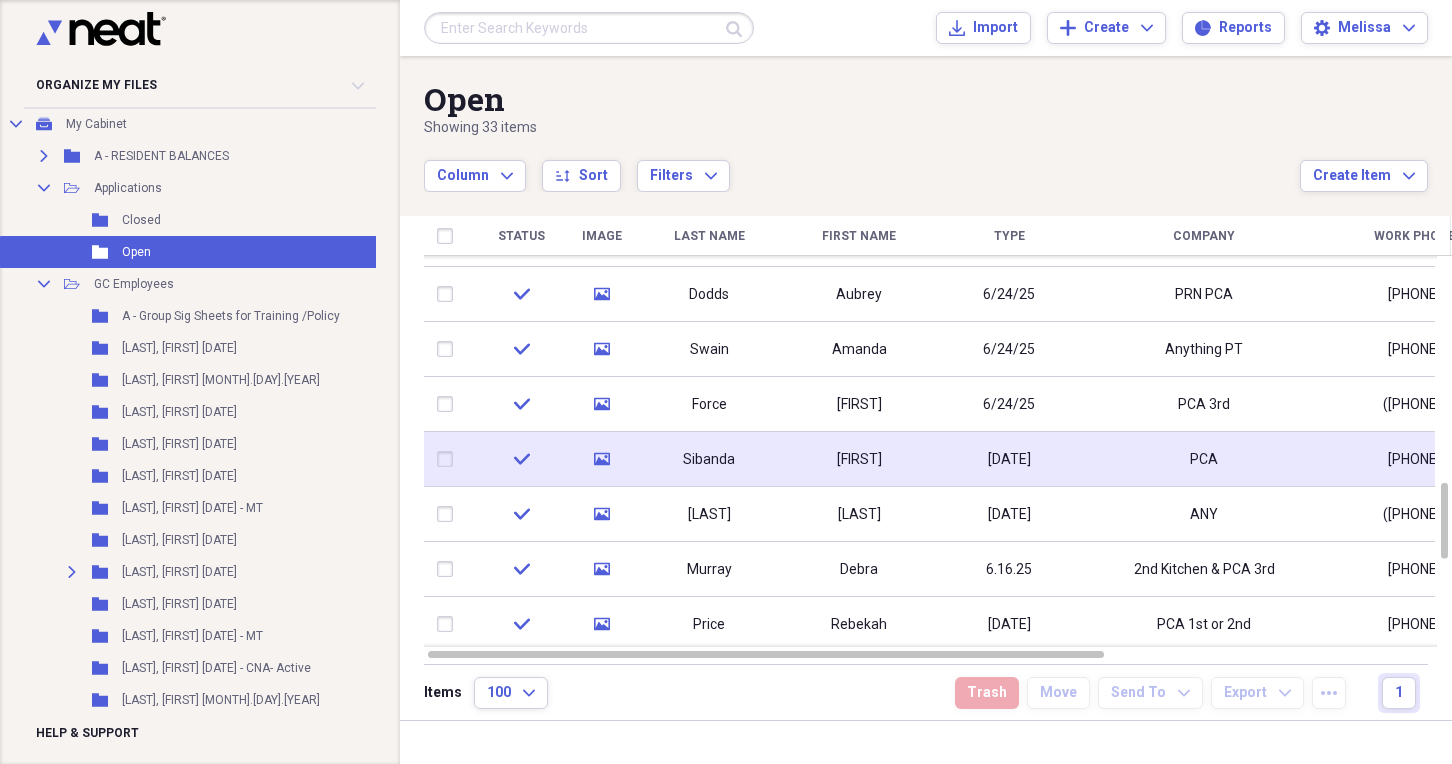 click on "[FIRST]" at bounding box center [859, 459] 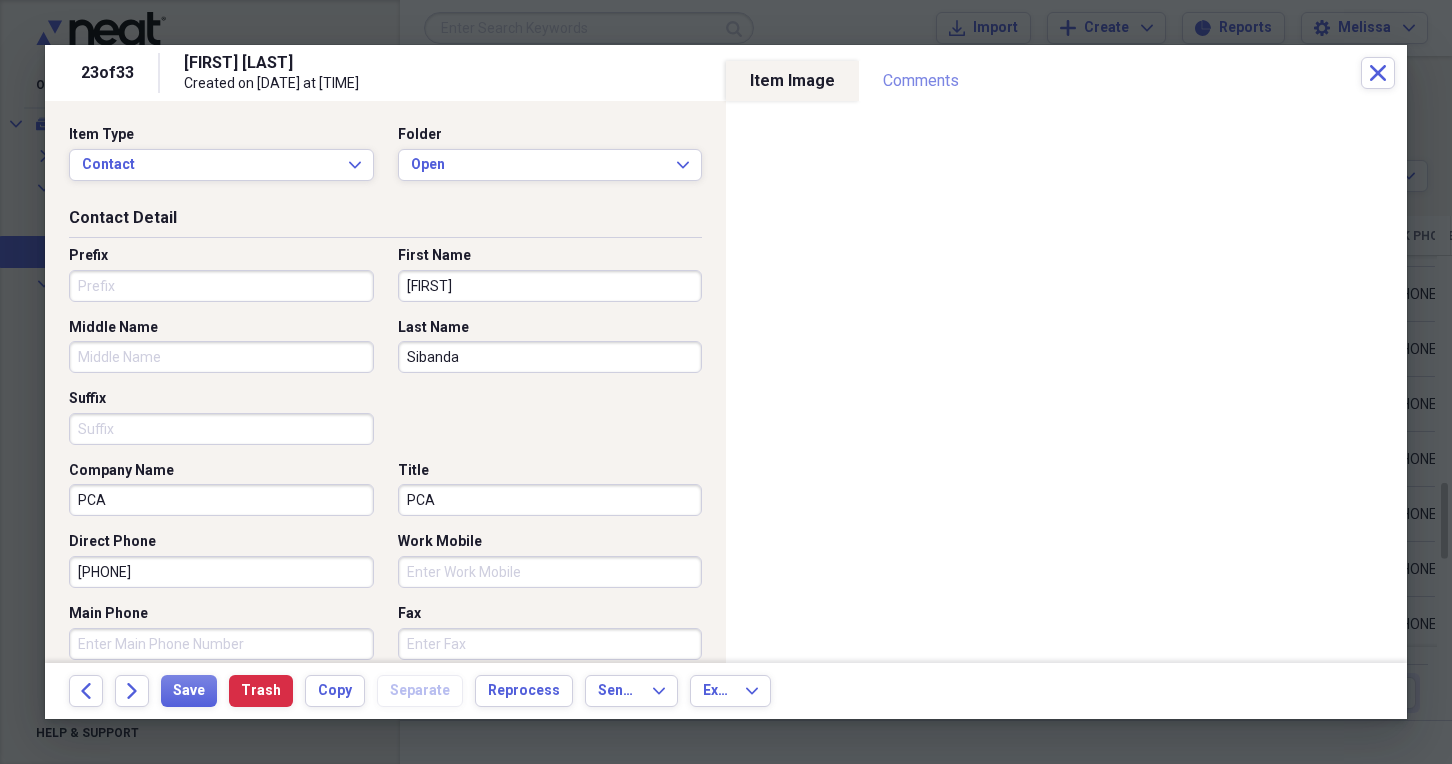 click on "Comments" at bounding box center [921, 81] 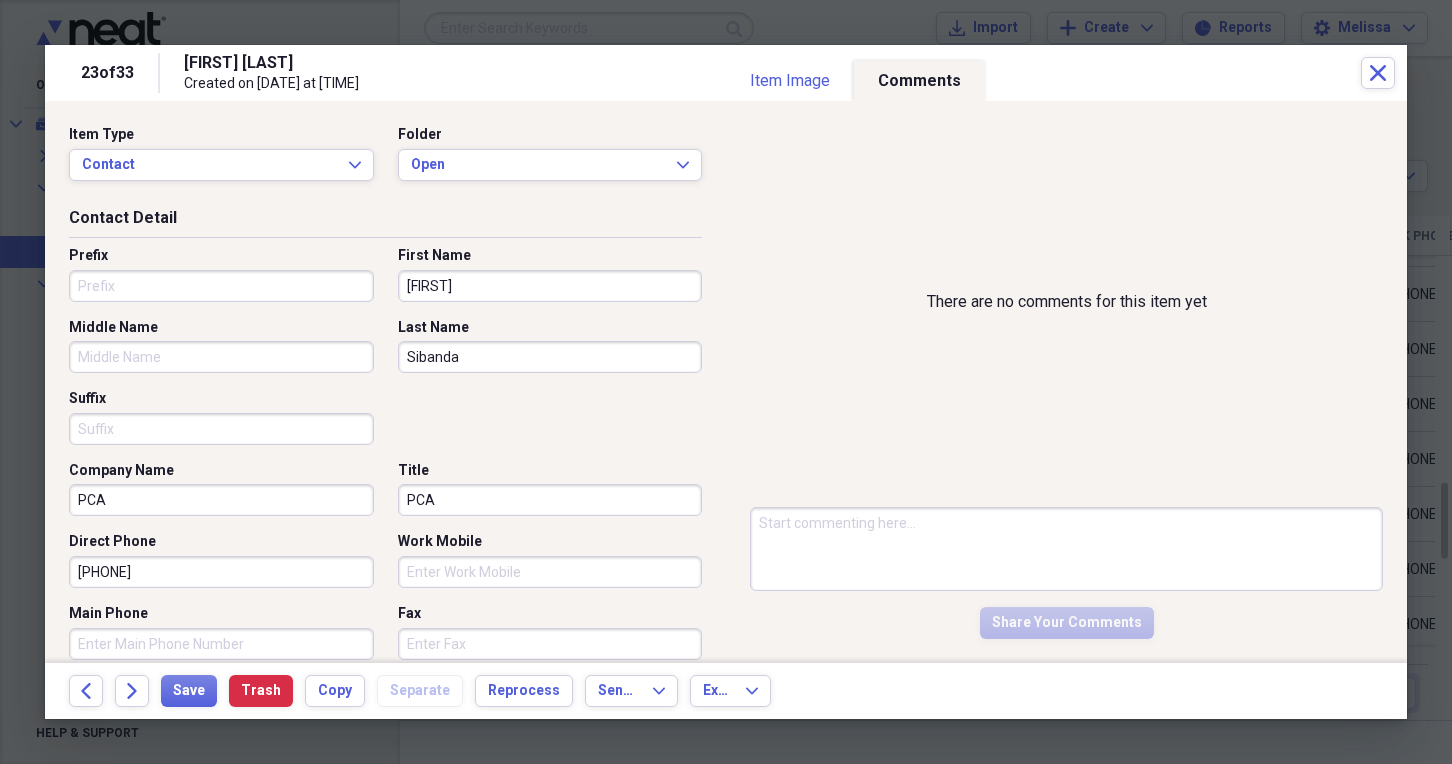 click at bounding box center (1066, 549) 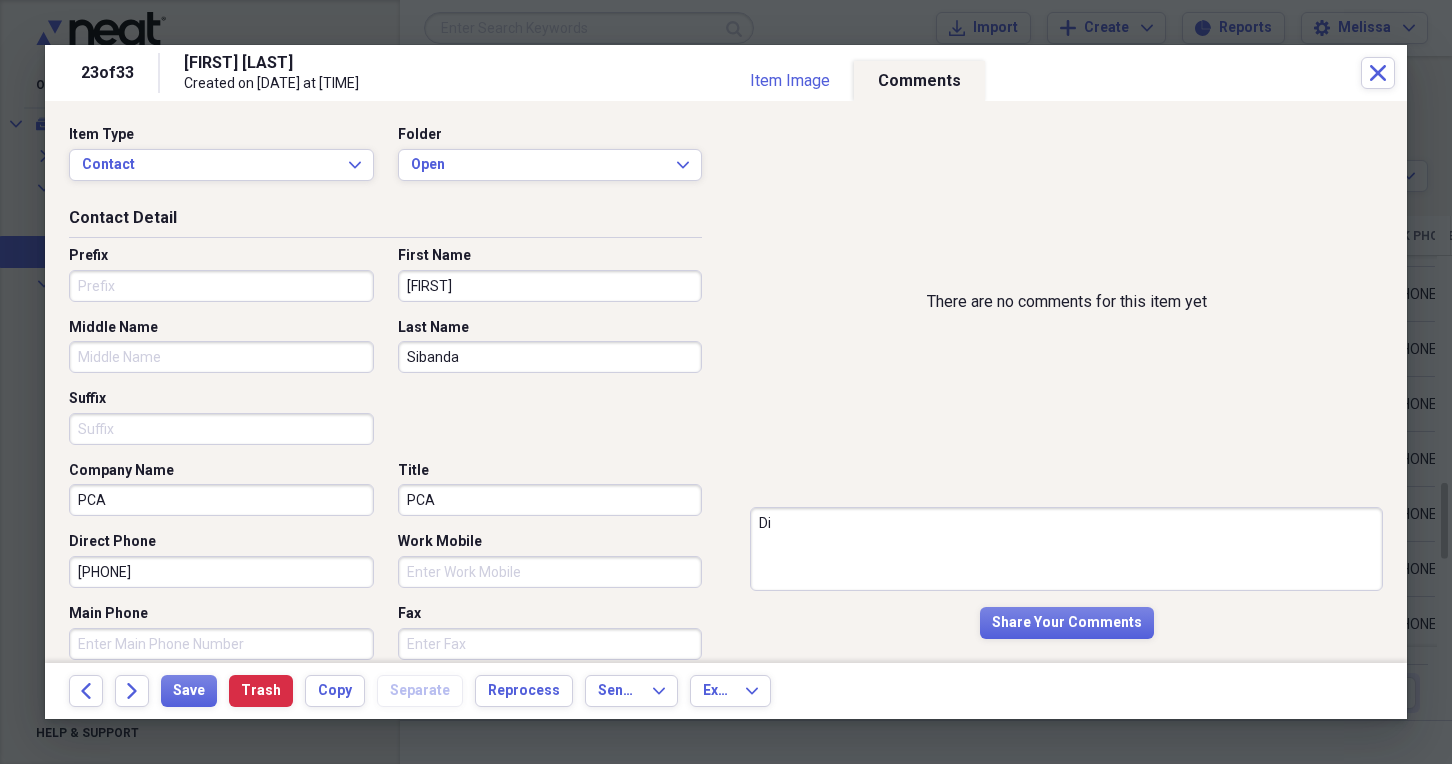 type on "D" 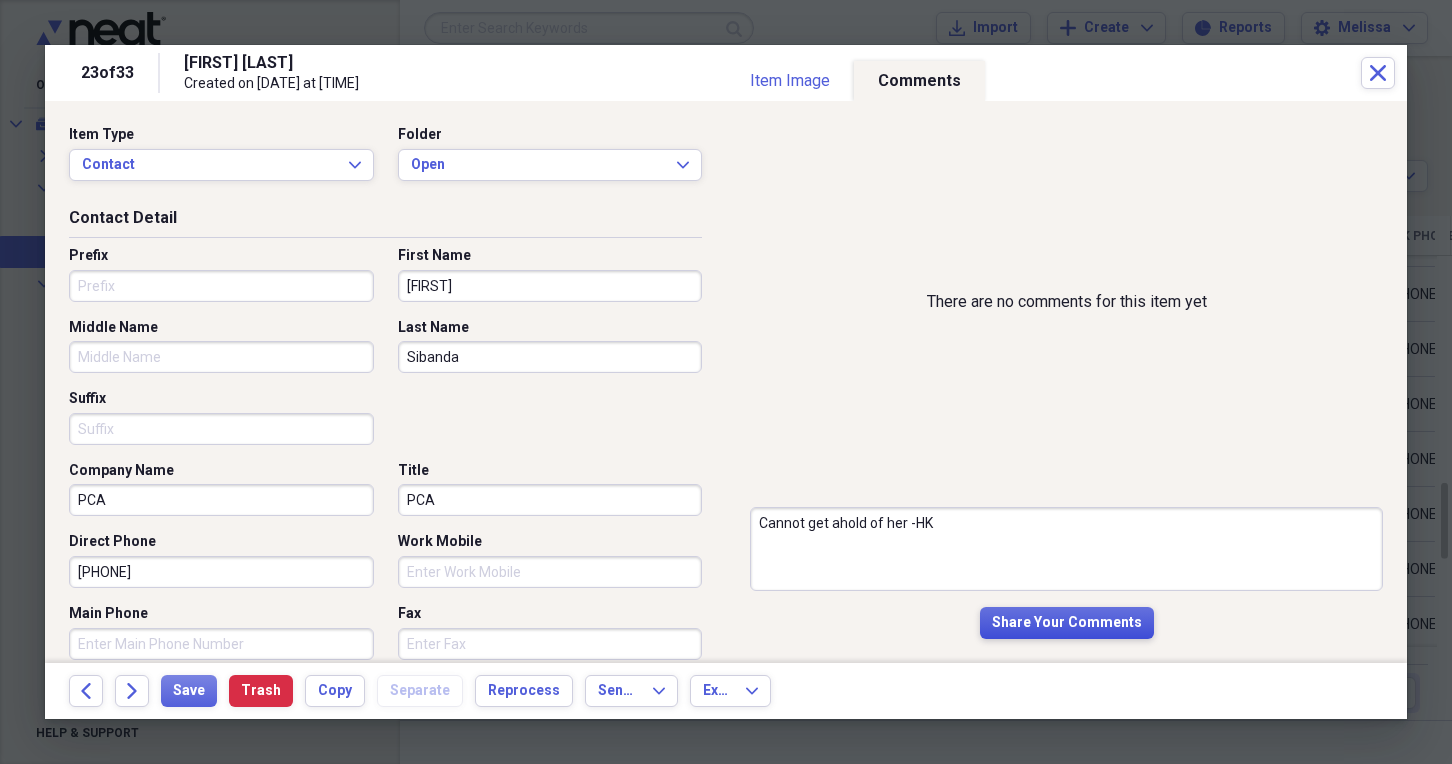 type on "Cannot get ahold of her -HK" 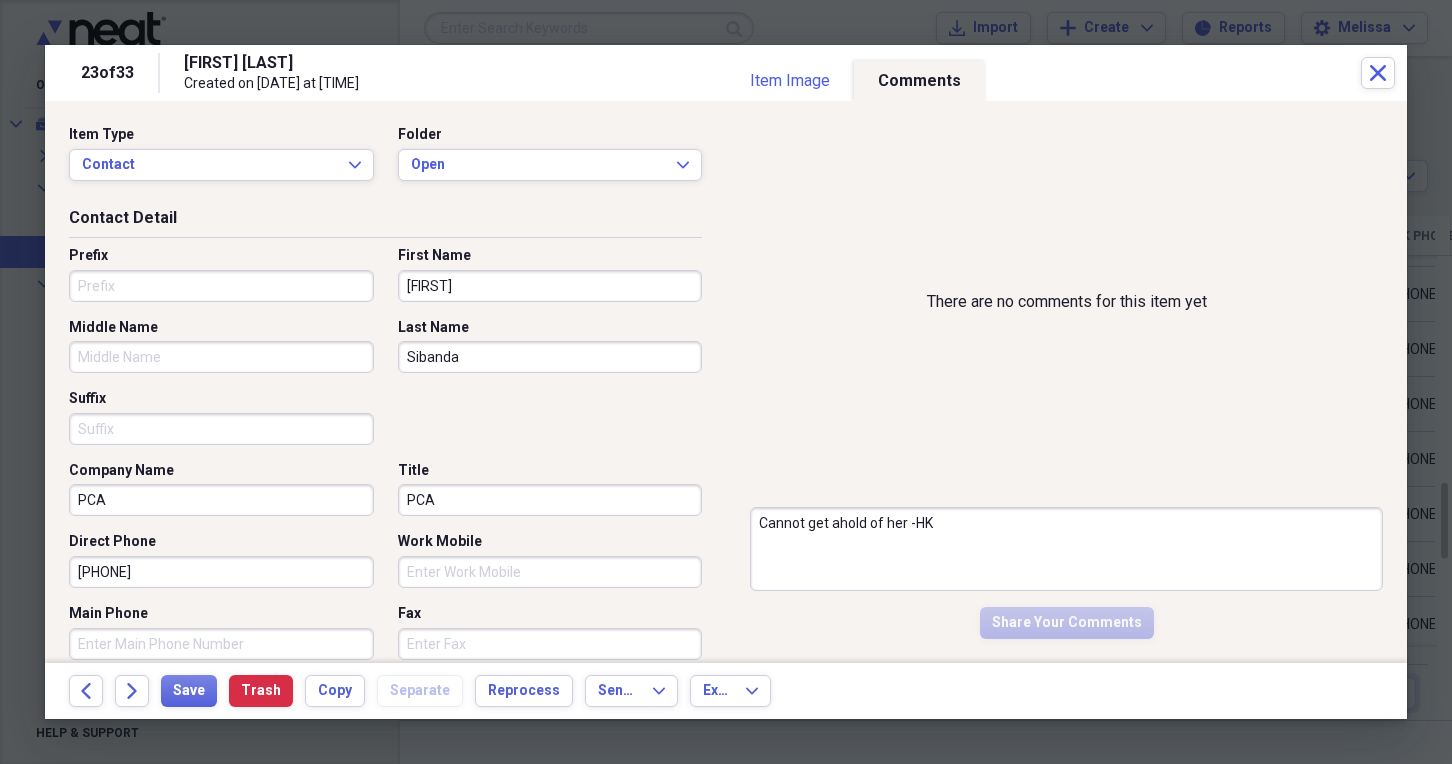 type 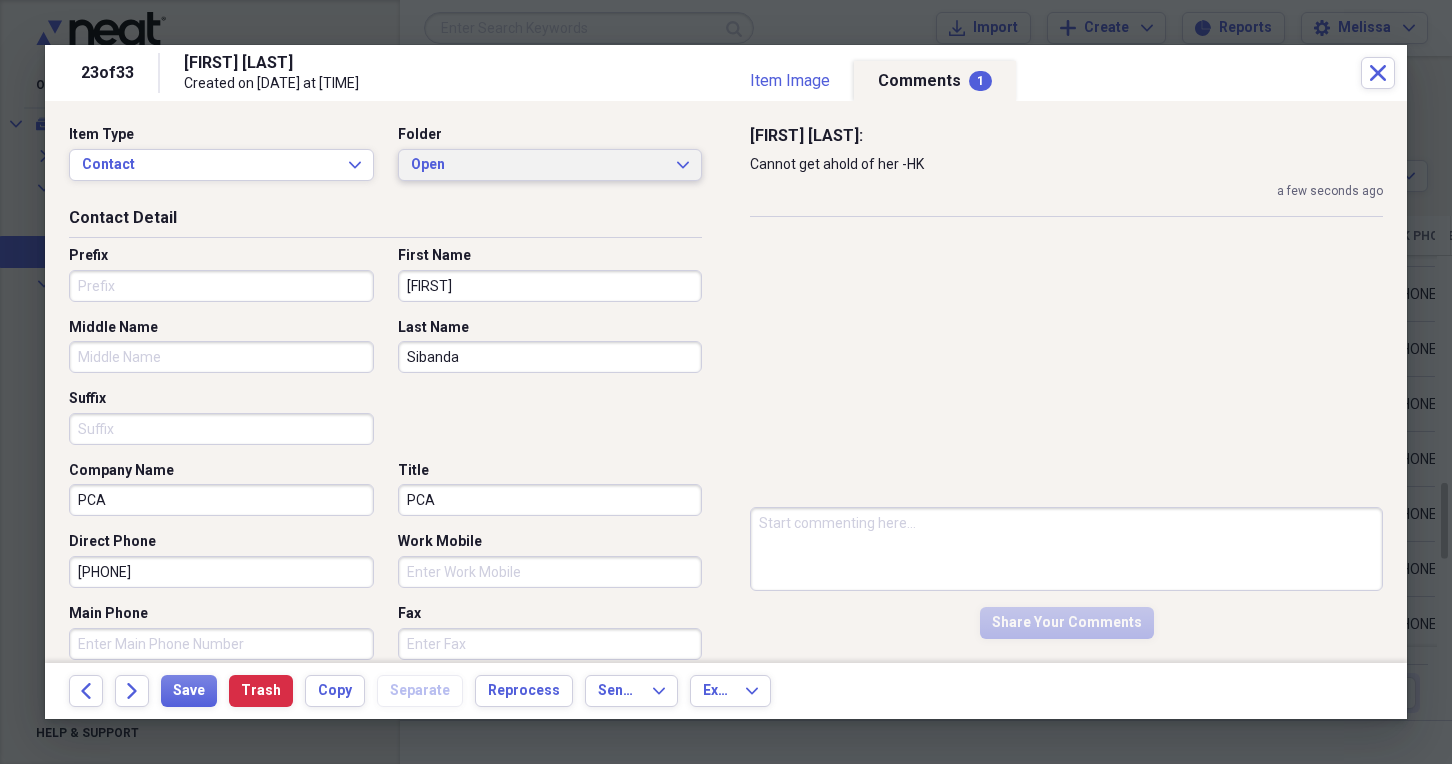 click on "Open" at bounding box center [538, 165] 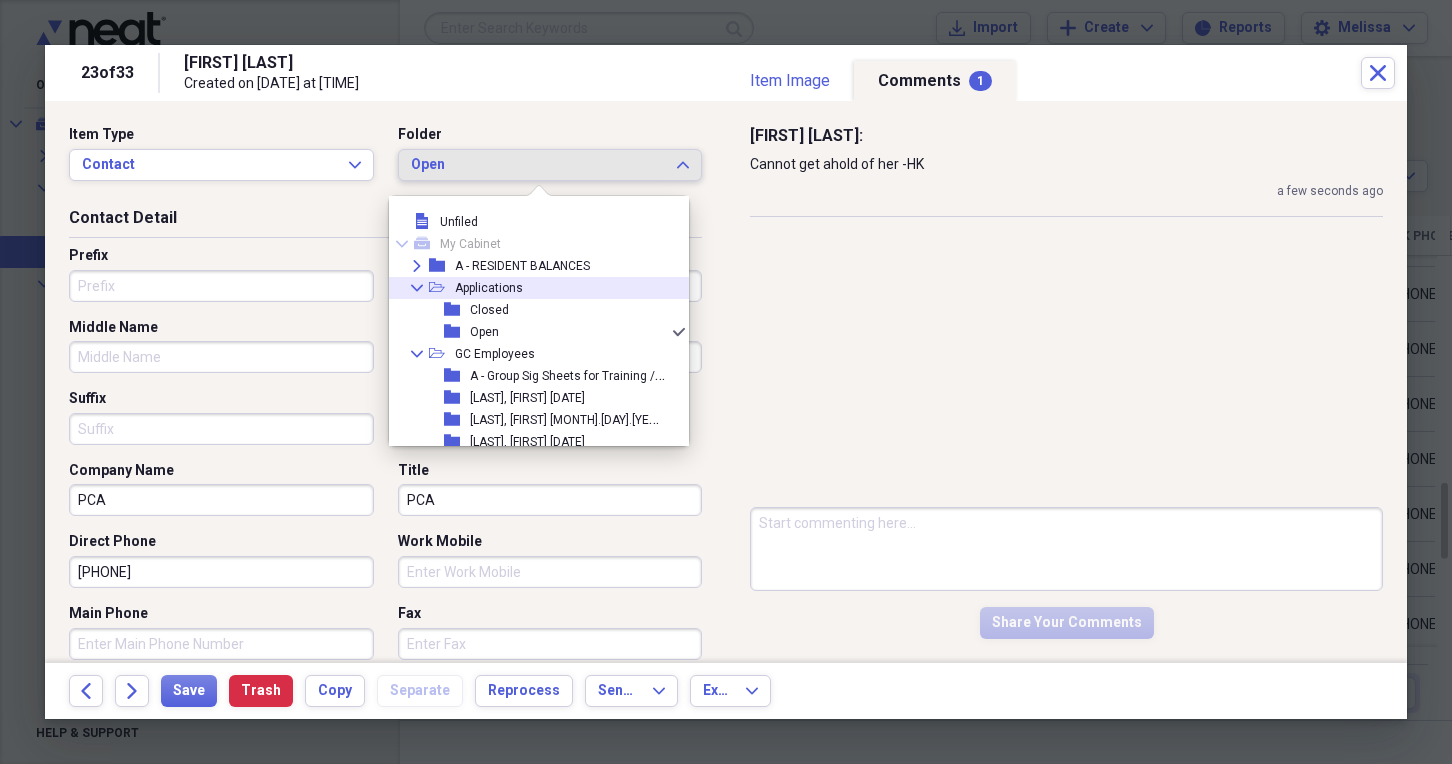 scroll, scrollTop: 11, scrollLeft: 0, axis: vertical 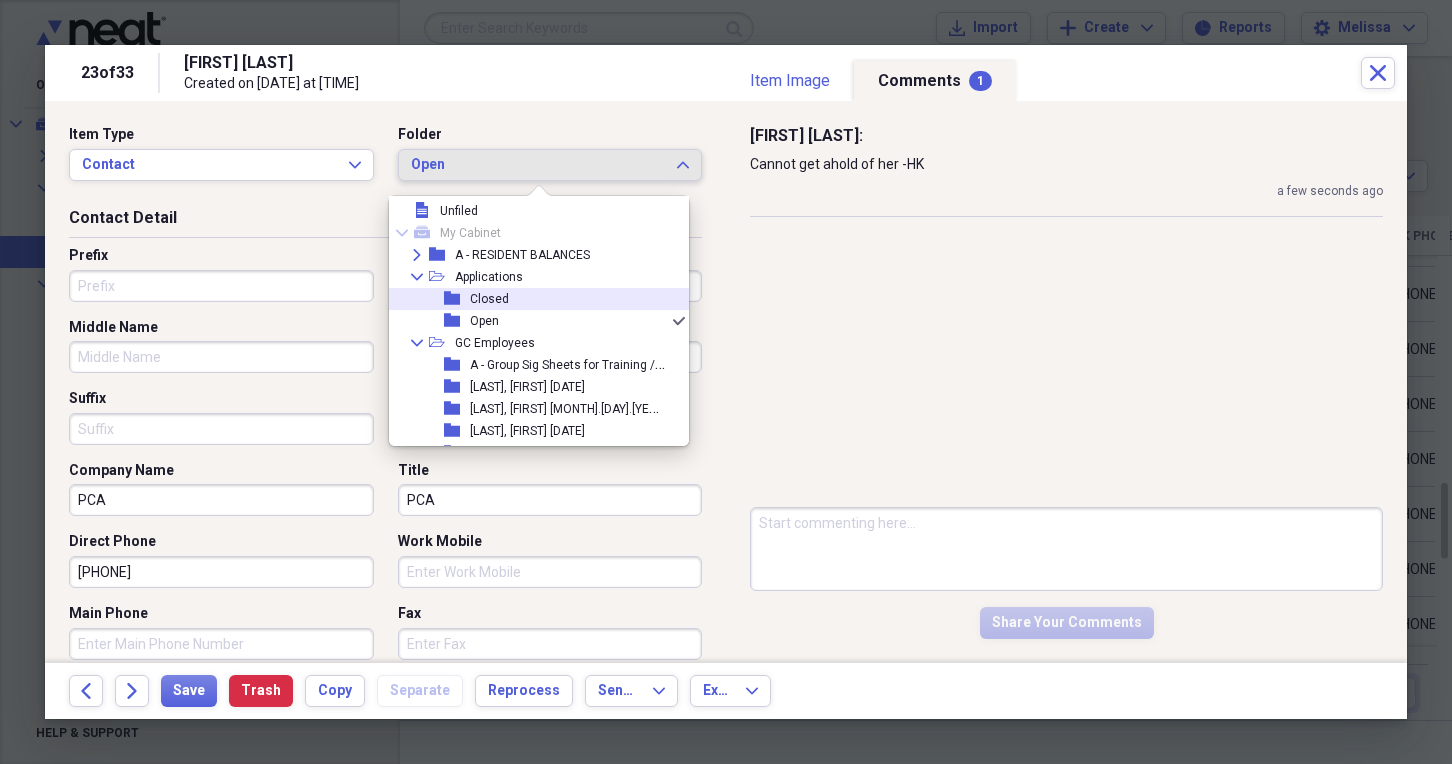 click on "folder Closed" at bounding box center (531, 299) 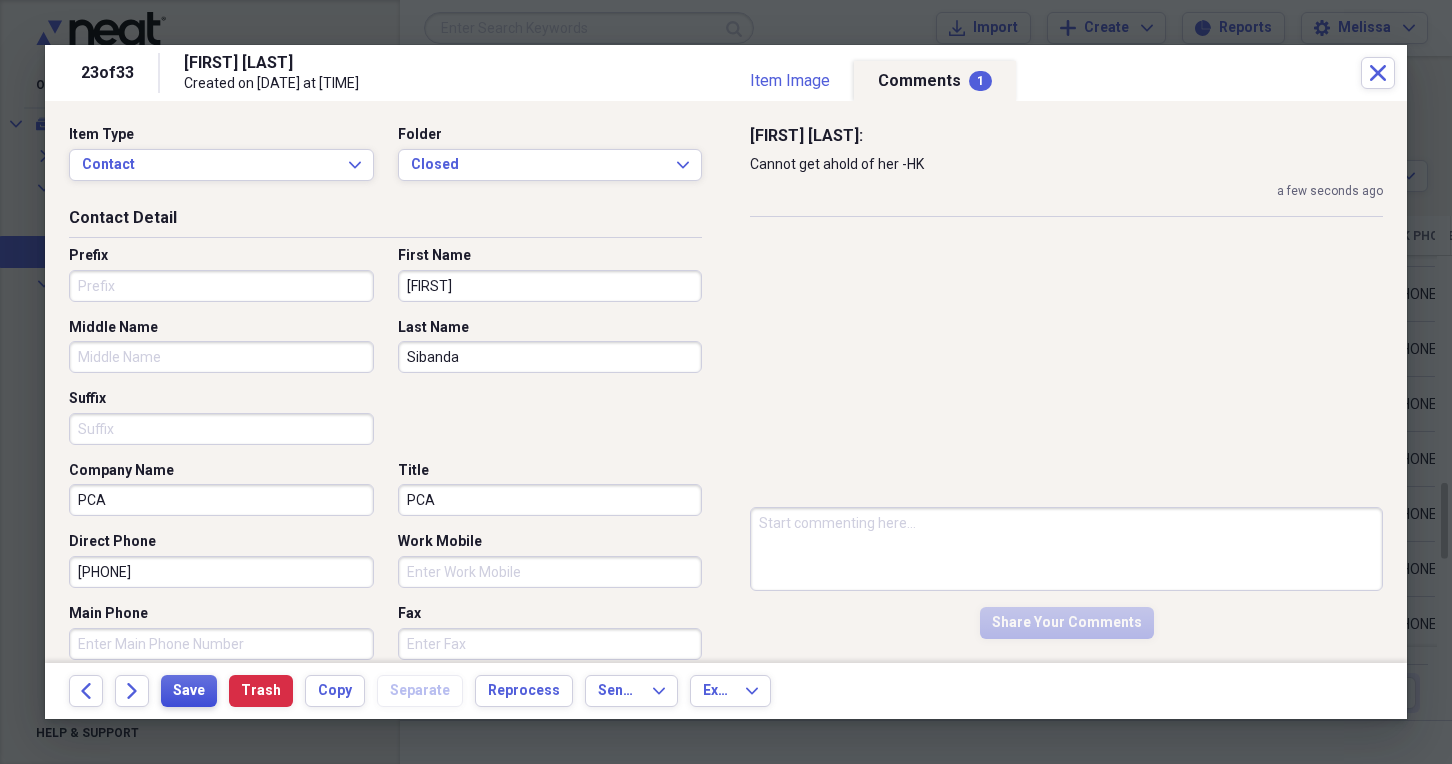 click on "Save" at bounding box center (189, 691) 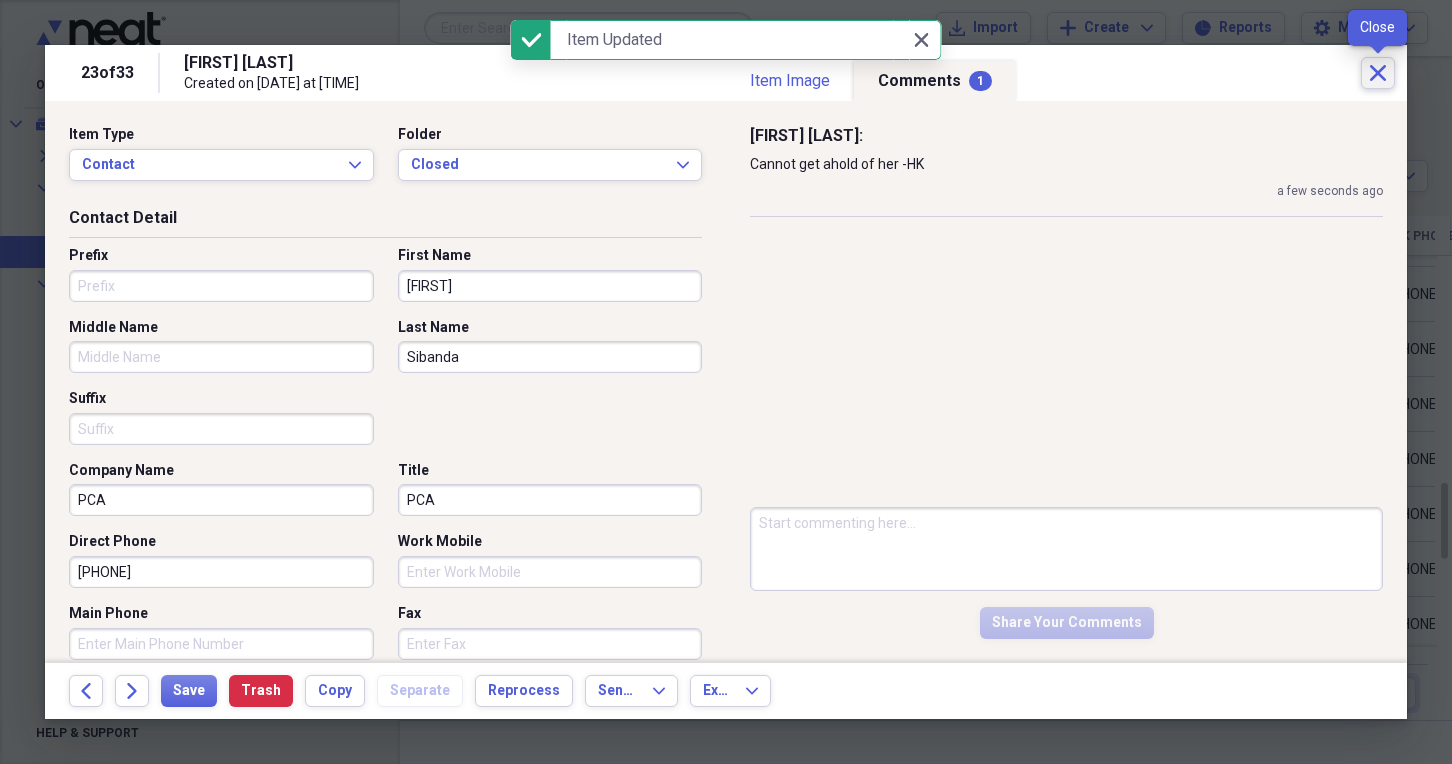 click on "Close" at bounding box center [1378, 73] 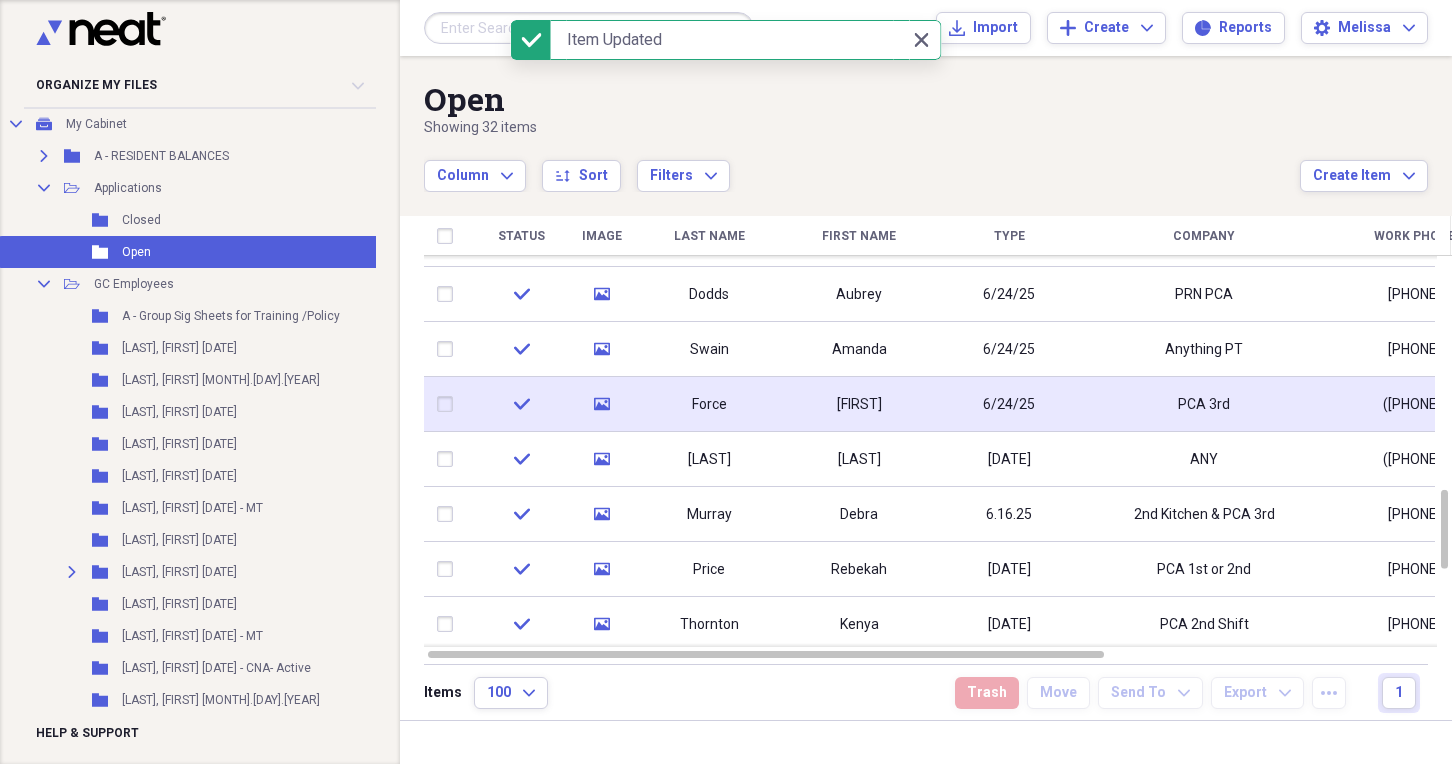 click on "[FIRST]" at bounding box center [859, 404] 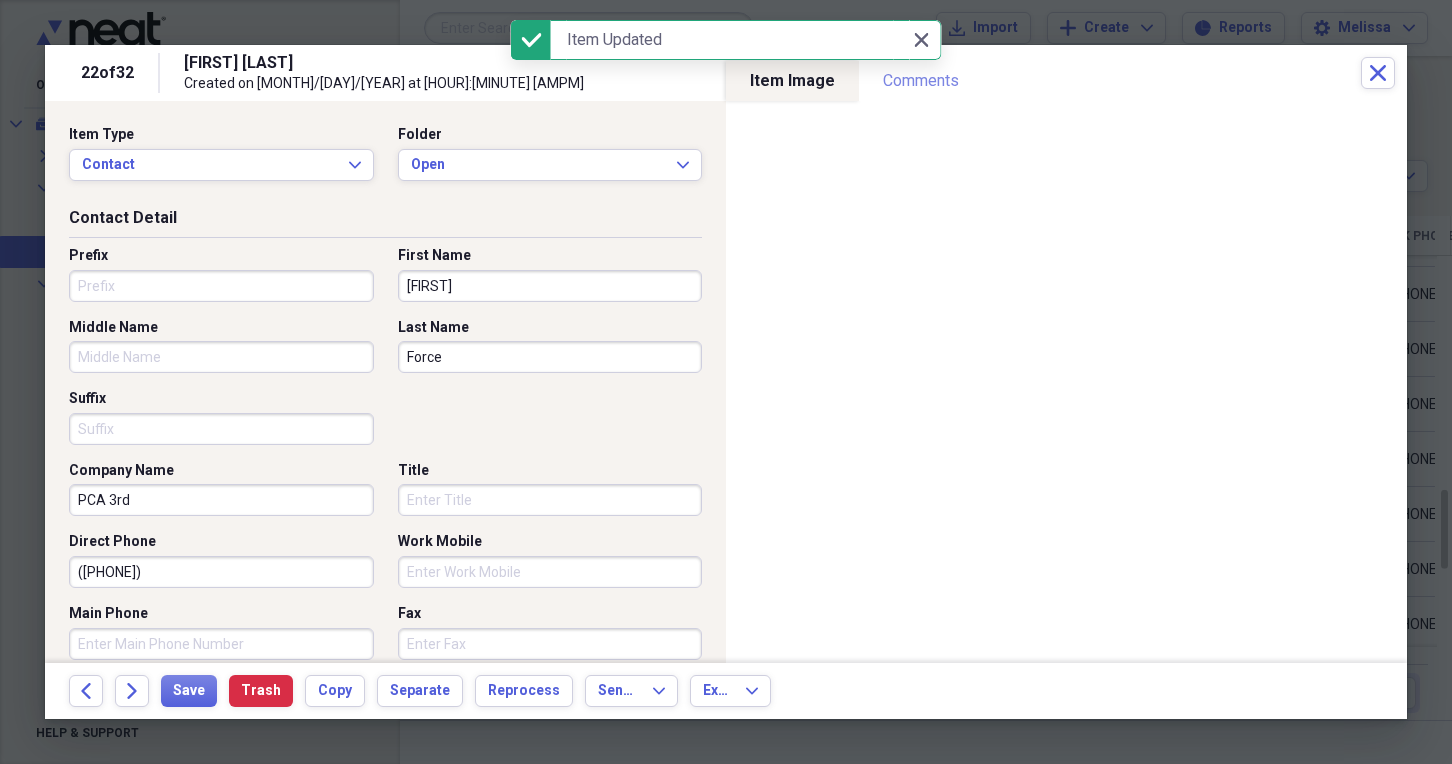 click on "Comments" at bounding box center (921, 81) 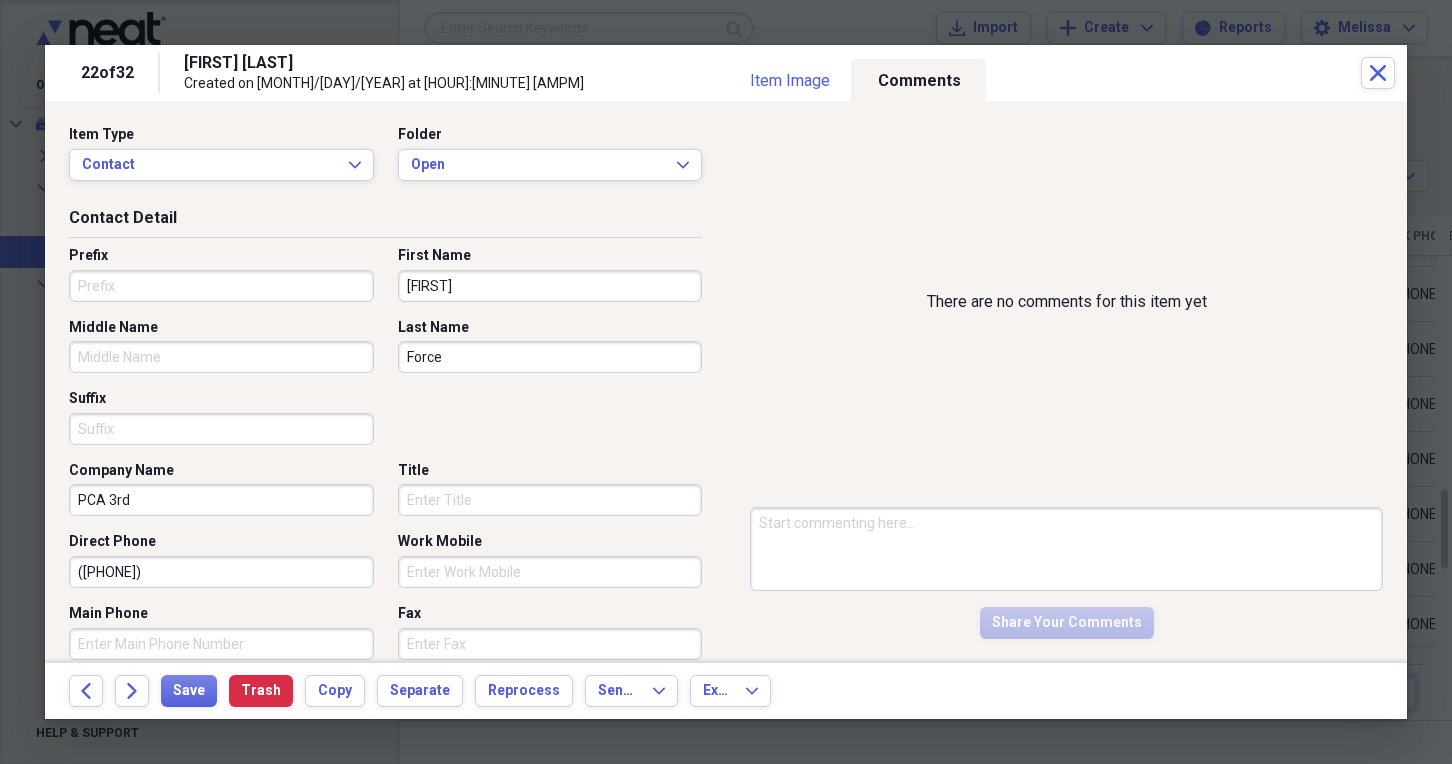 click at bounding box center (1066, 549) 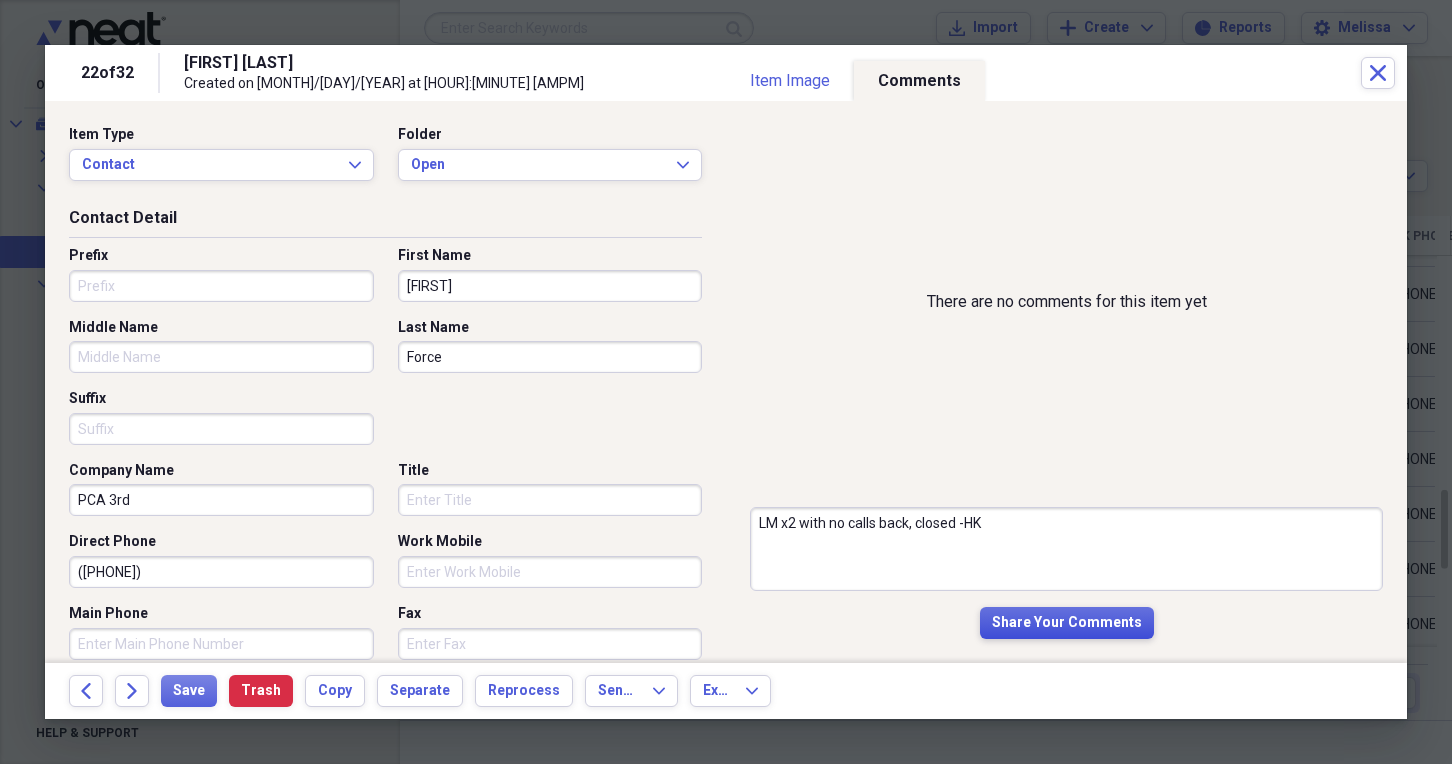 type on "LM x2 with no calls back, closed -HK" 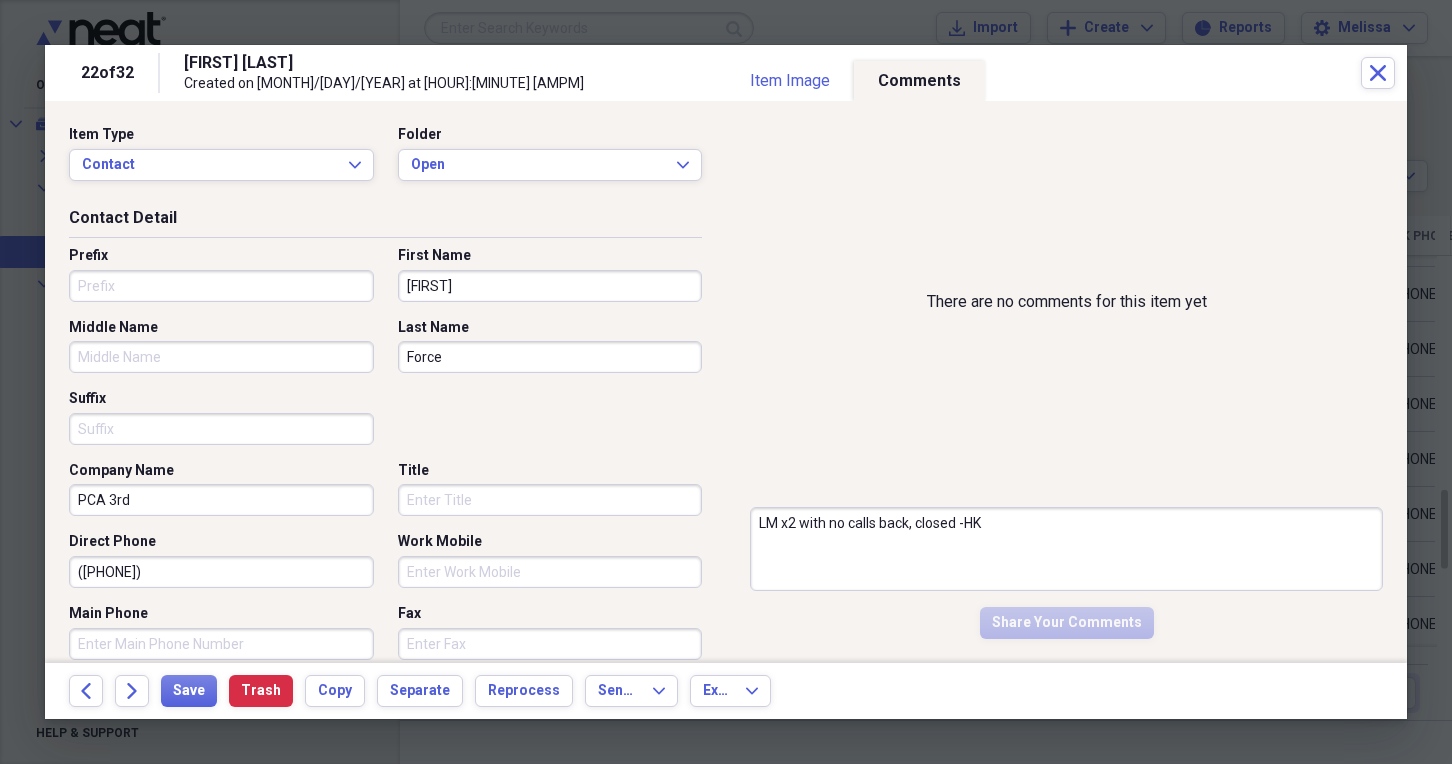 type 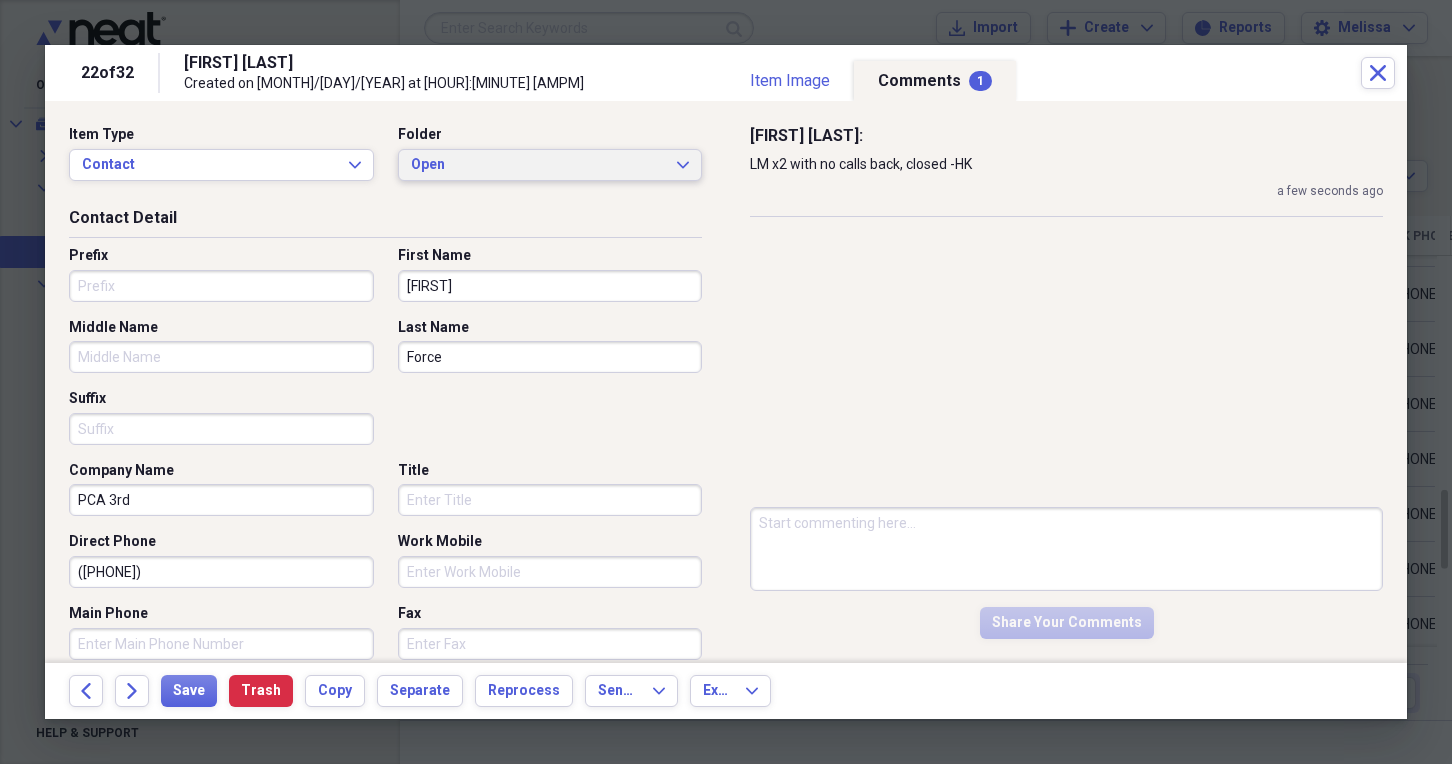 click on "Open" at bounding box center (538, 165) 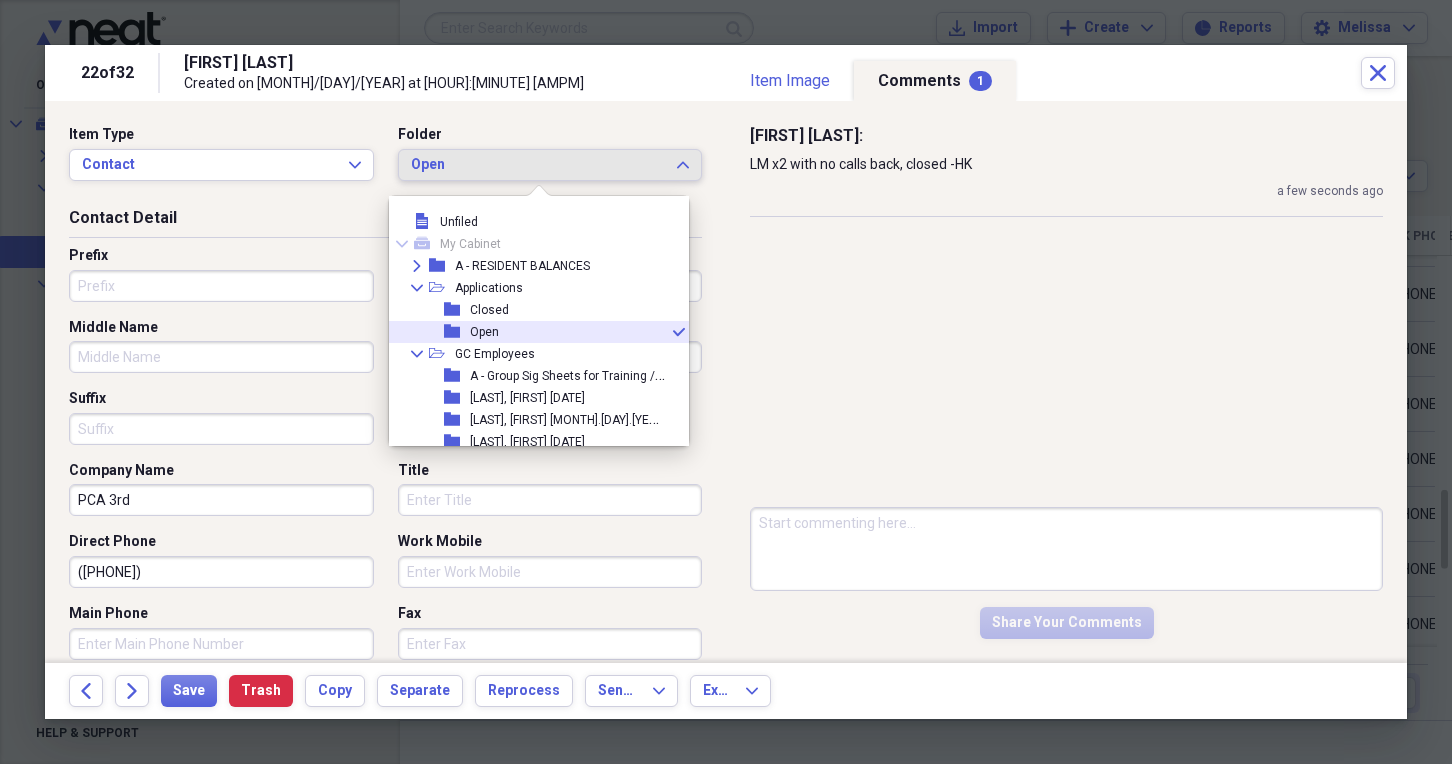 scroll, scrollTop: 11, scrollLeft: 0, axis: vertical 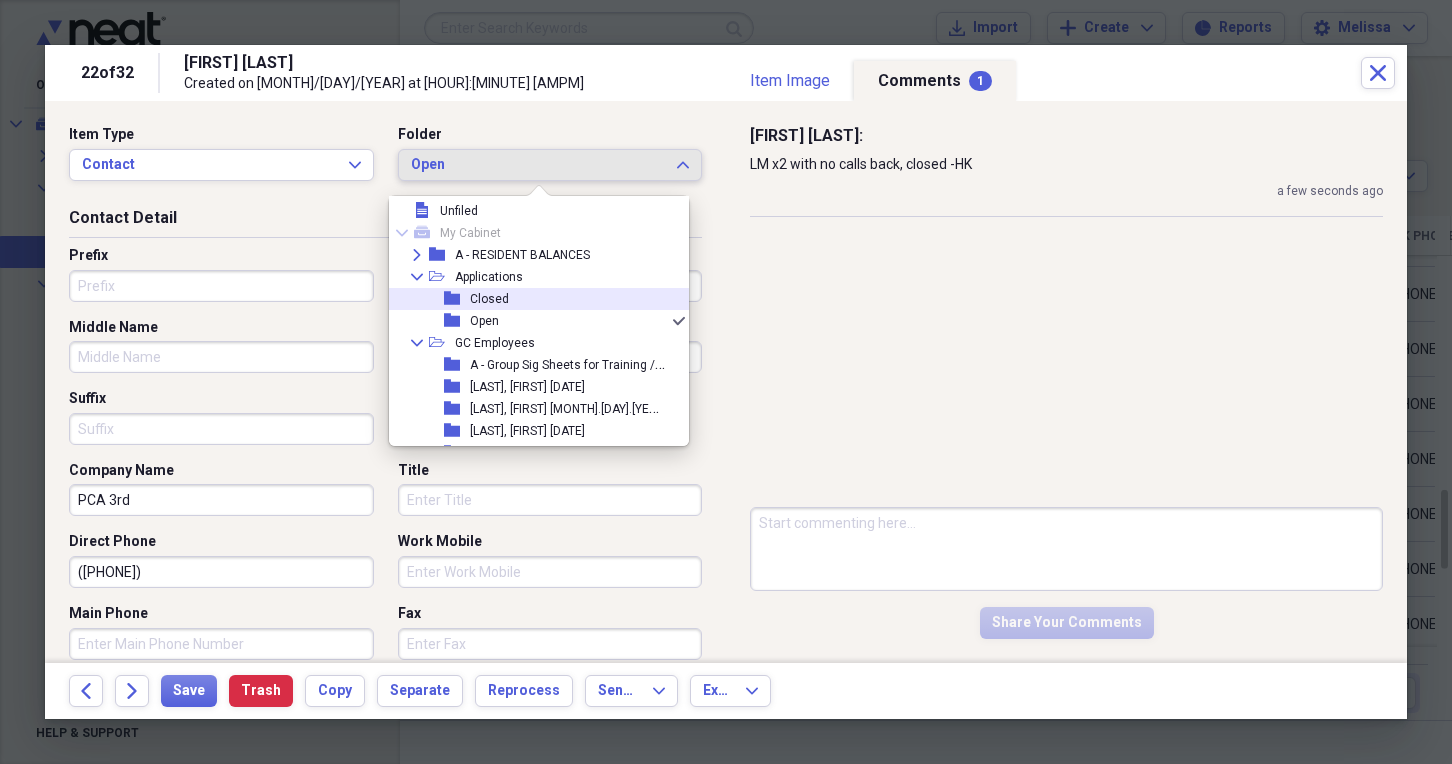 click on "folder Closed" at bounding box center [531, 299] 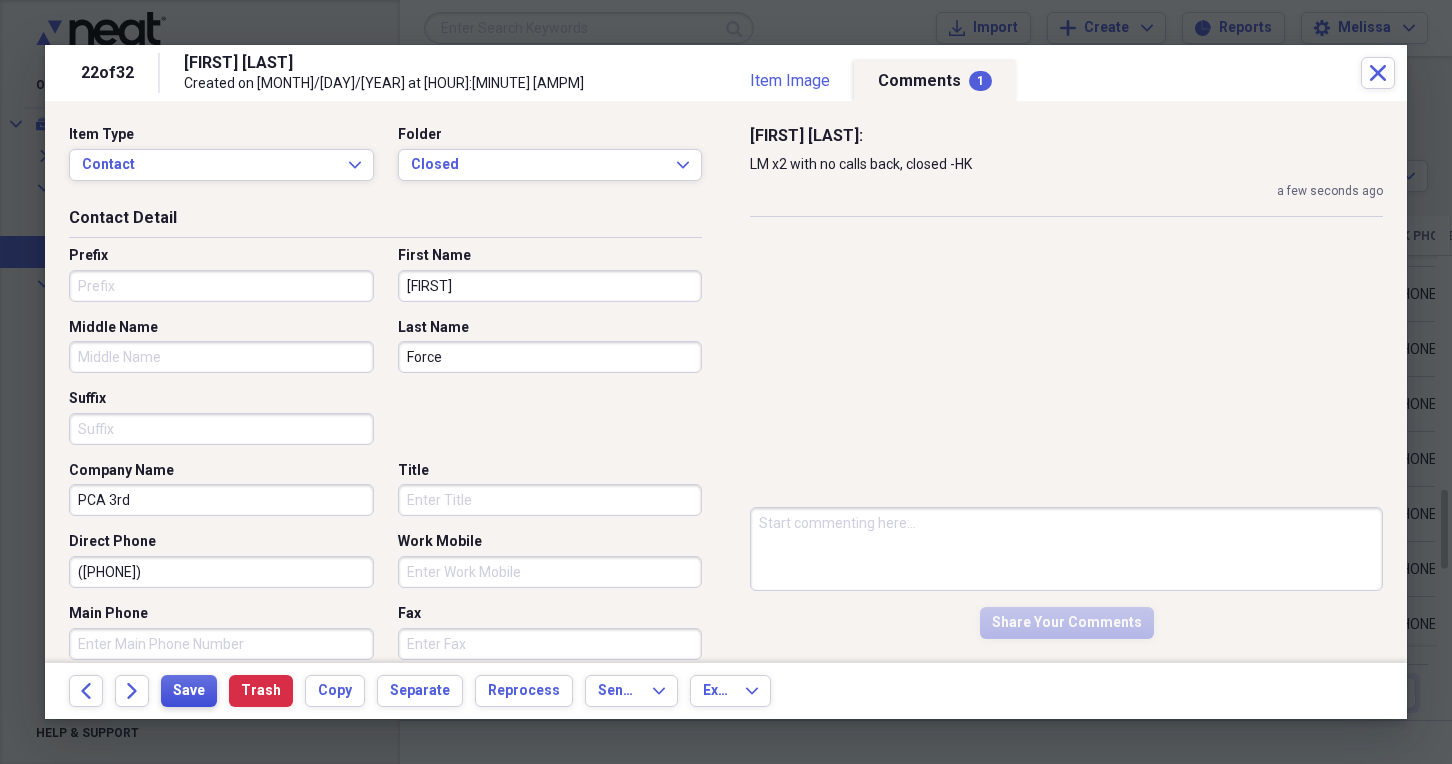 click on "Save" at bounding box center [189, 691] 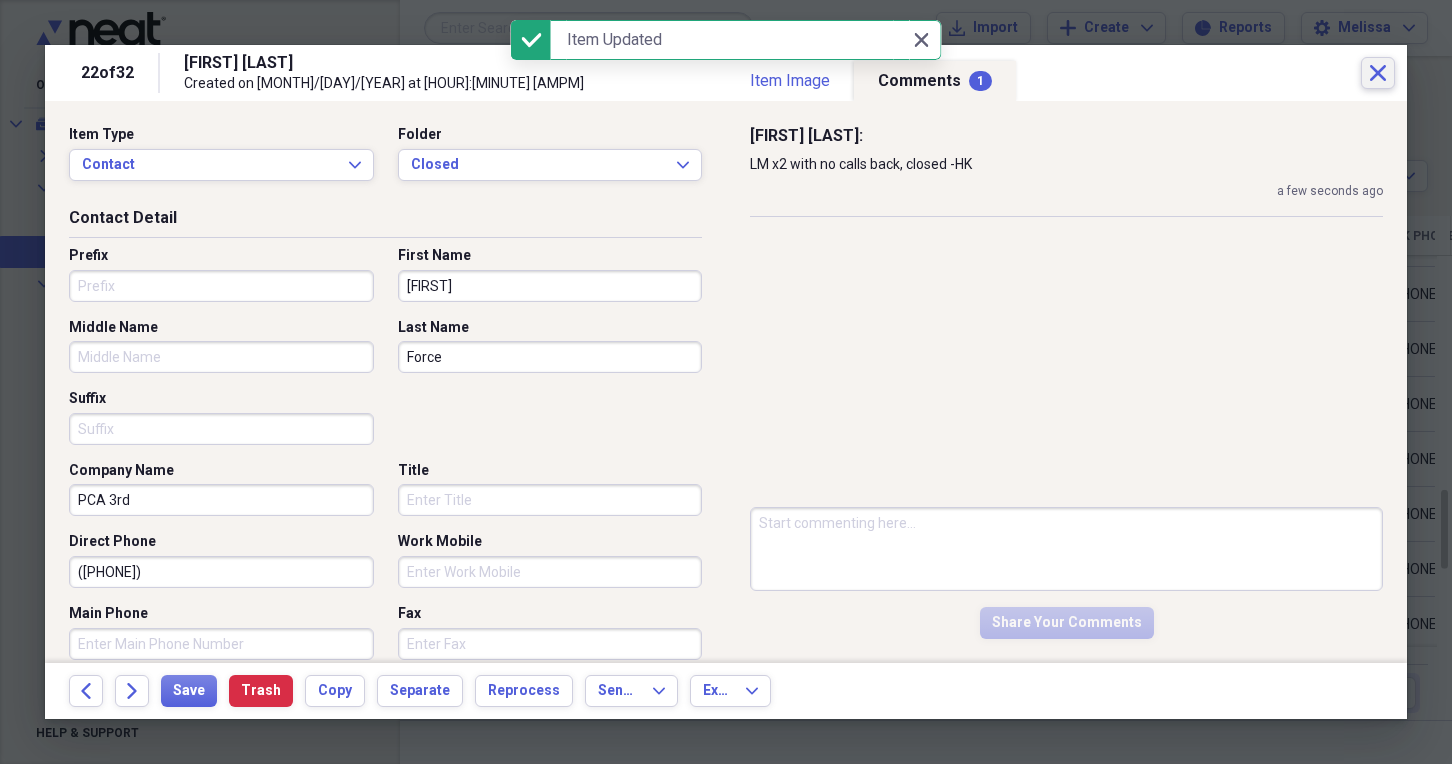 click 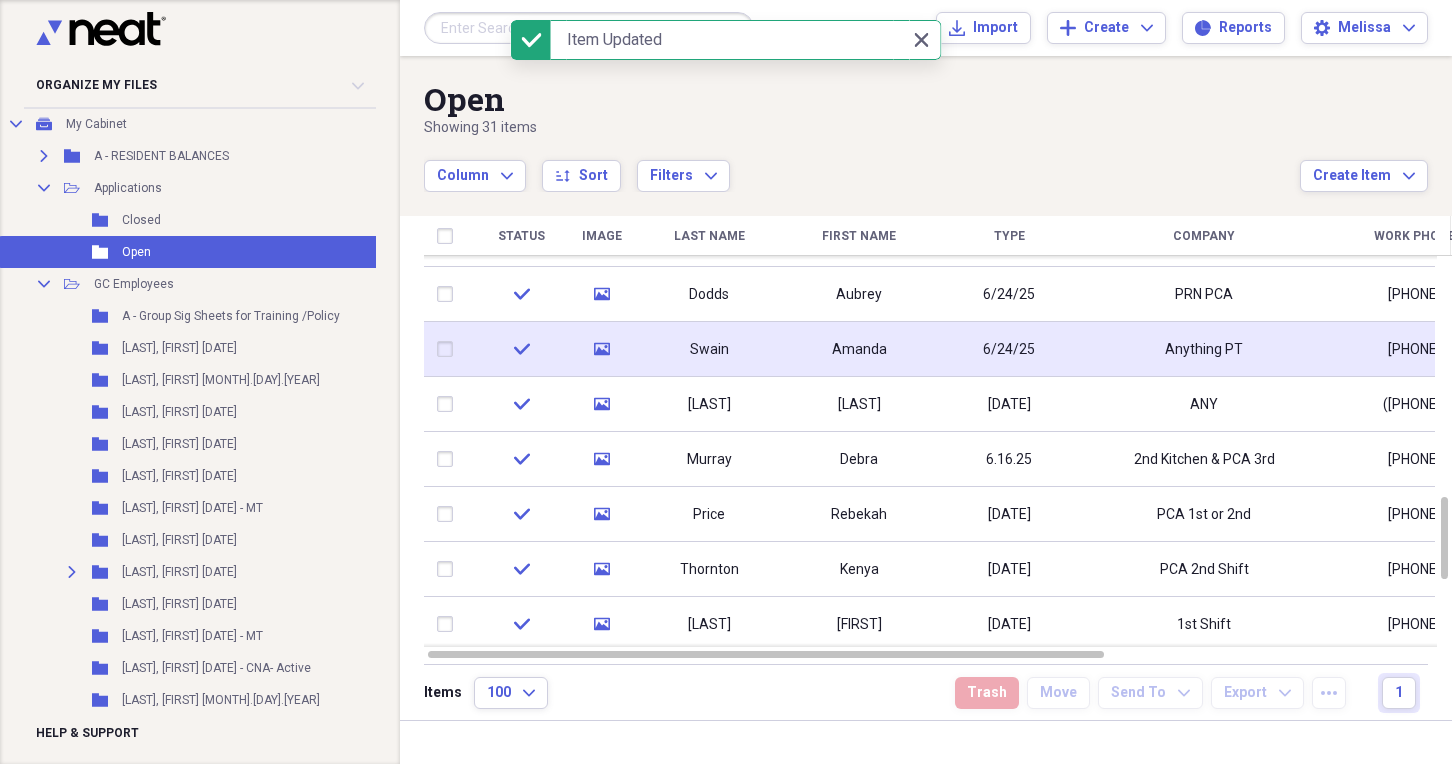 click on "6/24/25" at bounding box center (1009, 349) 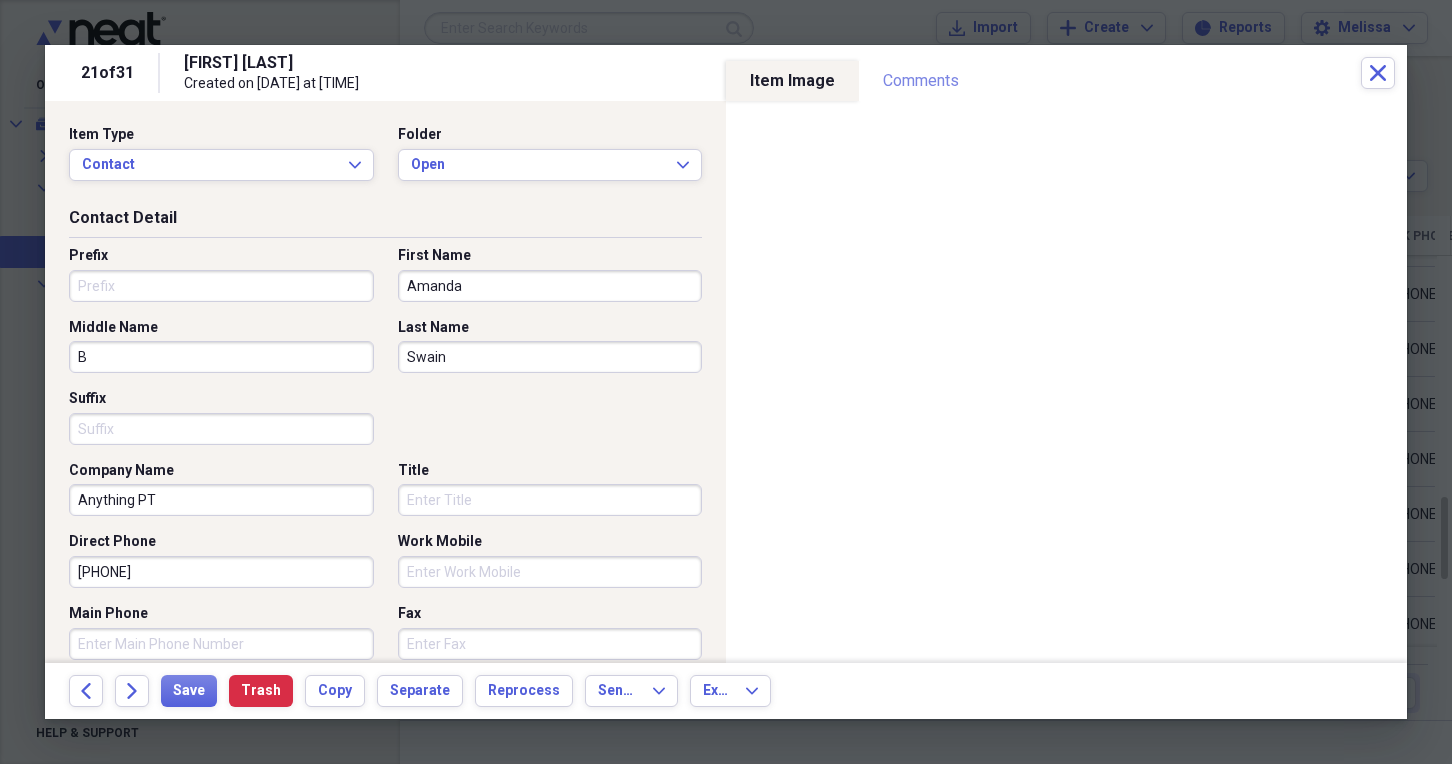 click on "Comments" at bounding box center [921, 81] 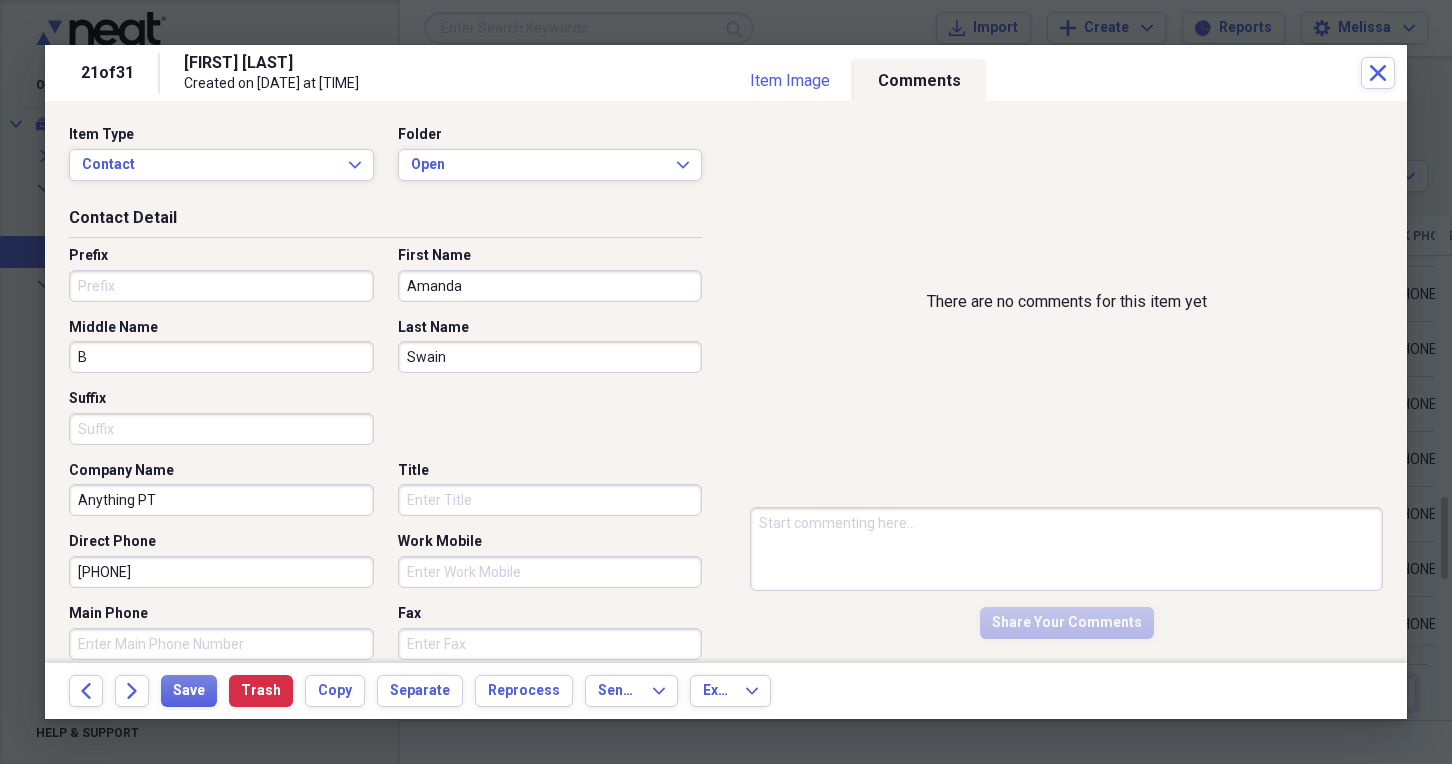 click at bounding box center [1066, 549] 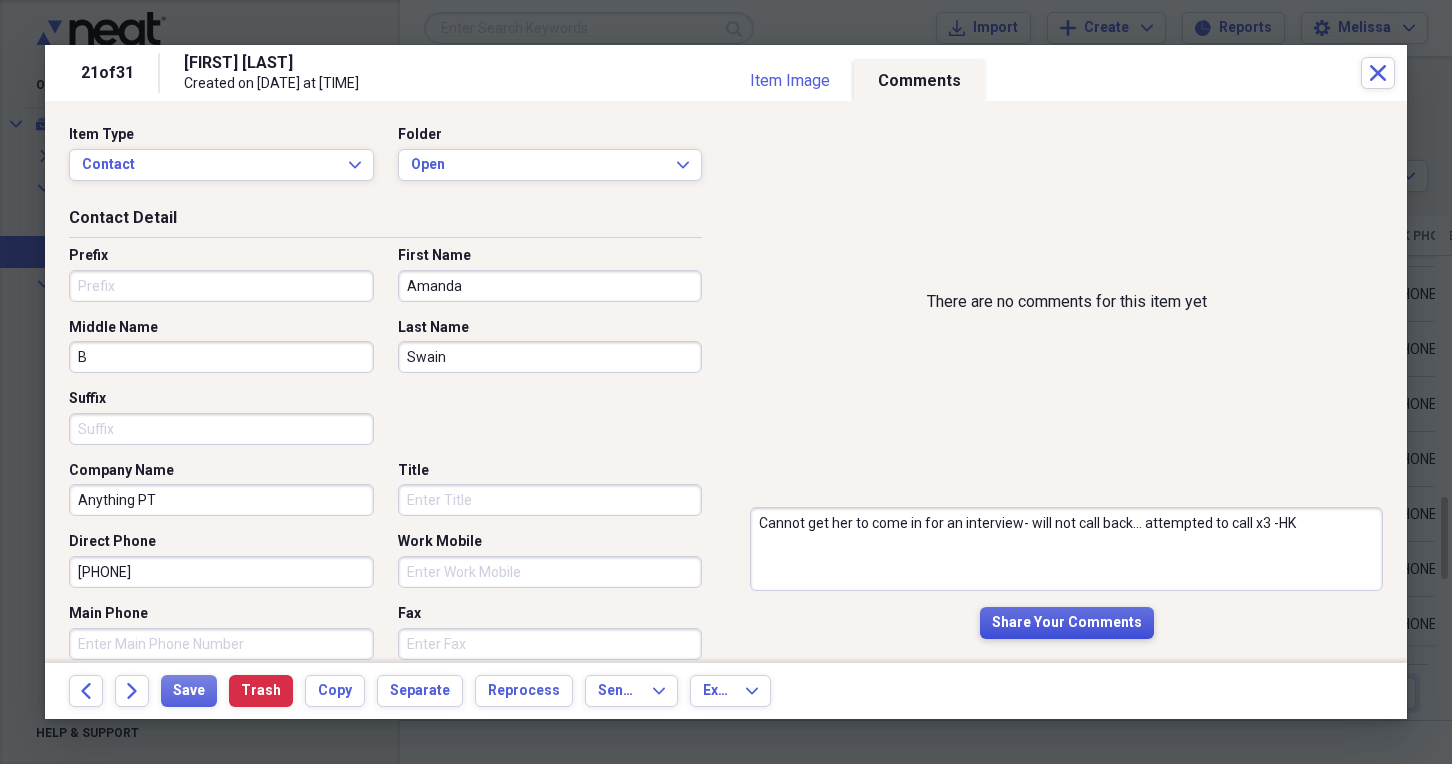 type on "Cannot get her to come in for an interview- will not call back... attempted to call x3 -HK" 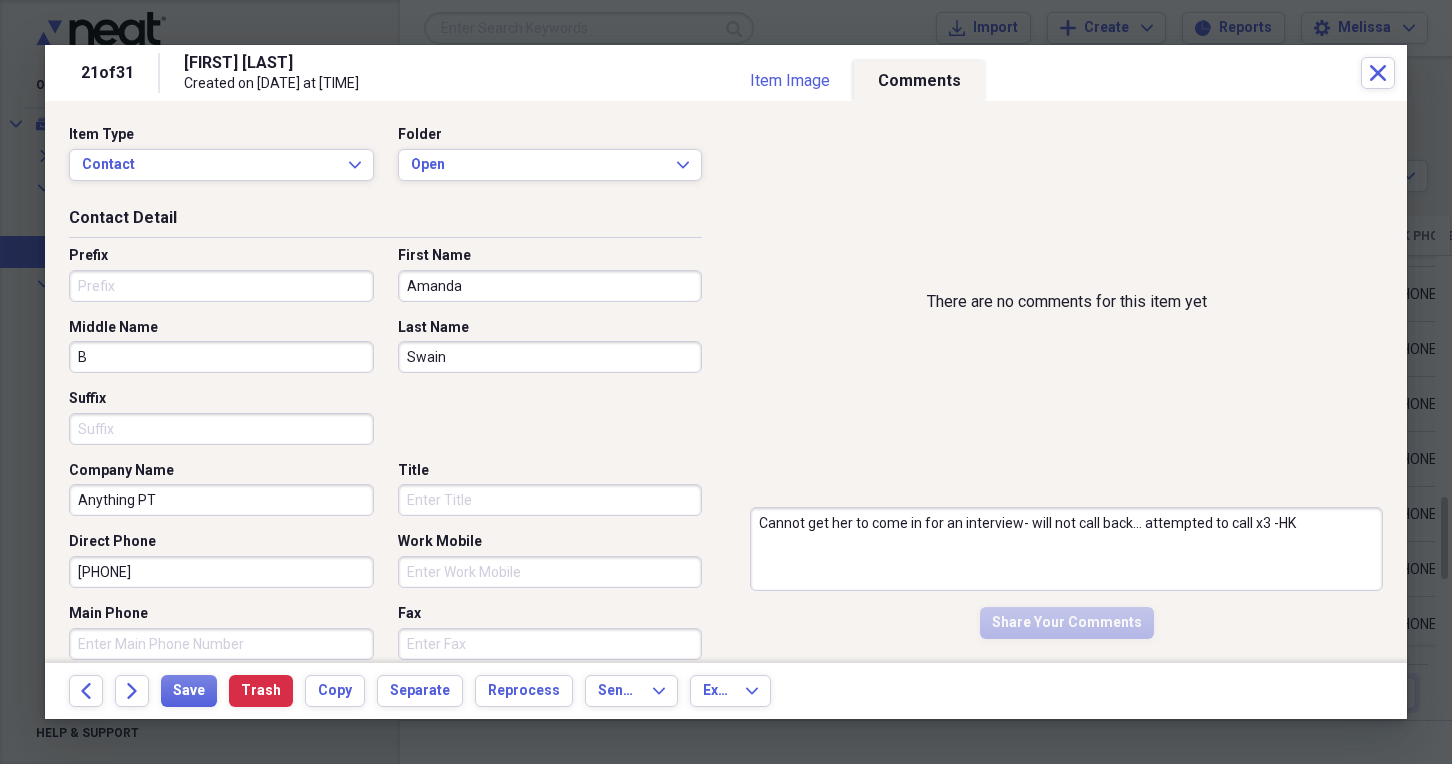 type 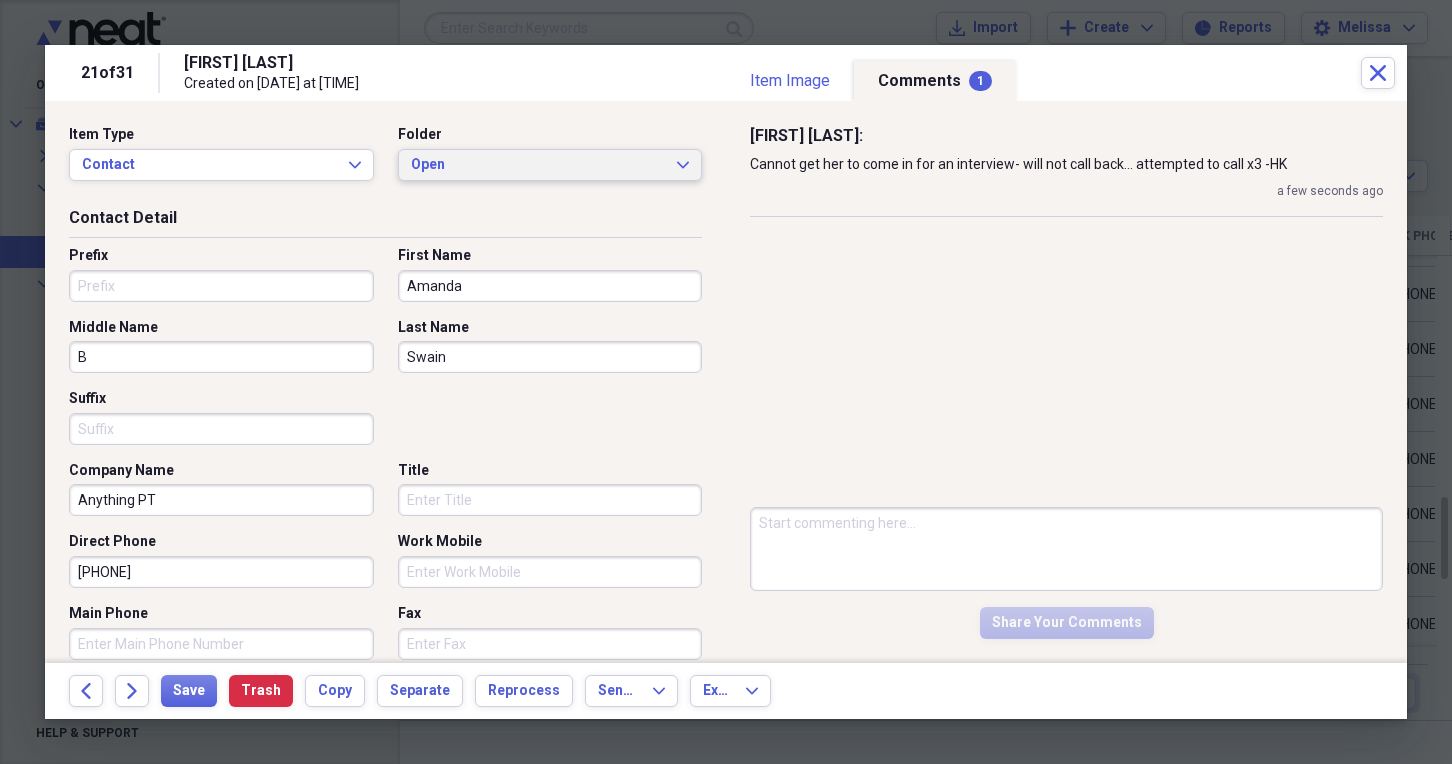 click on "Open" at bounding box center [538, 165] 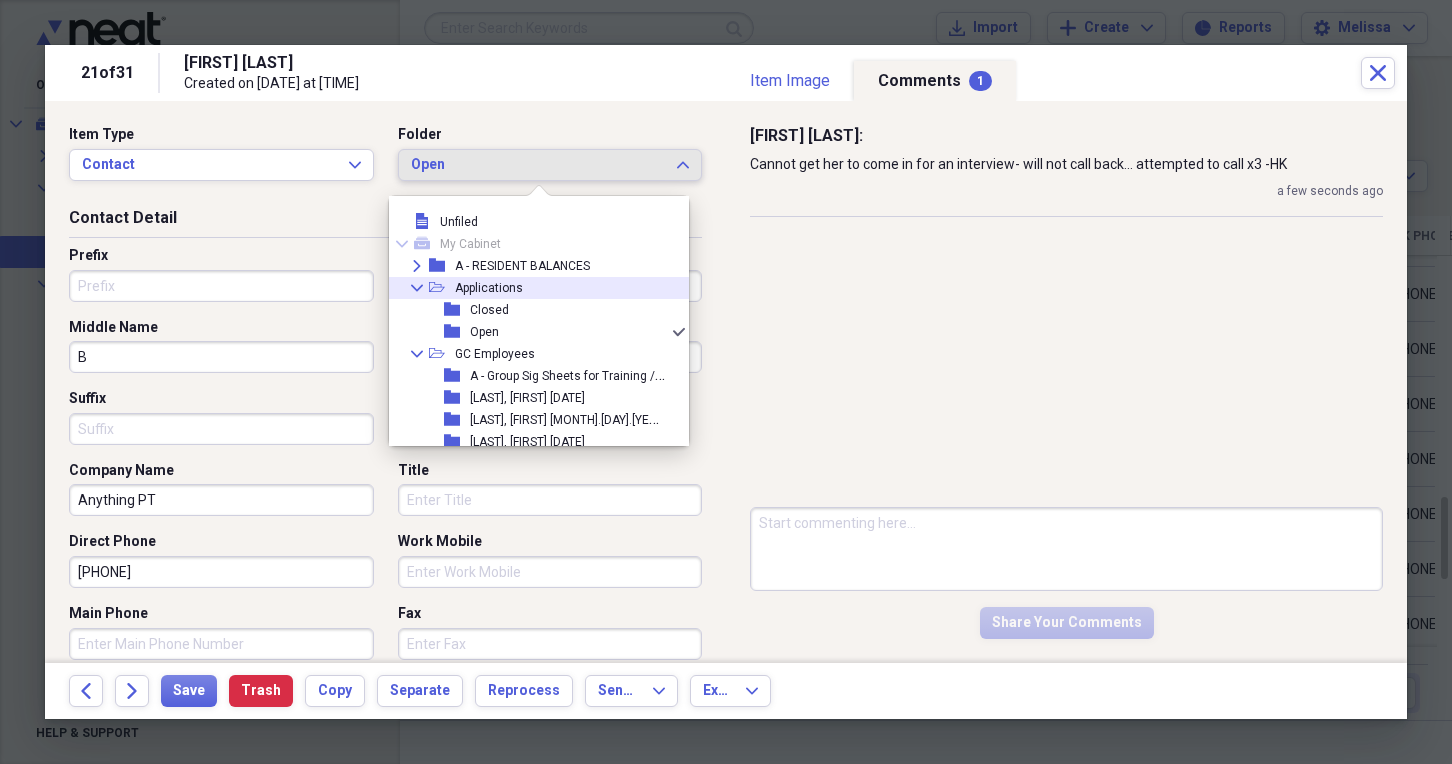 scroll, scrollTop: 11, scrollLeft: 0, axis: vertical 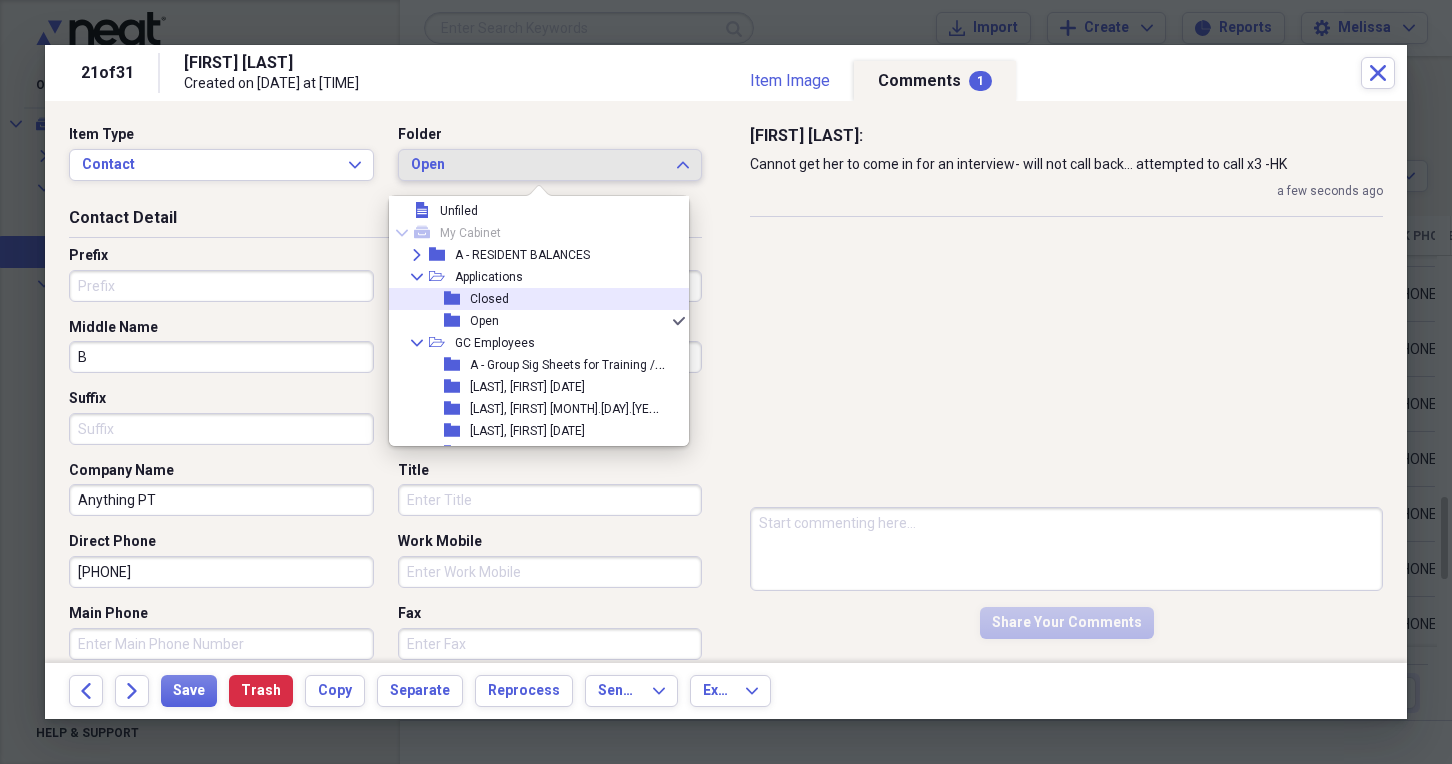 drag, startPoint x: 518, startPoint y: 297, endPoint x: 534, endPoint y: 346, distance: 51.546097 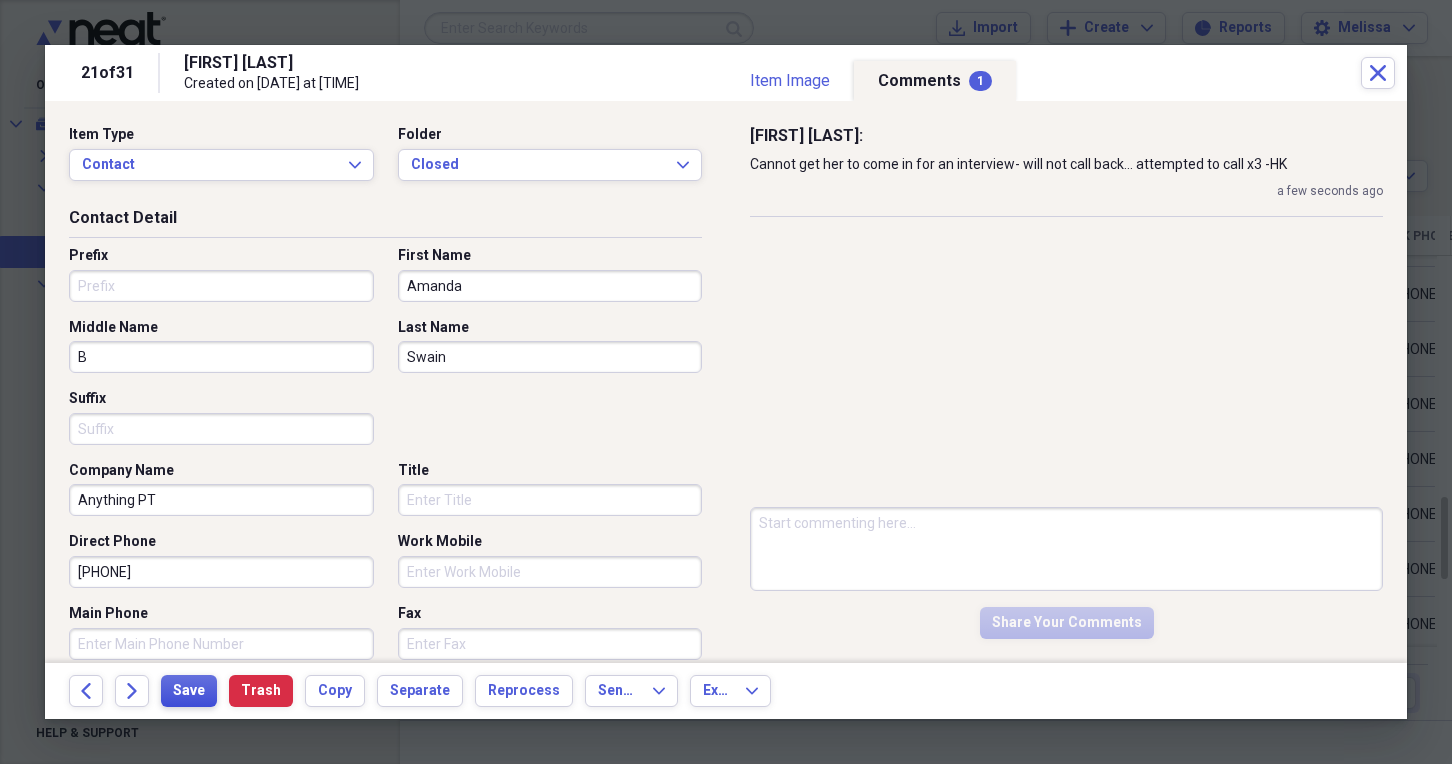 click on "Save" at bounding box center (189, 691) 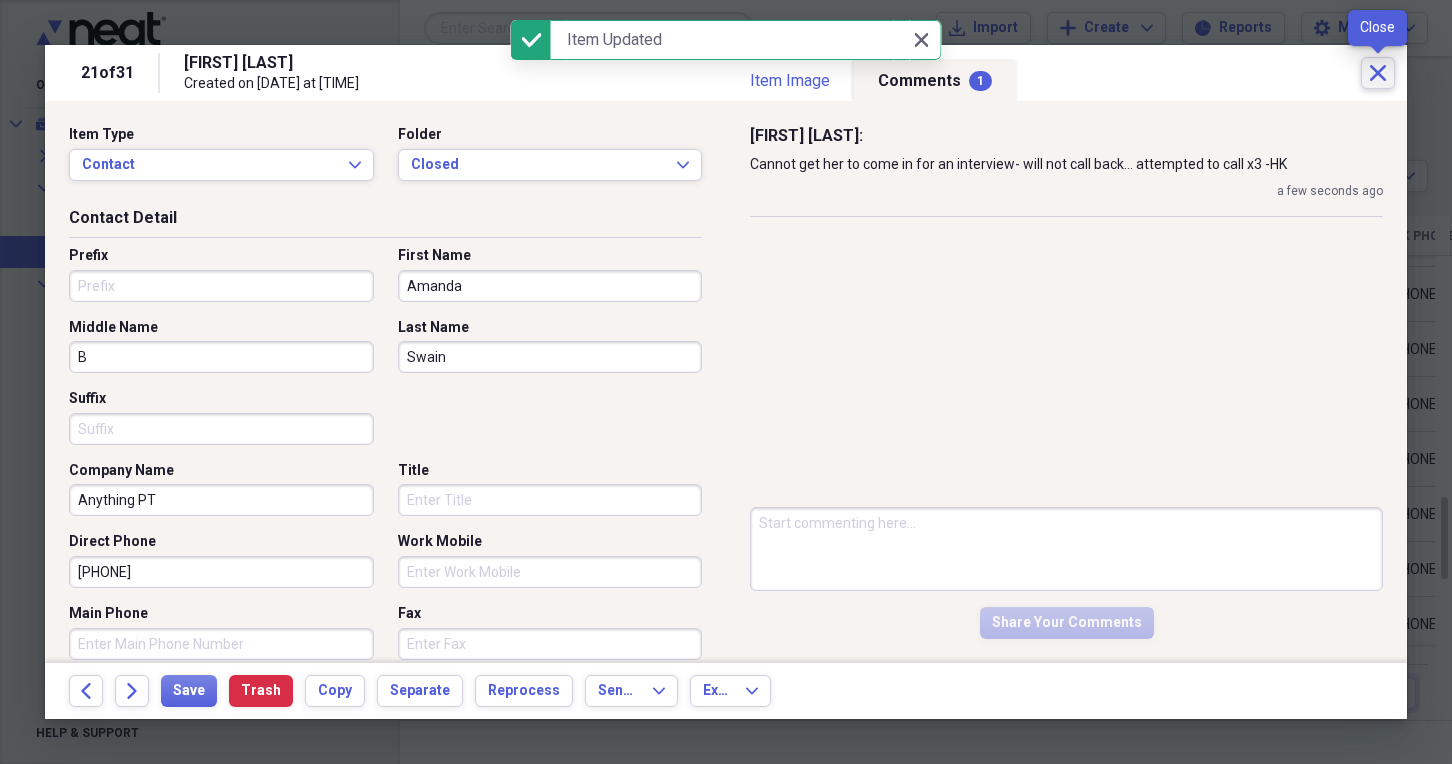 click on "Close" 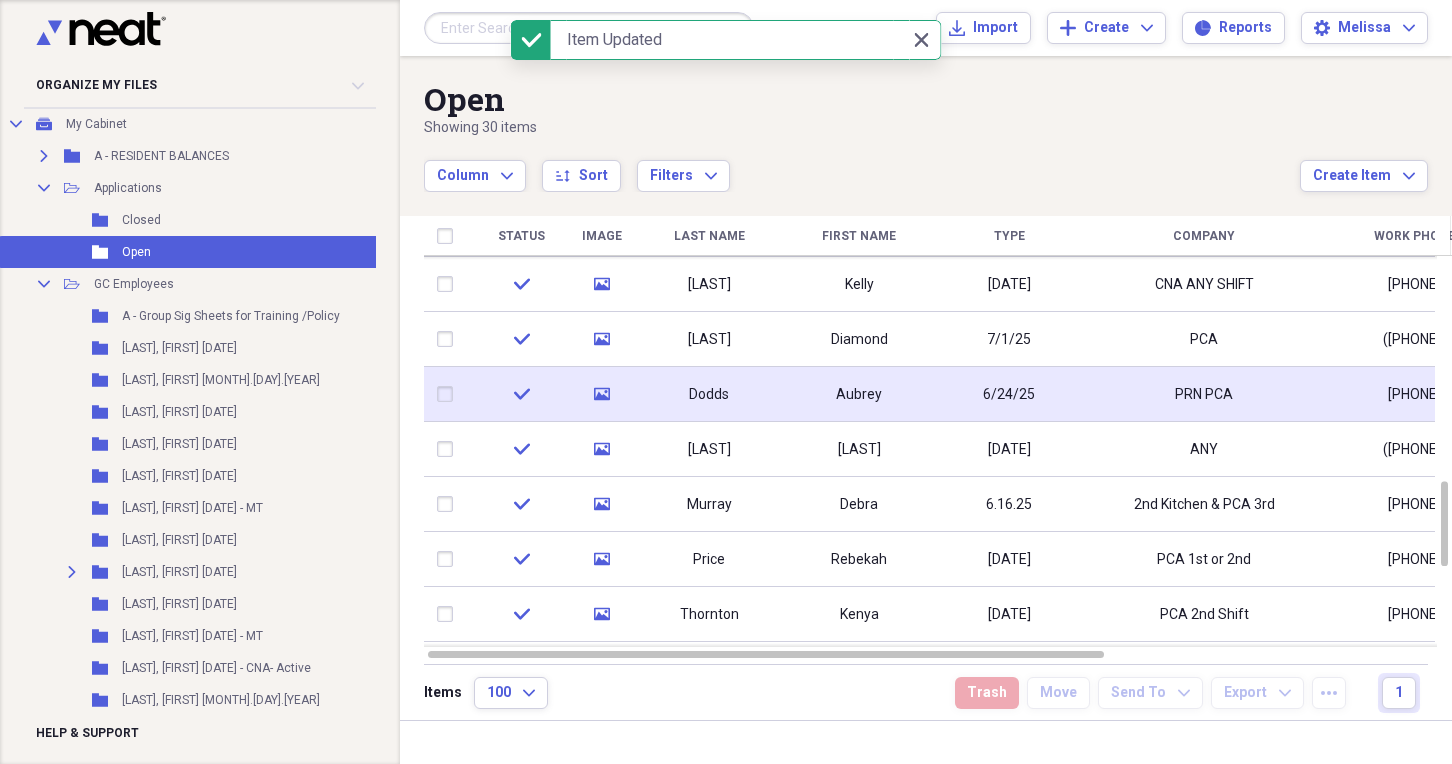 click on "Aubrey" at bounding box center (859, 394) 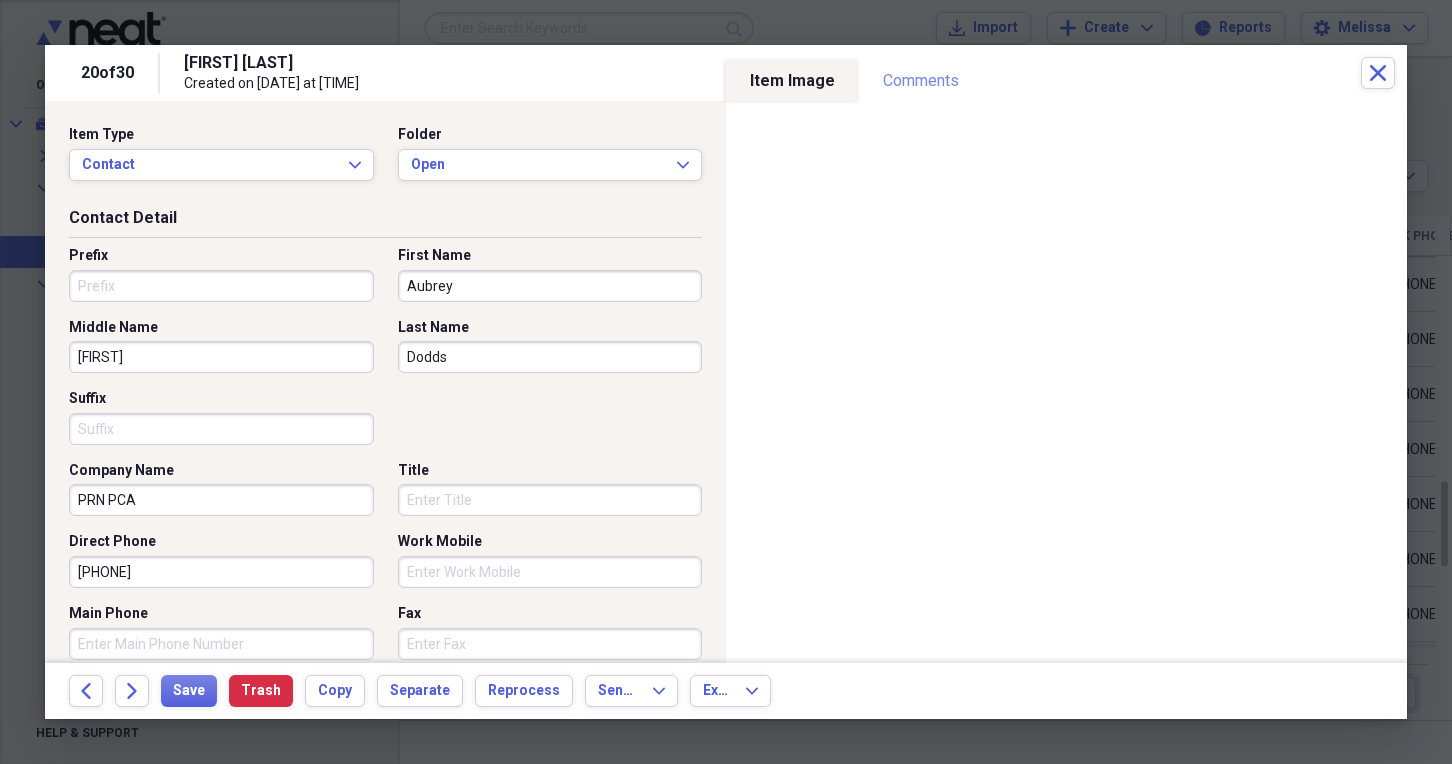 click on "Comments" at bounding box center [921, 81] 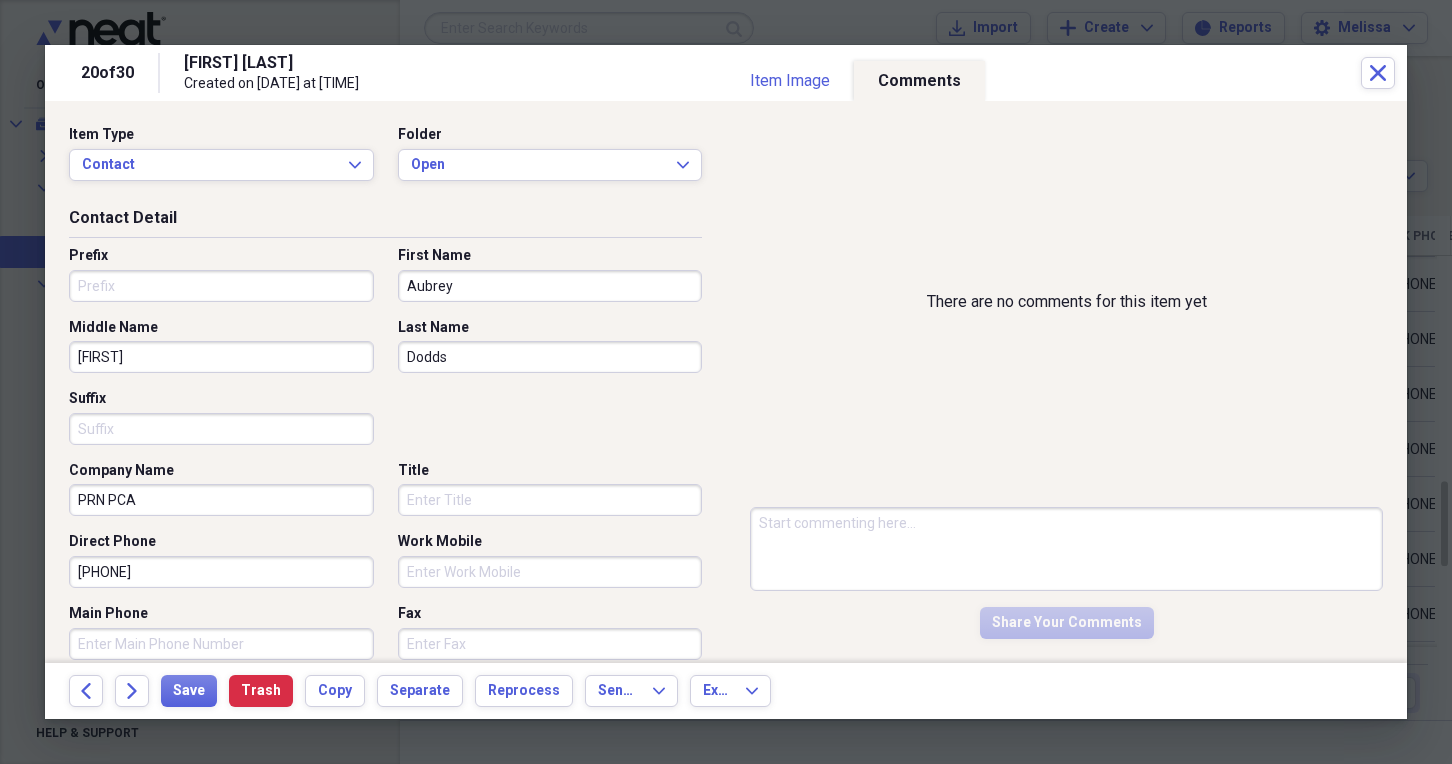click at bounding box center (1066, 549) 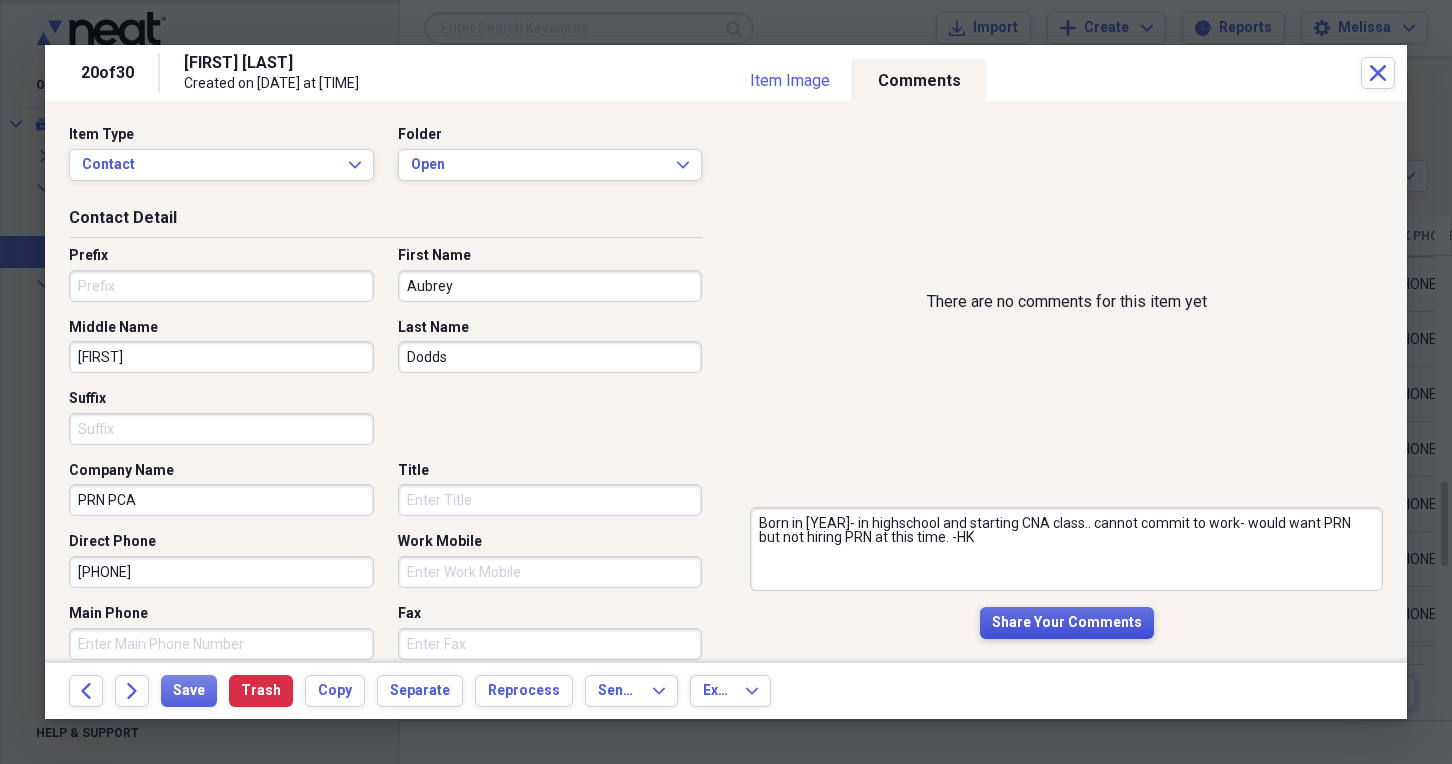 type on "Born in [YEAR]- in highschool and starting CNA class.. cannot commit to work- would want PRN but not hiring PRN at this time. -HK" 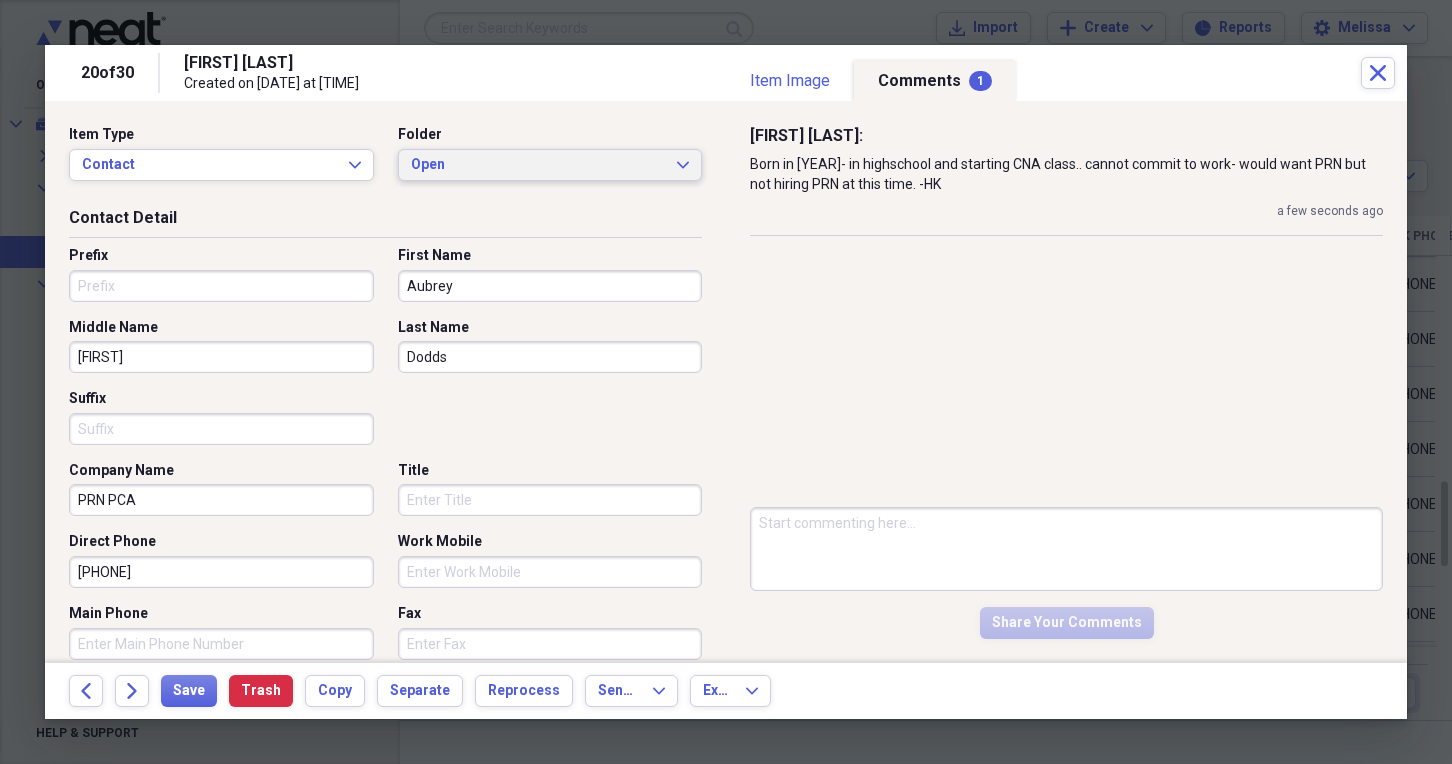 click on "Open Expand" at bounding box center [550, 165] 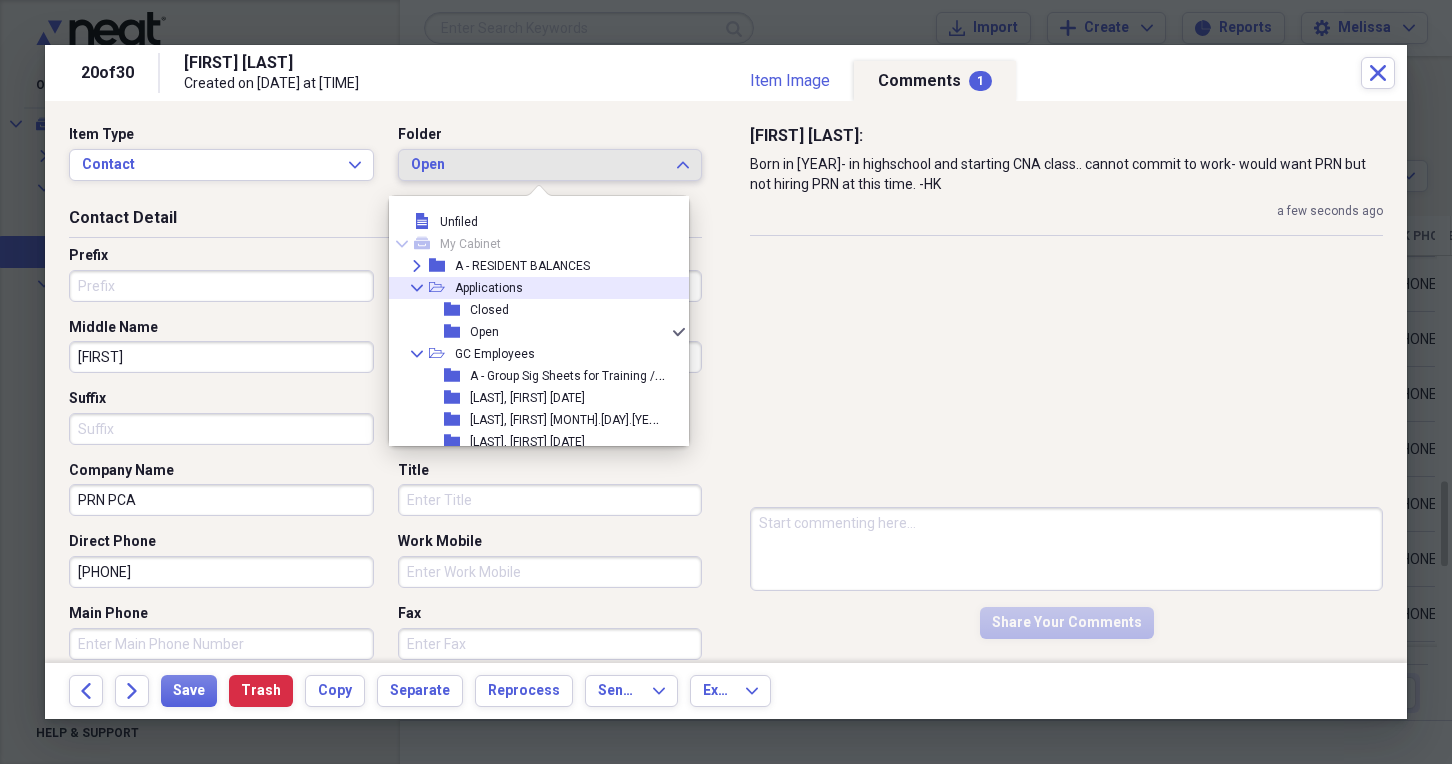 scroll, scrollTop: 11, scrollLeft: 0, axis: vertical 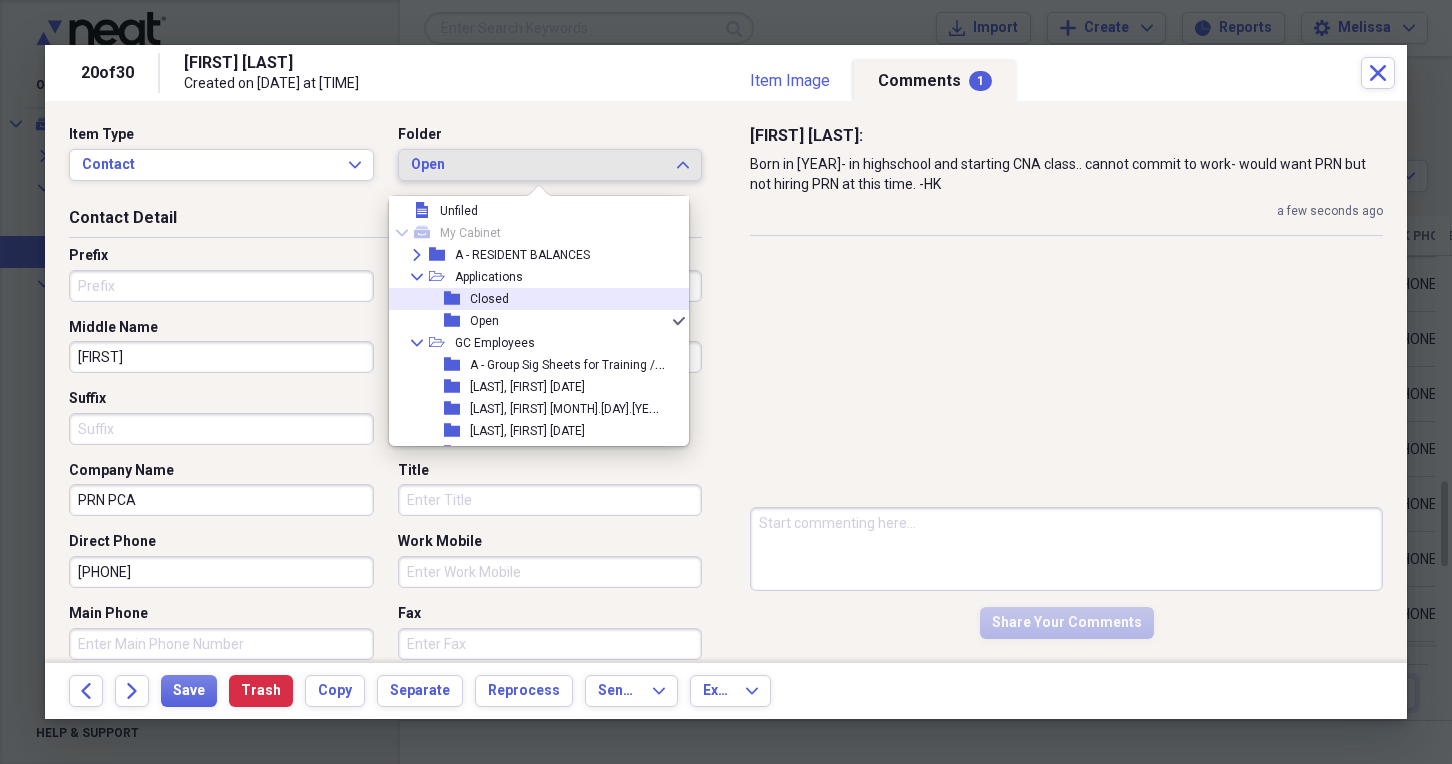 click on "folder Closed" at bounding box center [531, 299] 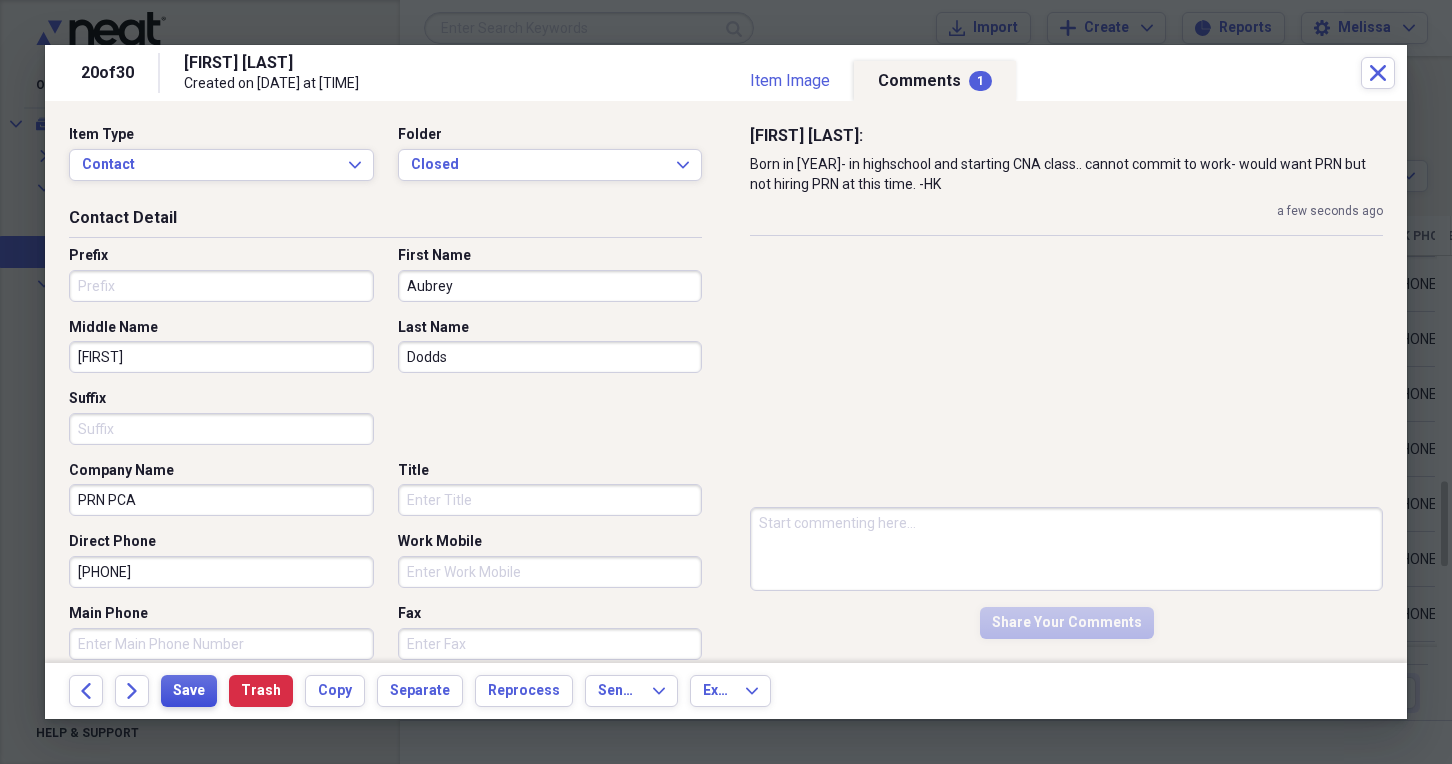 click on "Save" at bounding box center (189, 691) 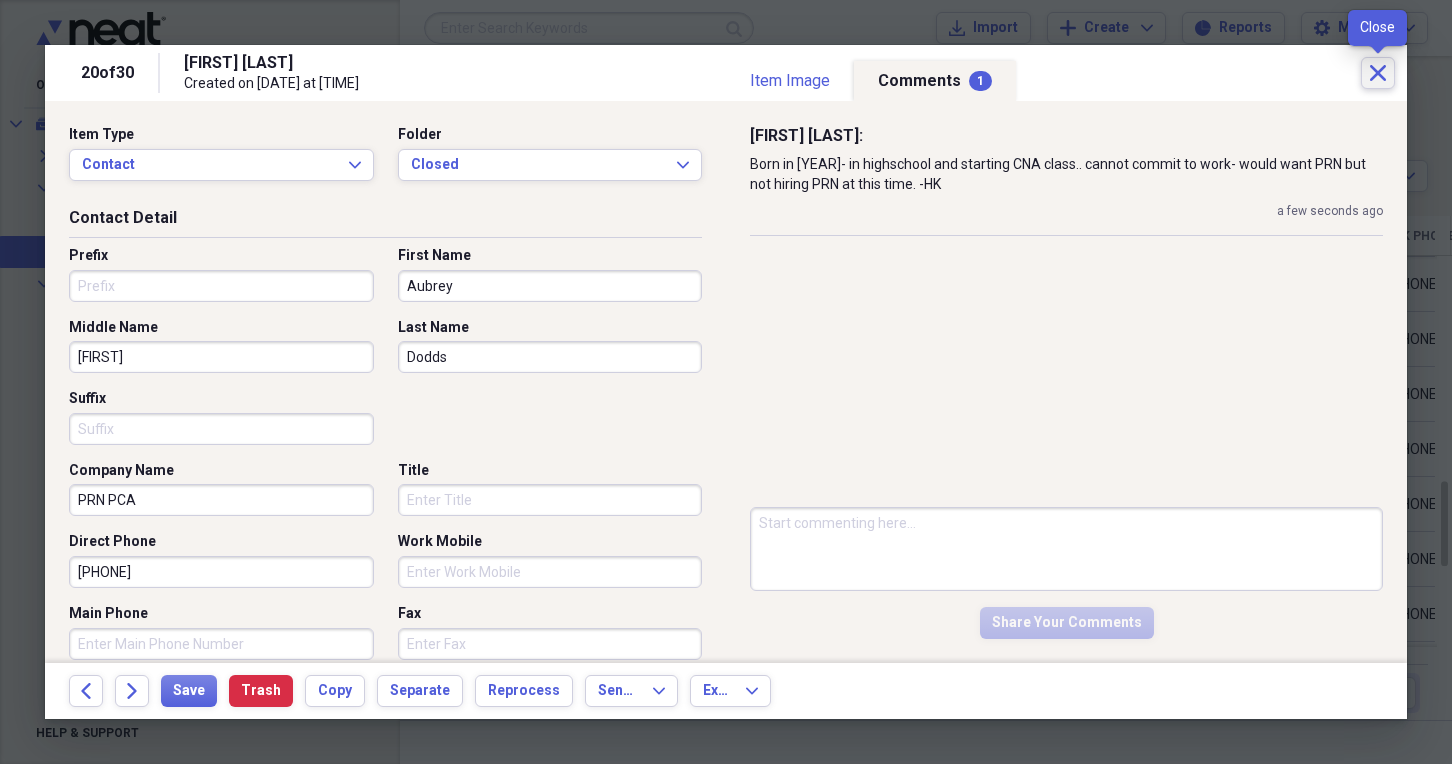 click on "Close" 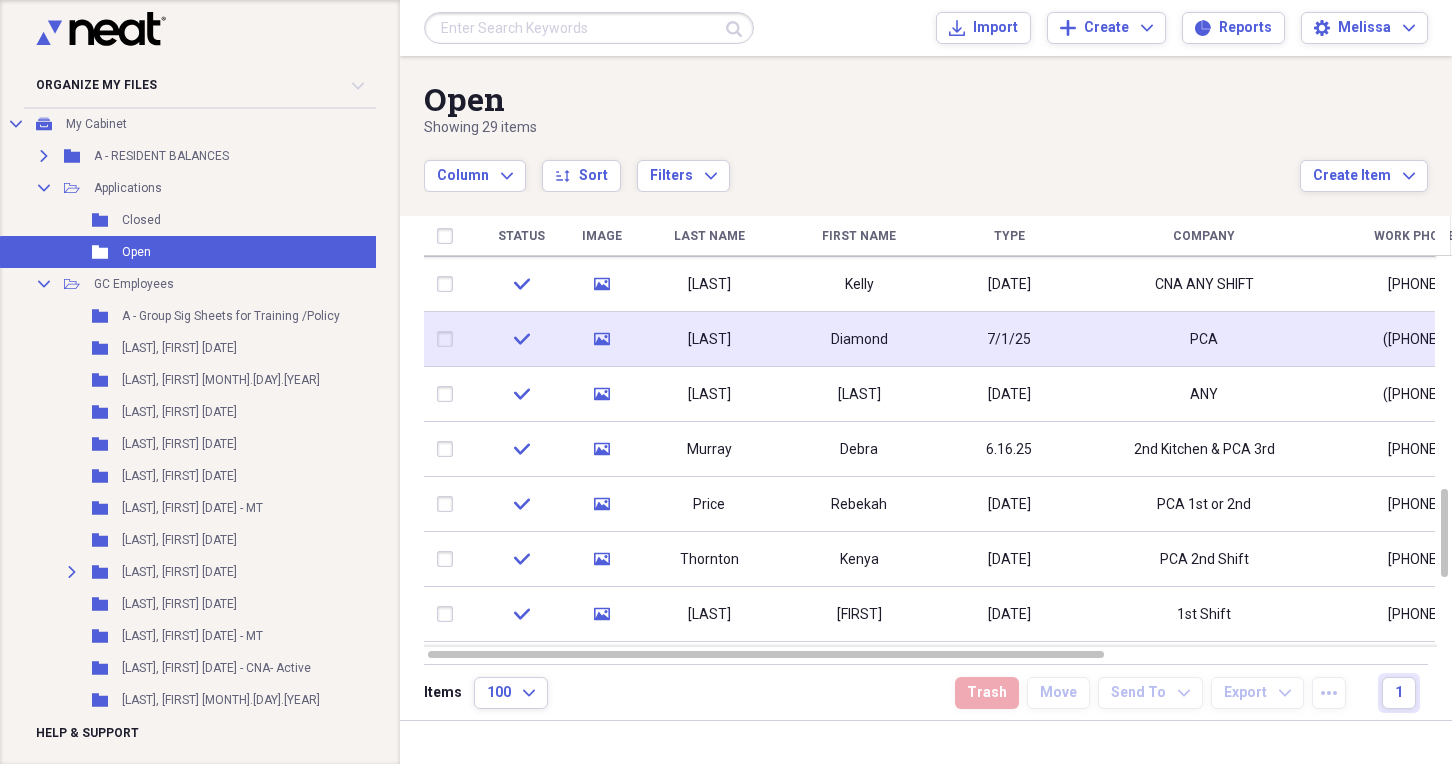 click on "Diamond" at bounding box center (859, 339) 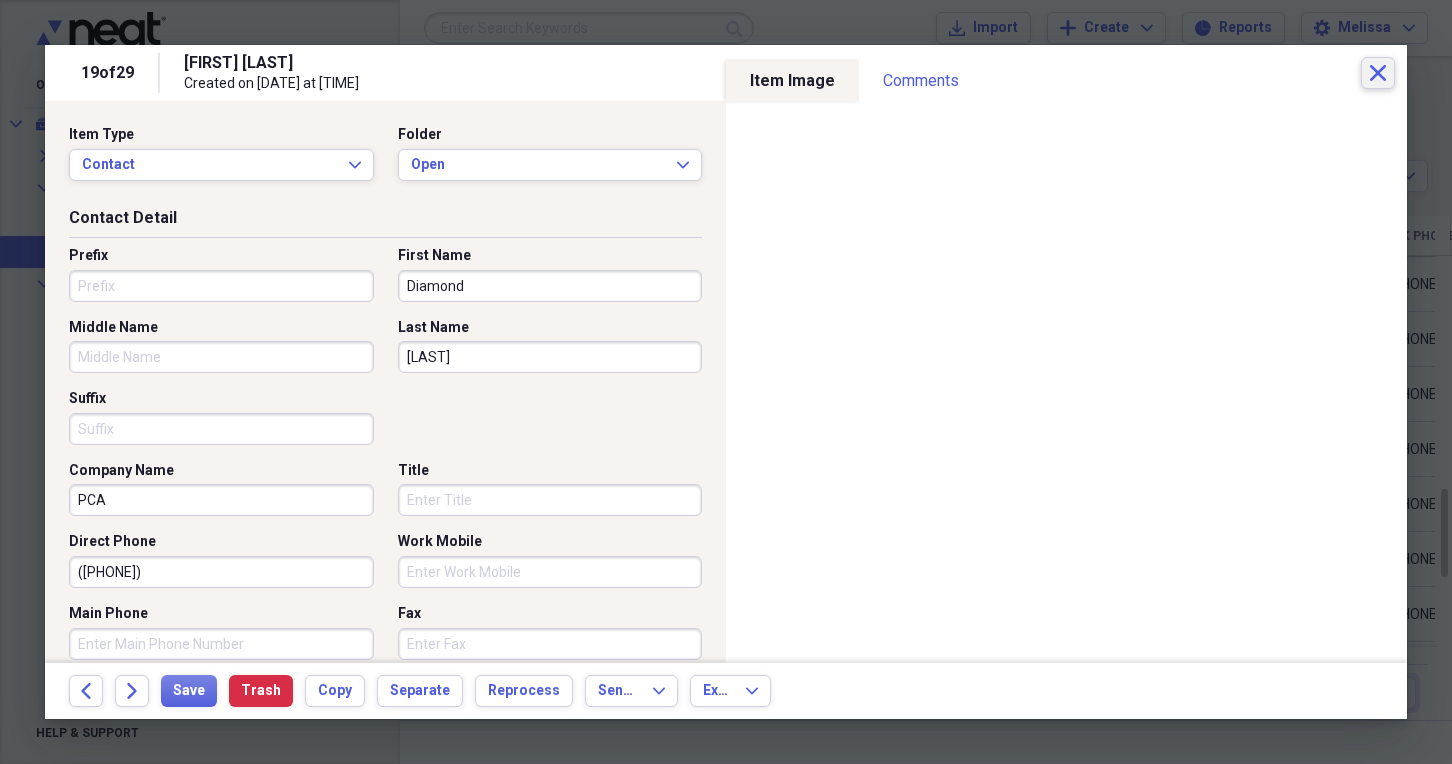 click on "Close" at bounding box center [1378, 73] 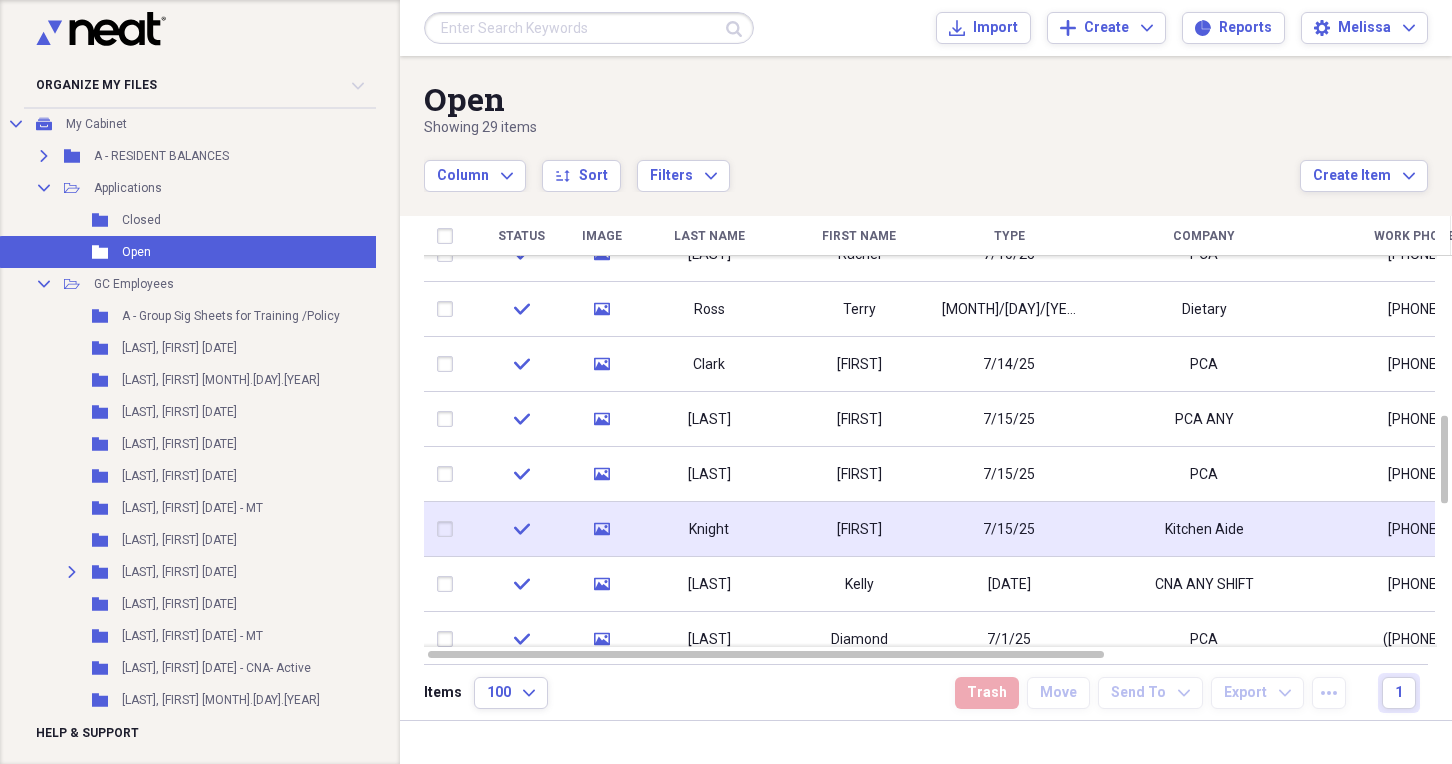 click on "[FIRST]" at bounding box center (859, 529) 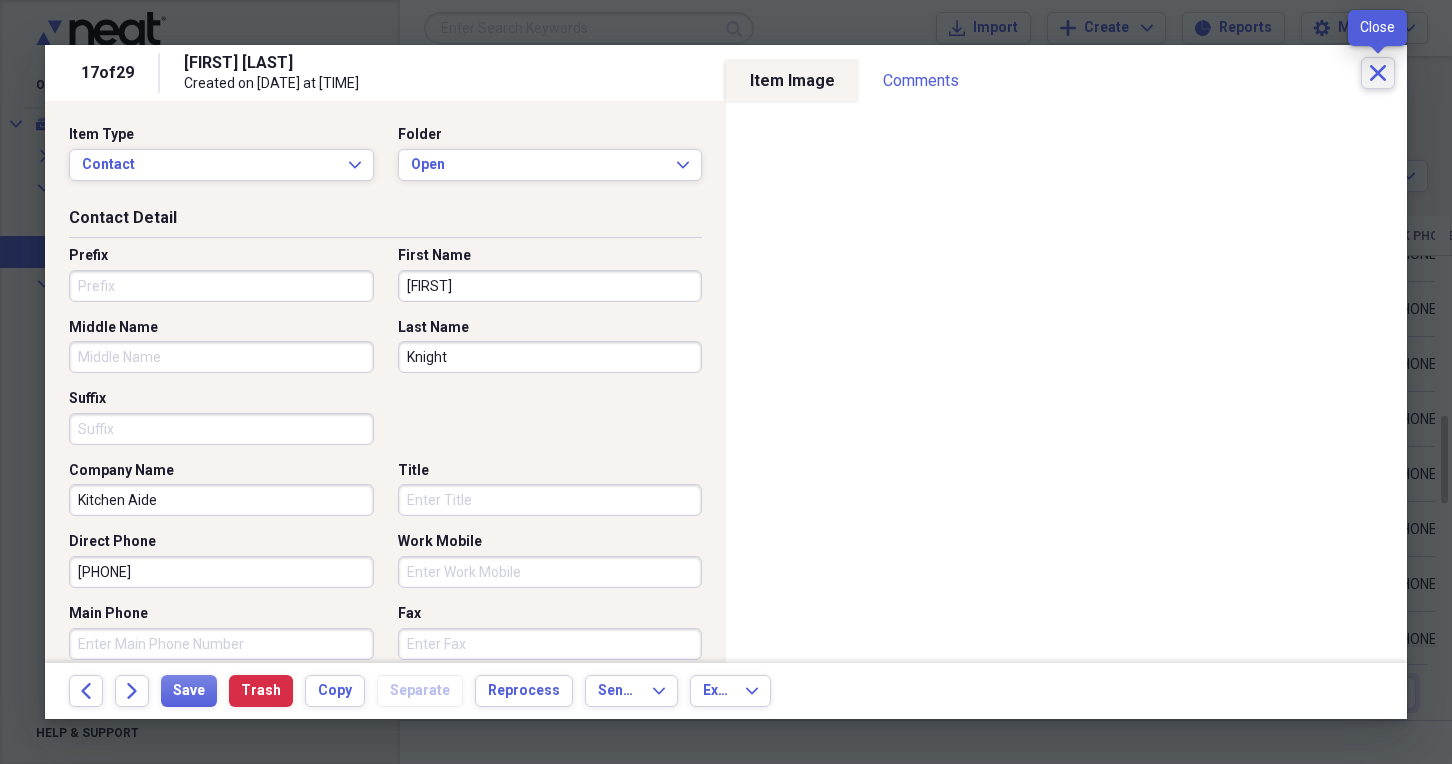 click on "Close" 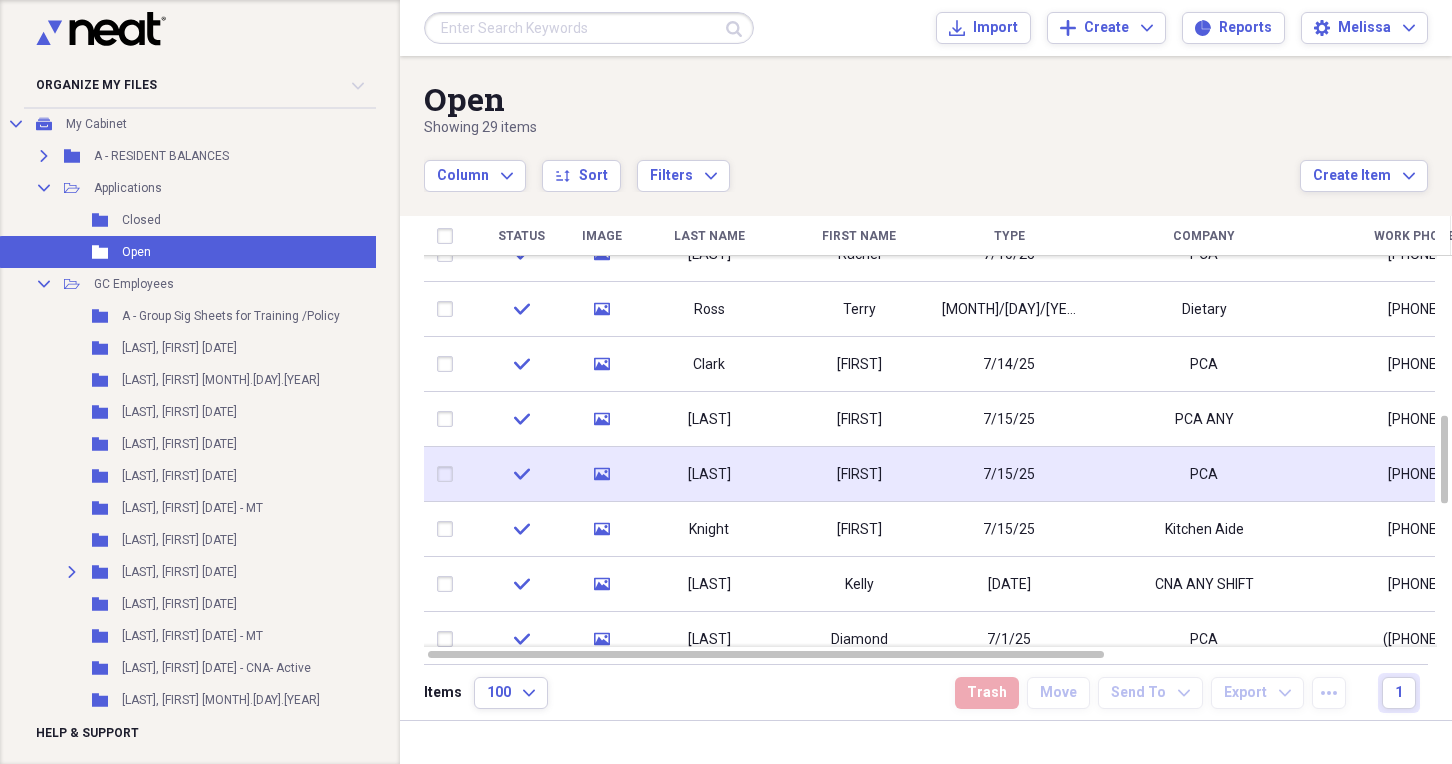 click on "7/15/25" at bounding box center (1009, 474) 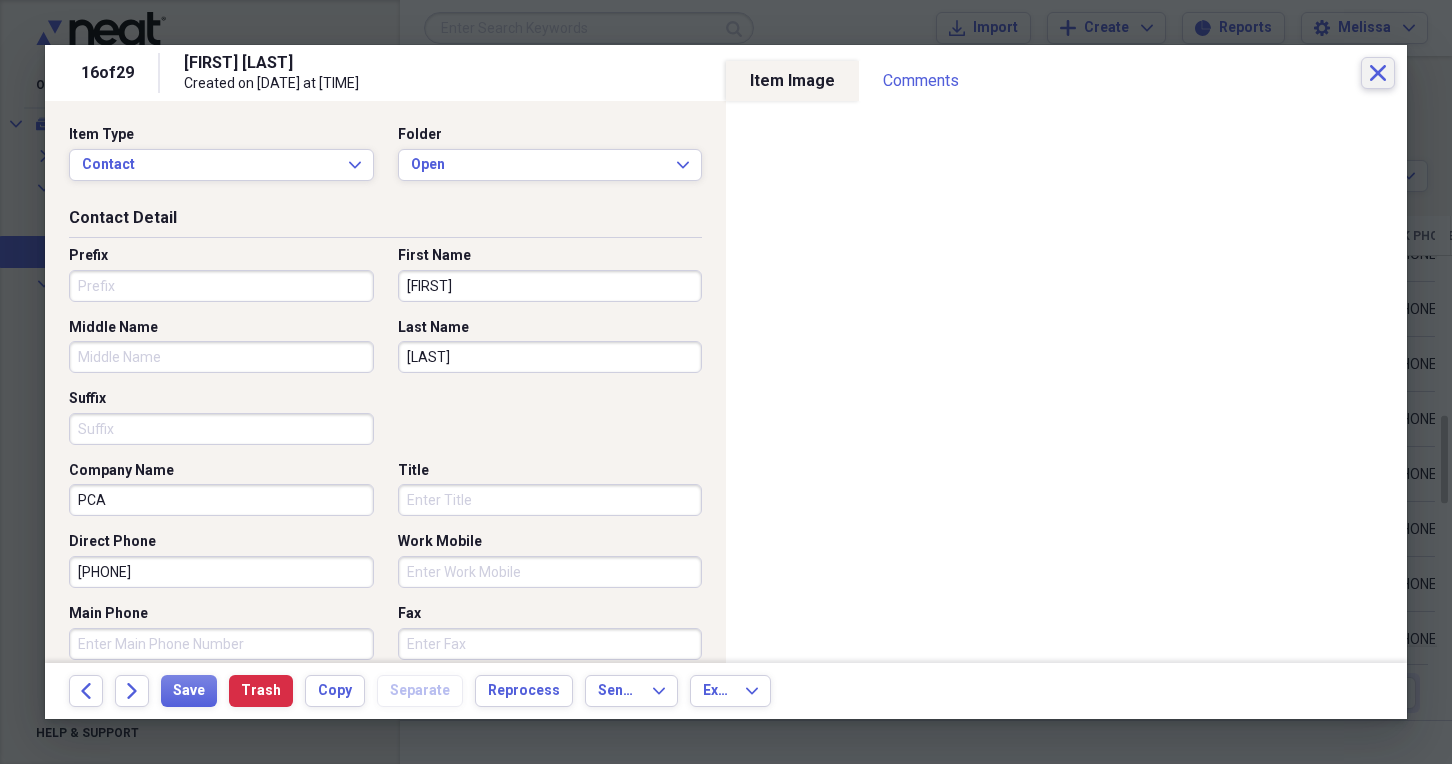 click on "Close" at bounding box center (1378, 73) 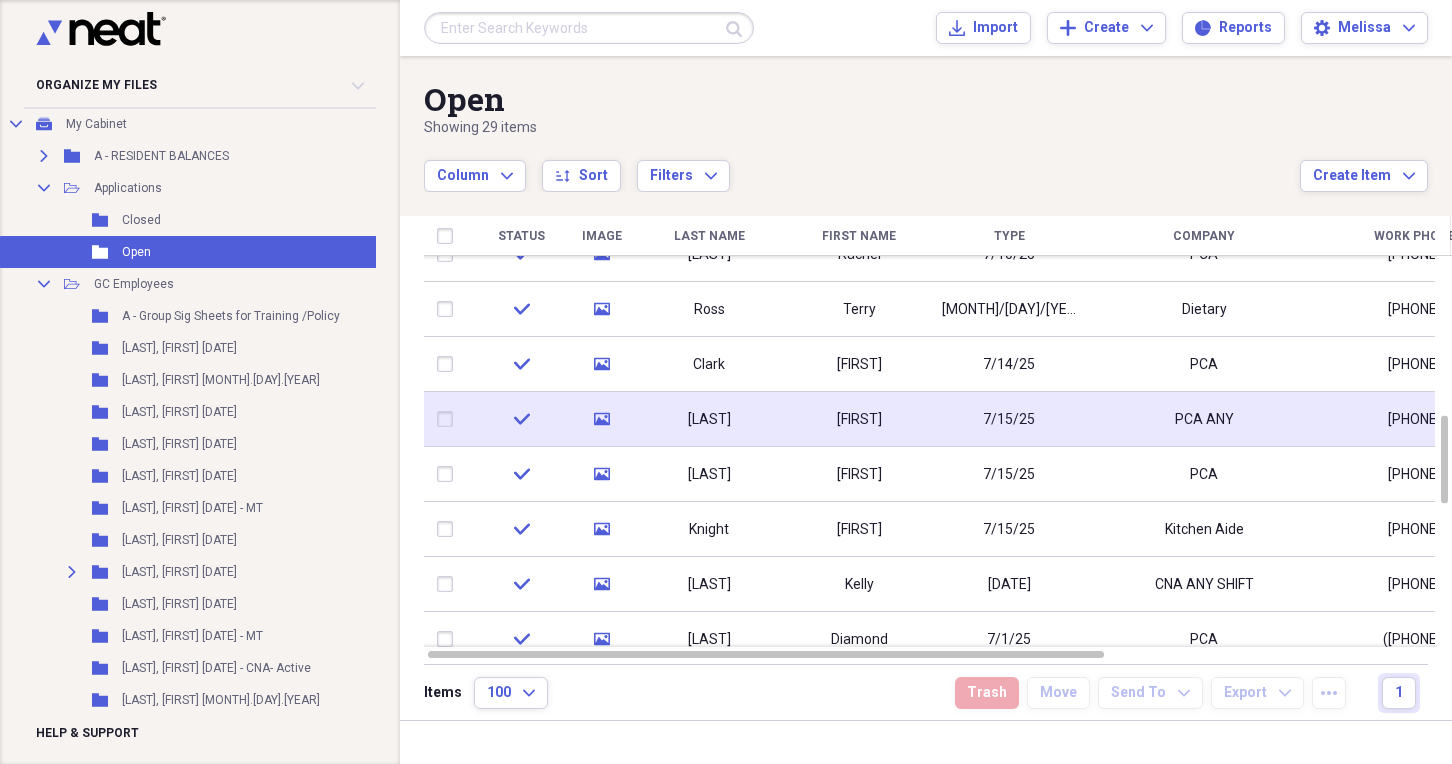 click on "[FIRST]" at bounding box center [859, 420] 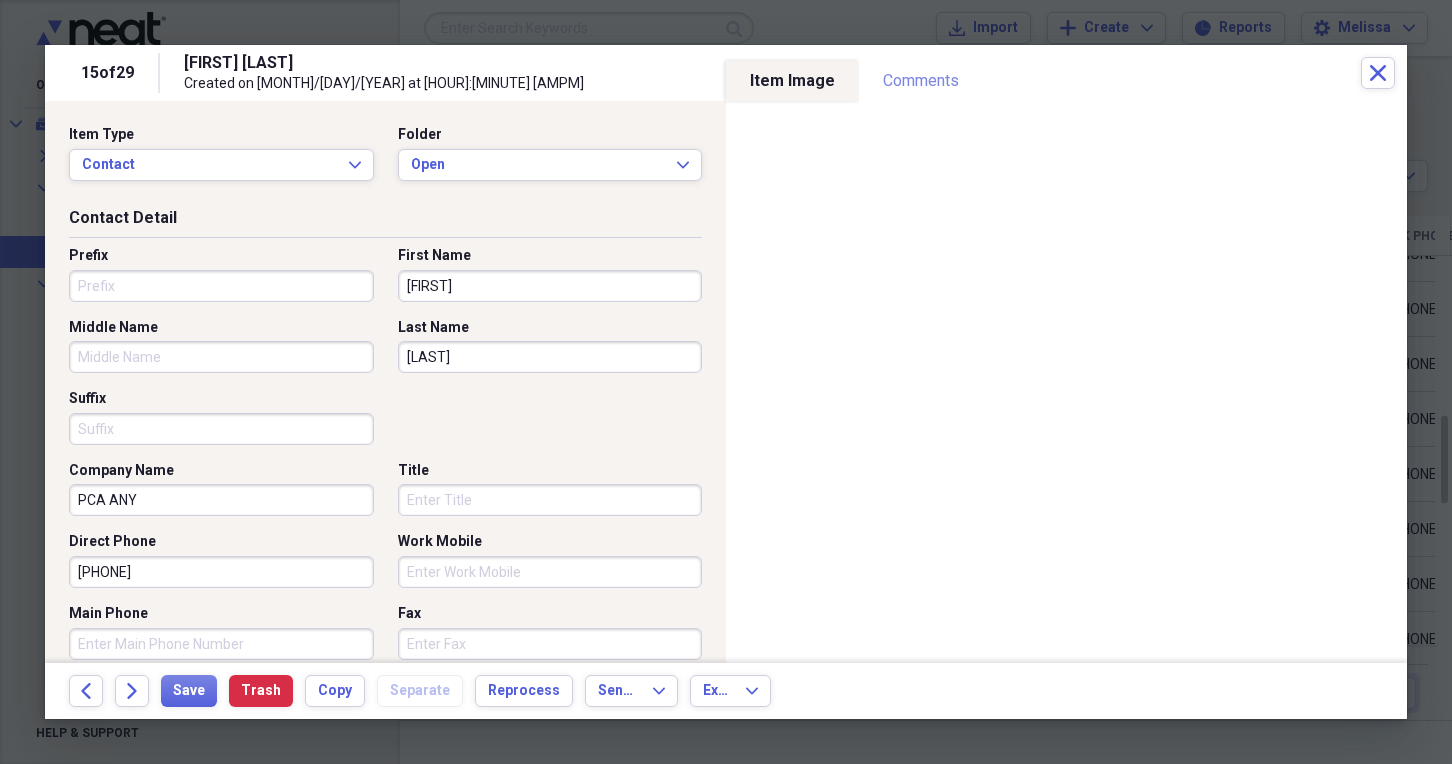click on "Comments" at bounding box center (921, 81) 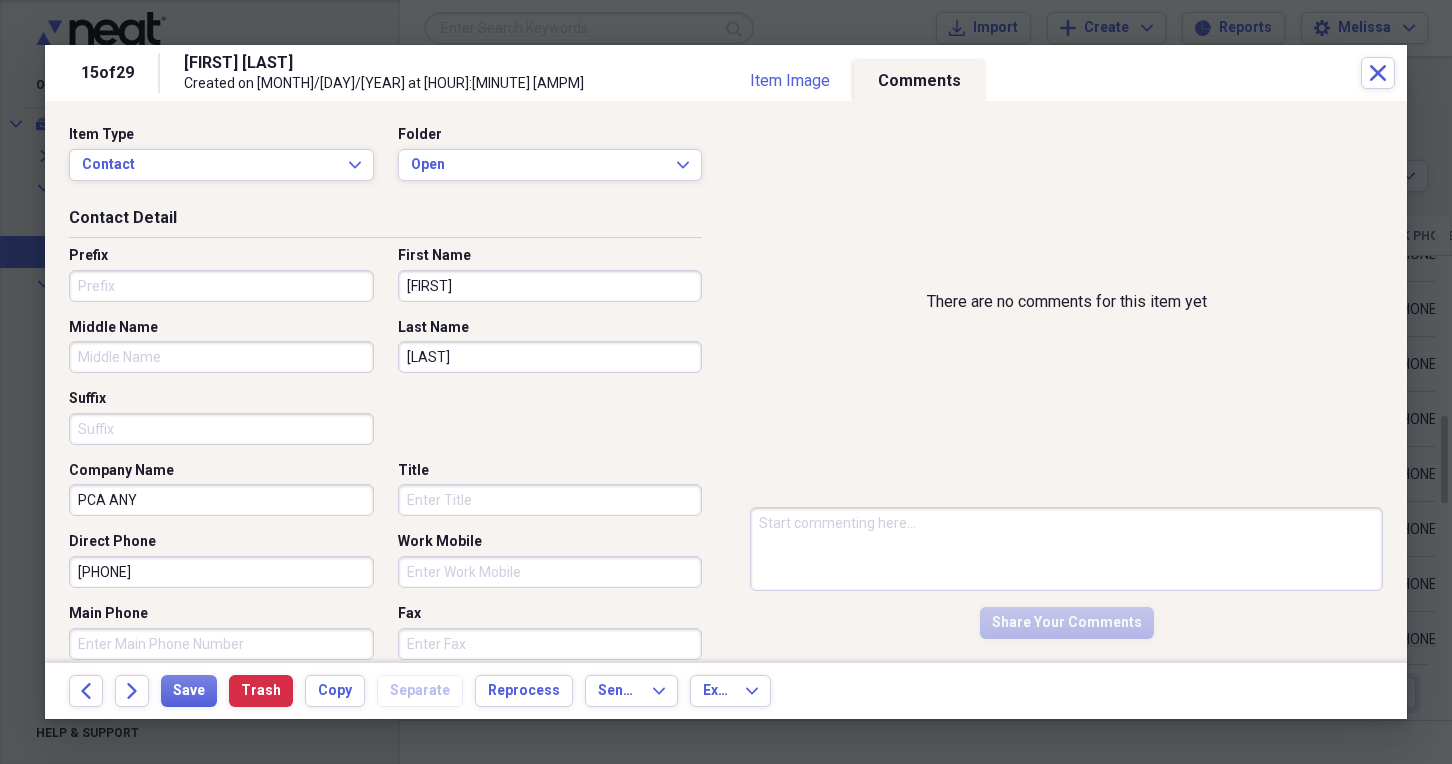 click at bounding box center (1066, 549) 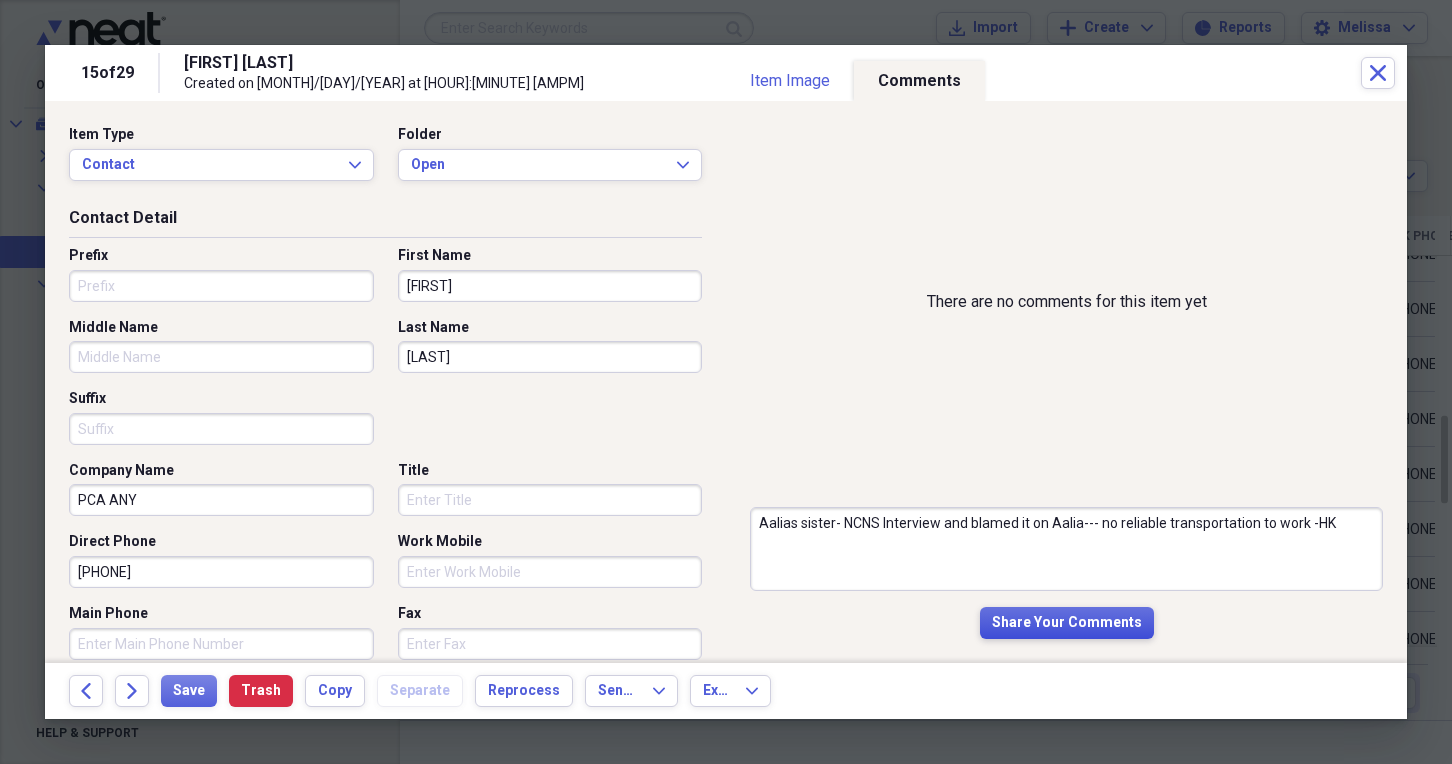 type on "Aalias sister- NCNS Interview and blamed it on Aalia--- no reliable transportation to work -HK" 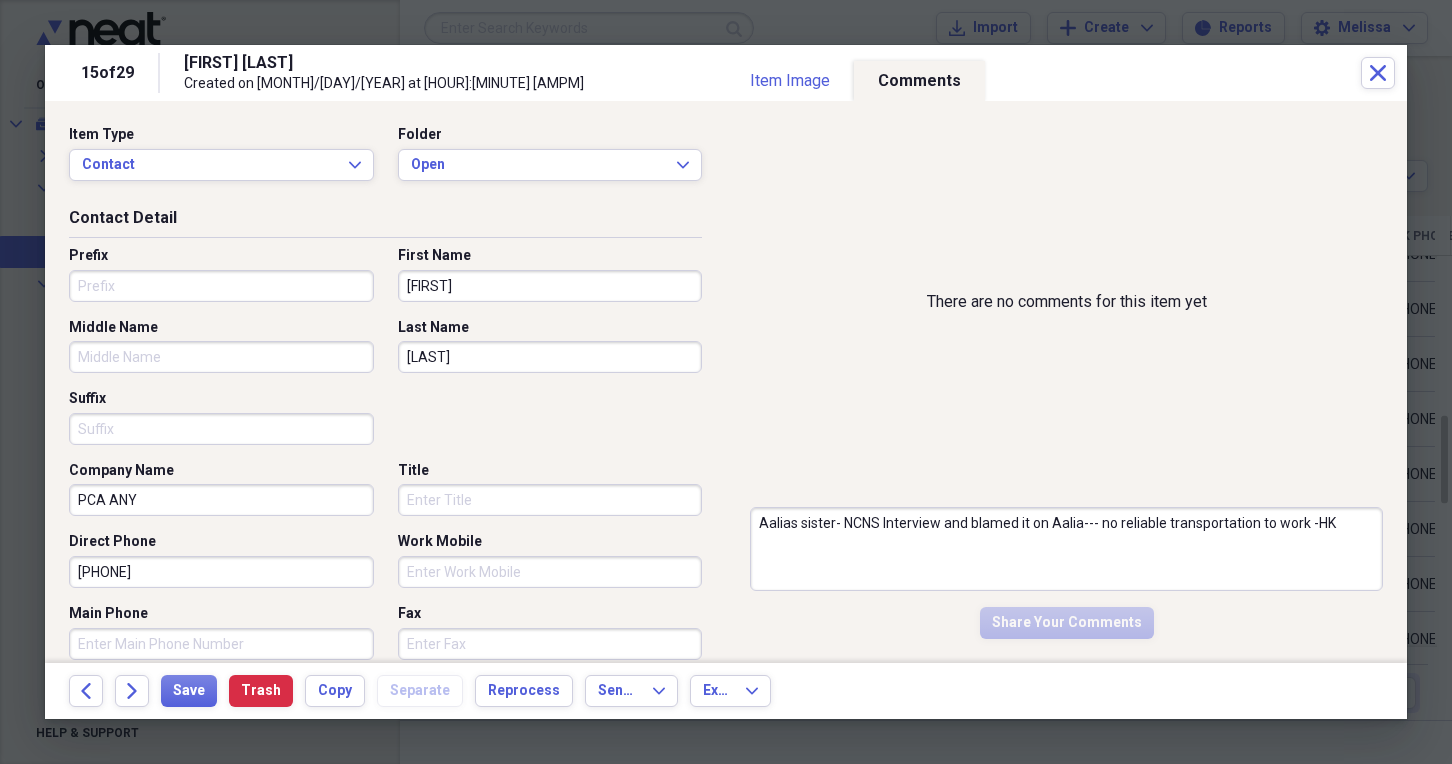 type 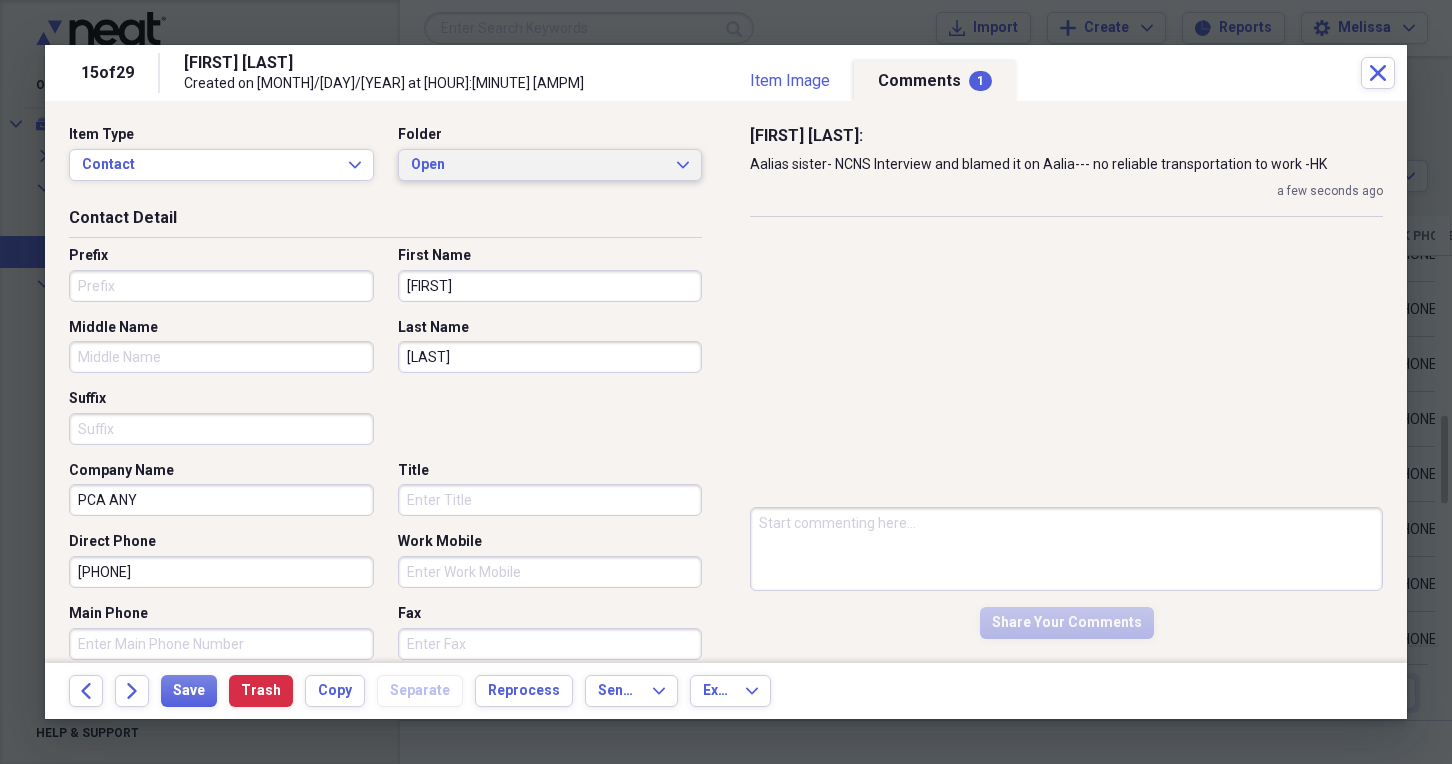 click on "Open" at bounding box center (538, 165) 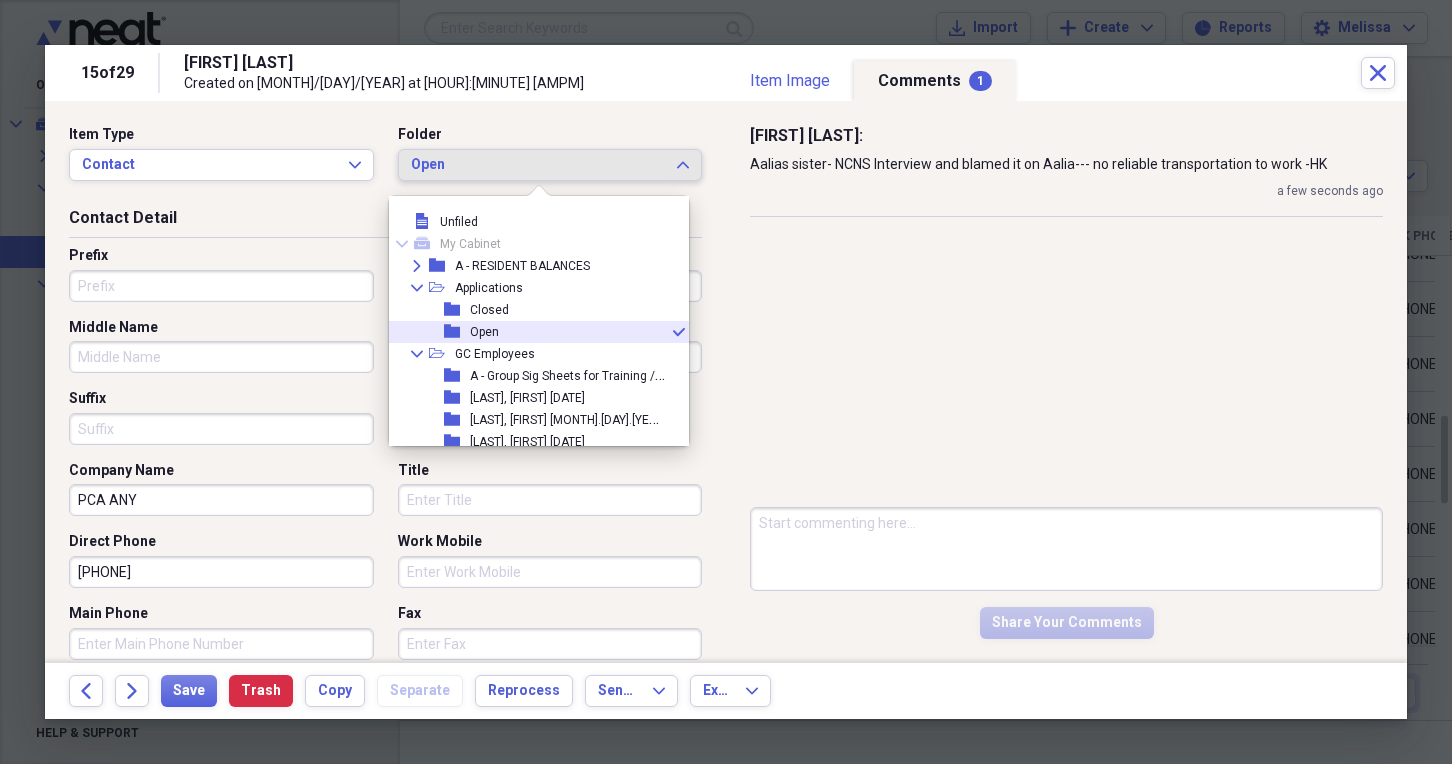 scroll, scrollTop: 11, scrollLeft: 0, axis: vertical 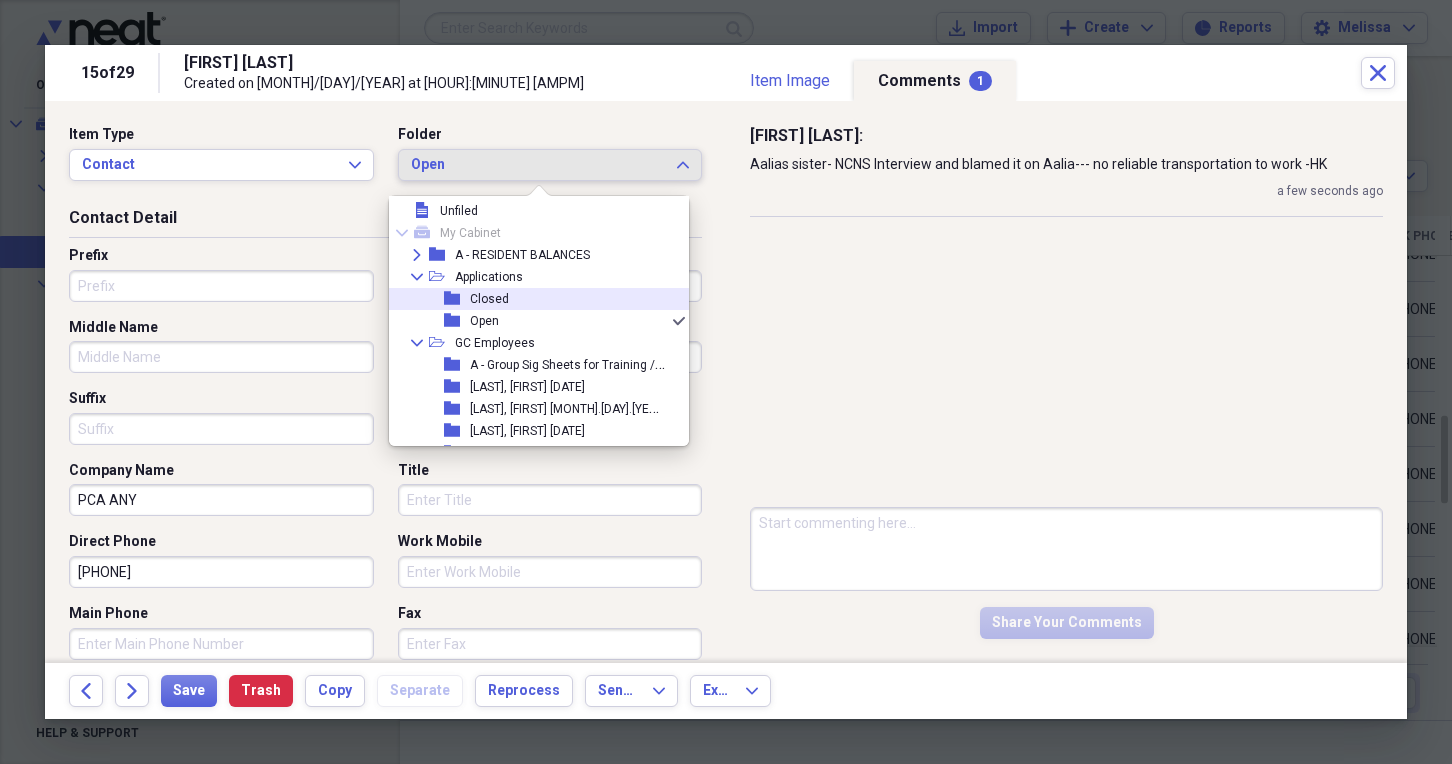 click on "folder Closed" at bounding box center (531, 299) 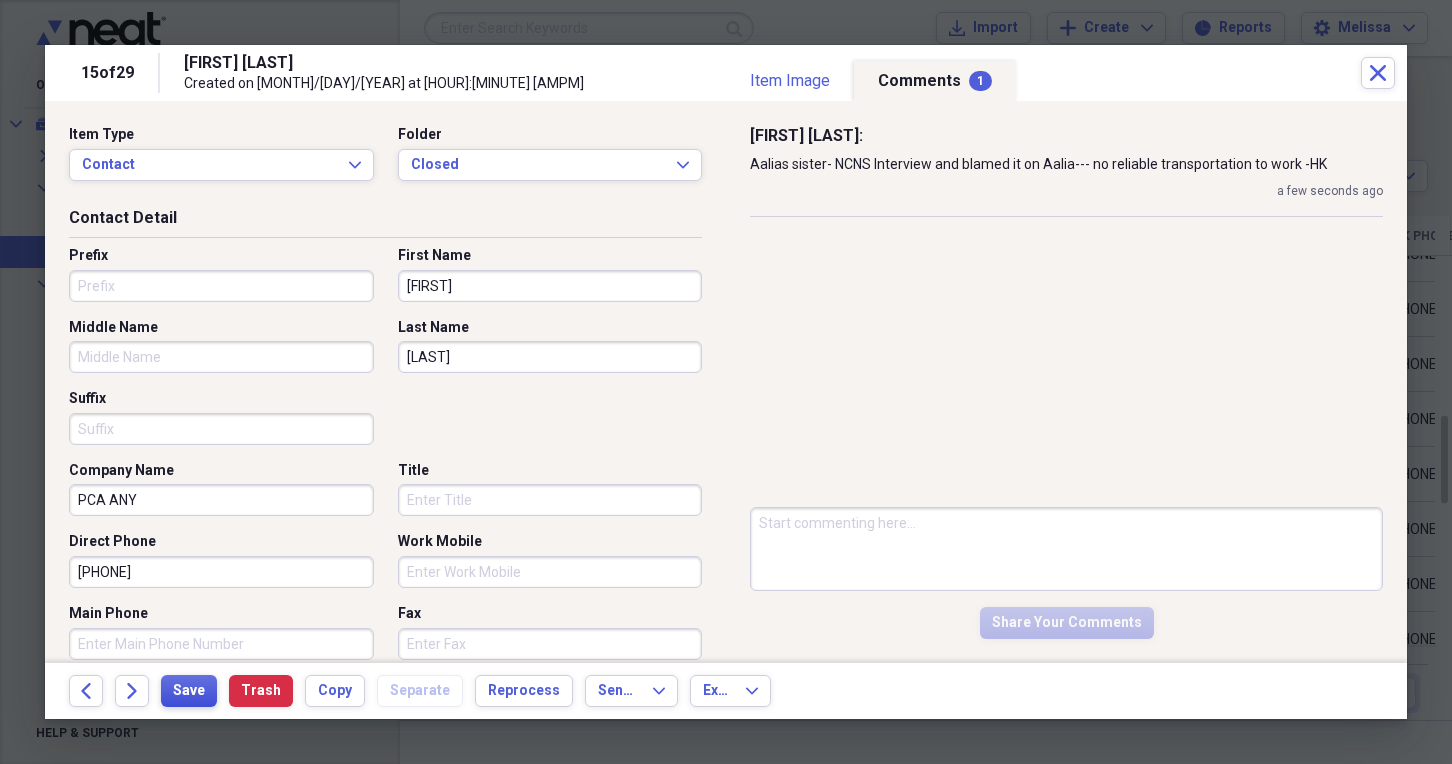click on "Save" at bounding box center [189, 691] 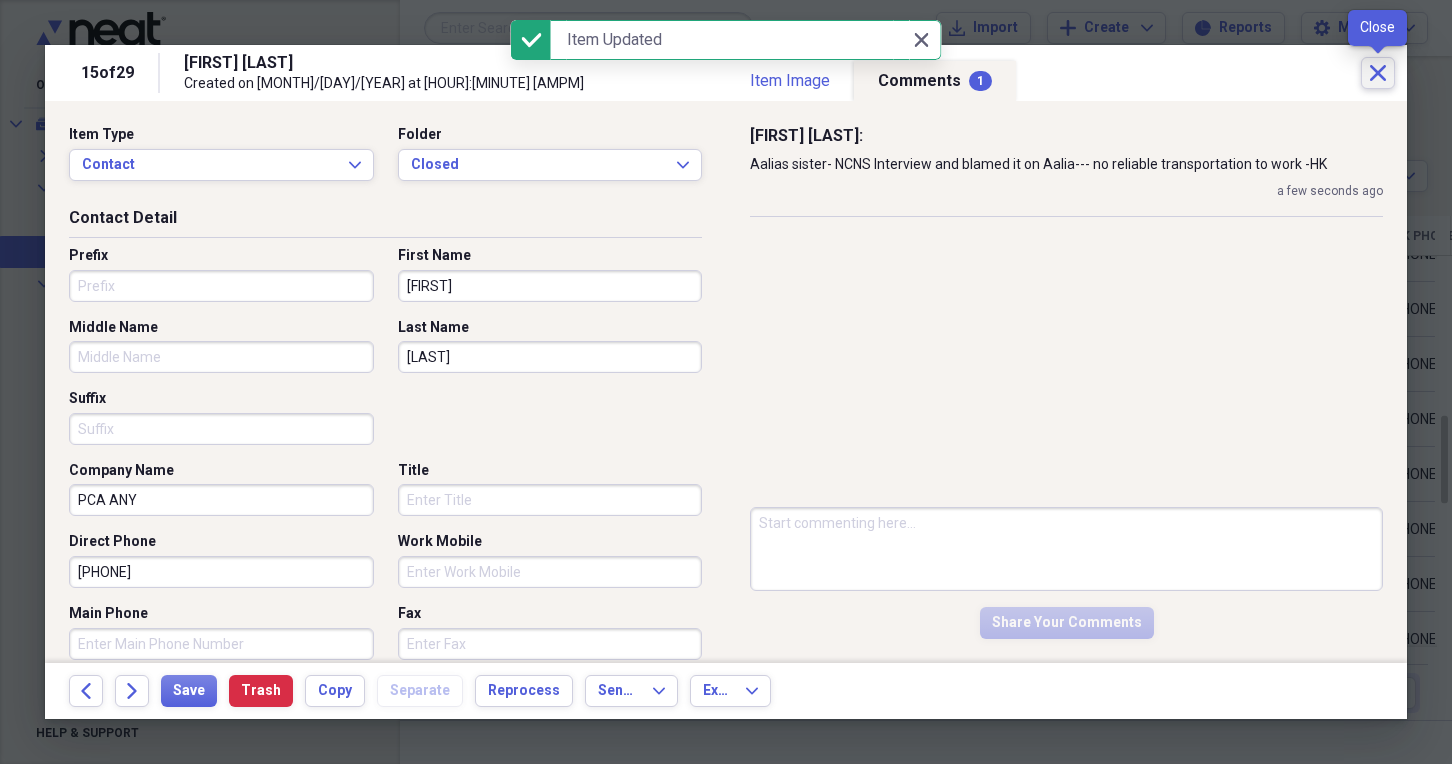 click on "Close" at bounding box center (1378, 73) 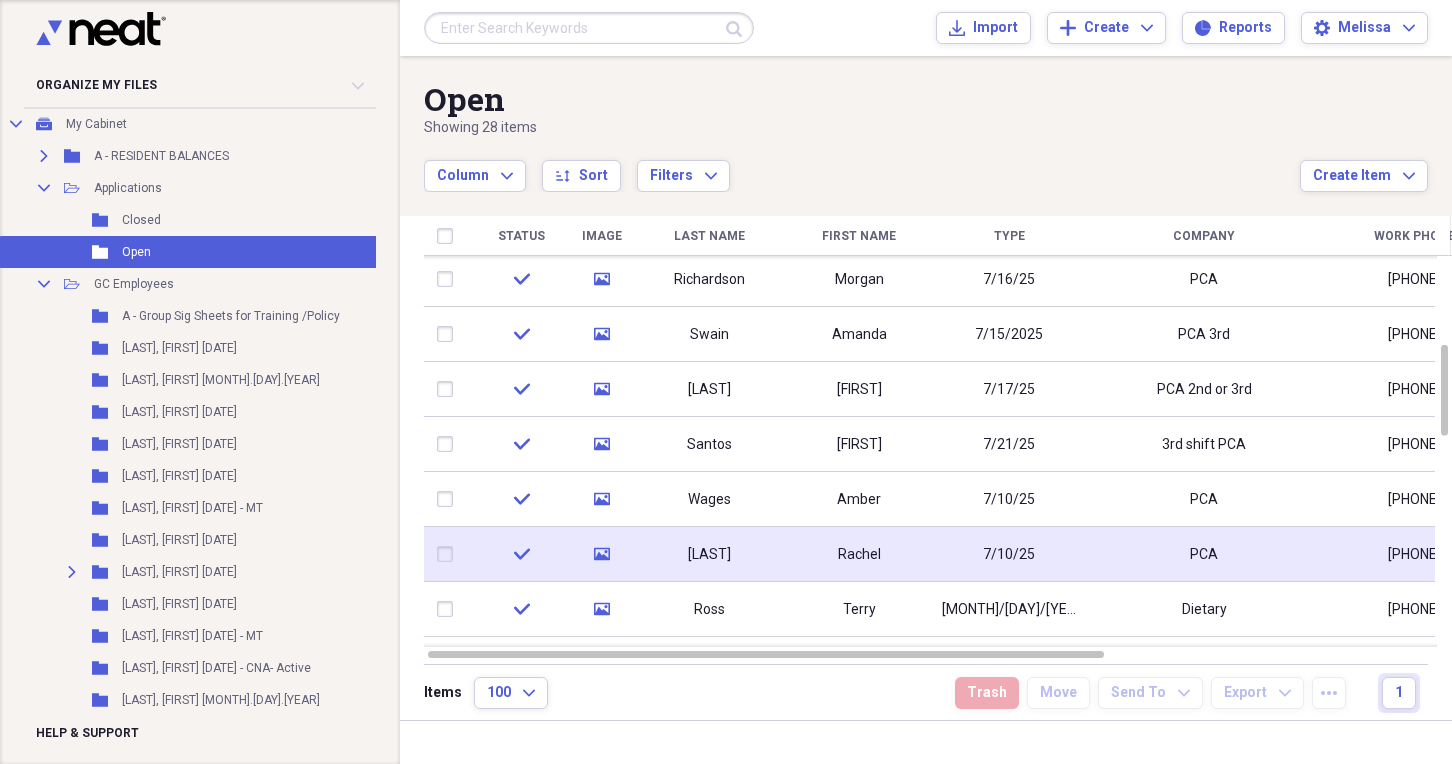 click on "Rachel" at bounding box center [859, 554] 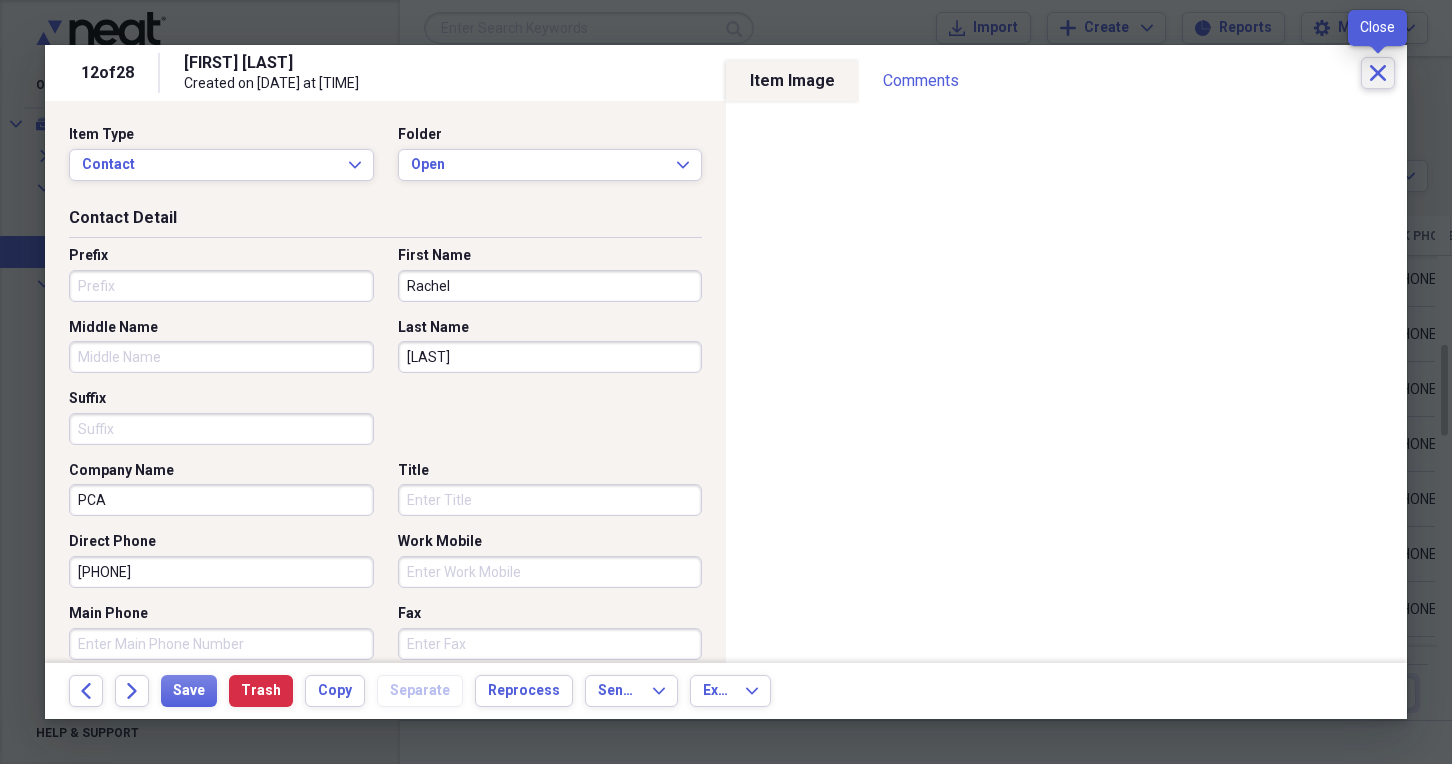 click 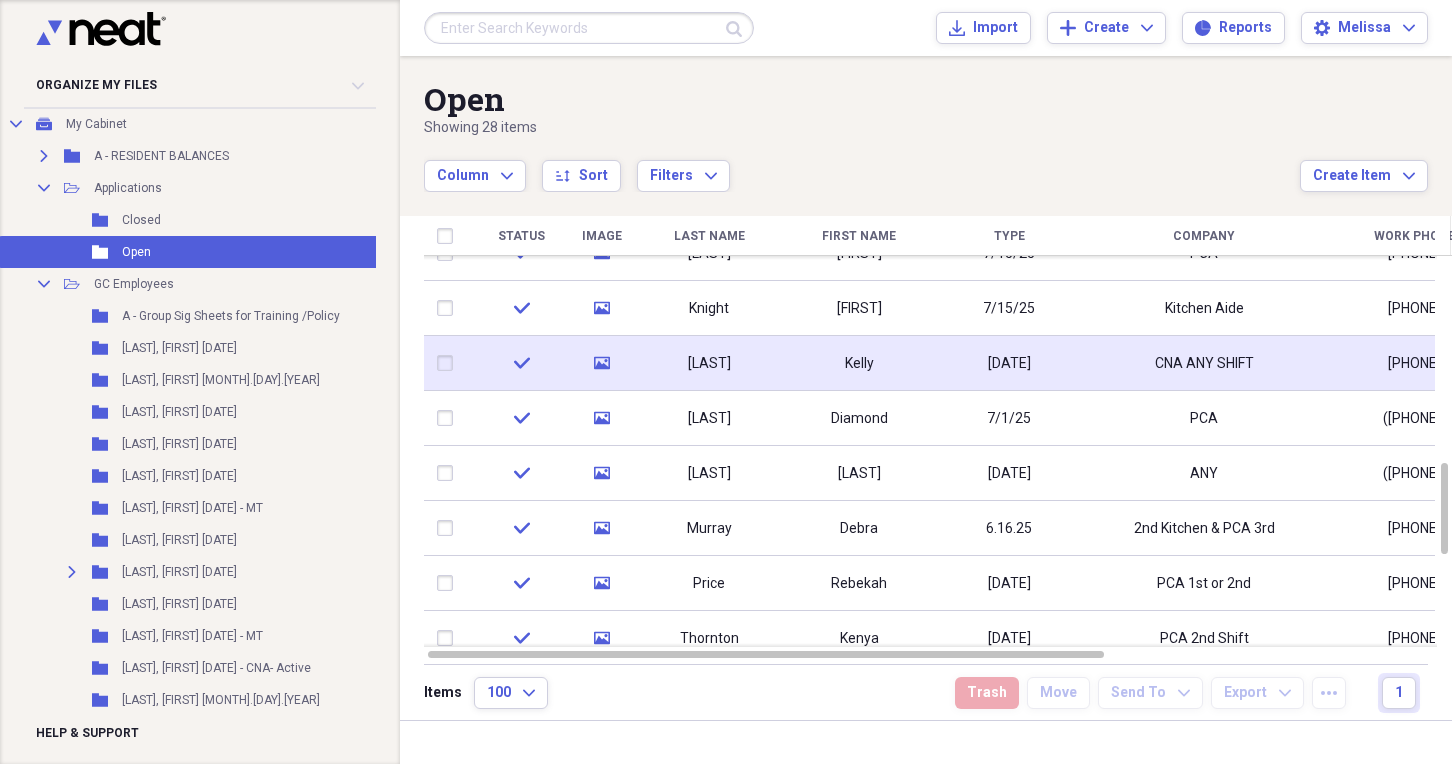 click on "[DATE]" at bounding box center (1009, 363) 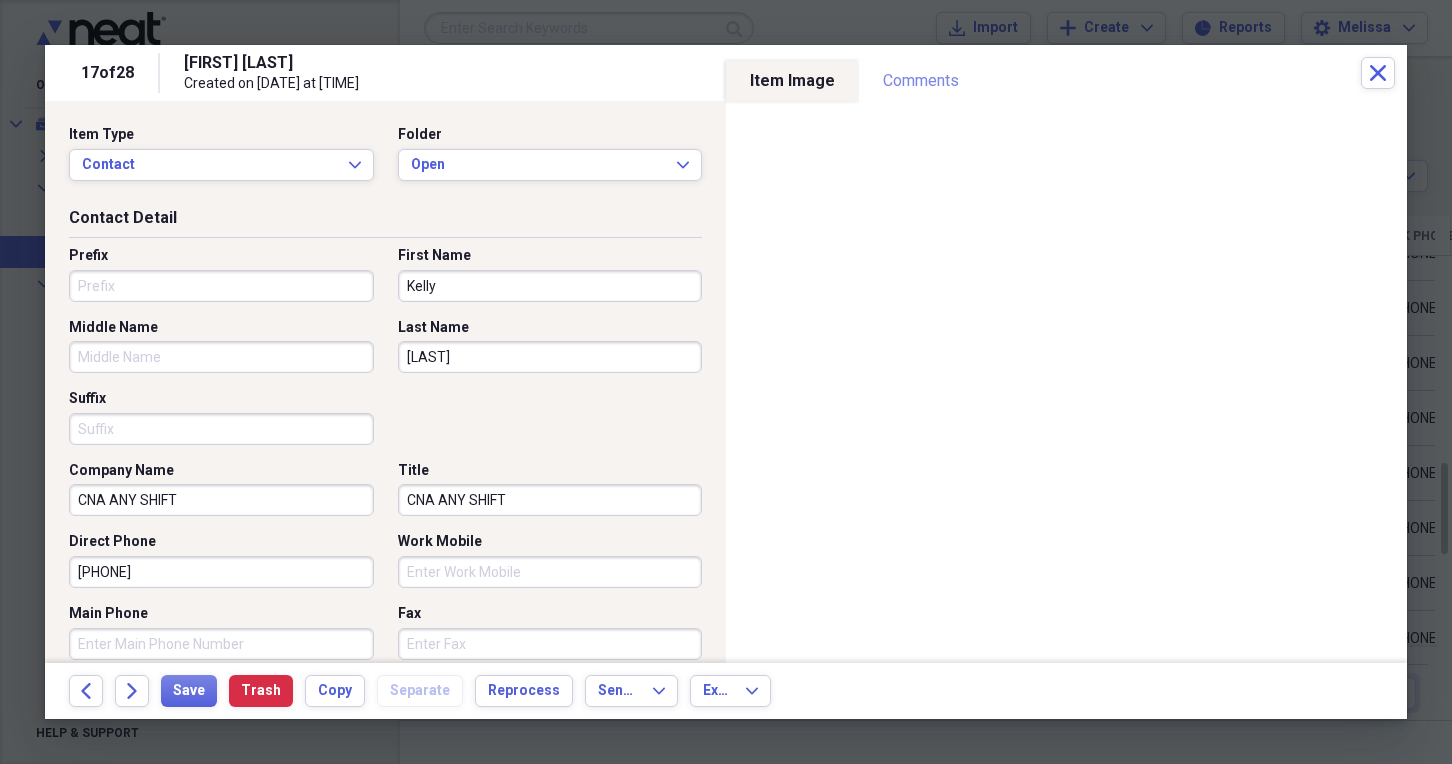 click on "Comments" at bounding box center (921, 81) 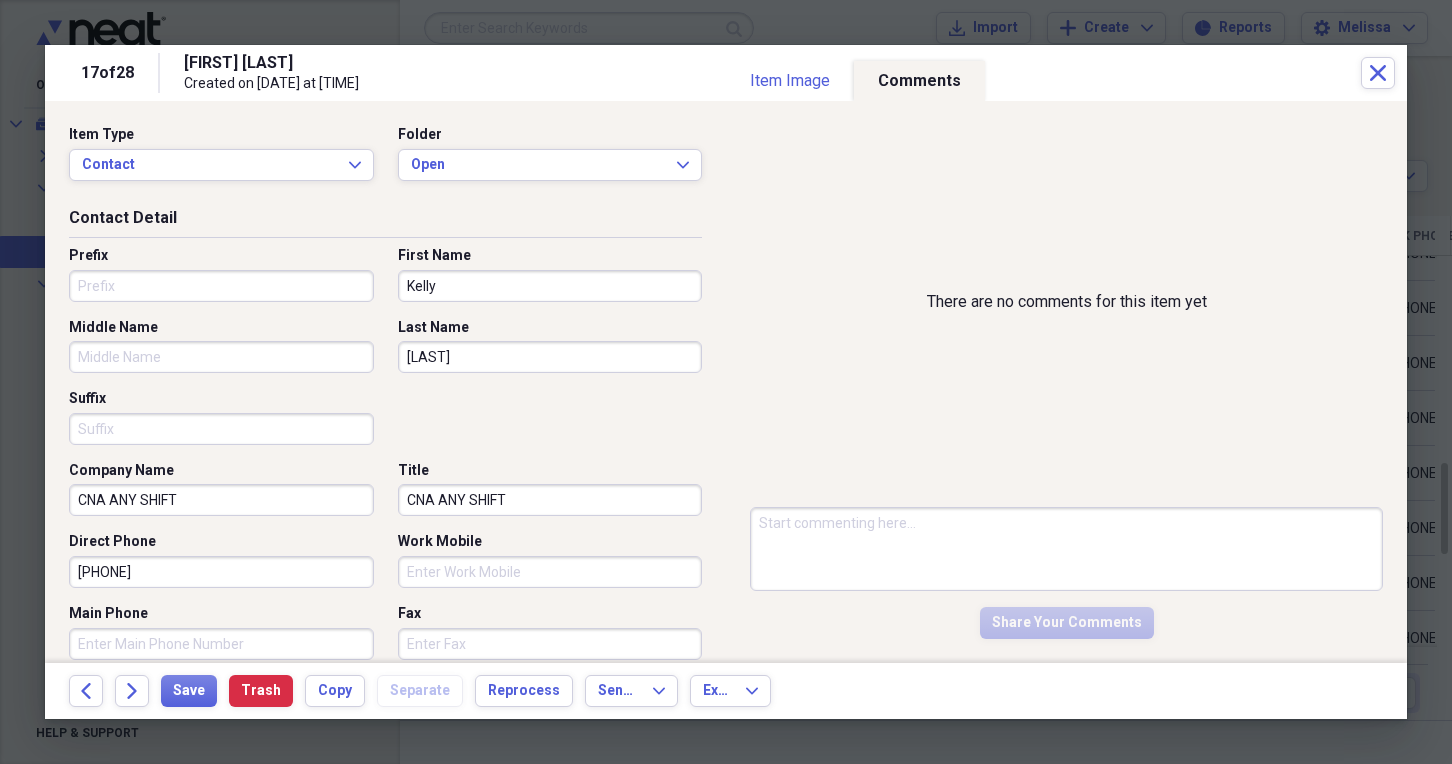 click at bounding box center (1066, 549) 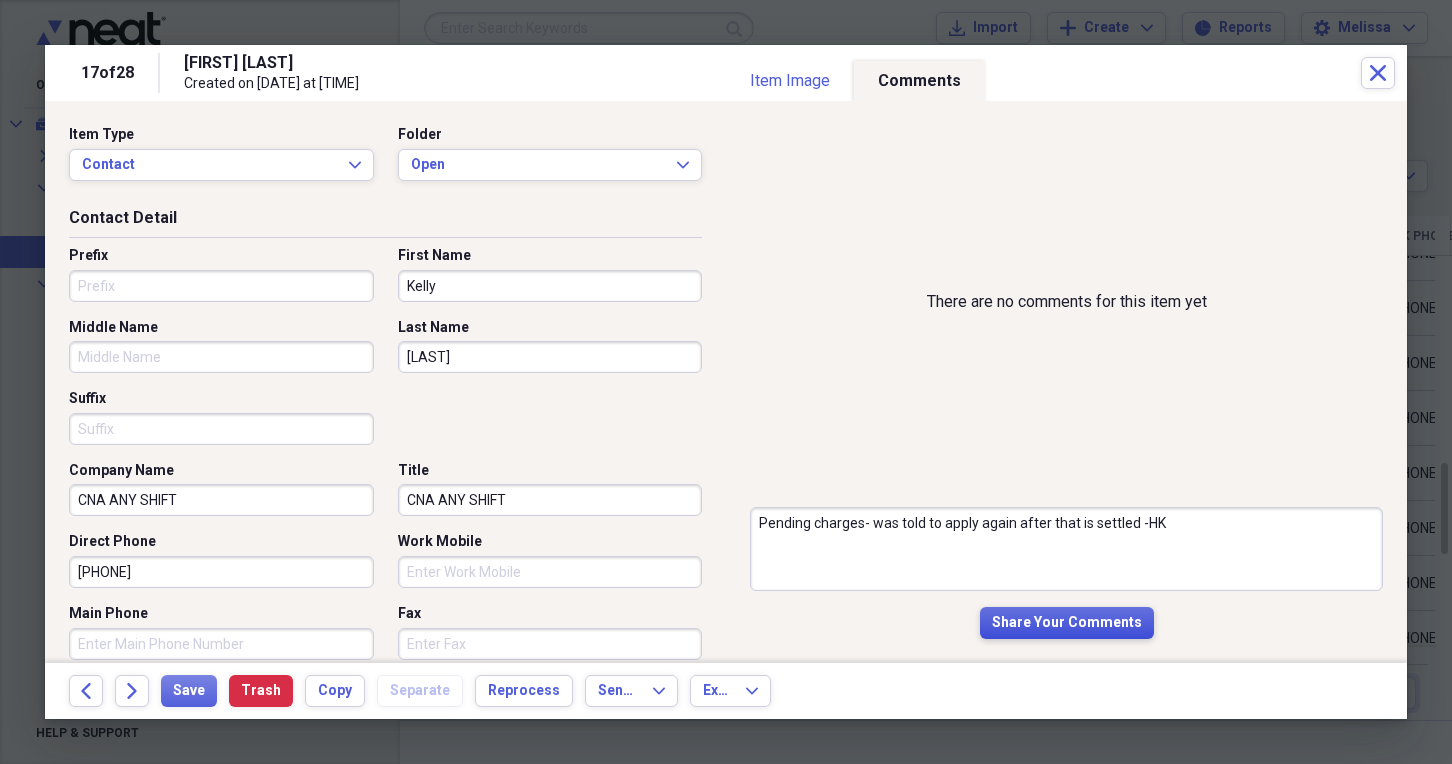 type on "Pending charges- was told to apply again after that is settled -HK" 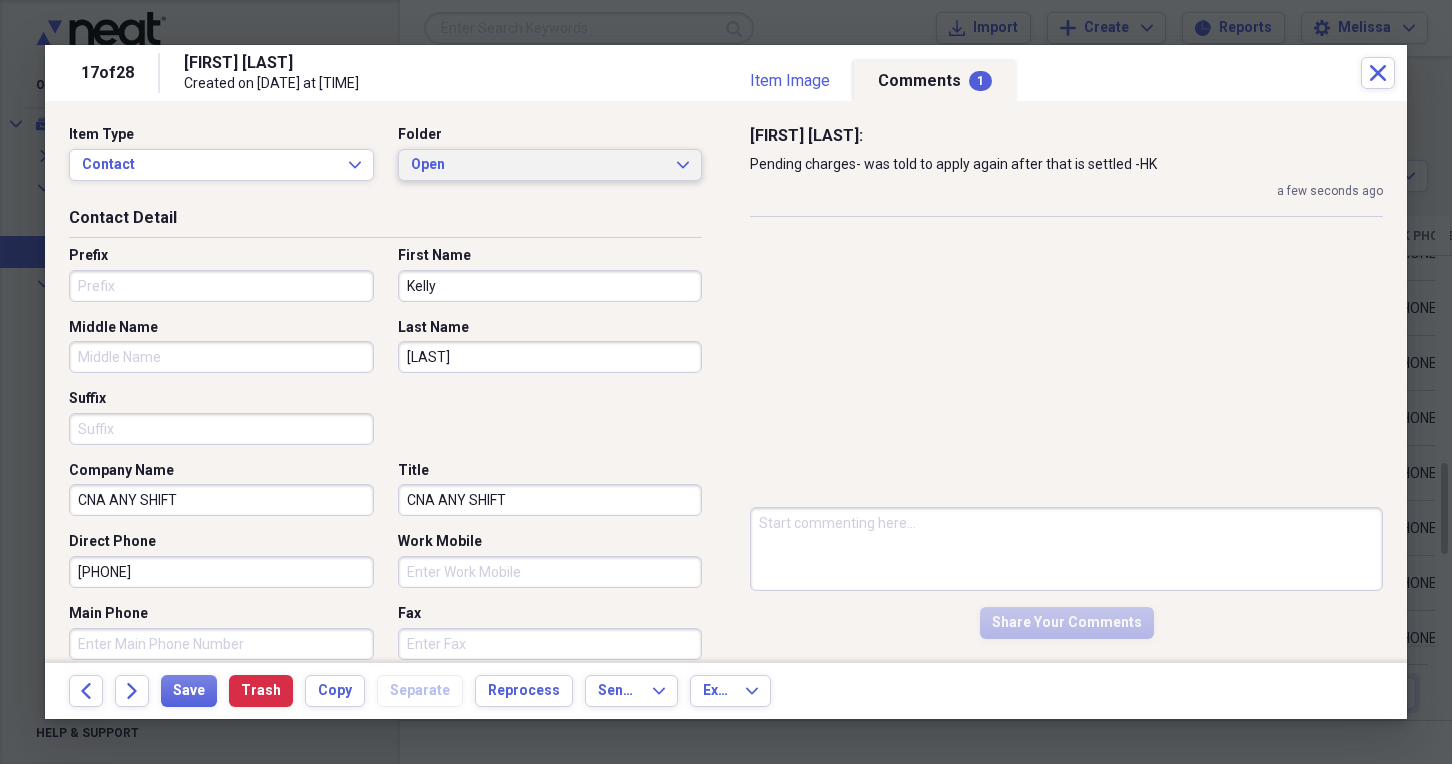 click on "Open" at bounding box center (538, 165) 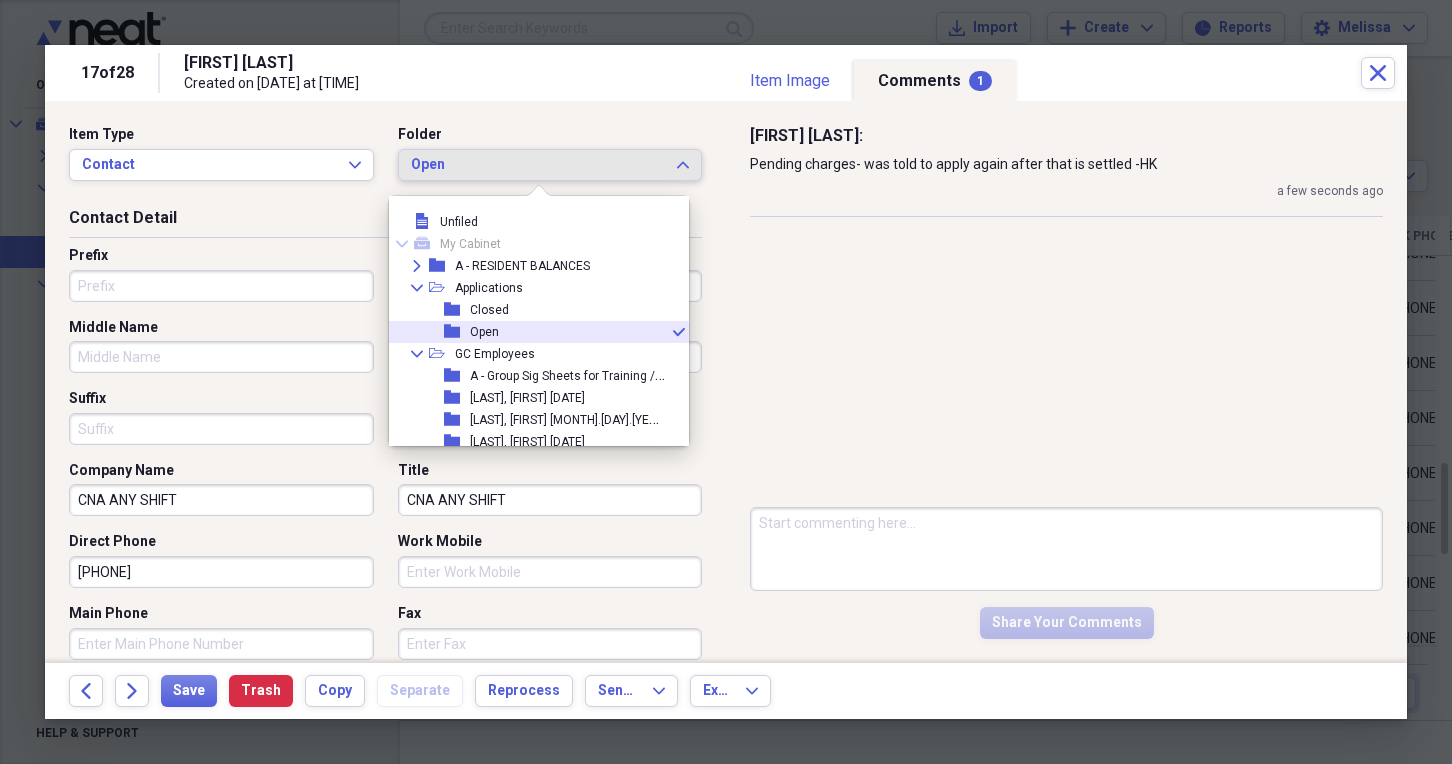 scroll, scrollTop: 11, scrollLeft: 0, axis: vertical 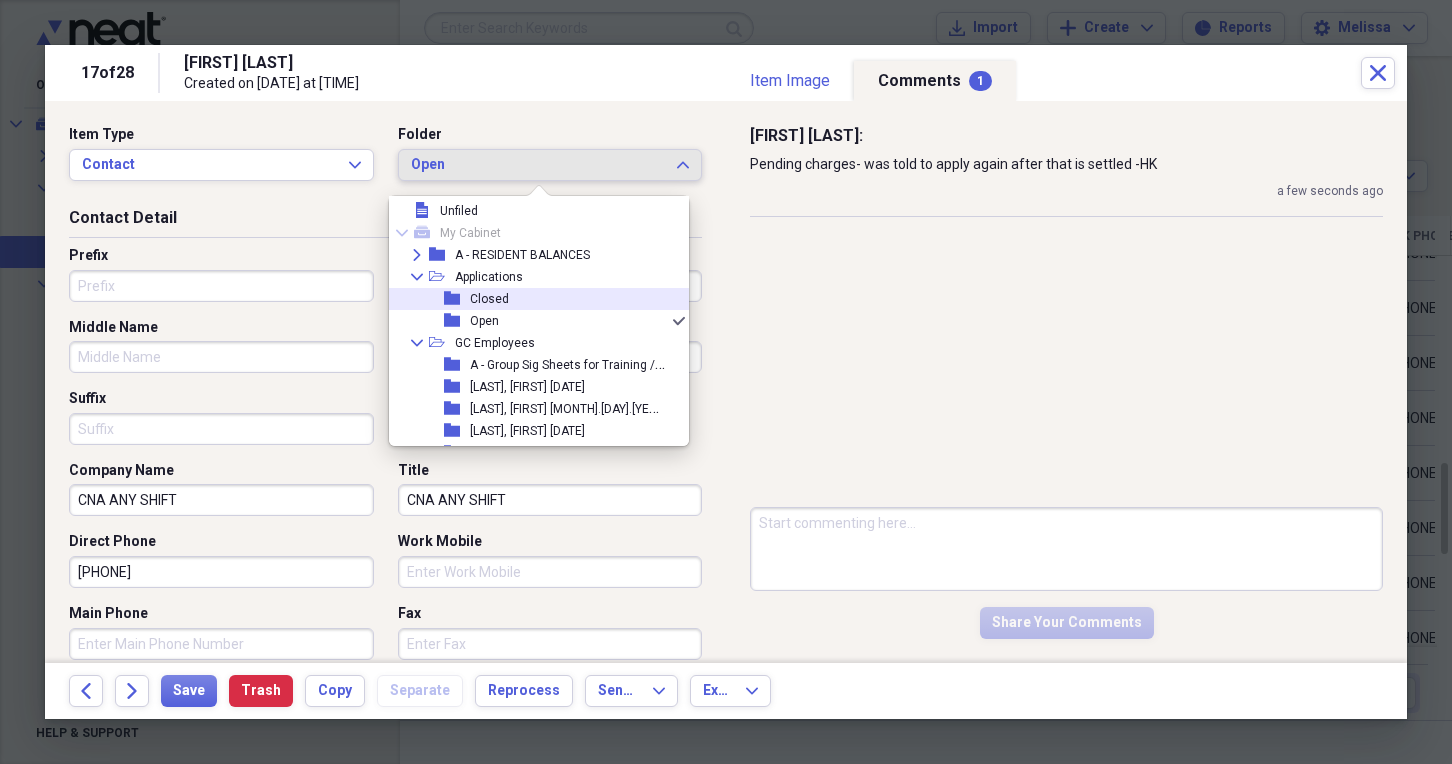 click on "folder Closed" at bounding box center [531, 299] 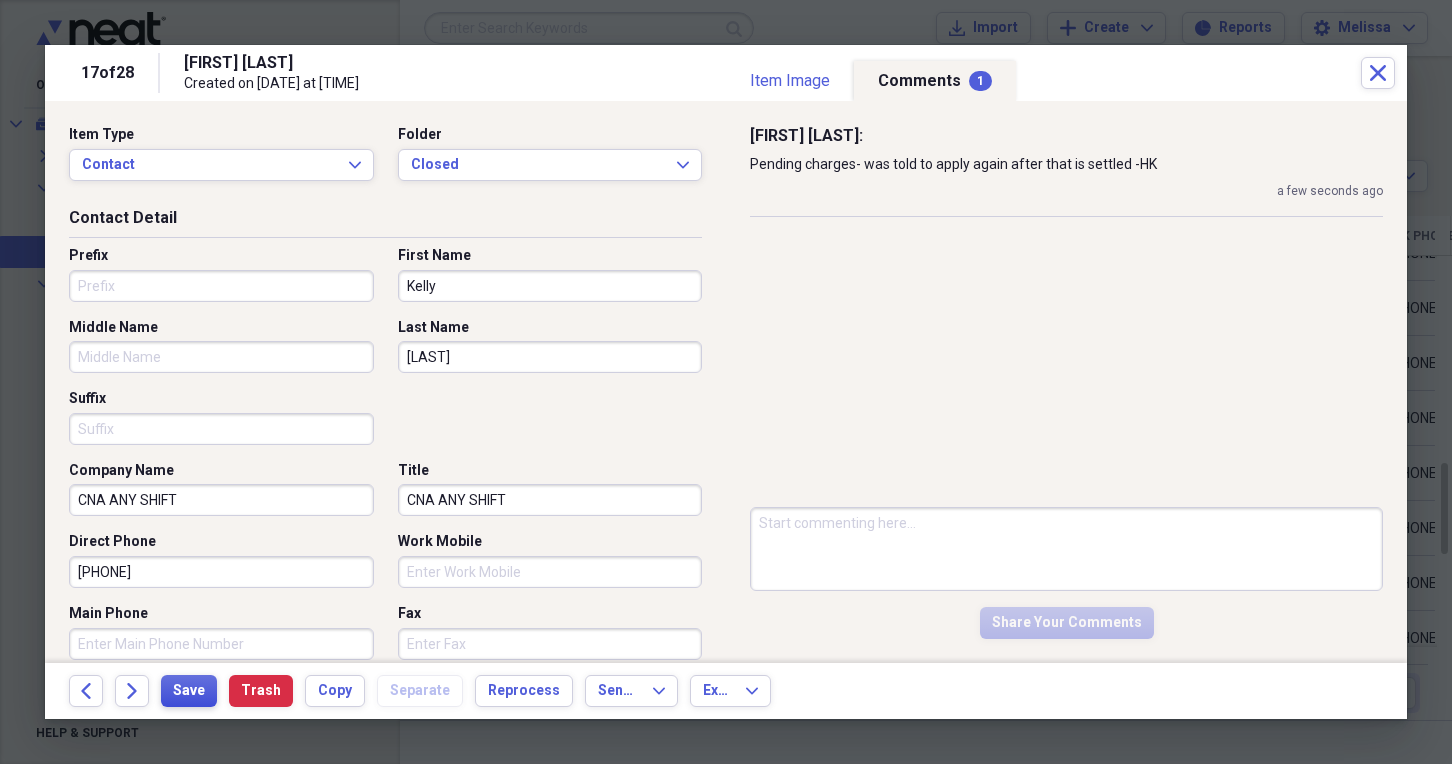 click on "Save" at bounding box center [189, 691] 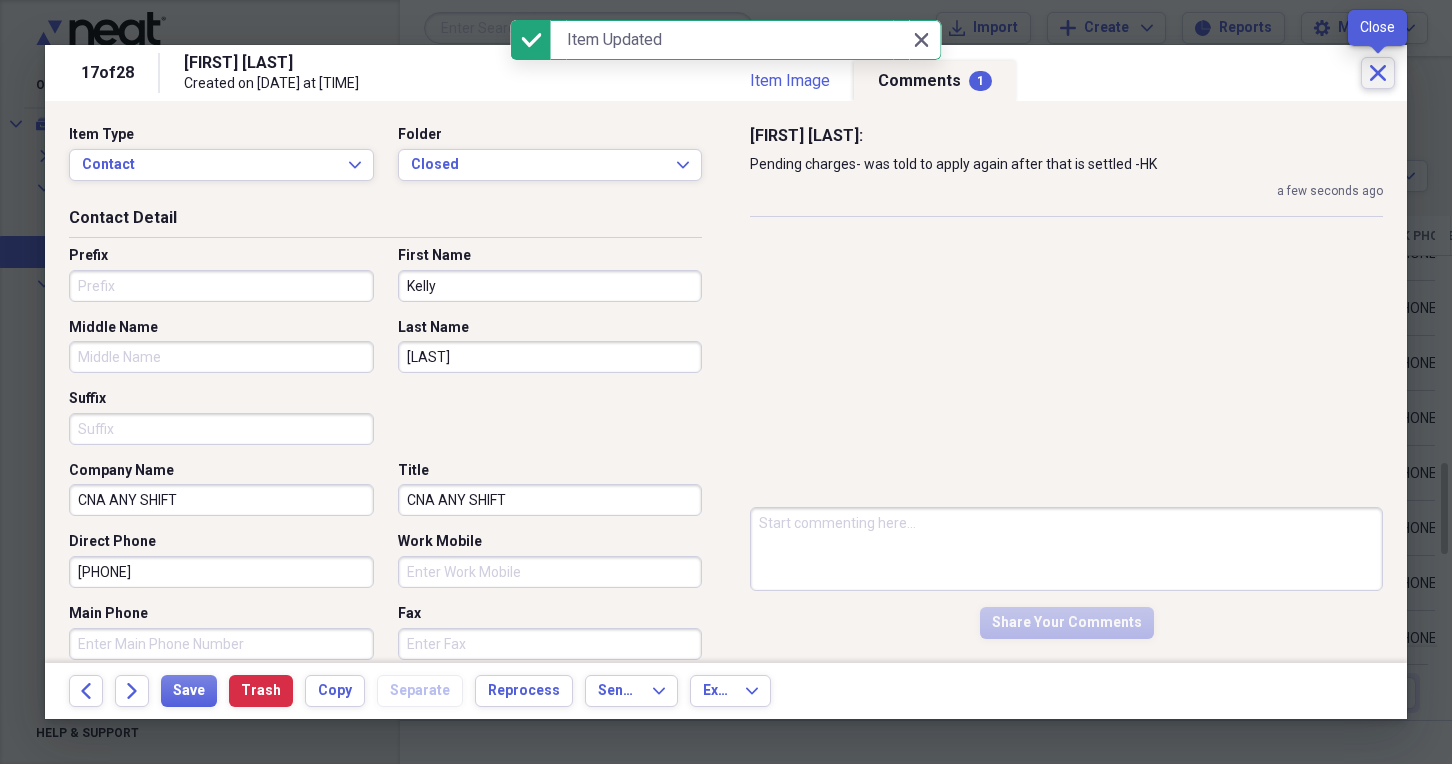 click on "Close" 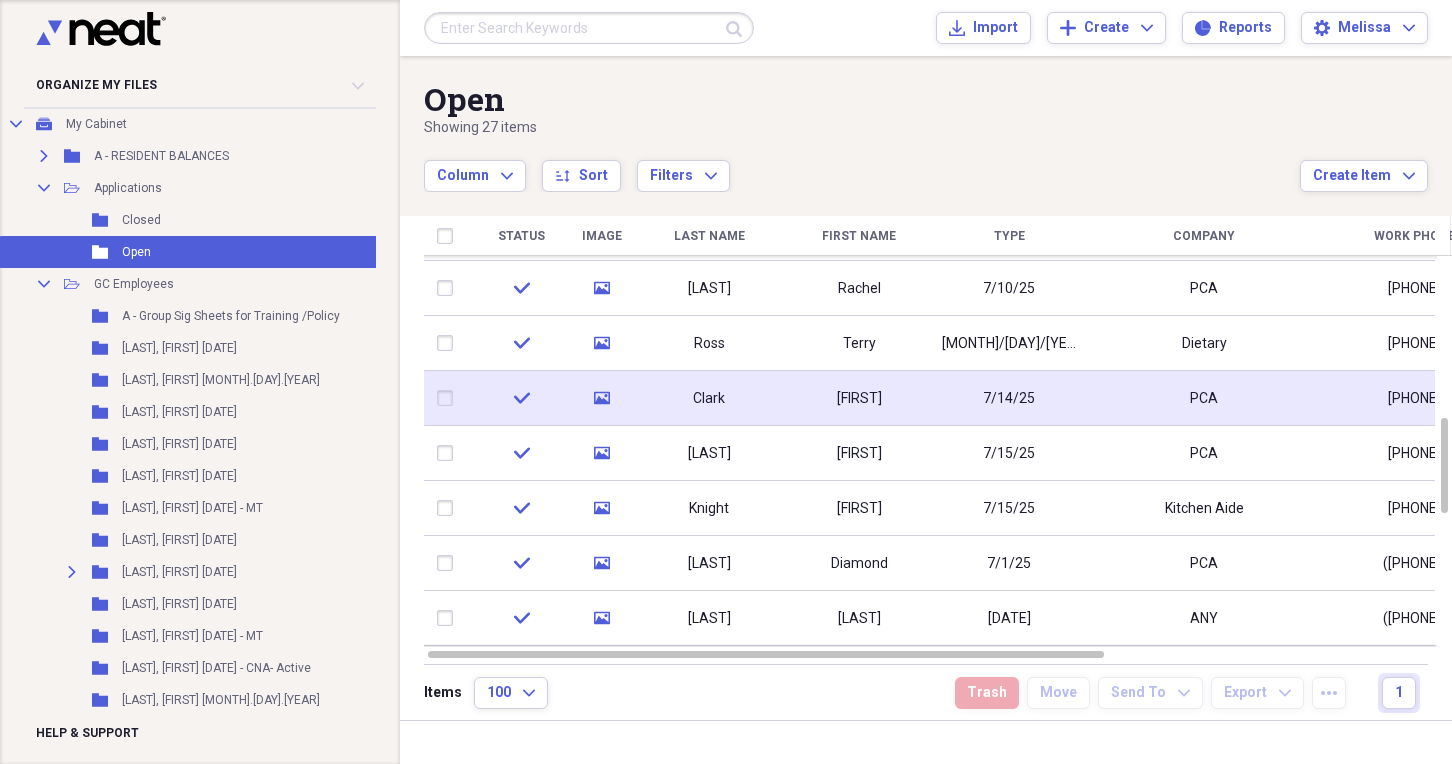 click on "[FIRST]" at bounding box center (859, 398) 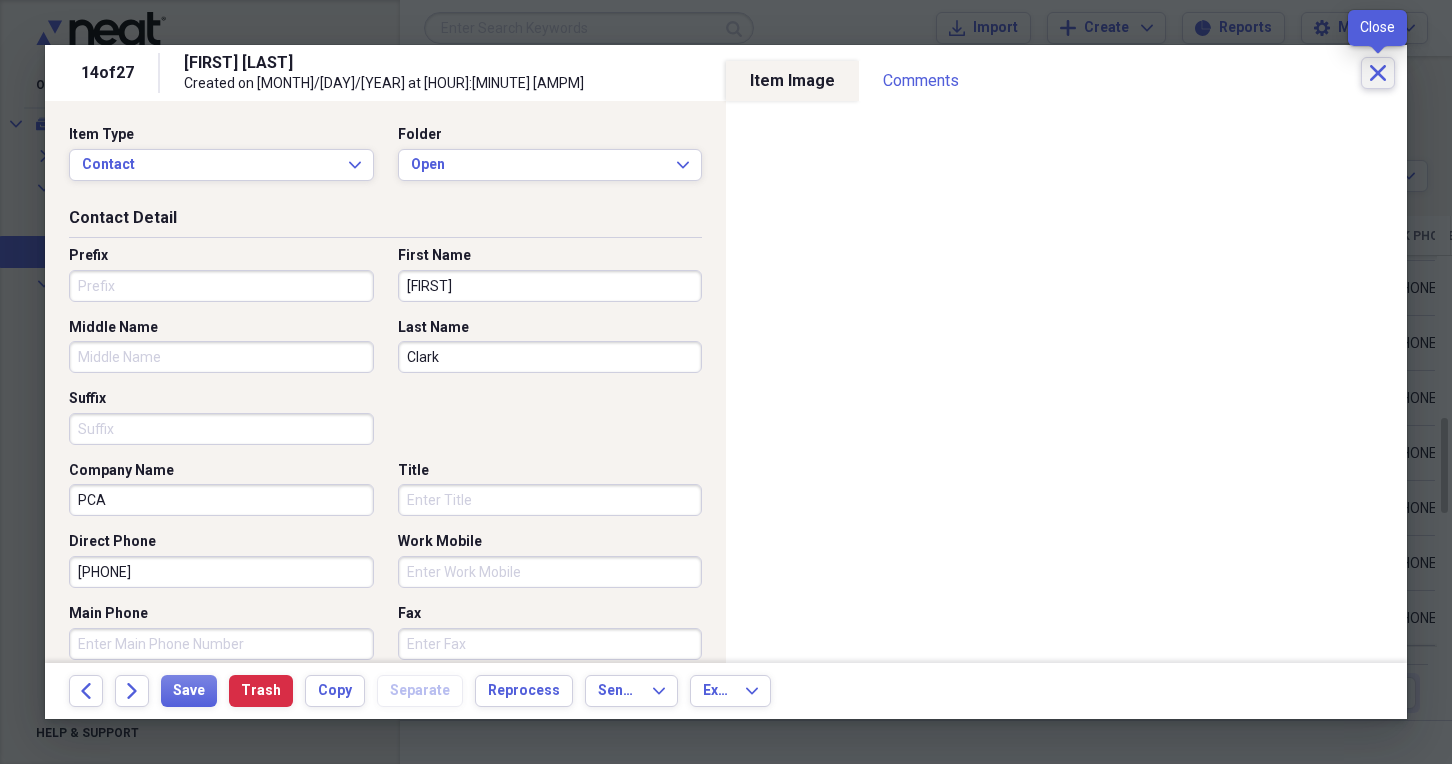 click on "Close" at bounding box center [1378, 73] 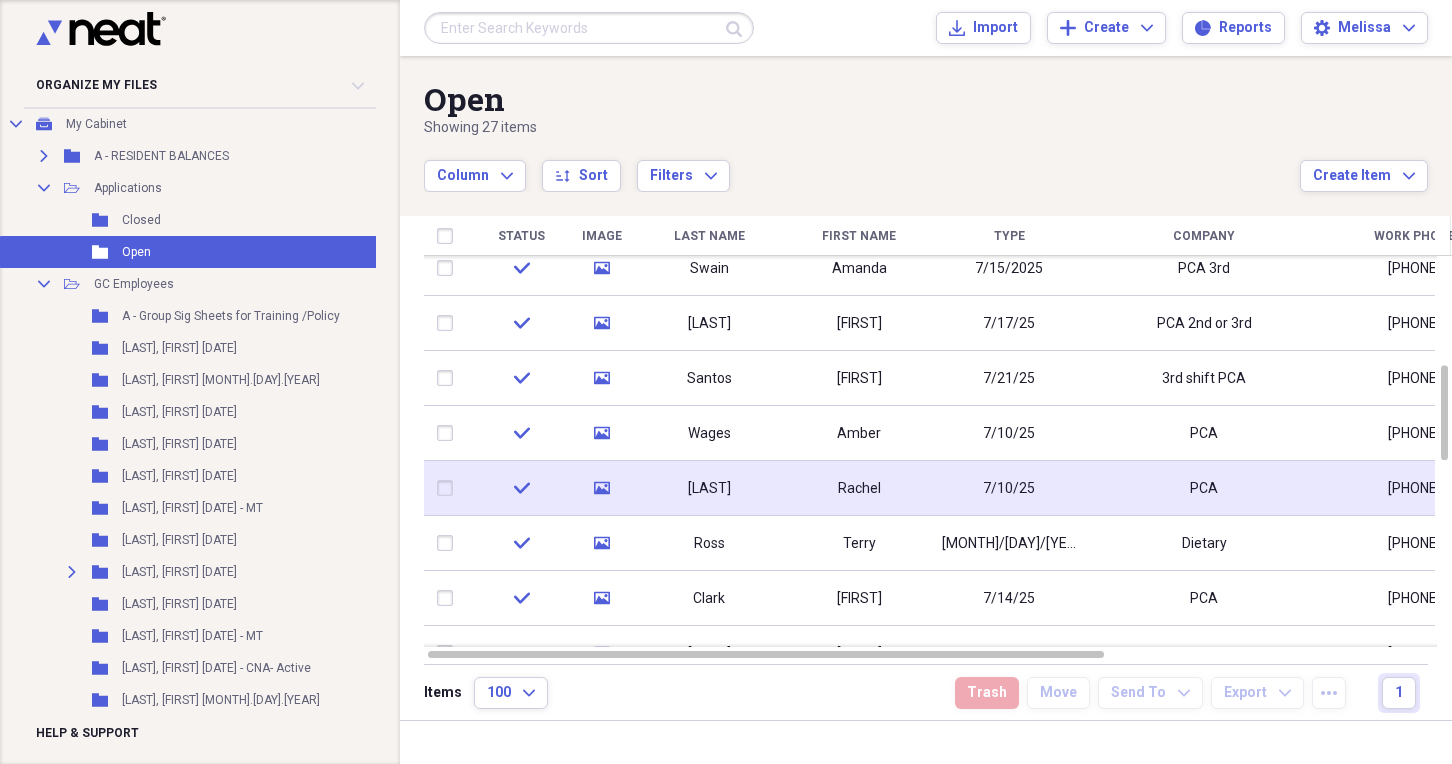 click on "7/10/25" at bounding box center [1009, 488] 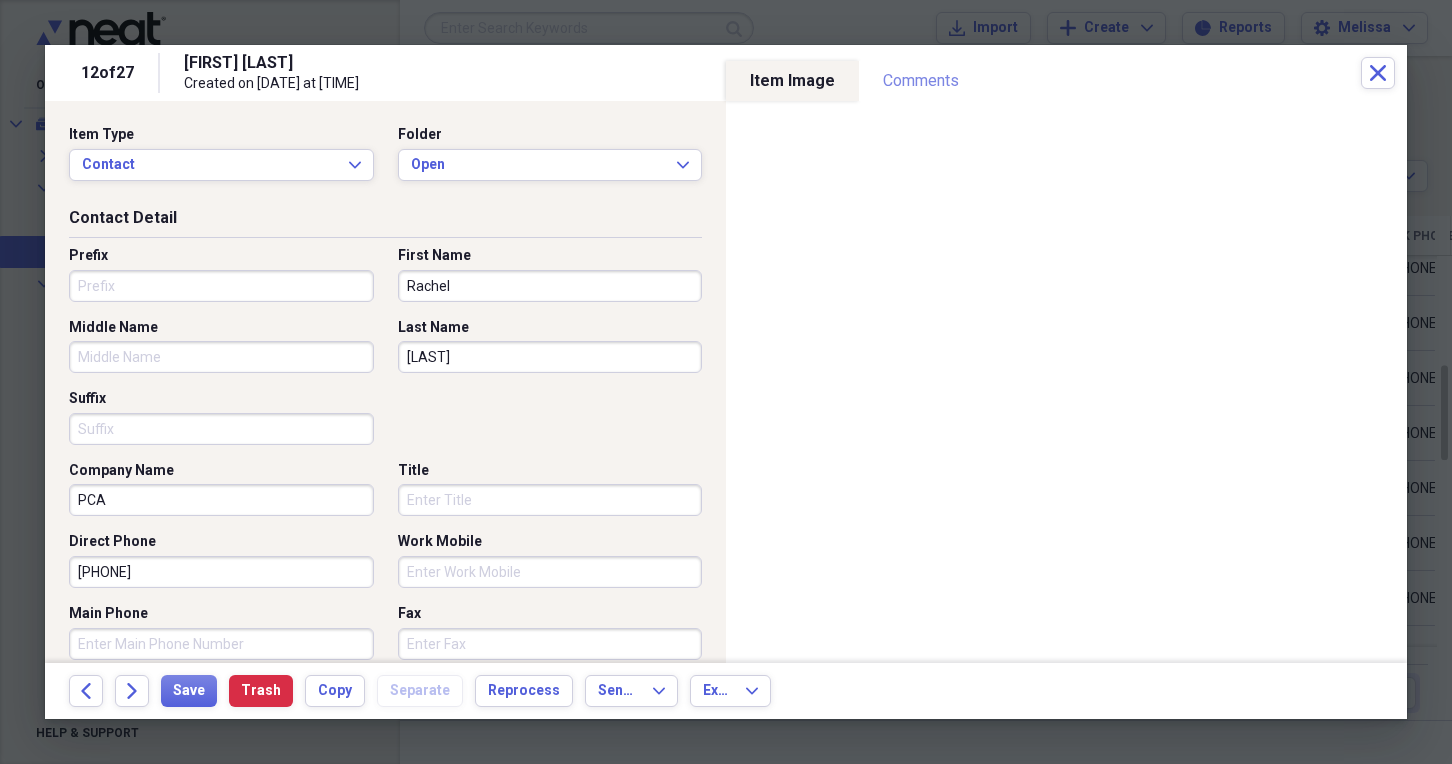 click on "Comments" at bounding box center (921, 81) 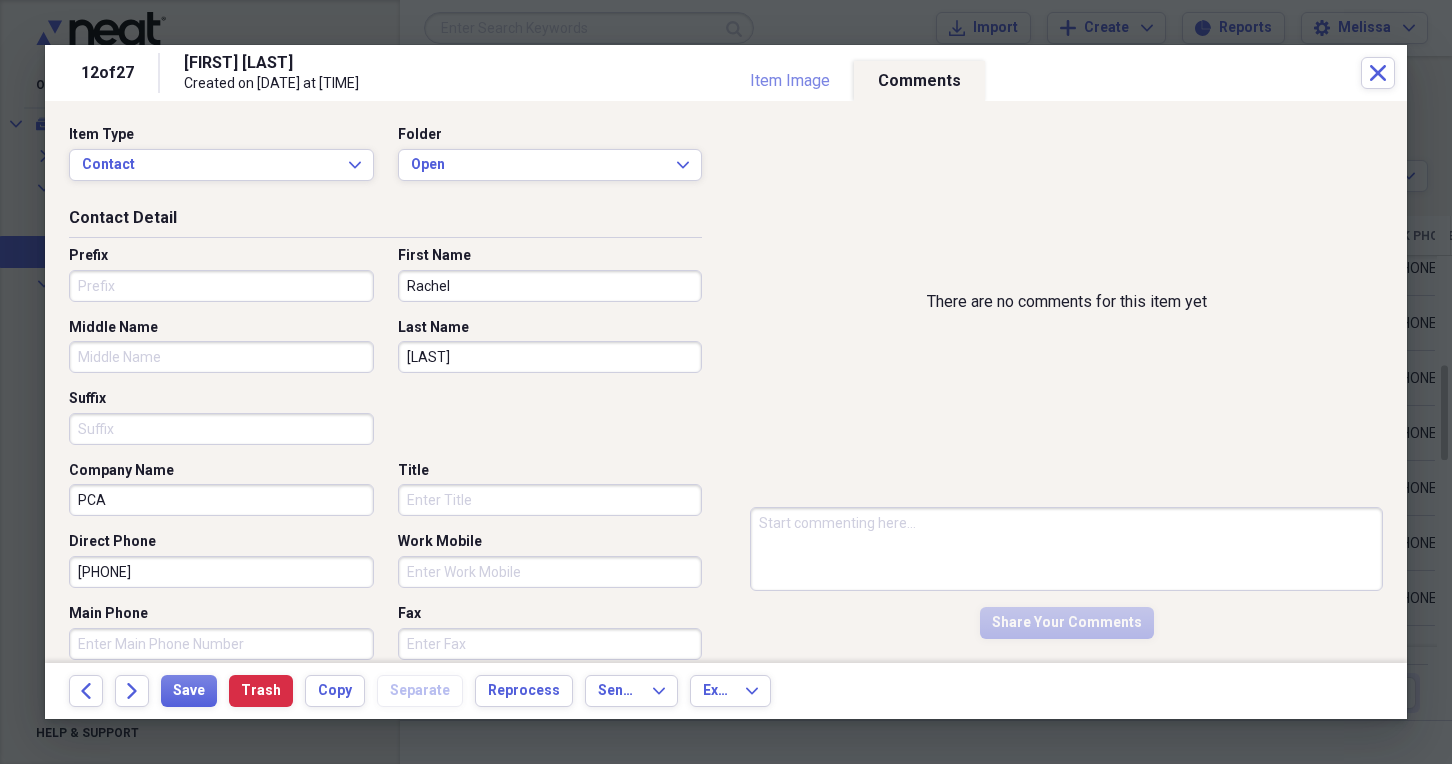 click on "Item Image" at bounding box center (790, 81) 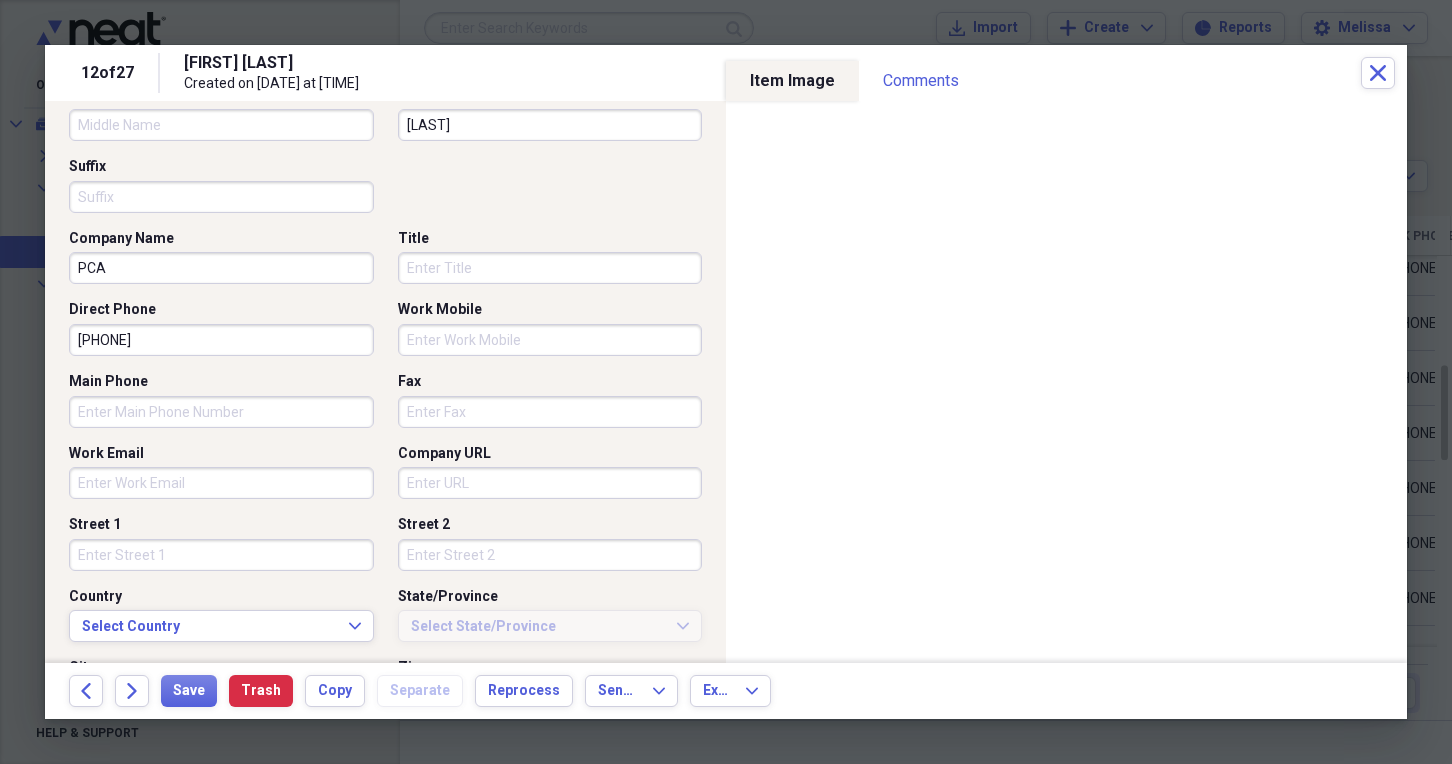 scroll, scrollTop: 300, scrollLeft: 0, axis: vertical 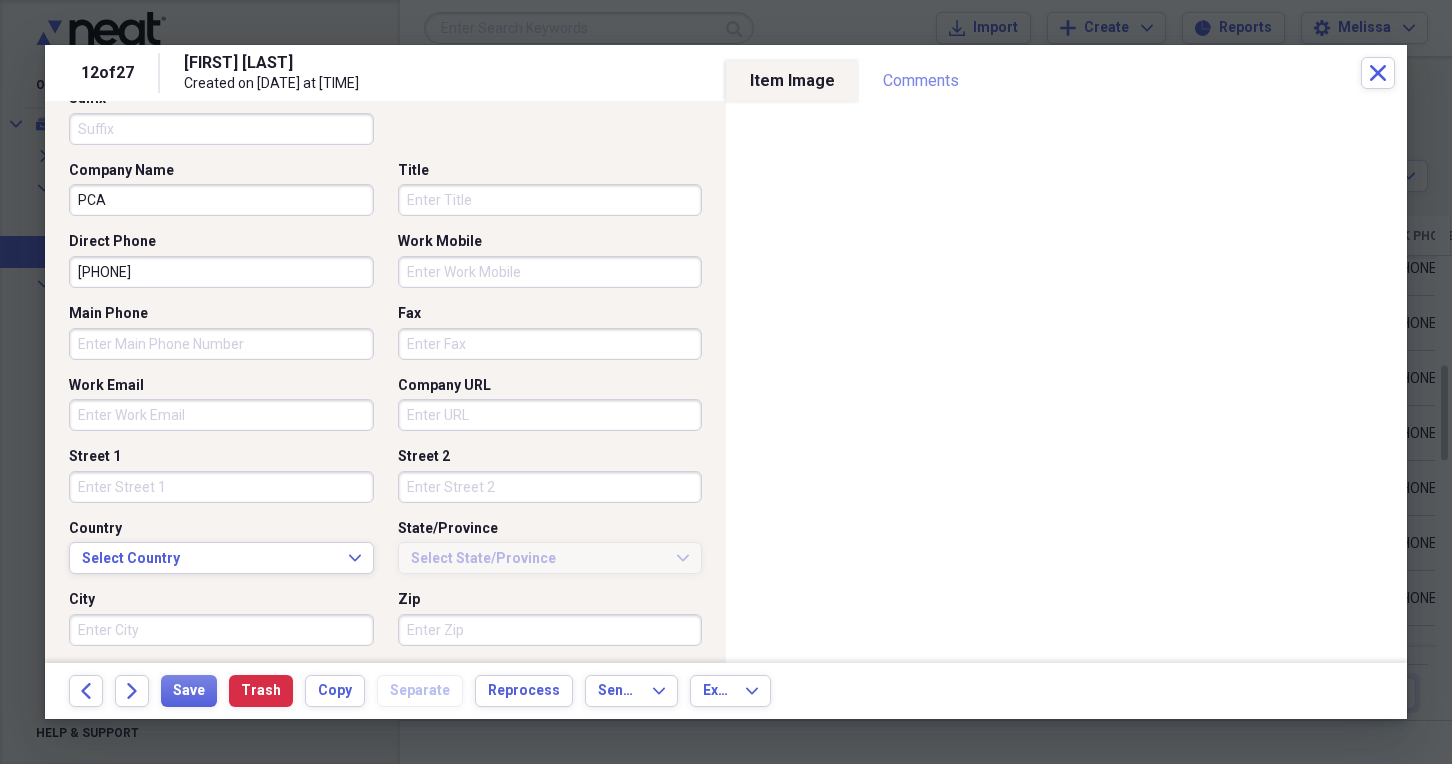 click on "Comments" at bounding box center [921, 81] 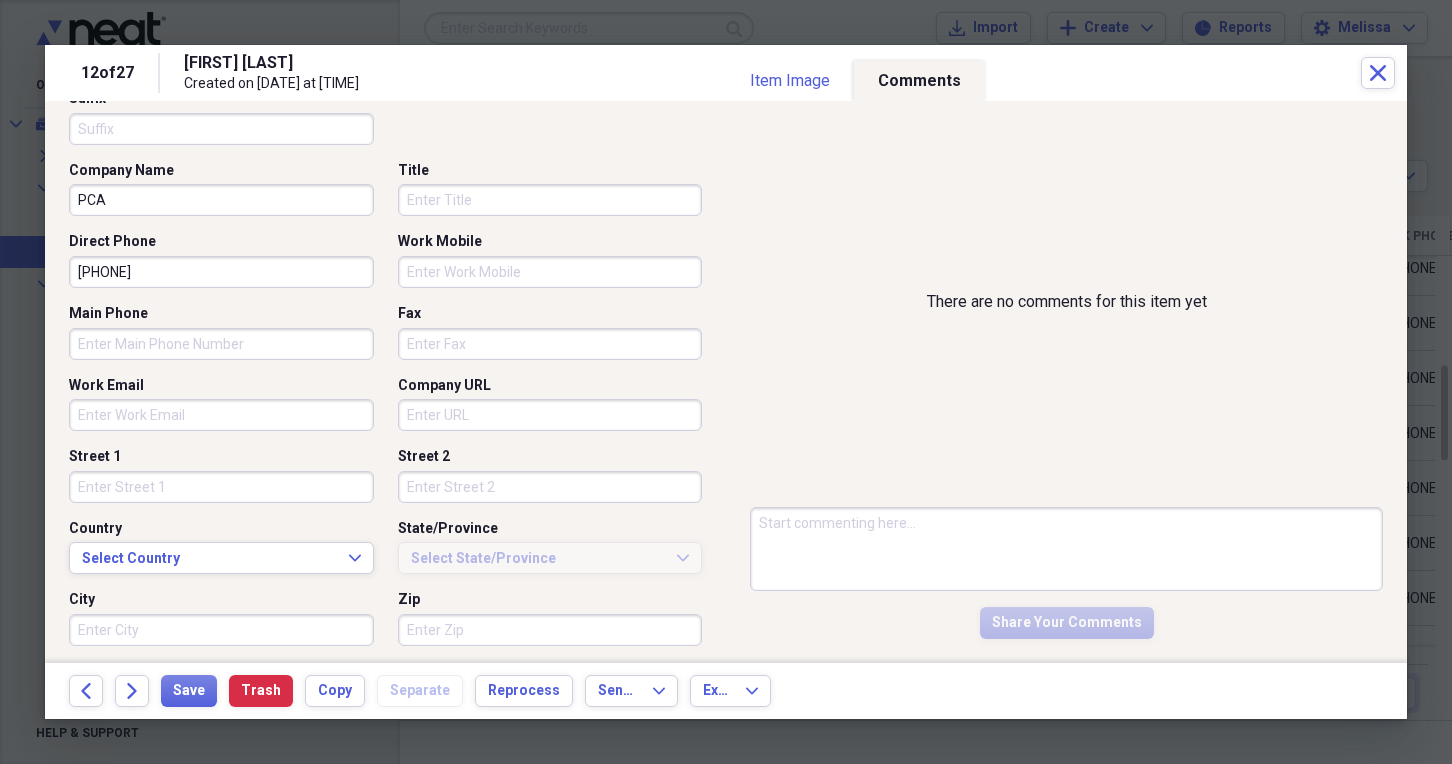 click at bounding box center (1066, 549) 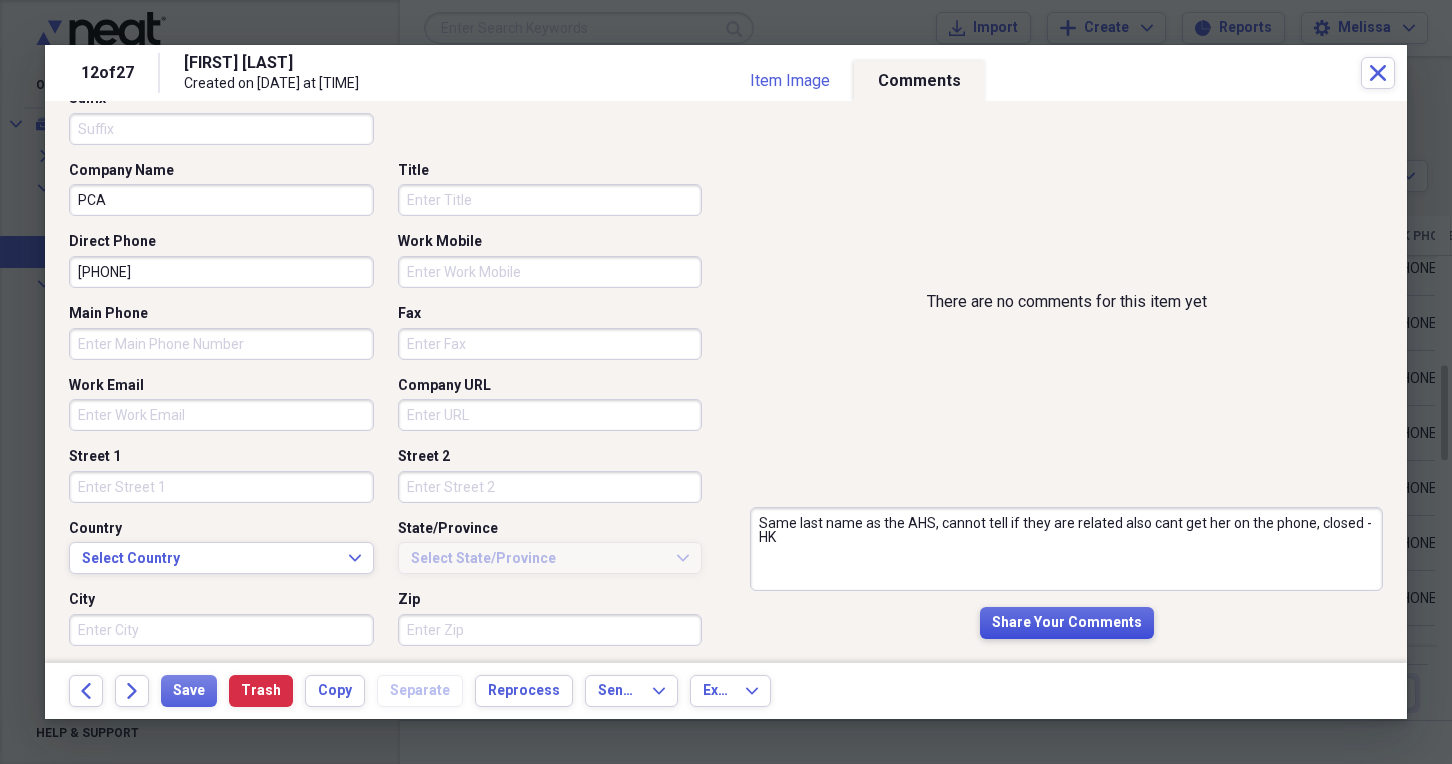 type on "Same last name as the AHS, cannot tell if they are related also cant get her on the phone, closed -HK" 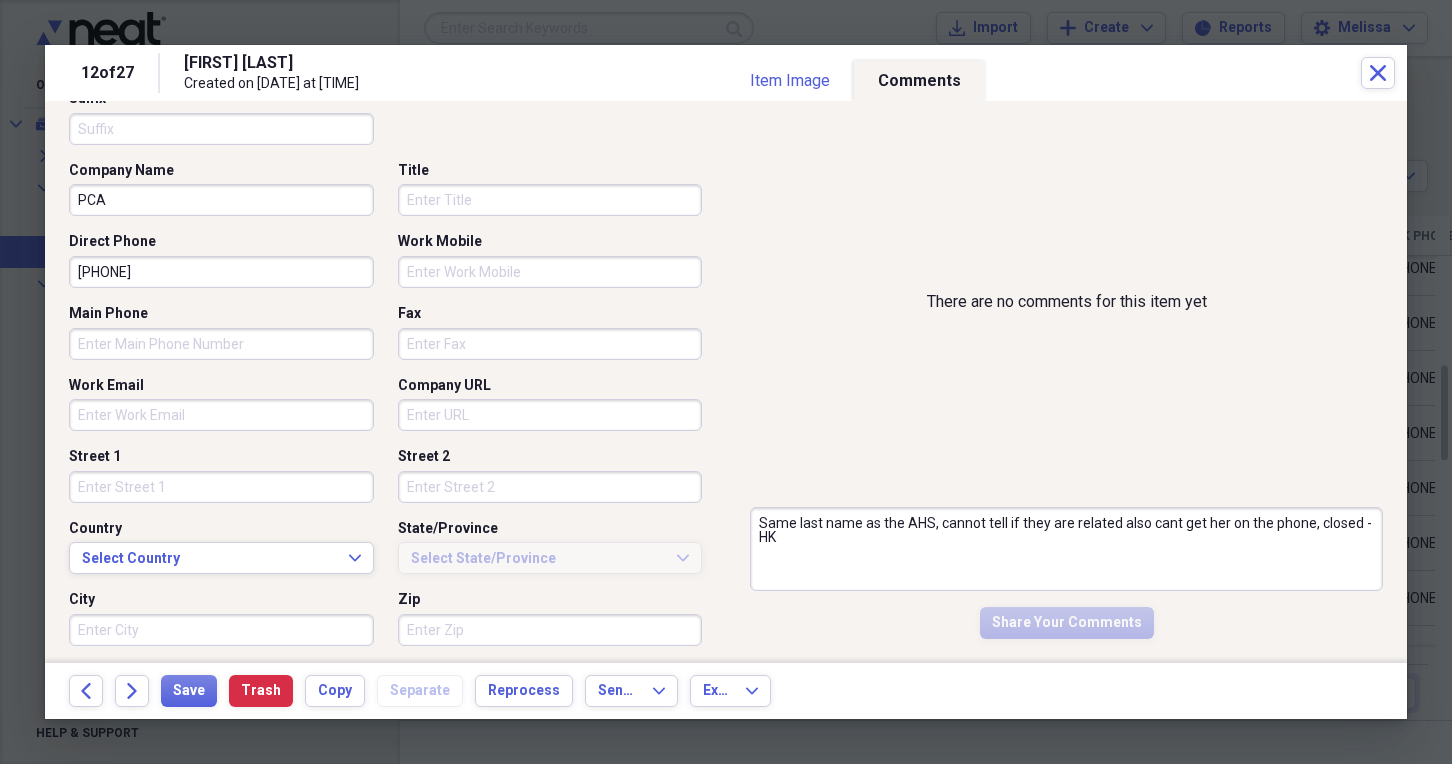 type 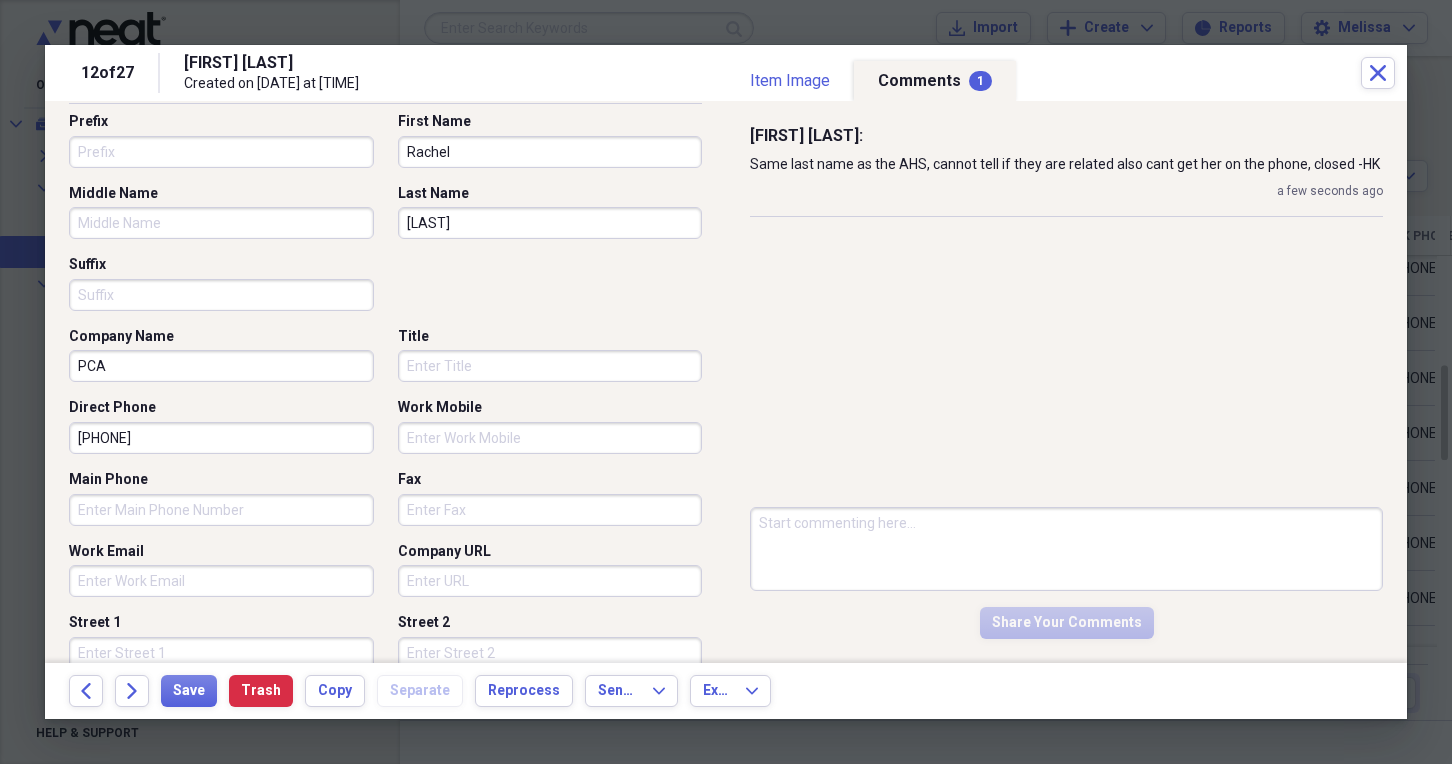 scroll, scrollTop: 0, scrollLeft: 0, axis: both 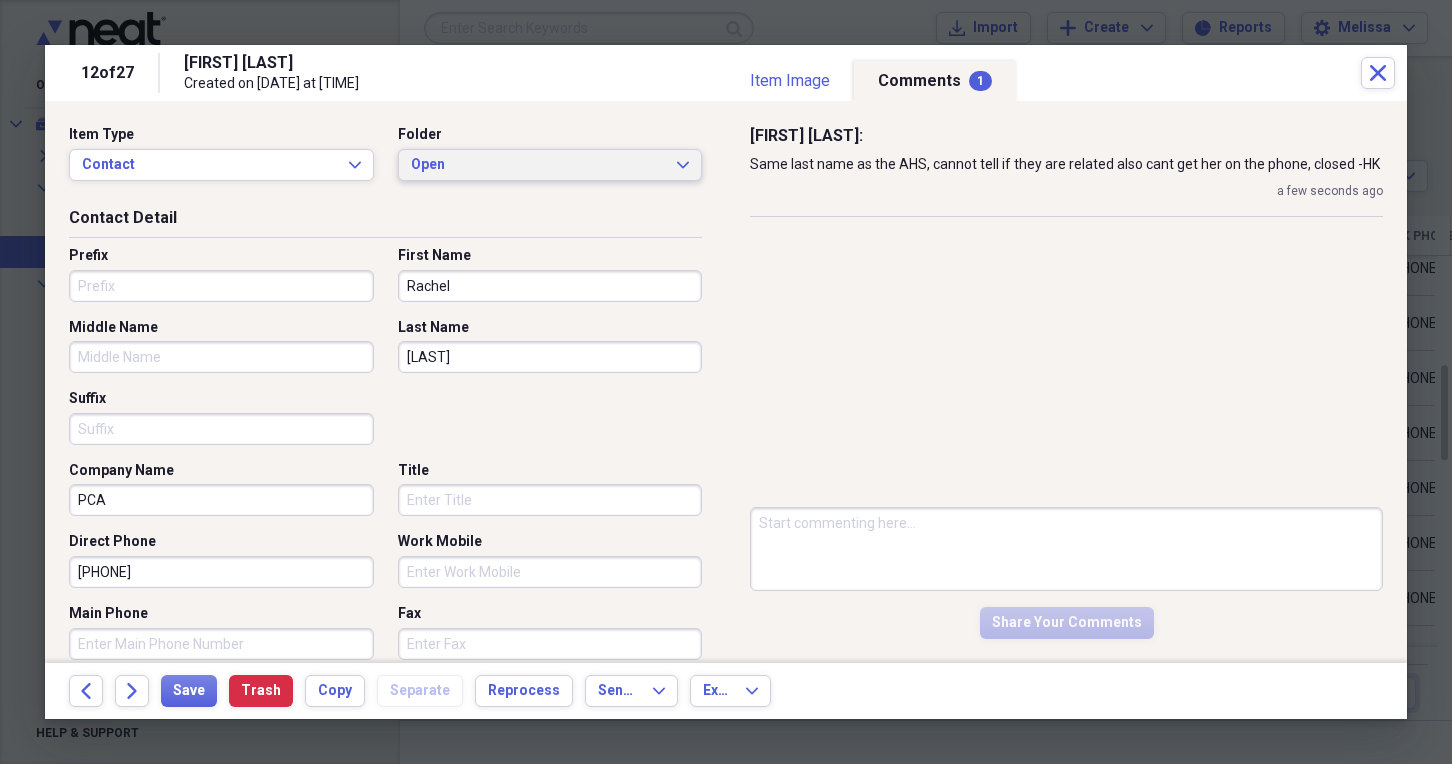 click on "Open Expand" at bounding box center (550, 165) 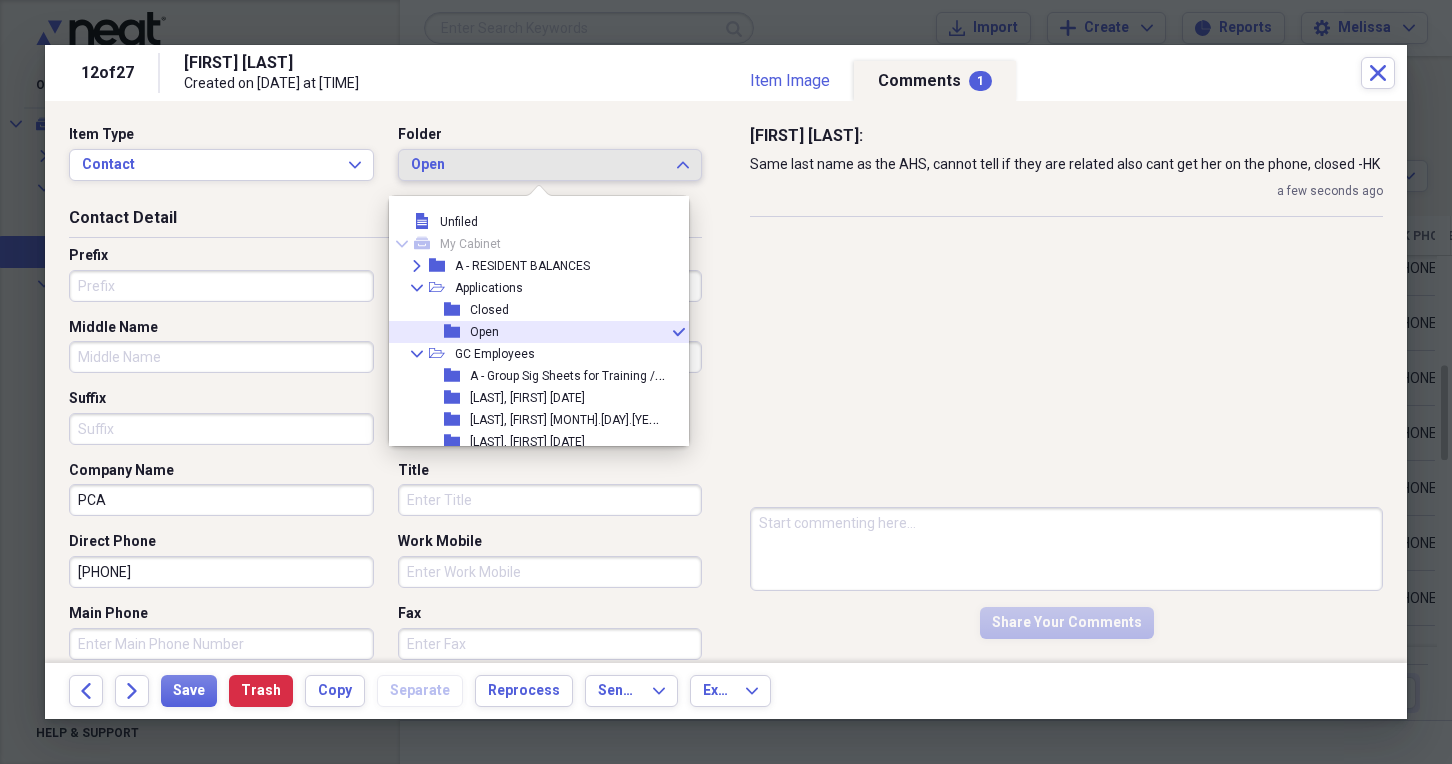 scroll, scrollTop: 11, scrollLeft: 0, axis: vertical 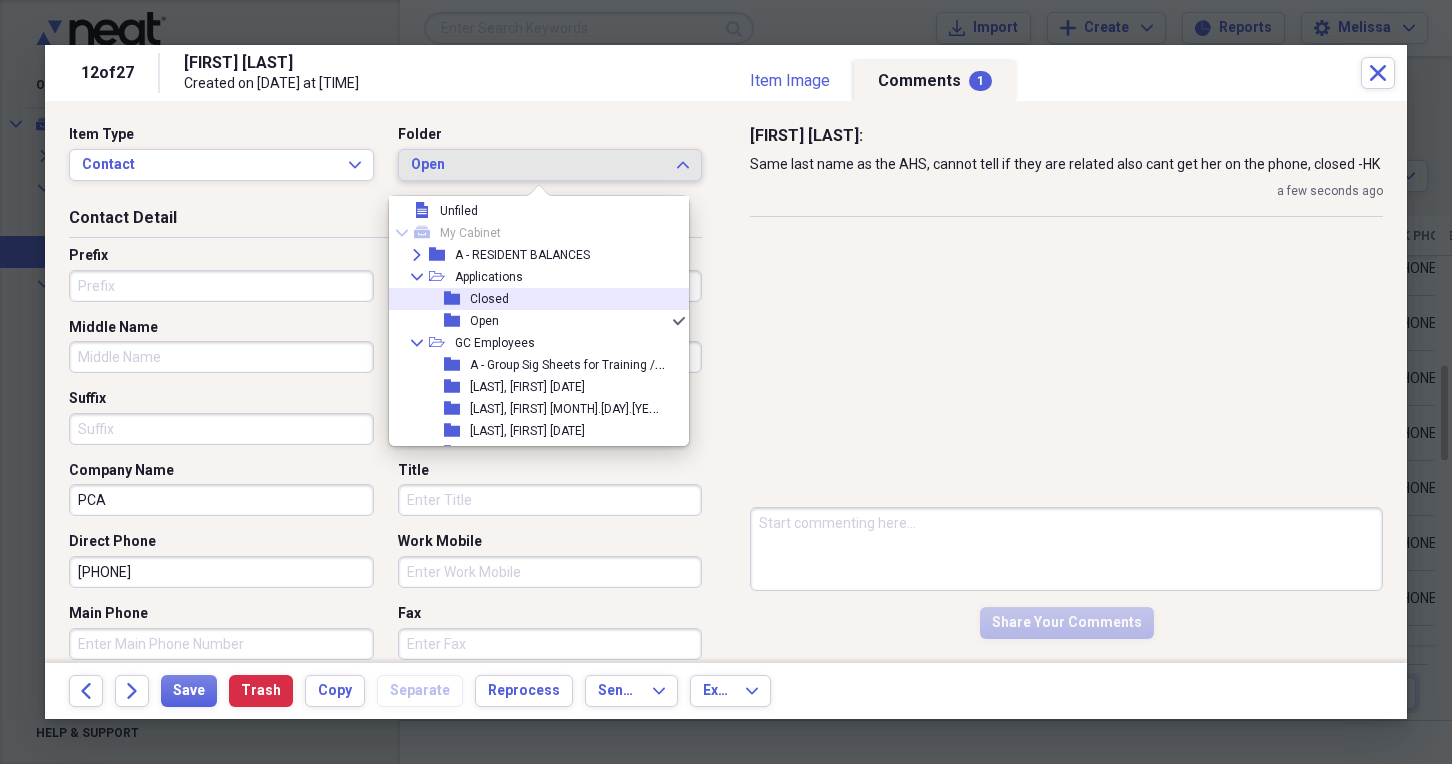click on "folder Closed" at bounding box center [531, 299] 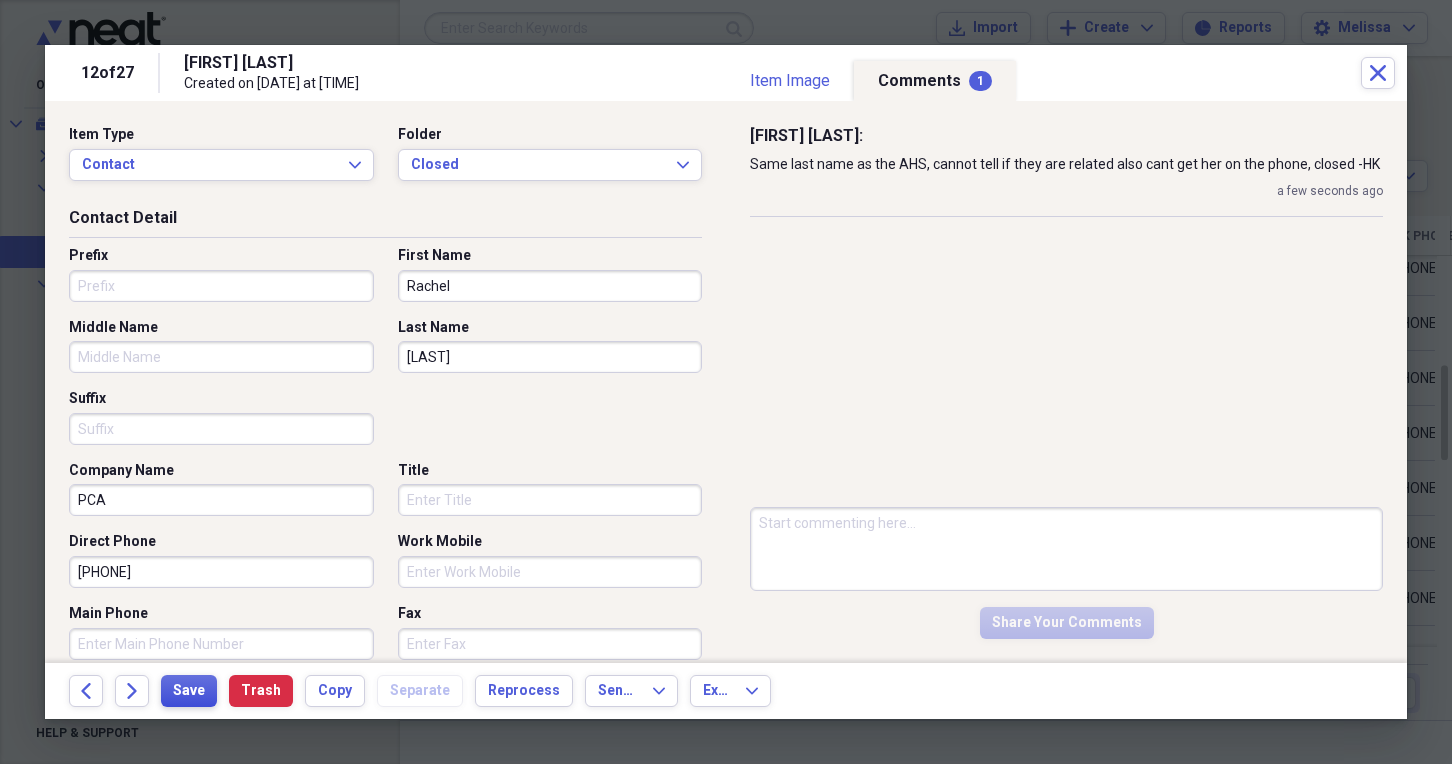click on "Save" at bounding box center [189, 691] 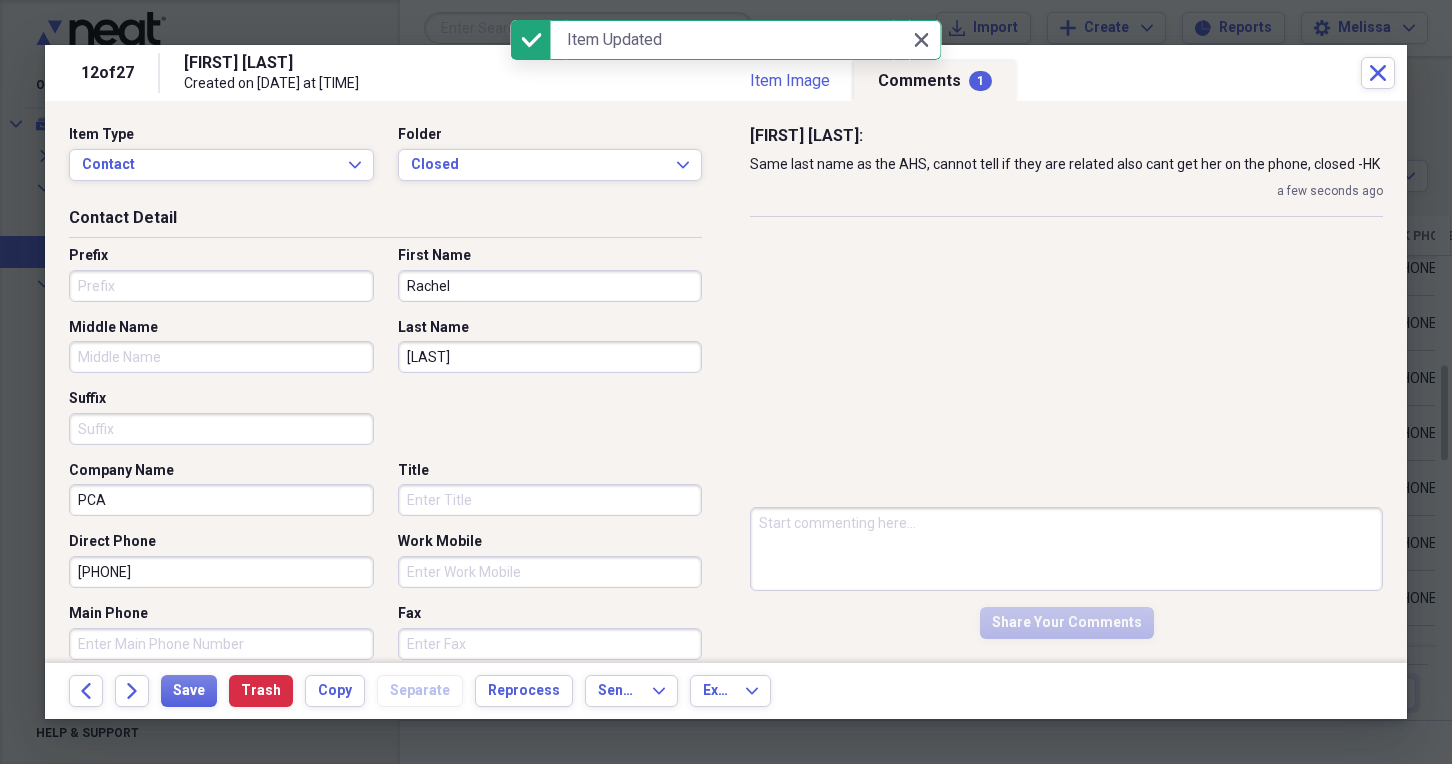 click on "[FIRST] [LAST] Created on [DATE] at [TIME]" at bounding box center (772, 73) 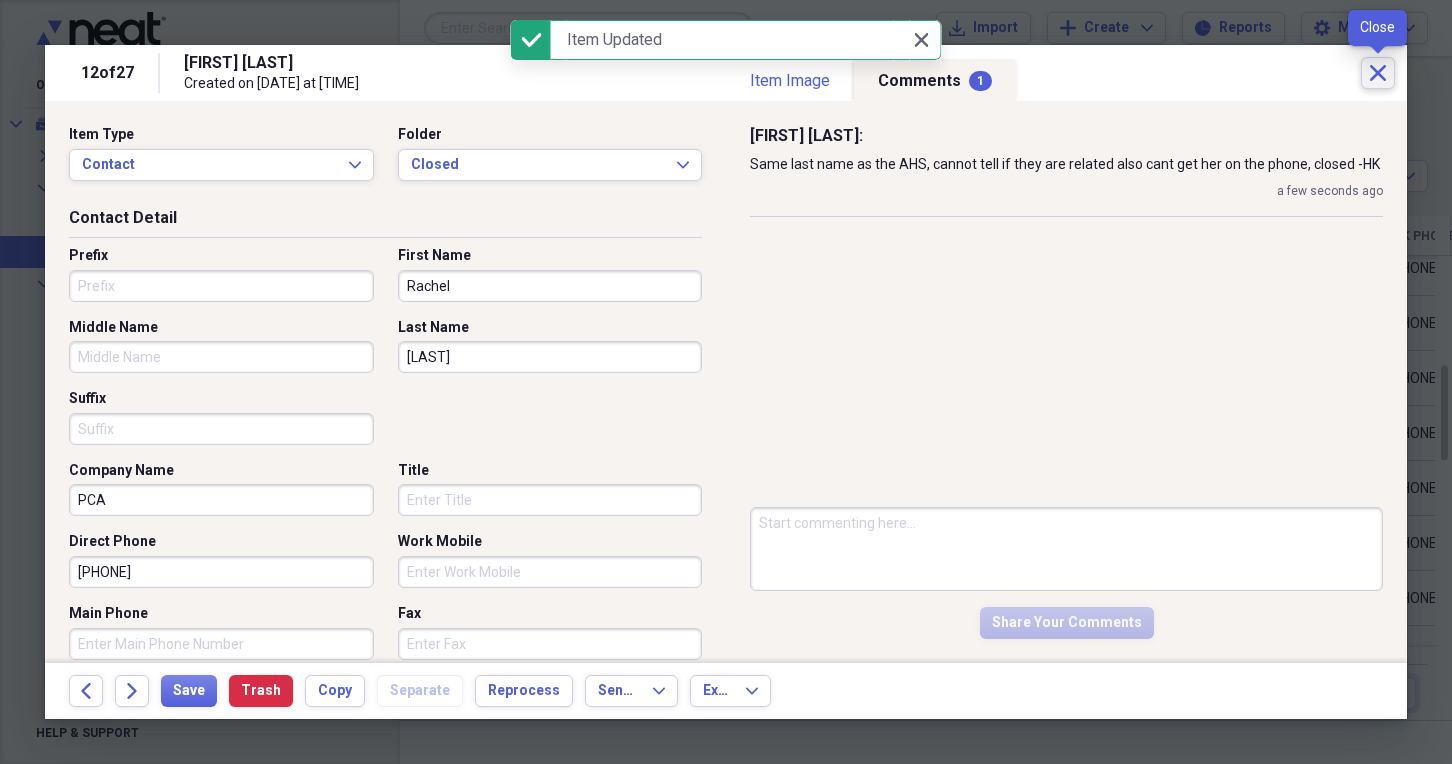 click on "Close" 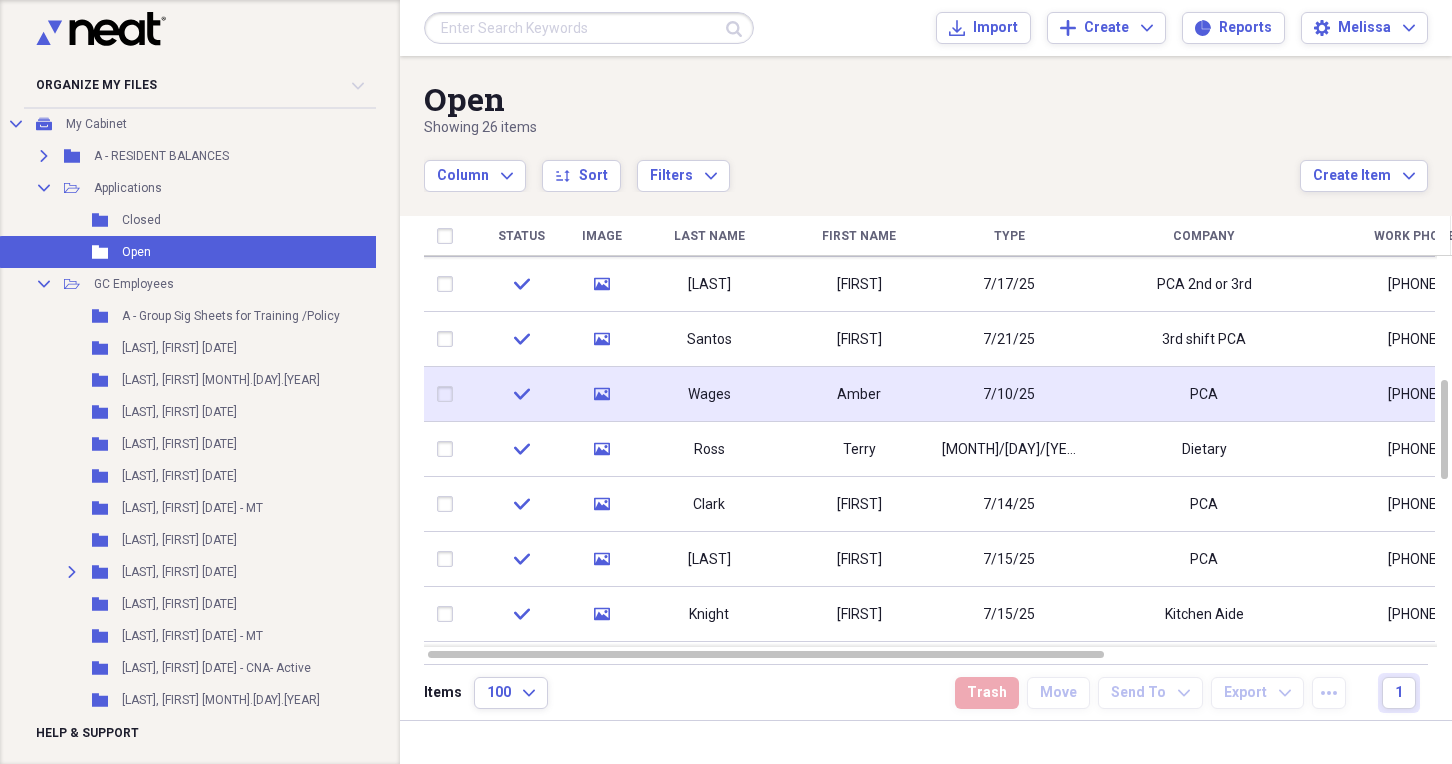 click on "7/10/25" at bounding box center (1009, 394) 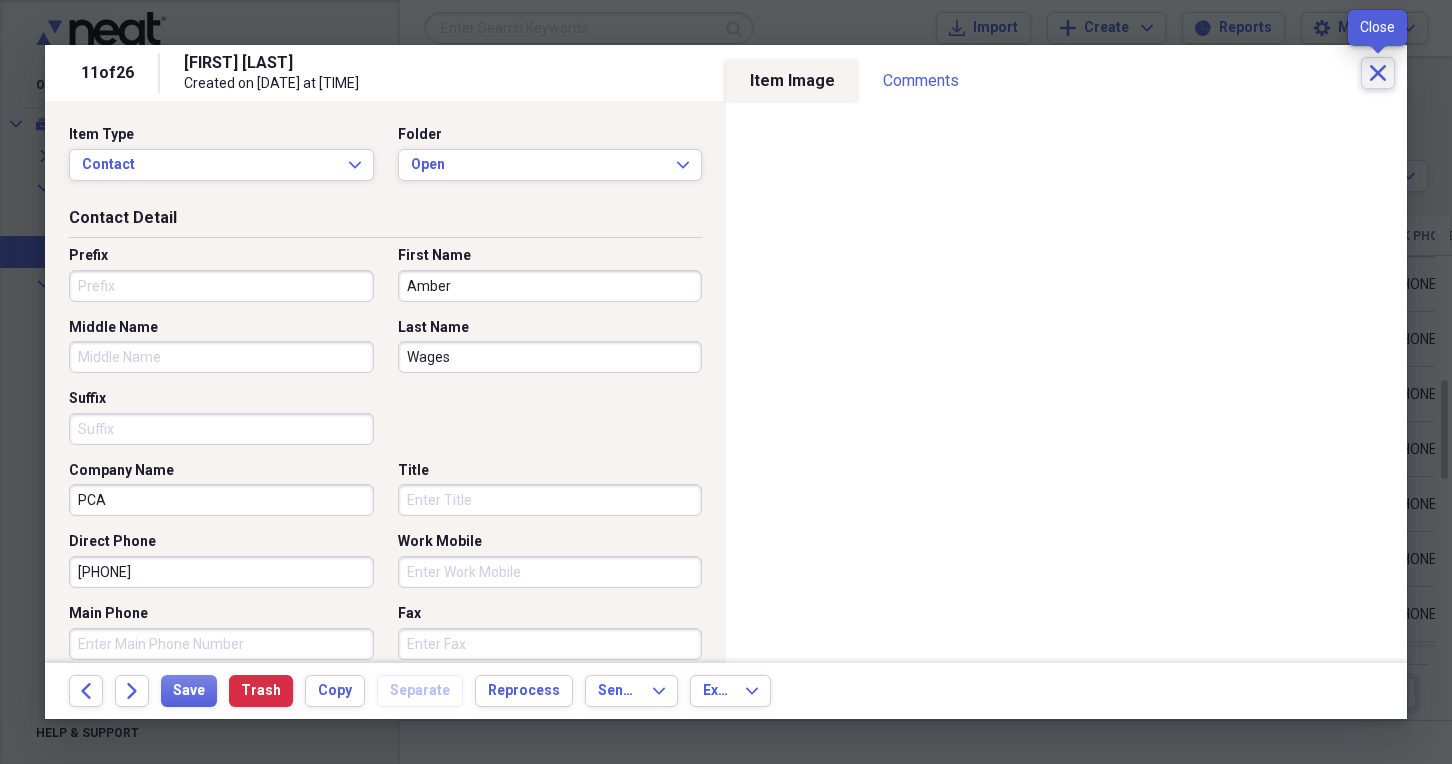 click on "Close" at bounding box center [1378, 73] 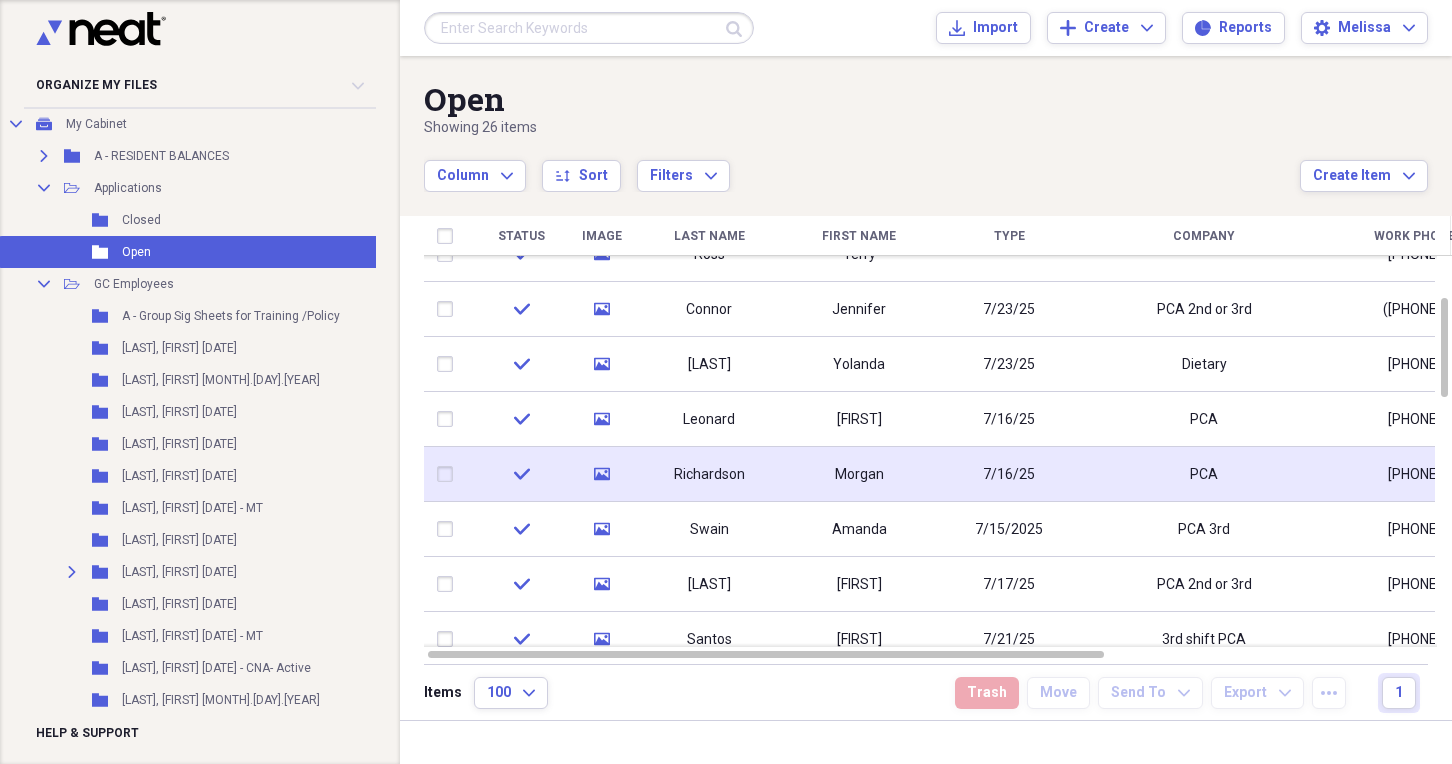 click on "Morgan" at bounding box center (859, 475) 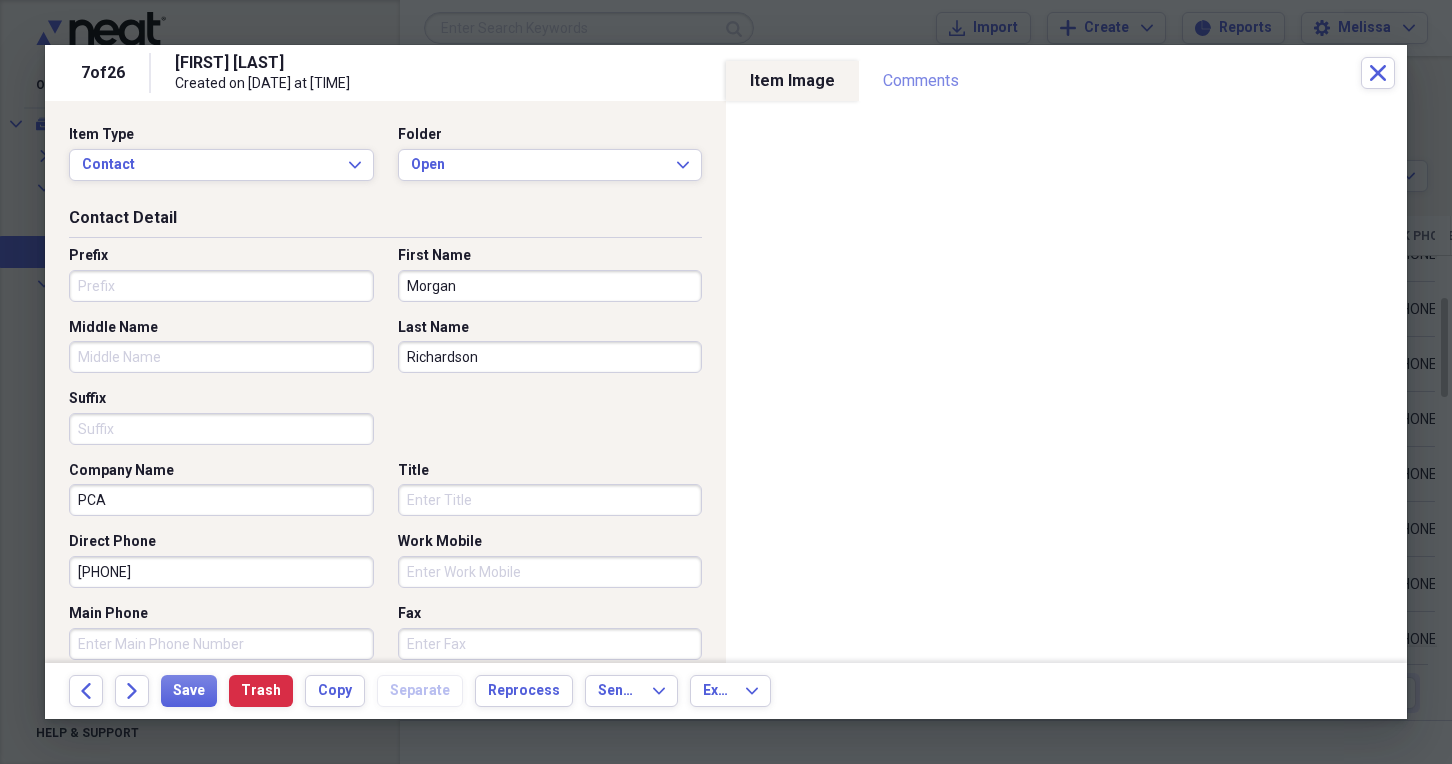 click on "Comments" at bounding box center (921, 81) 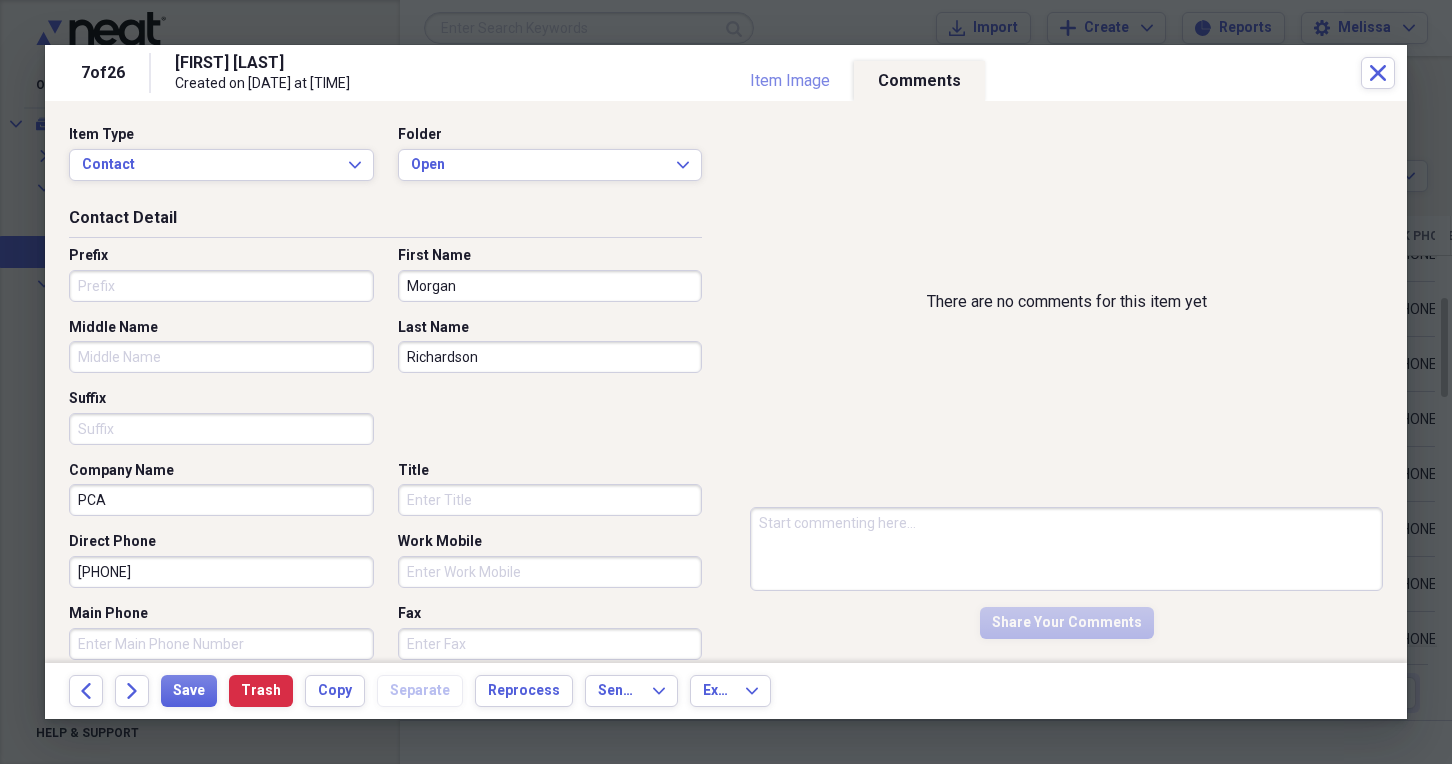 click on "Item Image" at bounding box center [790, 81] 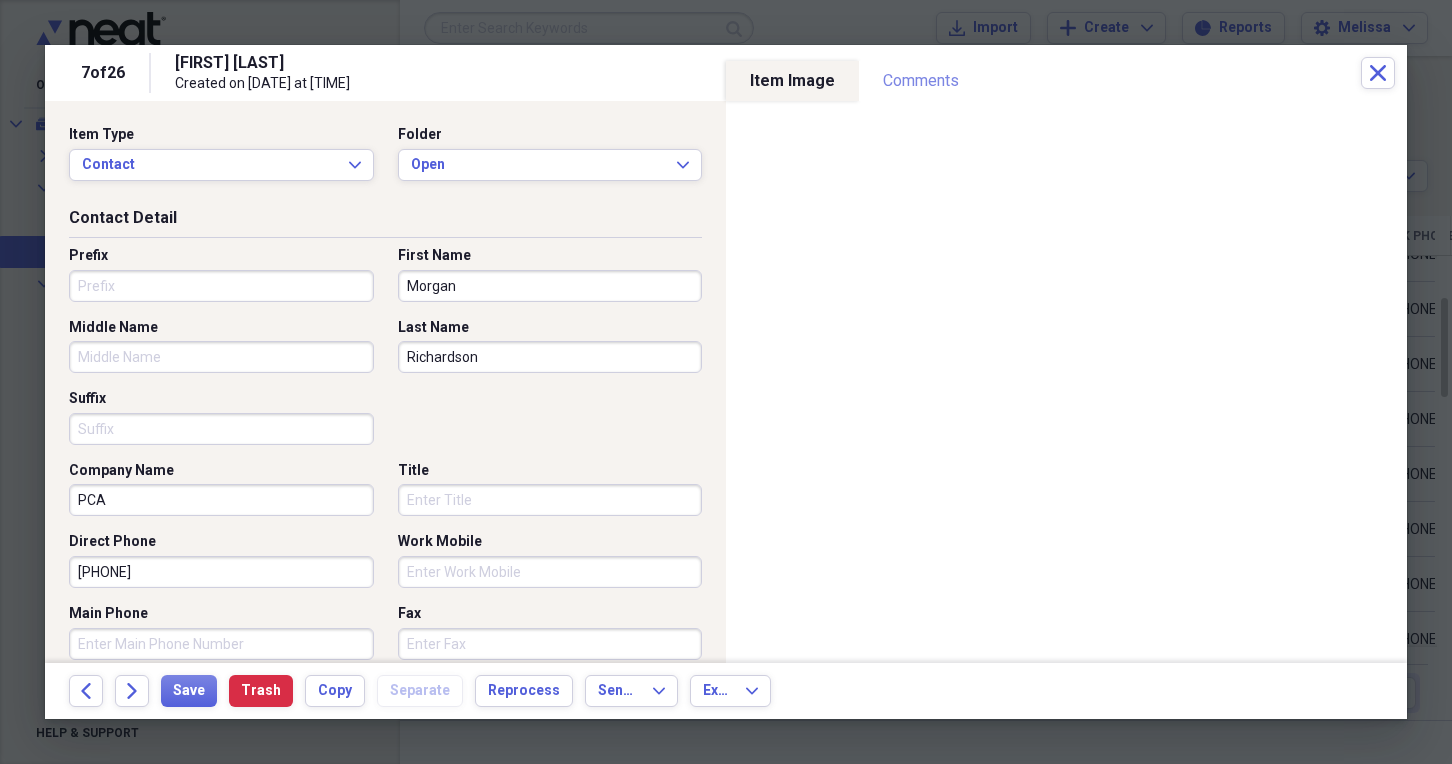 click on "Comments" at bounding box center [921, 81] 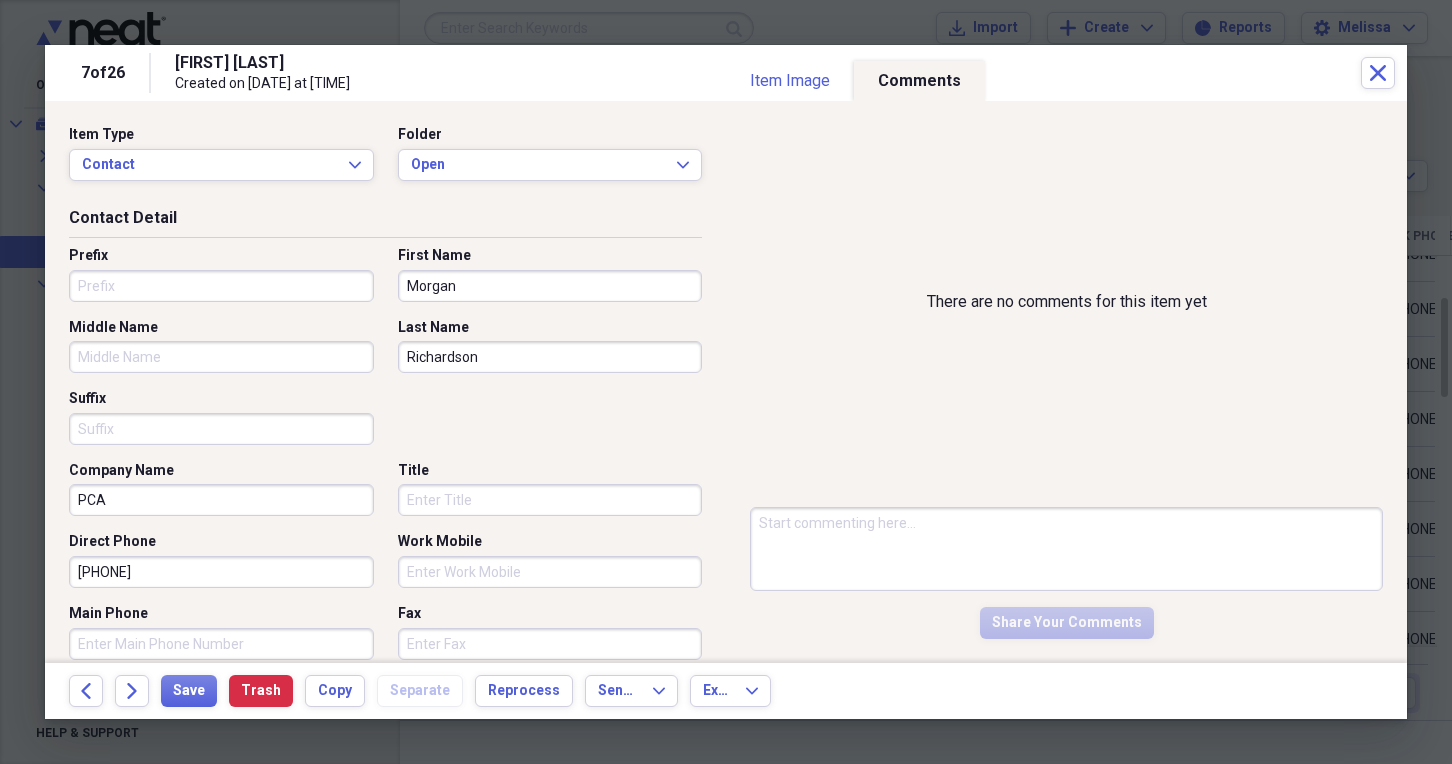 click at bounding box center [1066, 549] 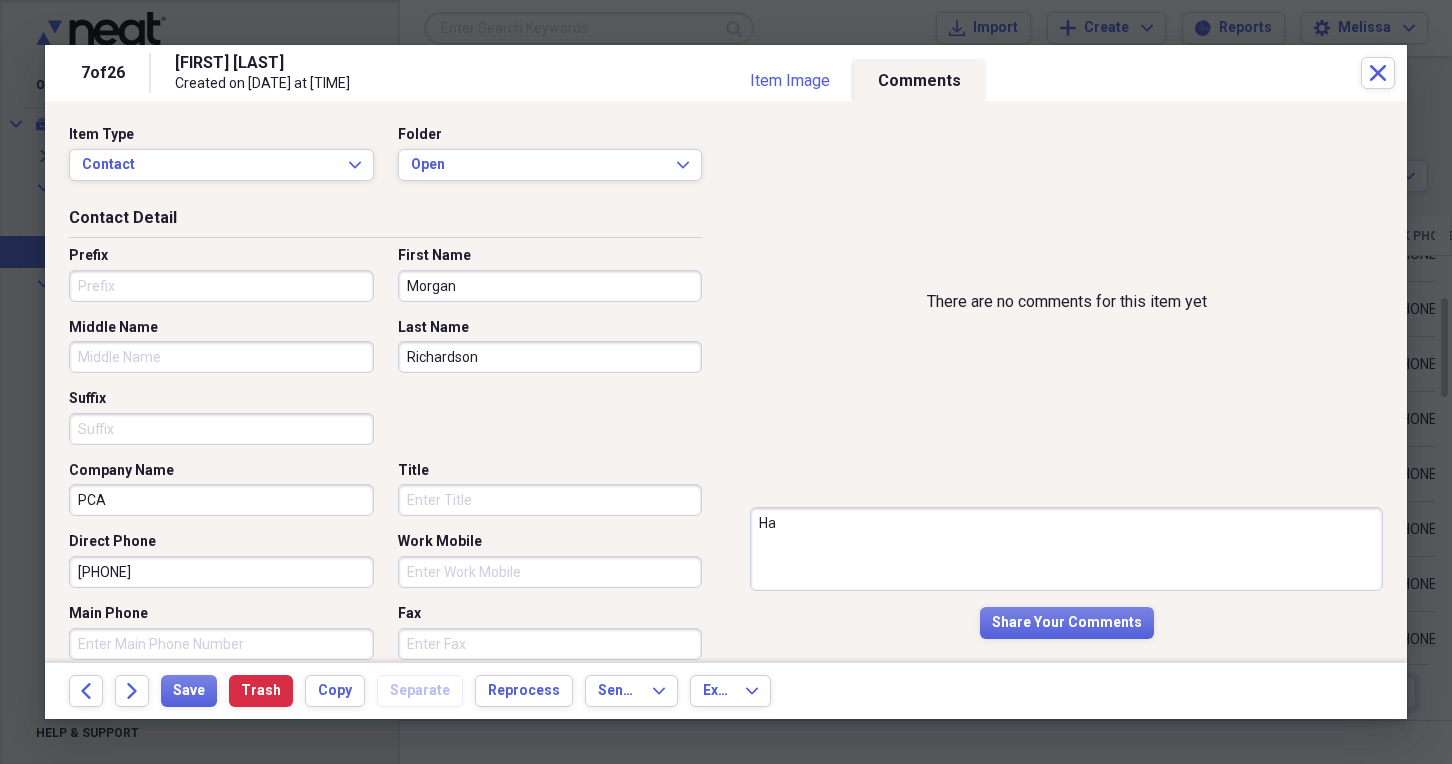 type on "H" 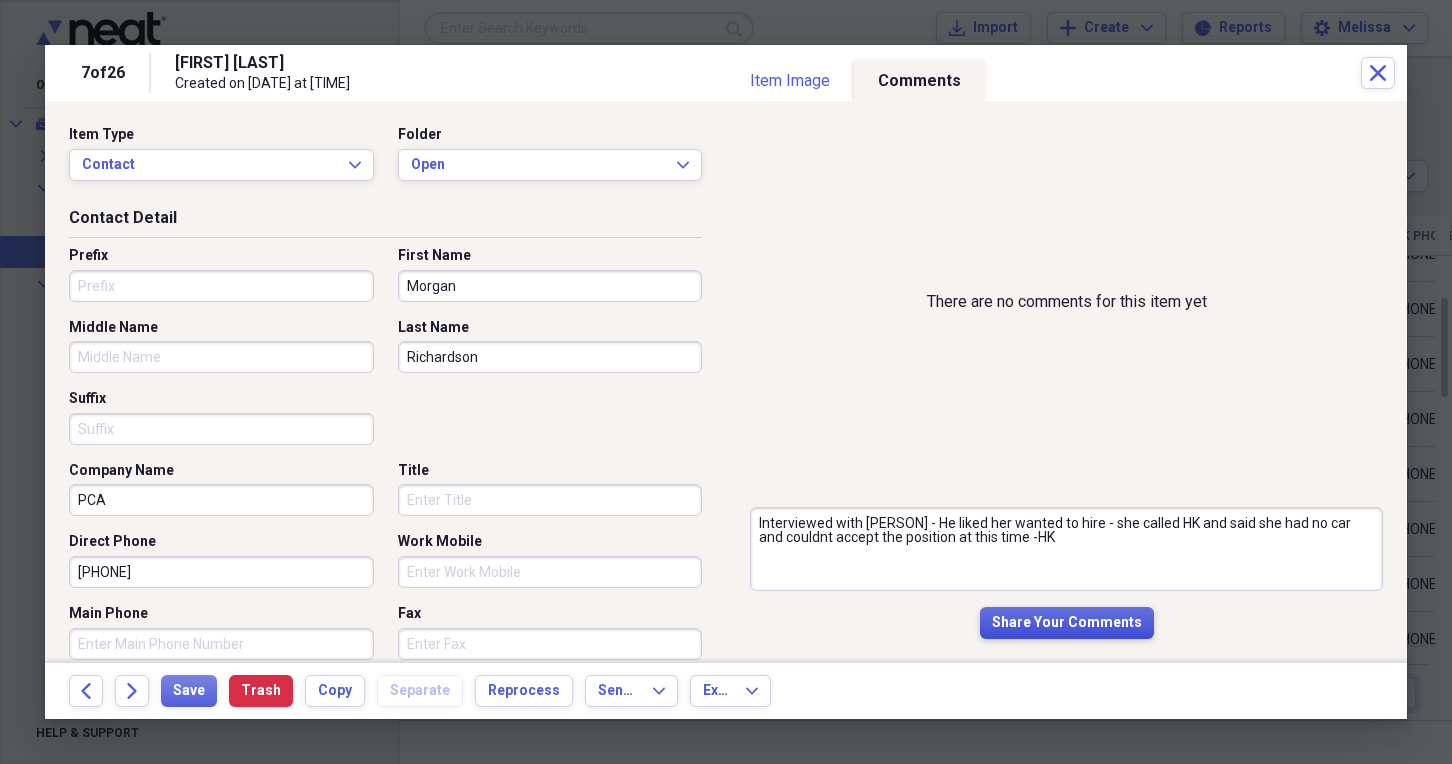 type on "Interviewed with [PERSON] - He liked her wanted to hire - she called HK and said she had no car and couldnt accept the position at this time -HK" 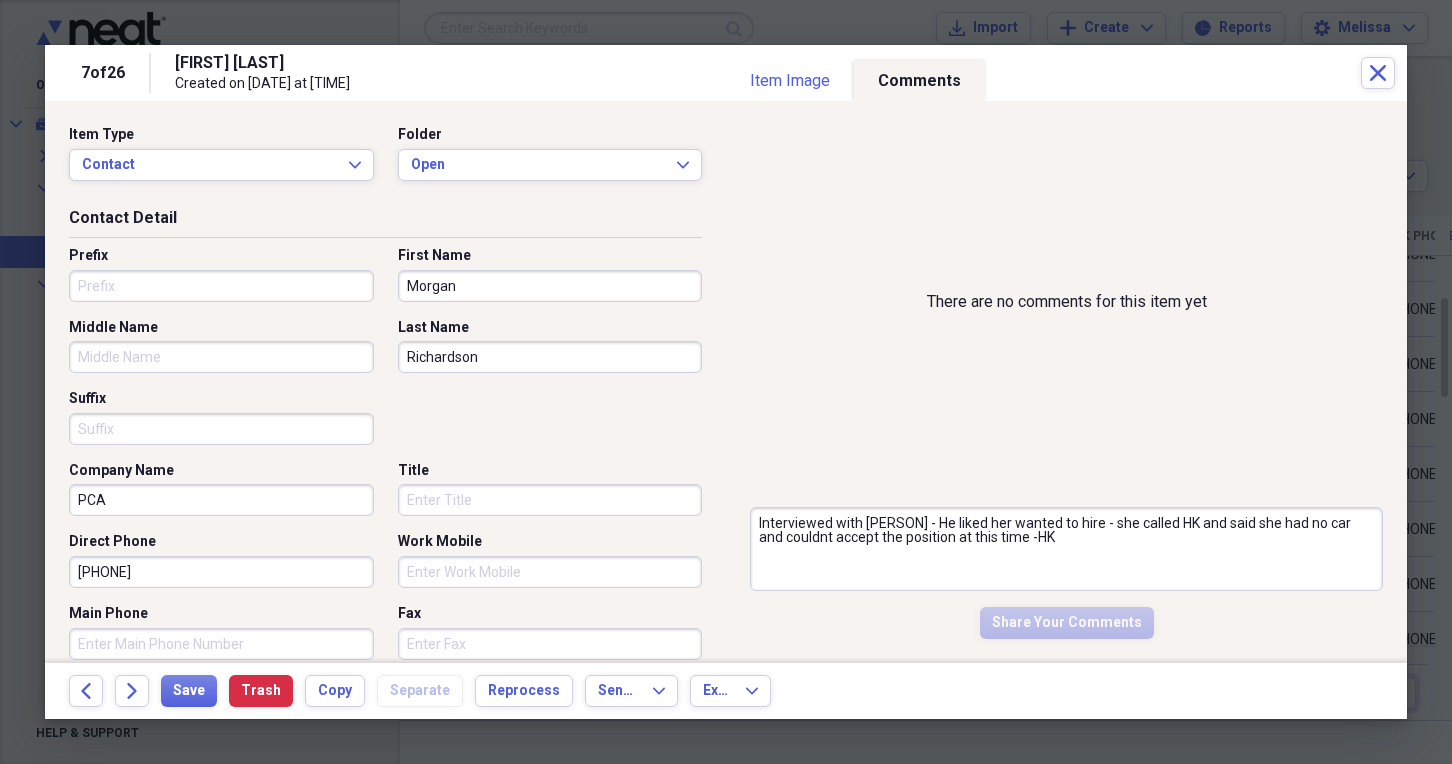 type 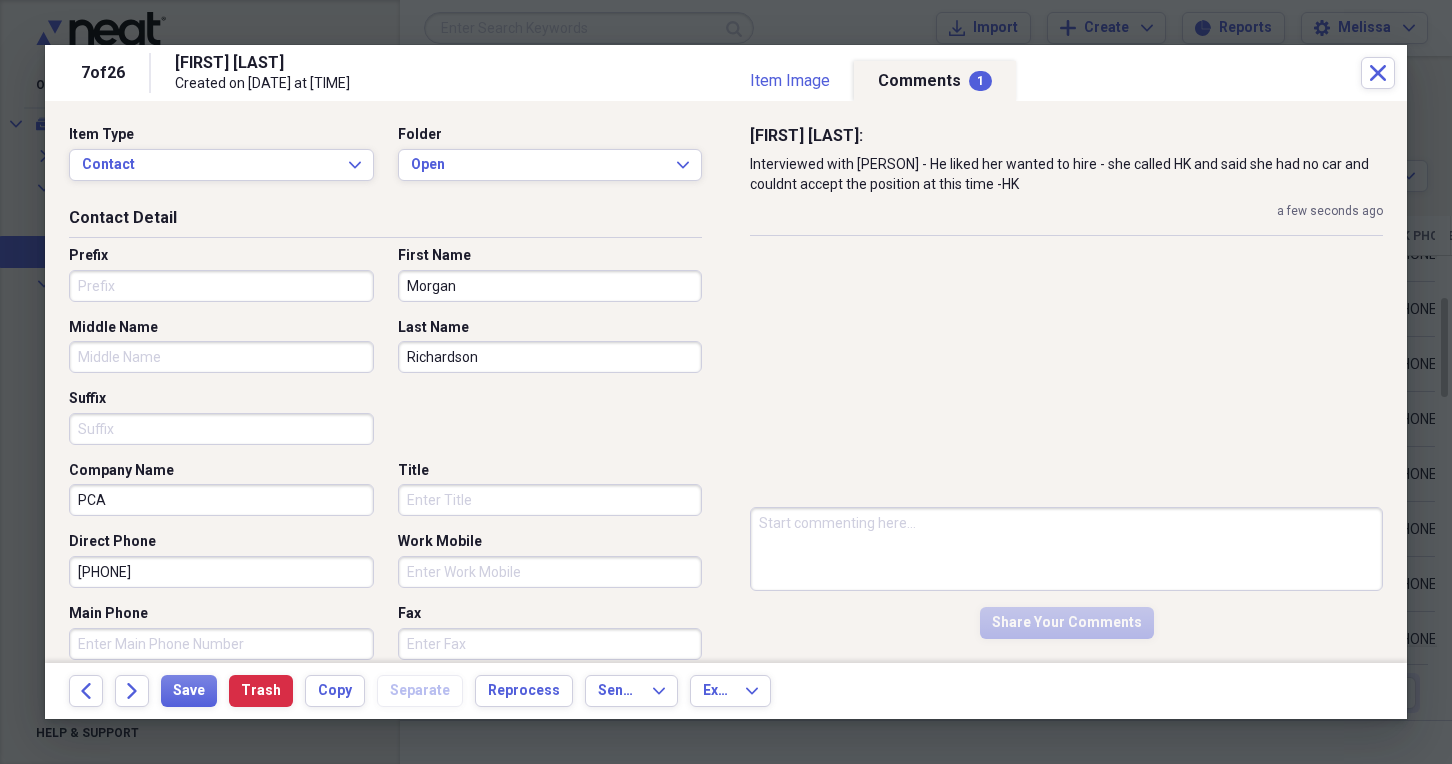 click on "Item Type Contact Expand Folder Open Expand" at bounding box center [385, 161] 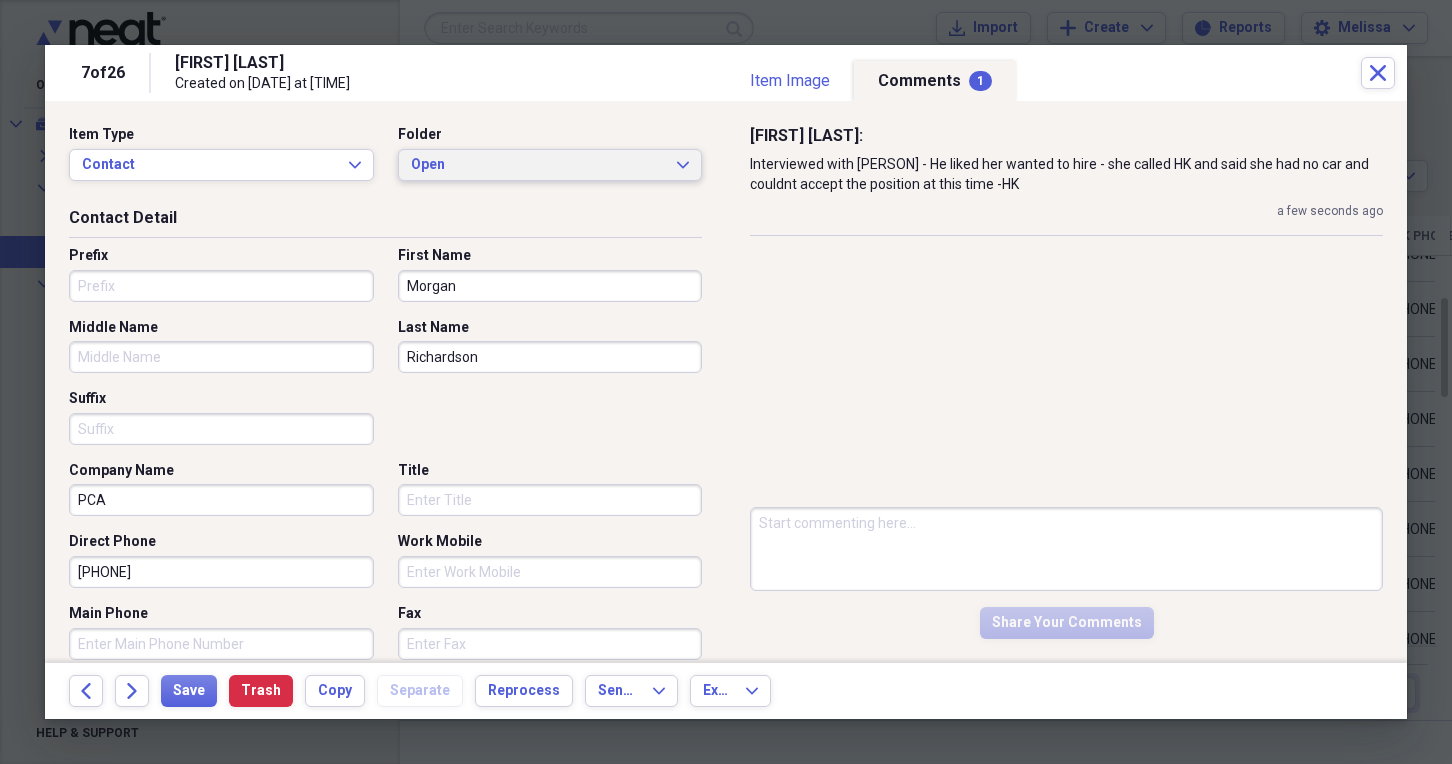 click on "Open" at bounding box center (538, 165) 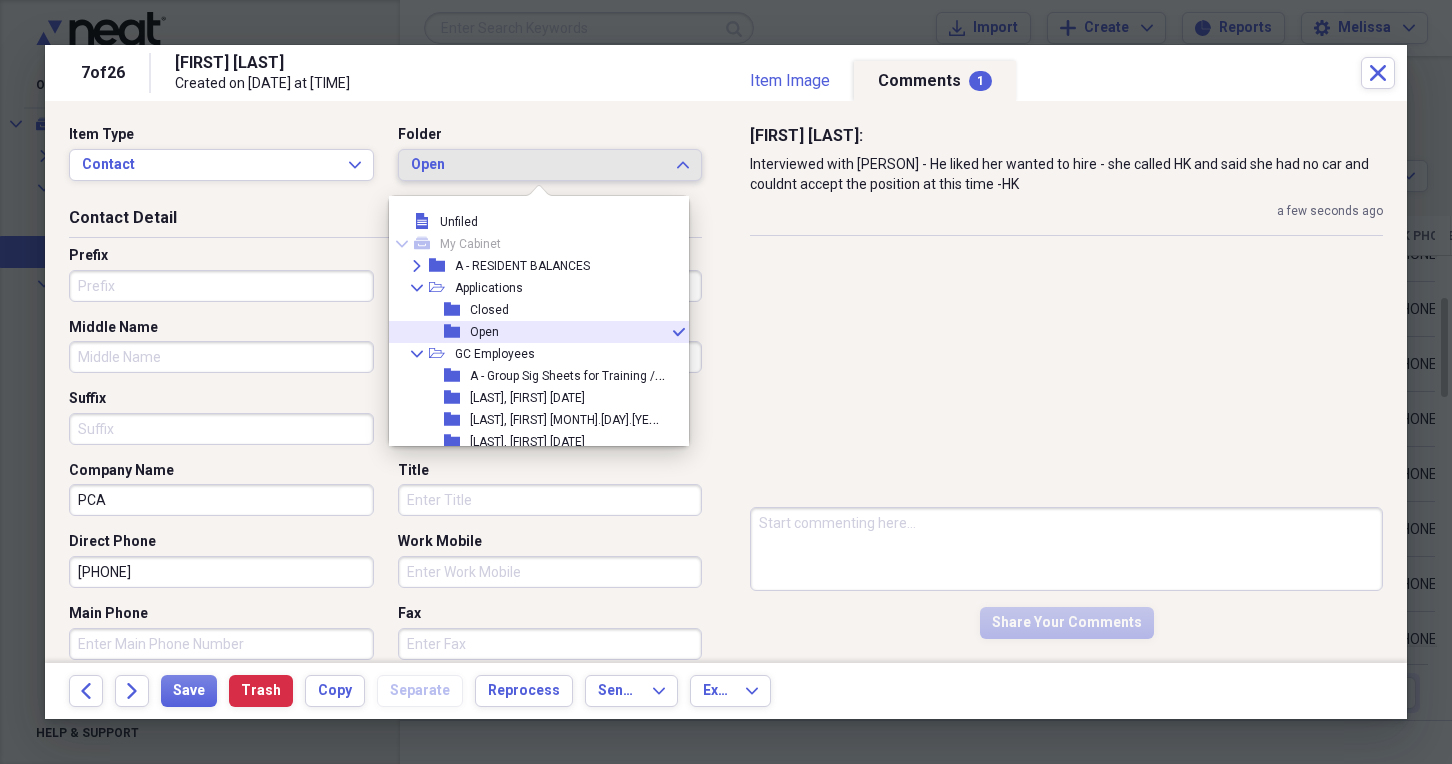 scroll, scrollTop: 11, scrollLeft: 0, axis: vertical 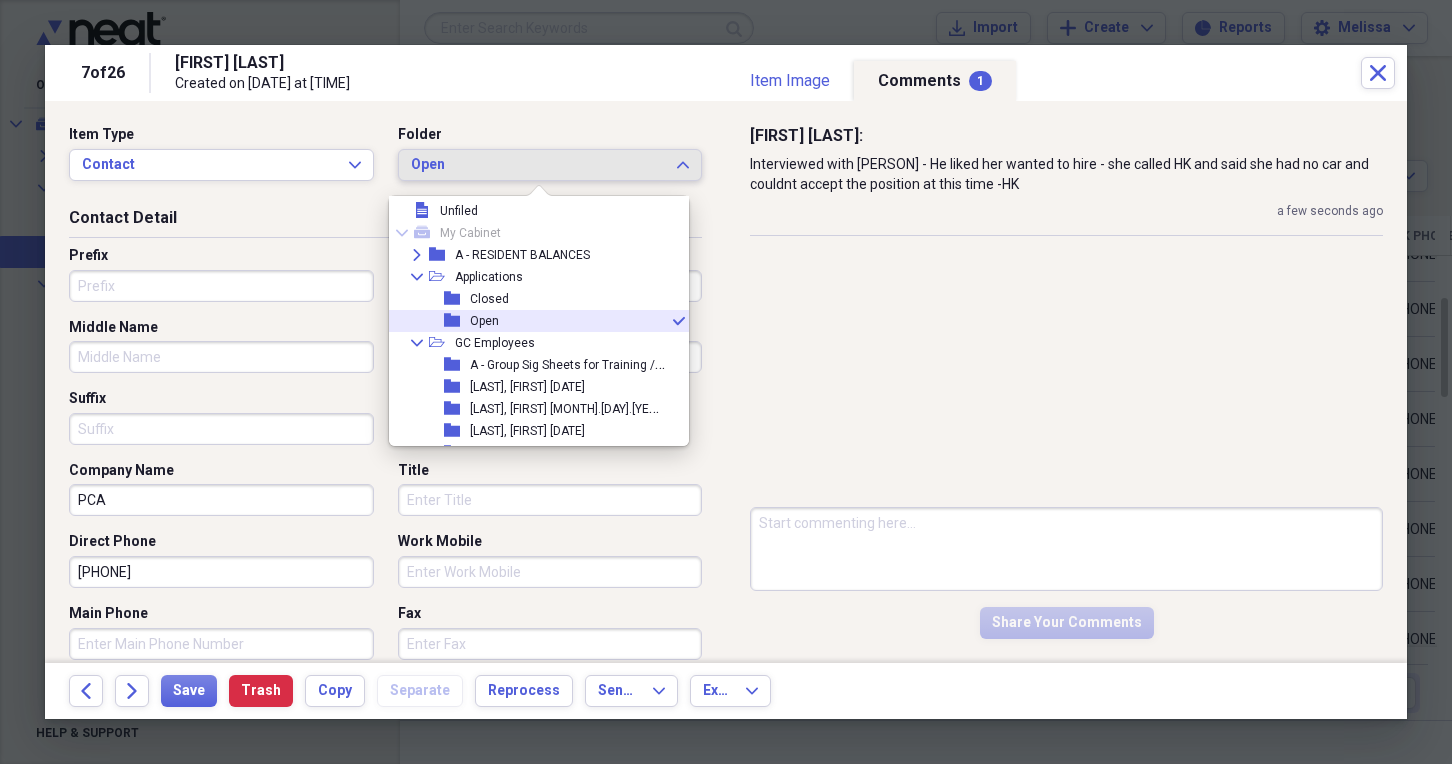 click on "folder Closed" at bounding box center (531, 299) 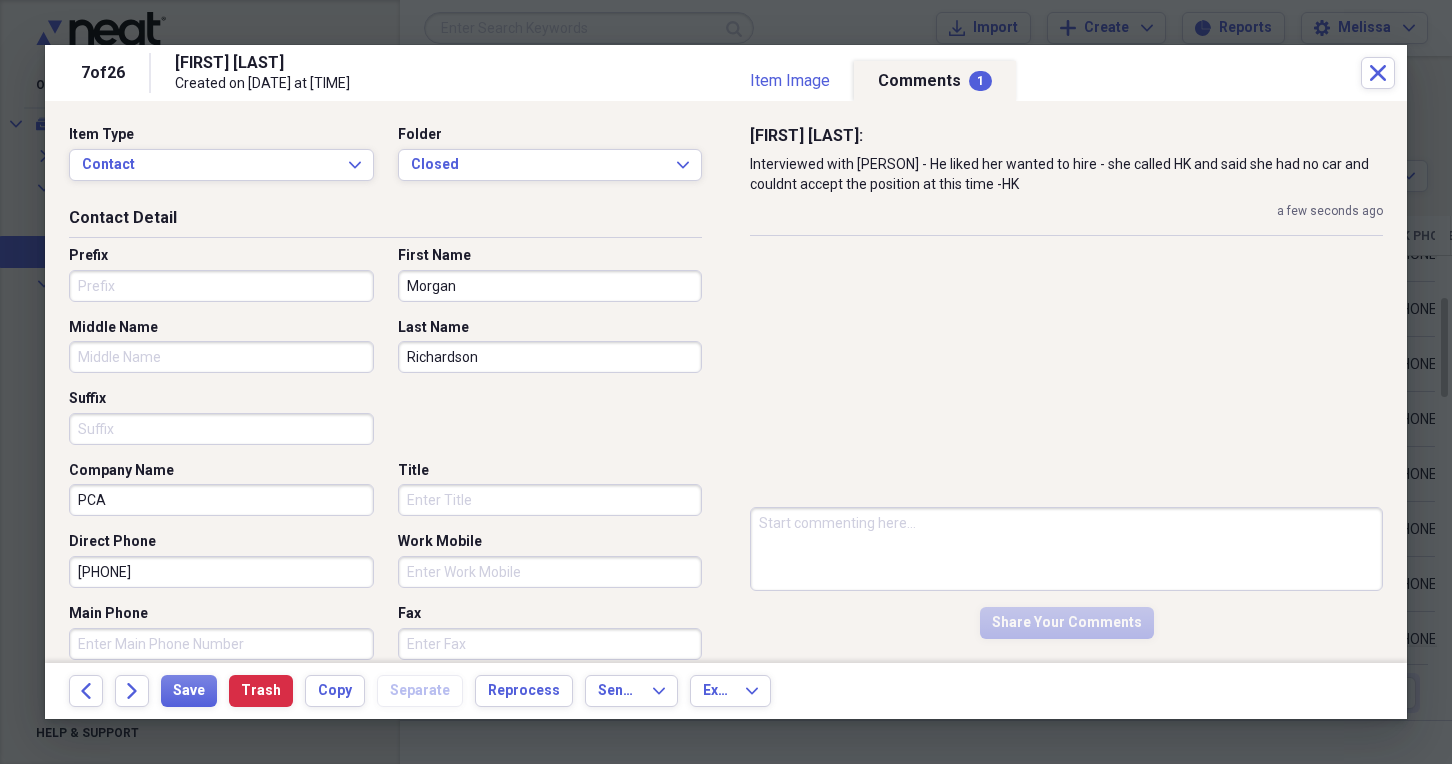 click on "Back Forward Save Trash Copy Separate Reprocess Send To Expand Export Expand" at bounding box center (726, 691) 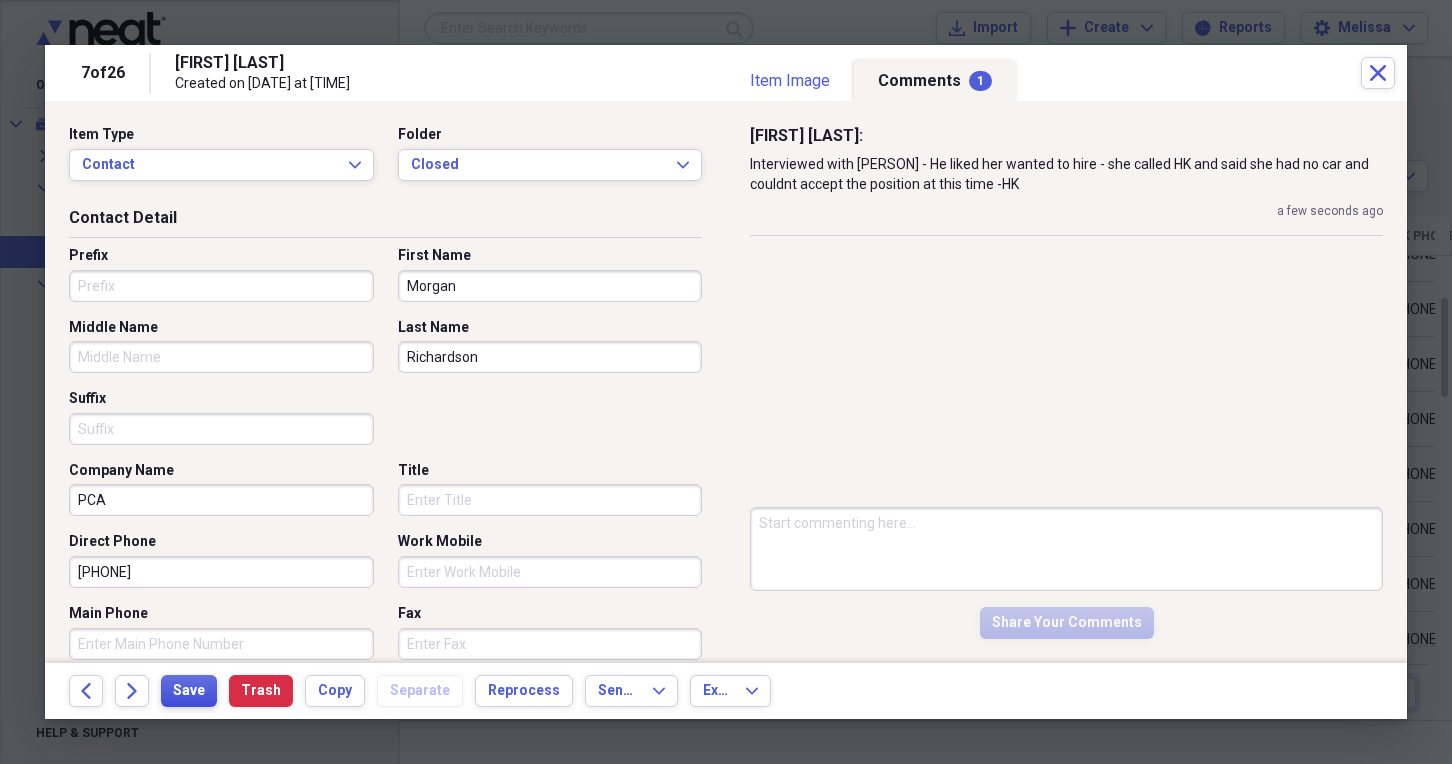 click on "Save" at bounding box center [189, 691] 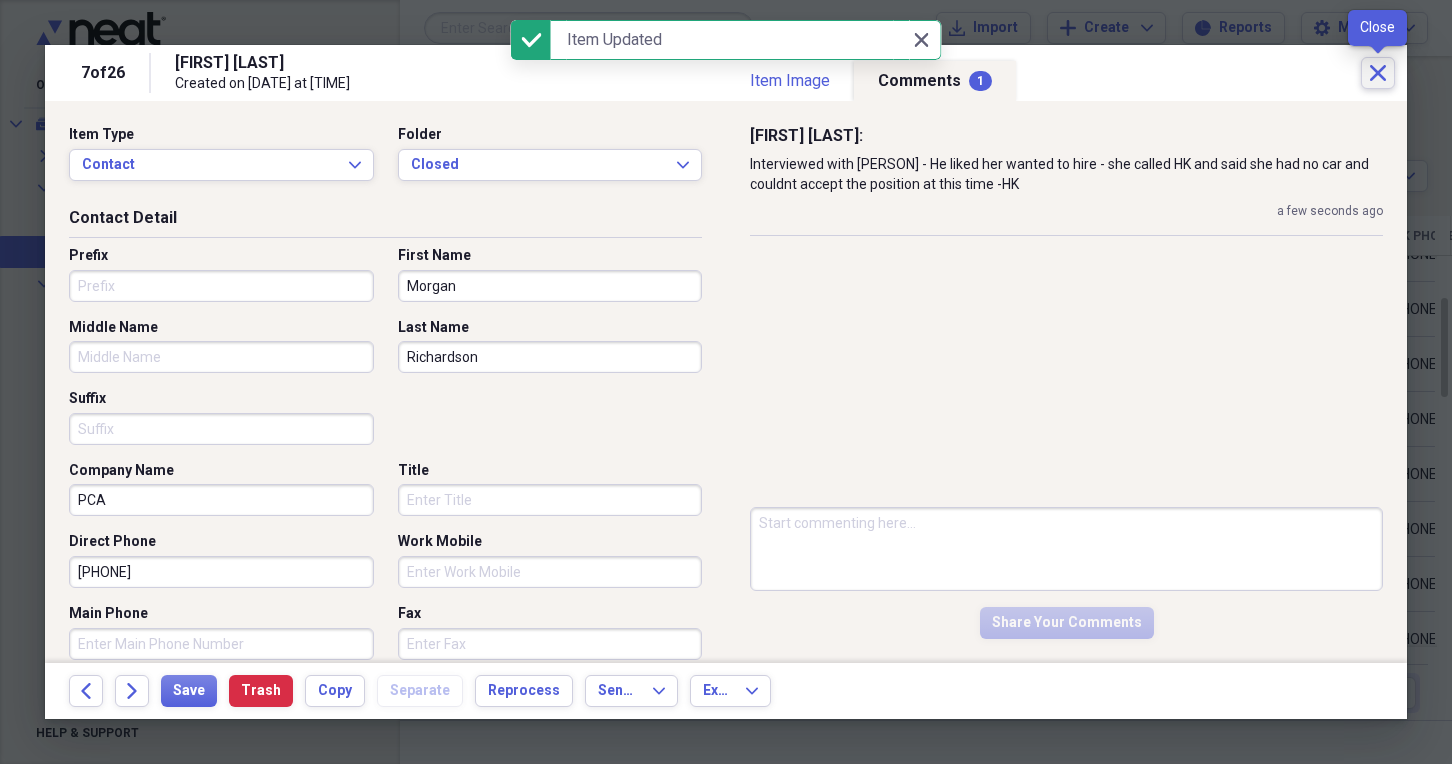 click on "Close" at bounding box center (1378, 73) 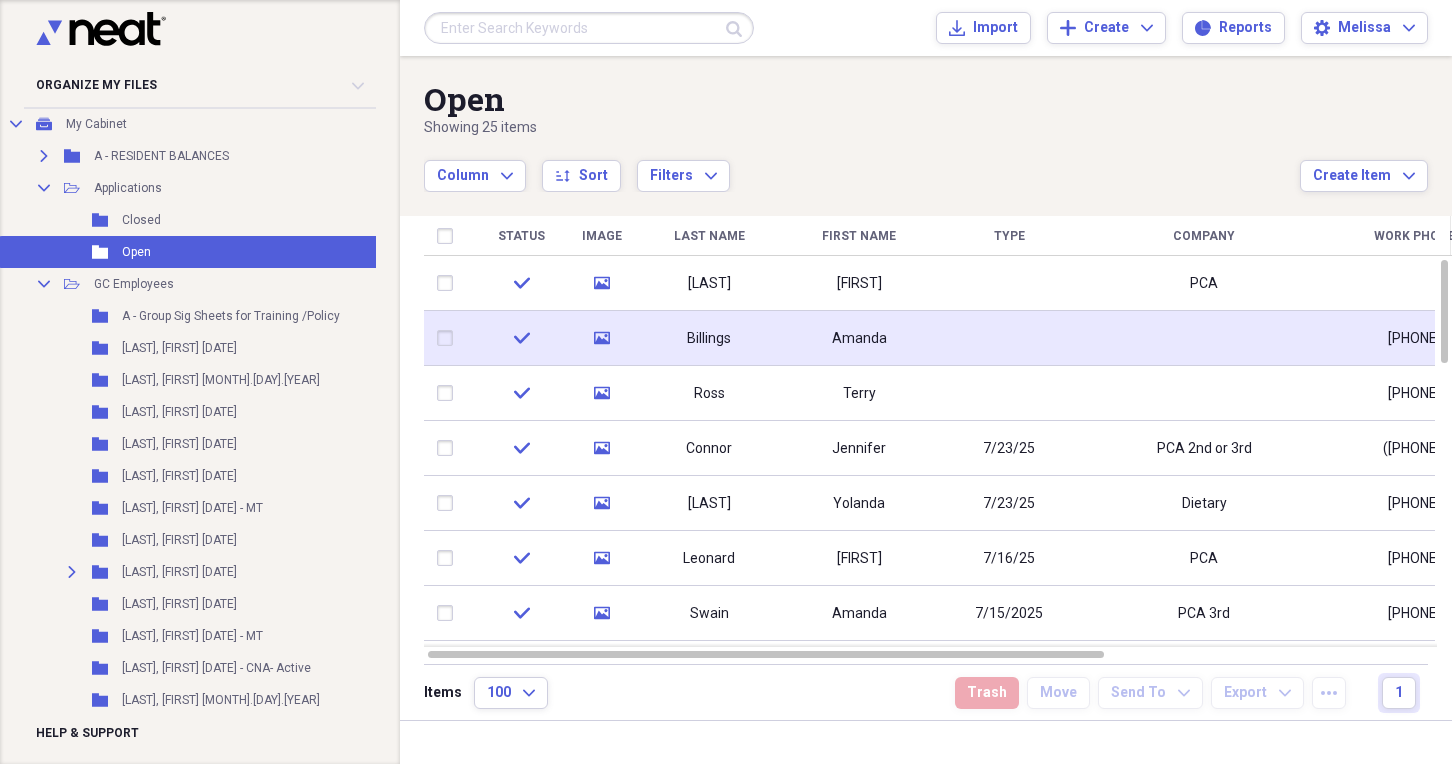 click on "Amanda" at bounding box center [859, 338] 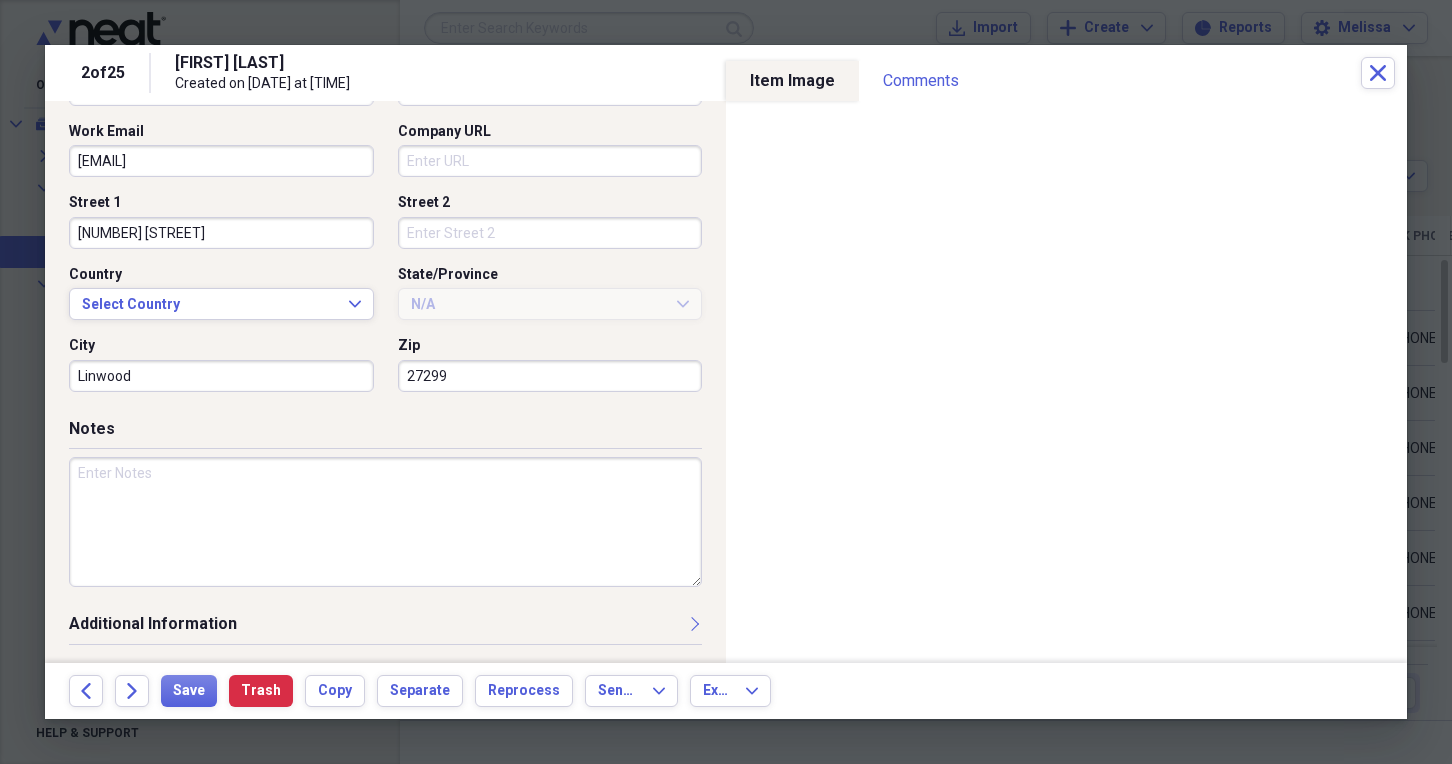 scroll, scrollTop: 0, scrollLeft: 0, axis: both 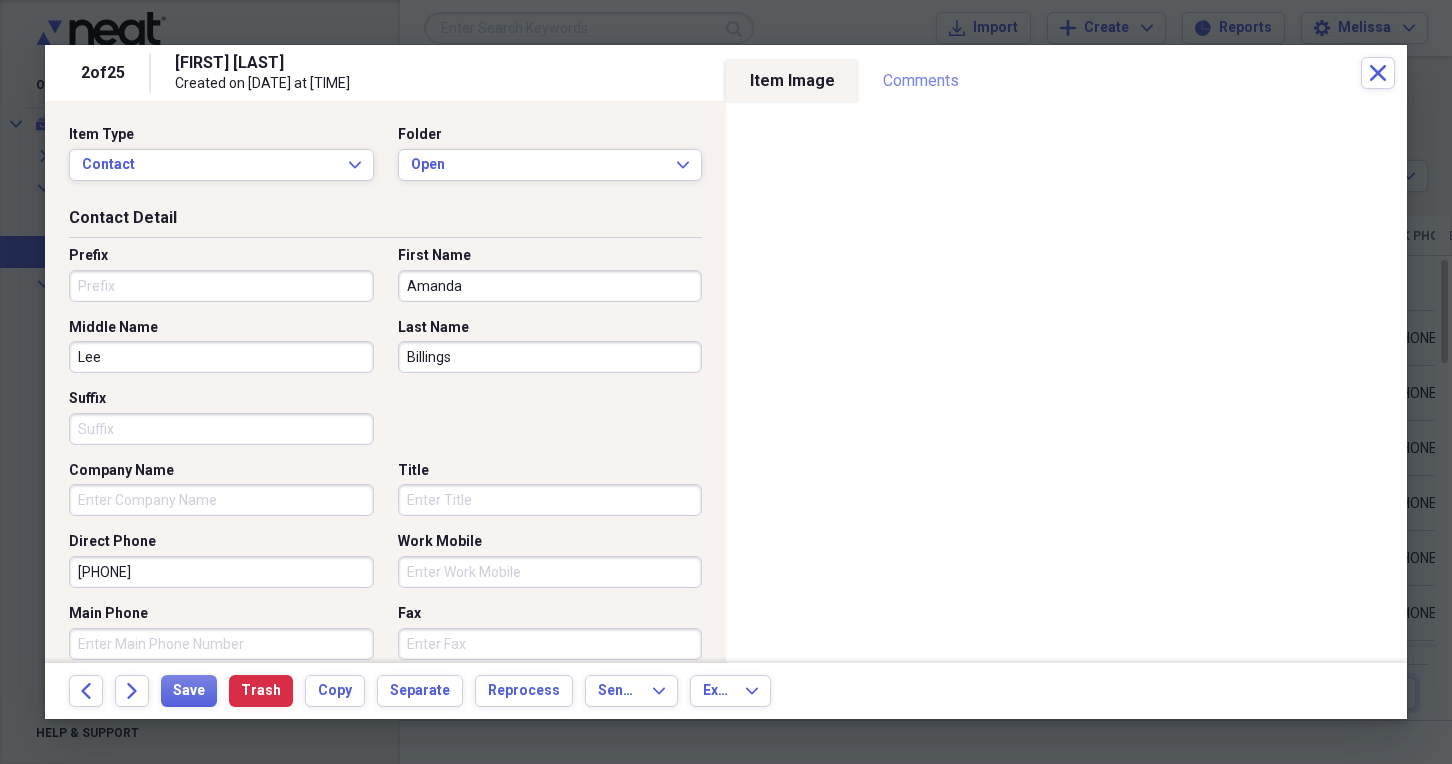 click on "Comments" at bounding box center [921, 81] 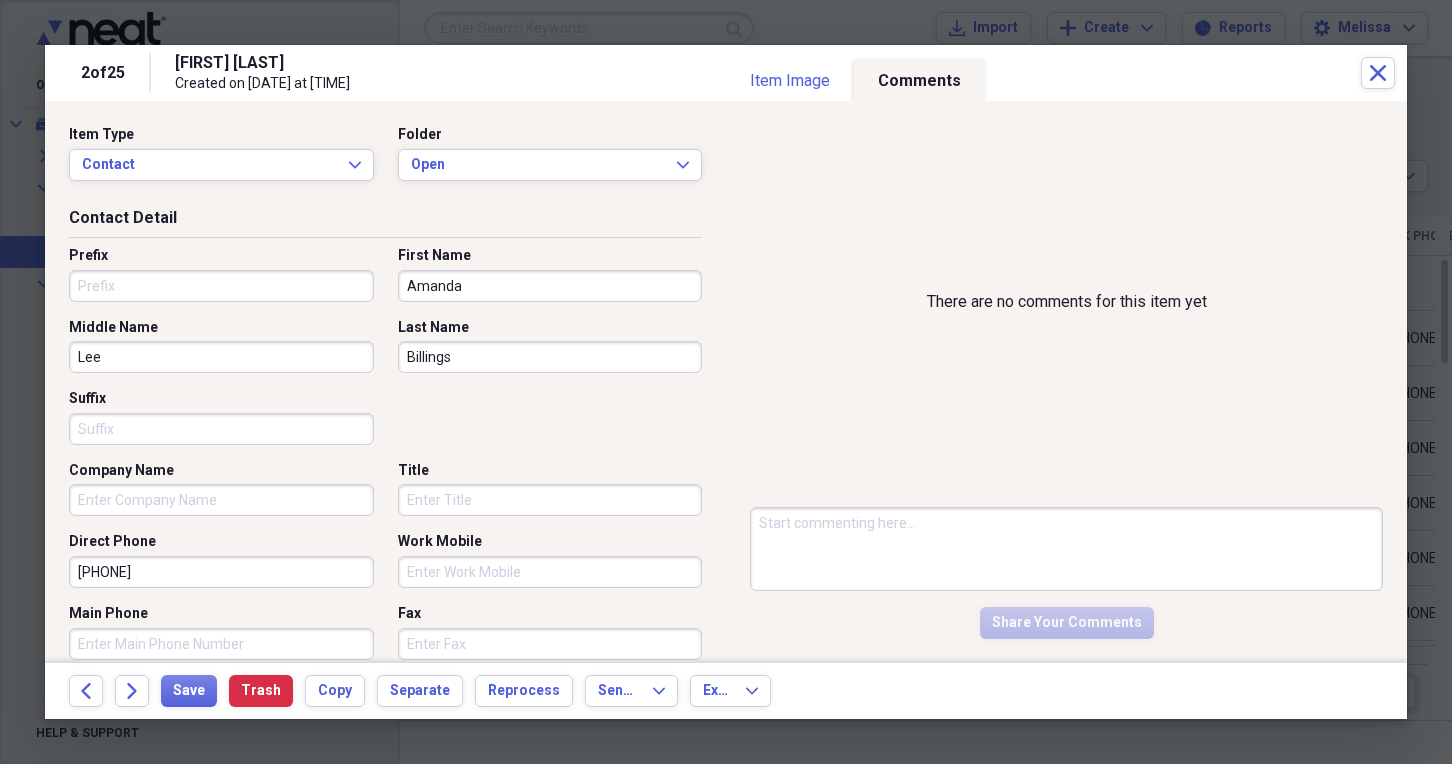 click at bounding box center (1066, 549) 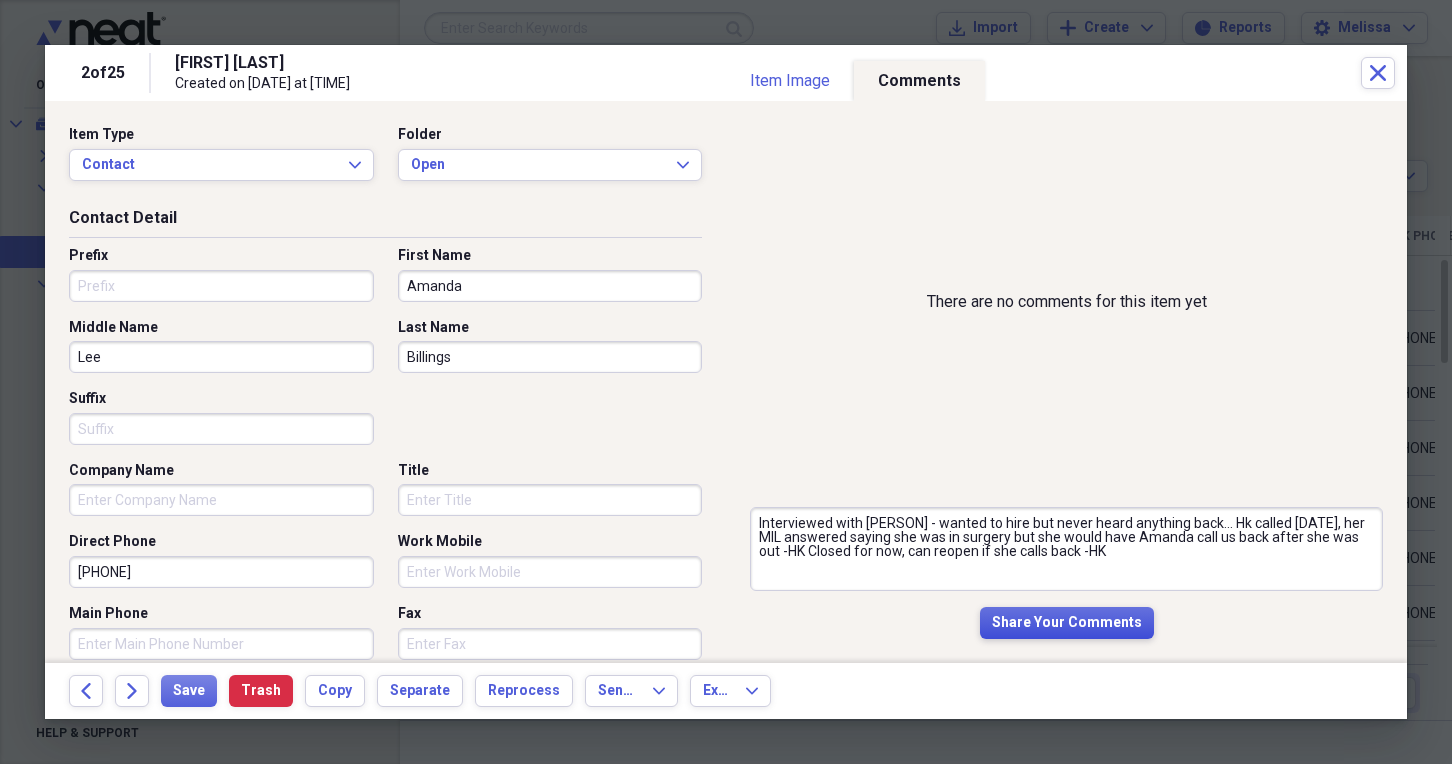 type on "Interviewed with [PERSON] - wanted to hire but never heard anything back... Hk called [DATE], her MIL answered saying she was in surgery but she would have Amanda call us back after she was out -HK Closed for now, can reopen if she calls back -HK" 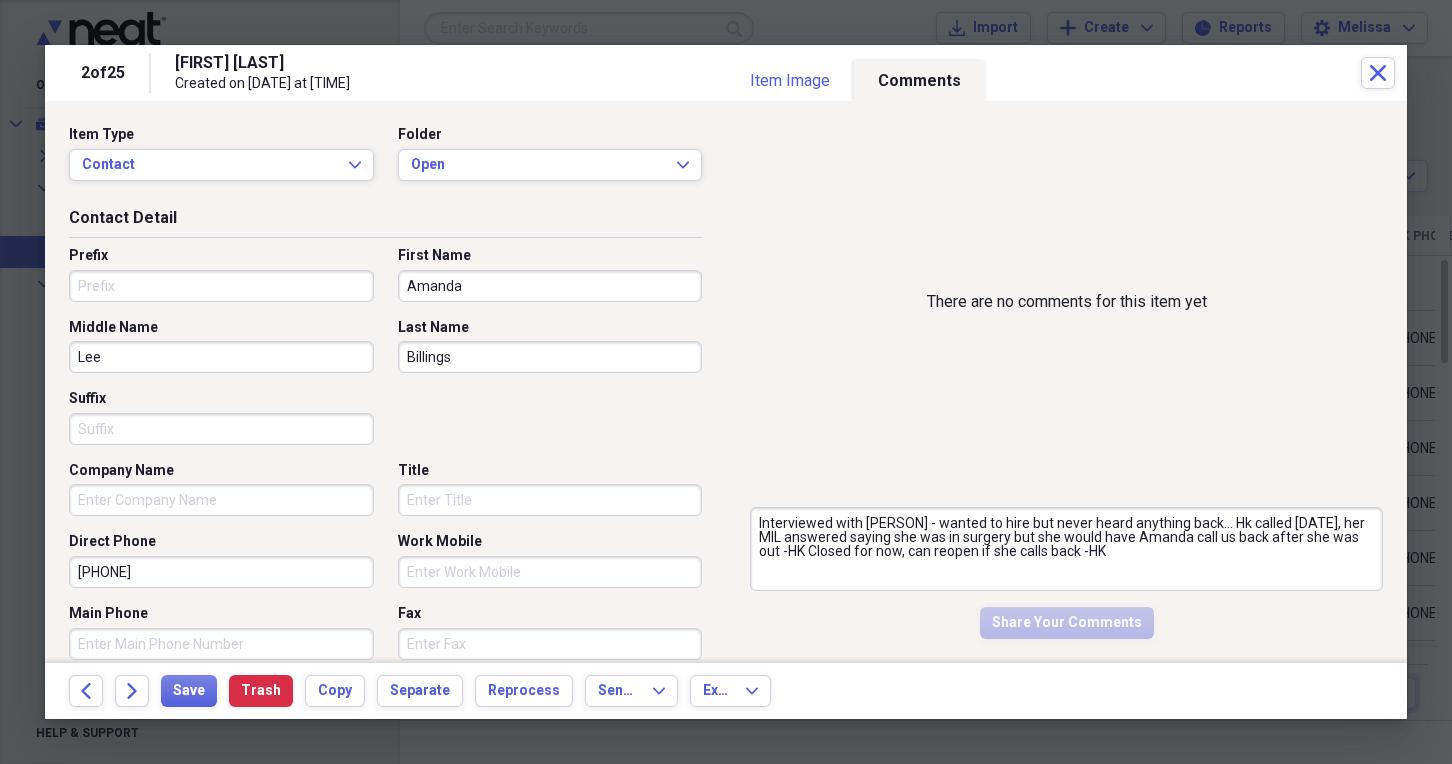 type 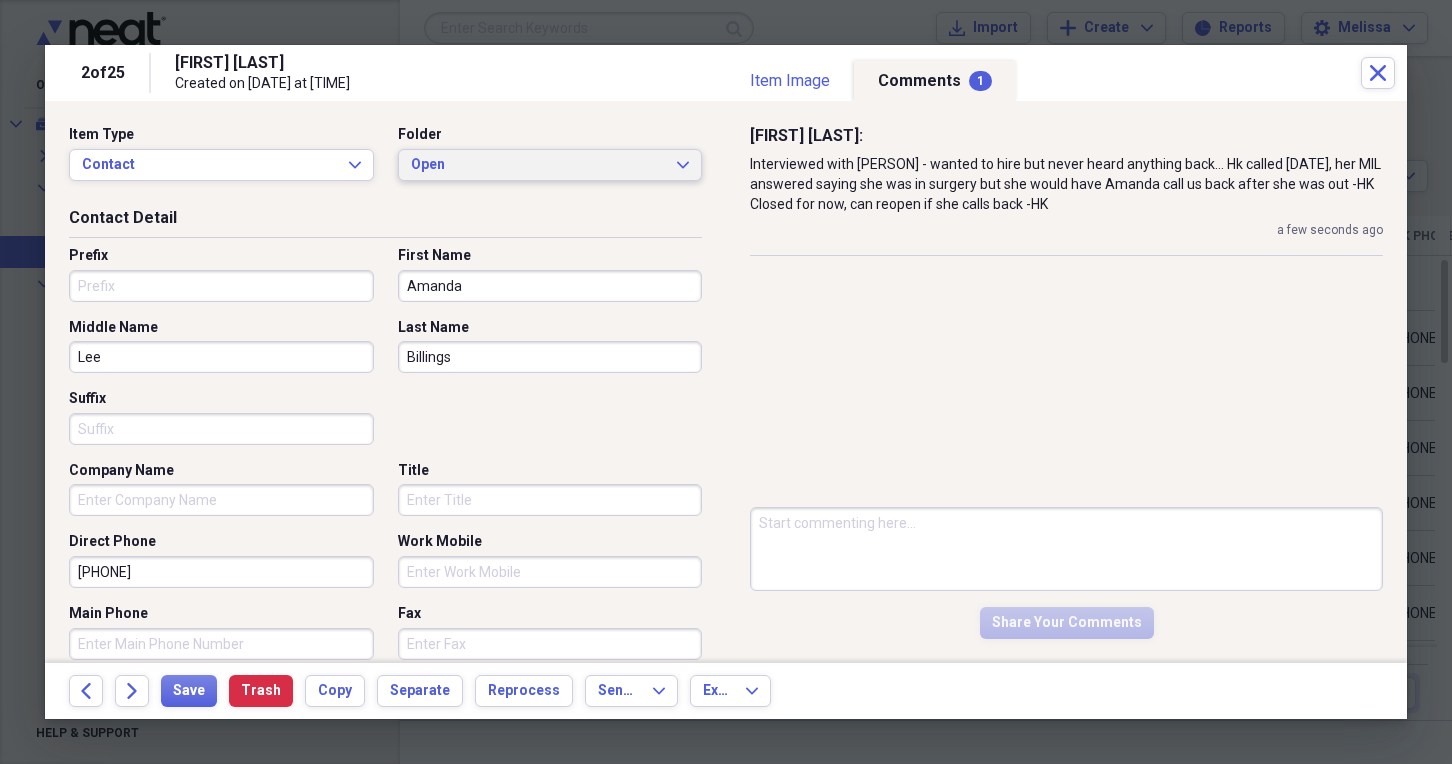 click on "Open Expand" at bounding box center [550, 165] 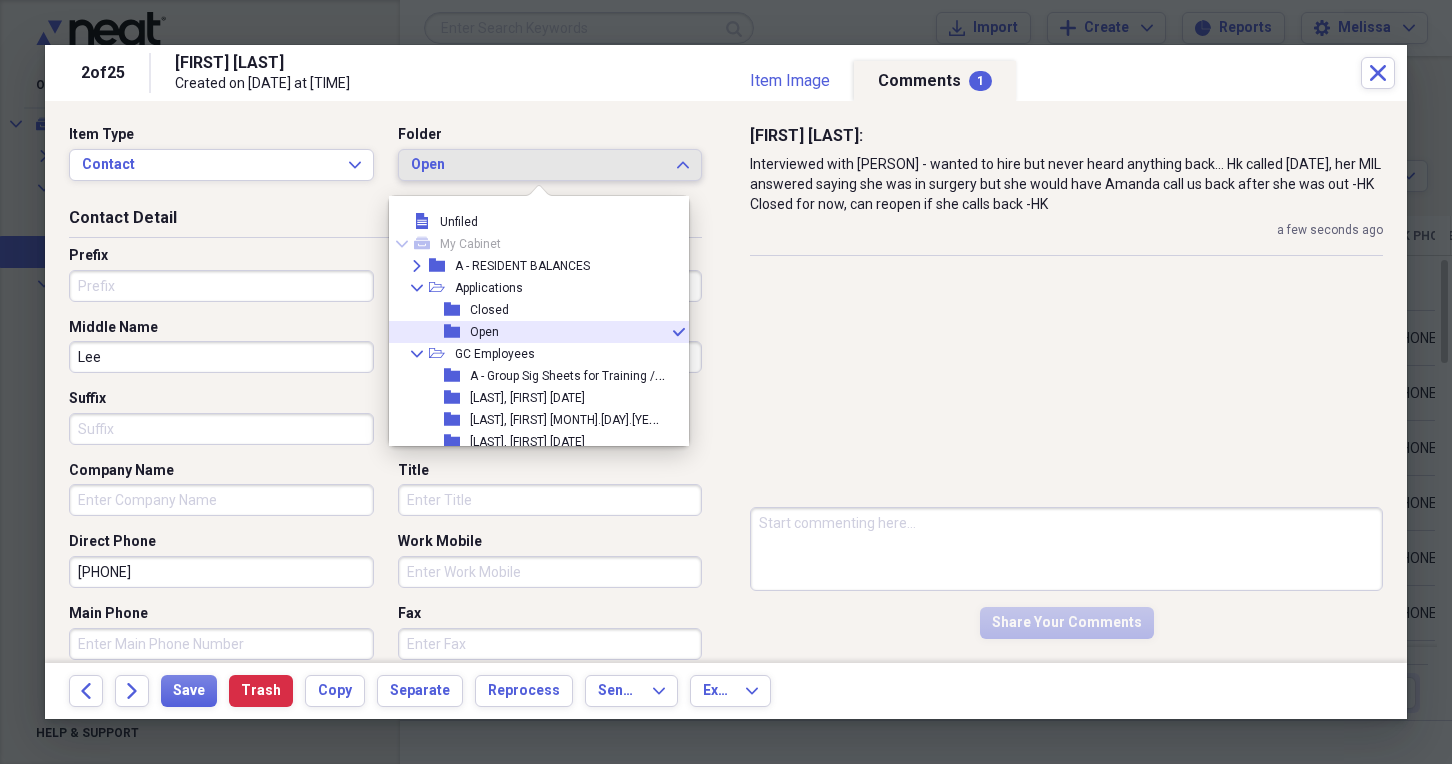 scroll, scrollTop: 11, scrollLeft: 0, axis: vertical 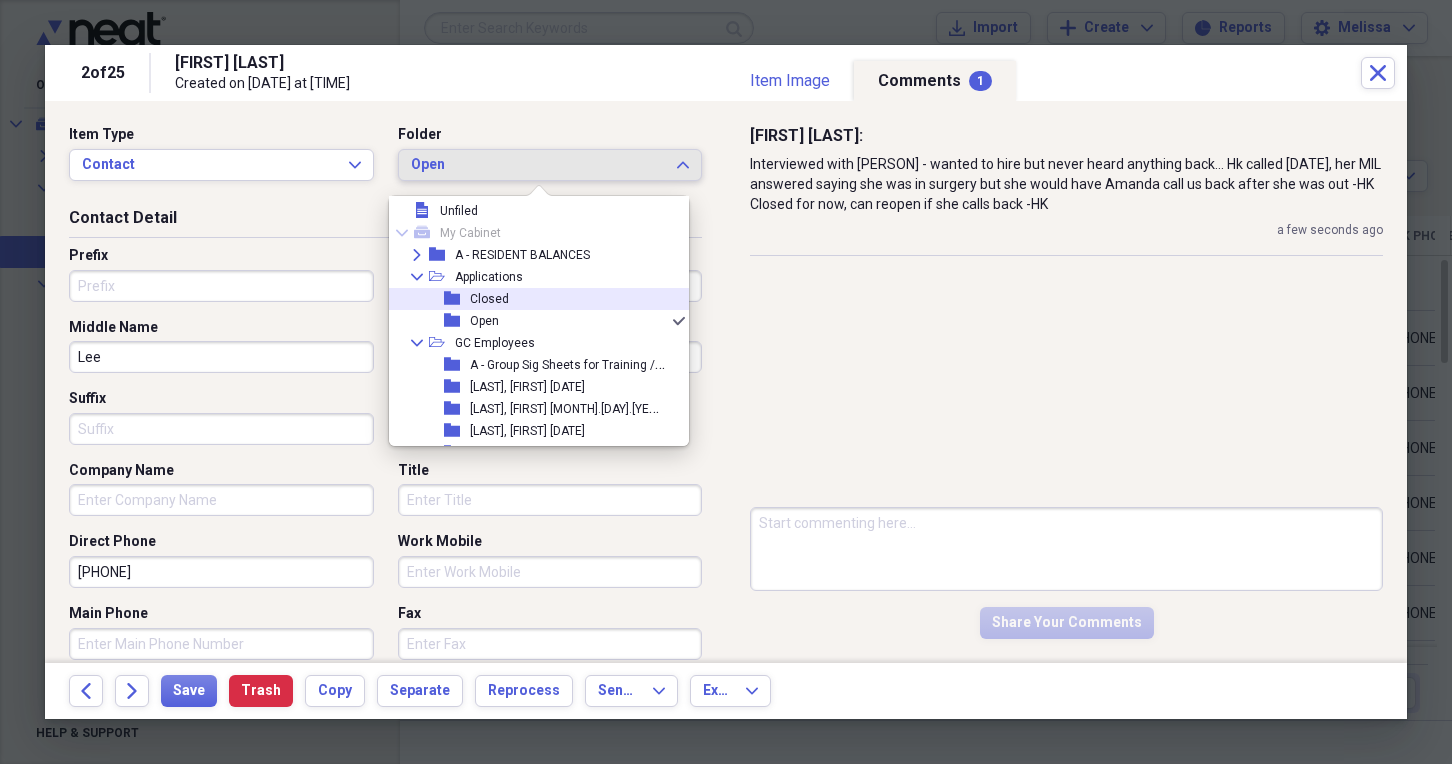 click on "folder Closed" at bounding box center (531, 299) 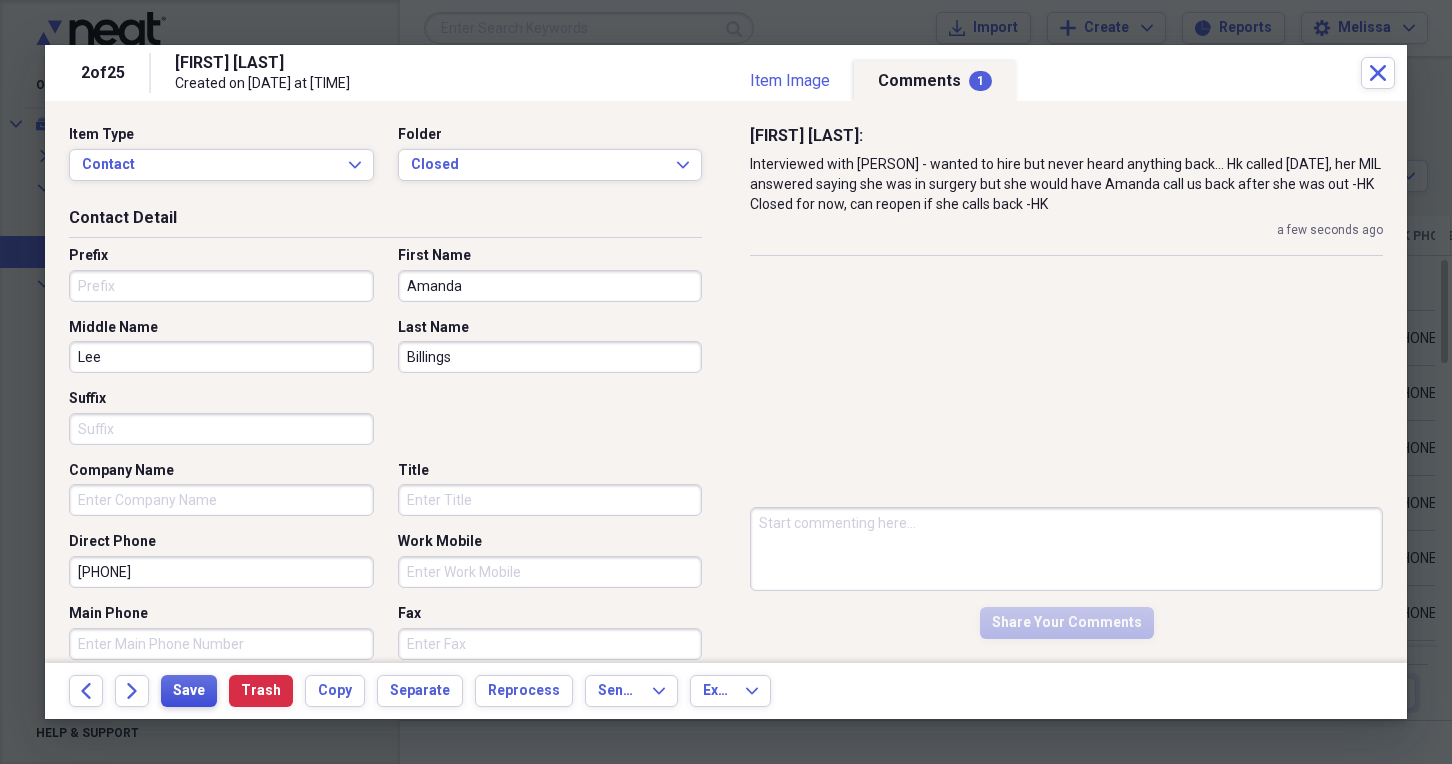 click on "Save" at bounding box center (189, 691) 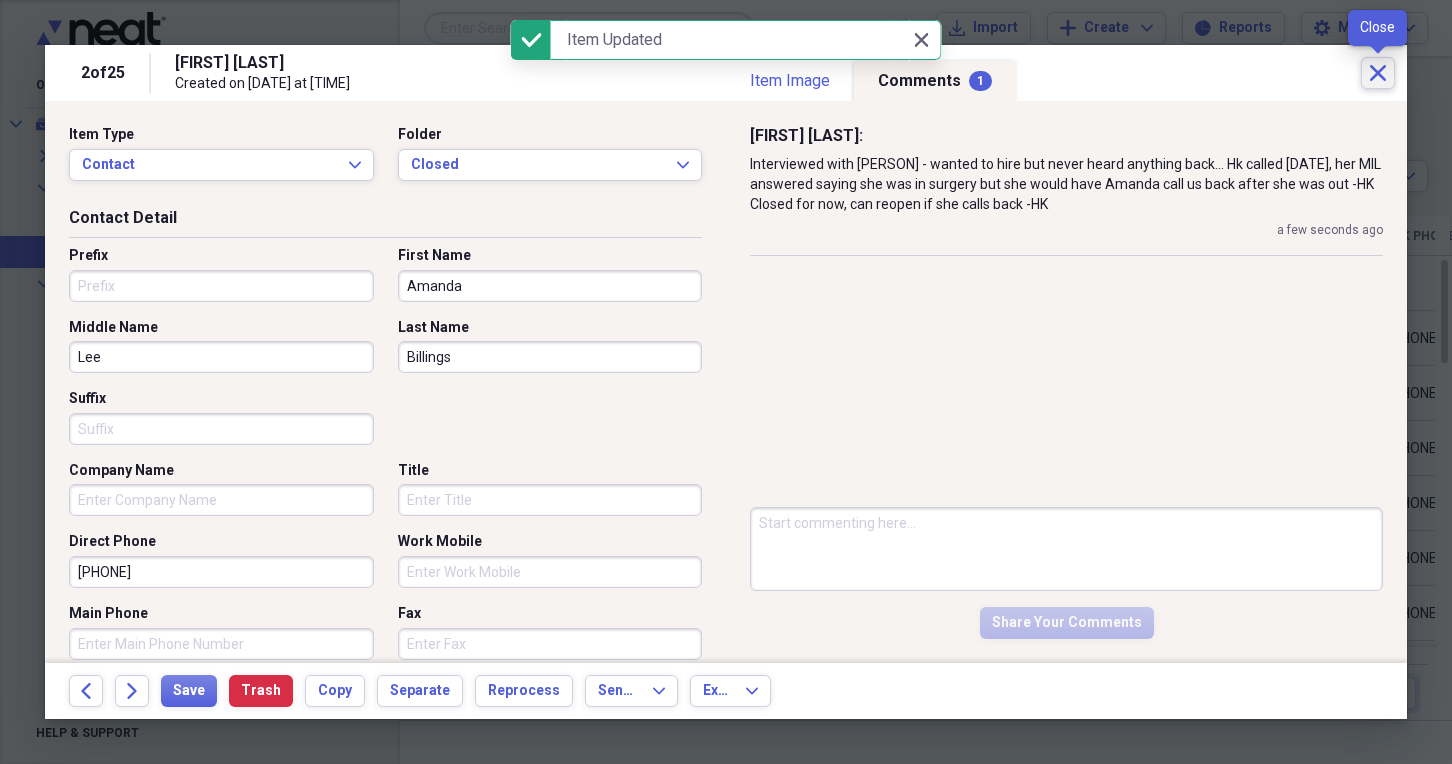 click on "Close" 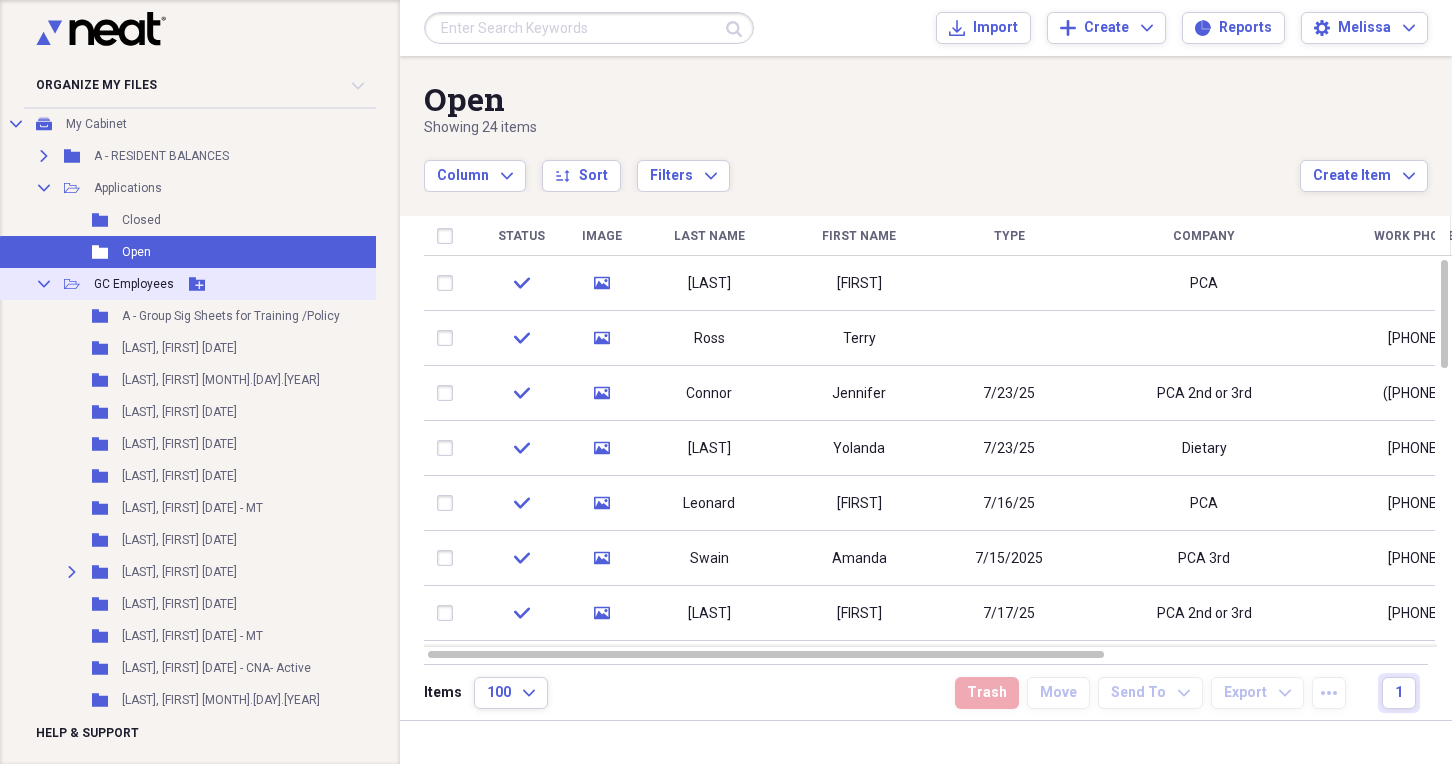 click 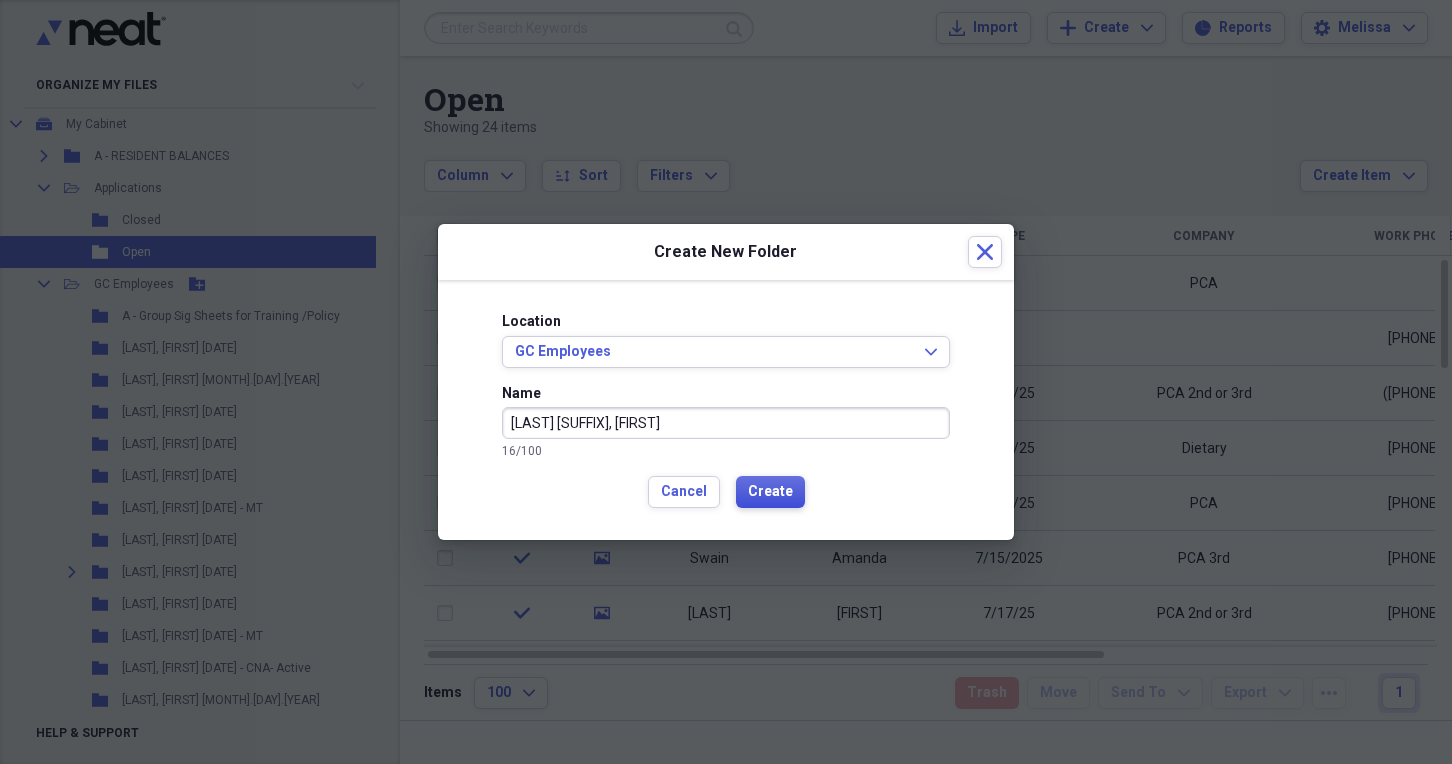 type on "[LAST] [SUFFIX], [FIRST]" 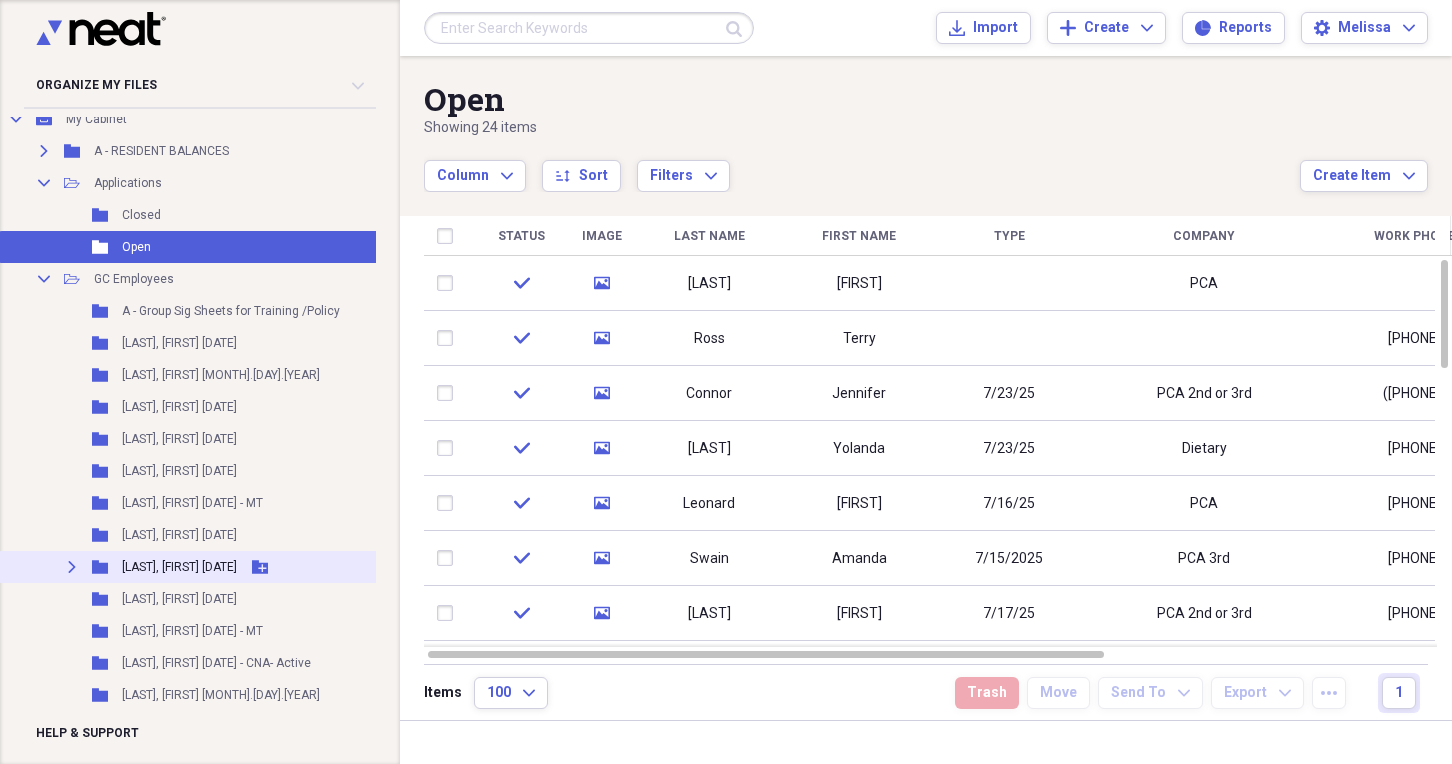 scroll, scrollTop: 100, scrollLeft: 0, axis: vertical 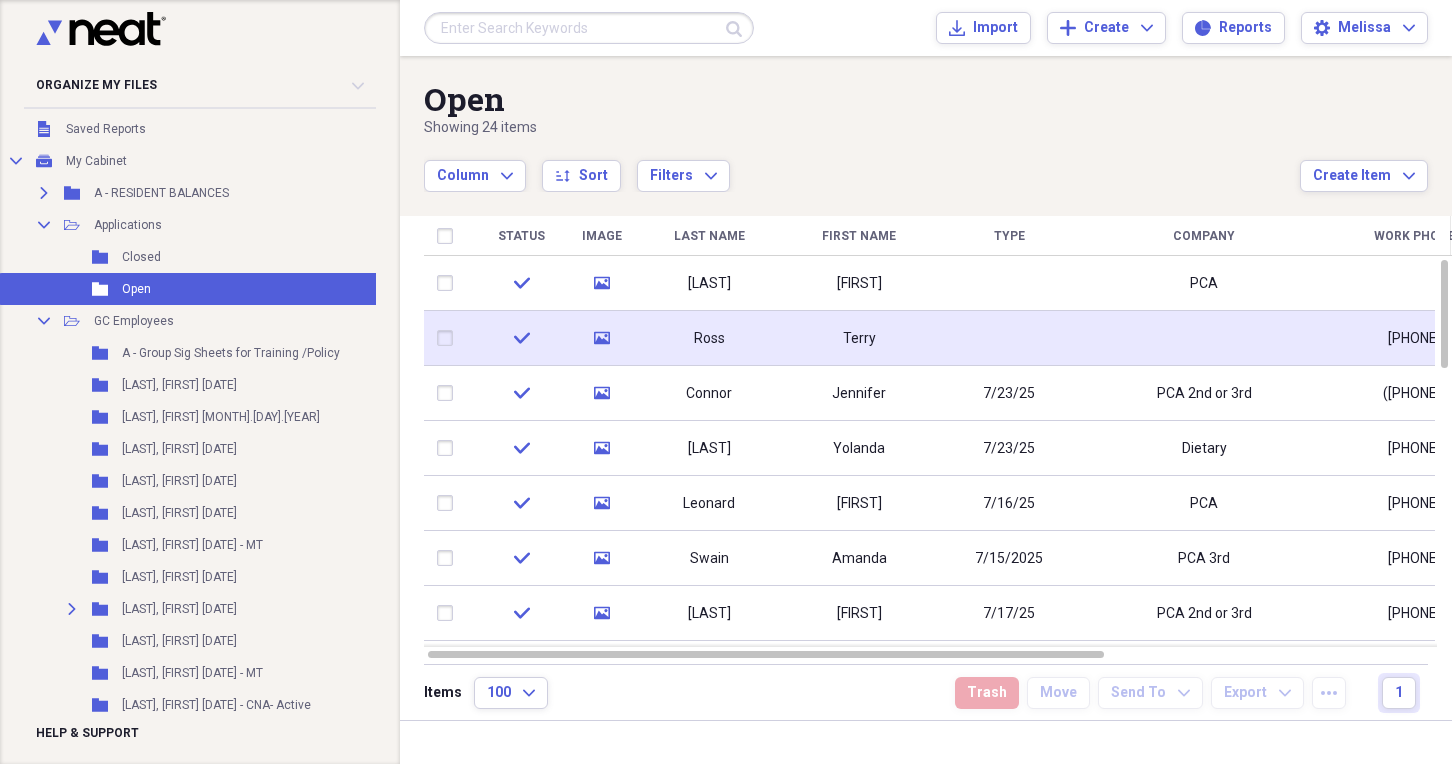 click on "Terry" at bounding box center [859, 338] 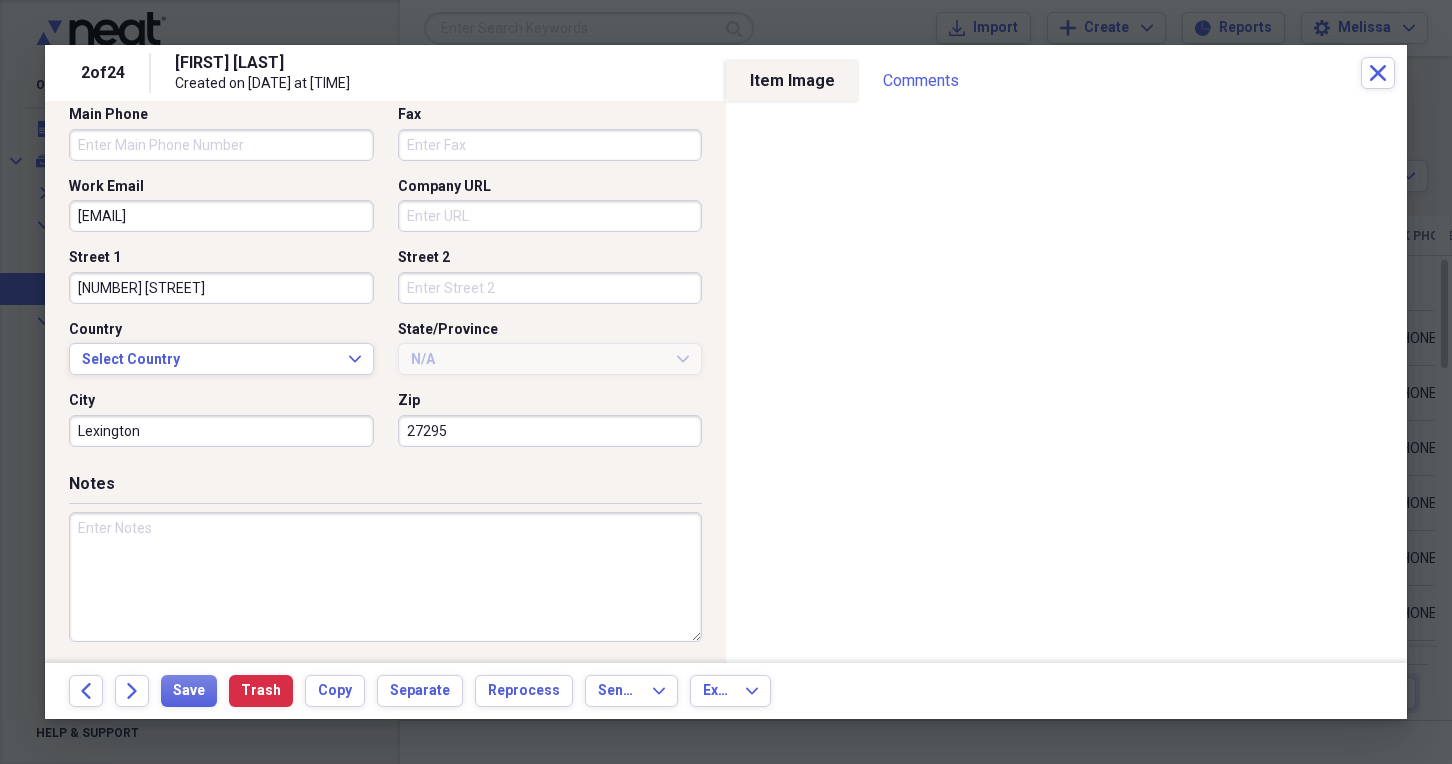 scroll, scrollTop: 500, scrollLeft: 0, axis: vertical 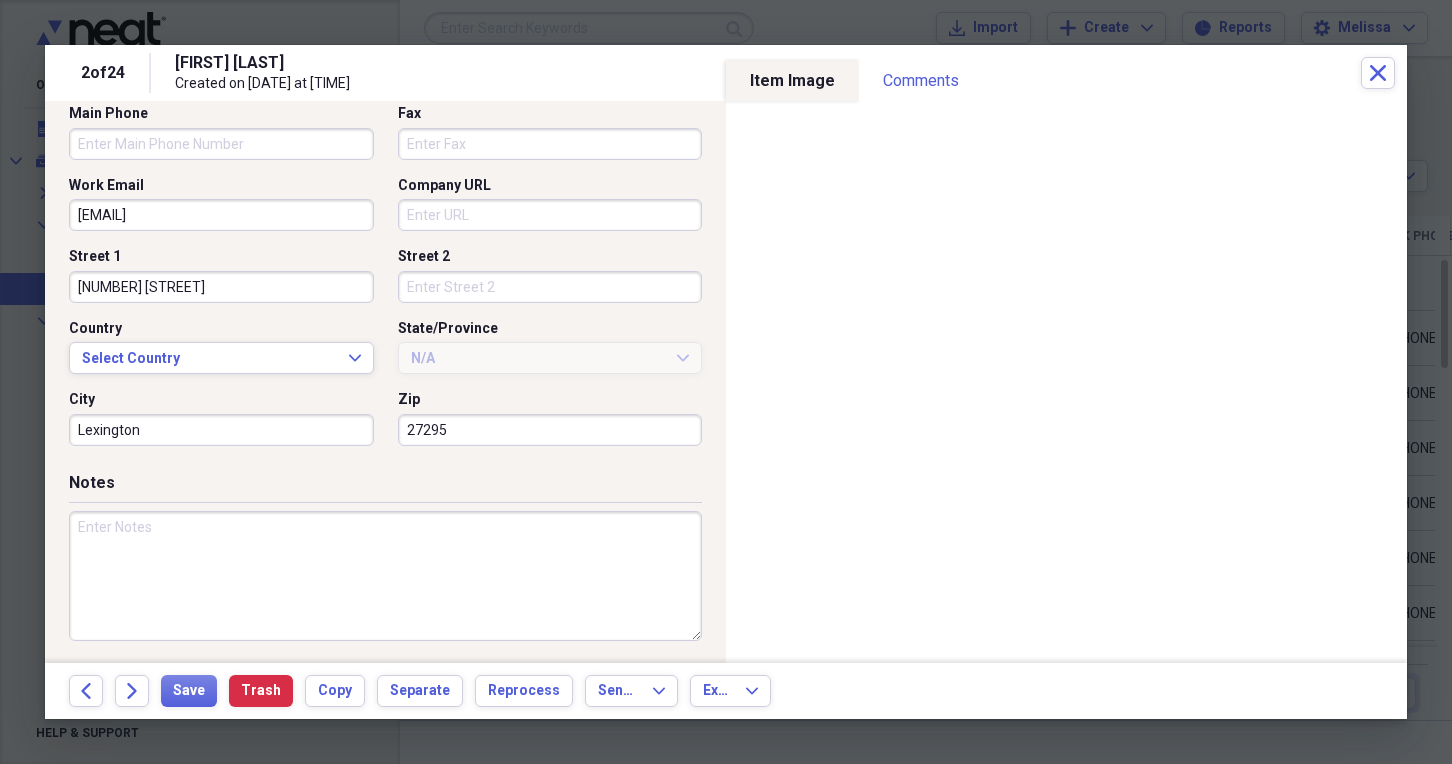 click on "[EMAIL]" at bounding box center (221, 215) 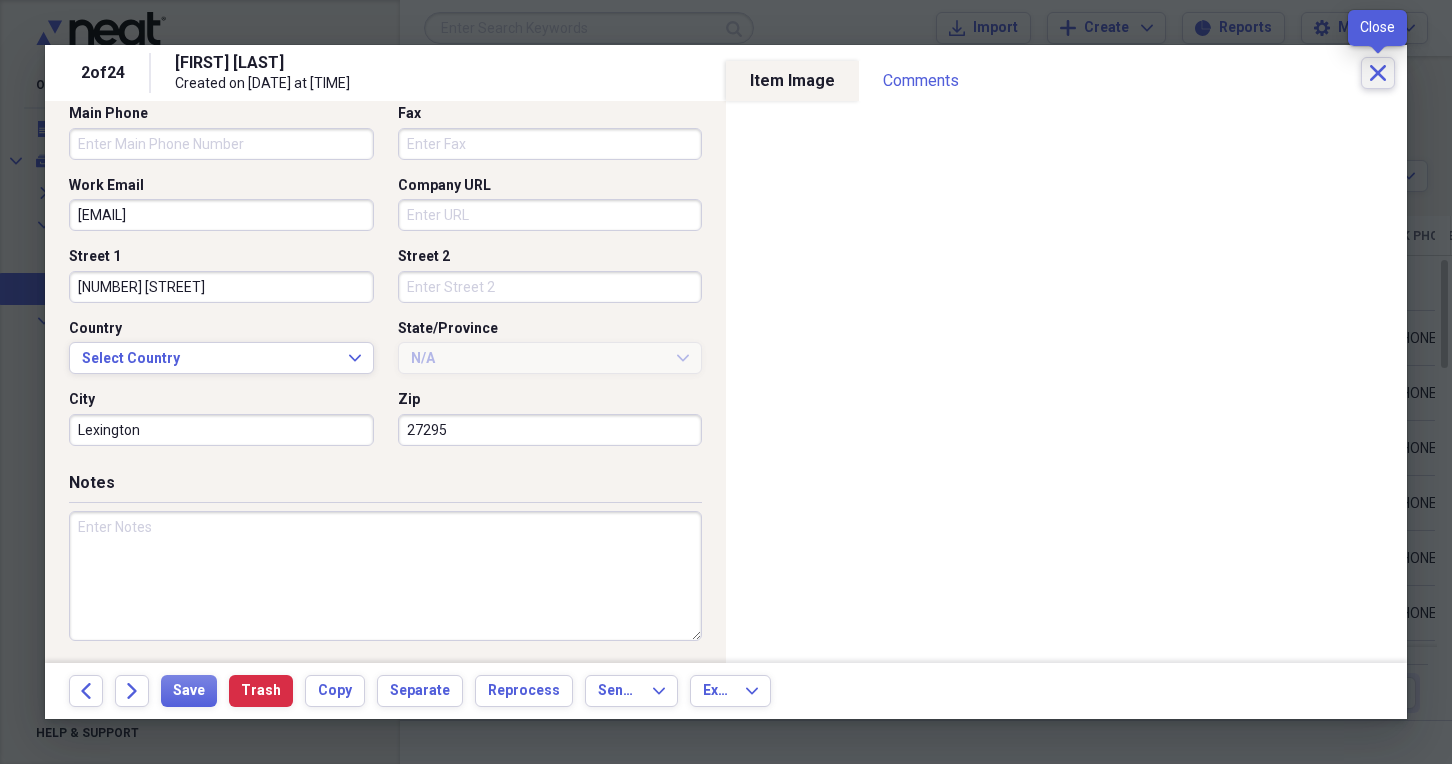 click on "Close" 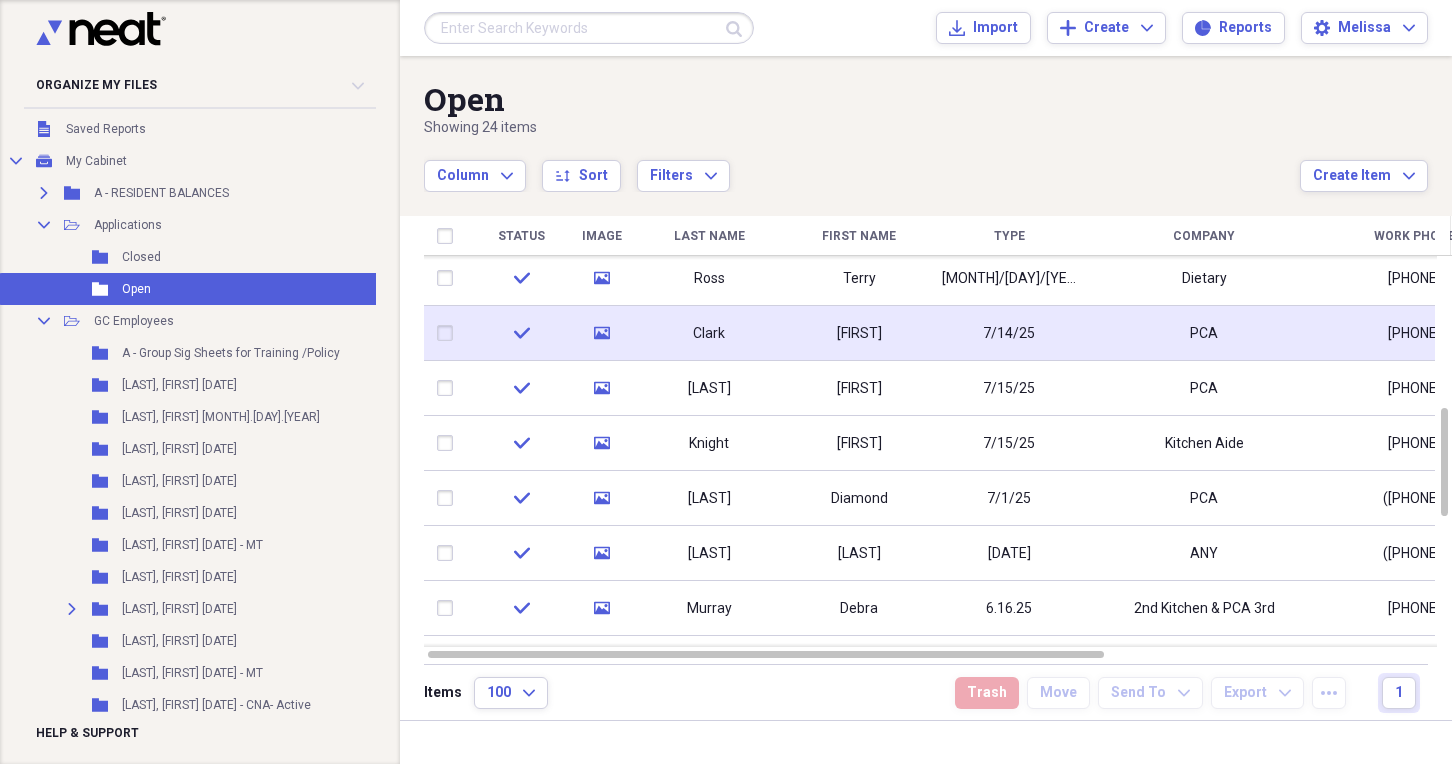 click on "[FIRST]" at bounding box center [859, 333] 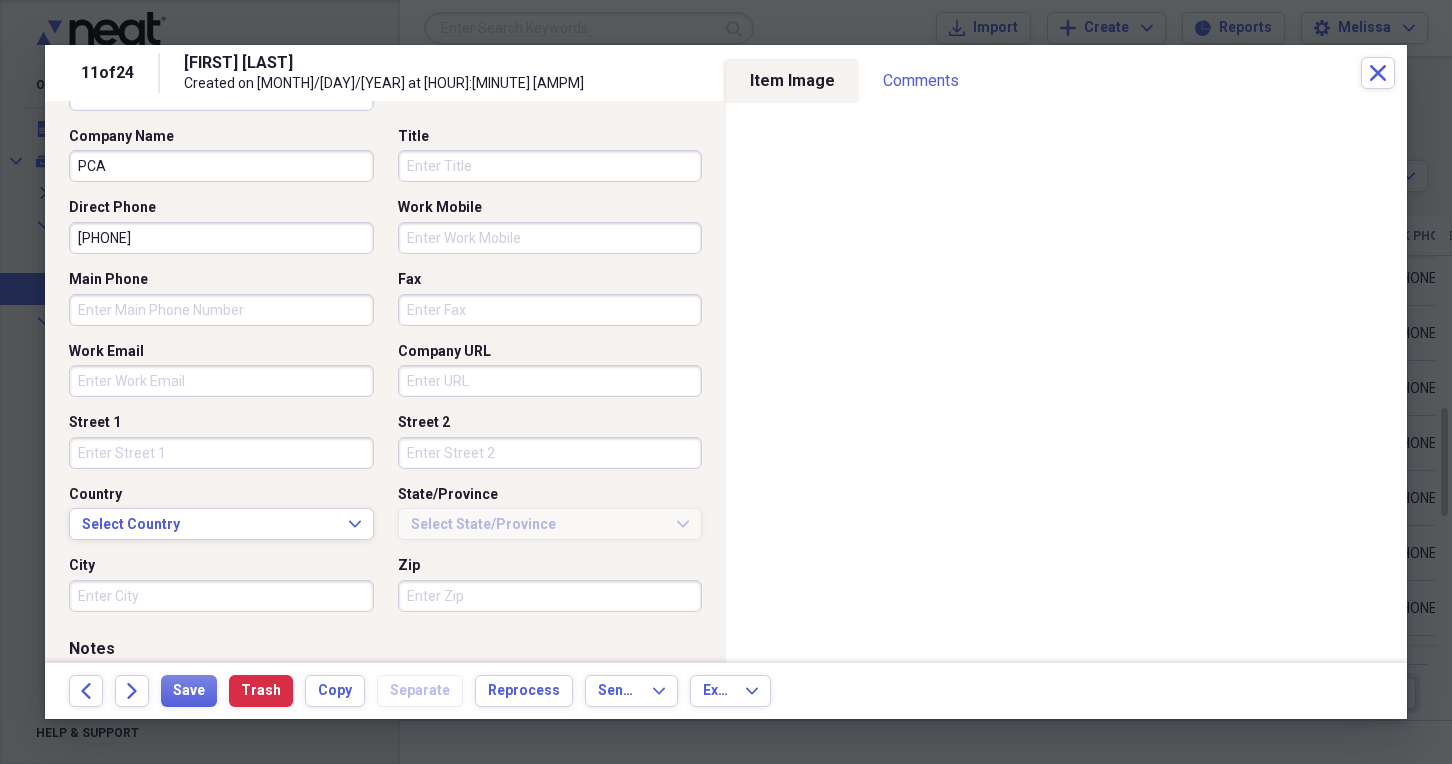 scroll, scrollTop: 300, scrollLeft: 0, axis: vertical 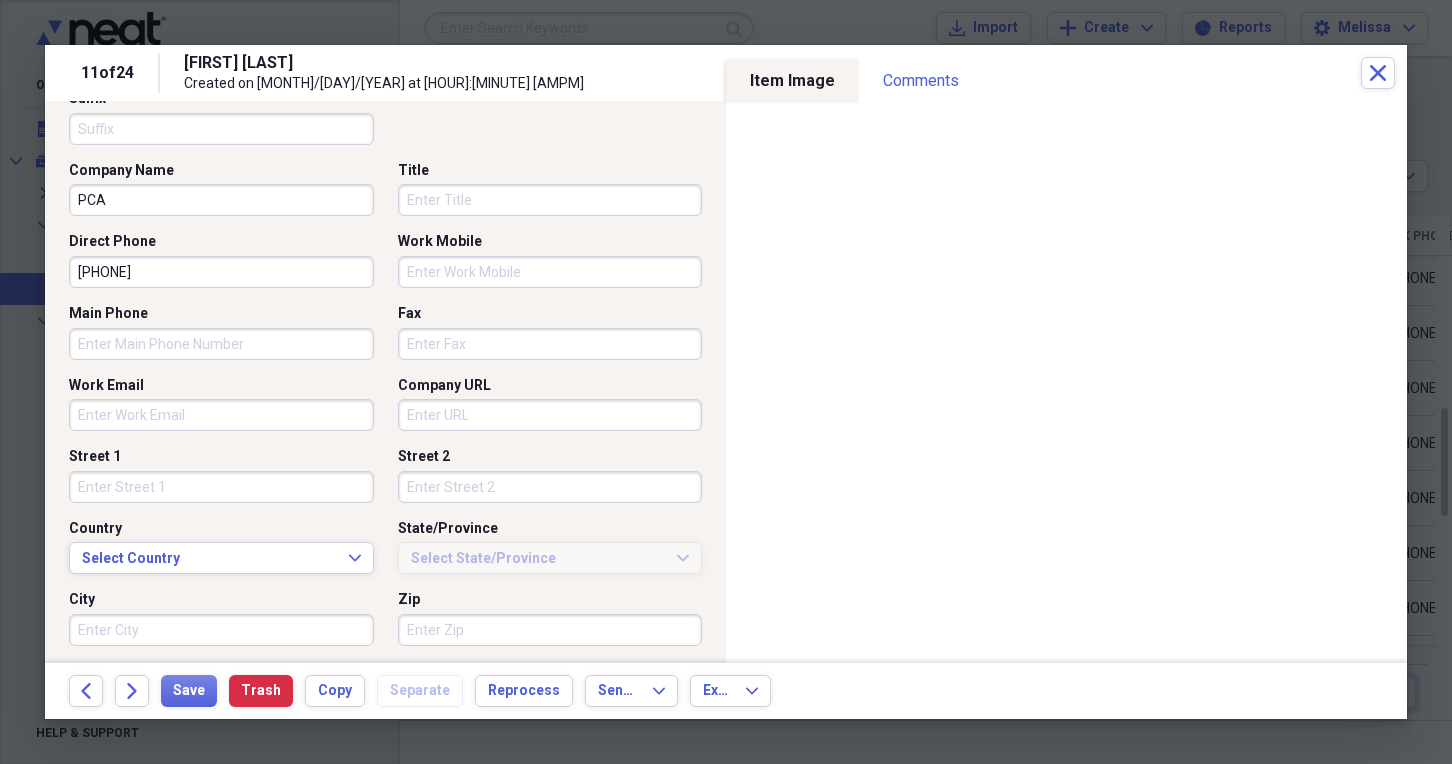 click on "Work Email" at bounding box center [221, 415] 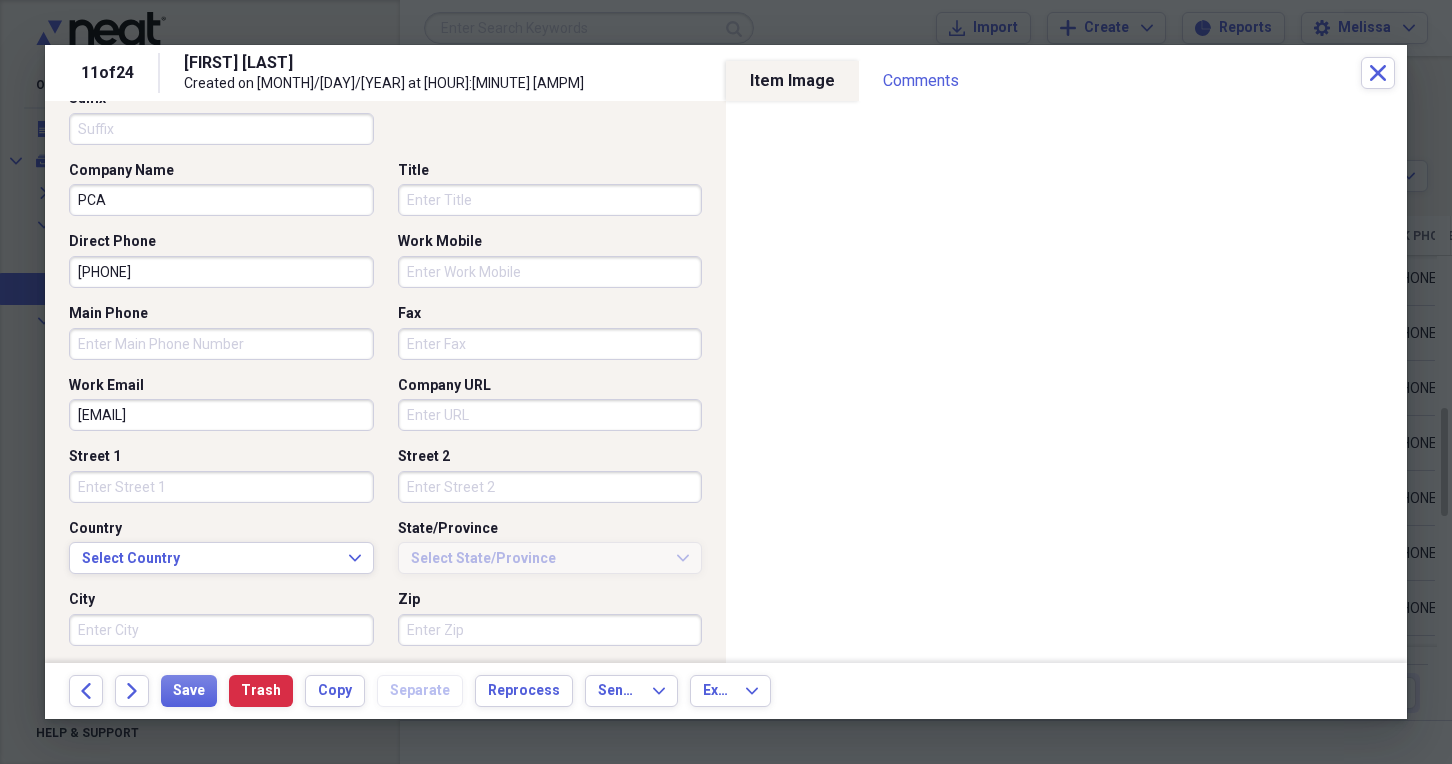 drag, startPoint x: 155, startPoint y: 391, endPoint x: 74, endPoint y: 384, distance: 81.3019 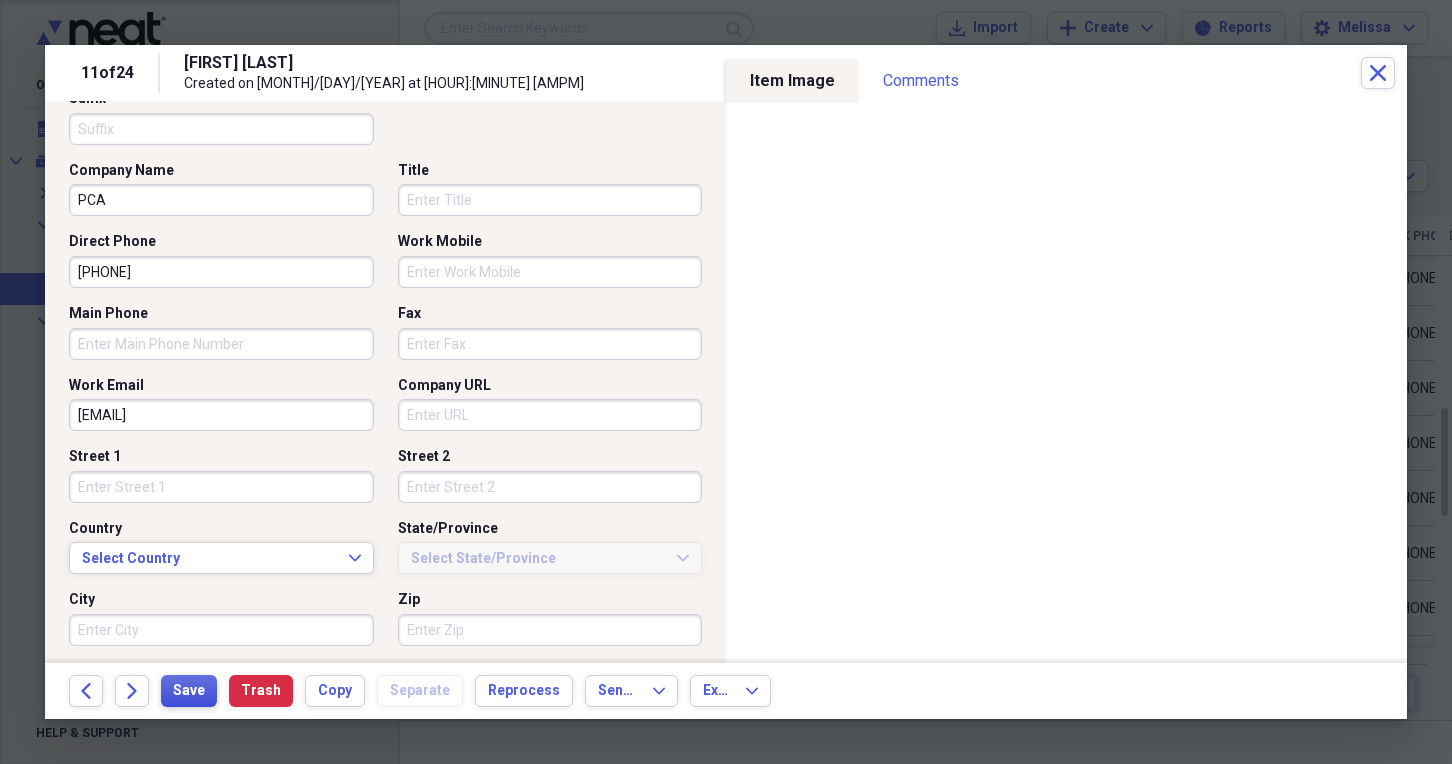 type on "[EMAIL]" 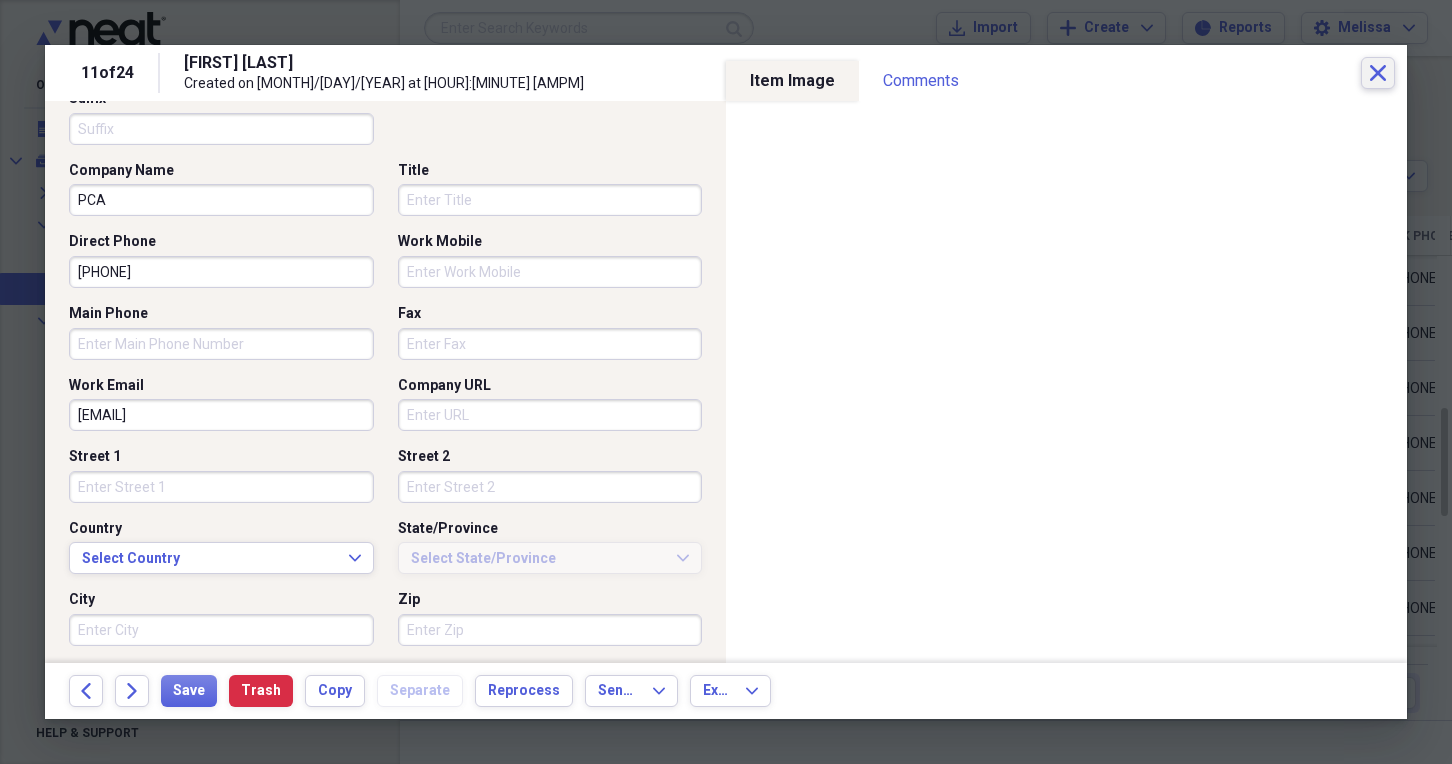 click on "Close" at bounding box center [1378, 73] 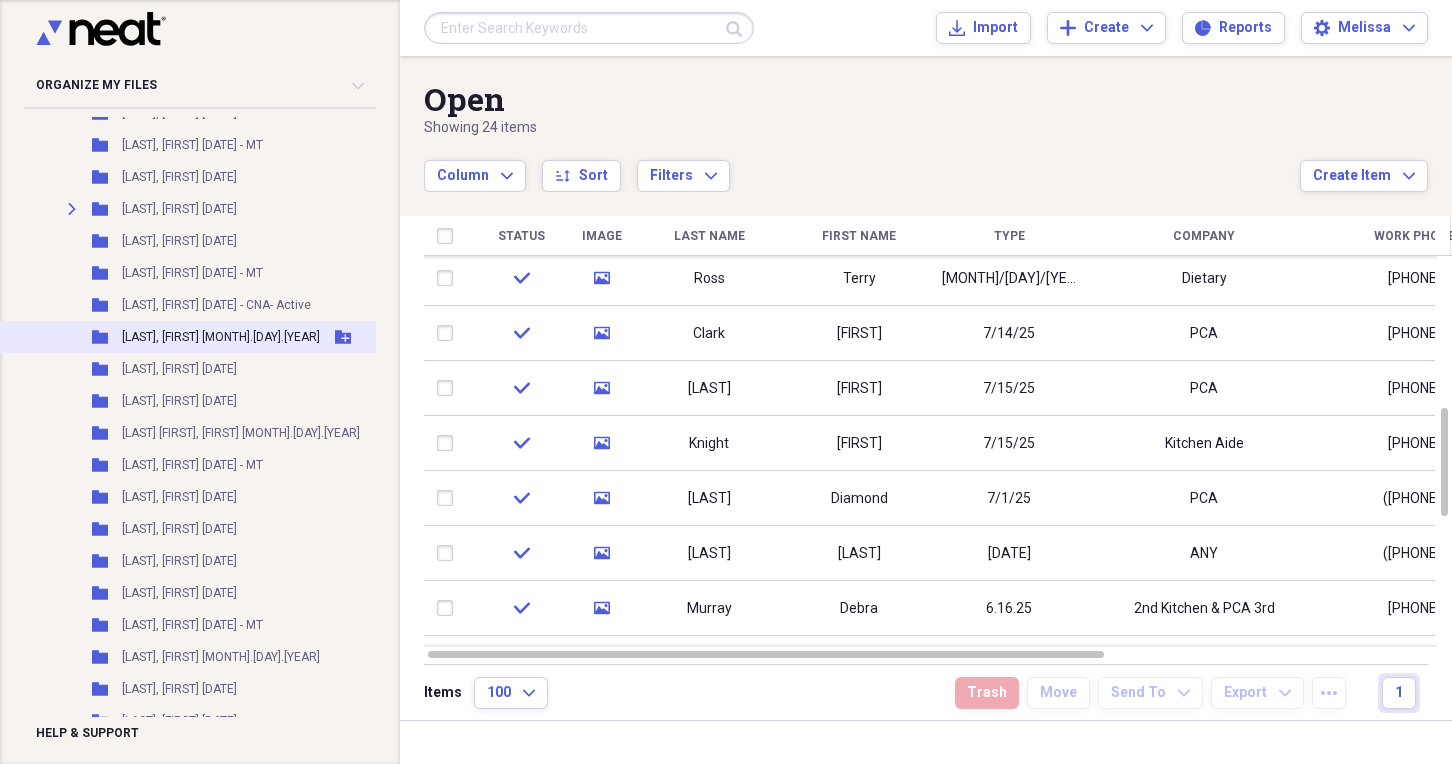 scroll, scrollTop: 400, scrollLeft: 0, axis: vertical 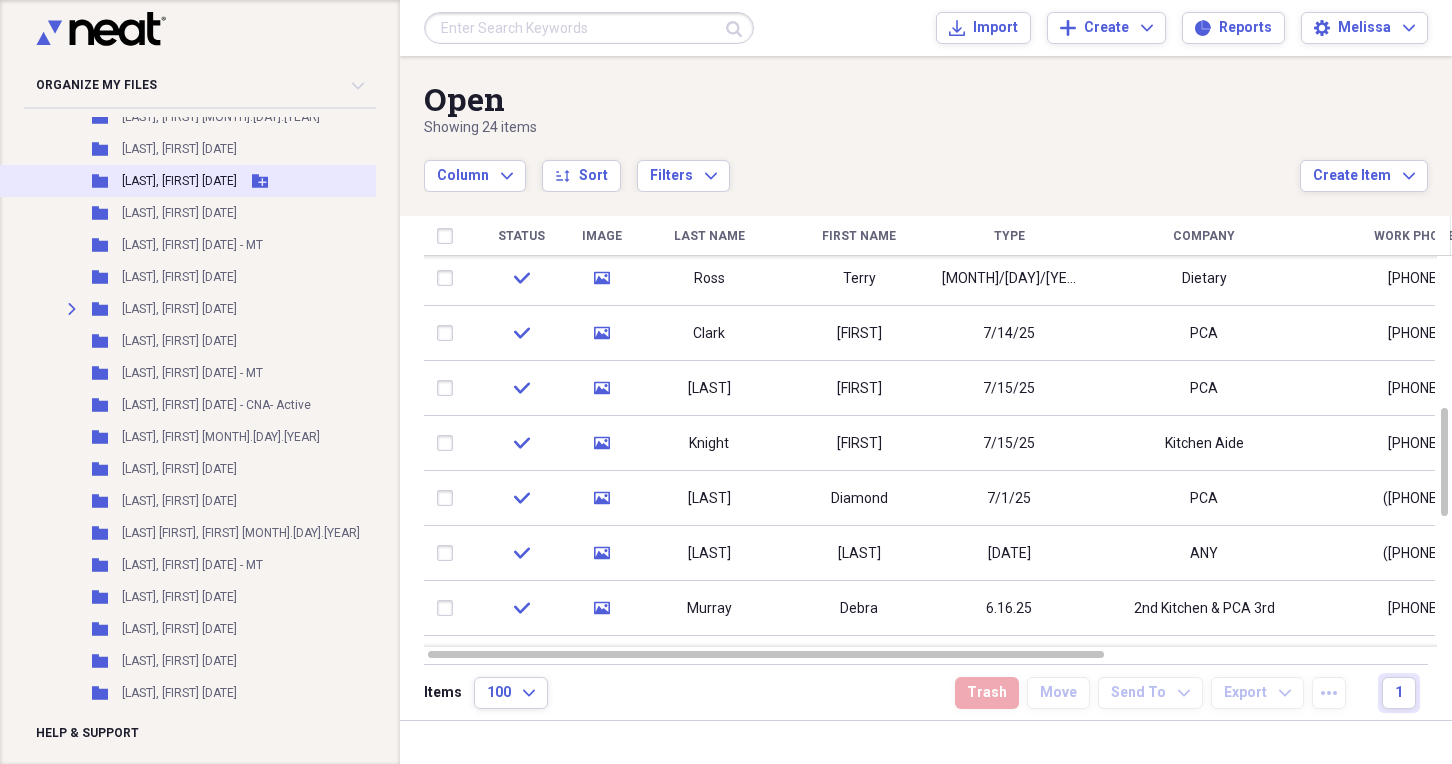 click on "[LAST], [FIRST] [DATE]" at bounding box center (179, 181) 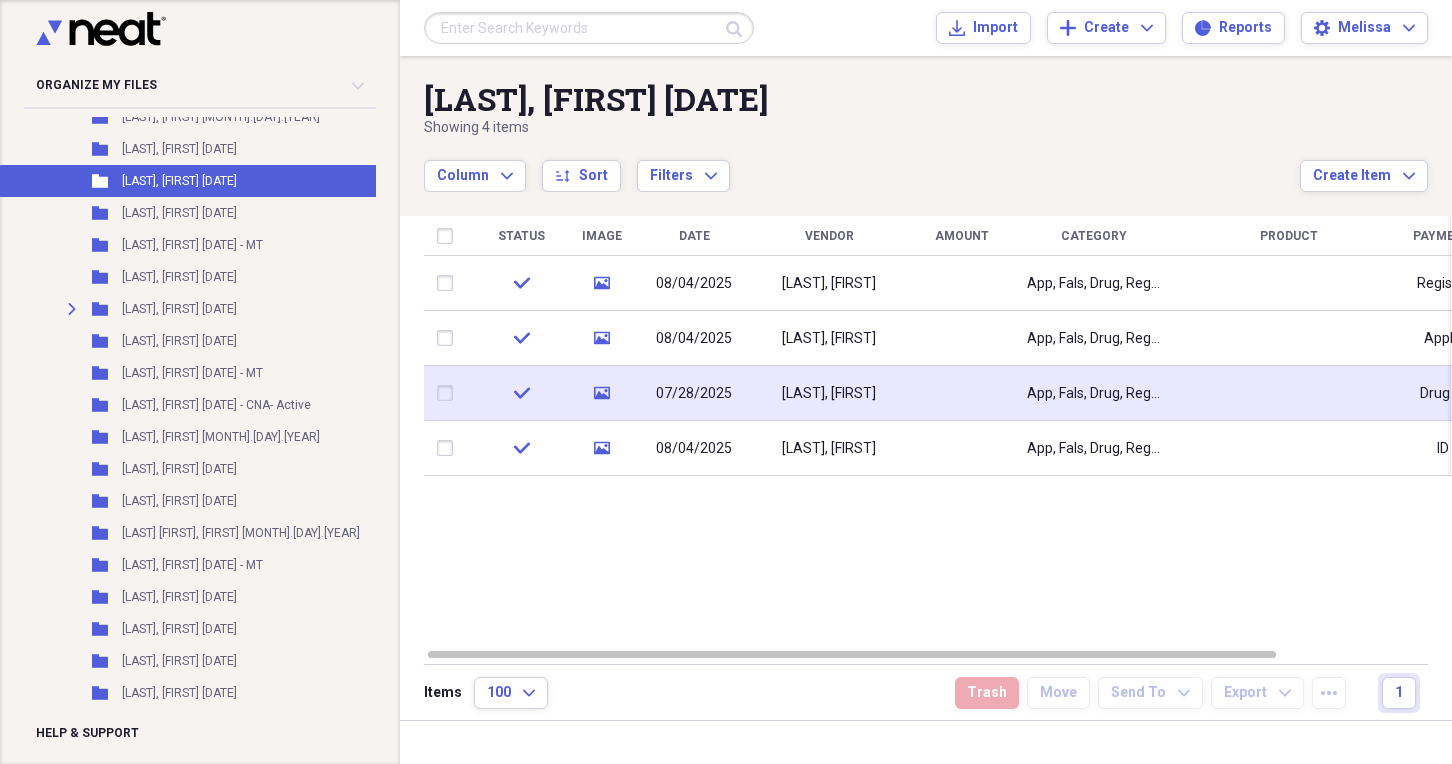 click at bounding box center [1289, 393] 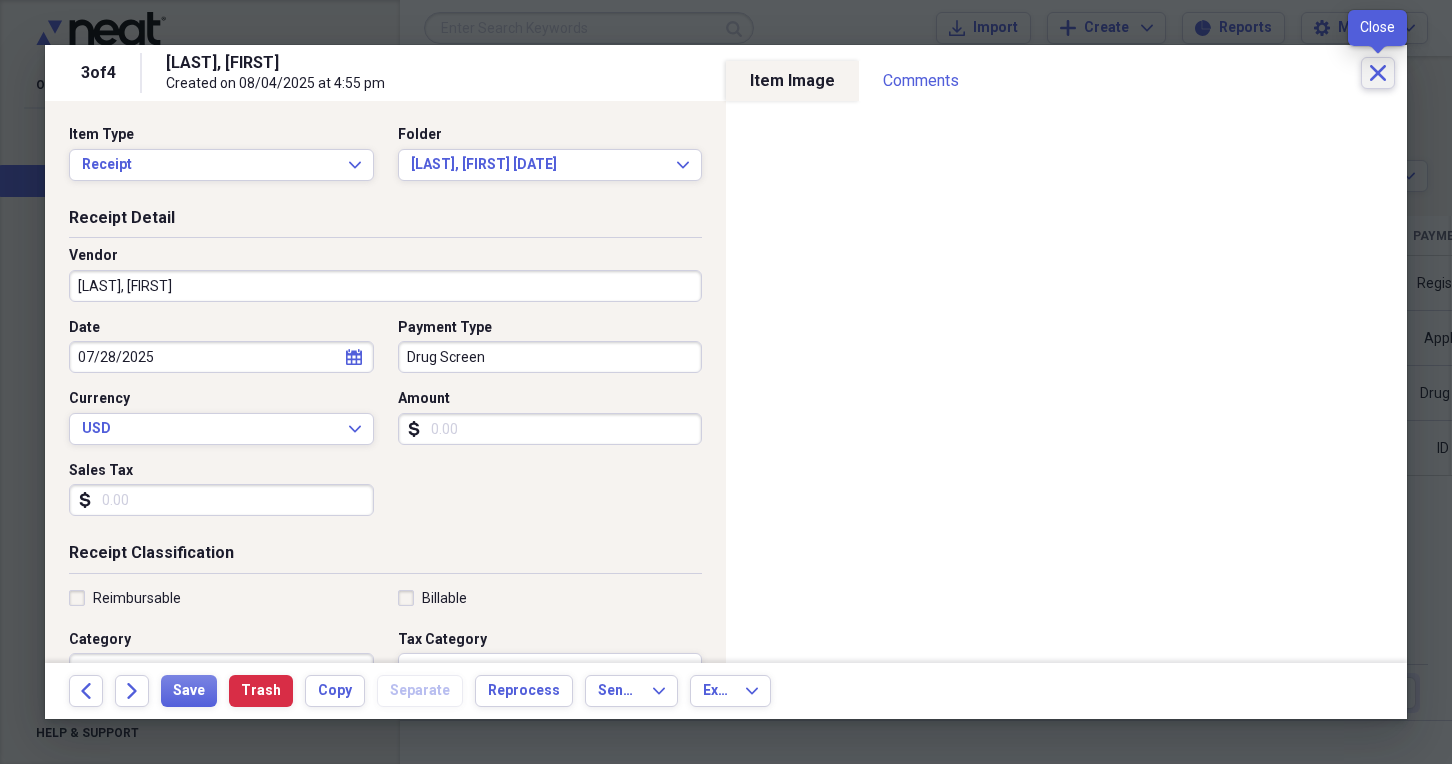 click 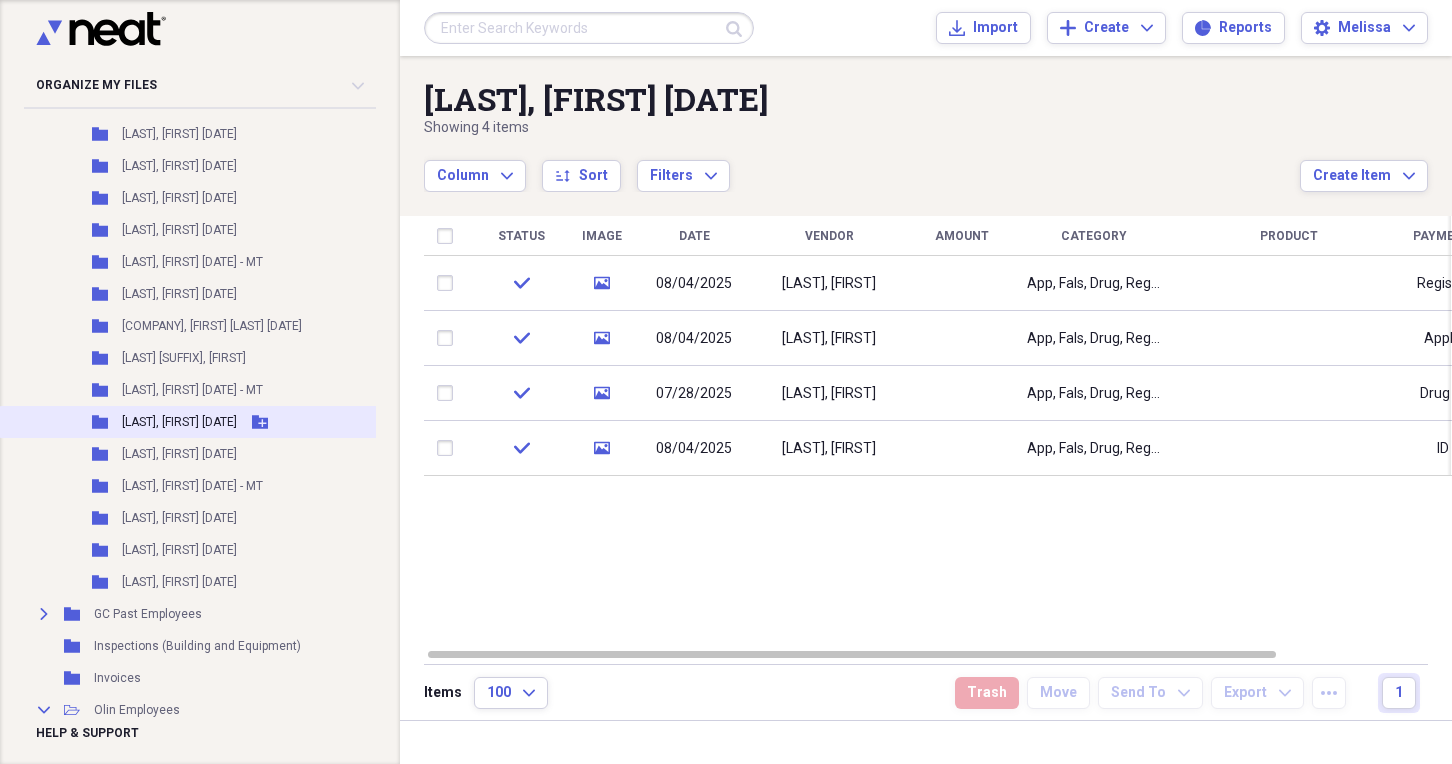 scroll, scrollTop: 1100, scrollLeft: 0, axis: vertical 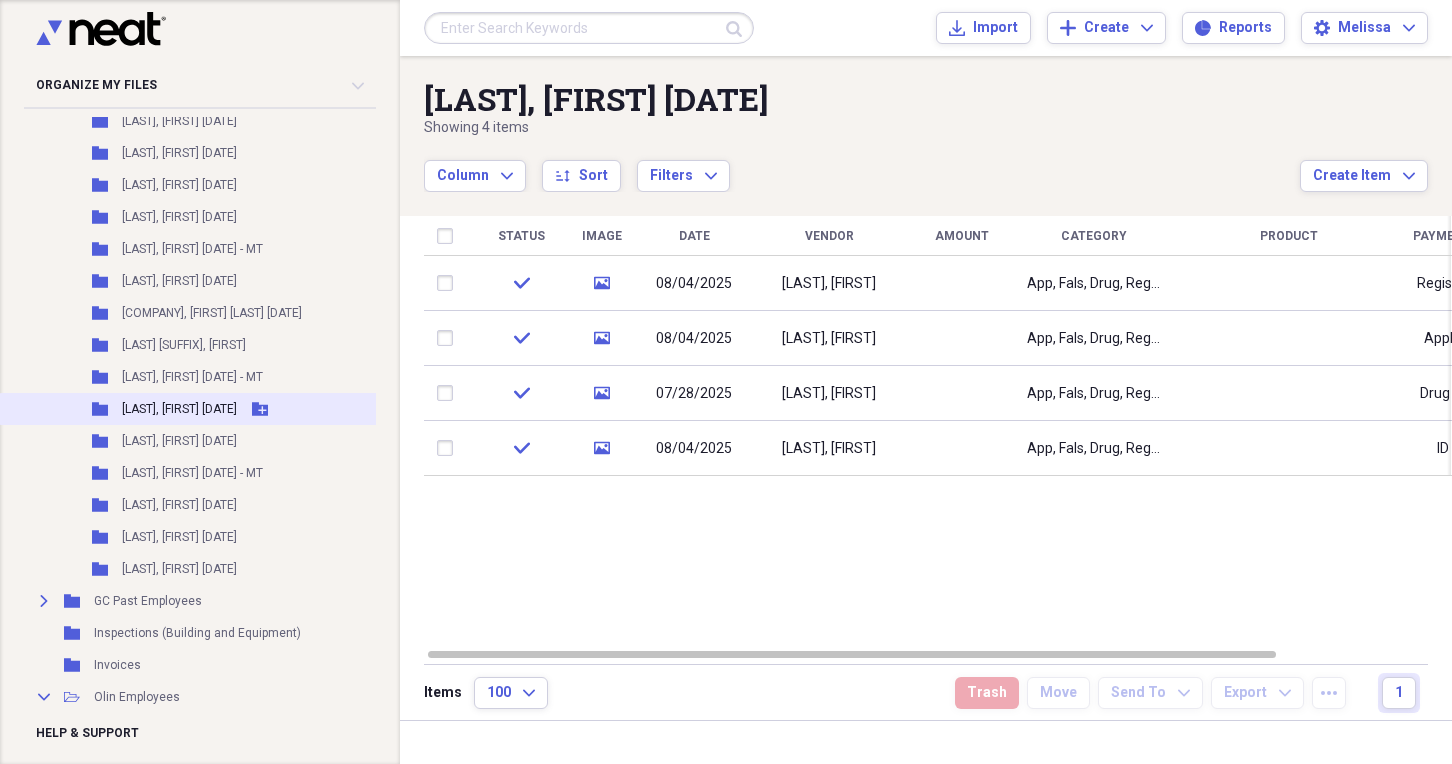 click on "[LAST], [FIRST] [DATE]" at bounding box center [179, 409] 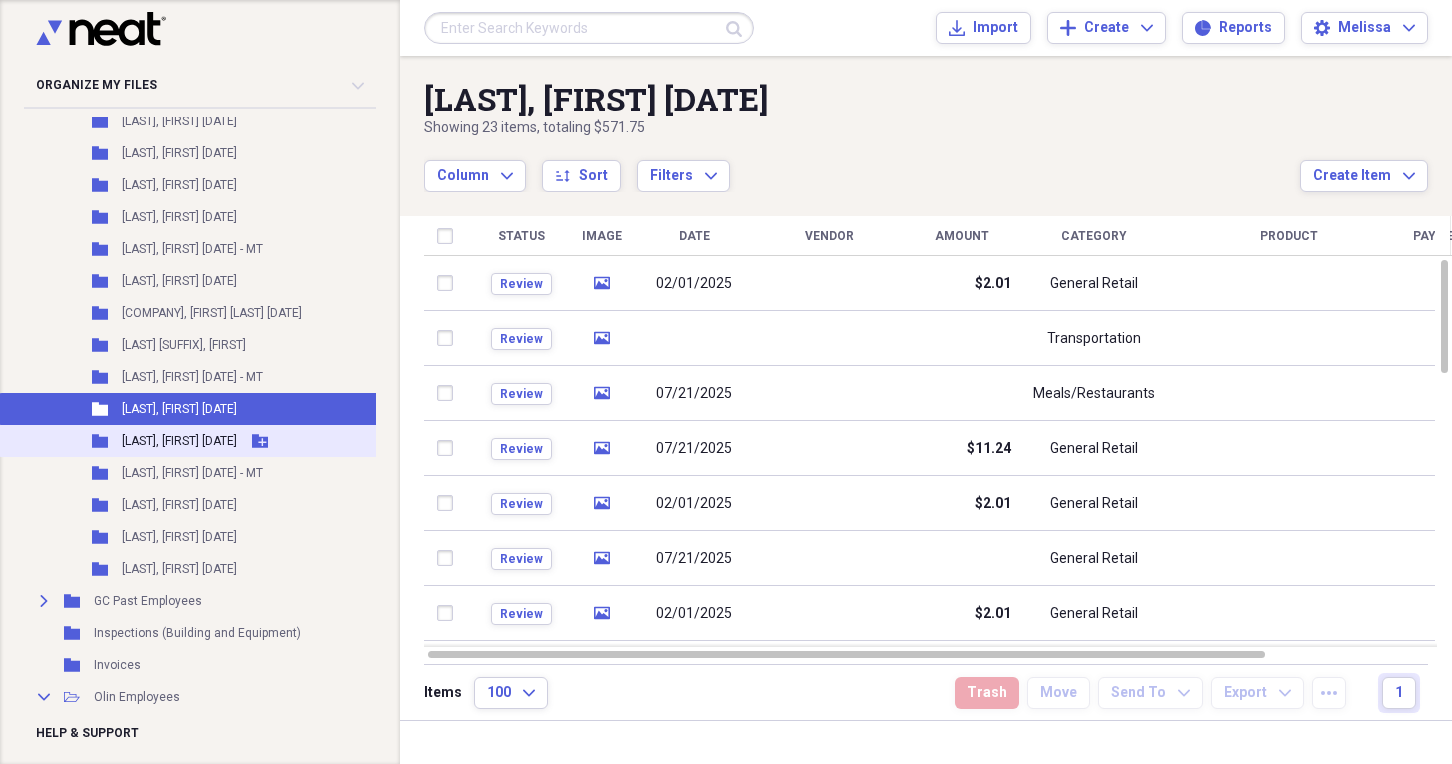 click on "Folder [LAST], [FIRST] [MONTH].[DAY].[YEAR] Add Folder" at bounding box center [210, 441] 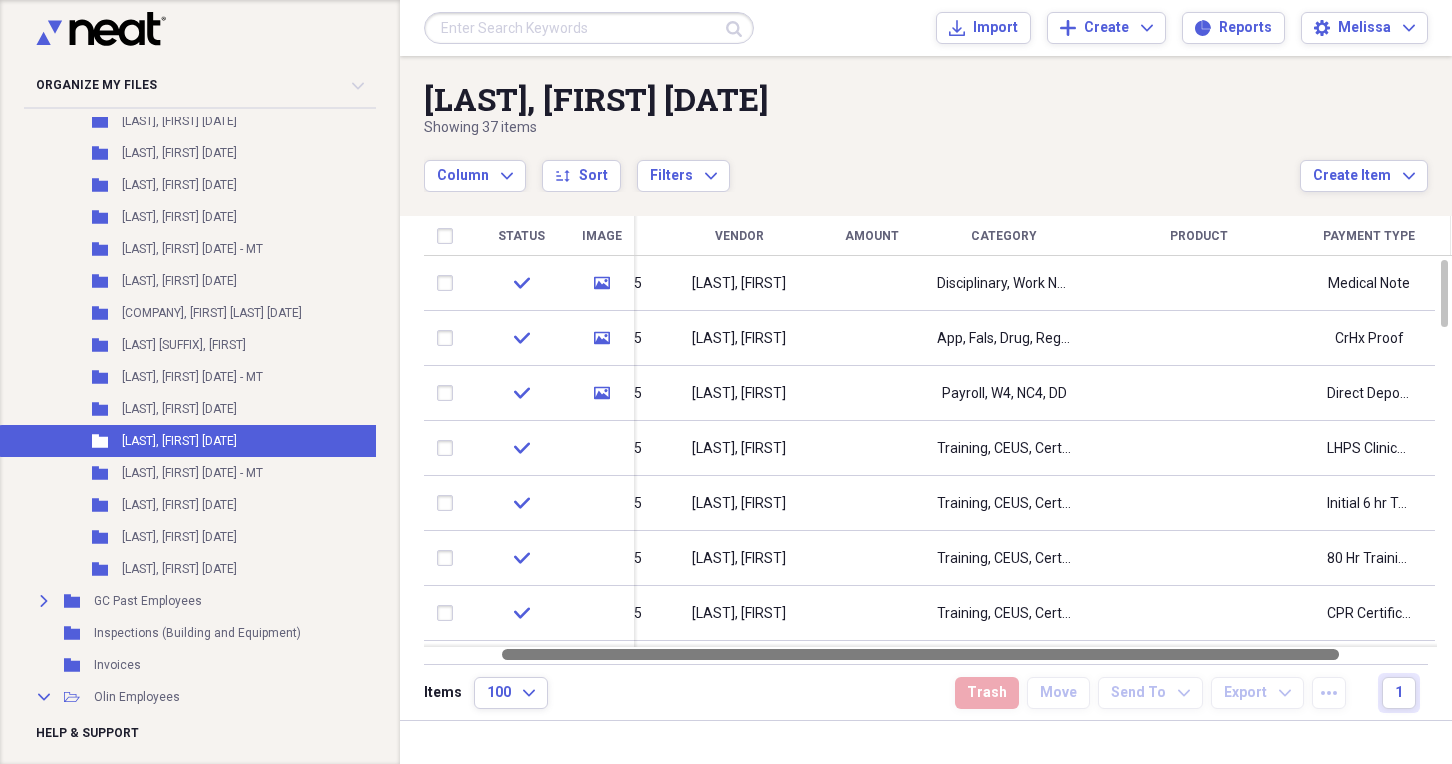 drag, startPoint x: 1087, startPoint y: 652, endPoint x: 1161, endPoint y: 653, distance: 74.00676 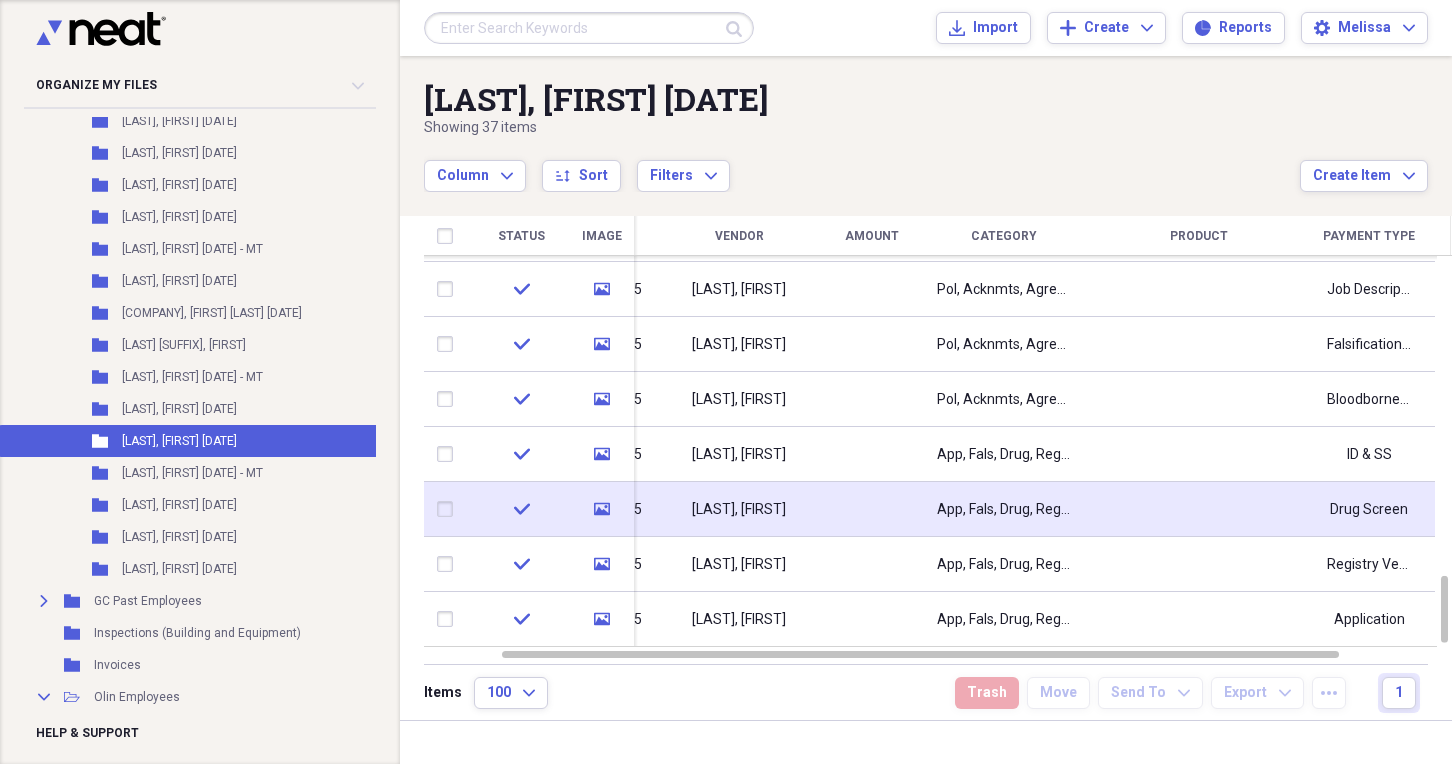 click at bounding box center (1199, 509) 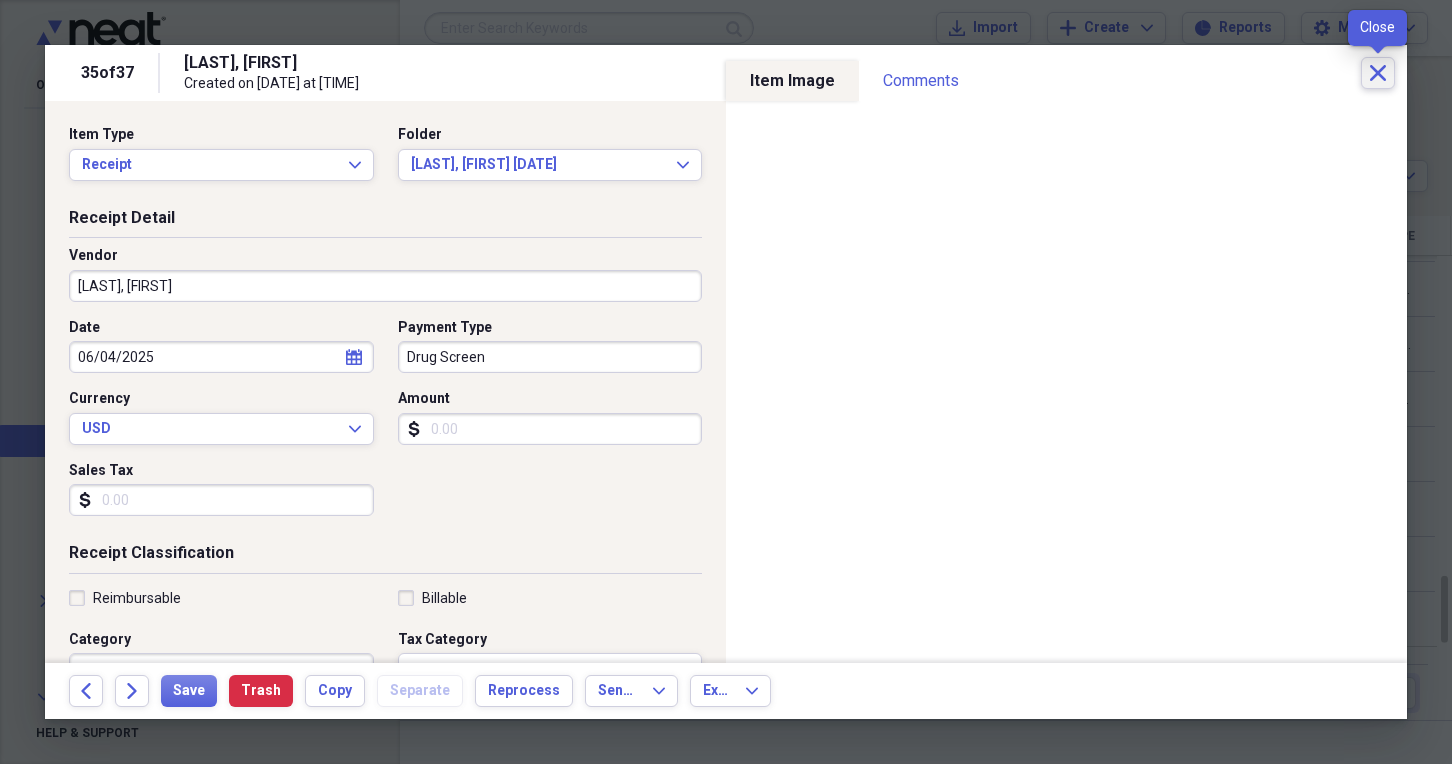 click on "Close" at bounding box center (1378, 73) 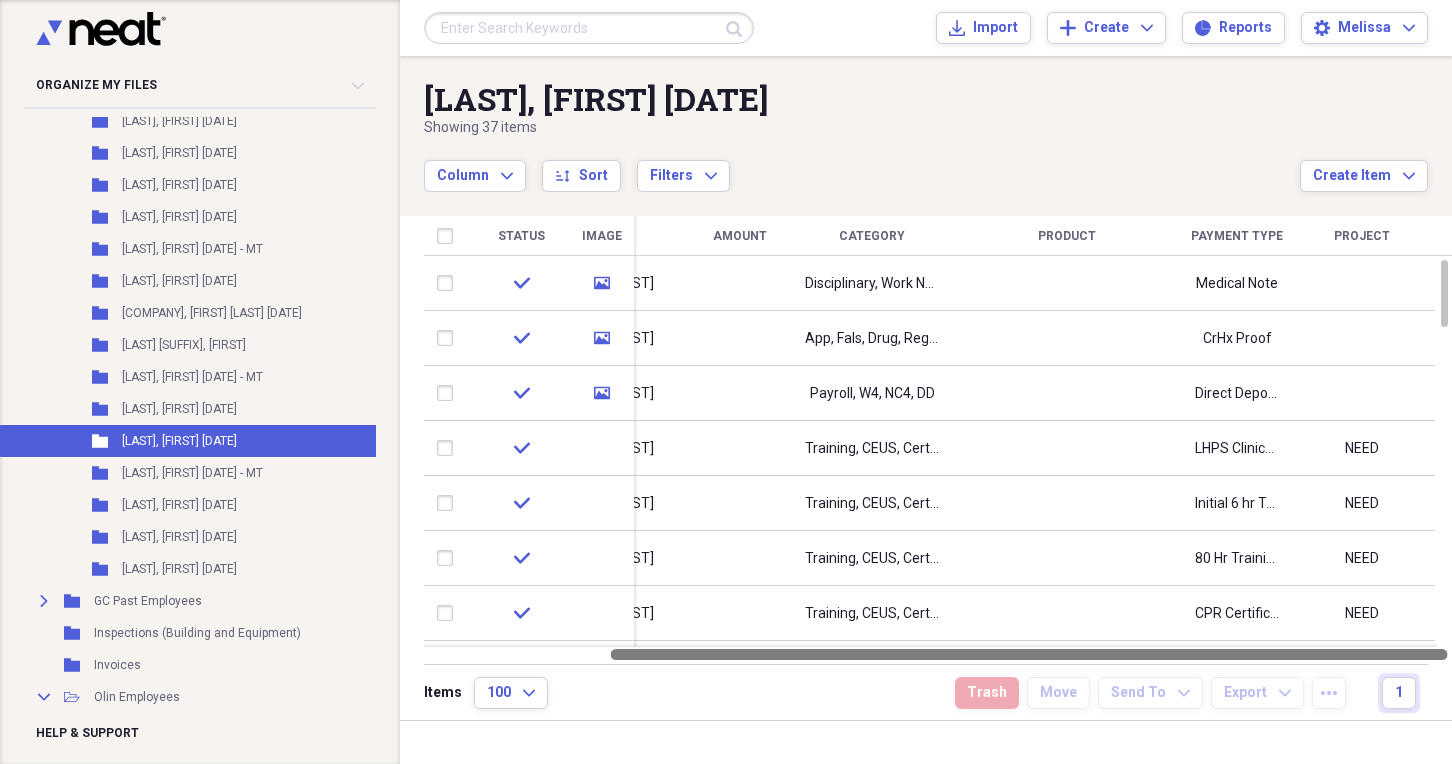 drag, startPoint x: 1159, startPoint y: 651, endPoint x: 1259, endPoint y: 662, distance: 100.60318 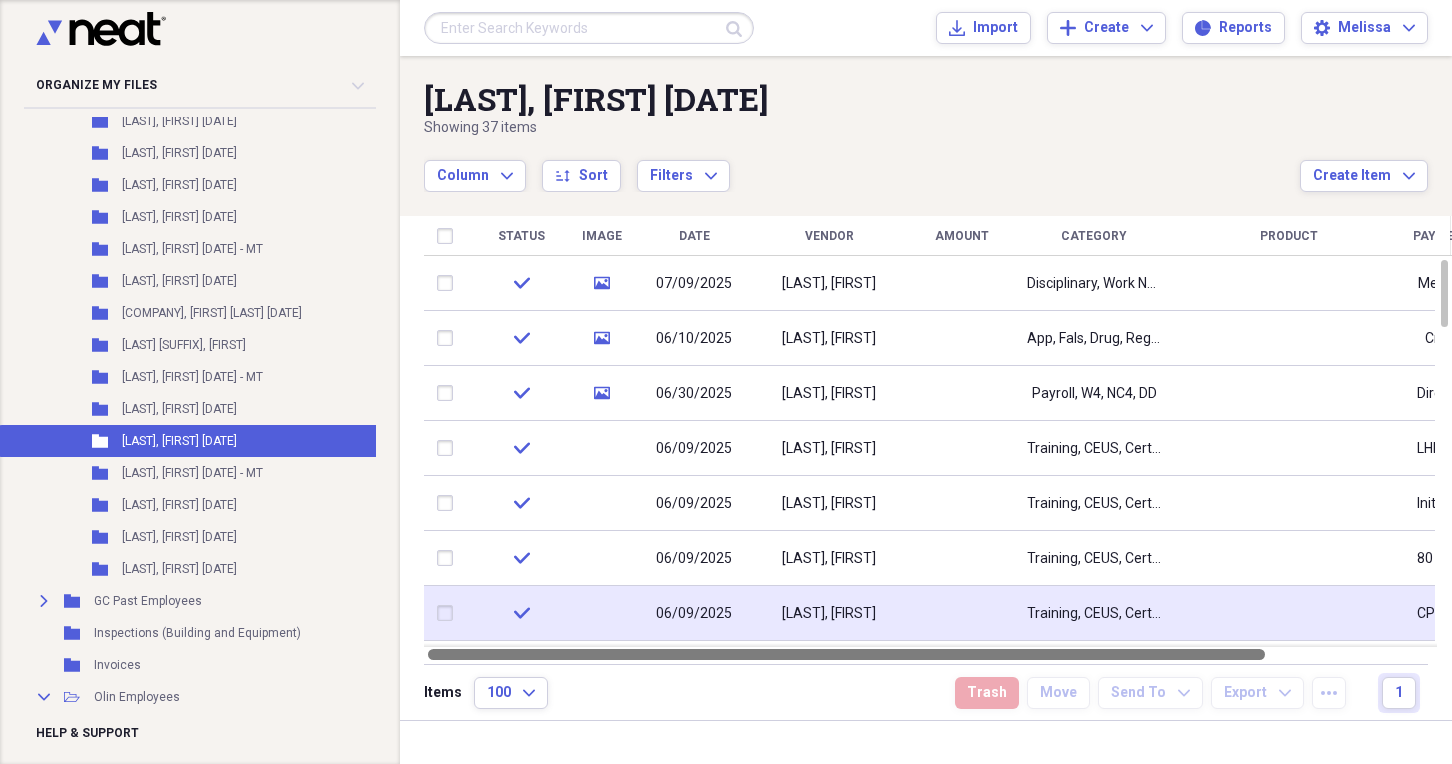 drag, startPoint x: 811, startPoint y: 654, endPoint x: 571, endPoint y: 637, distance: 240.60133 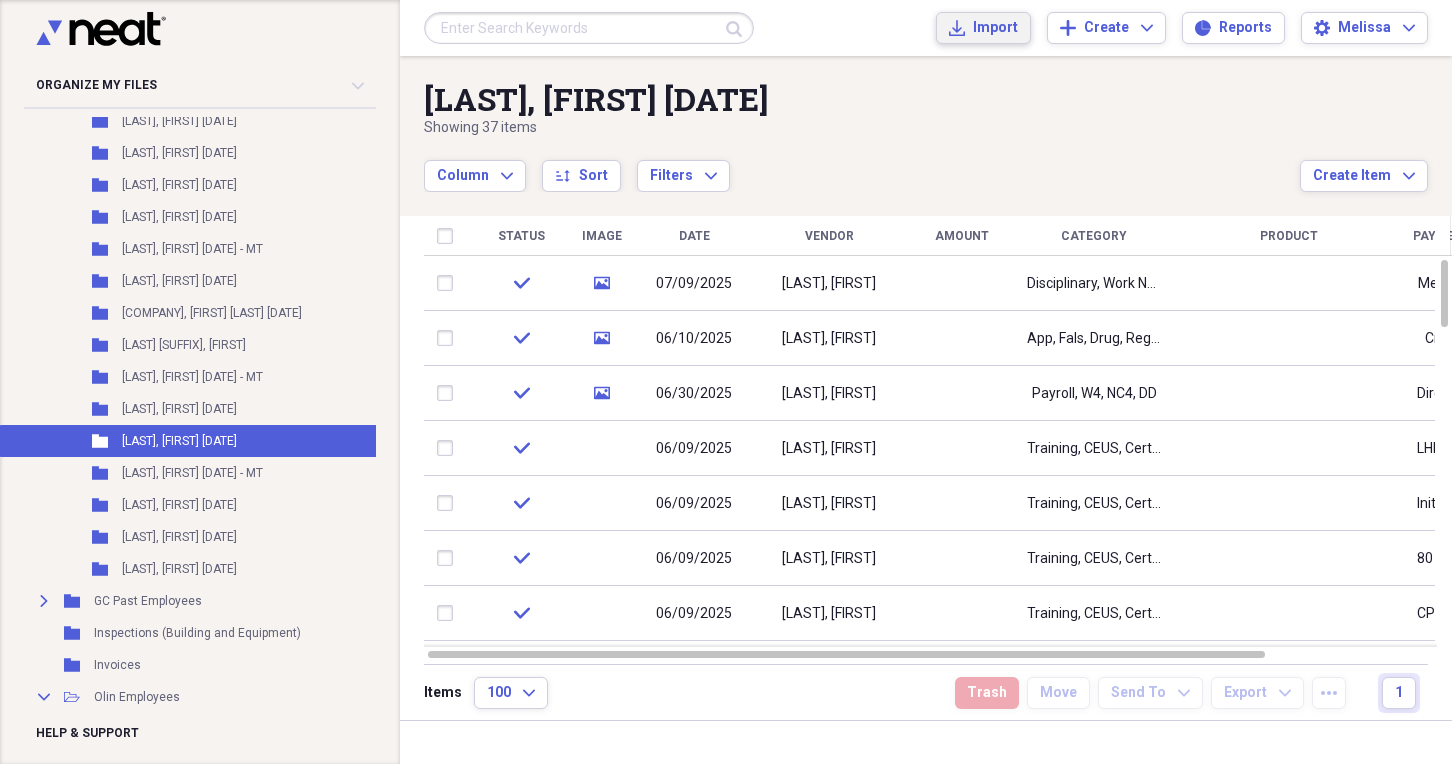 click on "Import Import" at bounding box center [983, 28] 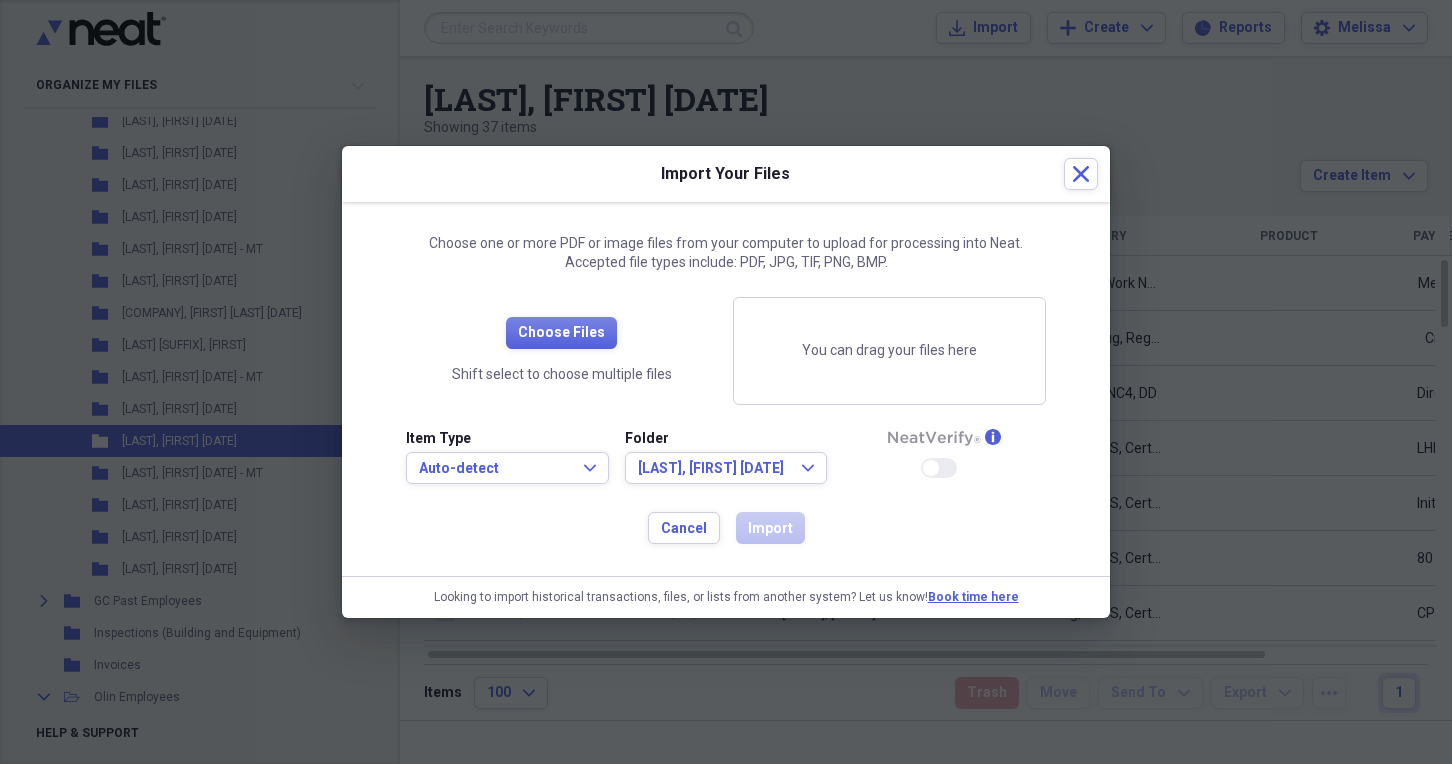 click on "Choose Files Shift select to choose multiple files" at bounding box center (561, 351) 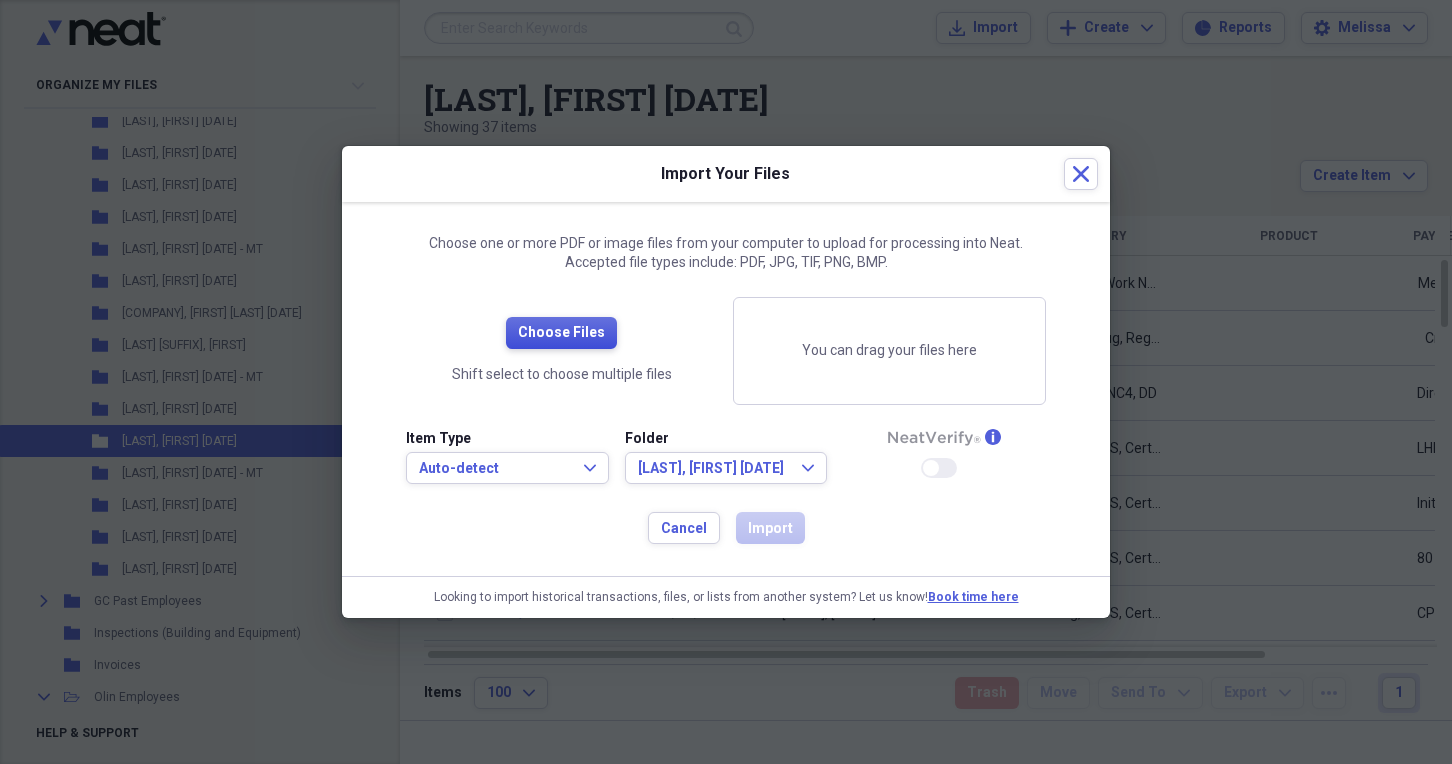click on "Choose Files" at bounding box center (561, 333) 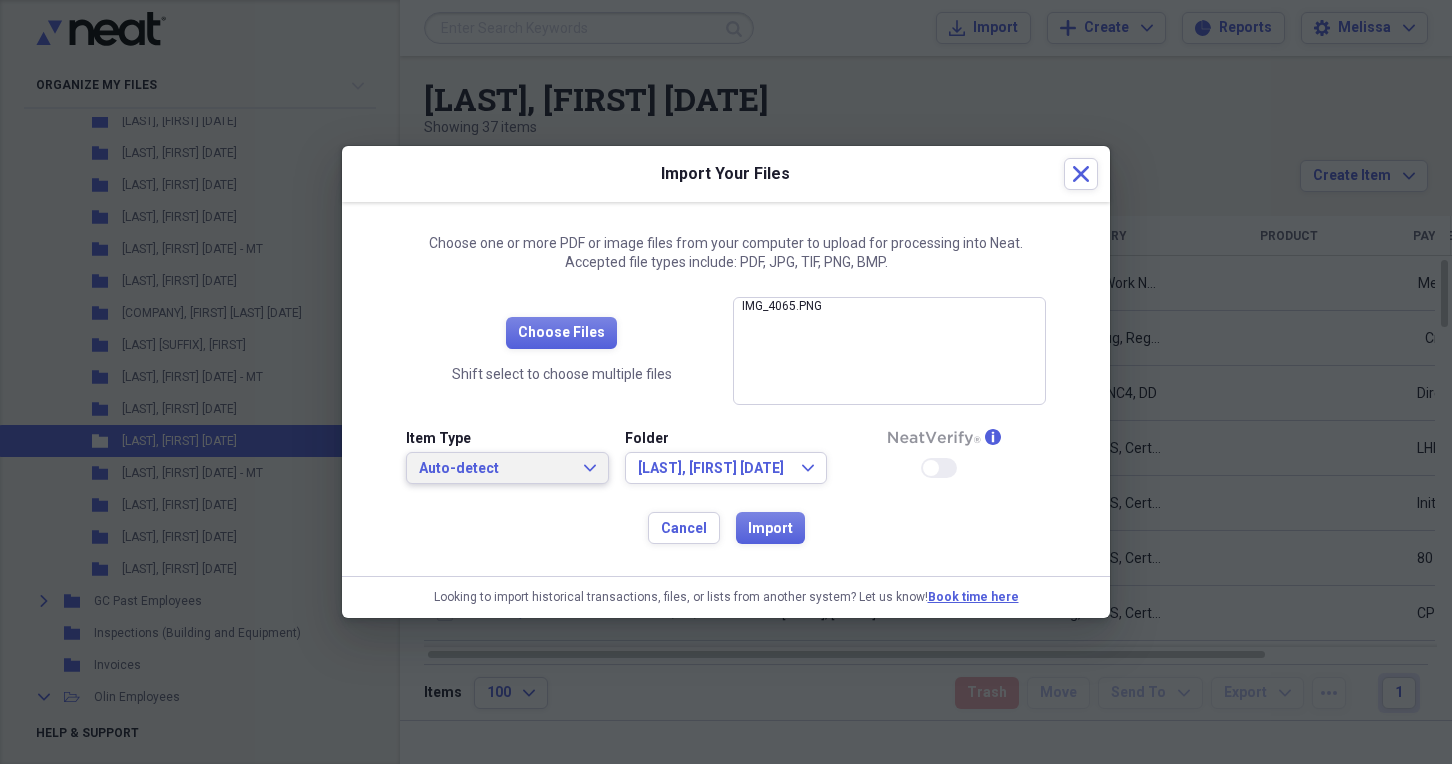 click on "Auto-detect" at bounding box center (495, 469) 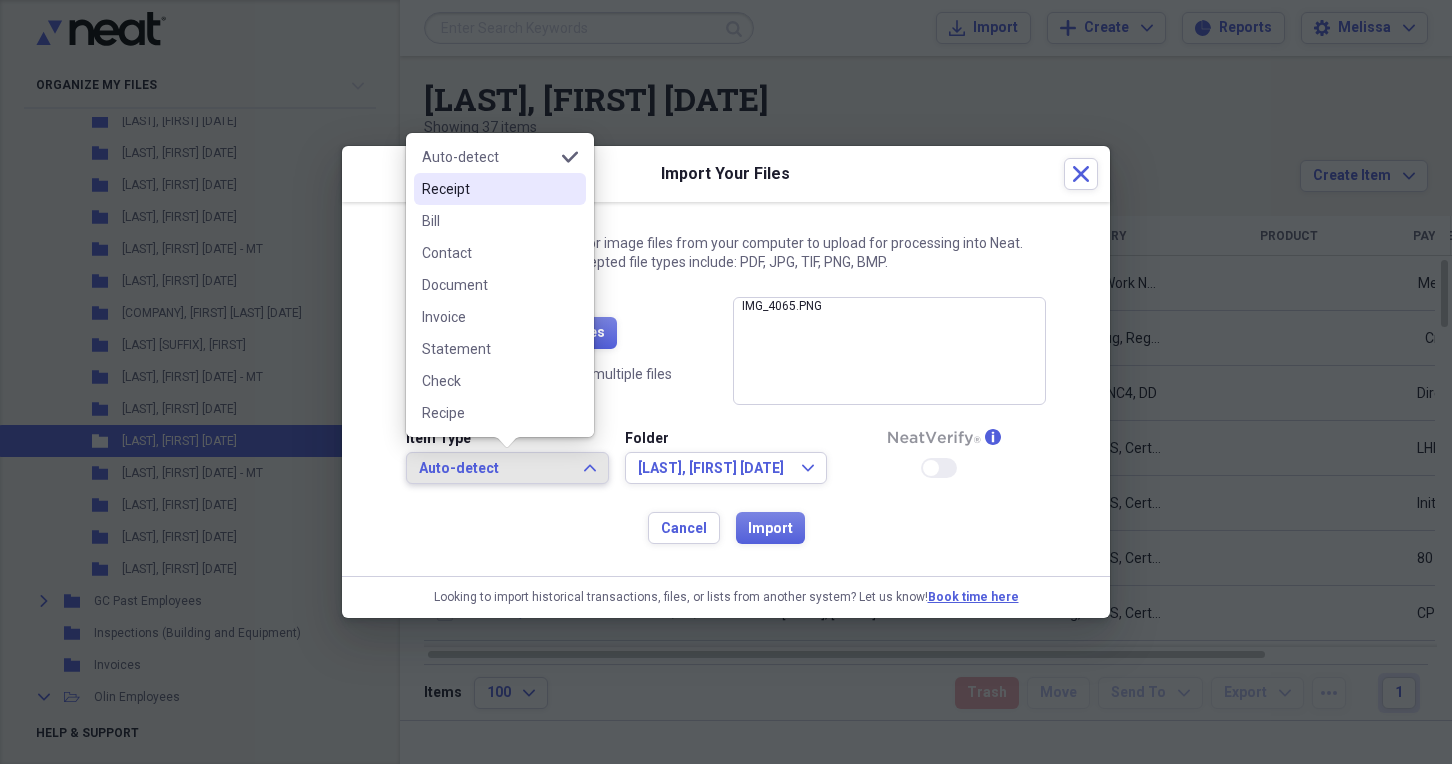 click on "Receipt" at bounding box center (488, 189) 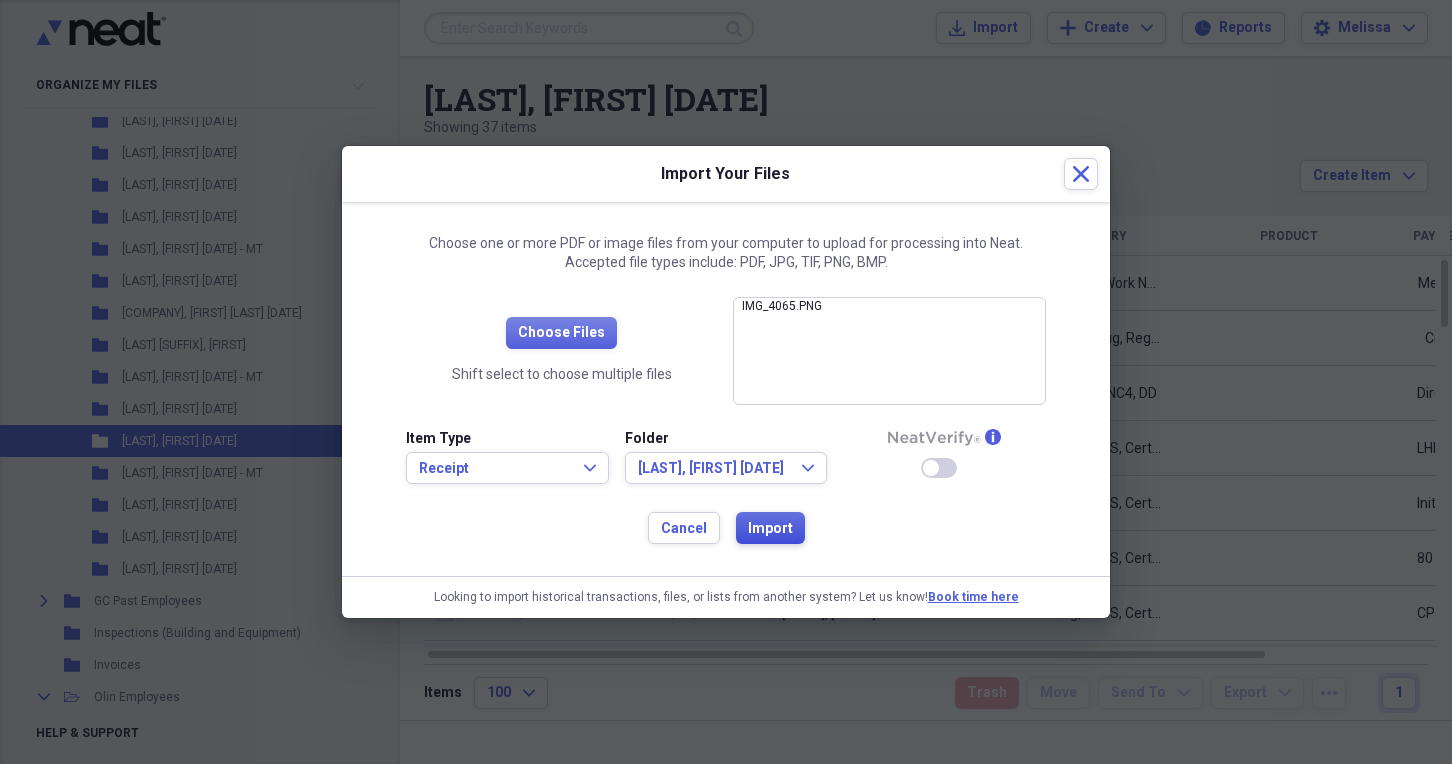 click on "Import" at bounding box center [770, 529] 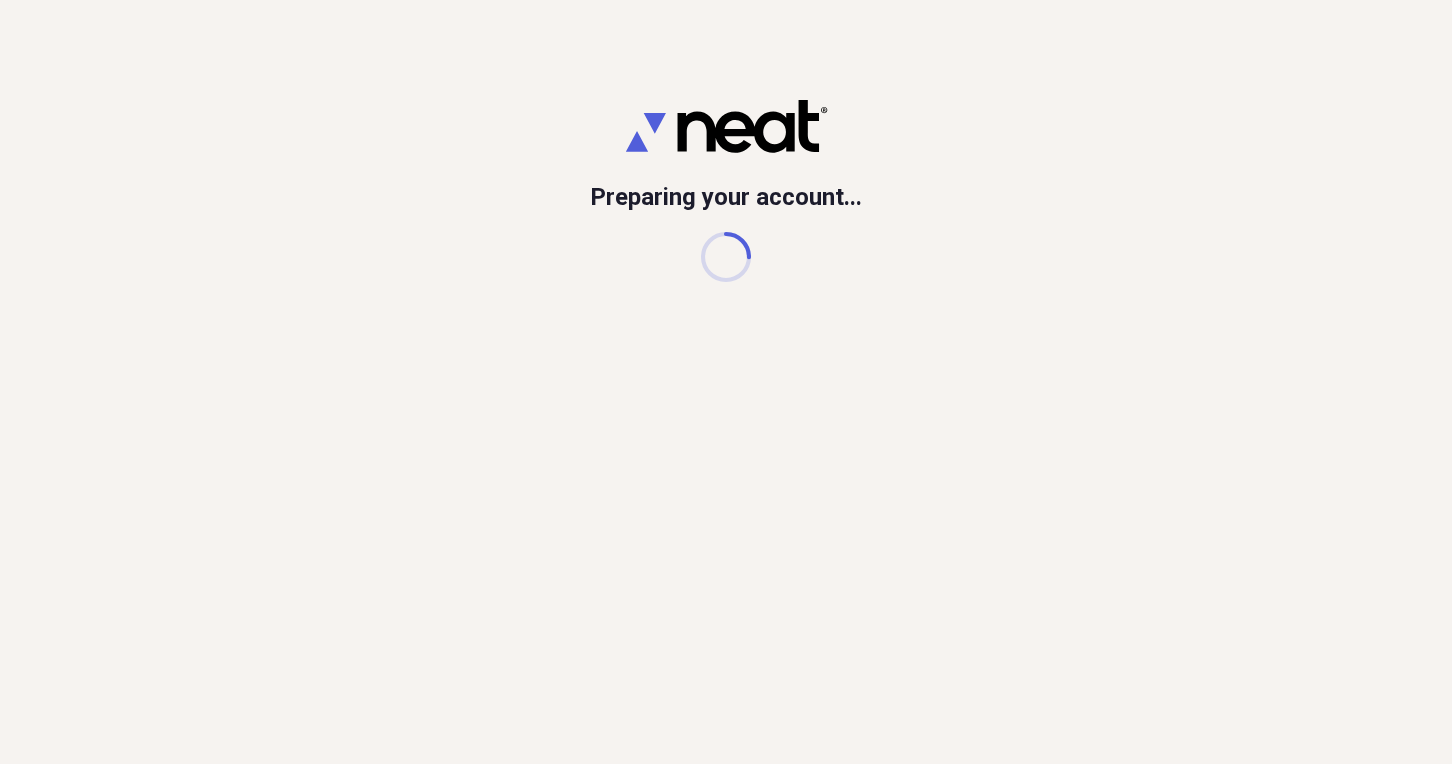 scroll, scrollTop: 0, scrollLeft: 0, axis: both 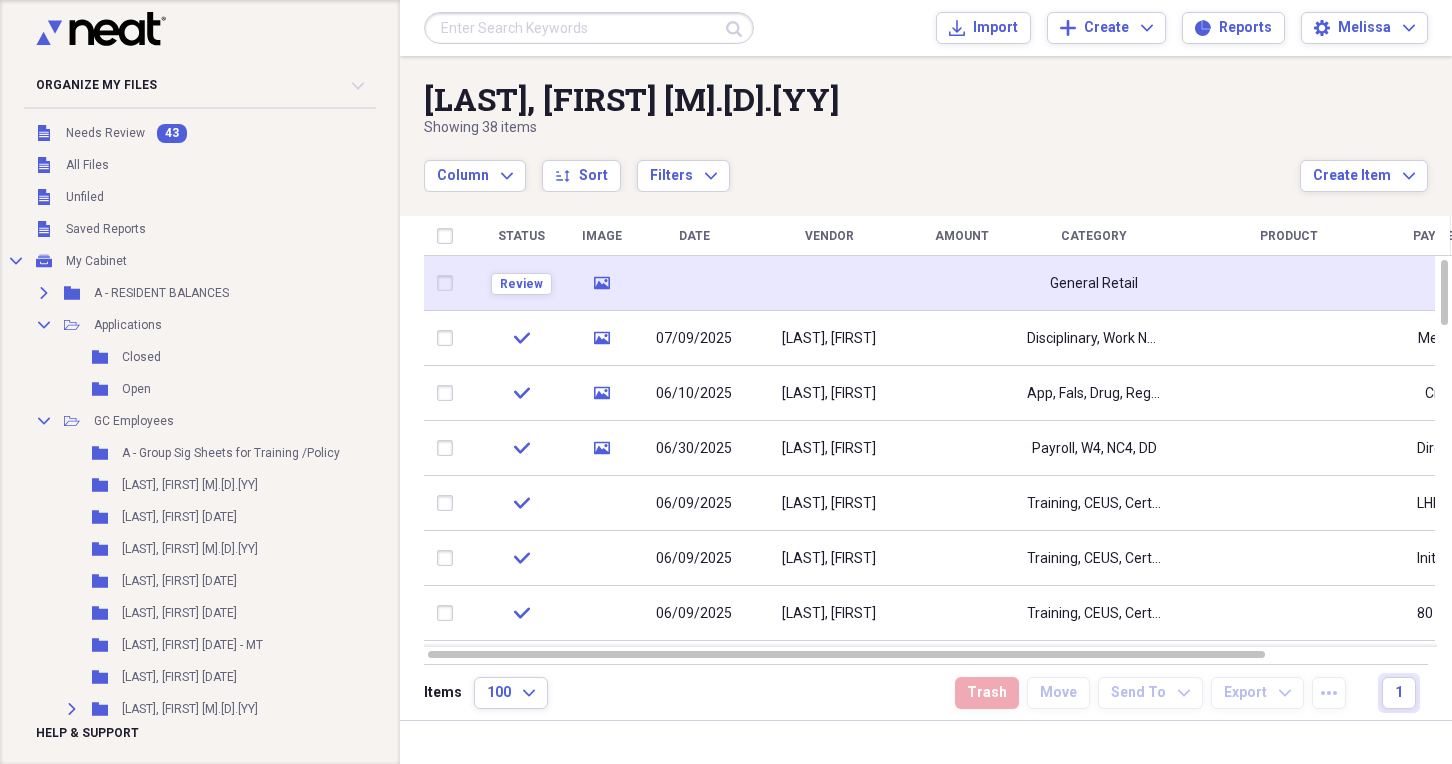 click at bounding box center (829, 283) 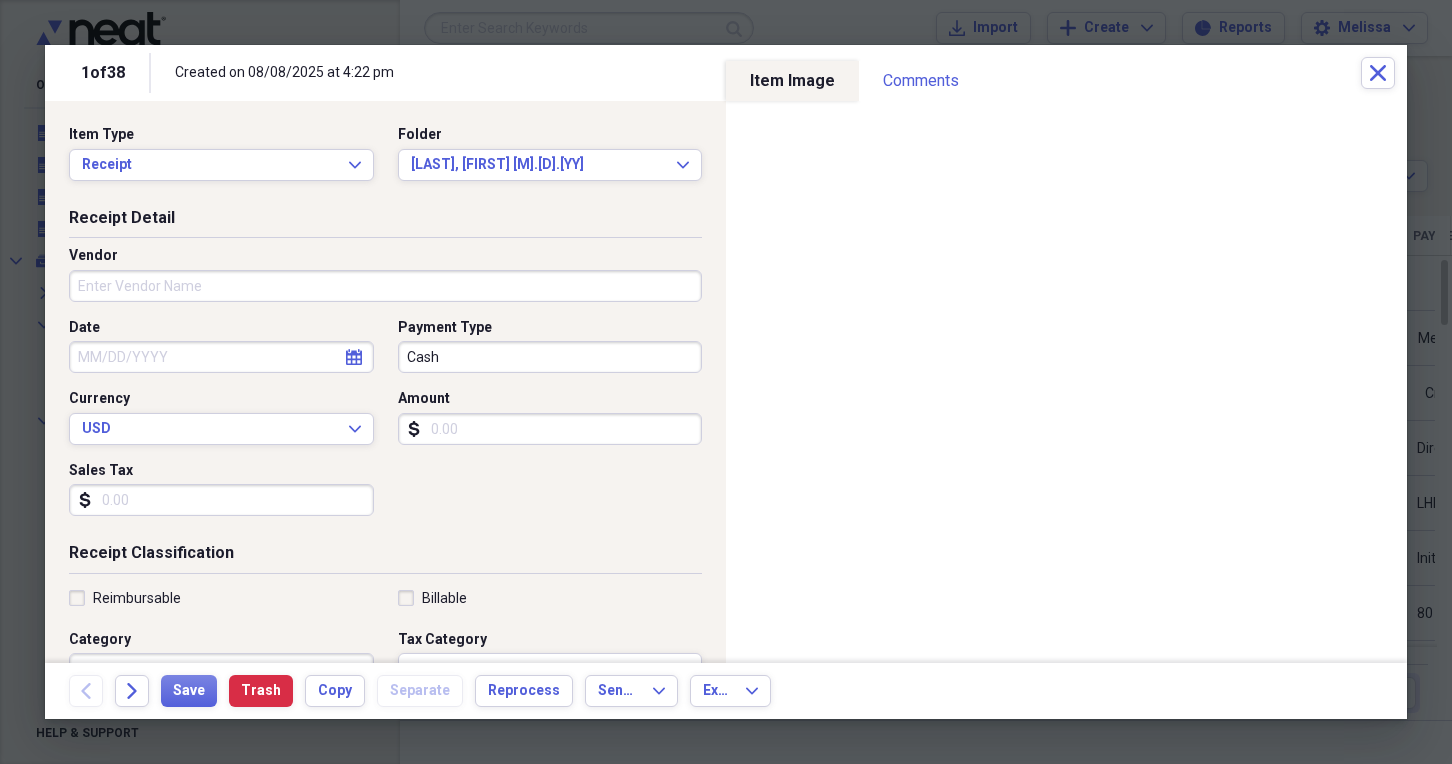 click on "Cash" at bounding box center (550, 357) 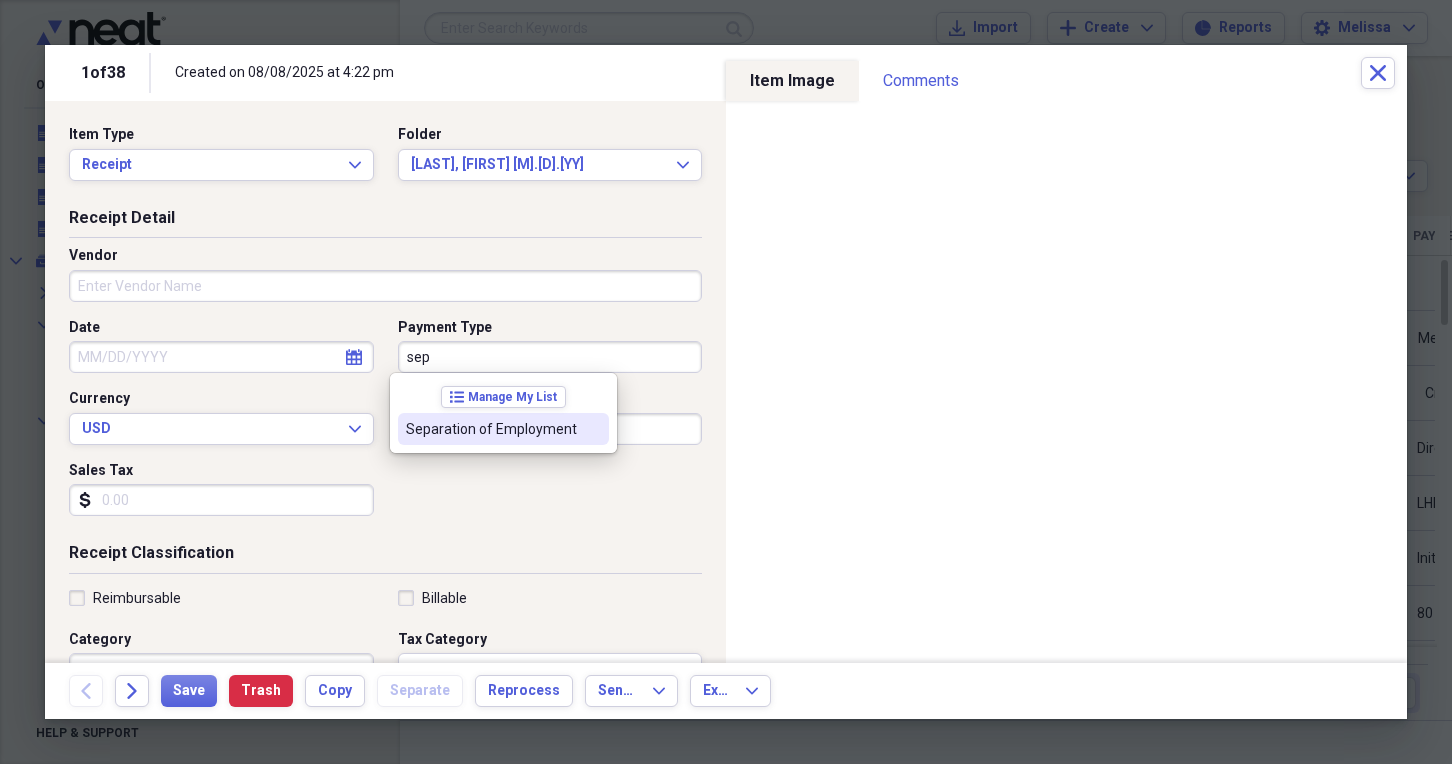 click on "Separation of Employment" at bounding box center (491, 429) 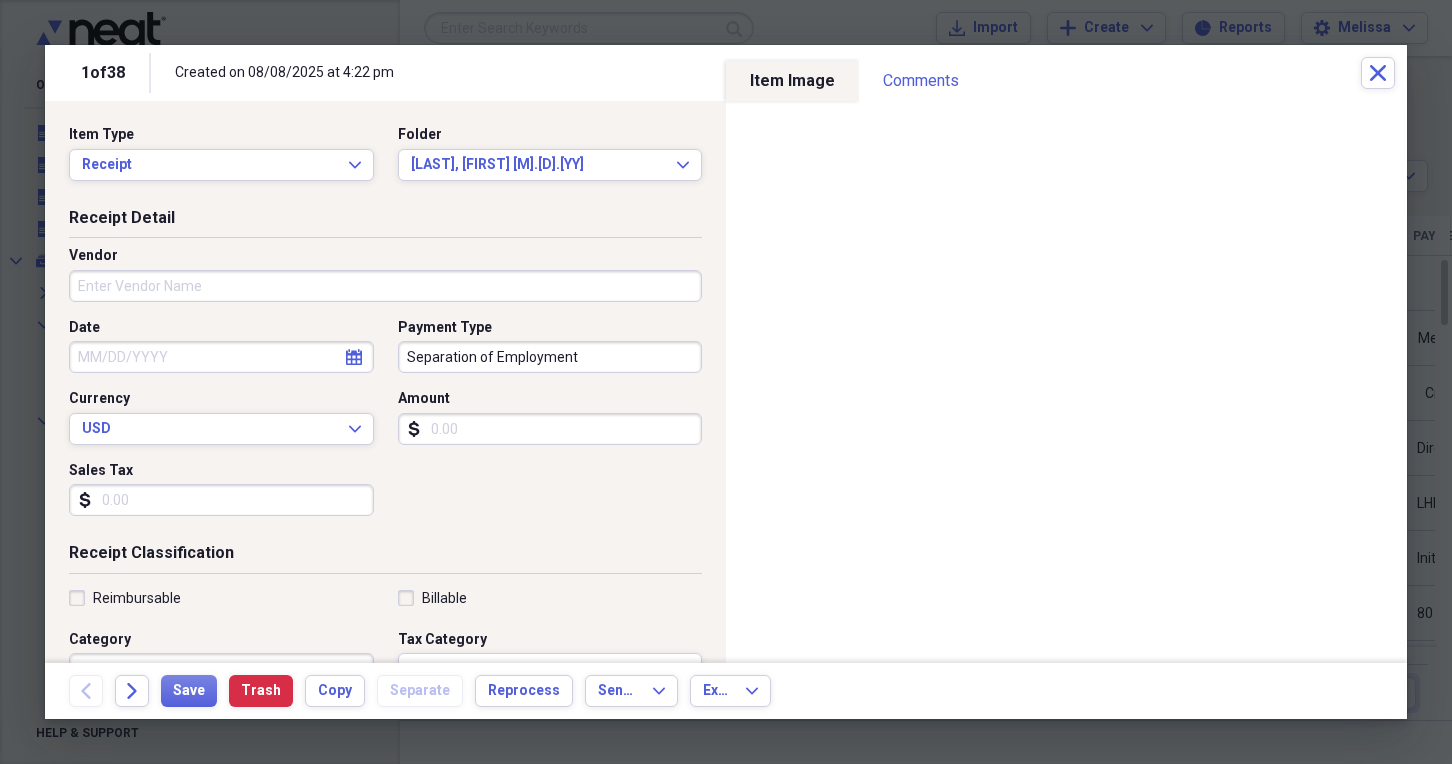click on "Vendor" at bounding box center (385, 286) 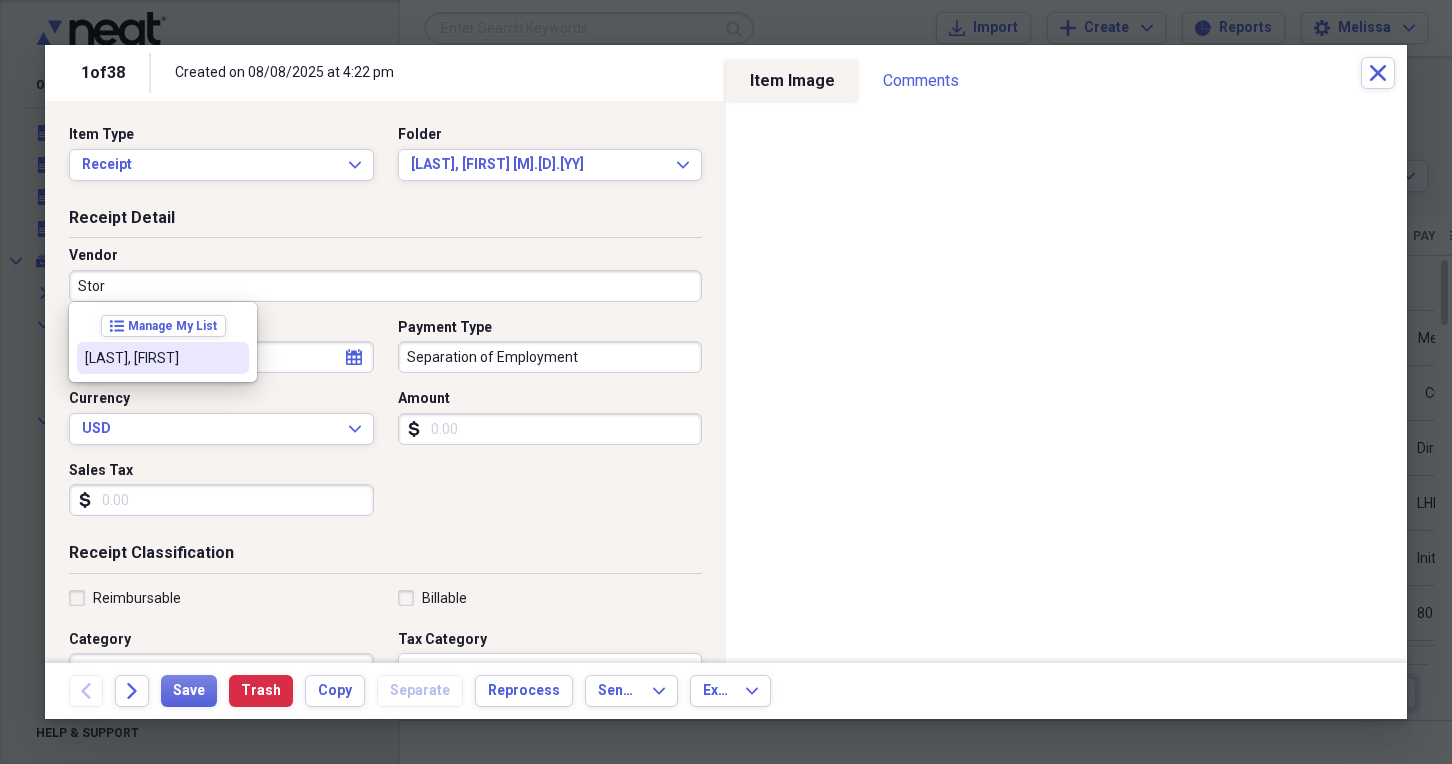 click on "[LAST], [FIRST]" at bounding box center [163, 358] 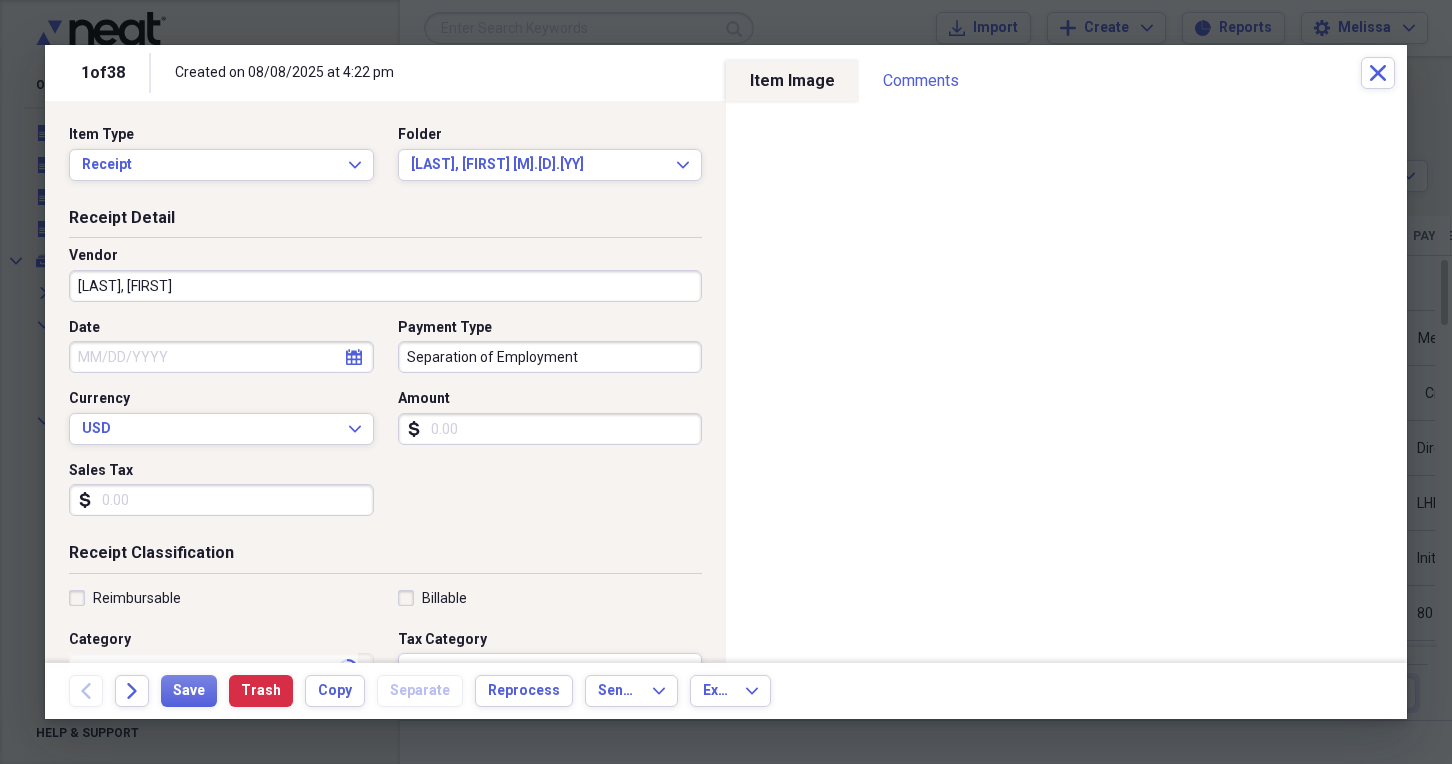 type on "App, Fals, Drug, Reg, ID, CrHx, New Hire, EVer, I9" 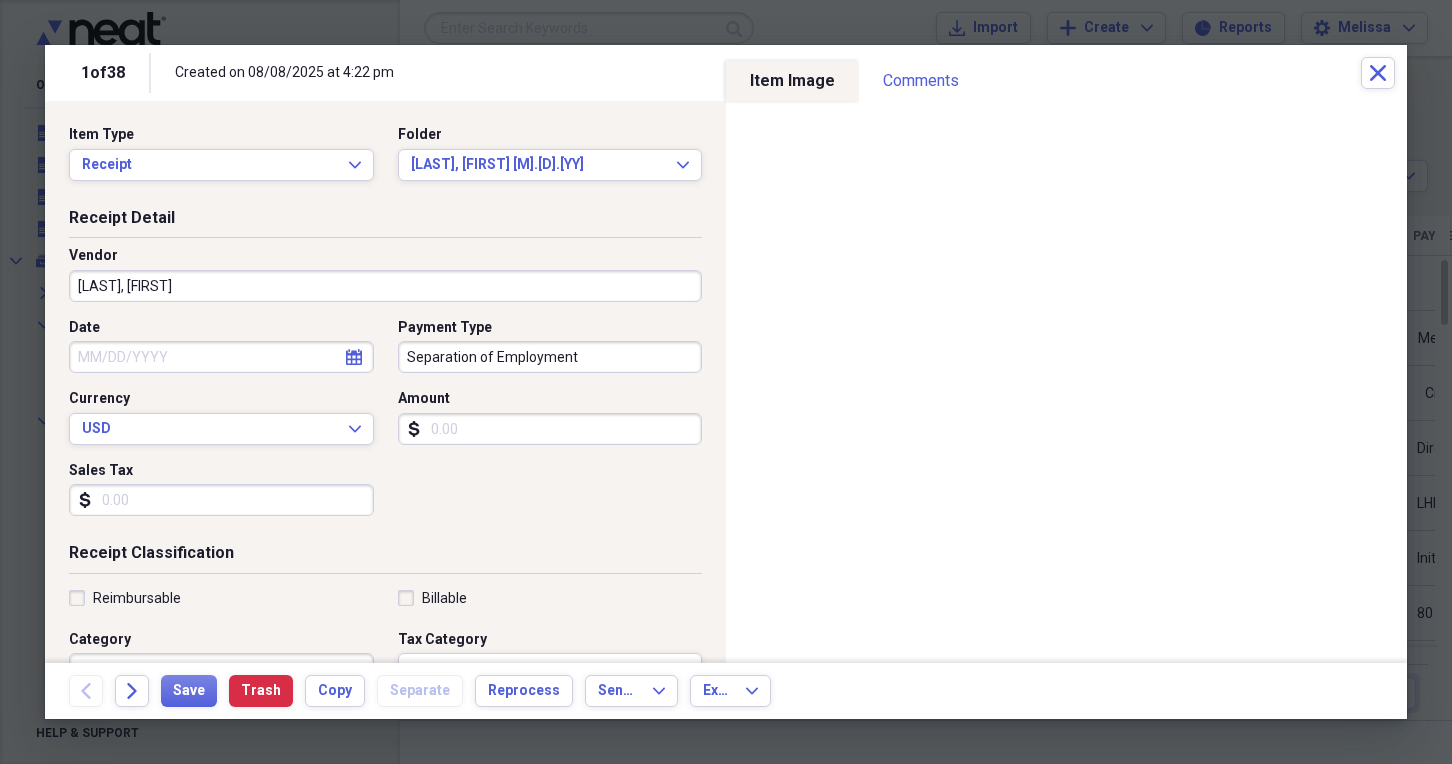 click on "Date" at bounding box center (221, 357) 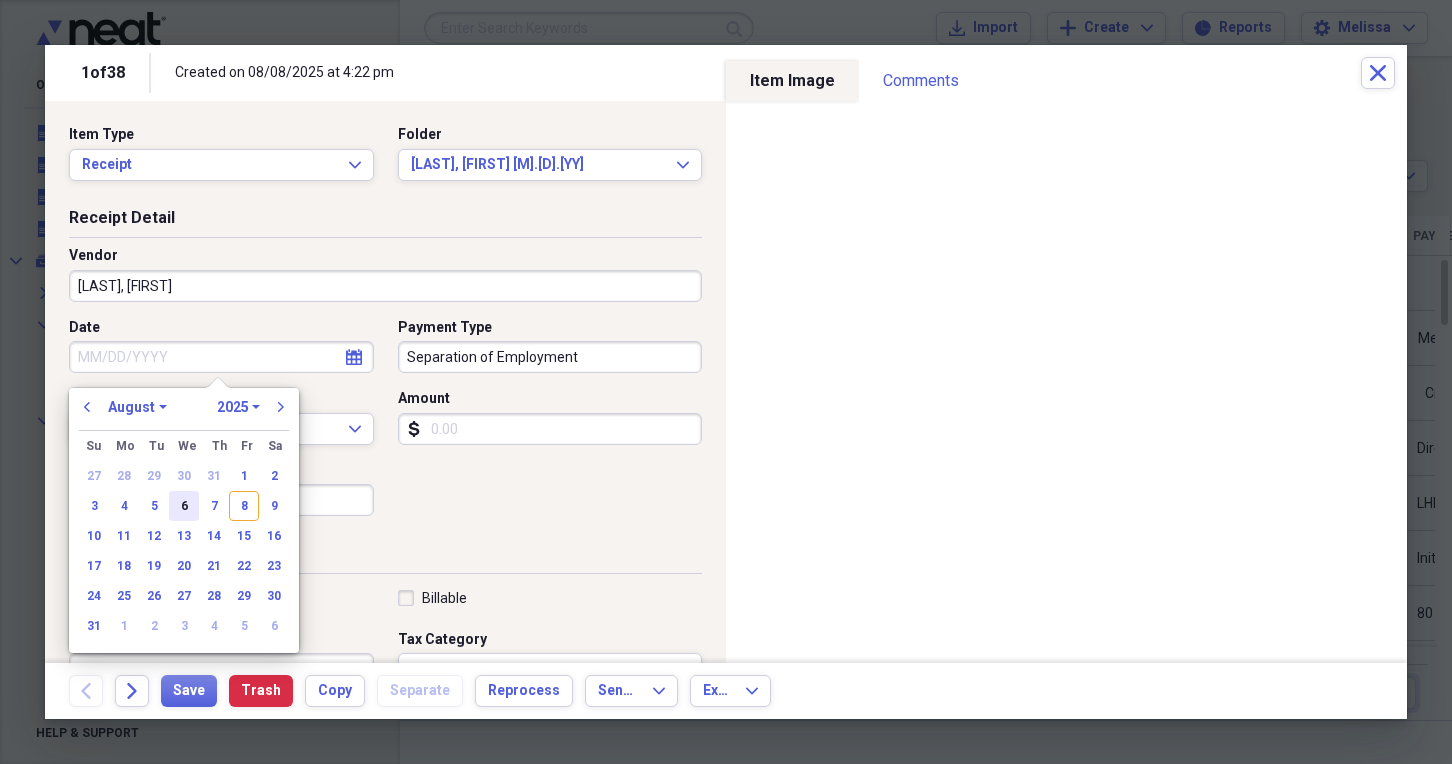 click on "6" at bounding box center (184, 506) 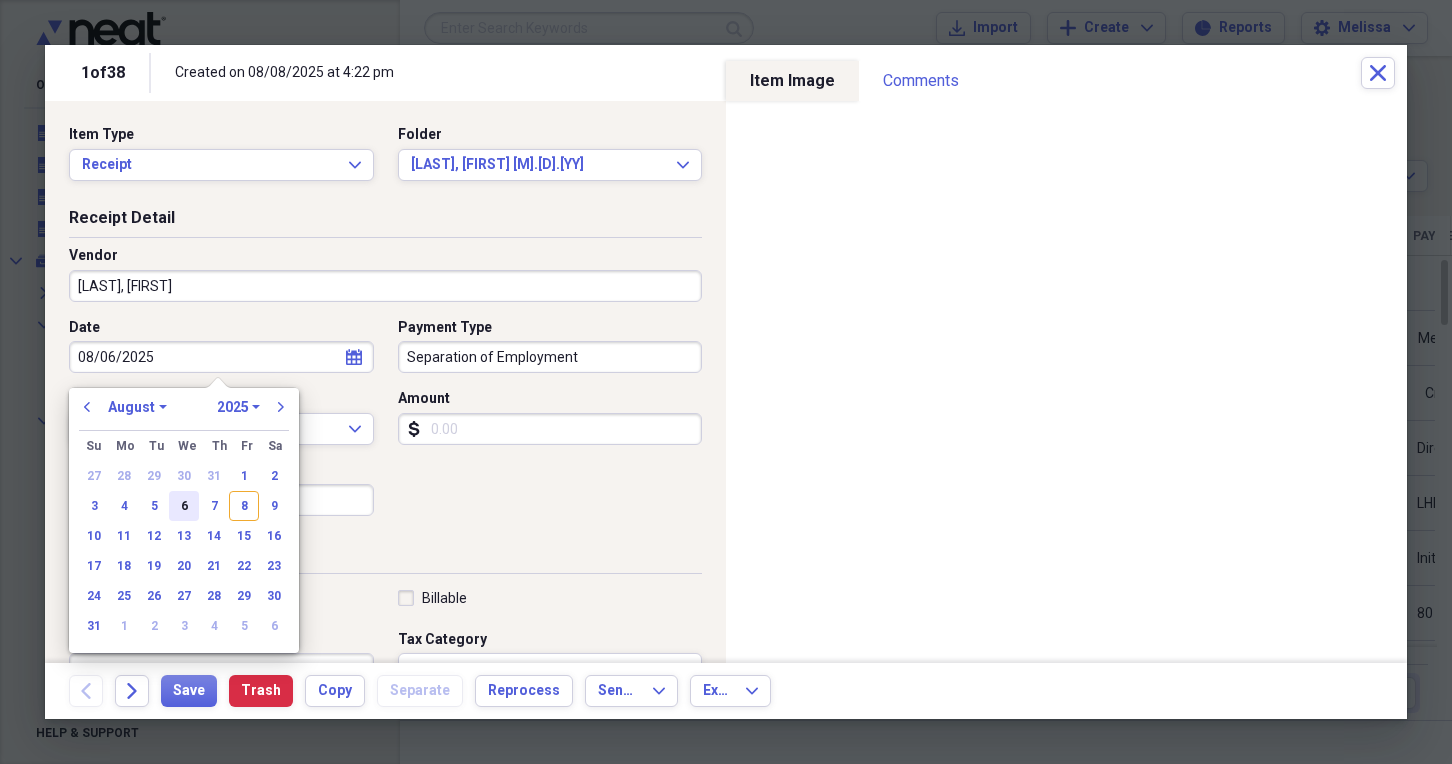 type on "08/06/2025" 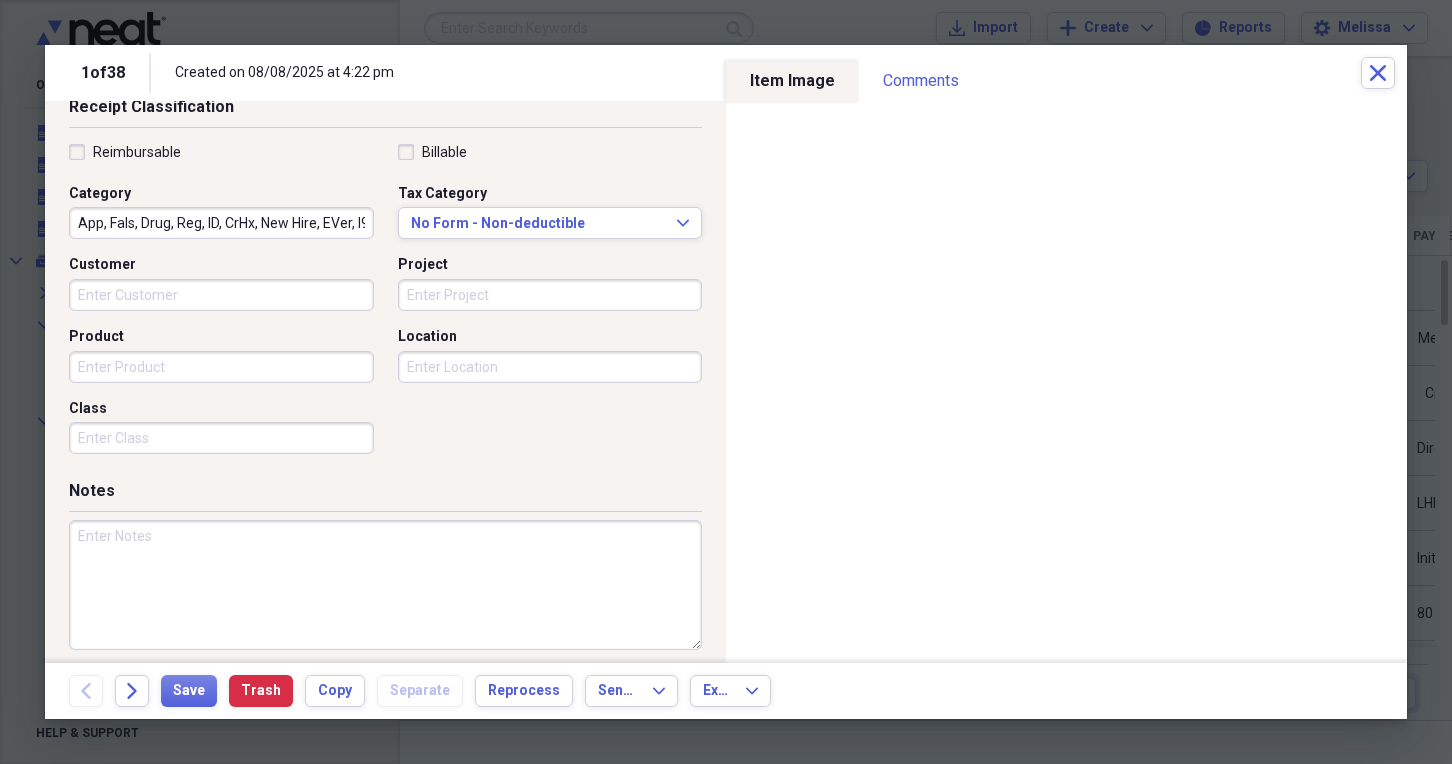 scroll, scrollTop: 459, scrollLeft: 0, axis: vertical 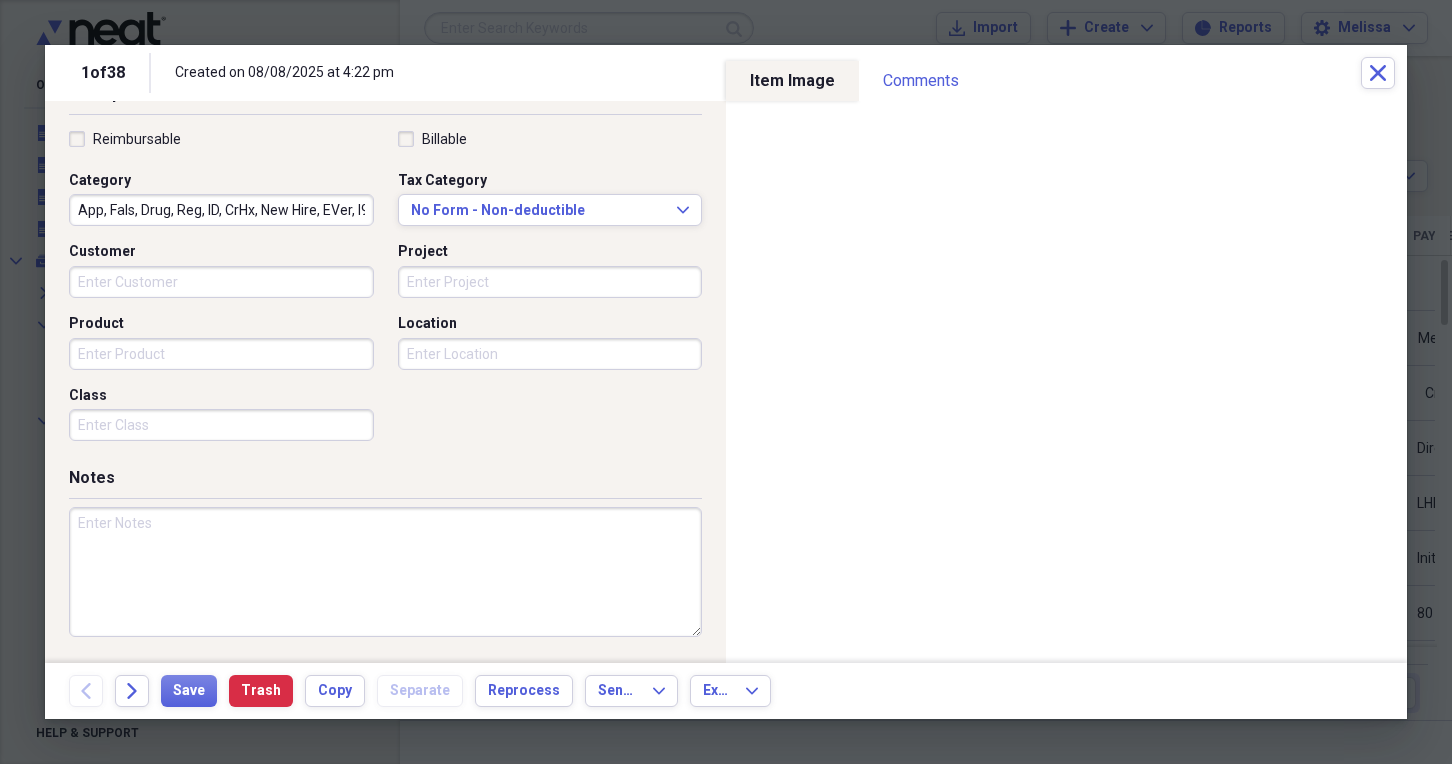 click at bounding box center [385, 572] 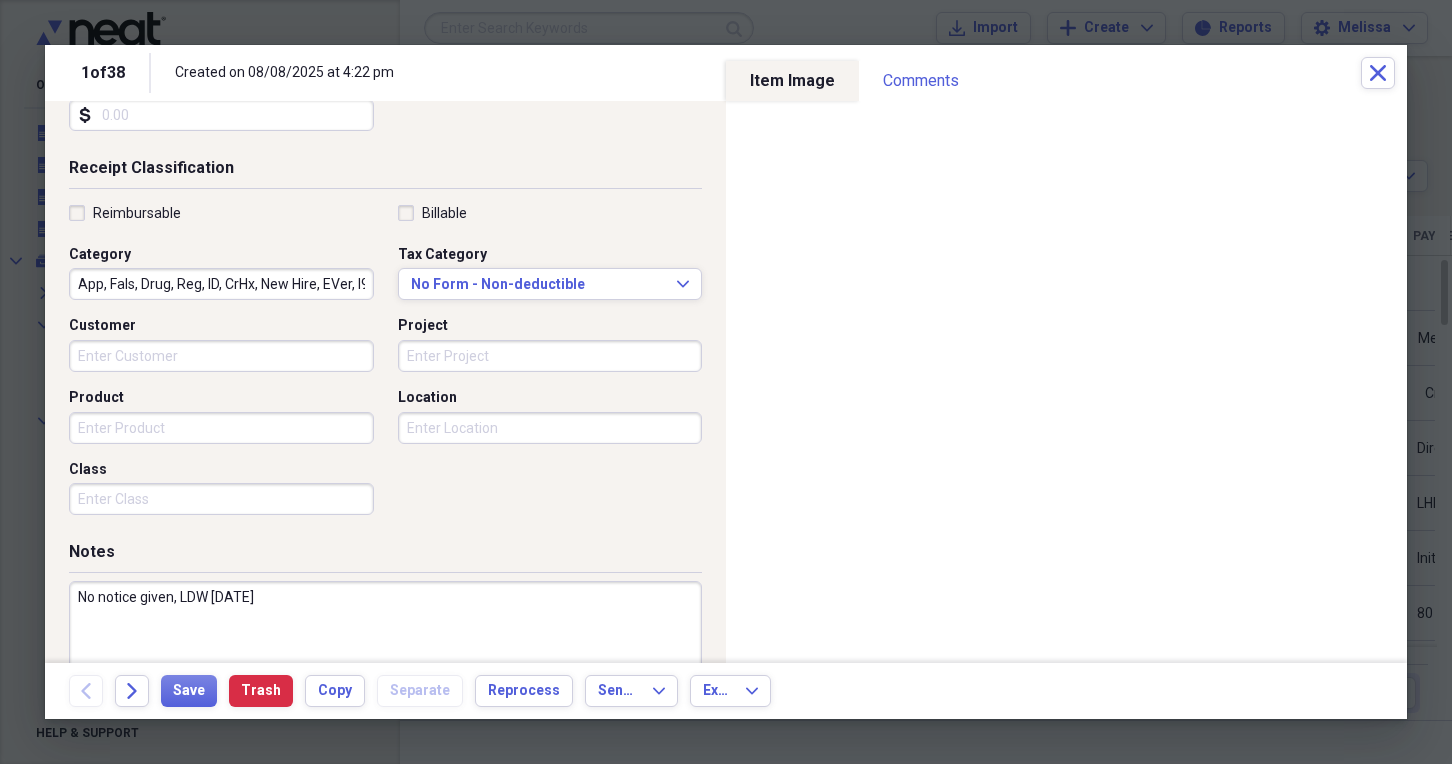 scroll, scrollTop: 259, scrollLeft: 0, axis: vertical 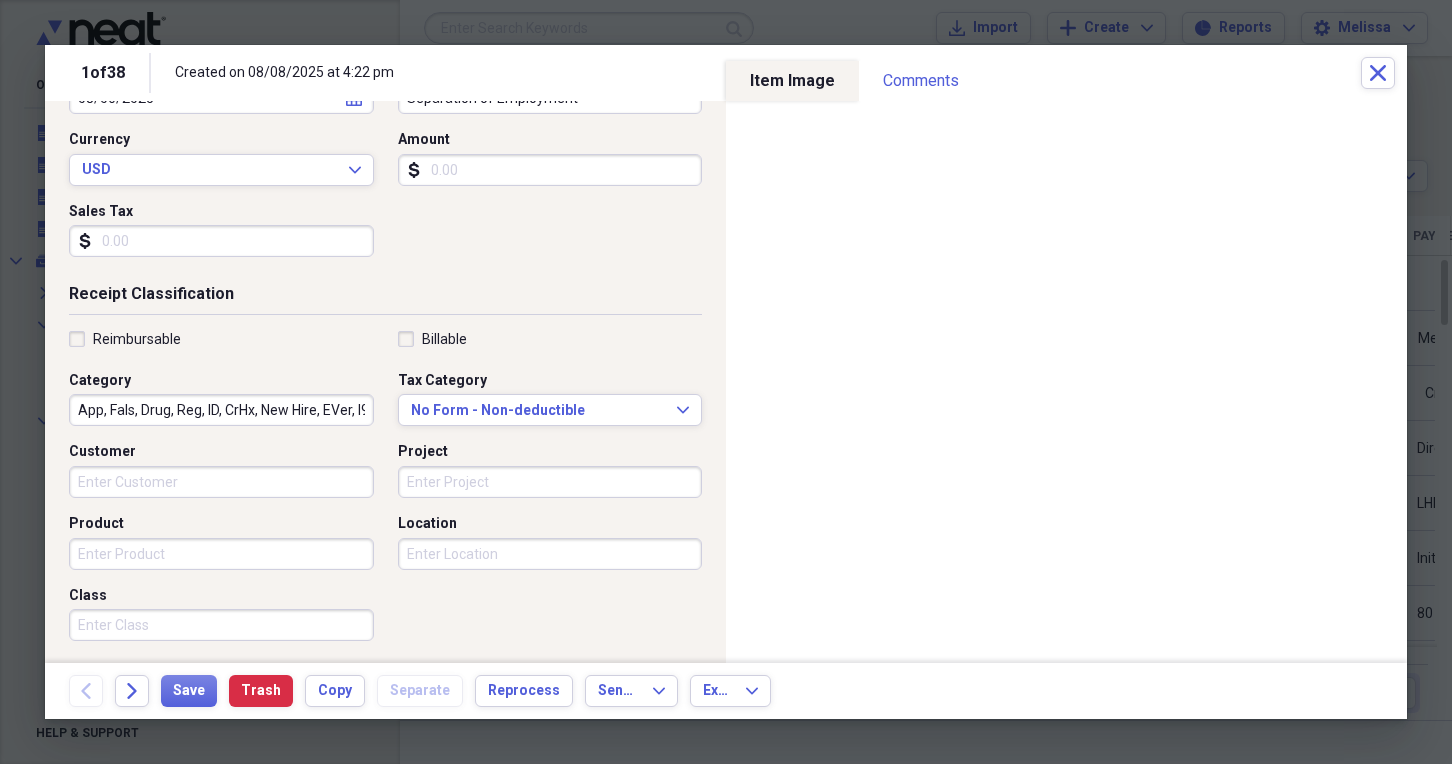 type on "No notice given, LDW 8/6/2025" 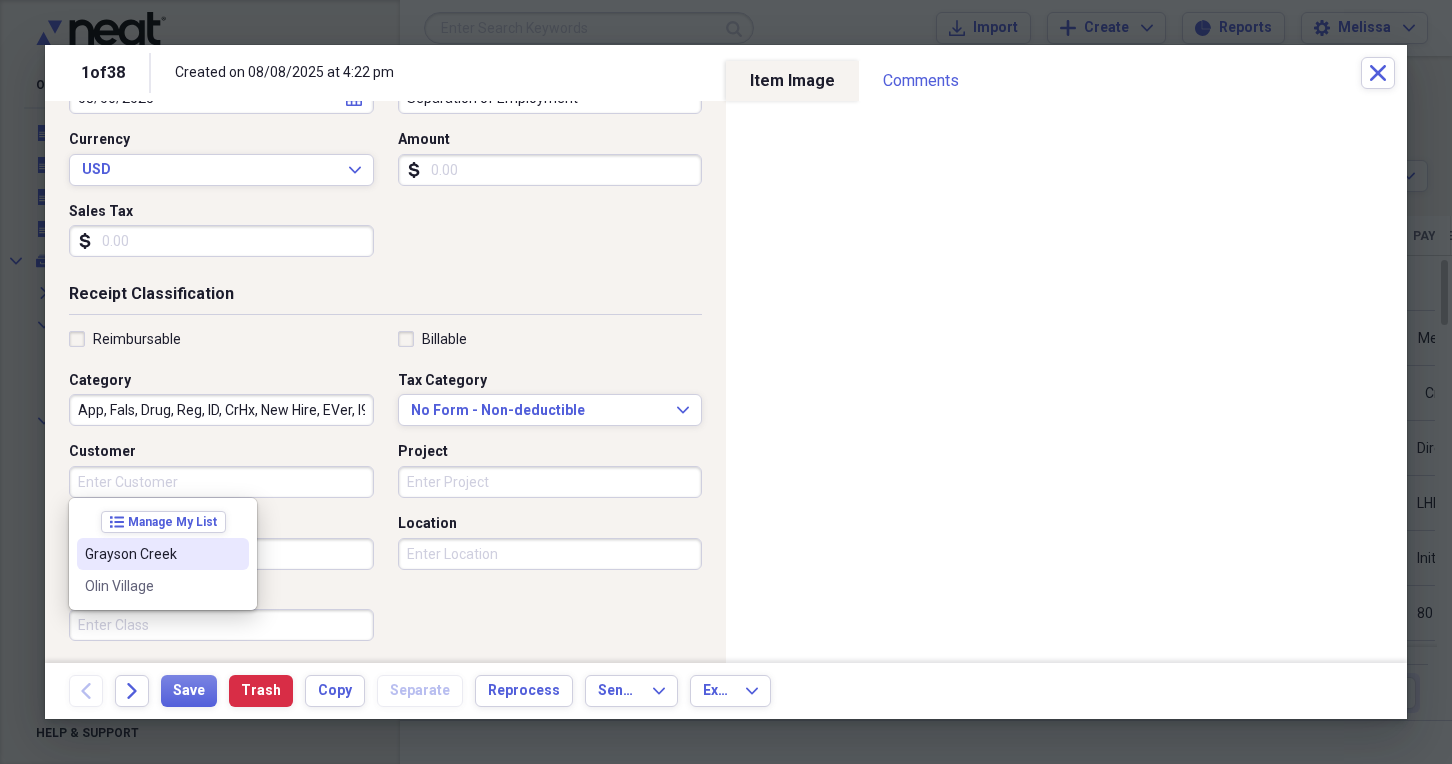 click on "Grayson Creek" at bounding box center [151, 554] 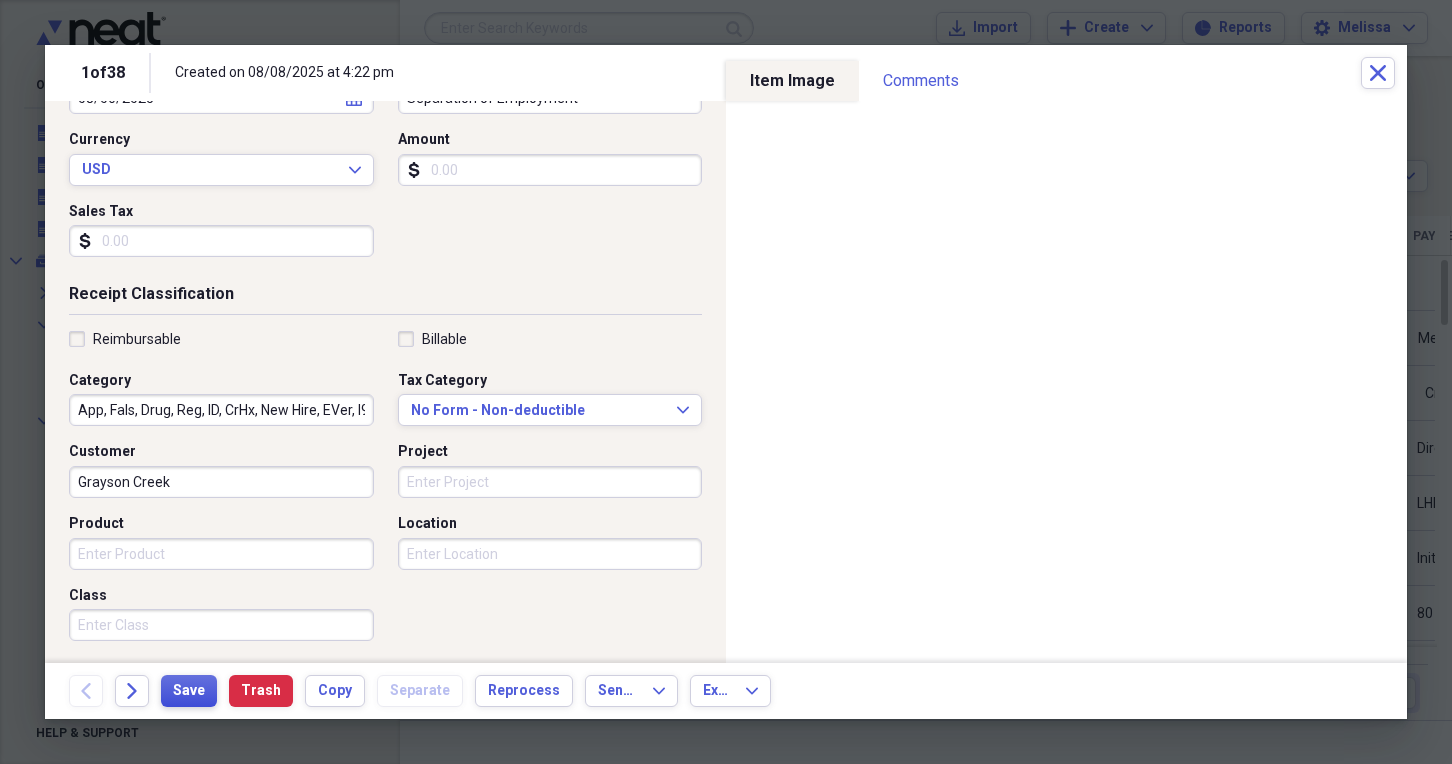 click on "Save" at bounding box center [189, 691] 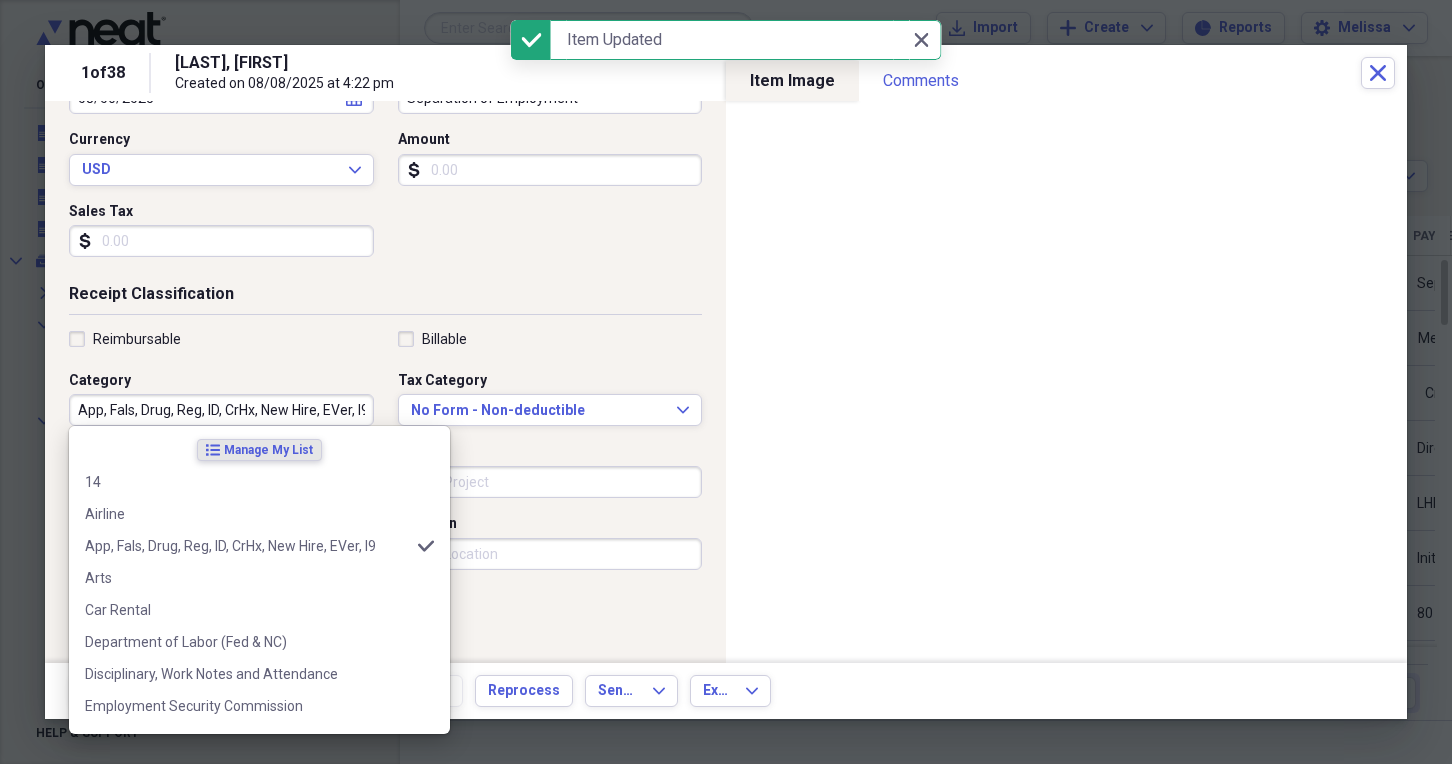 click on "App, Fals, Drug, Reg, ID, CrHx, New Hire, EVer, I9" at bounding box center [221, 410] 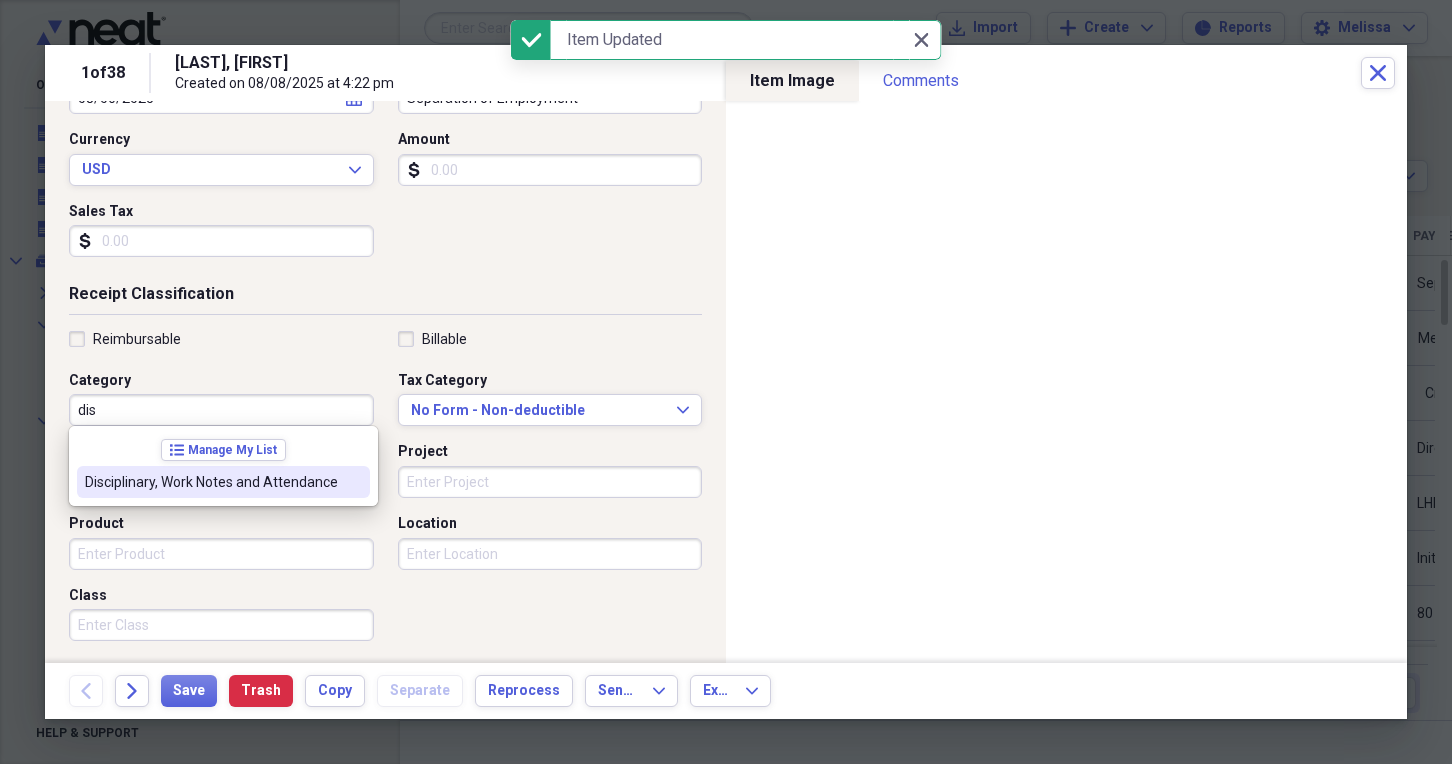 click on "Disciplinary, Work Notes and Attendance" at bounding box center (211, 482) 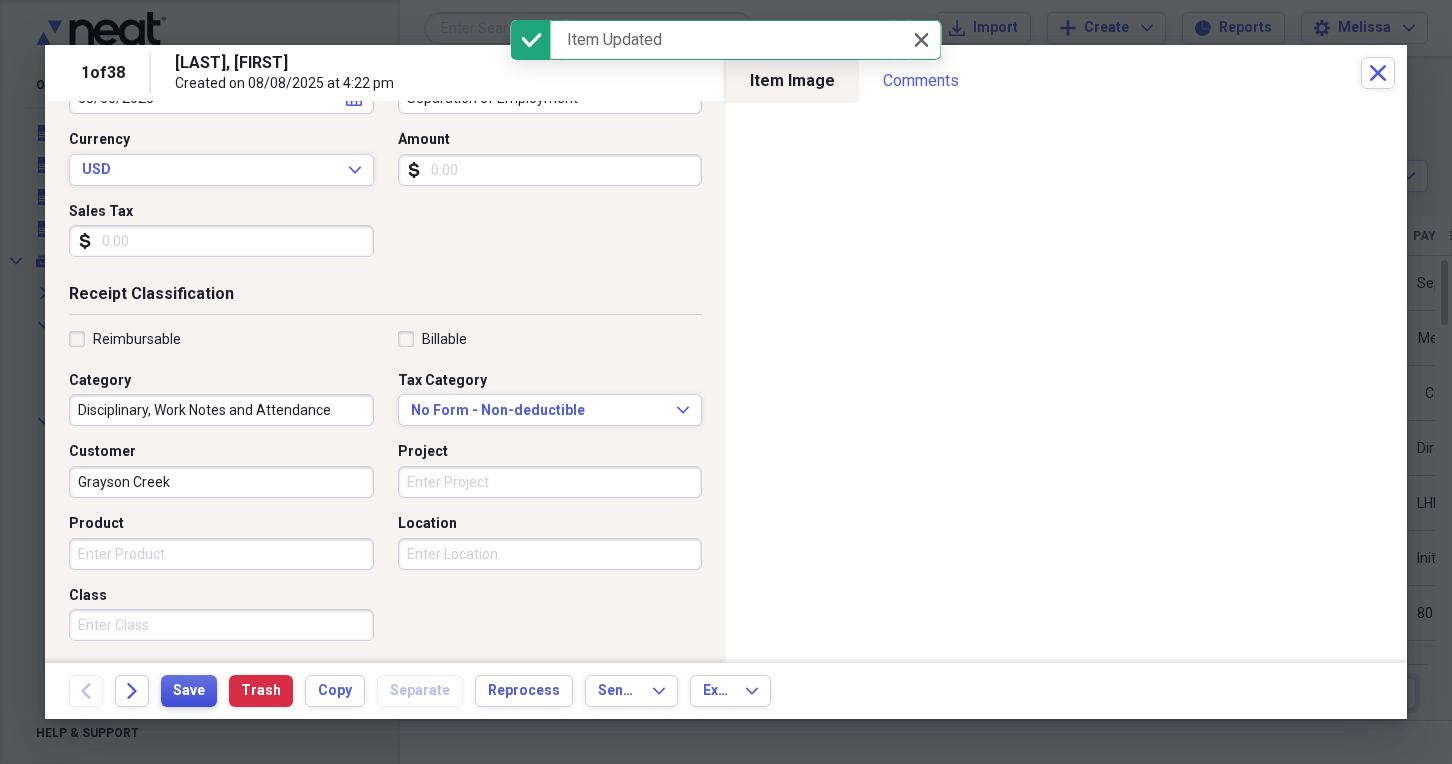 click on "Save" at bounding box center [189, 691] 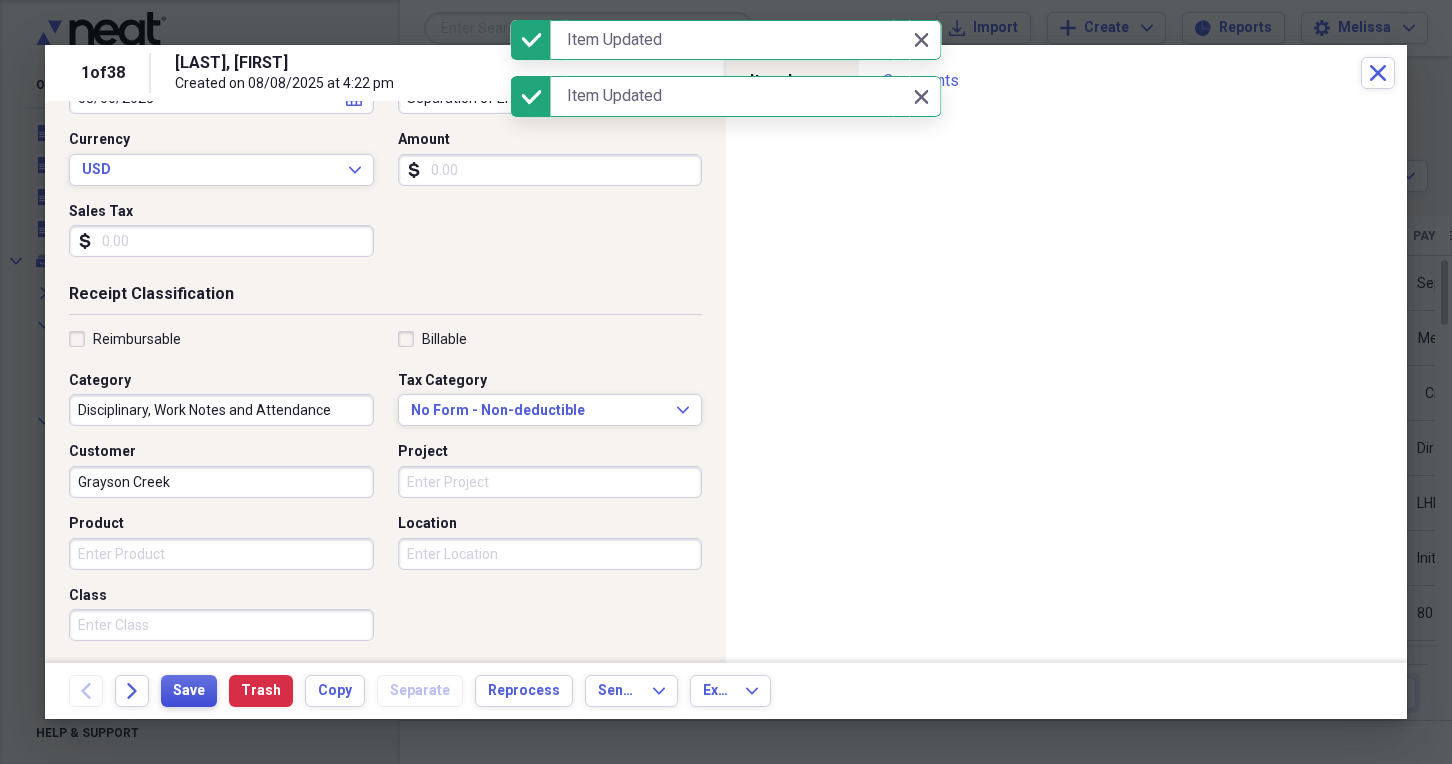 scroll, scrollTop: 0, scrollLeft: 0, axis: both 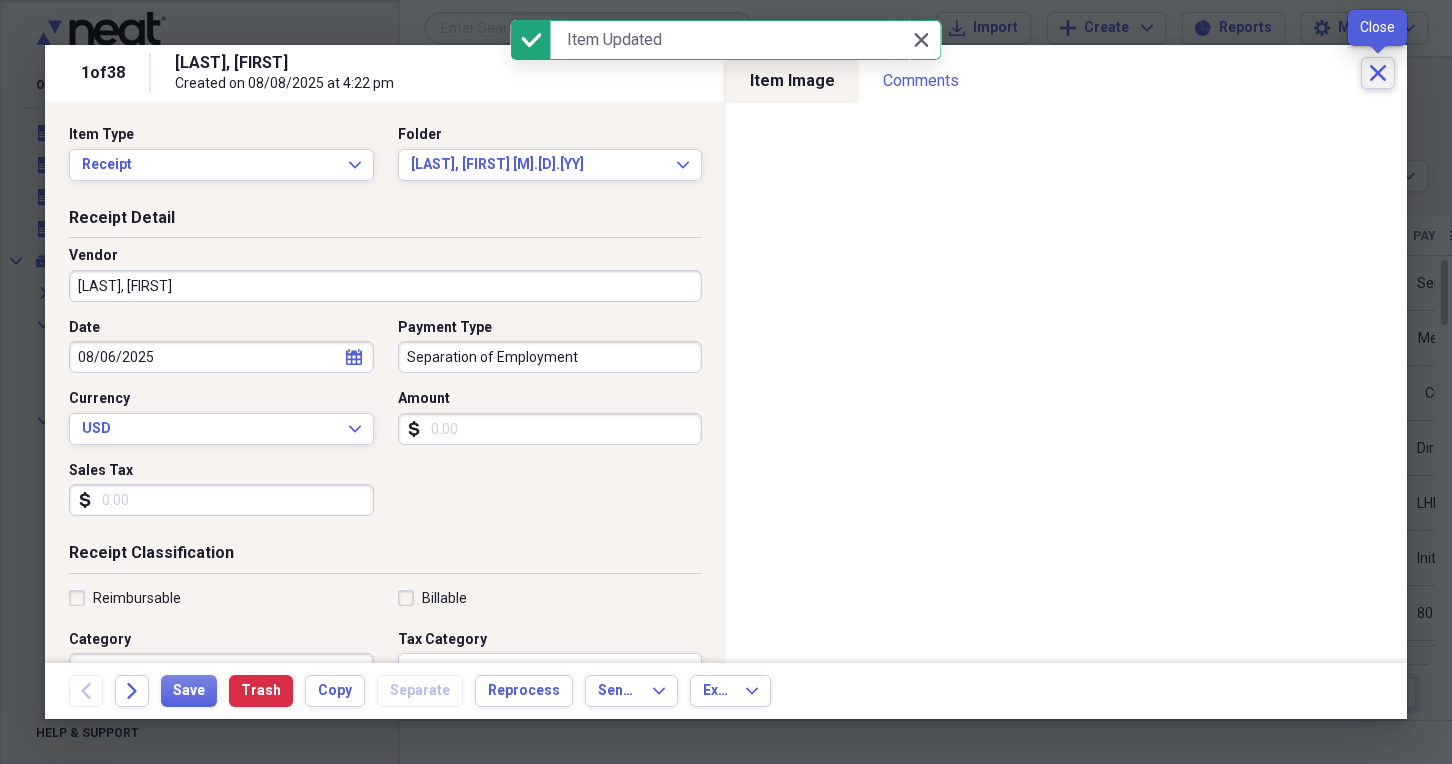 click on "Close" 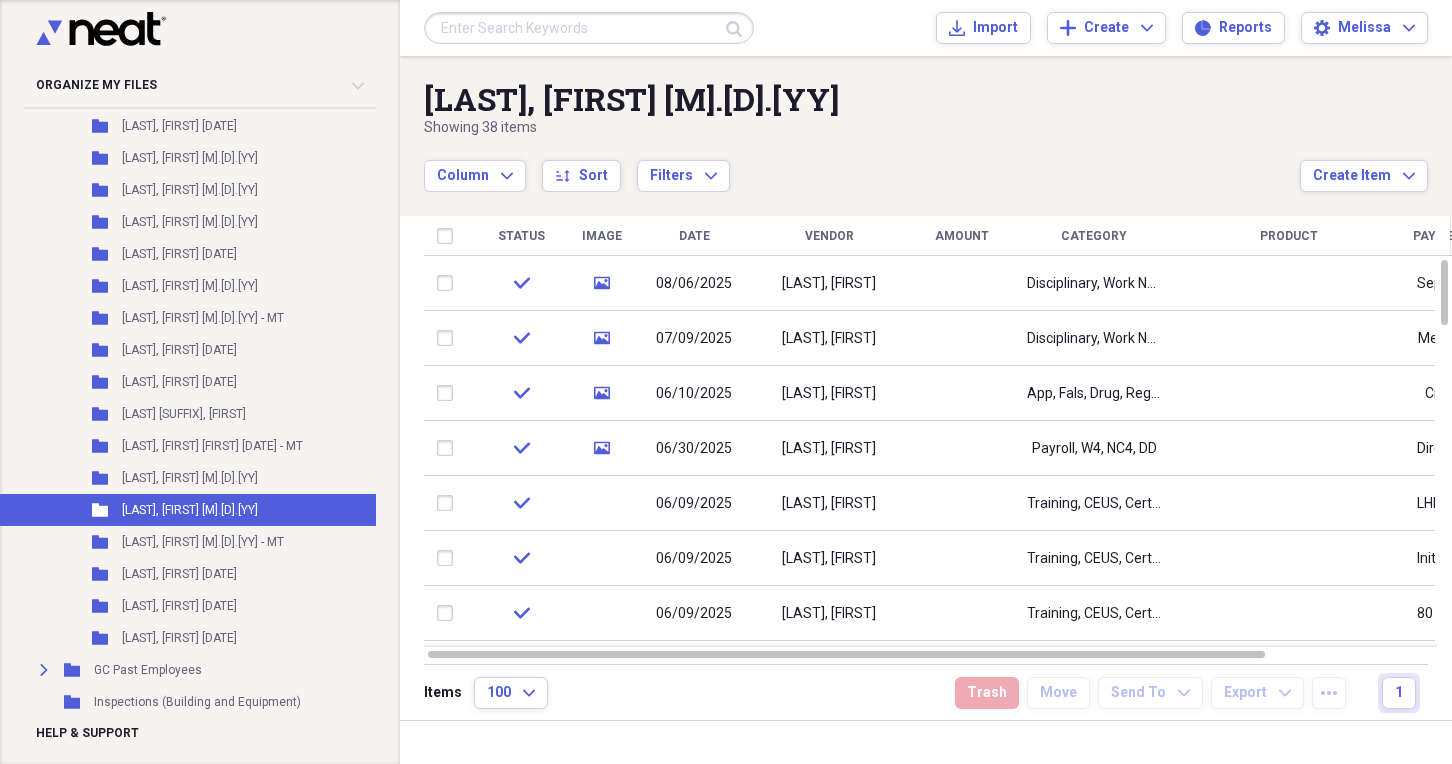 scroll, scrollTop: 1100, scrollLeft: 0, axis: vertical 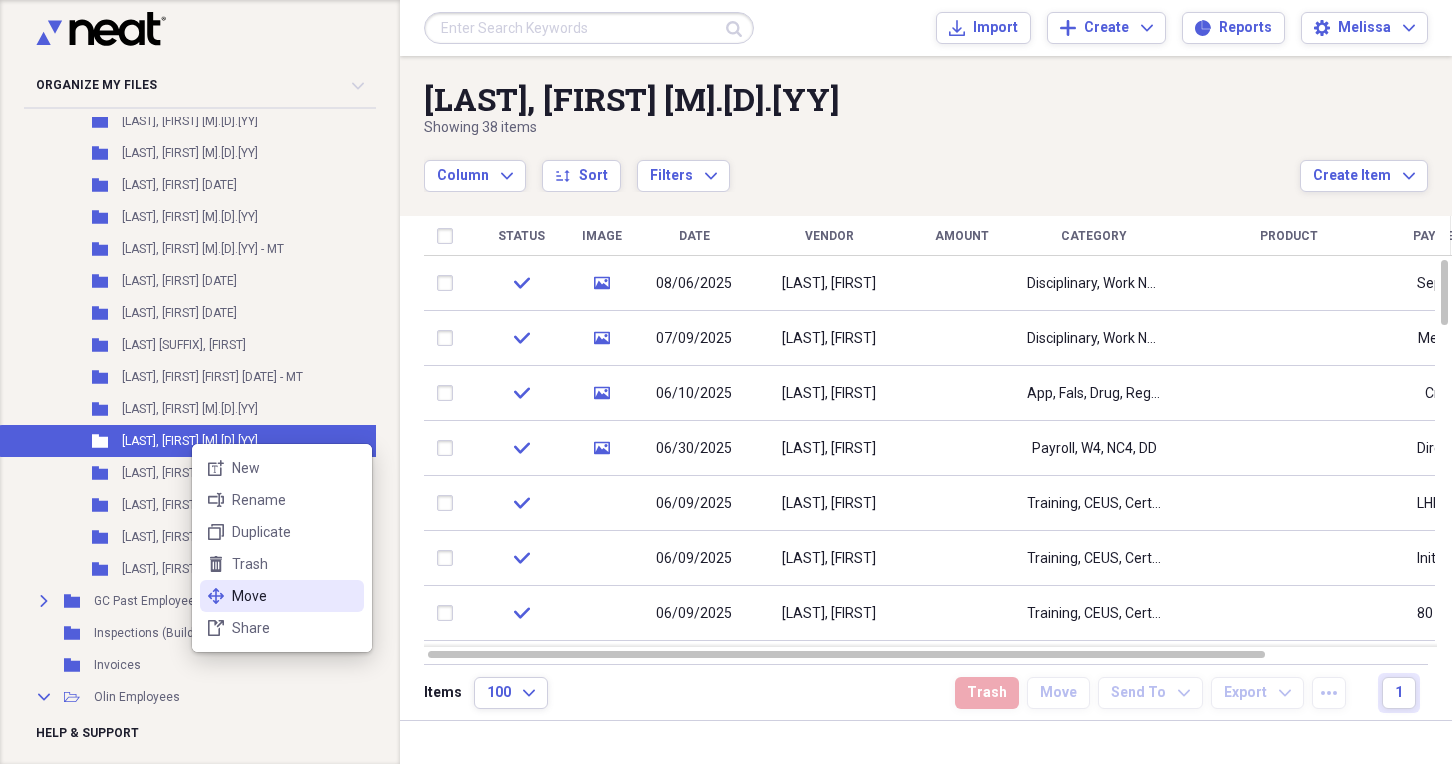click on "move Move" at bounding box center (282, 596) 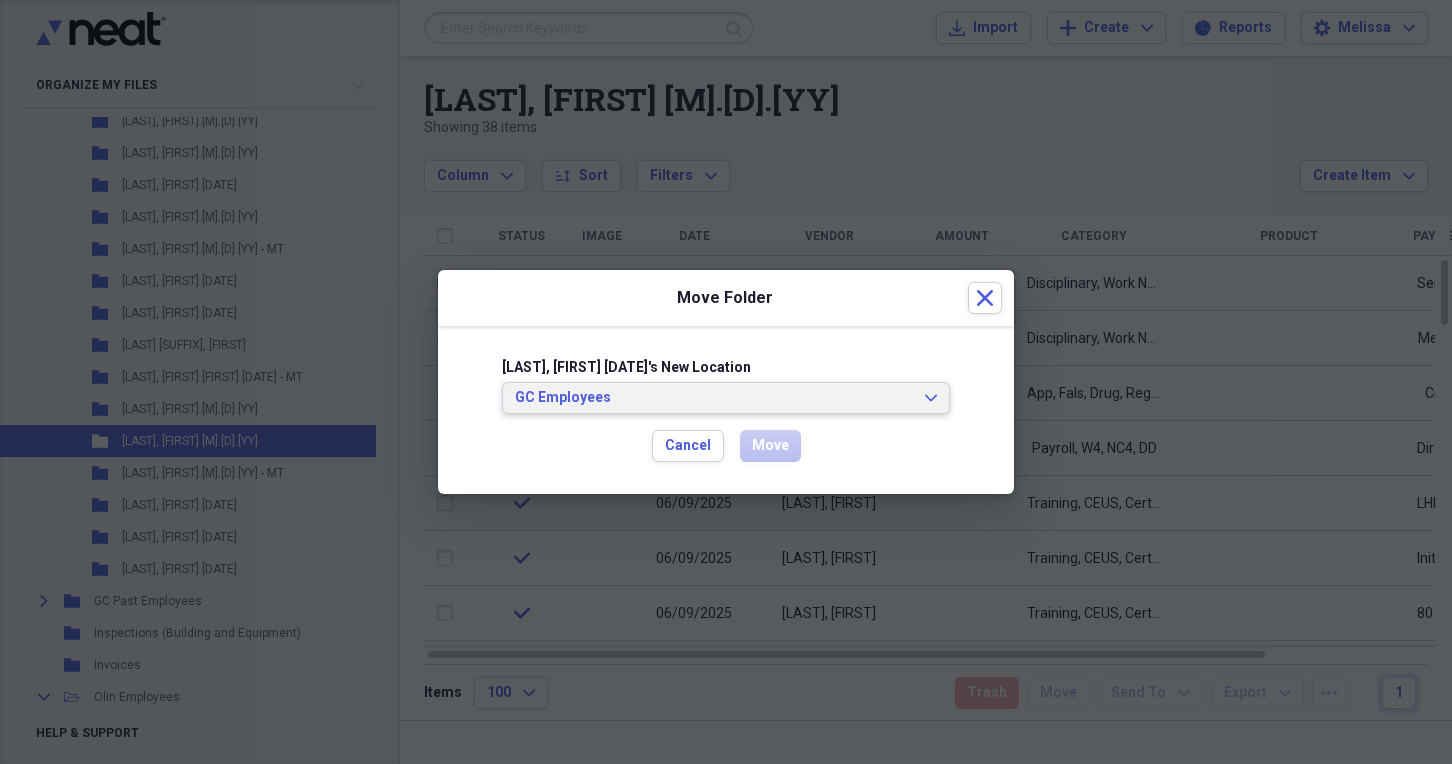 click on "GC Employees" at bounding box center (714, 398) 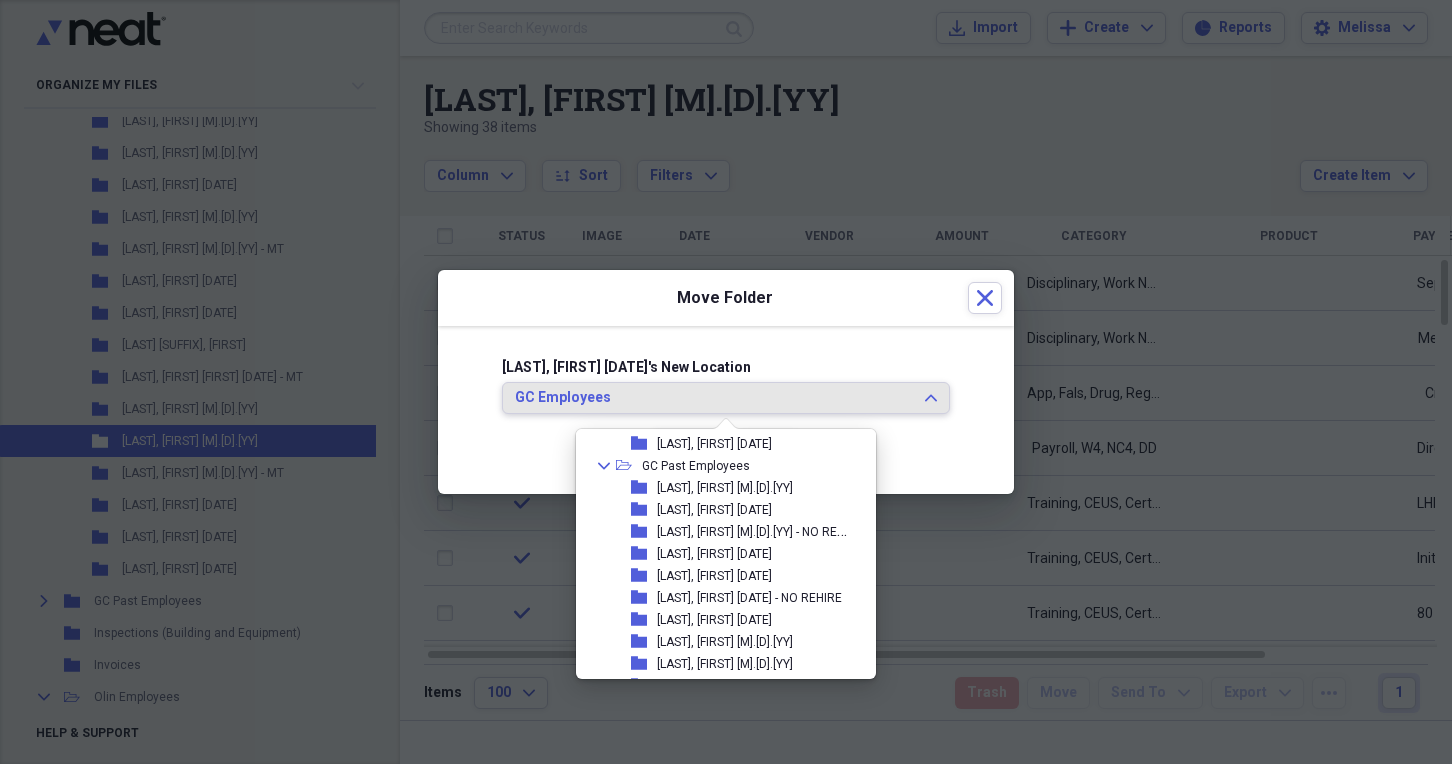 scroll, scrollTop: 911, scrollLeft: 0, axis: vertical 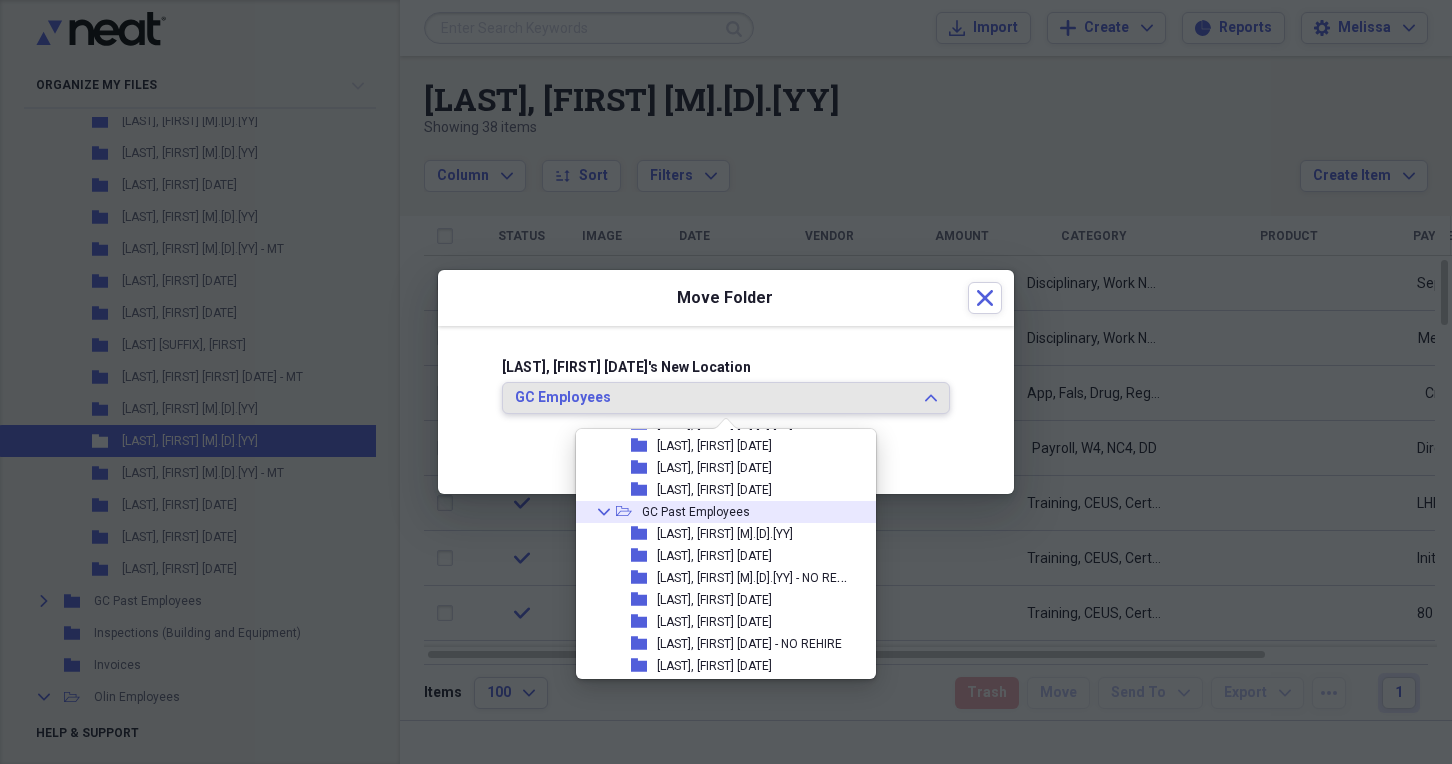 click on "GC Past Employees" at bounding box center (696, 512) 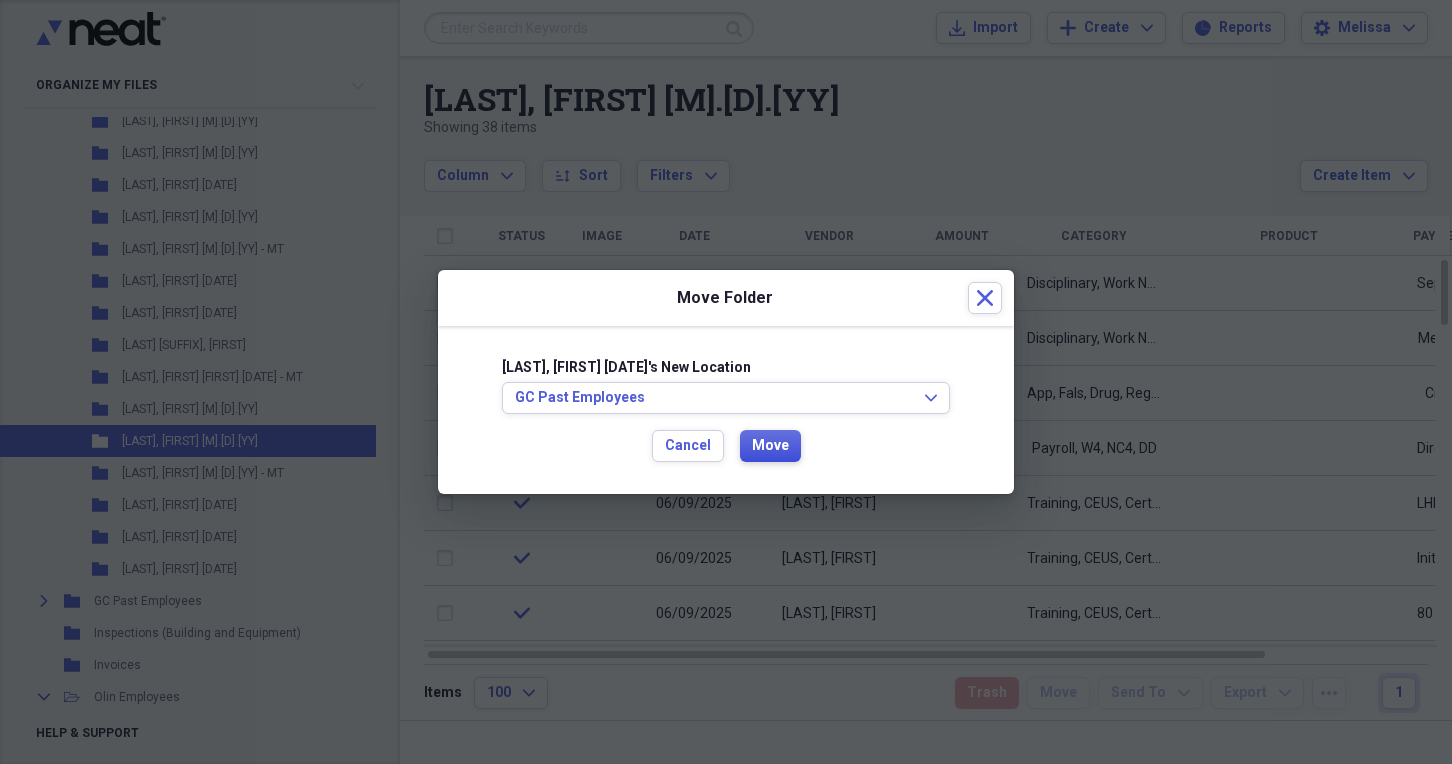 click on "Move" at bounding box center [770, 446] 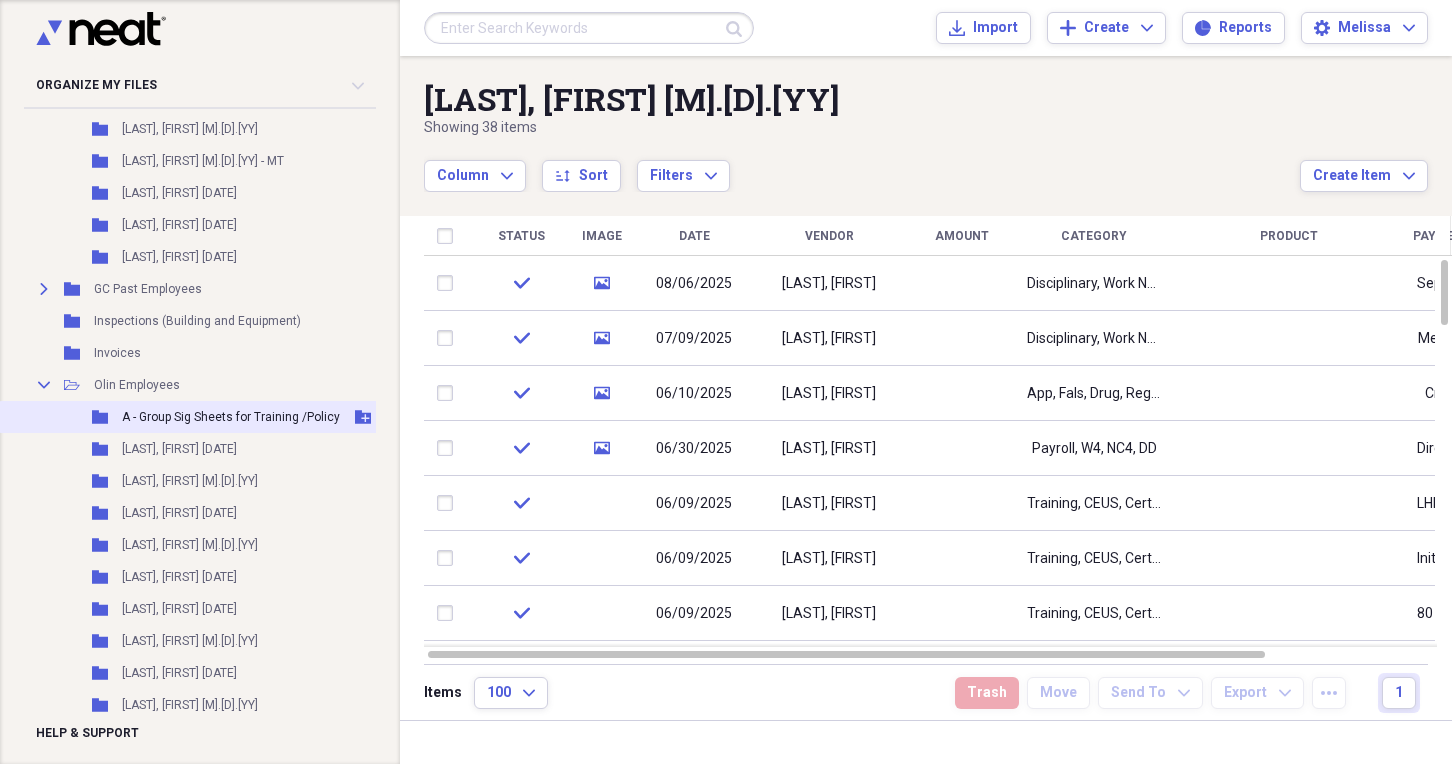 scroll, scrollTop: 1300, scrollLeft: 0, axis: vertical 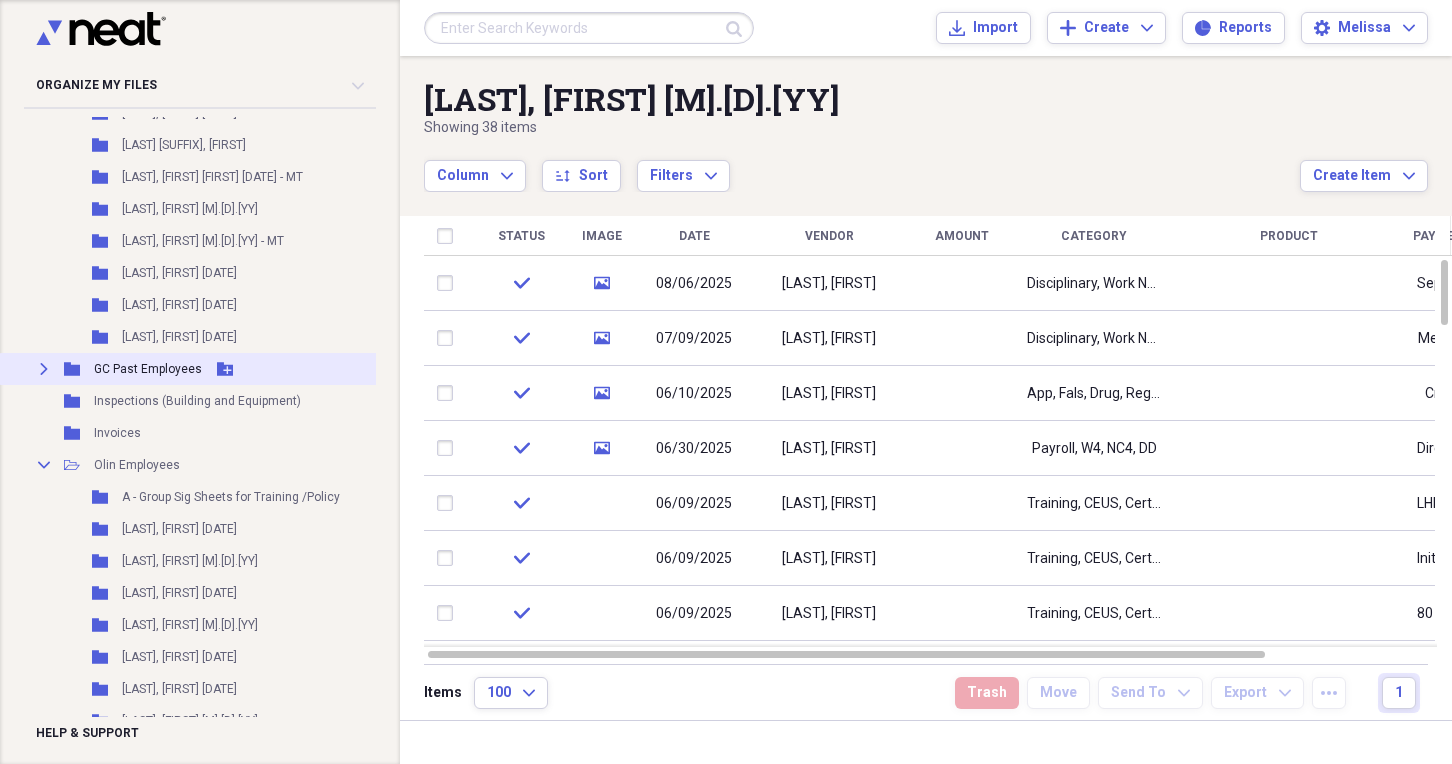click on "Expand" 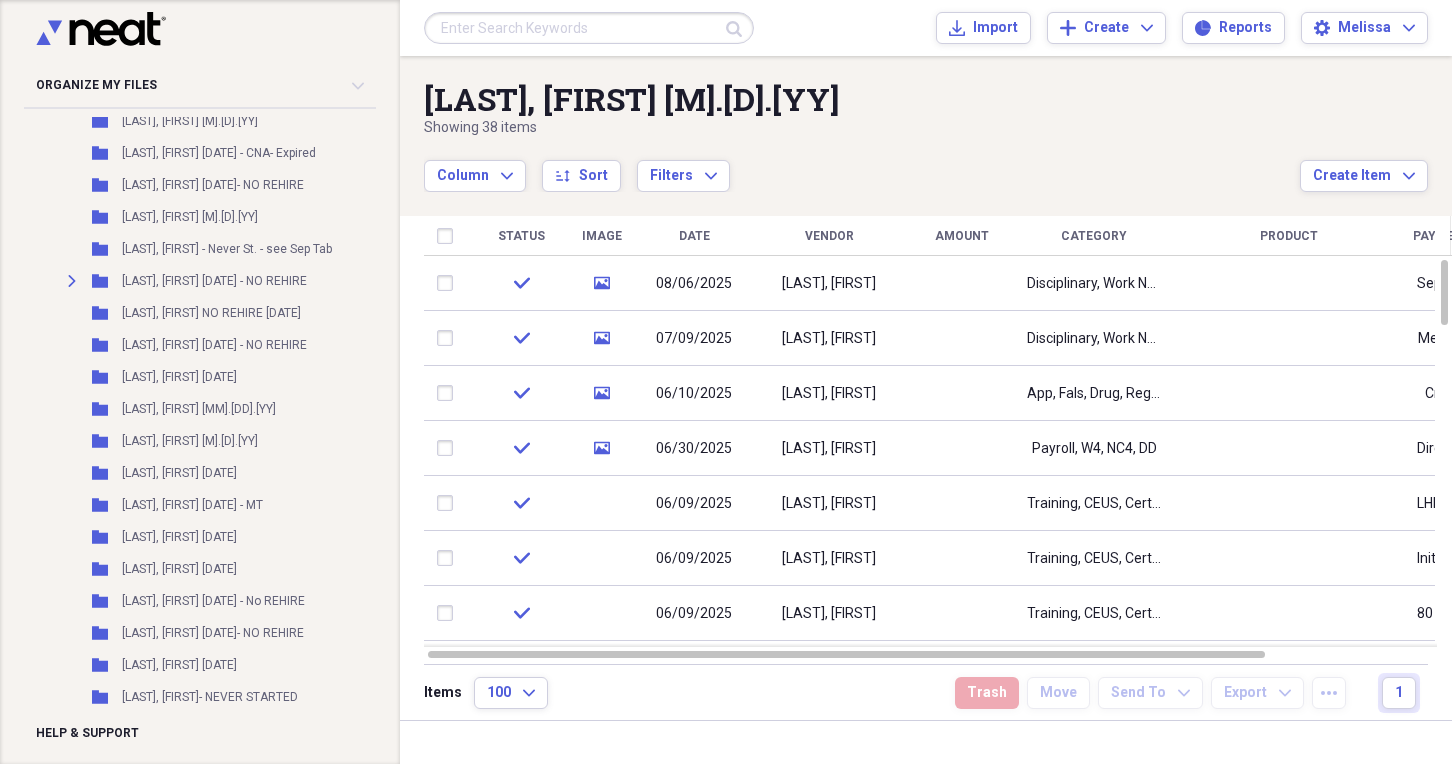 scroll, scrollTop: 1800, scrollLeft: 0, axis: vertical 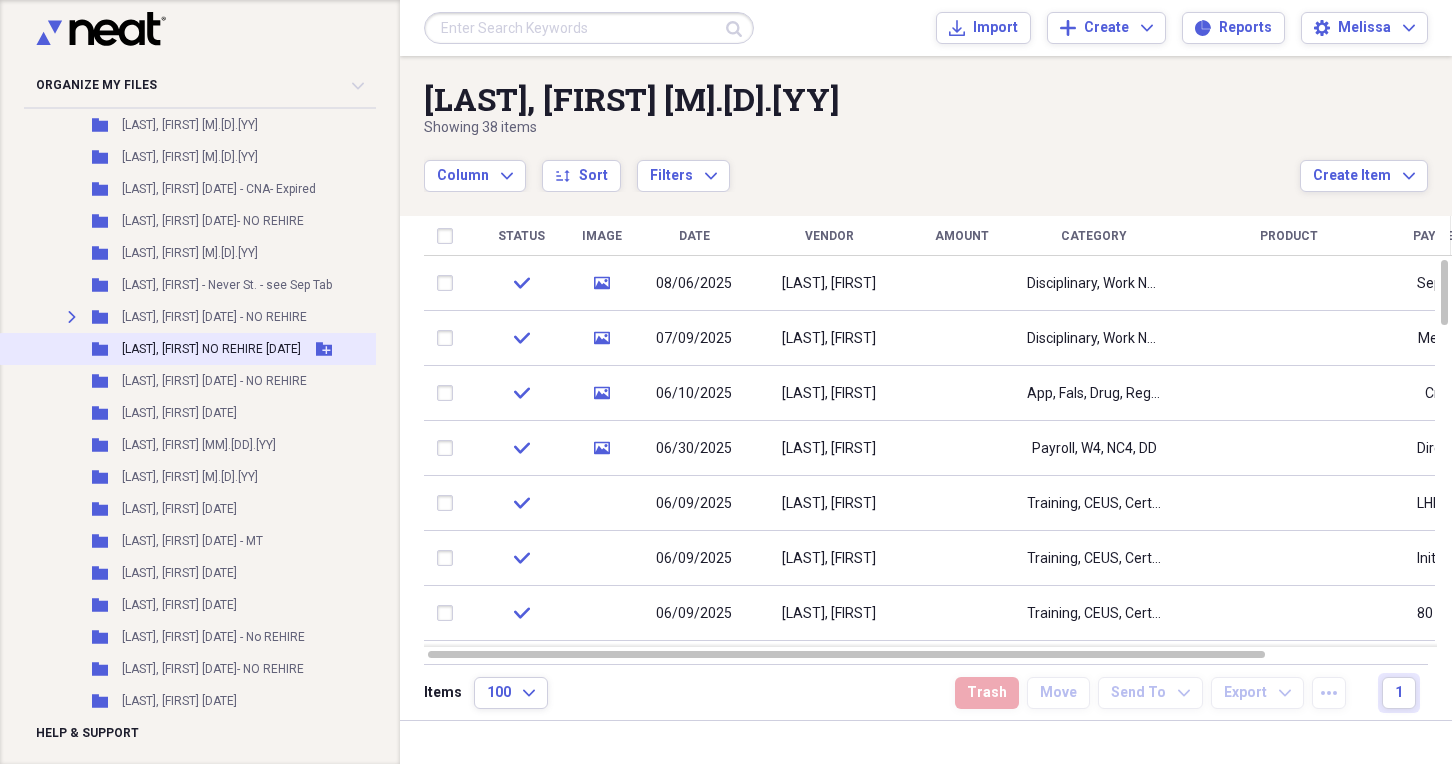click on "[LAST], [FIRST] NO REHIRE [MONTH].[DAY].[YEAR]" at bounding box center (211, 349) 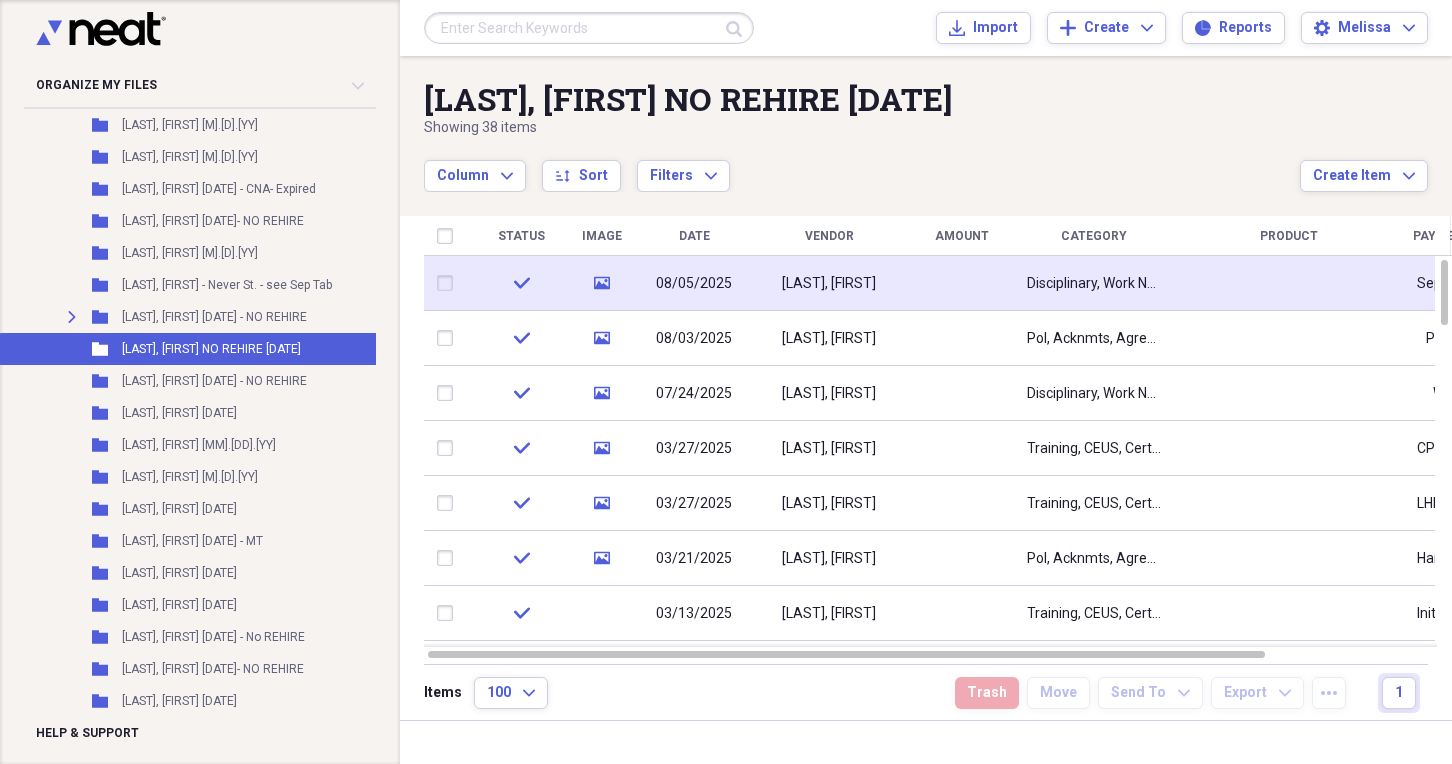 click at bounding box center [961, 283] 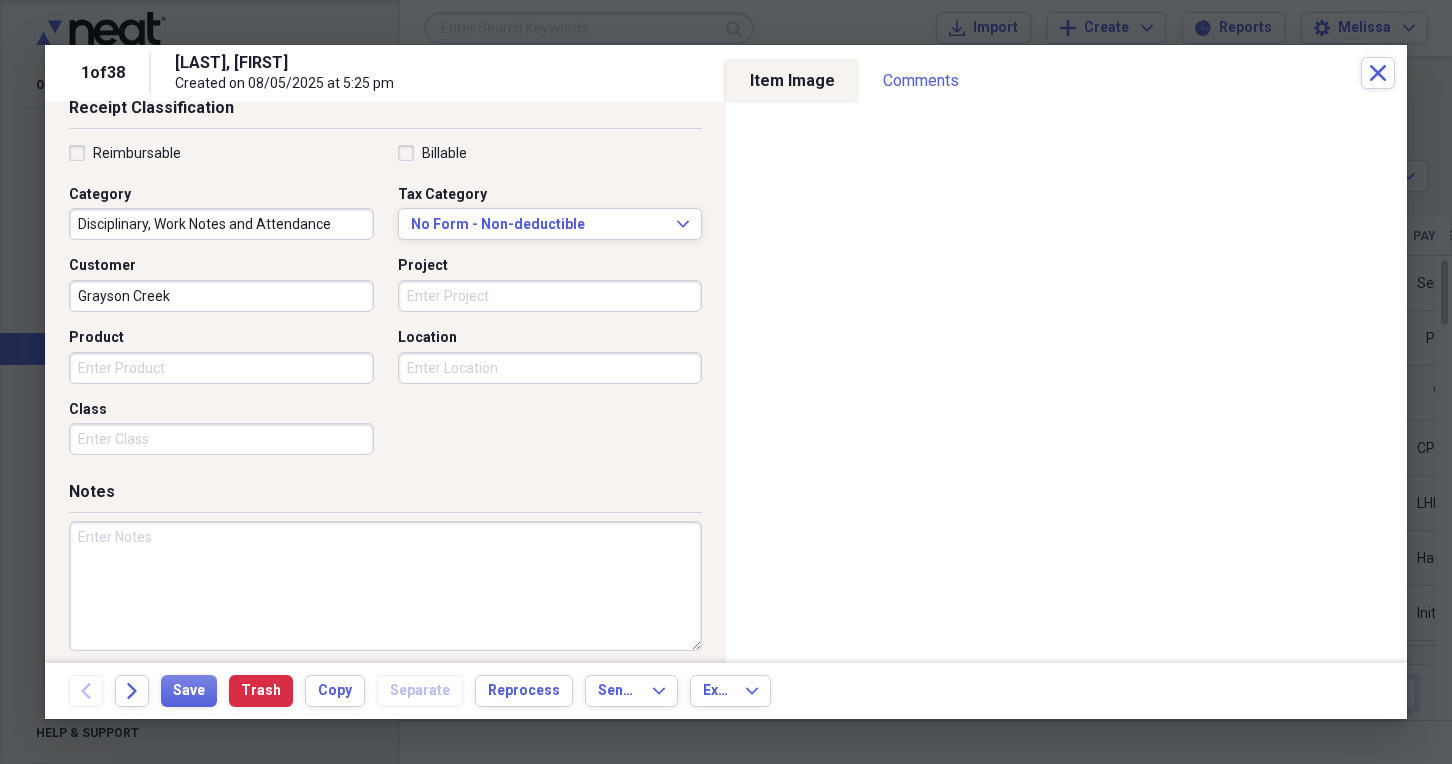 scroll, scrollTop: 459, scrollLeft: 0, axis: vertical 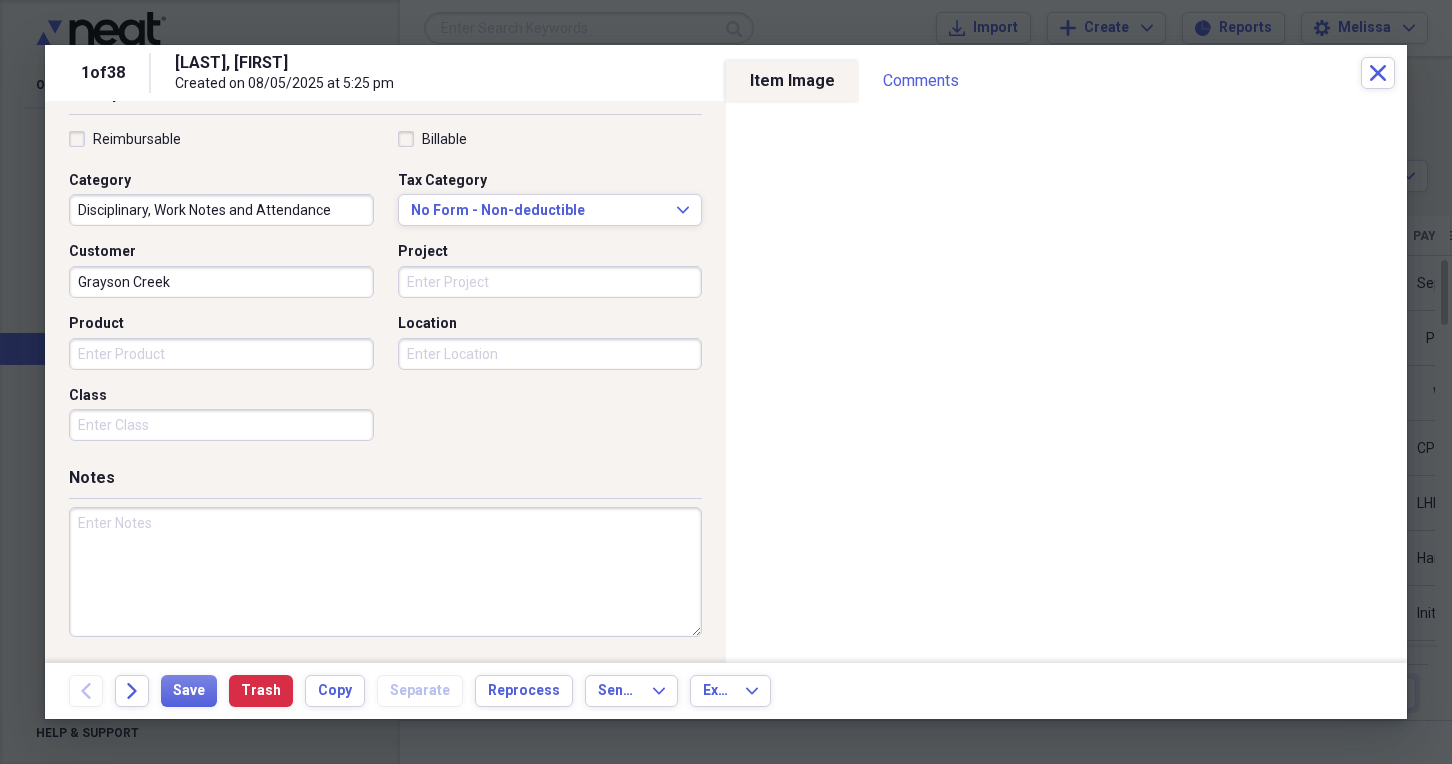 click at bounding box center (385, 572) 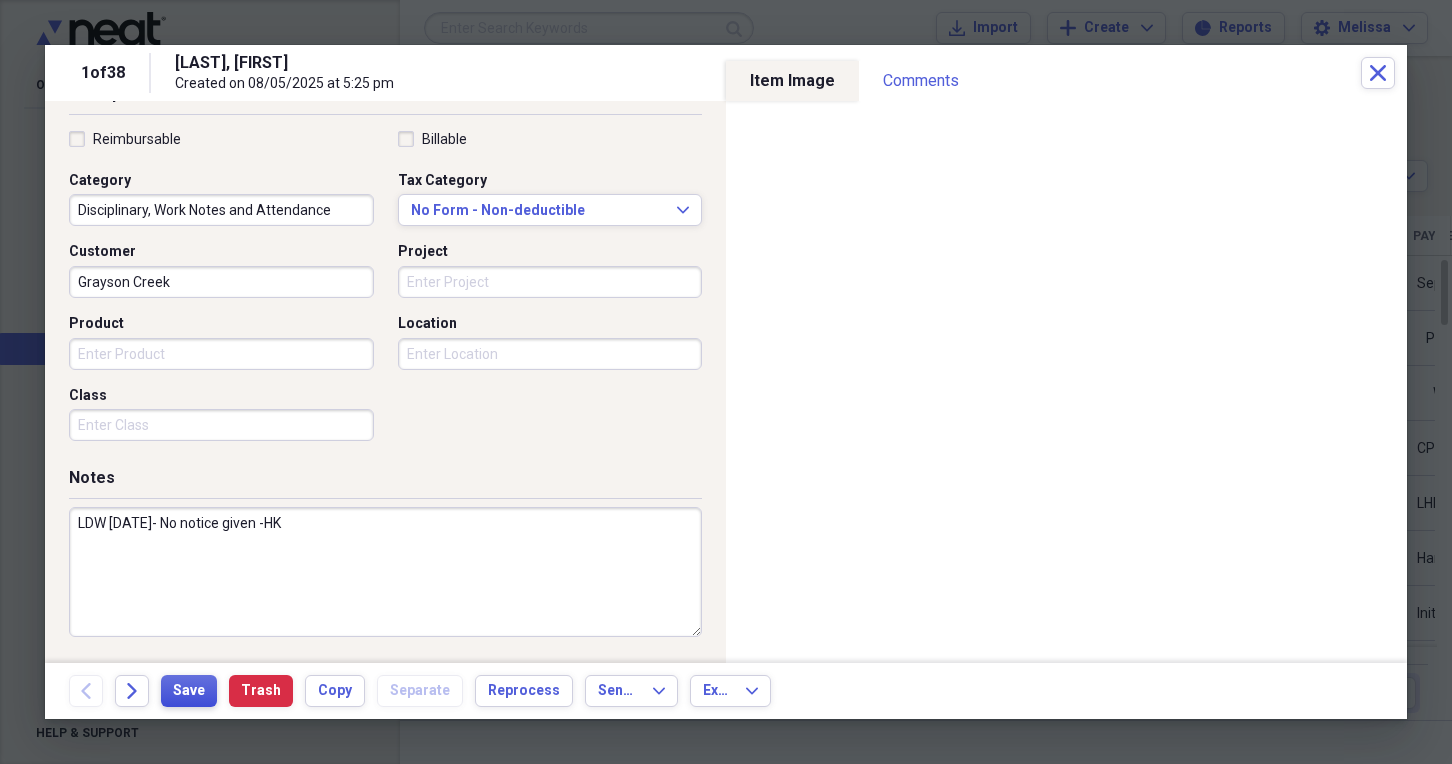 click on "Save" at bounding box center (189, 691) 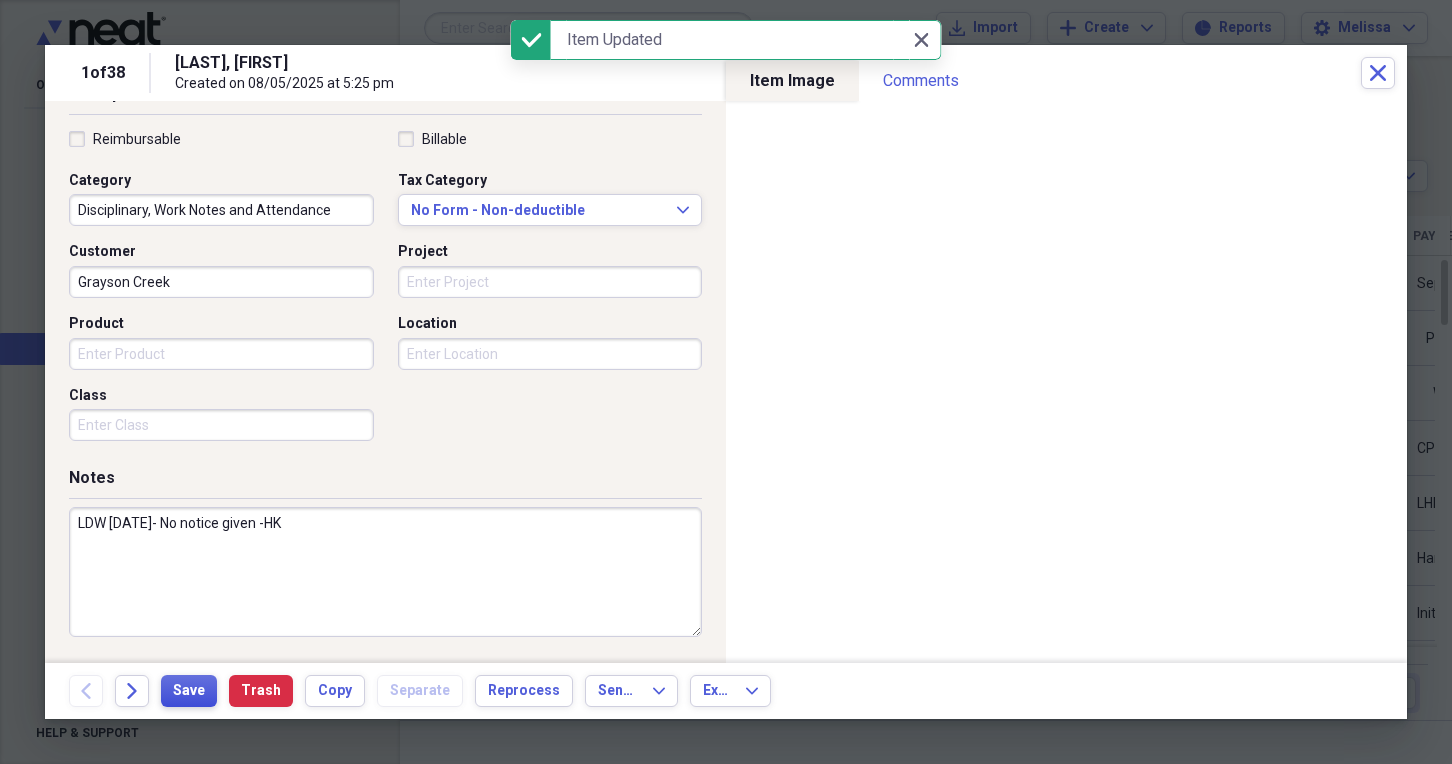 type on "LDW 8/1/25- No notice given -HK" 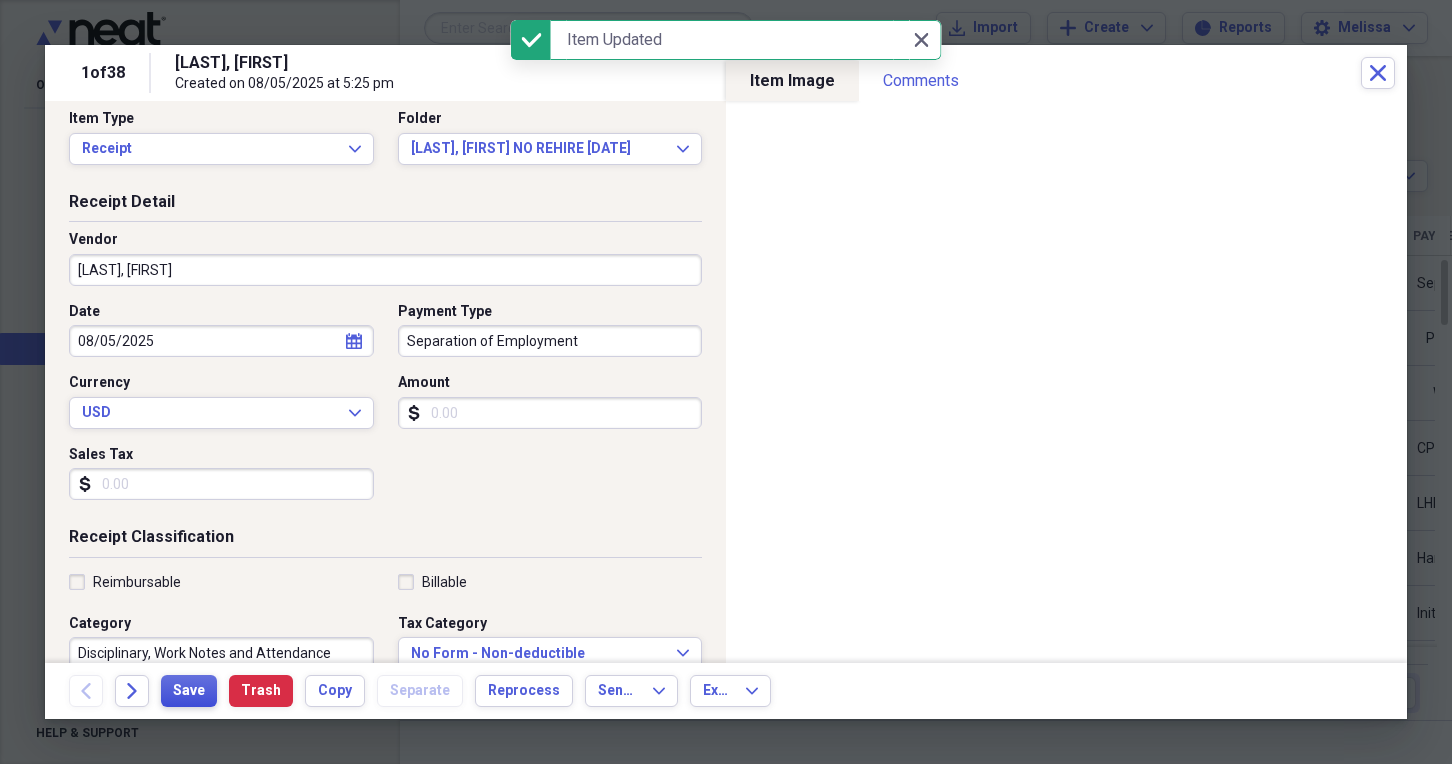 scroll, scrollTop: 0, scrollLeft: 0, axis: both 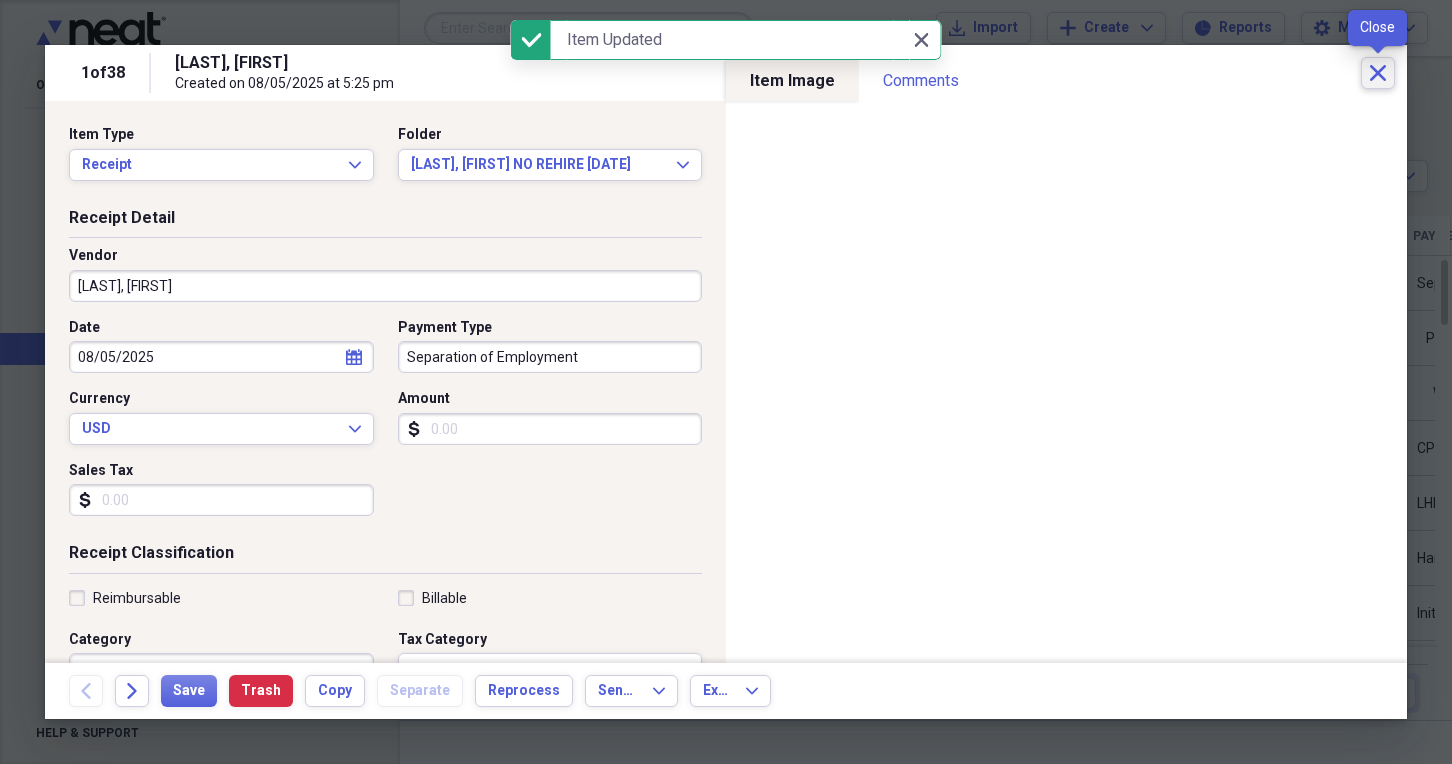click on "Close" 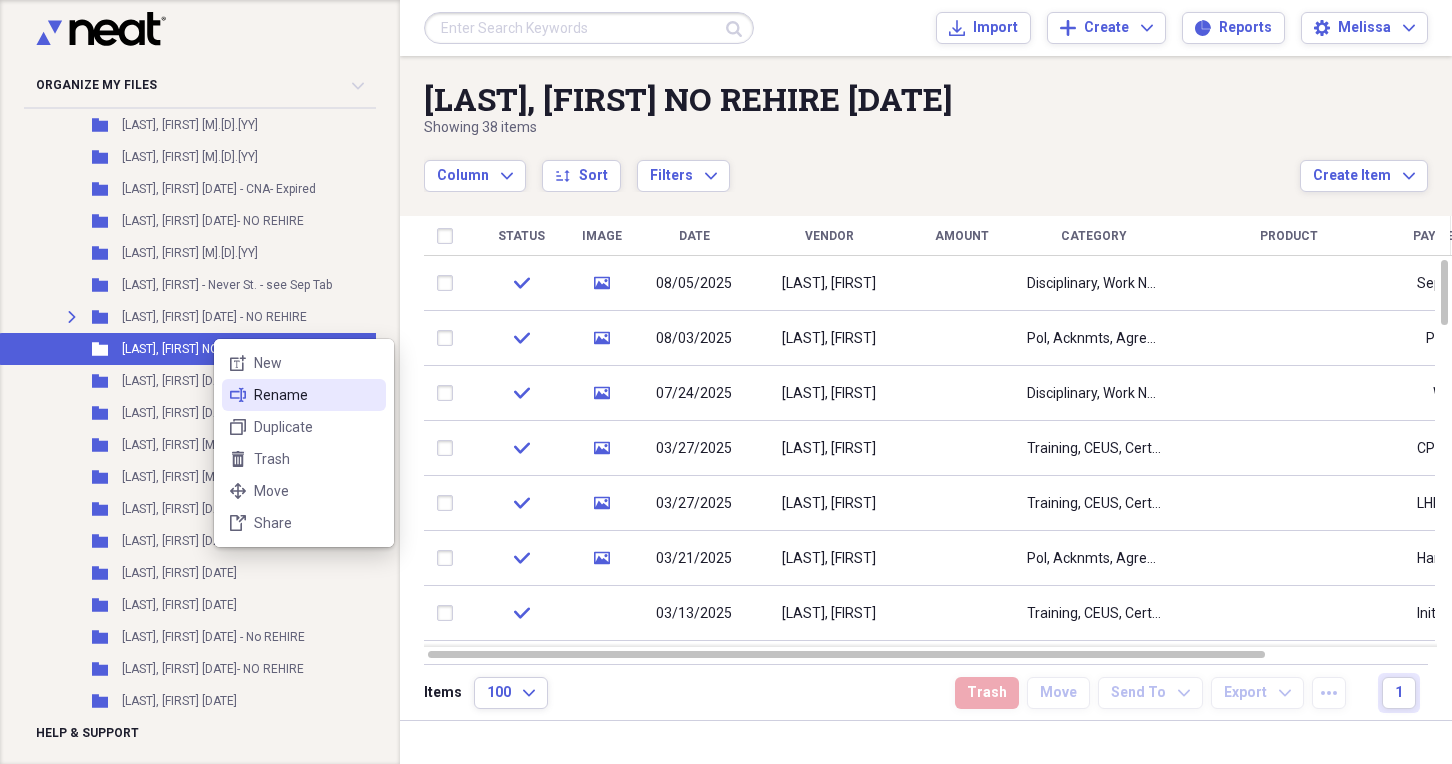 click on "Rename" at bounding box center (316, 395) 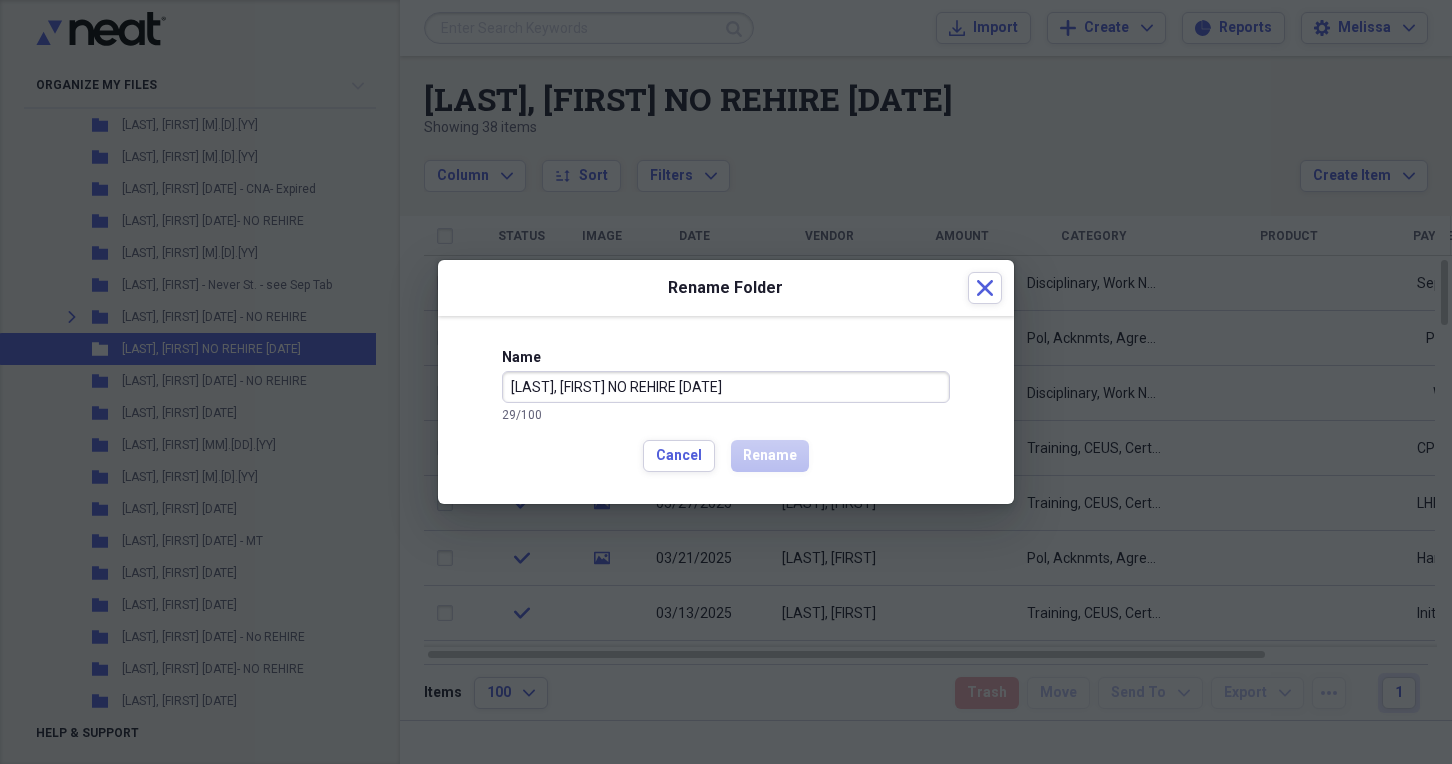drag, startPoint x: 651, startPoint y: 388, endPoint x: 585, endPoint y: 377, distance: 66.910385 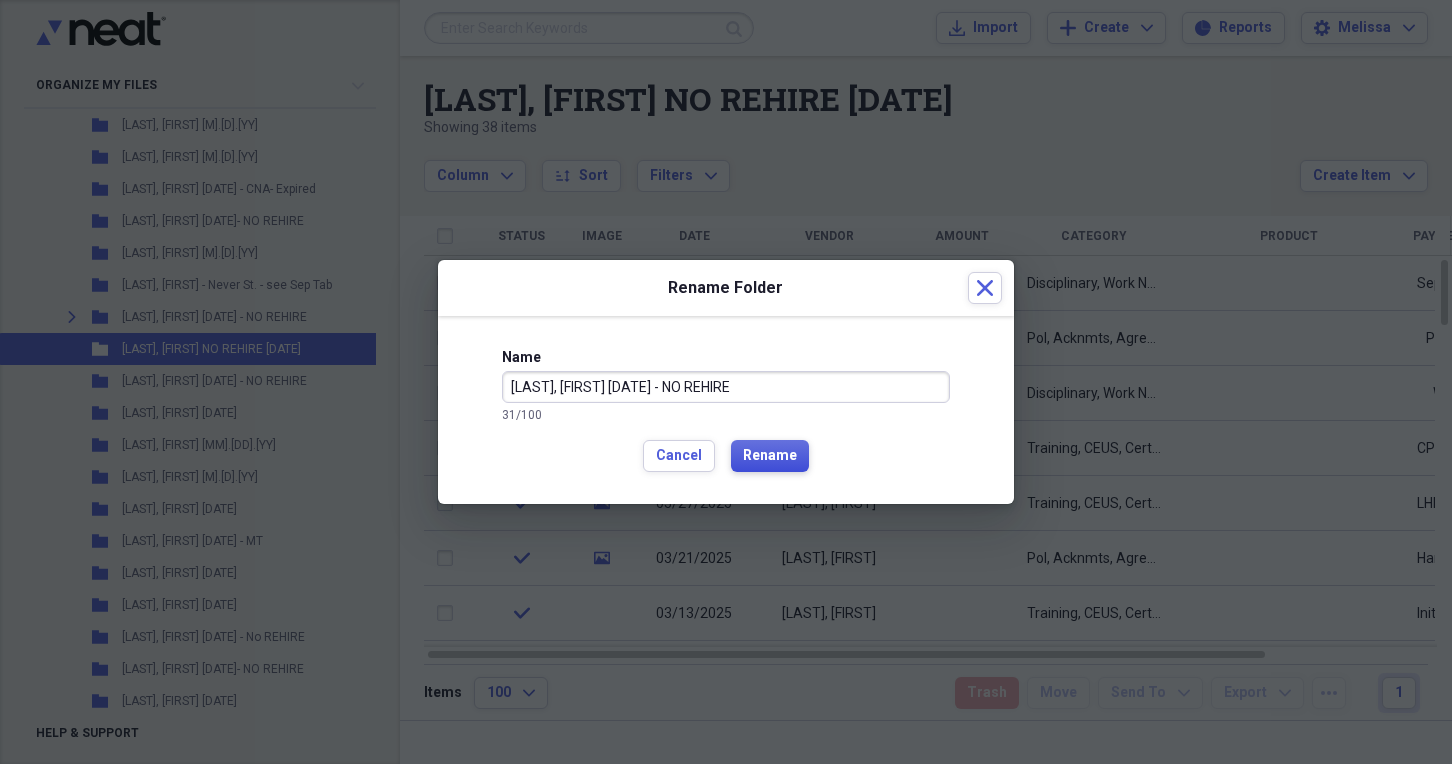 type on "Fine, Chloe 3.13.25 - NO REHIRE" 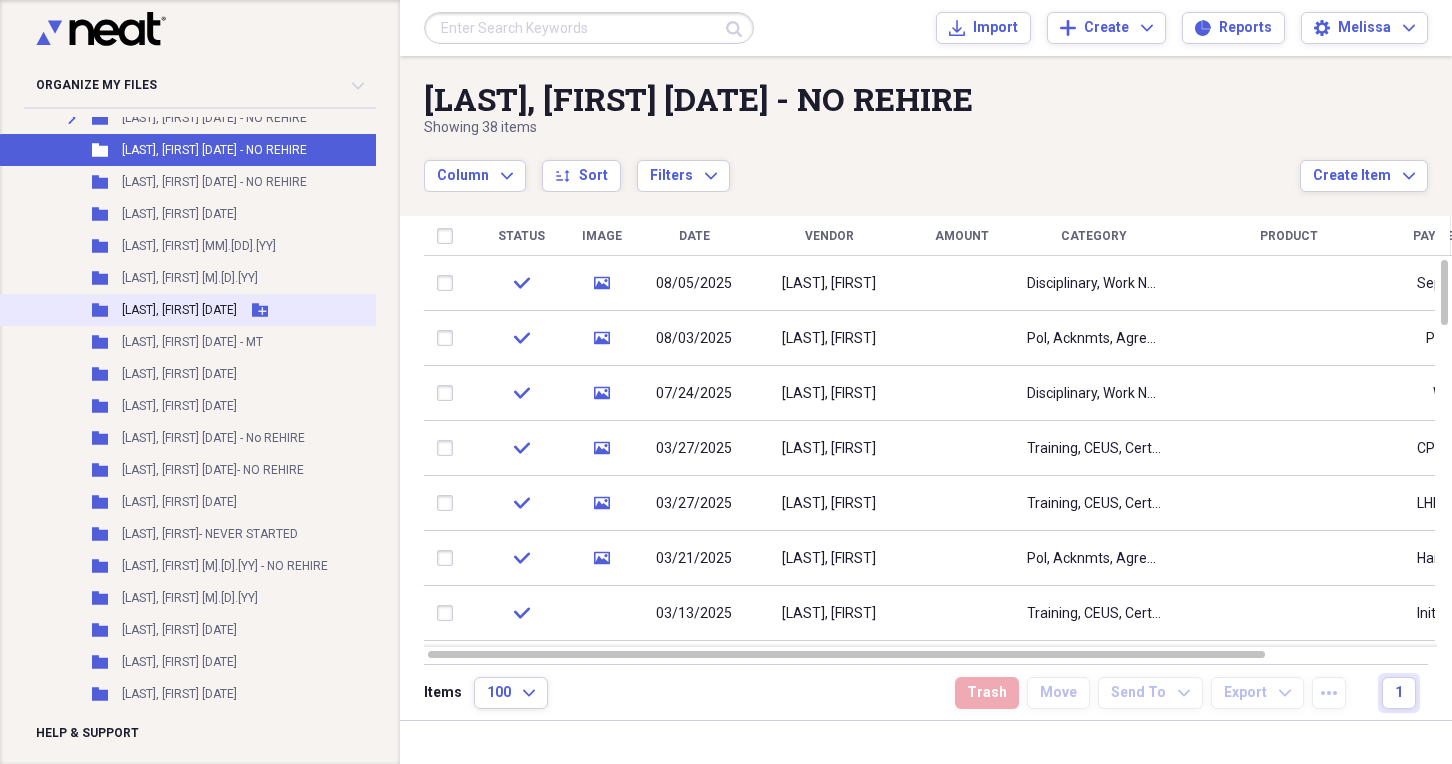 scroll, scrollTop: 2000, scrollLeft: 0, axis: vertical 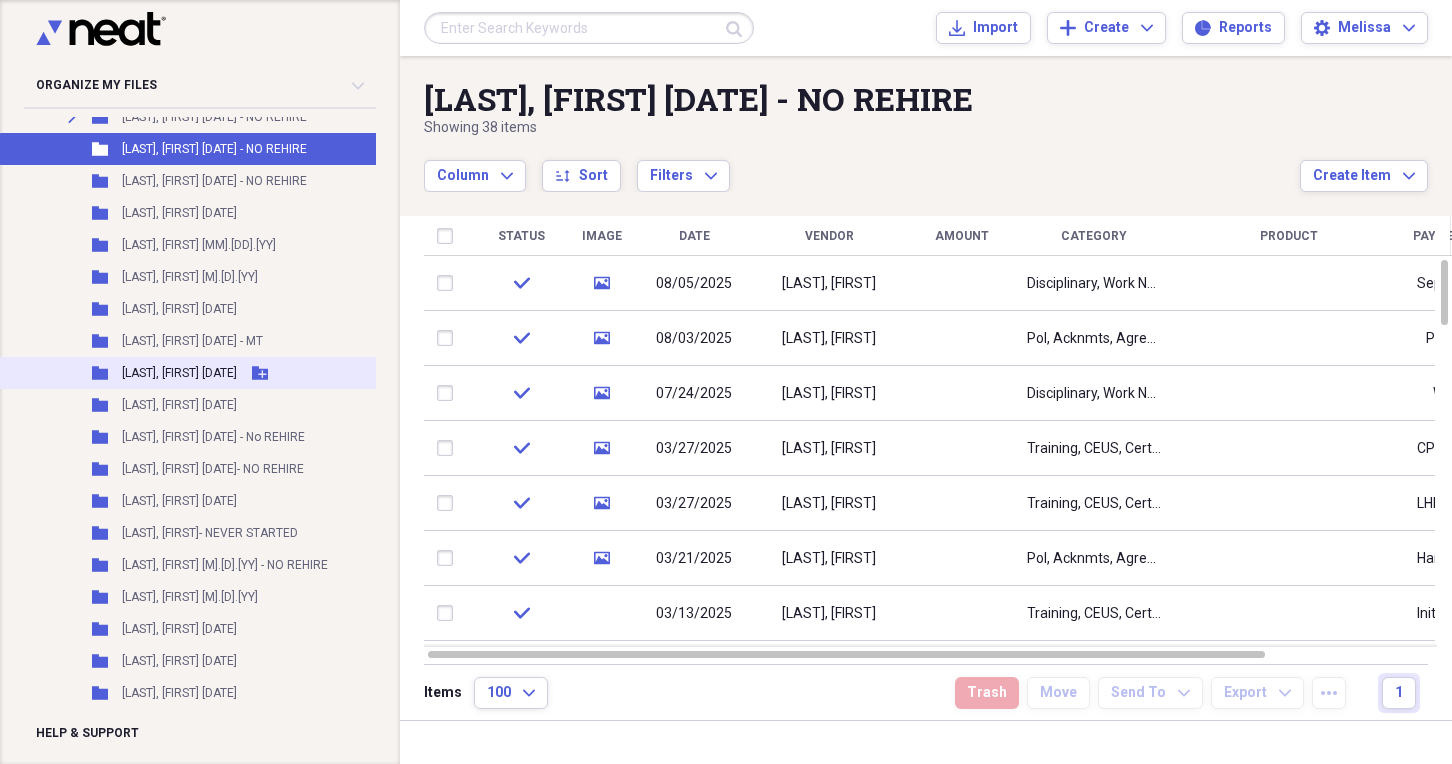 click on "[LAST], [FIRST] [MONTH].[DAY].[YEAR]" at bounding box center [179, 373] 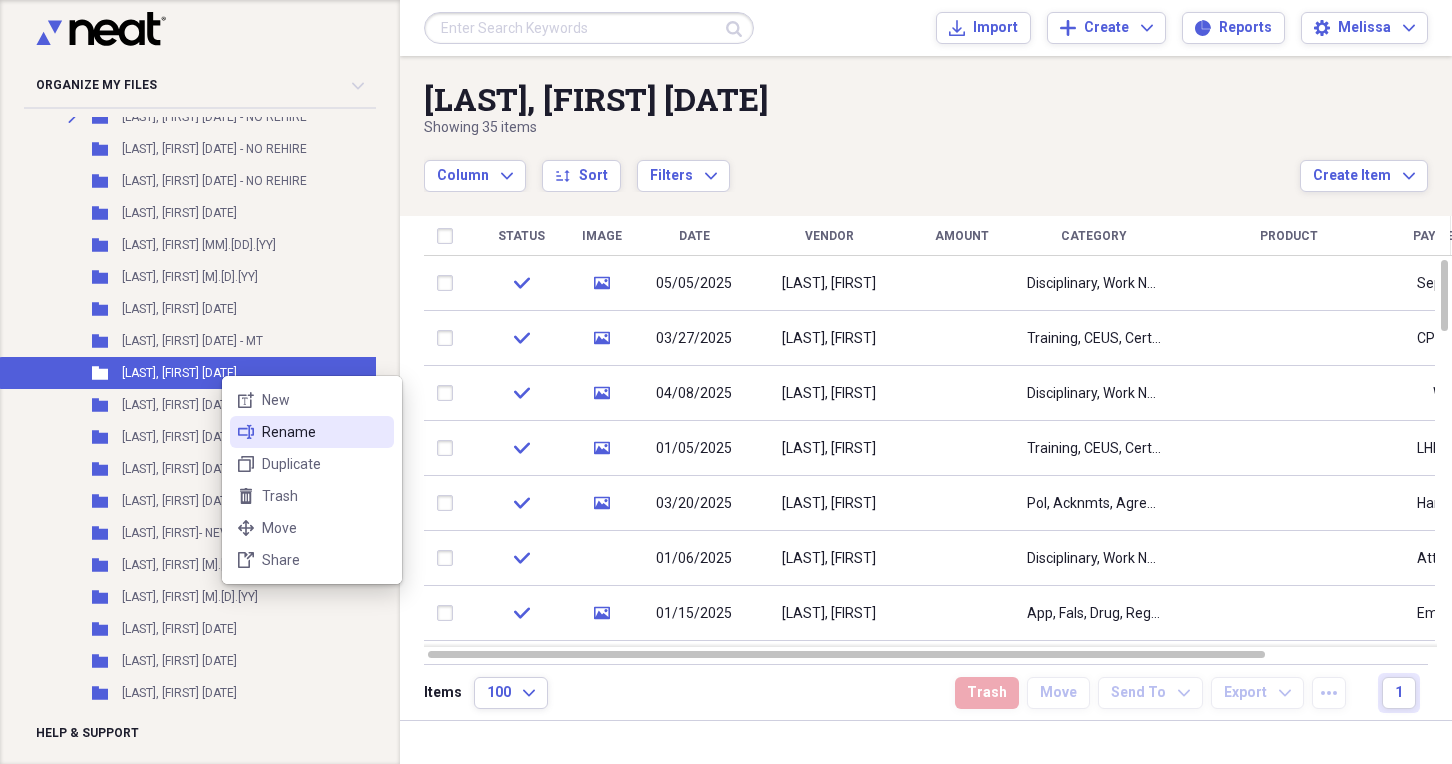 click on "Rename" at bounding box center [324, 432] 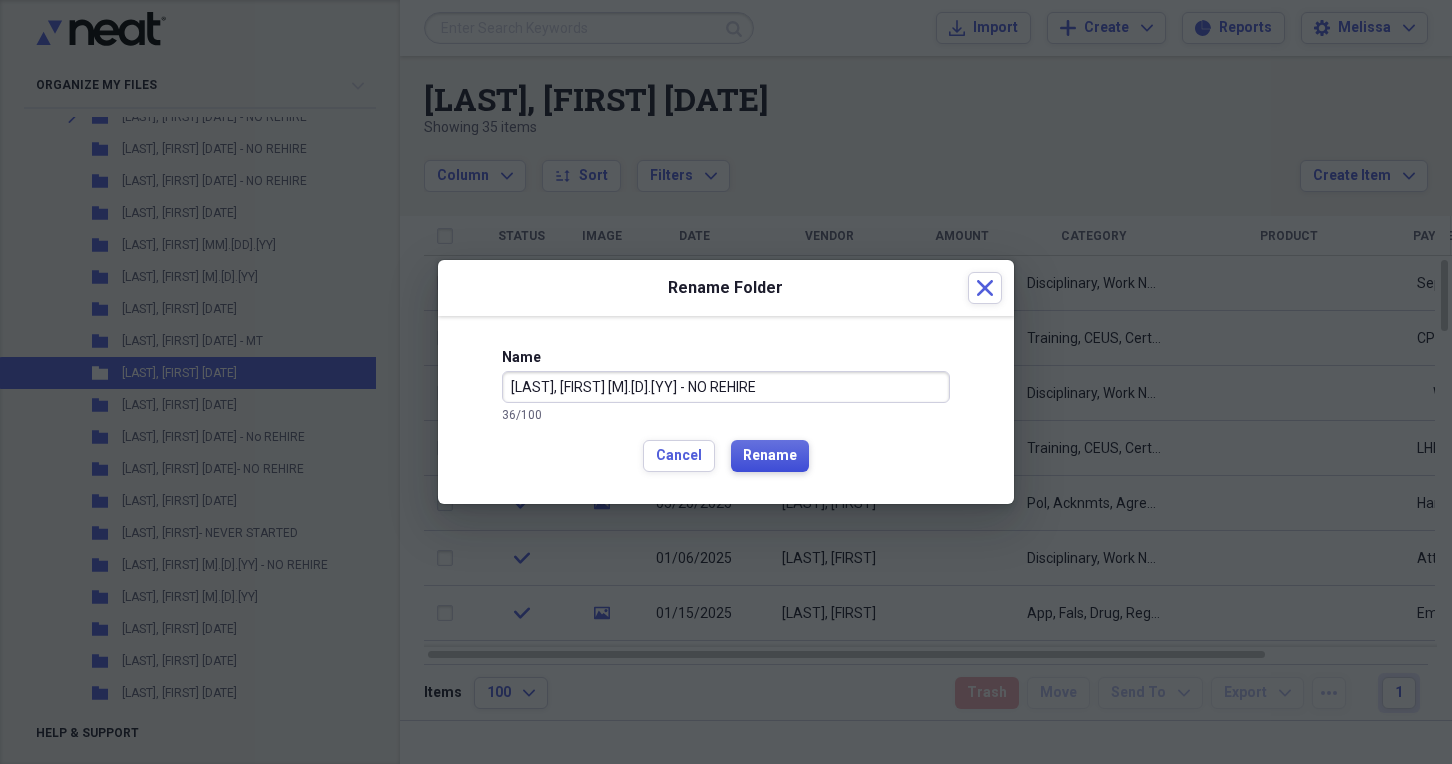 type on "Griffin, Sharonda 1.6.25 - NO REHIRE" 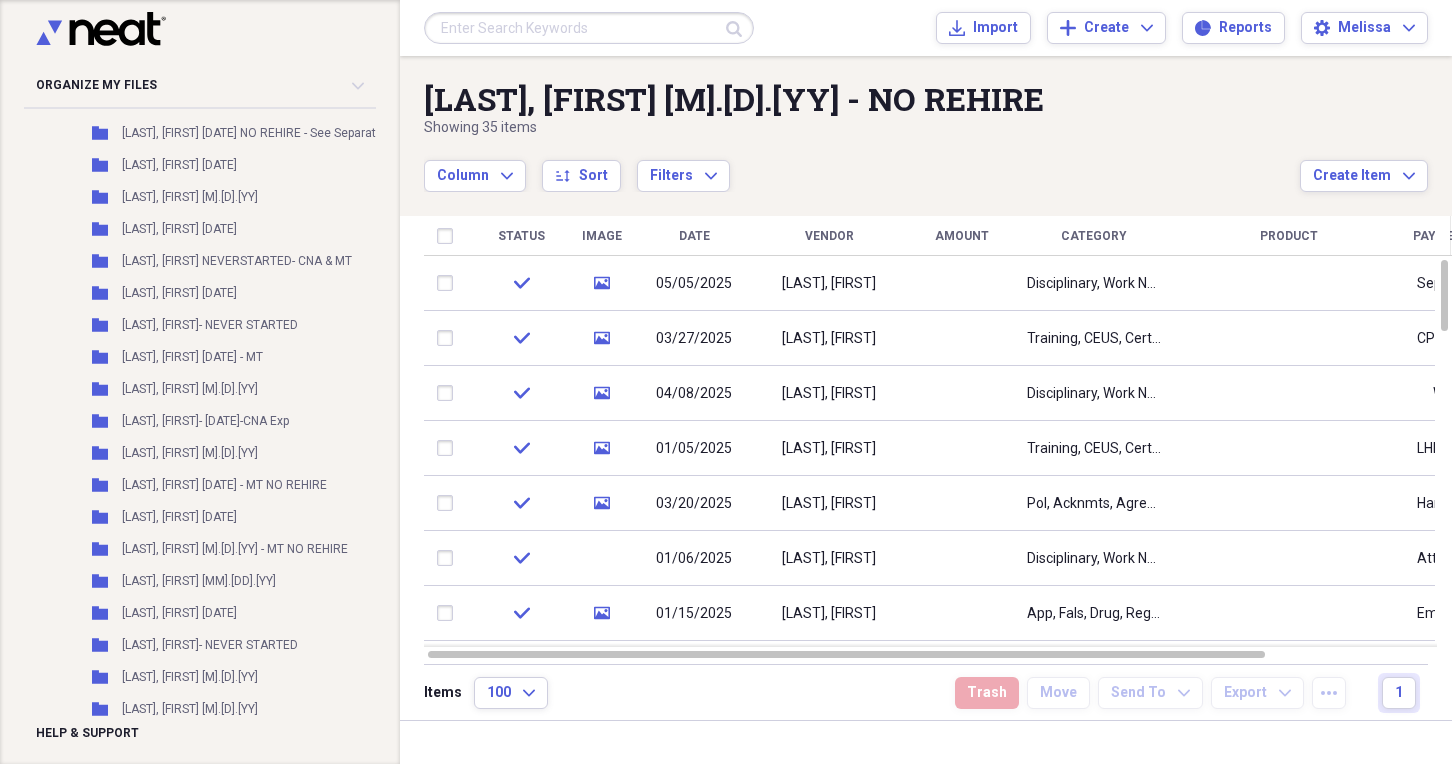 scroll, scrollTop: 3300, scrollLeft: 0, axis: vertical 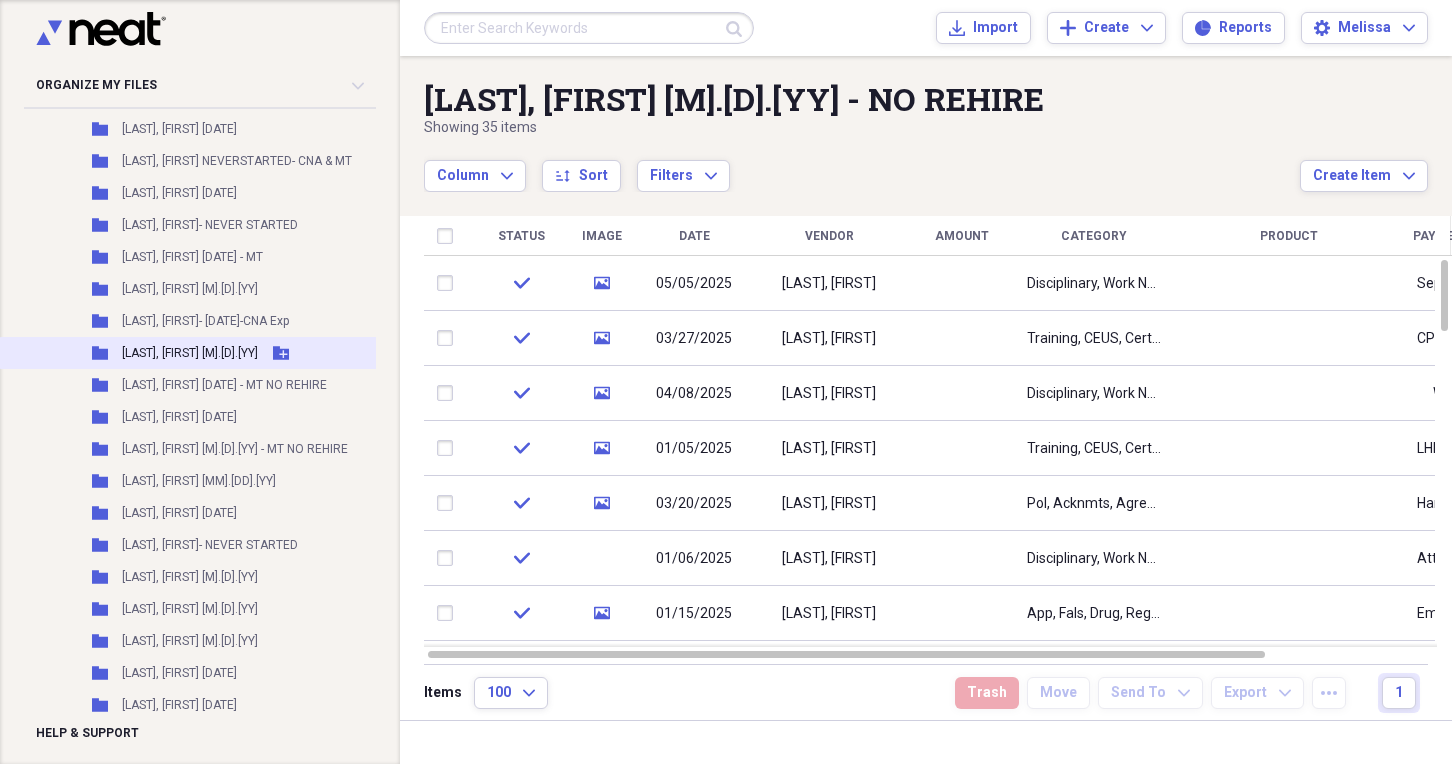 click on "[LAST], [FIRST] [DATE]" at bounding box center (190, 353) 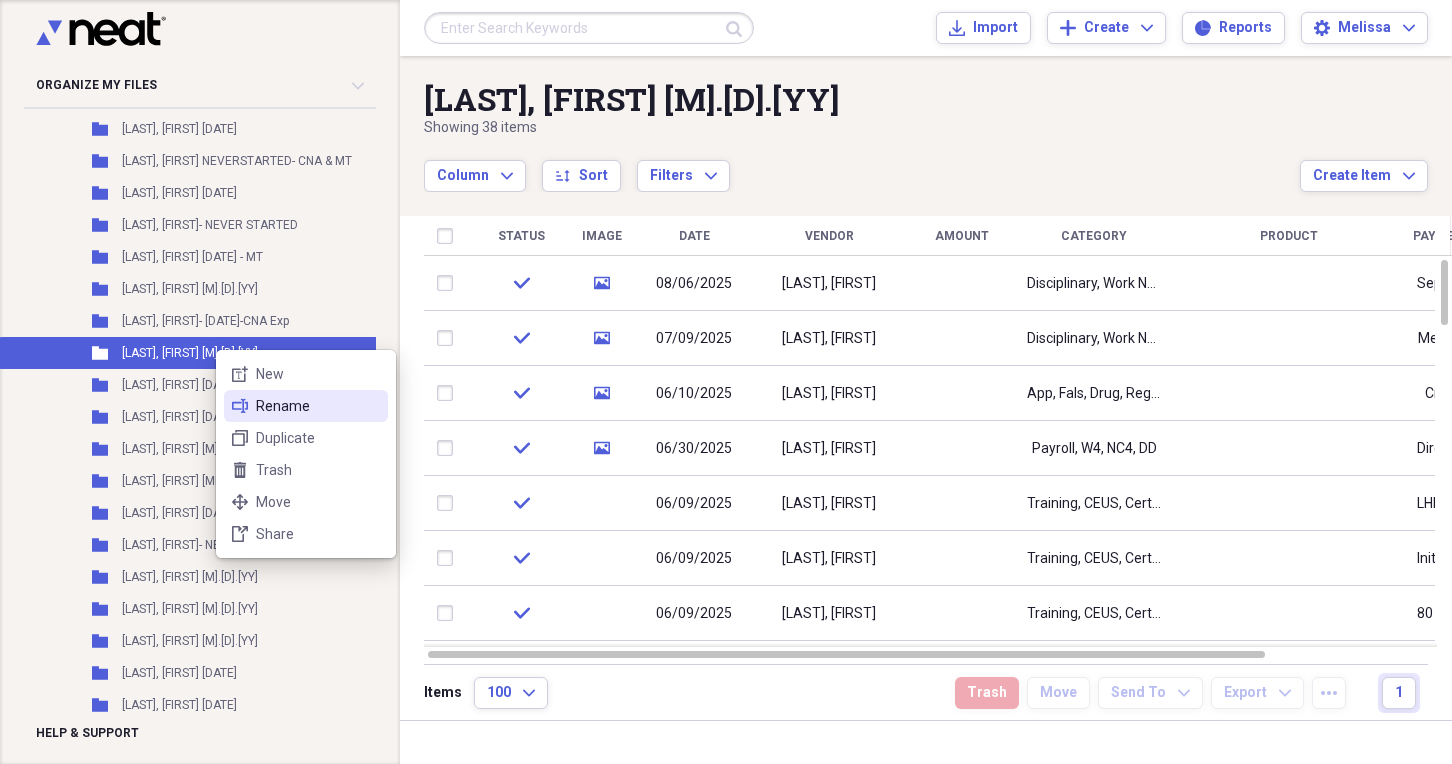 click on "rename" 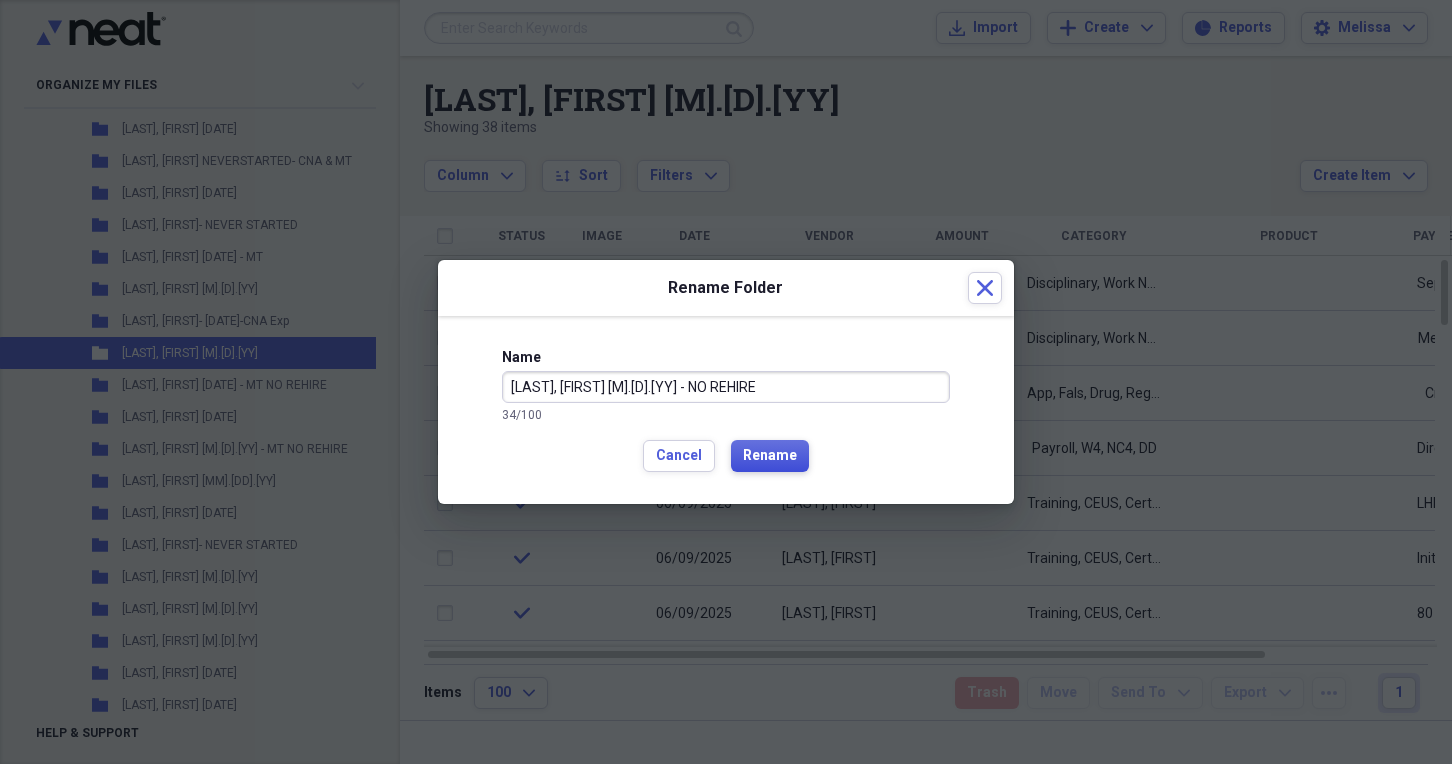 type on "Sanders, Stormy 6.9.25 - NO REHIRE" 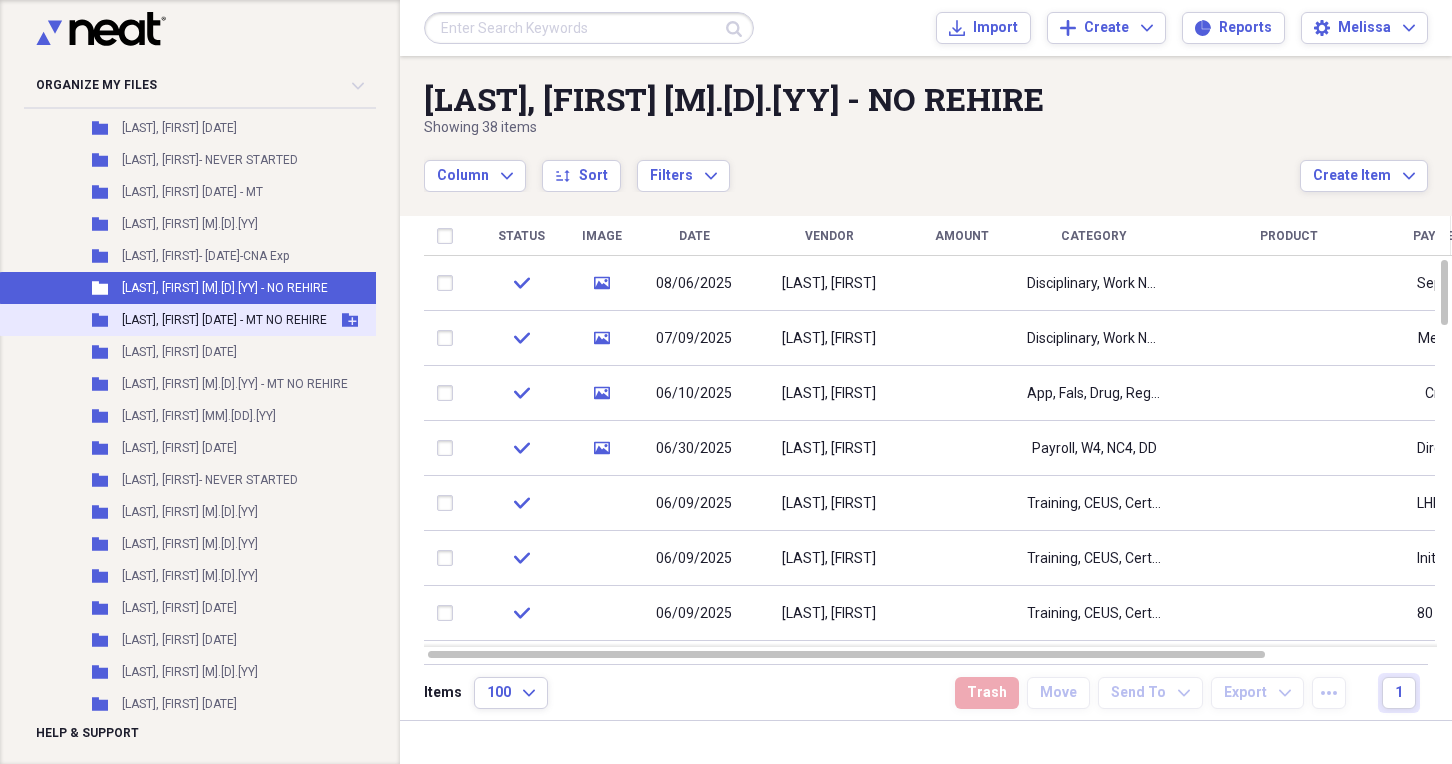 scroll, scrollTop: 3500, scrollLeft: 0, axis: vertical 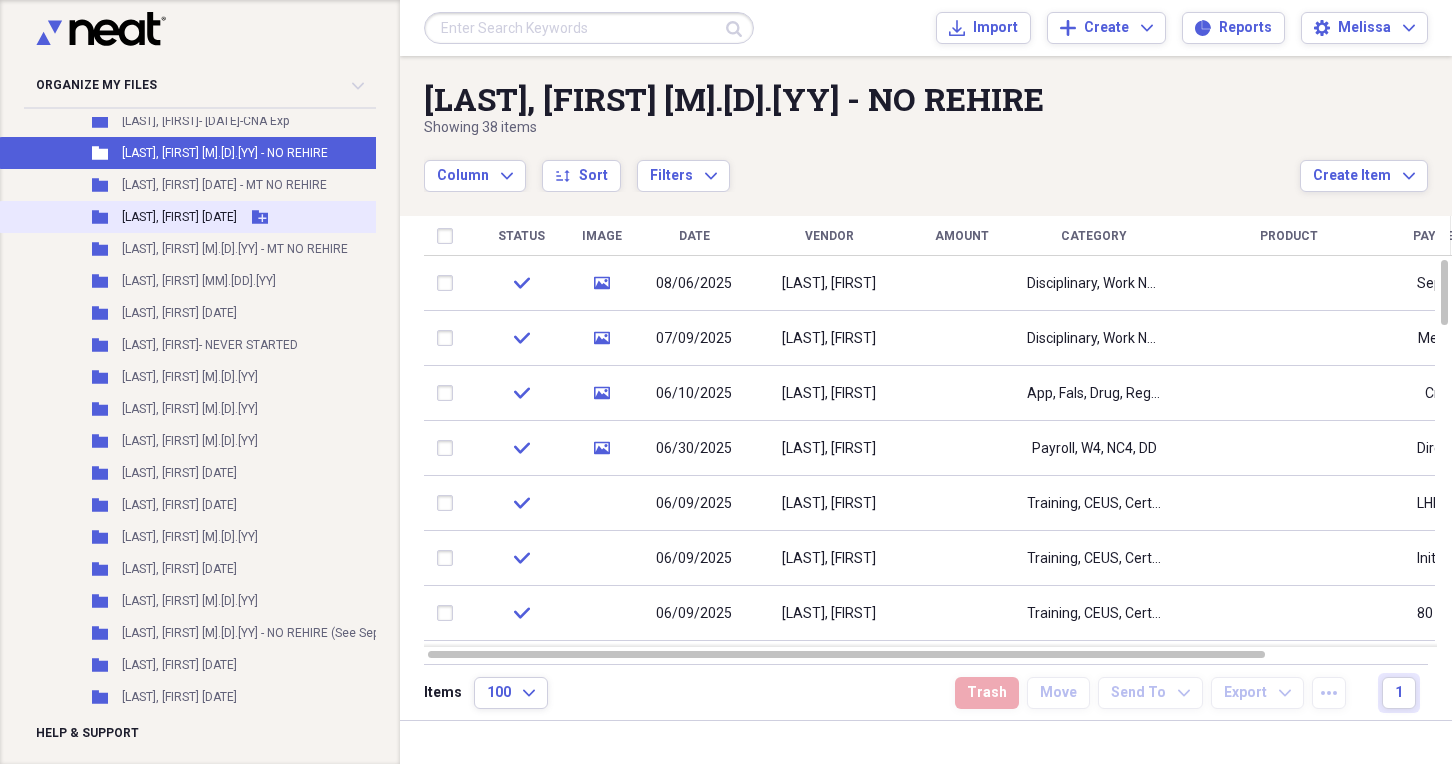 click on "[LAST], [FIRST] [DATE]" at bounding box center [179, 217] 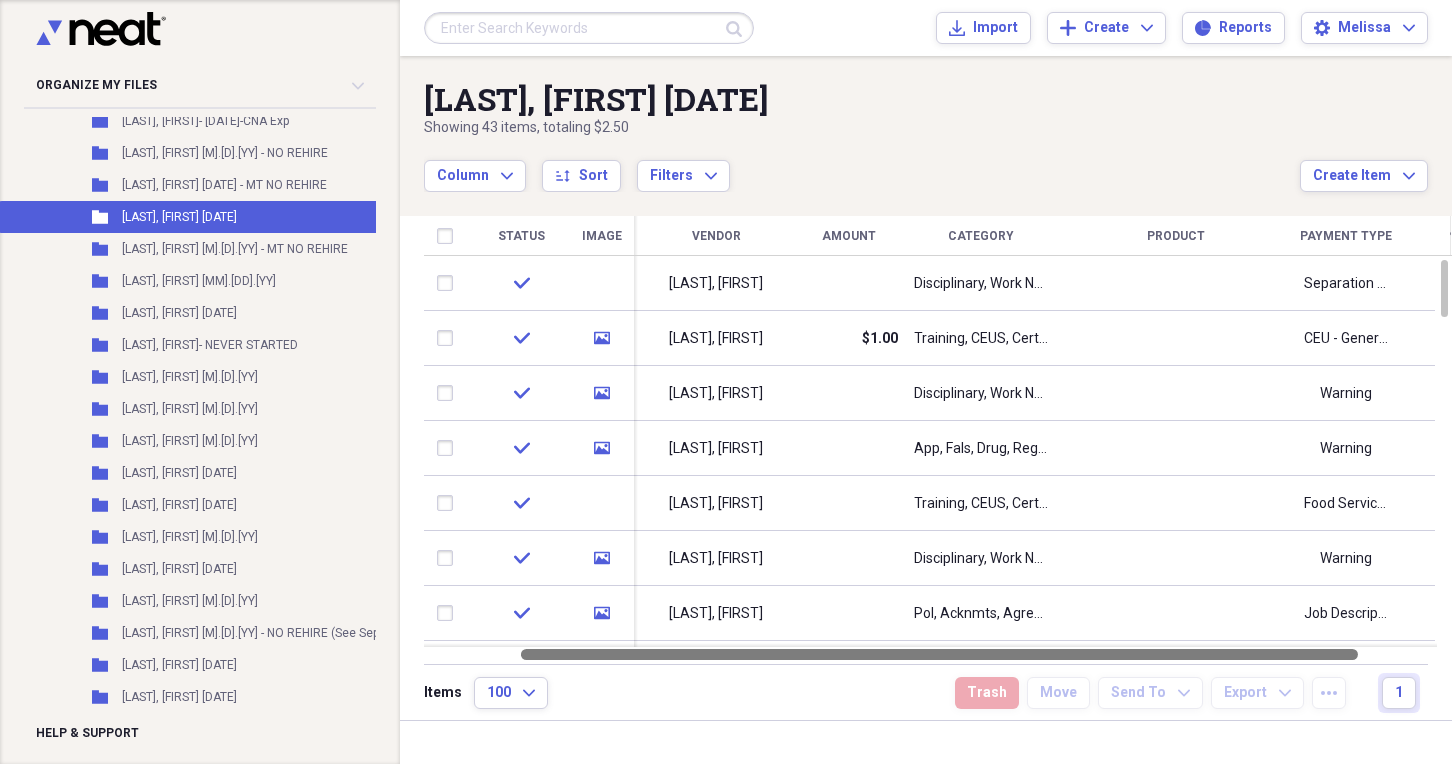 drag, startPoint x: 1051, startPoint y: 654, endPoint x: 1144, endPoint y: 663, distance: 93.43447 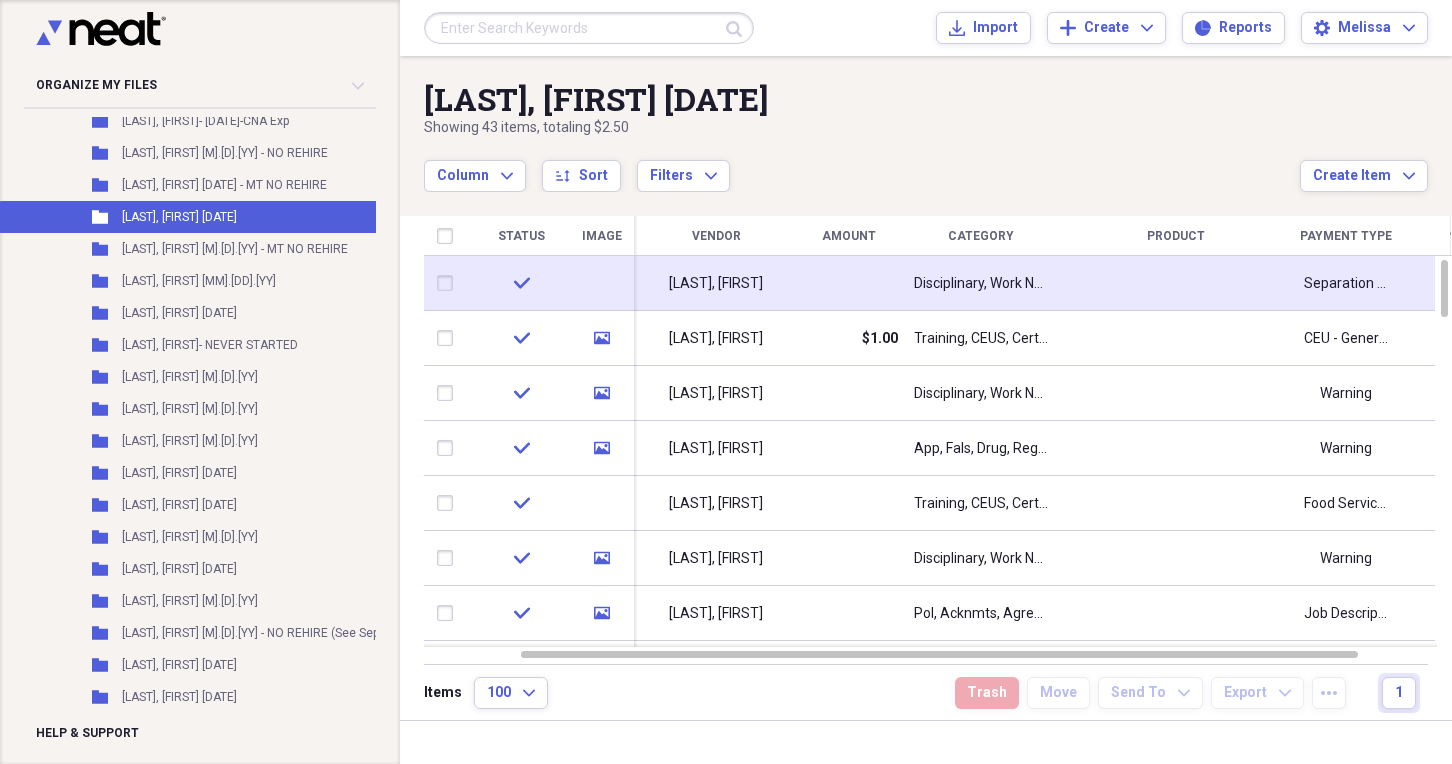 click at bounding box center (1176, 283) 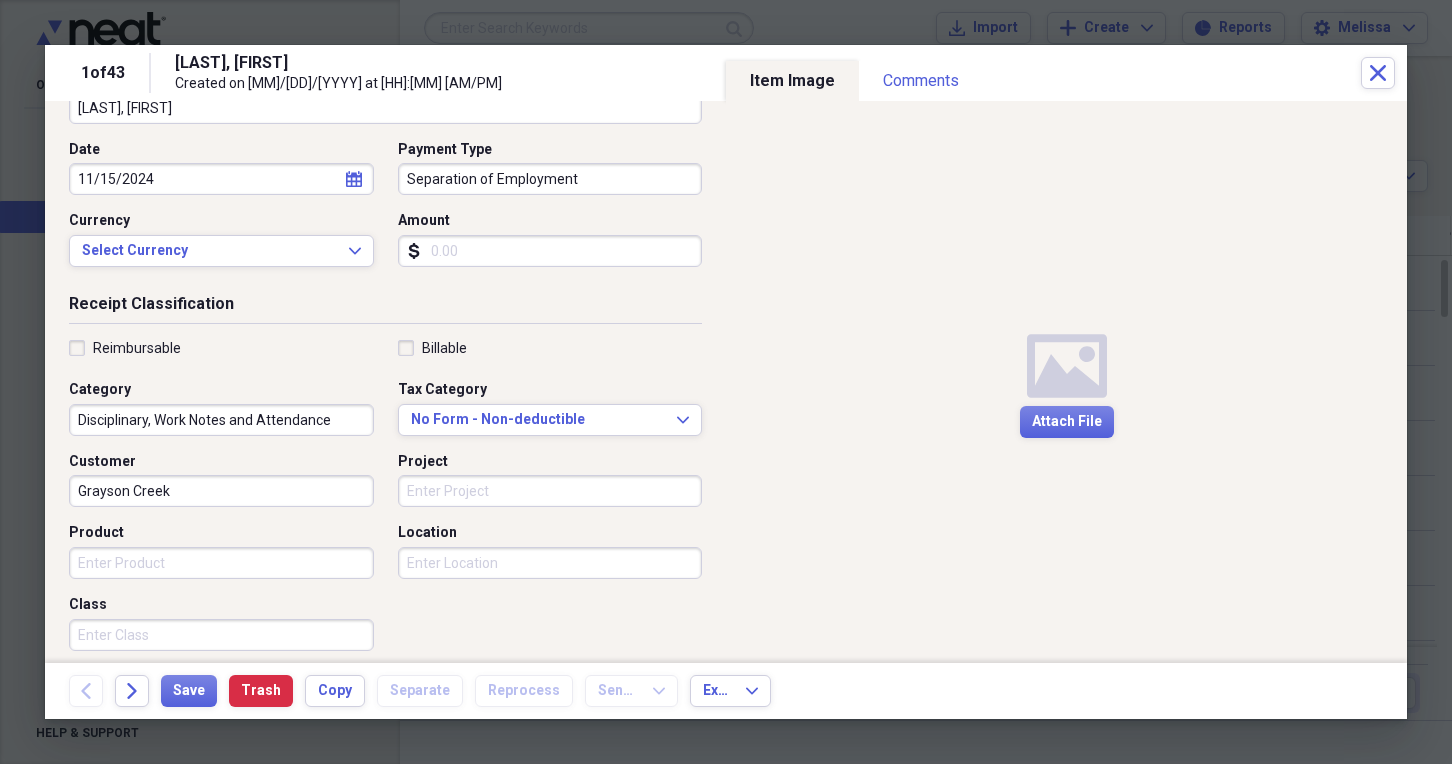 scroll, scrollTop: 387, scrollLeft: 0, axis: vertical 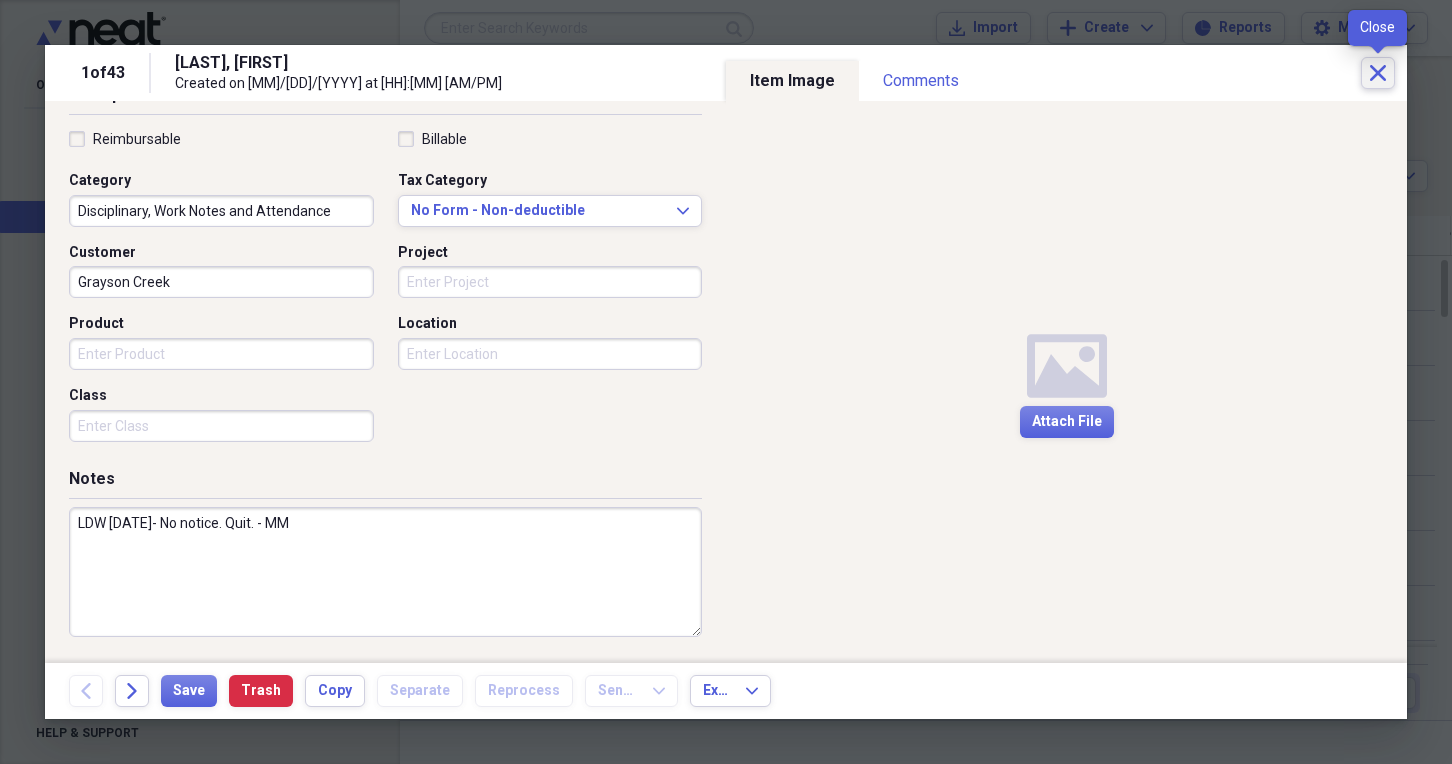 click 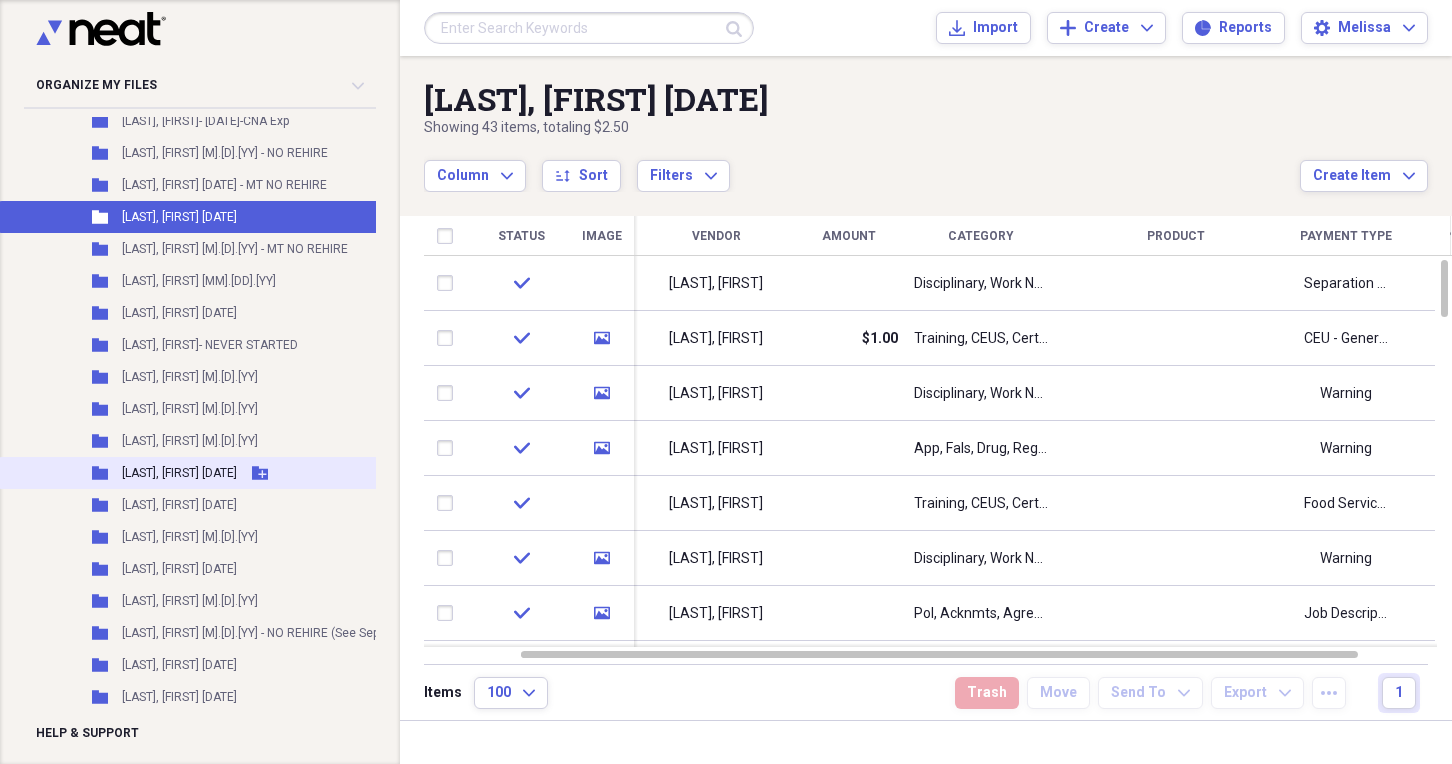 click on "Folder Thomas, Christopher 10.14.24 Add Folder" at bounding box center [227, 473] 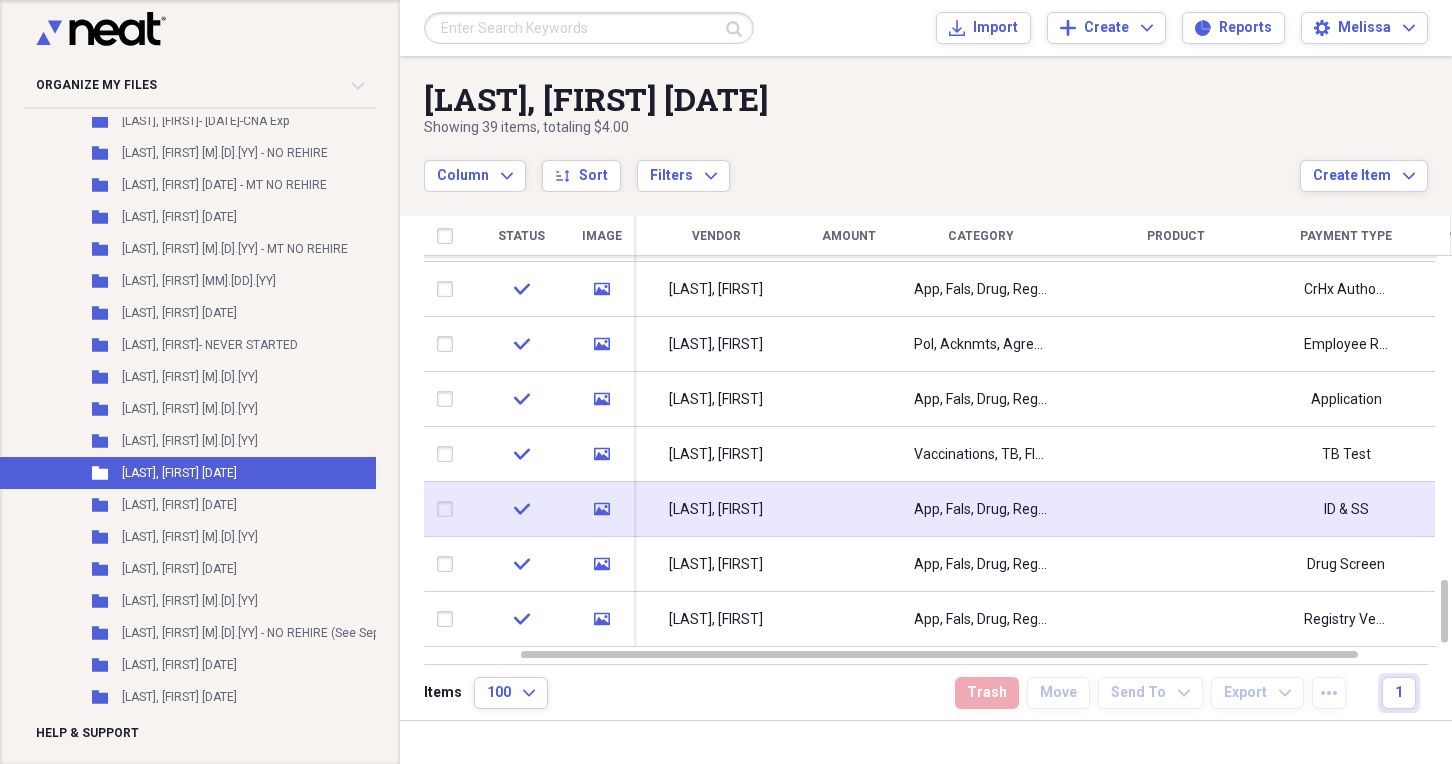 click at bounding box center [1176, 509] 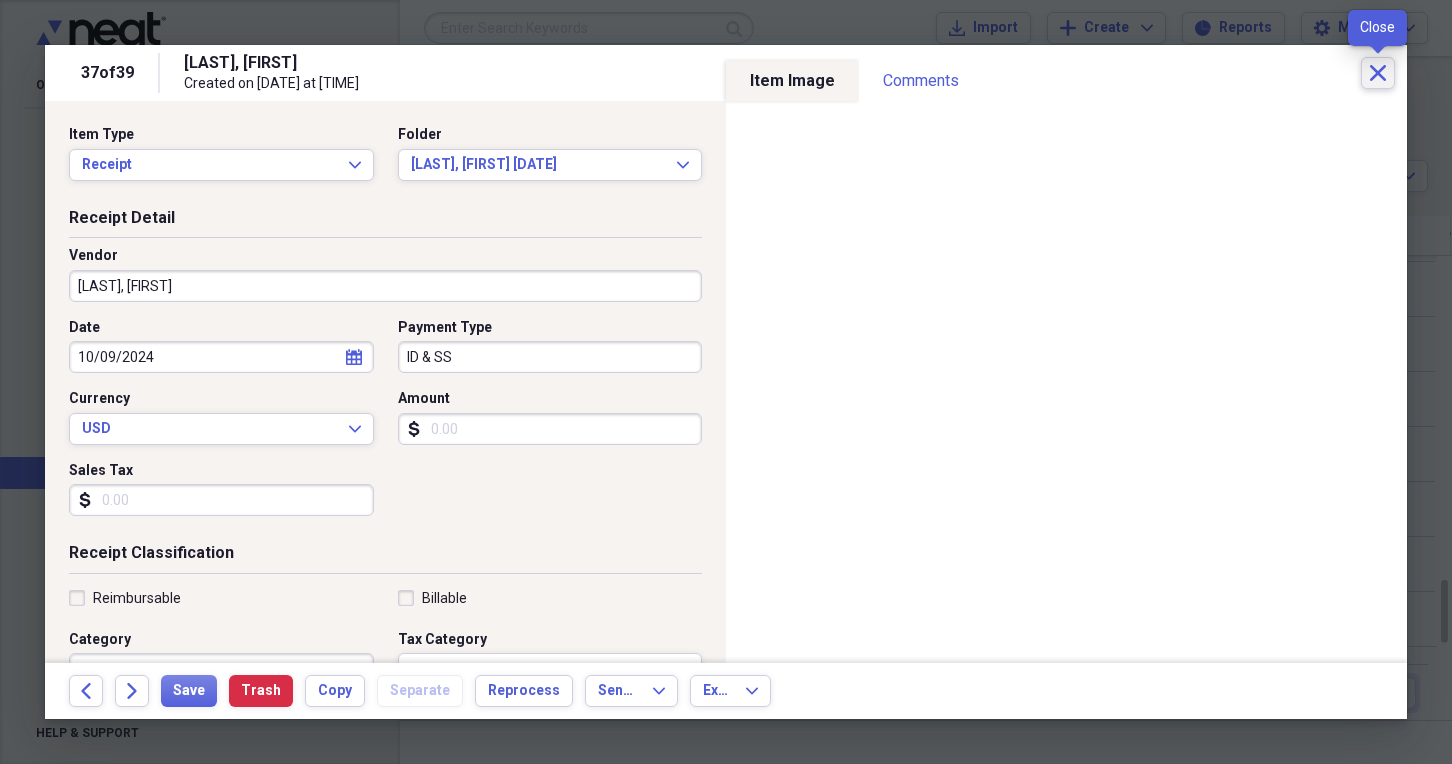 click 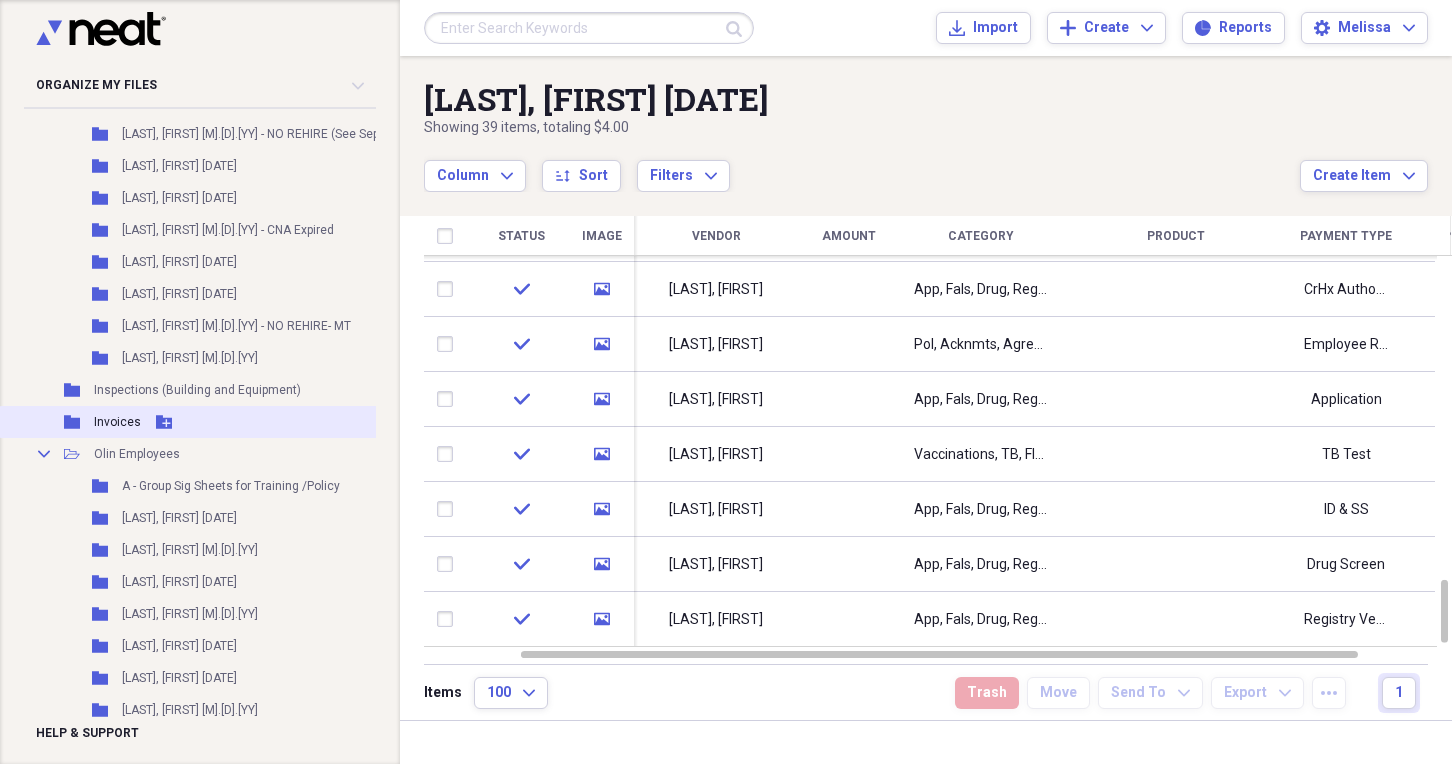 scroll, scrollTop: 4000, scrollLeft: 0, axis: vertical 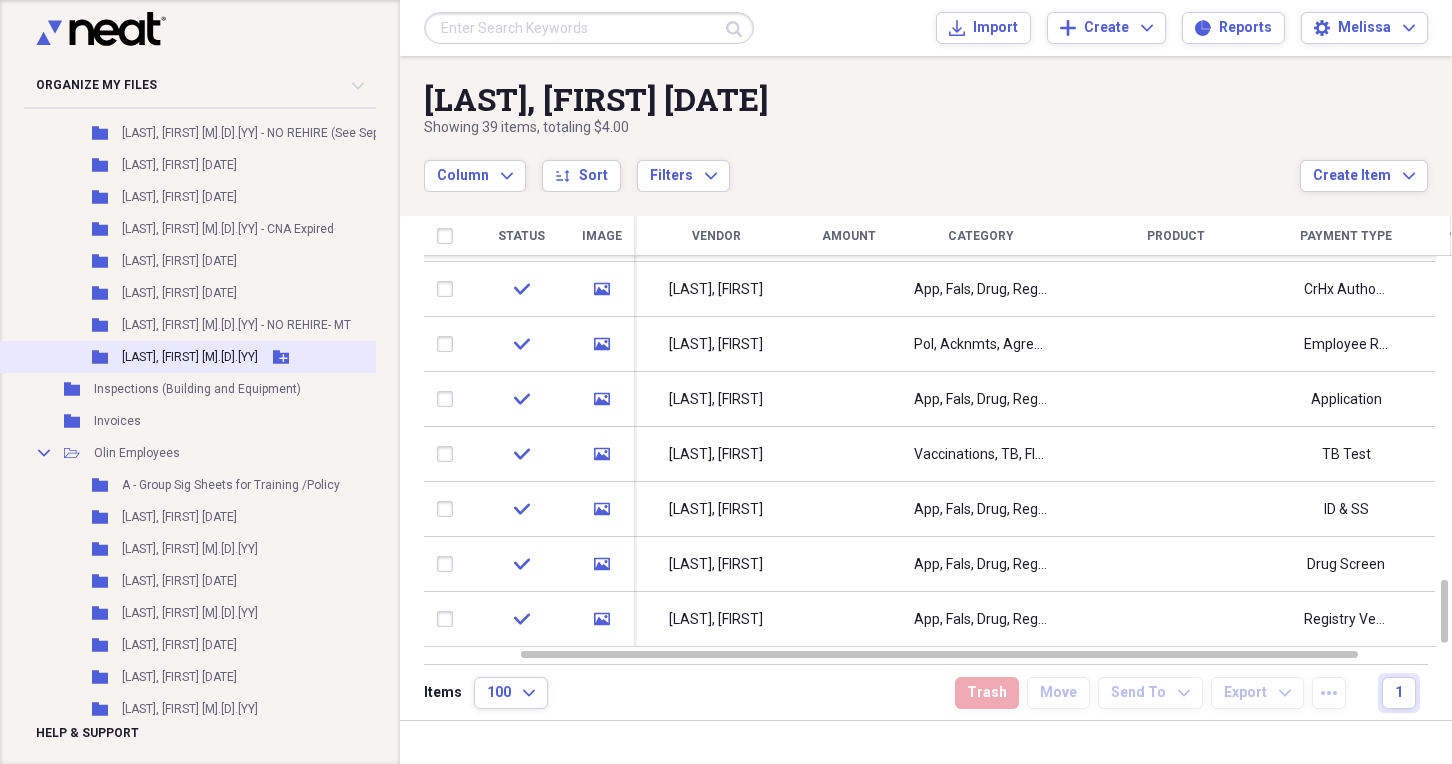 click on "[LAST], [FIRST] [MONTH].[DAY].[YEAR]" at bounding box center [190, 357] 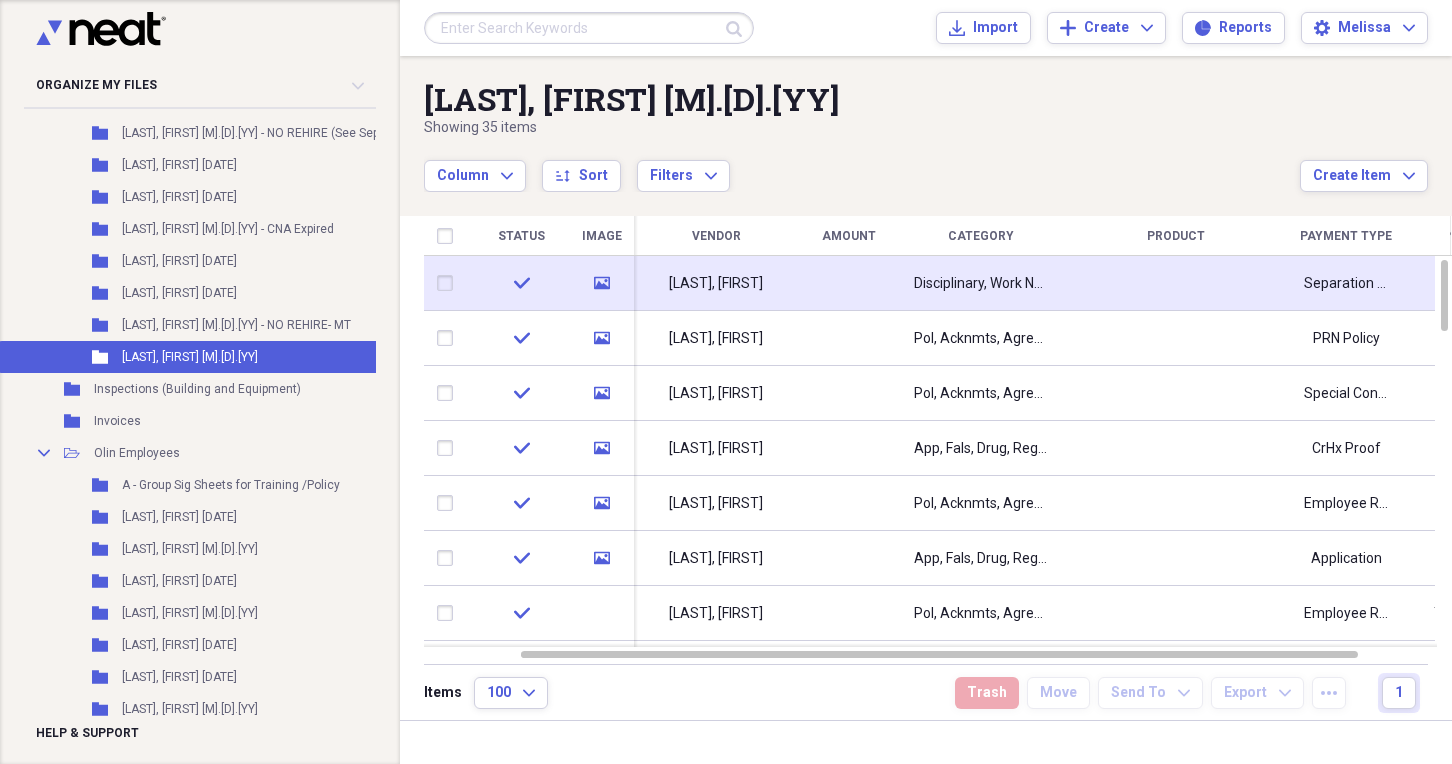 click at bounding box center (1176, 283) 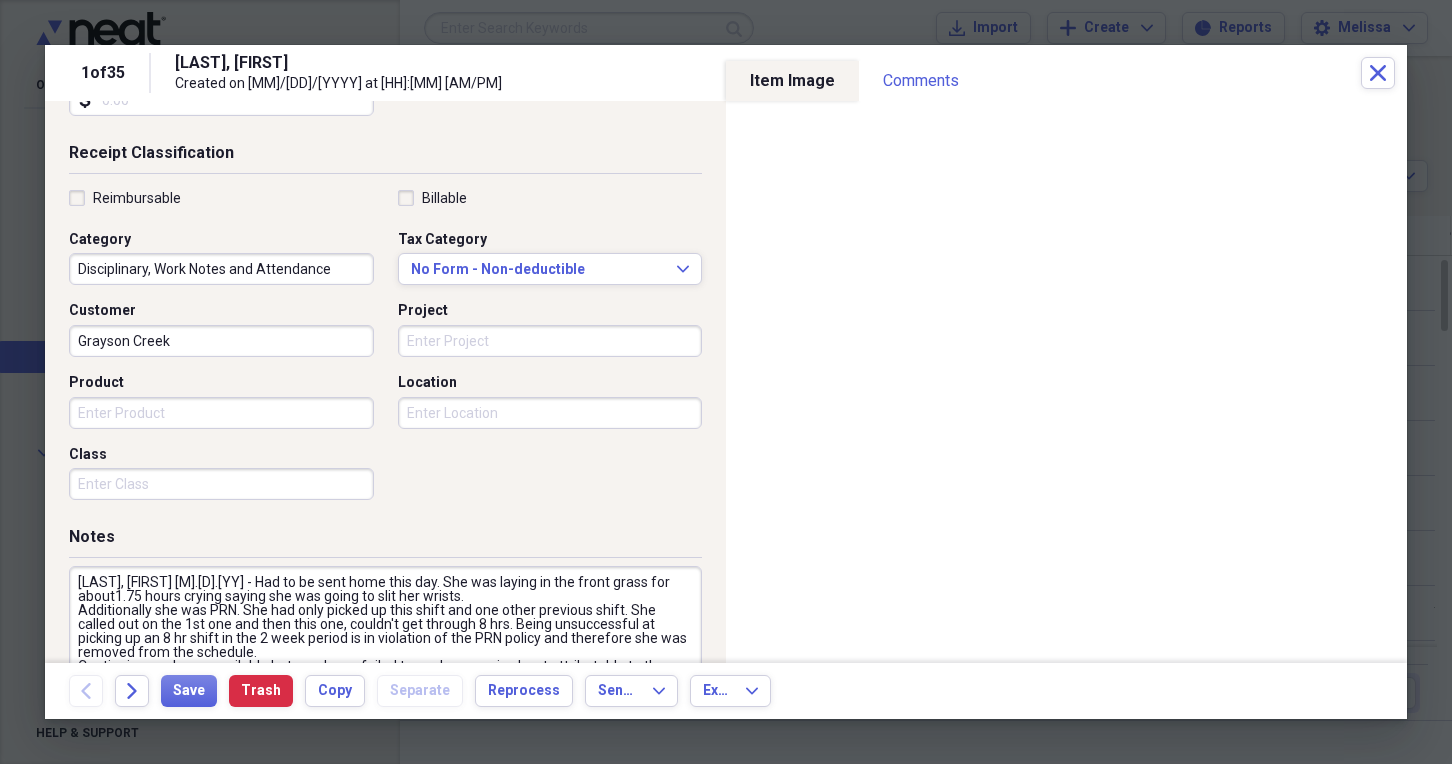 scroll, scrollTop: 459, scrollLeft: 0, axis: vertical 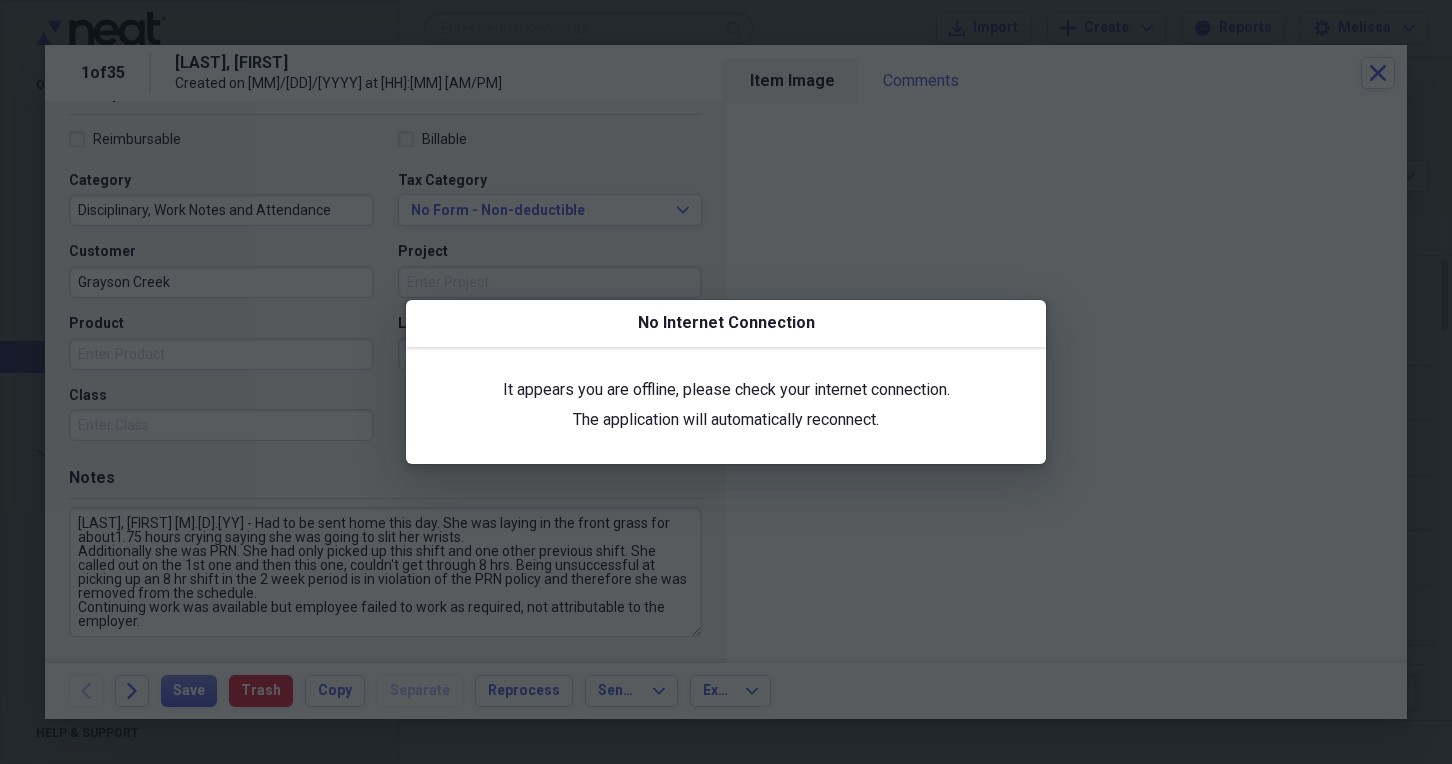 click at bounding box center (726, 382) 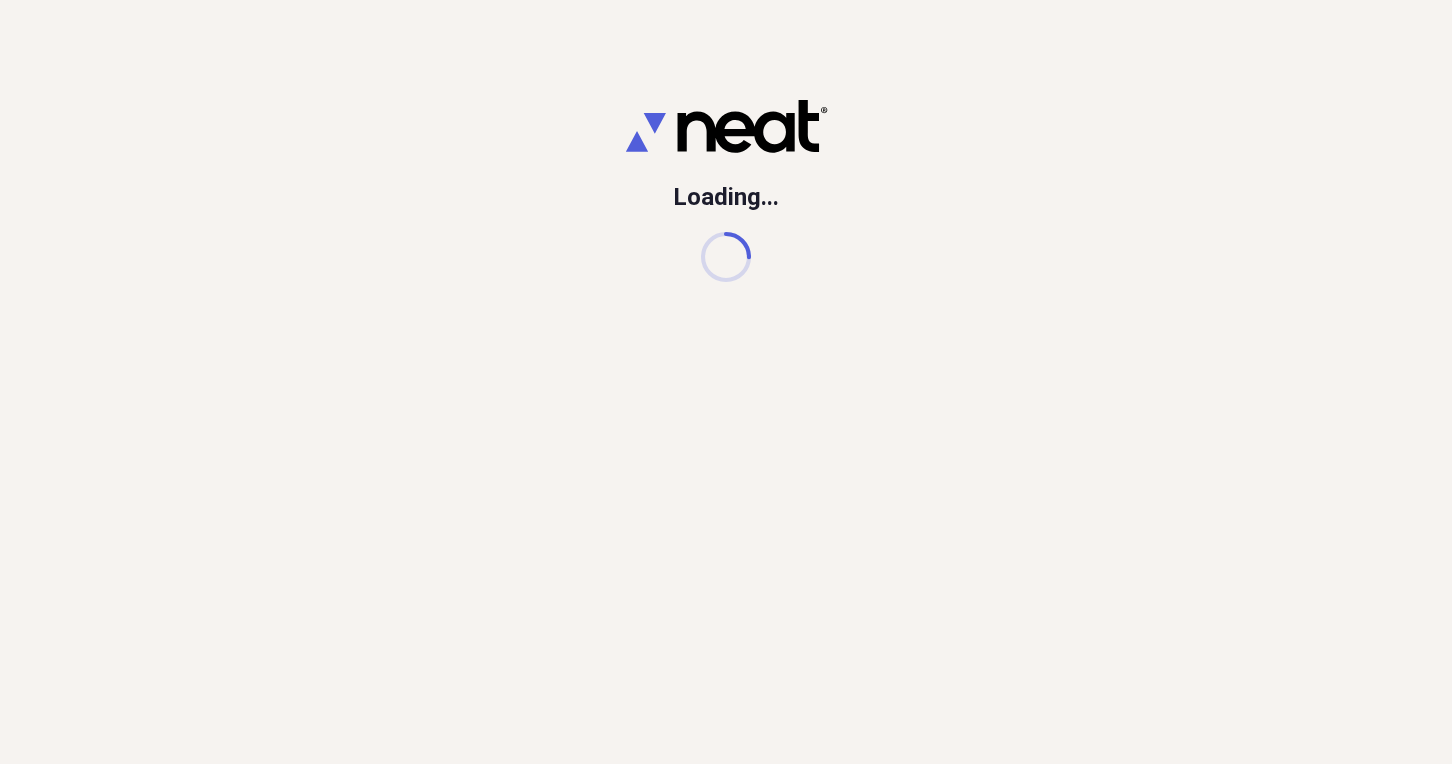 scroll, scrollTop: 0, scrollLeft: 0, axis: both 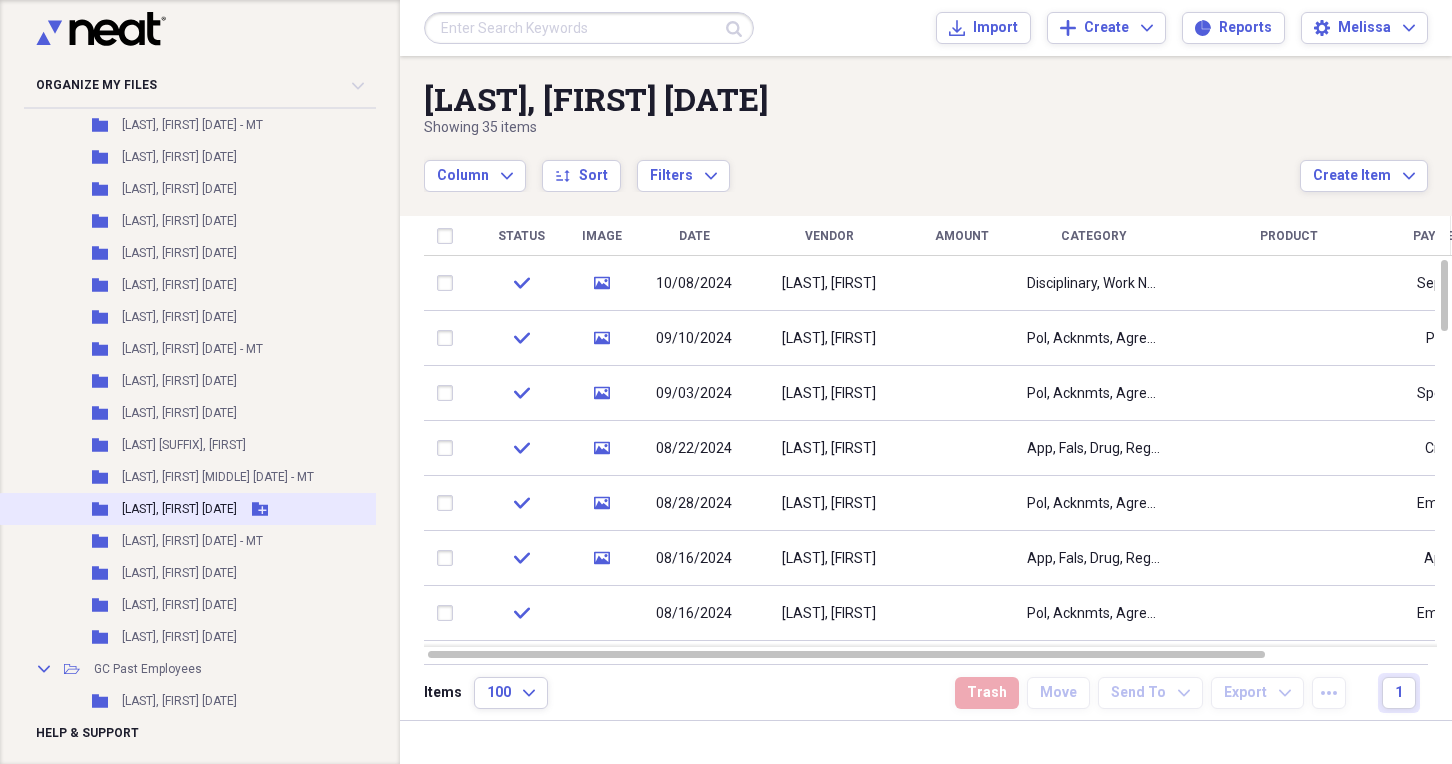 click on "[LAST], [FIRST] [DATE]" at bounding box center (179, 509) 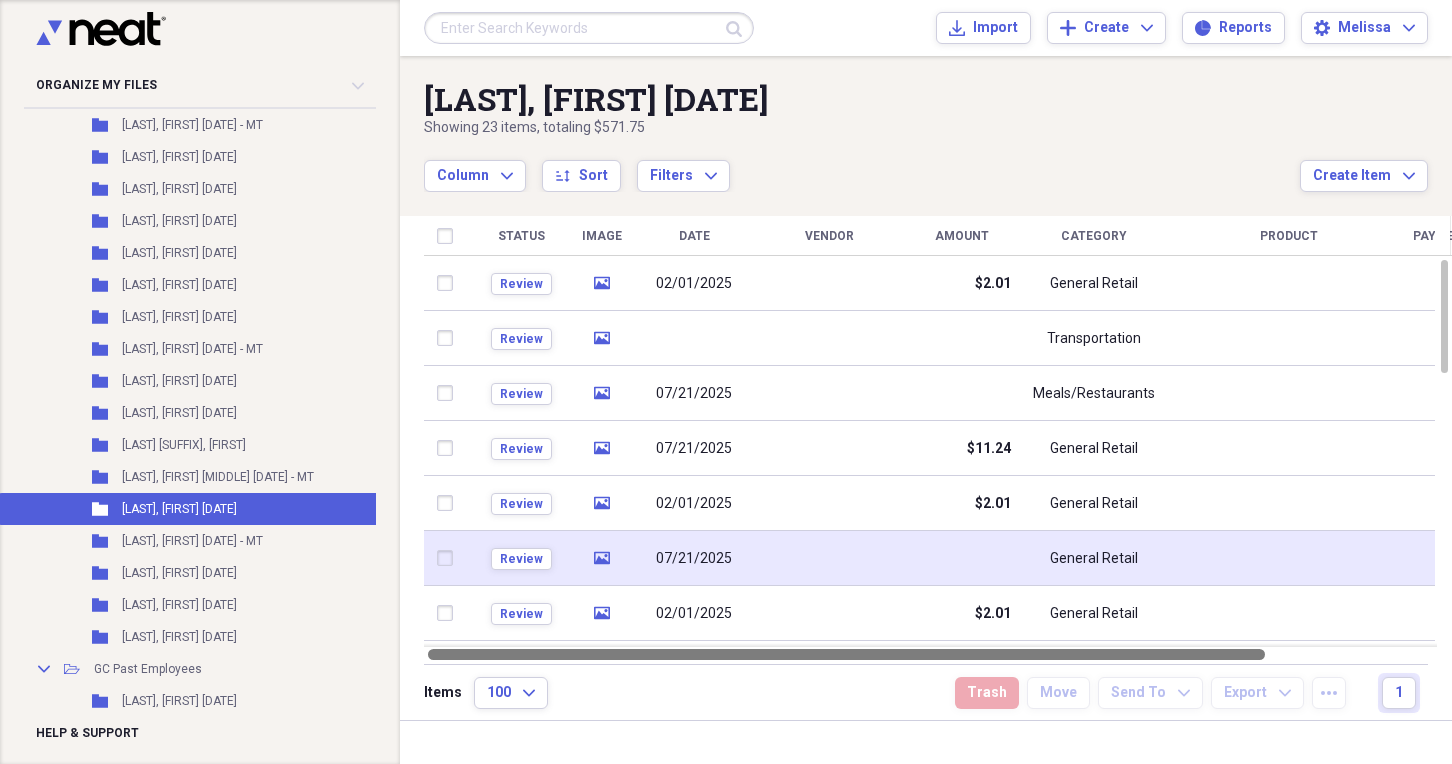 drag, startPoint x: 1083, startPoint y: 654, endPoint x: 914, endPoint y: 576, distance: 186.13167 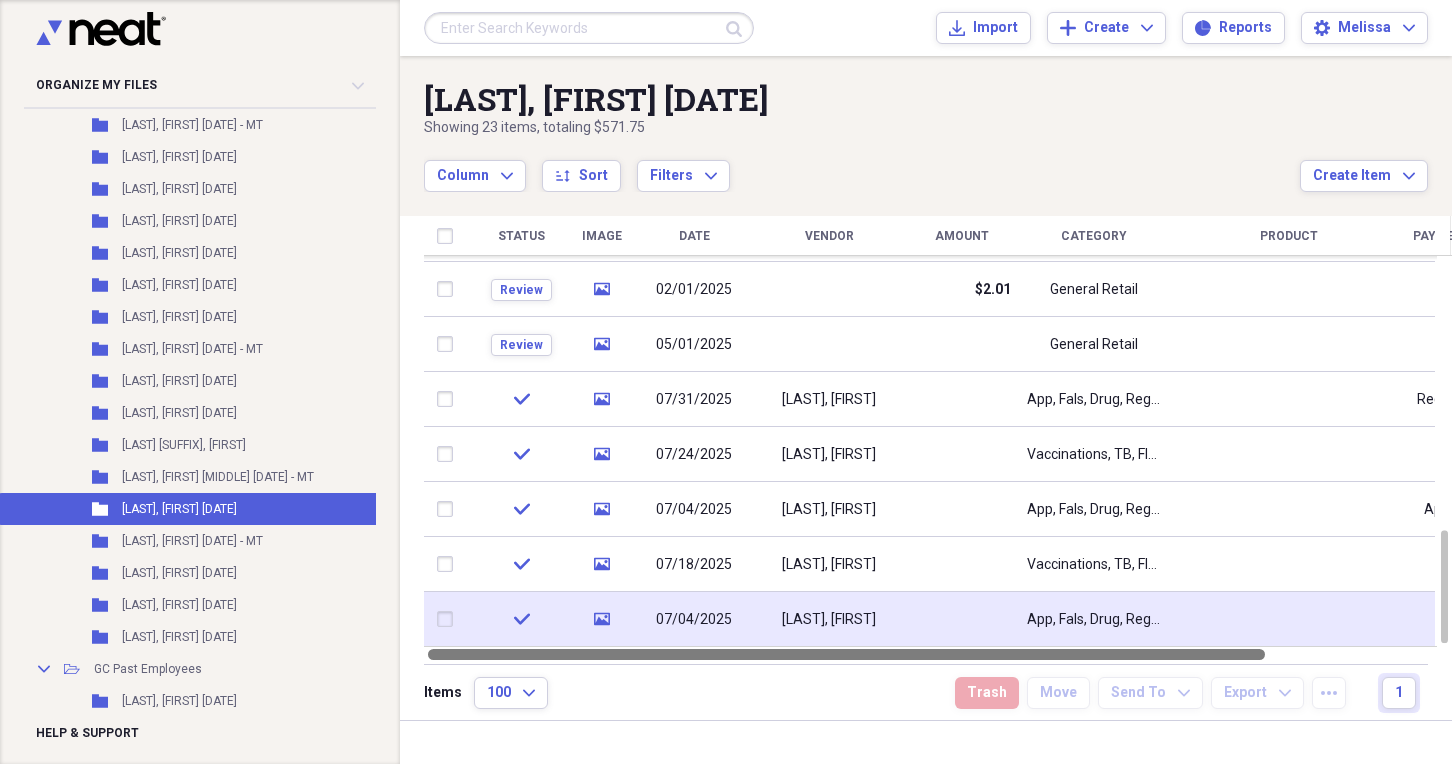 drag, startPoint x: 1010, startPoint y: 659, endPoint x: 745, endPoint y: 386, distance: 380.4655 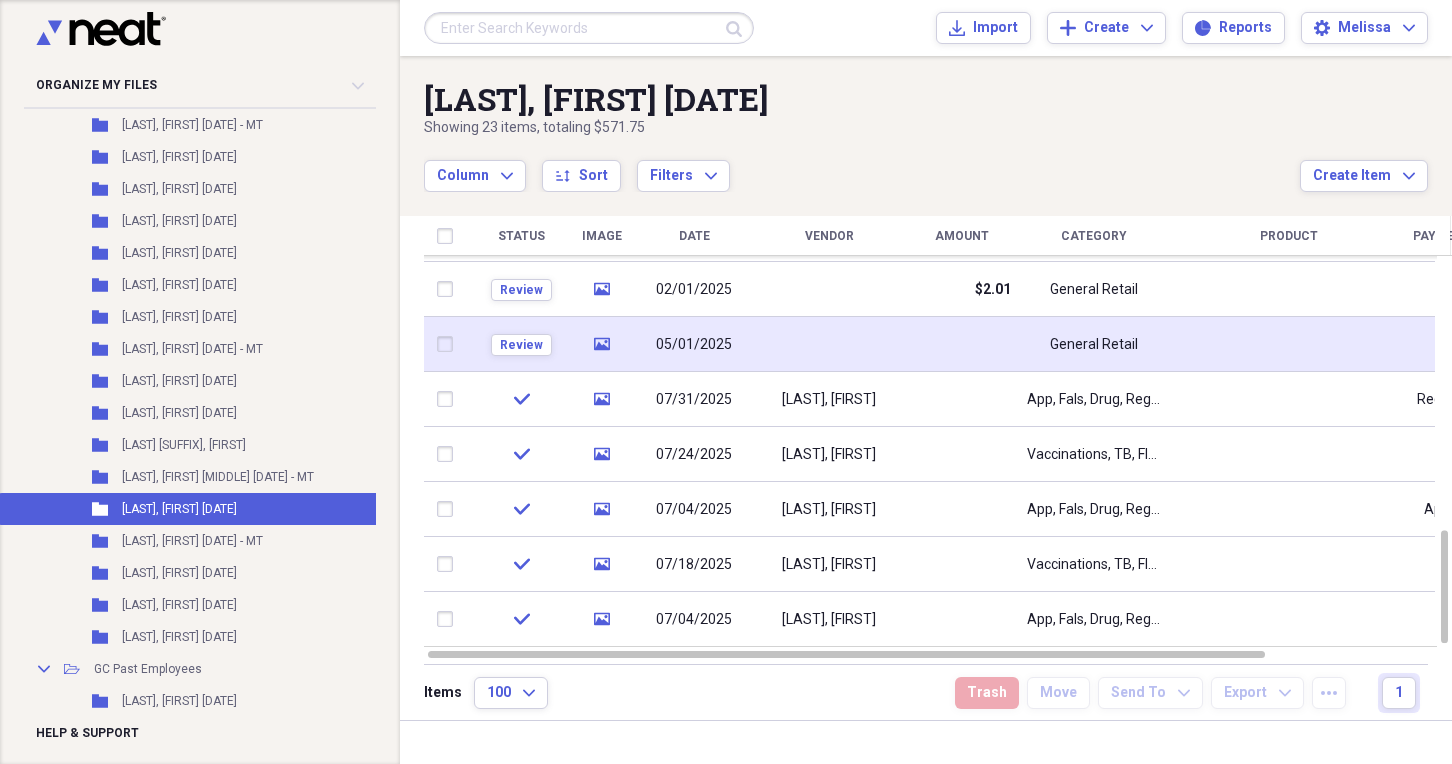 click on "05/01/2025" at bounding box center (694, 344) 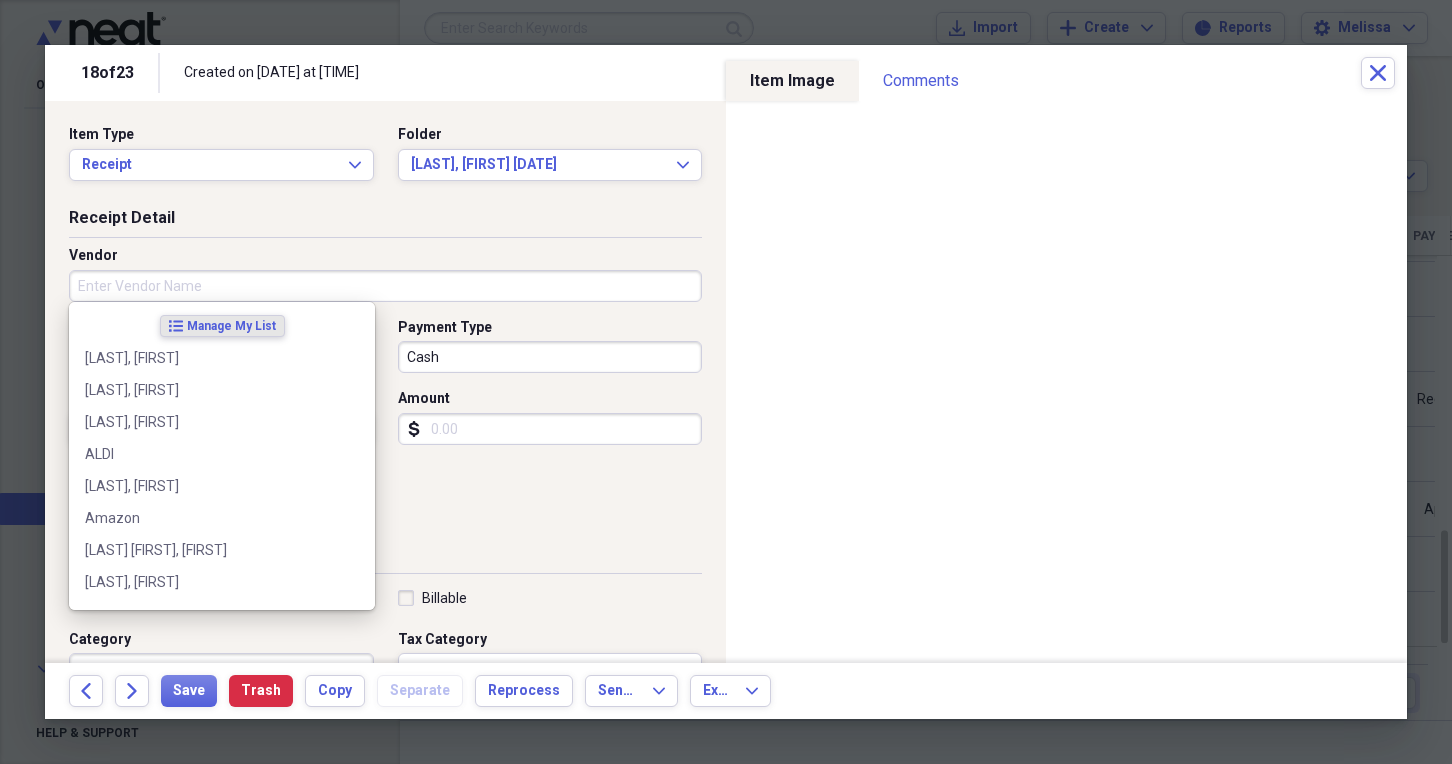 drag, startPoint x: 312, startPoint y: 289, endPoint x: 319, endPoint y: 269, distance: 21.189621 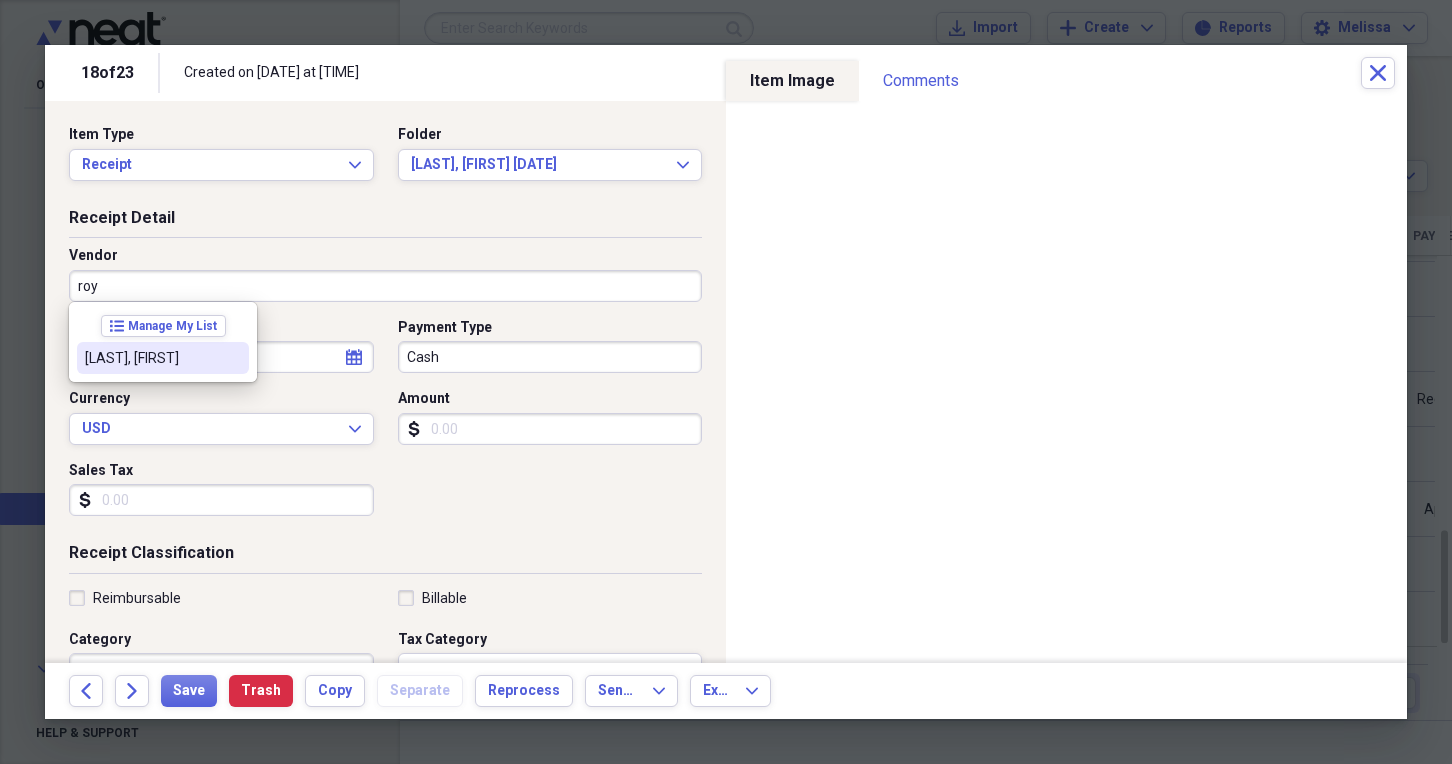 click on "Royall, Nylah" at bounding box center (151, 358) 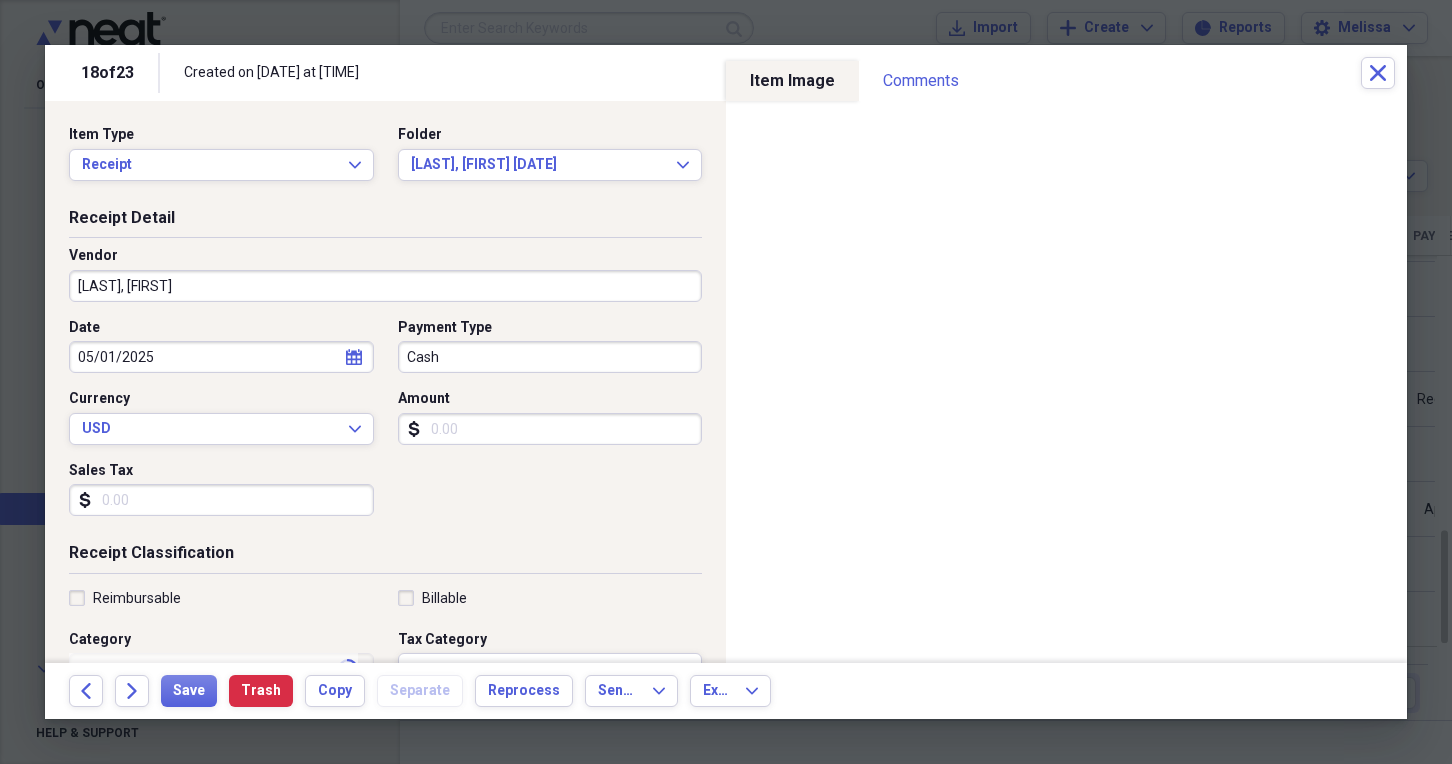 type on "App, Fals, Drug, Reg, ID, CrHx, New Hire, EVer, I9" 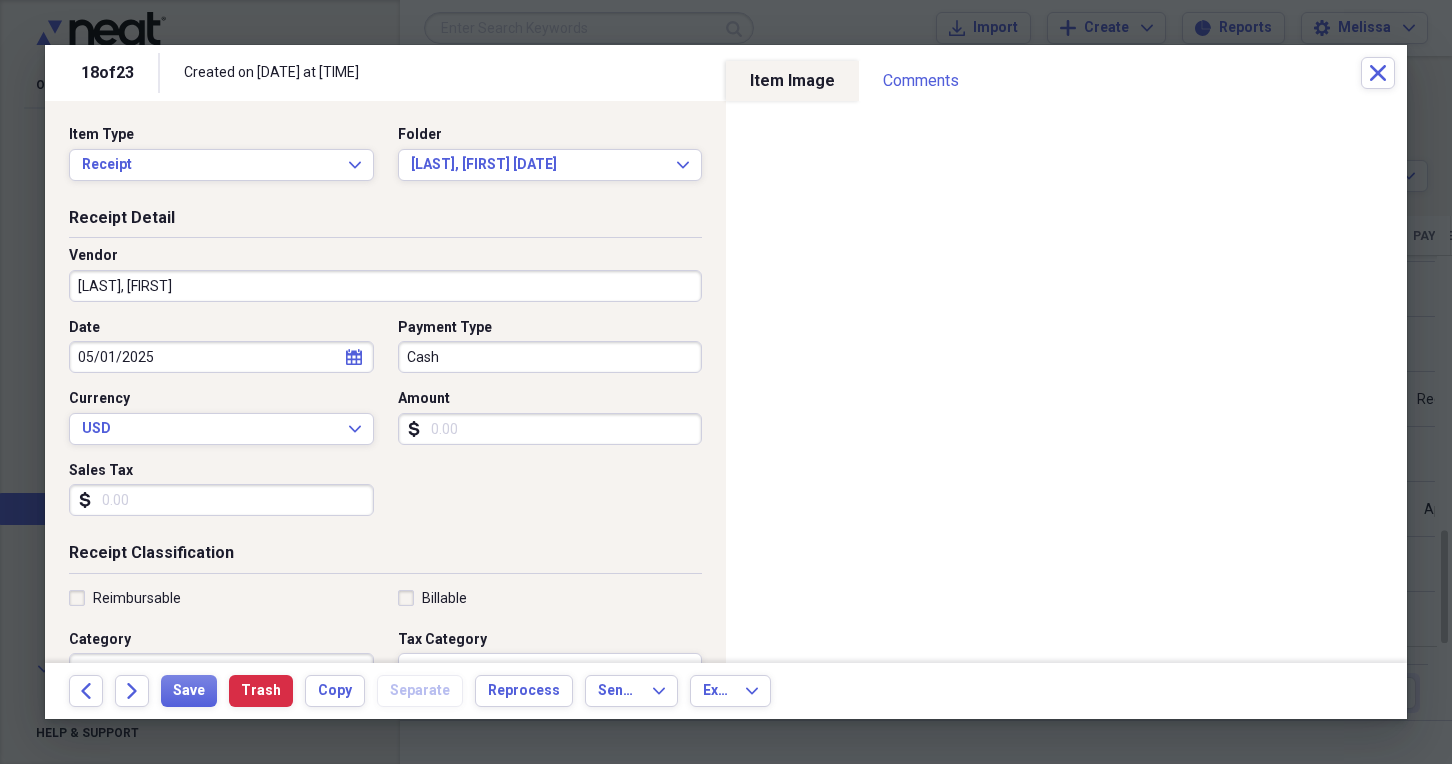 click on "05/01/2025" at bounding box center [221, 357] 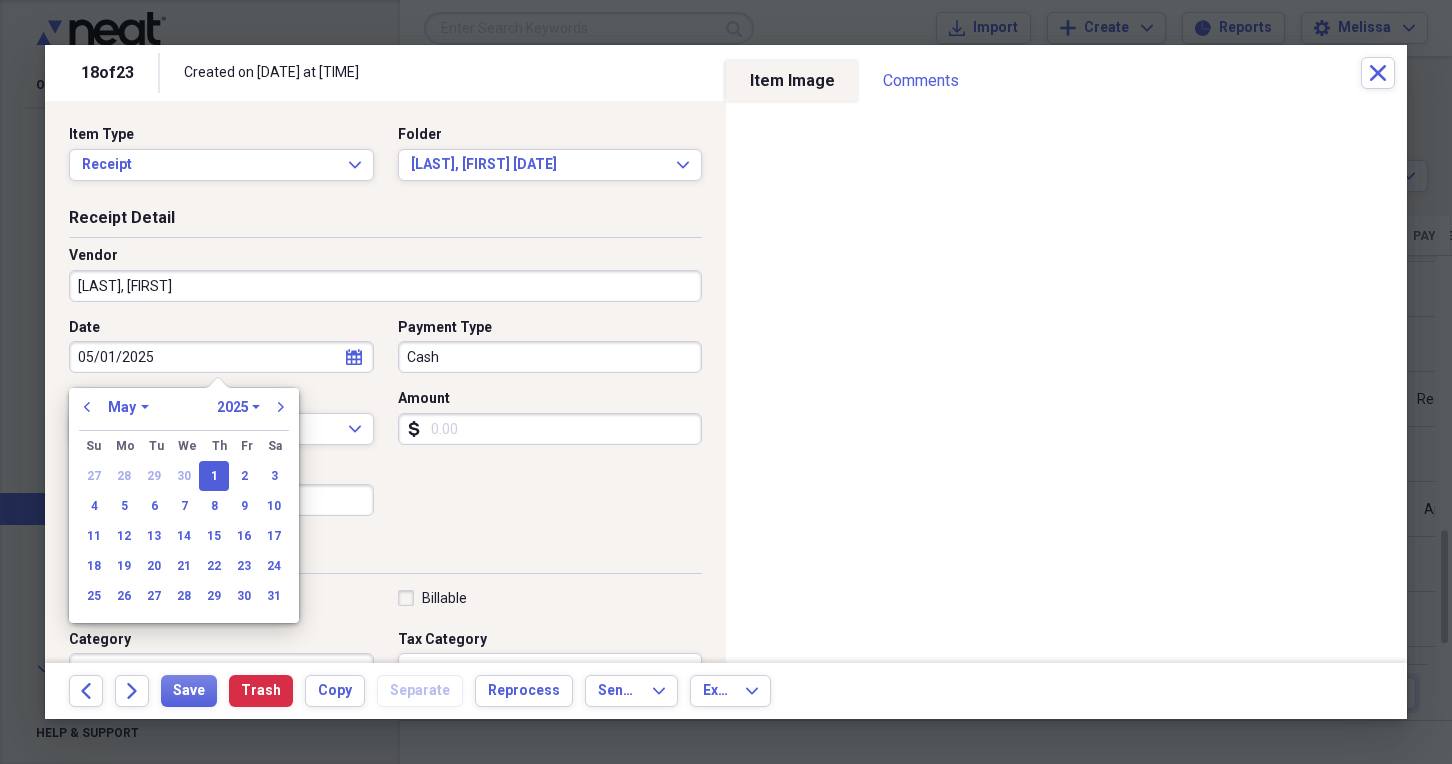 click on "05/01/2025" at bounding box center [221, 357] 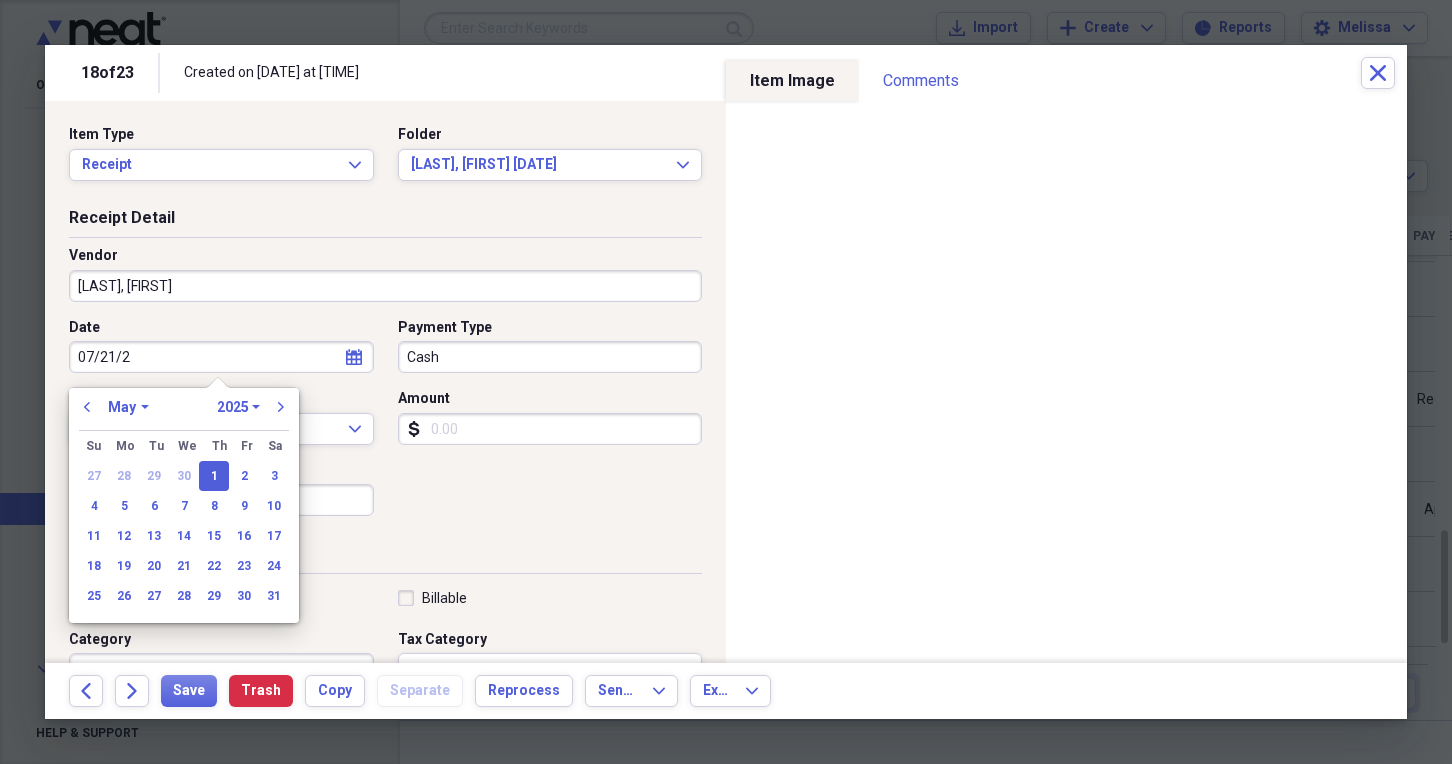 type on "07/21/20" 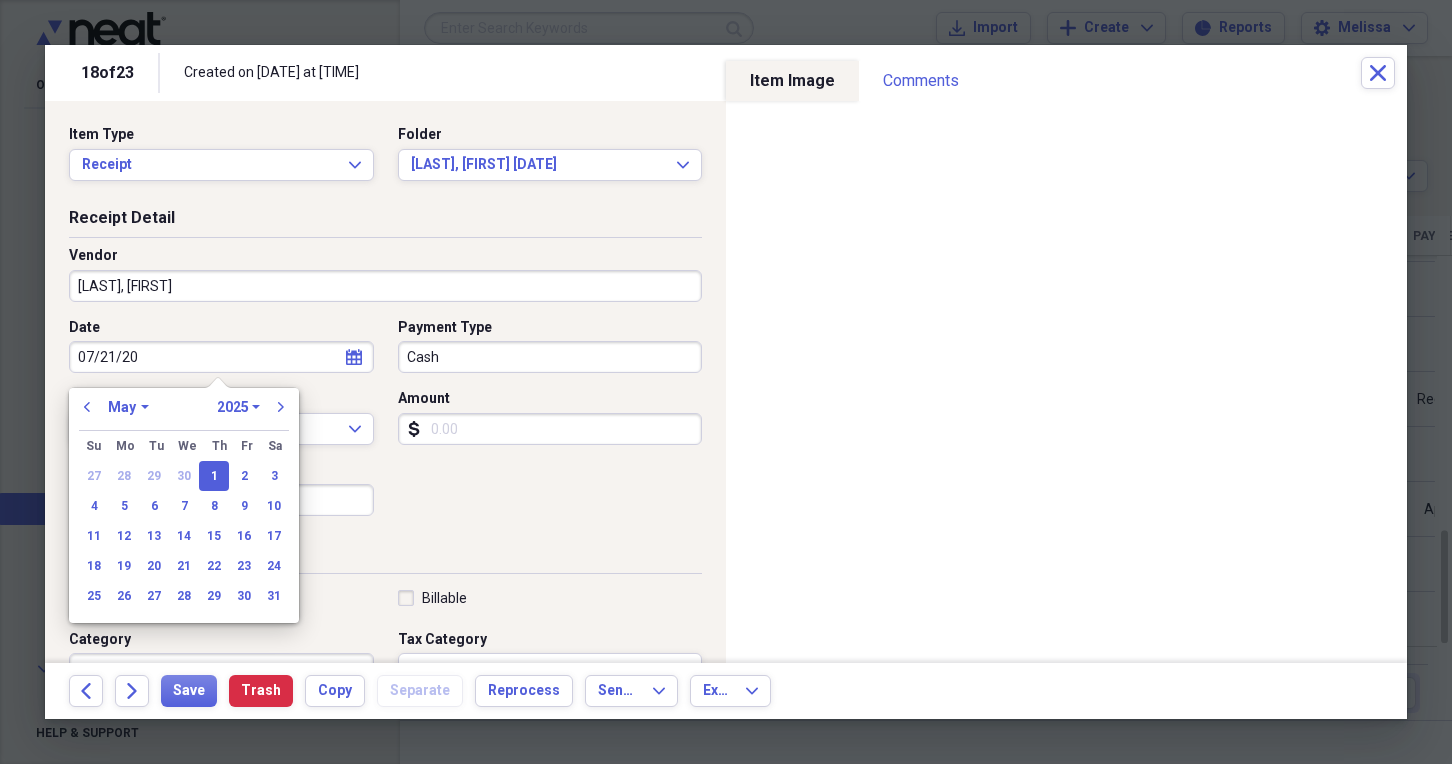 select on "6" 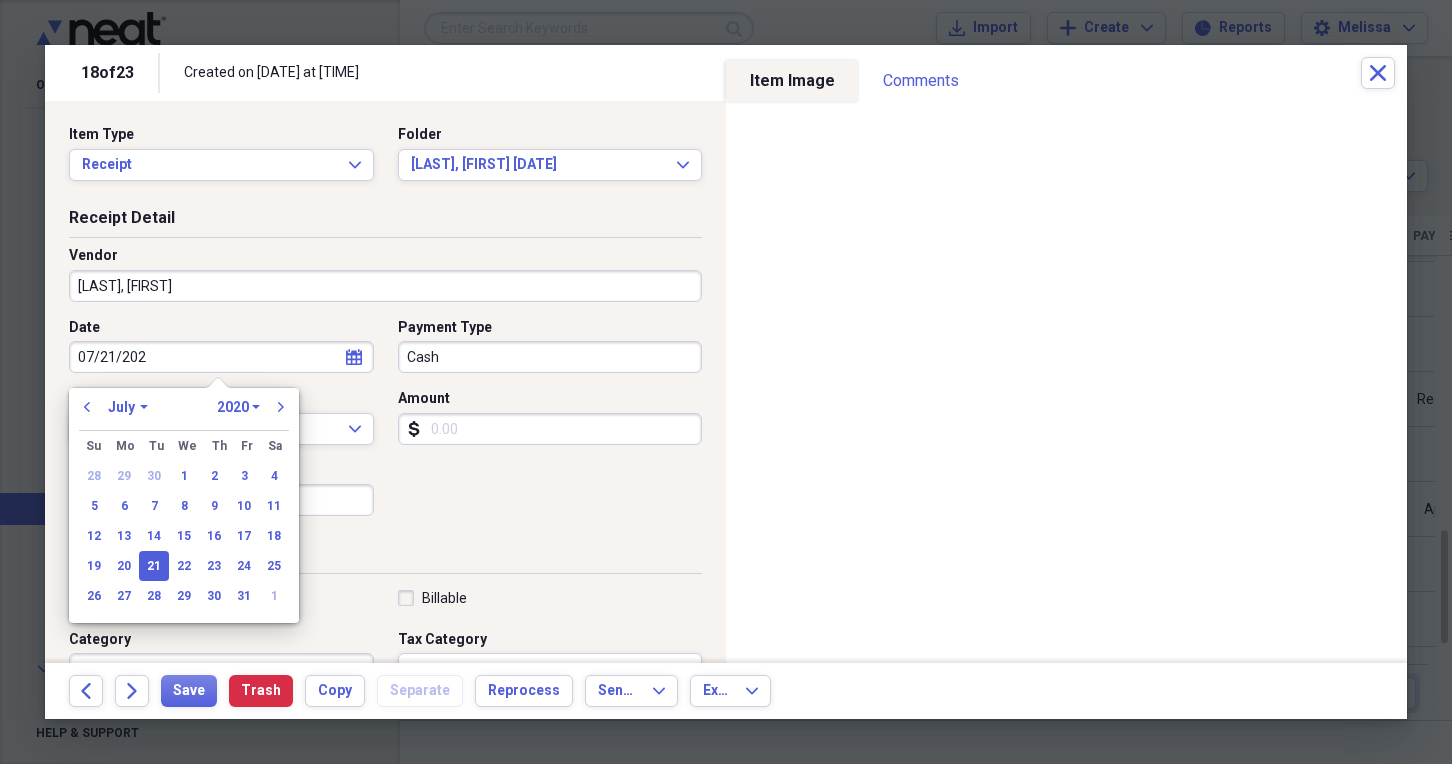 type on "07/21/2025" 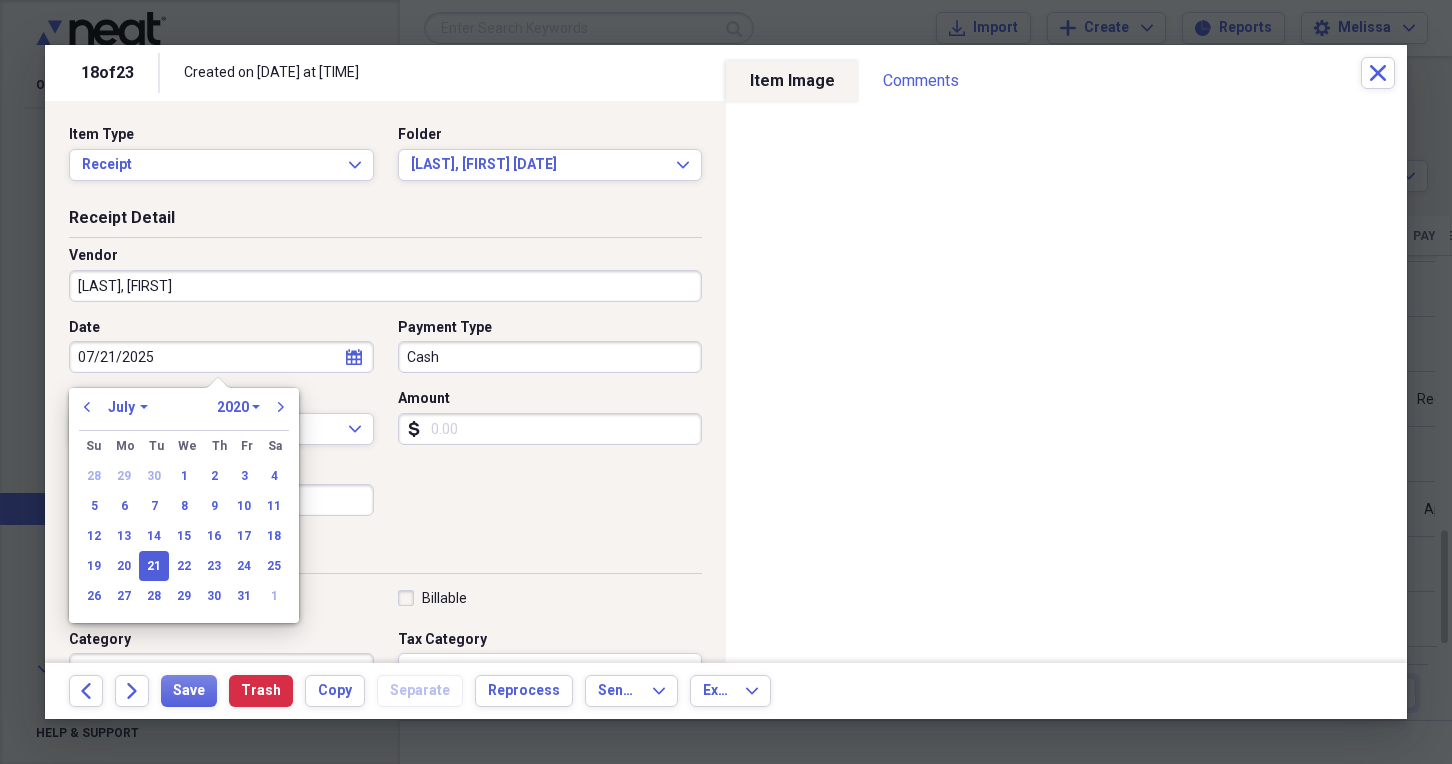 select on "2025" 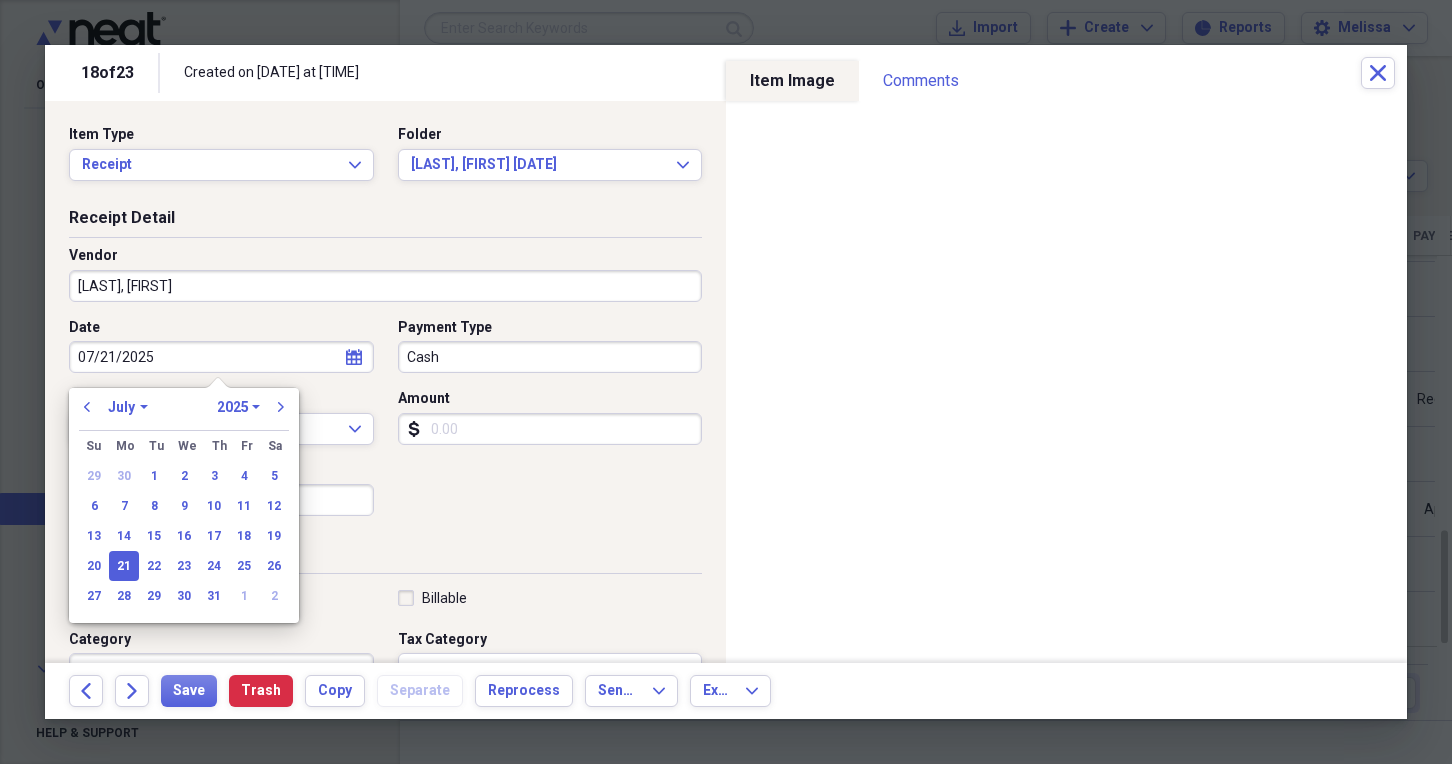 type on "07/21/2025" 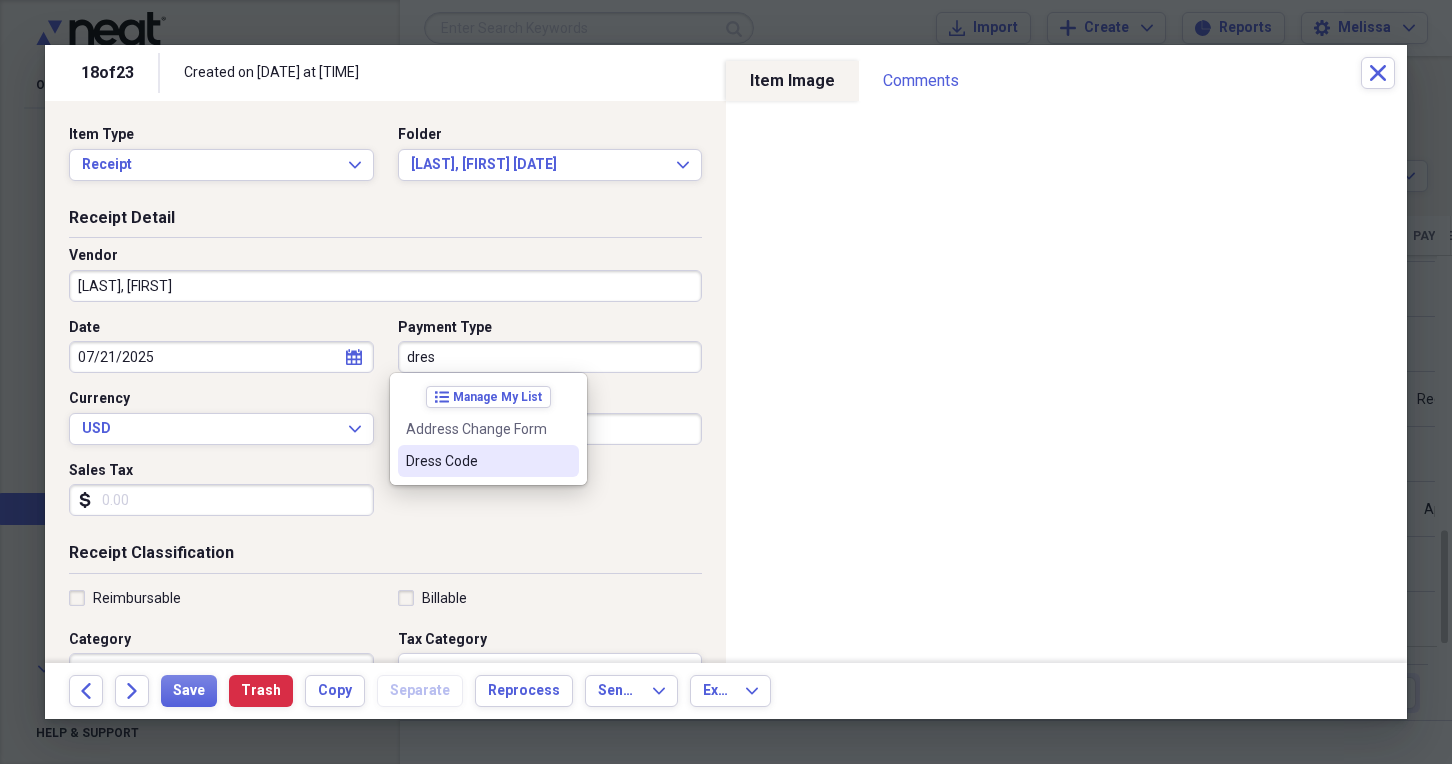 click on "Dress Code" at bounding box center [476, 461] 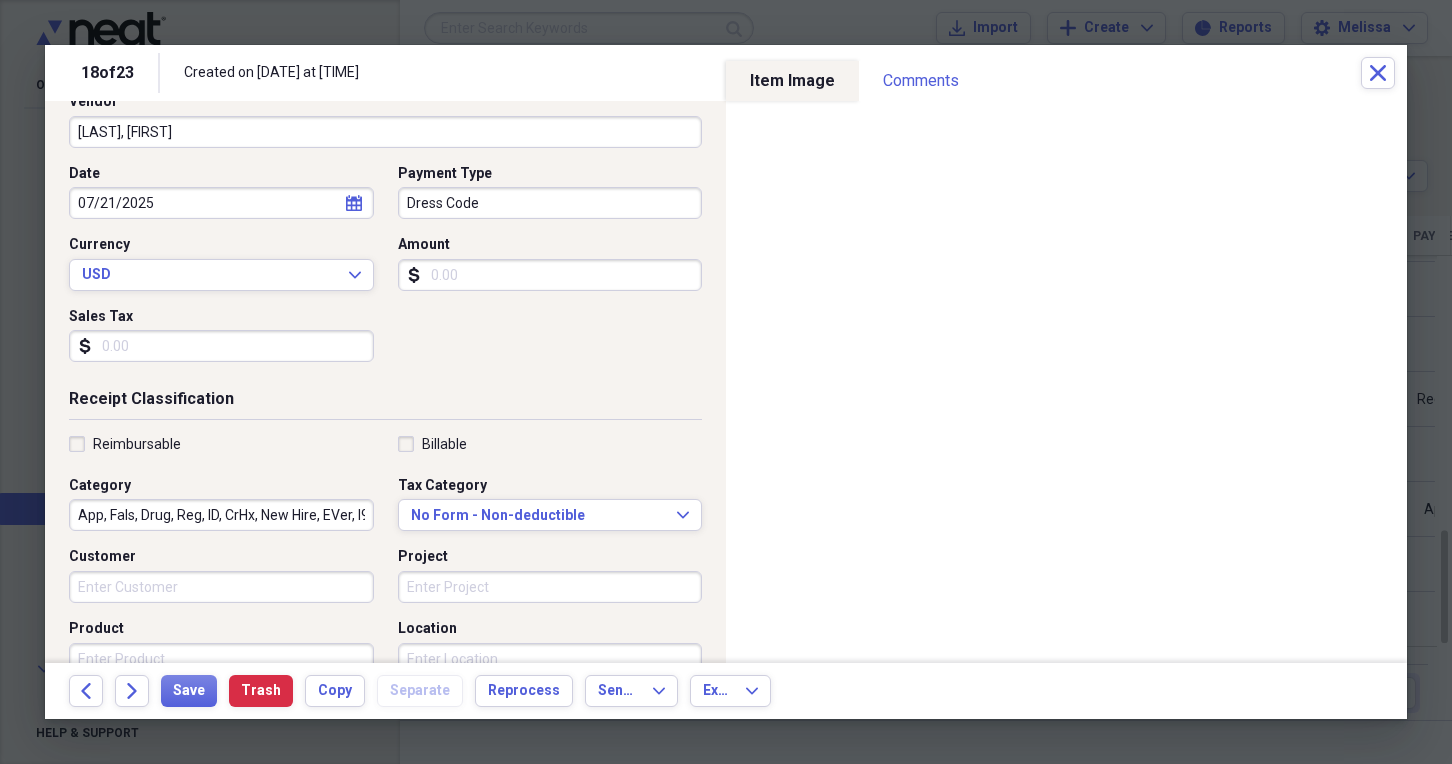 scroll, scrollTop: 300, scrollLeft: 0, axis: vertical 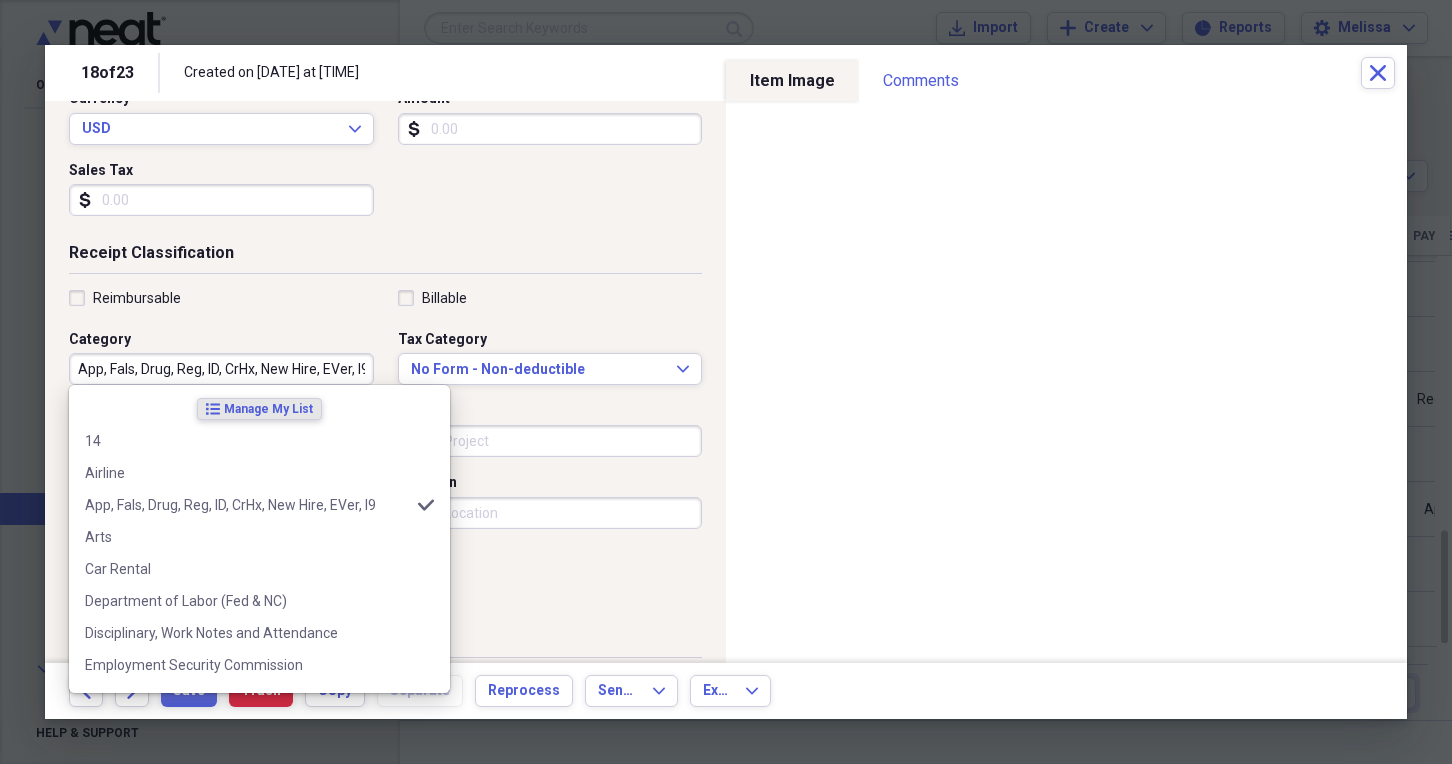 click on "App, Fals, Drug, Reg, ID, CrHx, New Hire, EVer, I9" at bounding box center [221, 369] 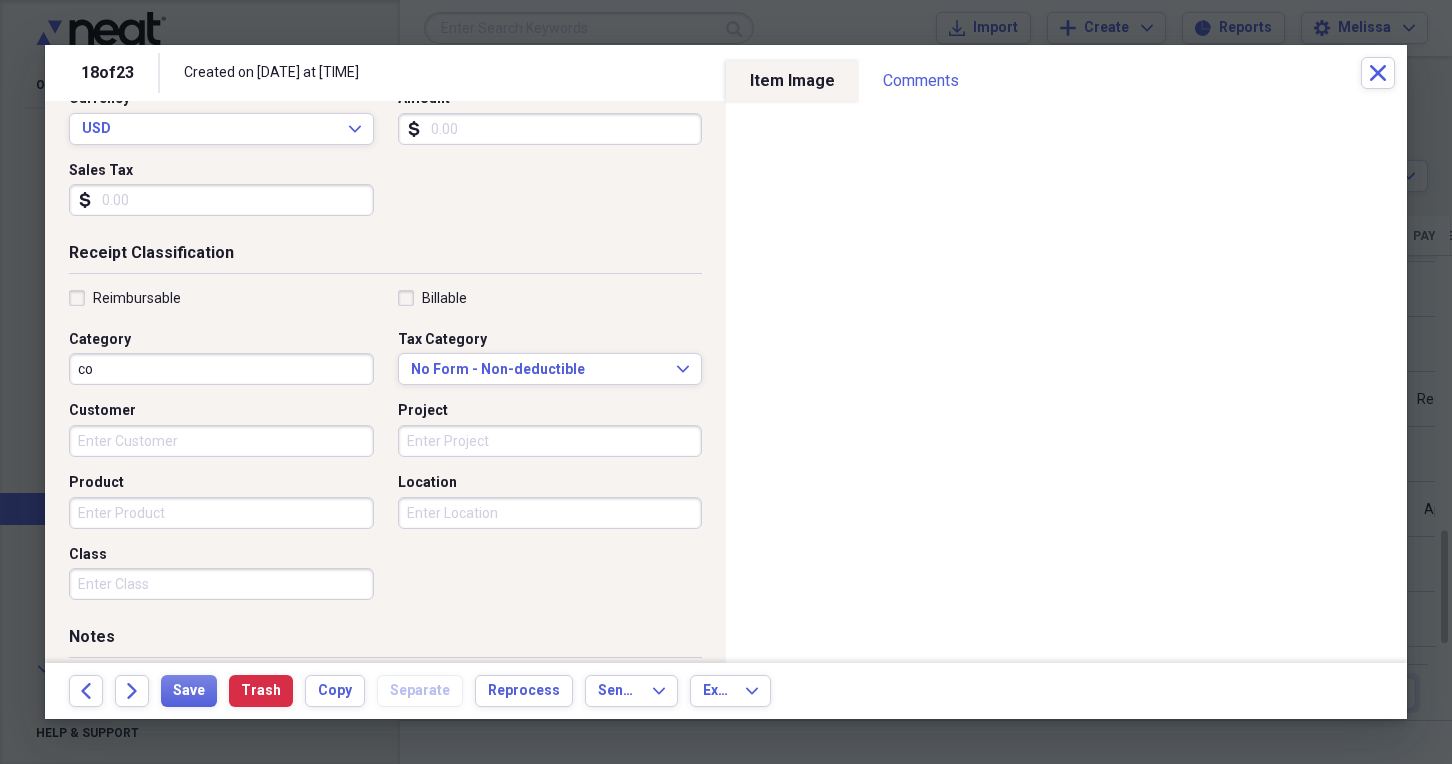 type on "c" 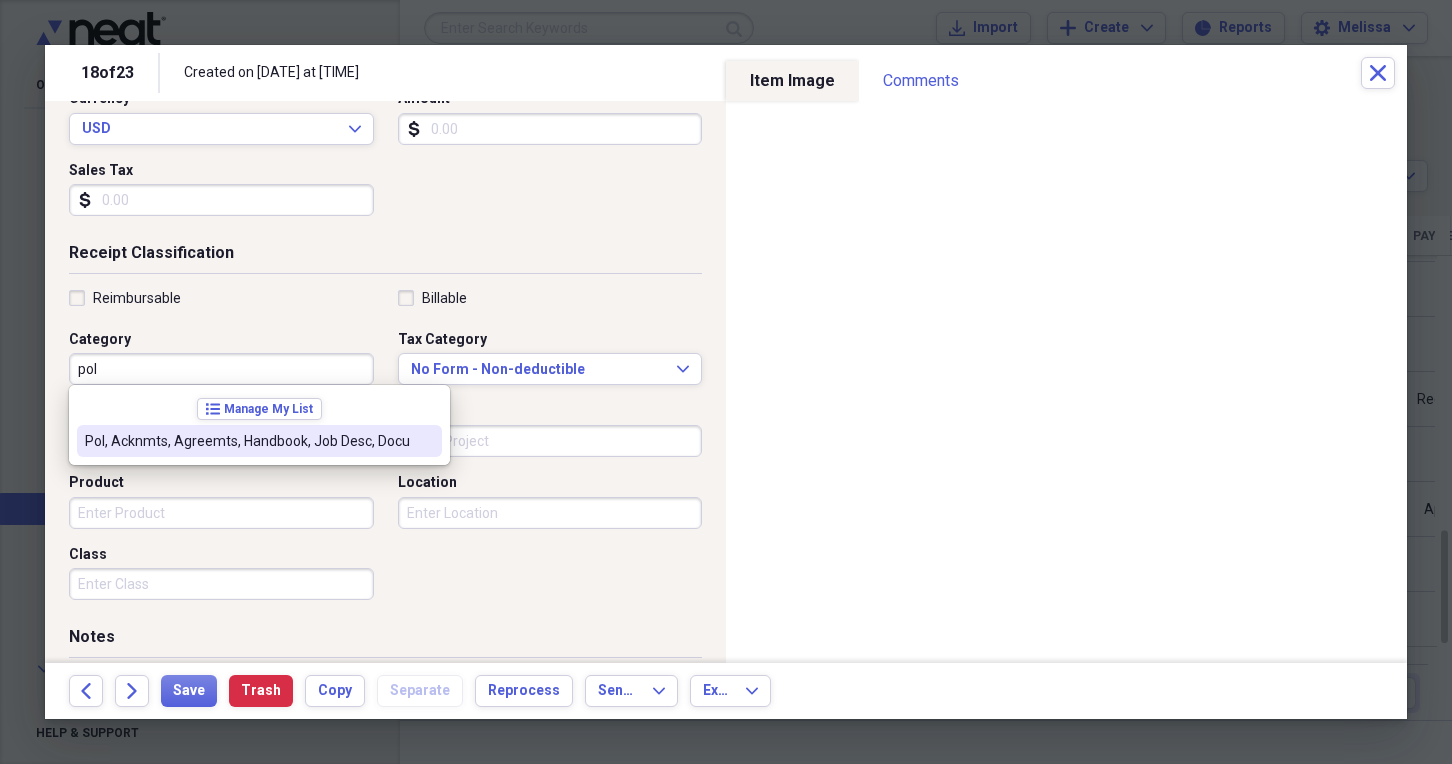 click on "Pol, Acknmts, Agreemts, Handbook, Job Desc, Docu" at bounding box center (247, 441) 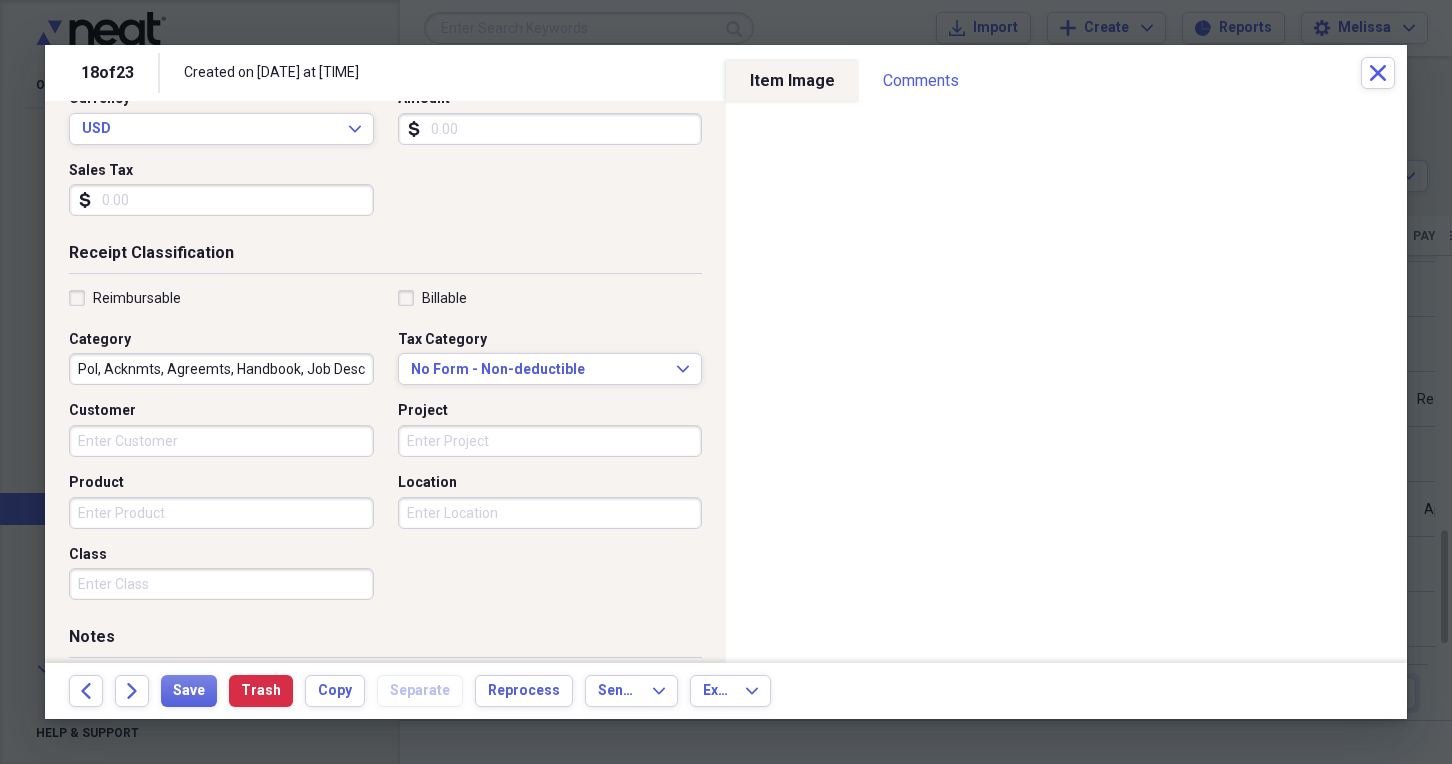 click on "Customer" at bounding box center (221, 441) 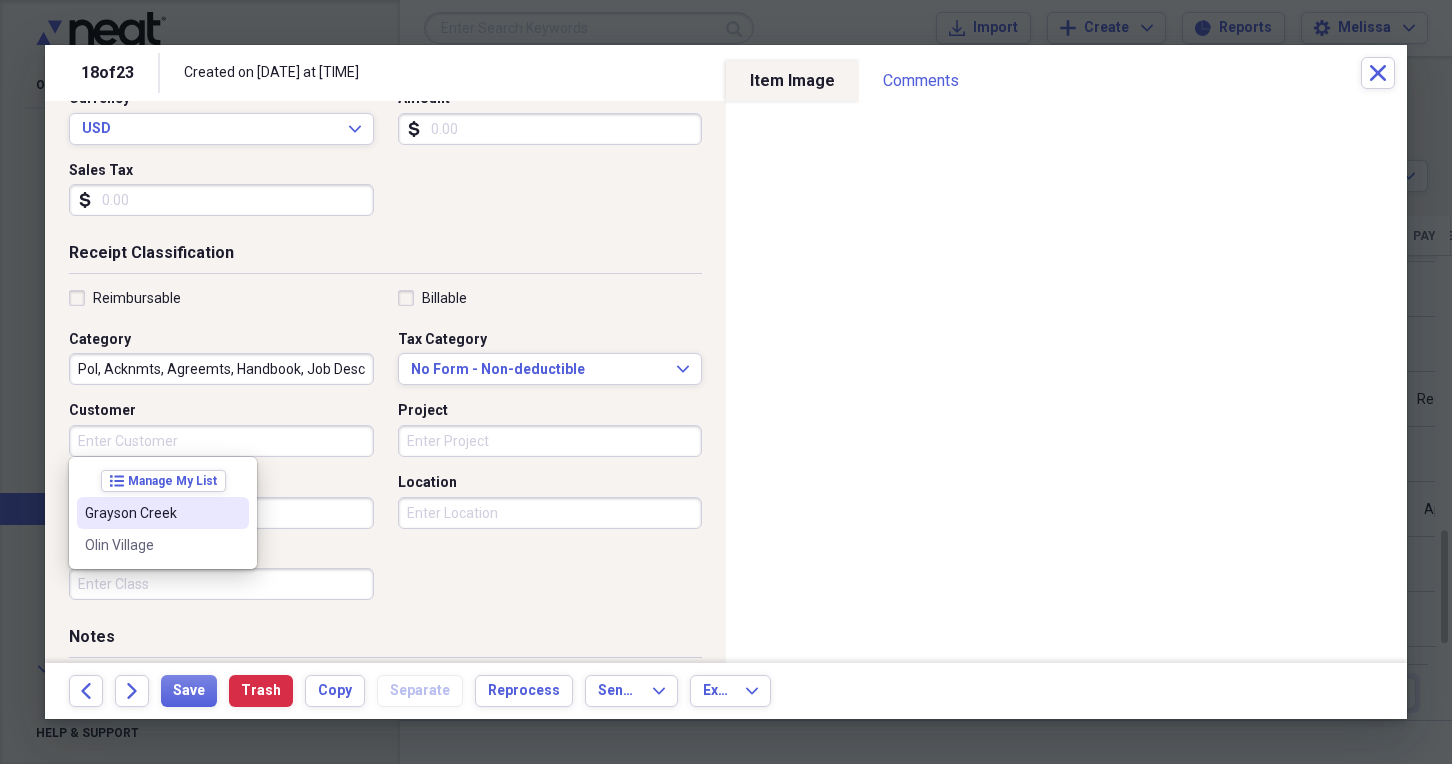 click on "Grayson Creek" at bounding box center (151, 513) 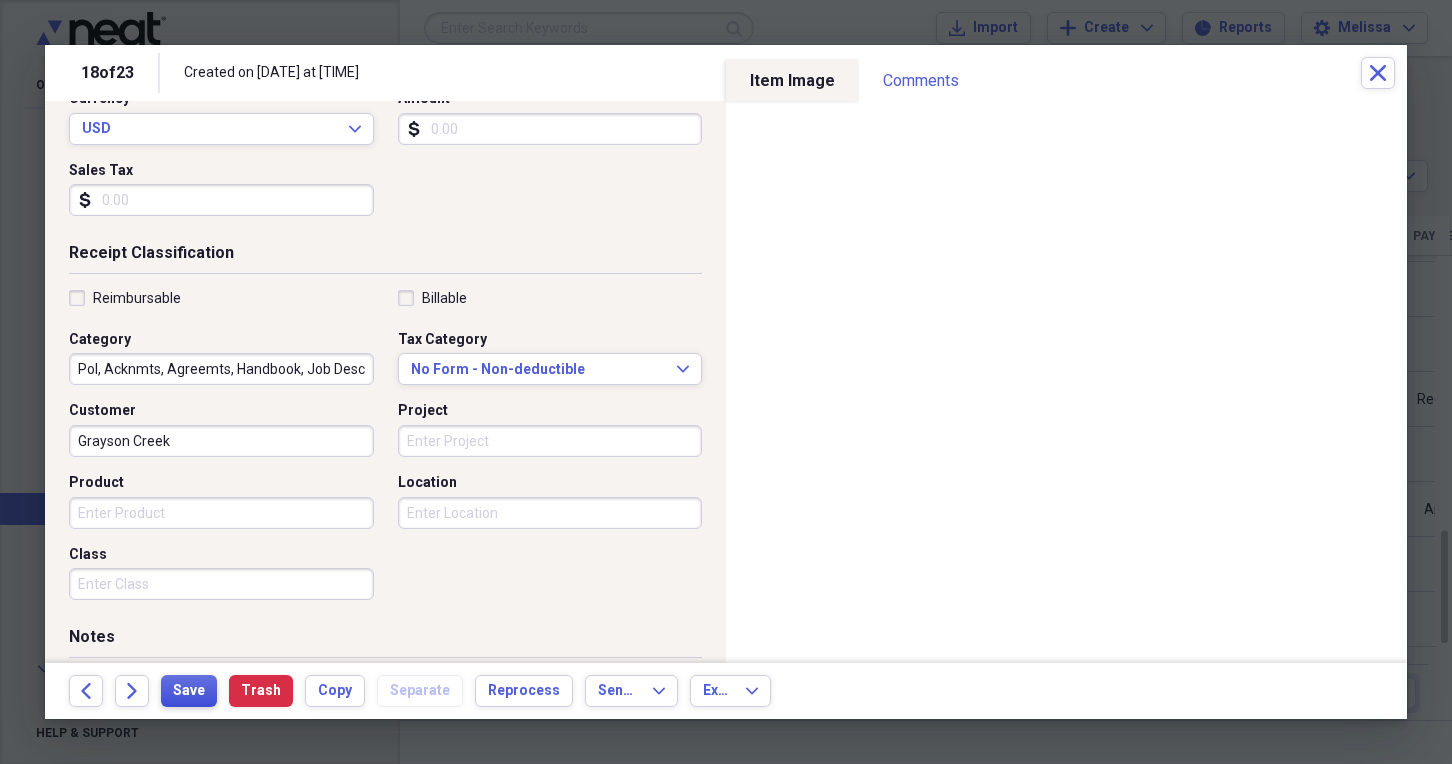 click on "Save" at bounding box center (189, 691) 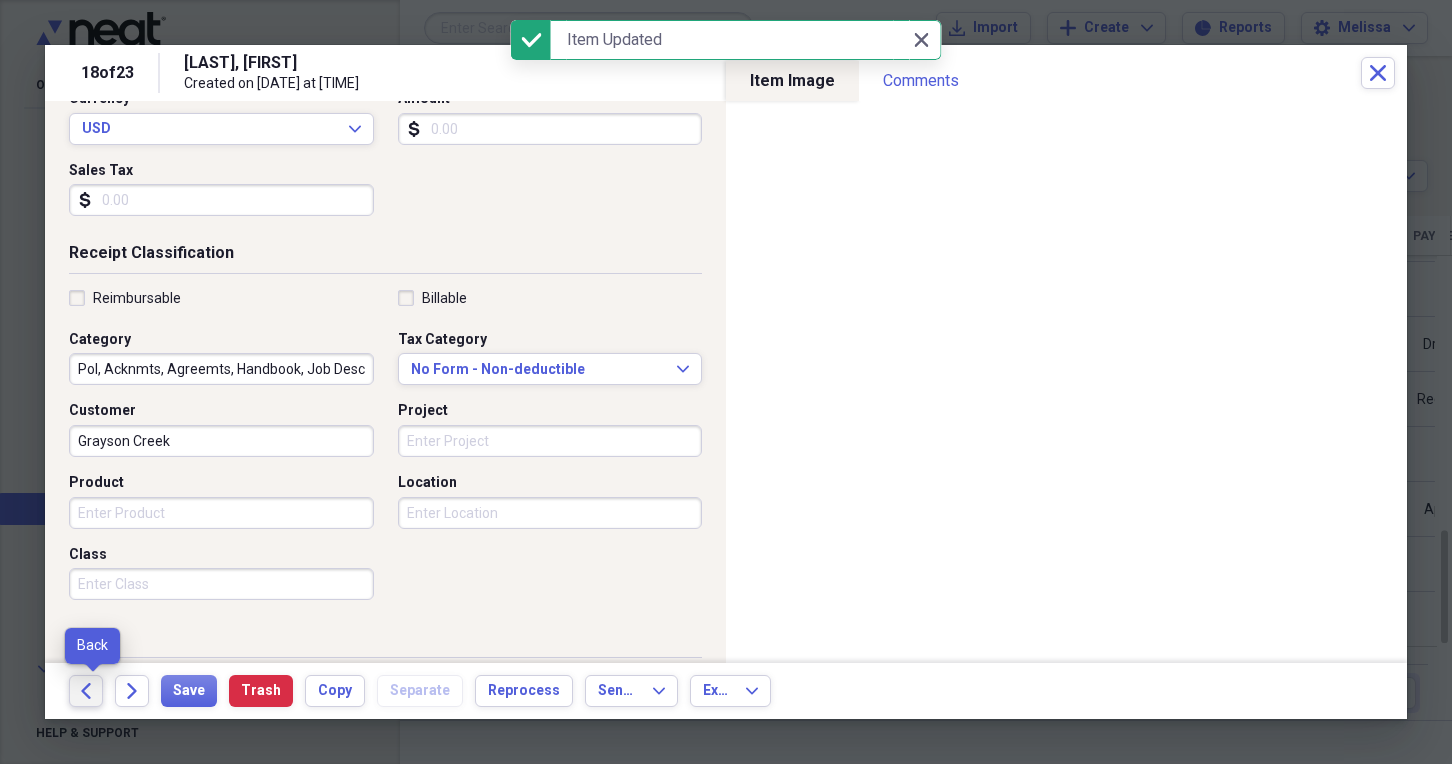 click 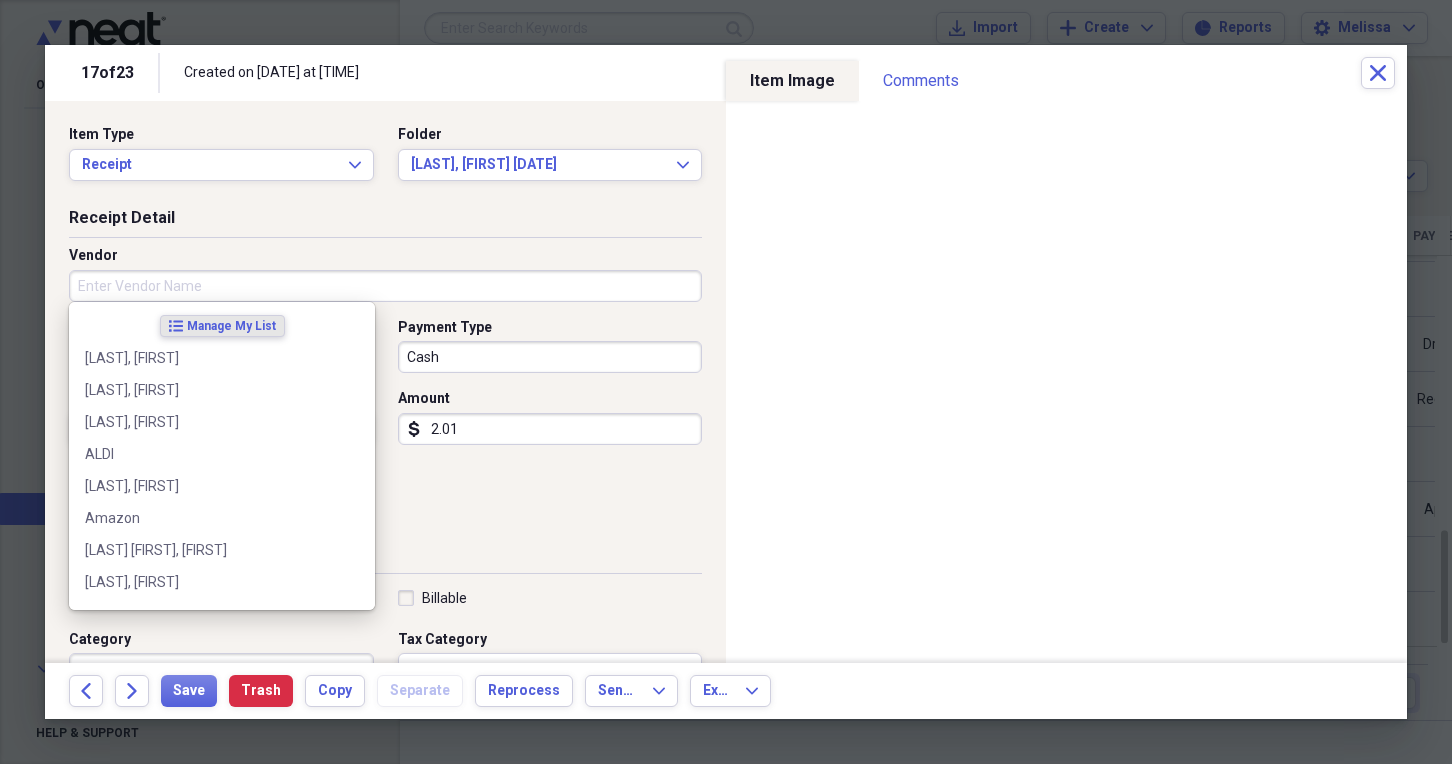 click on "Vendor" at bounding box center (385, 286) 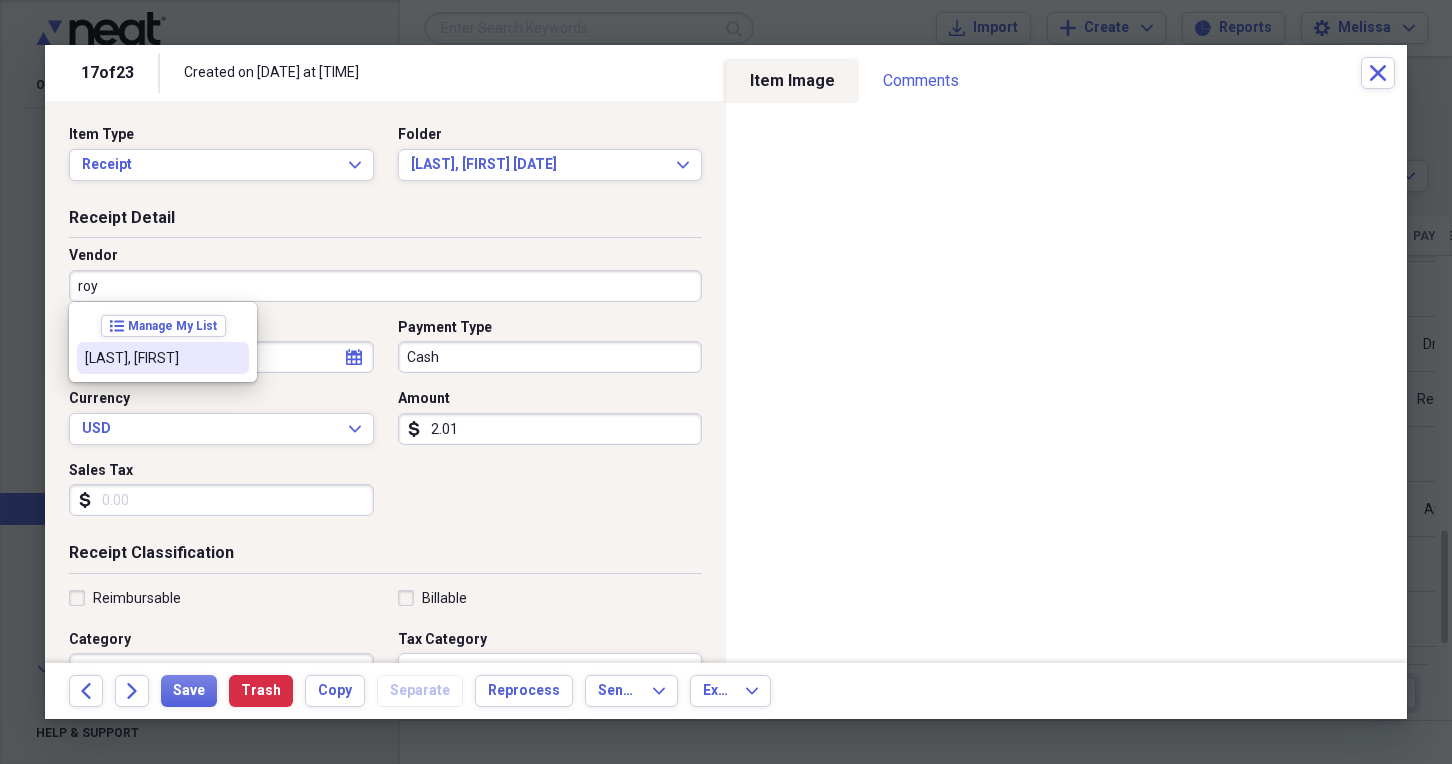 click on "Royall, Nylah" at bounding box center [151, 358] 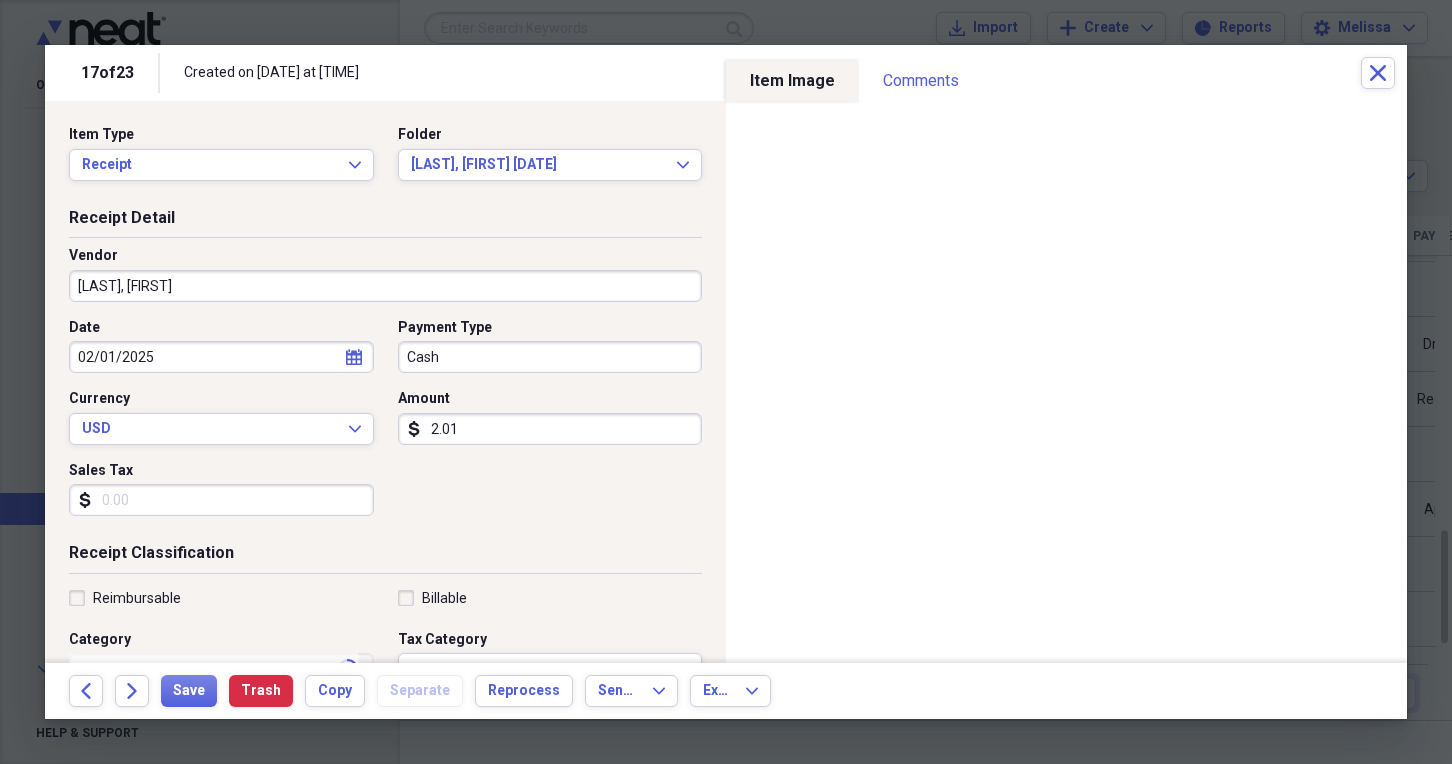 type on "App, Fals, Drug, Reg, ID, CrHx, New Hire, EVer, I9" 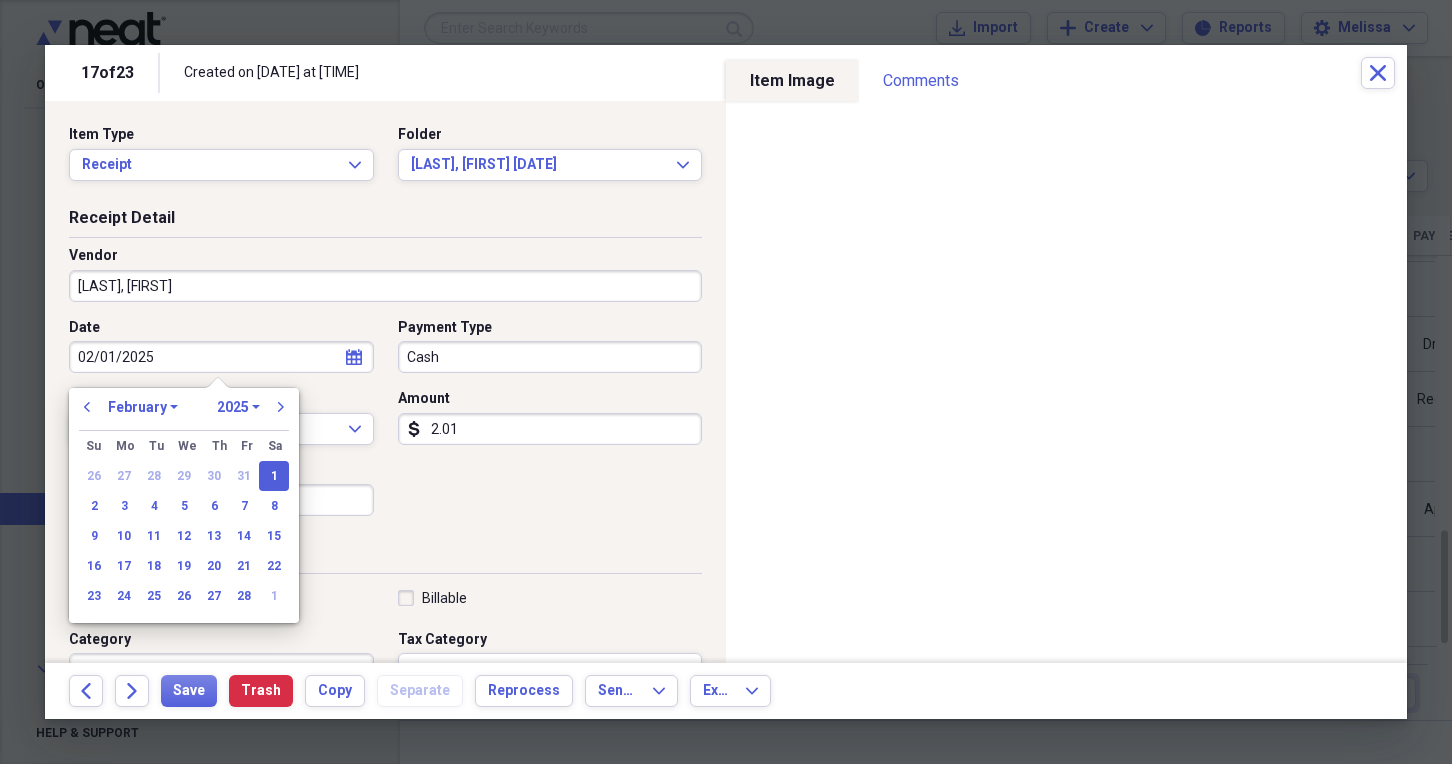 click on "02/01/2025" at bounding box center (221, 357) 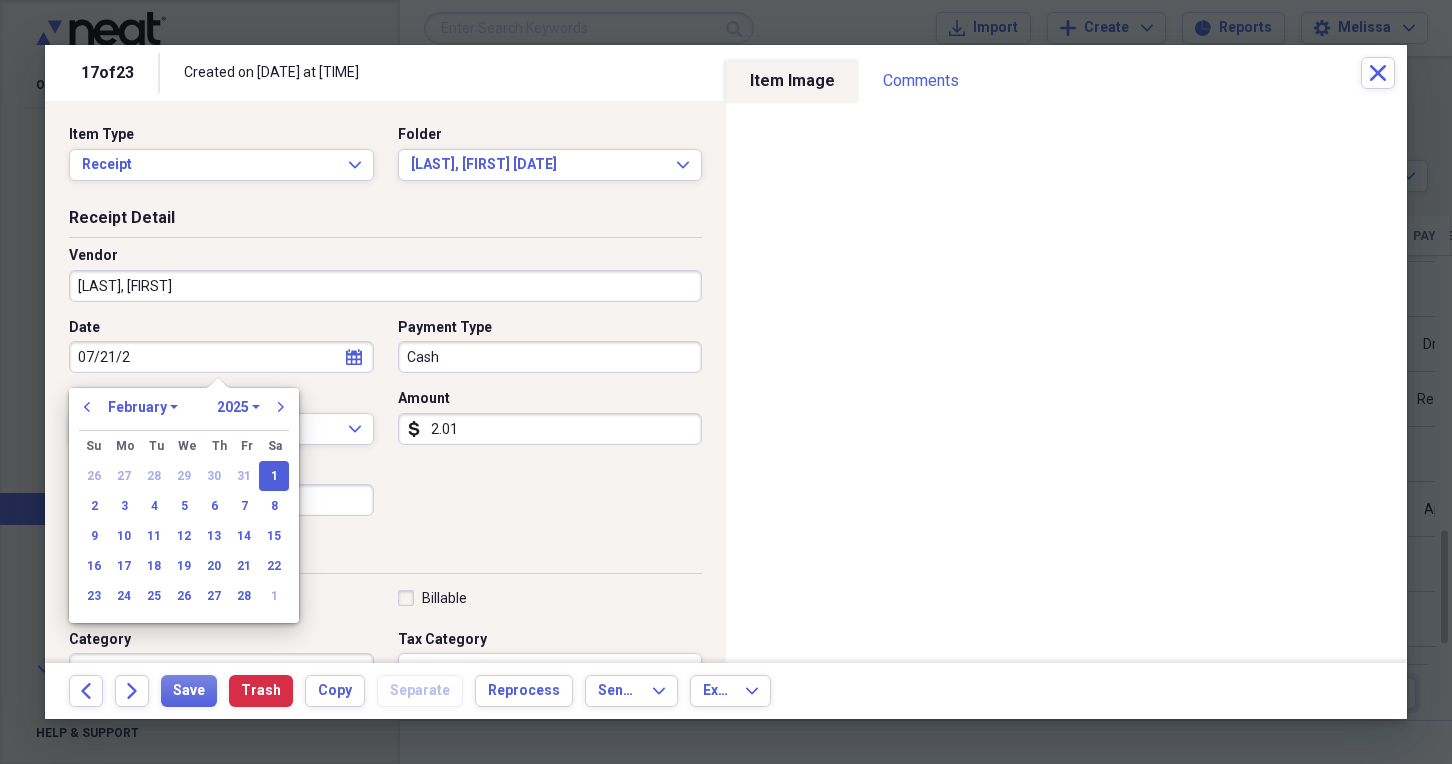 type on "07/21/20" 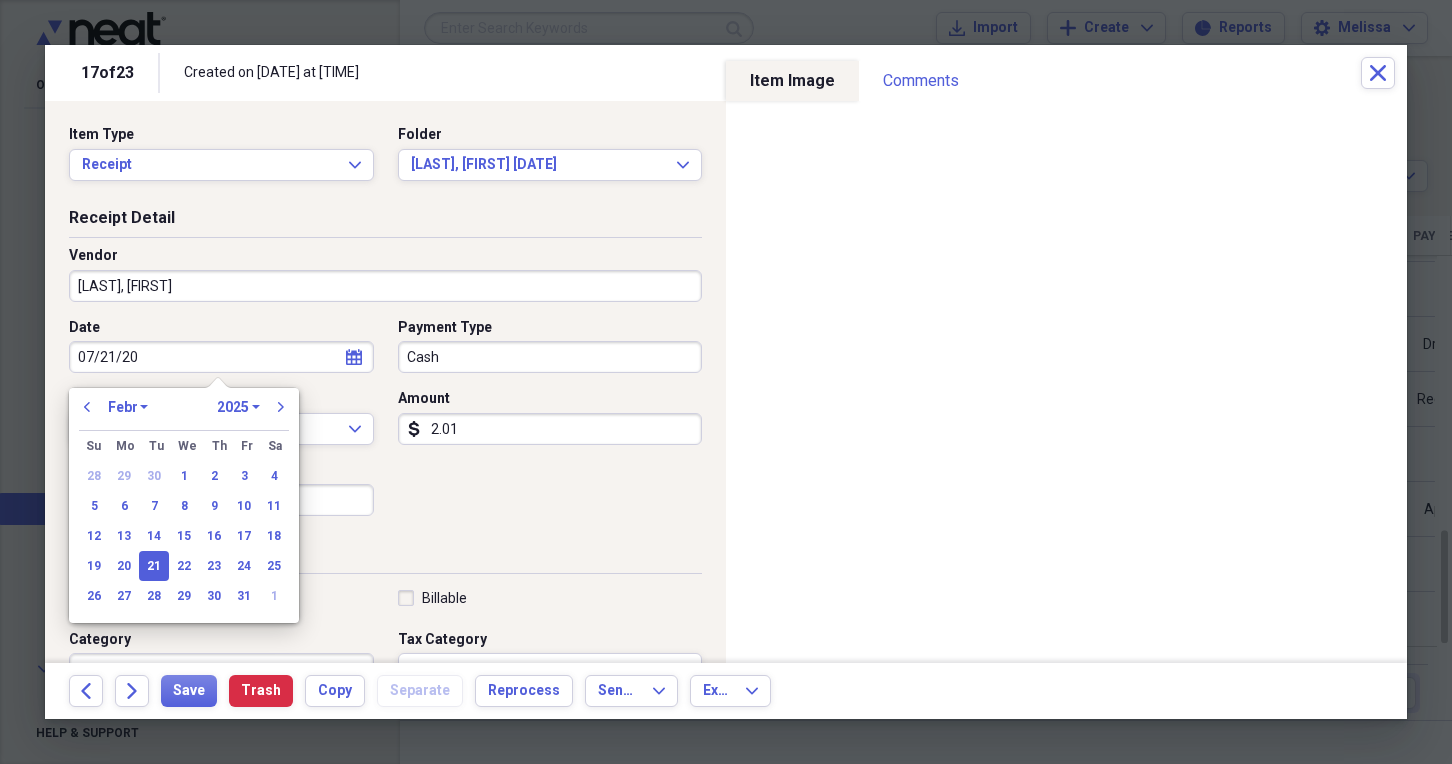 select on "6" 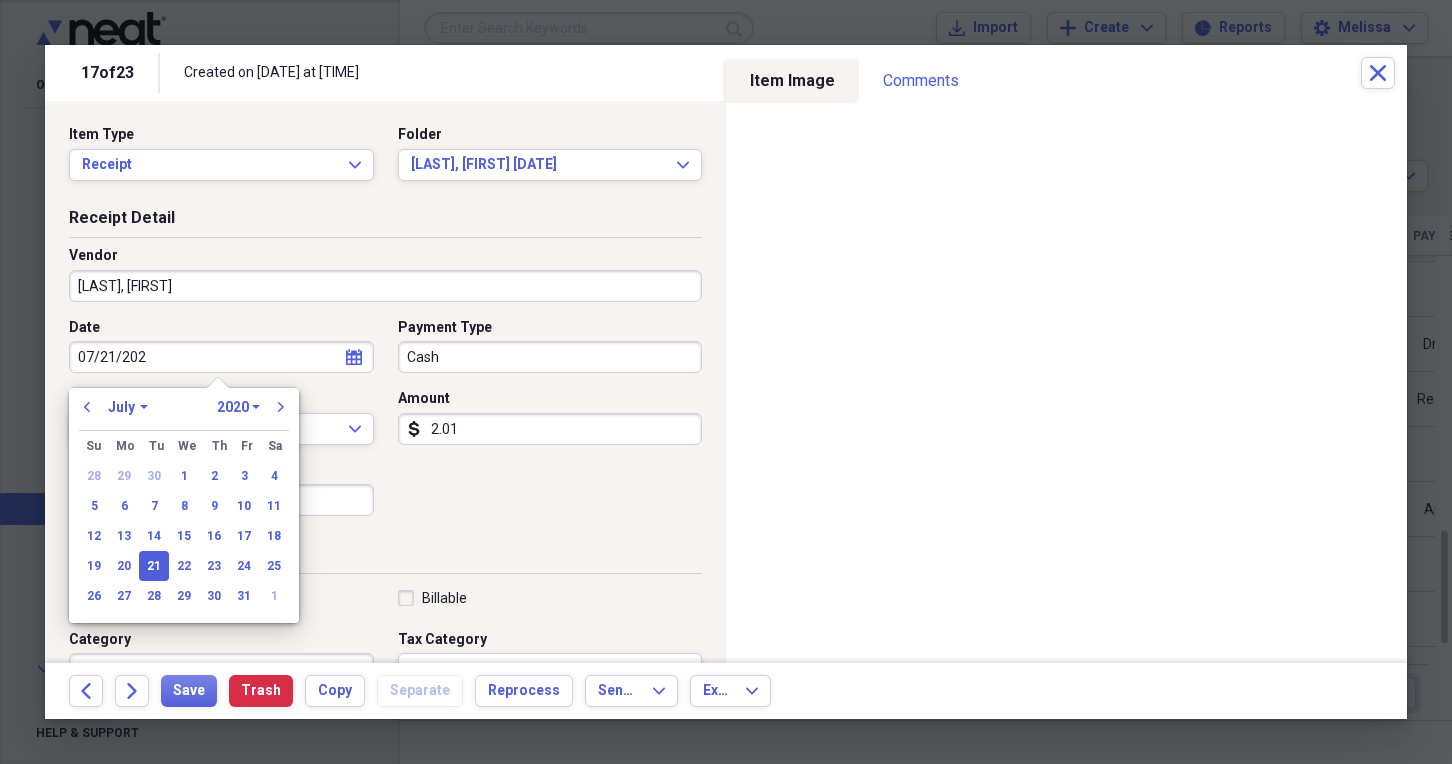 type on "07/21/2025" 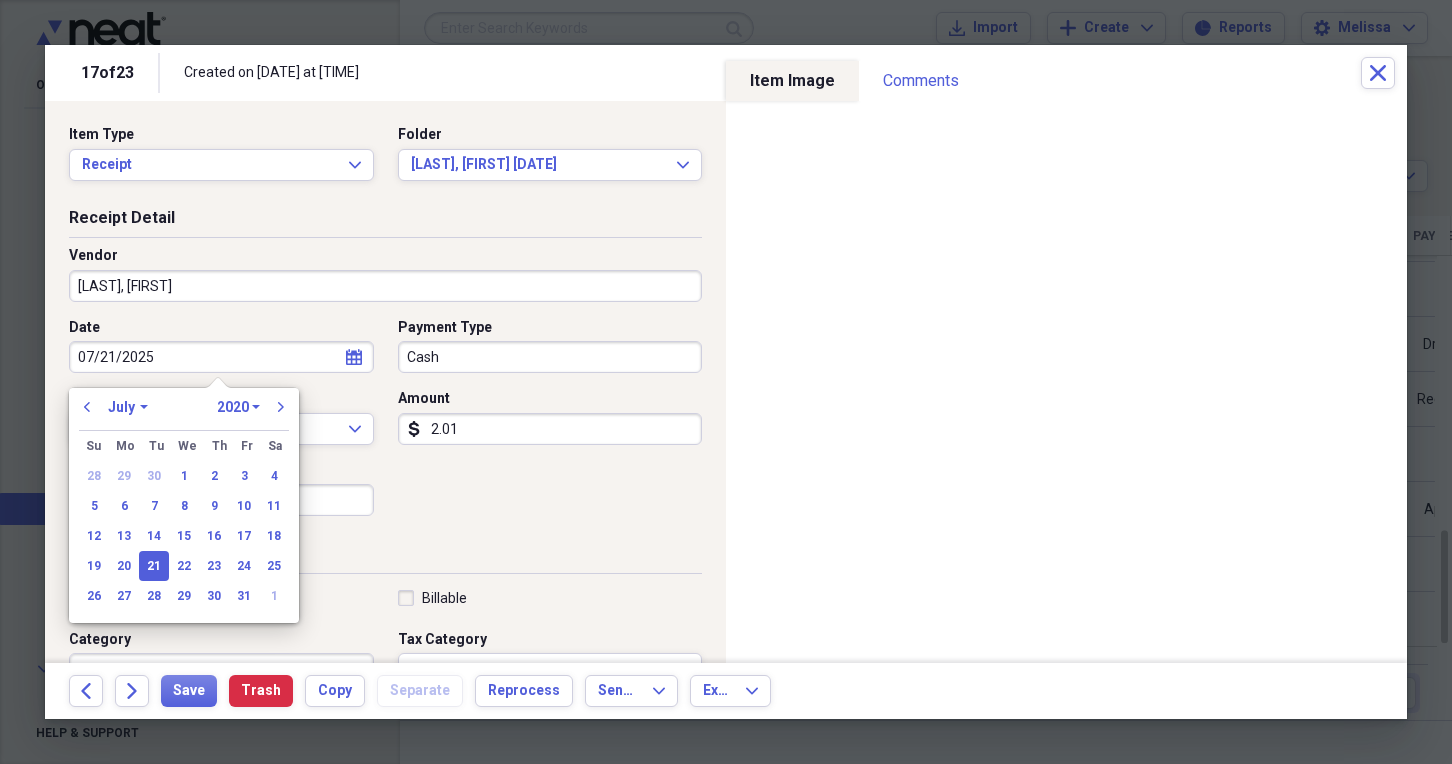 select on "2025" 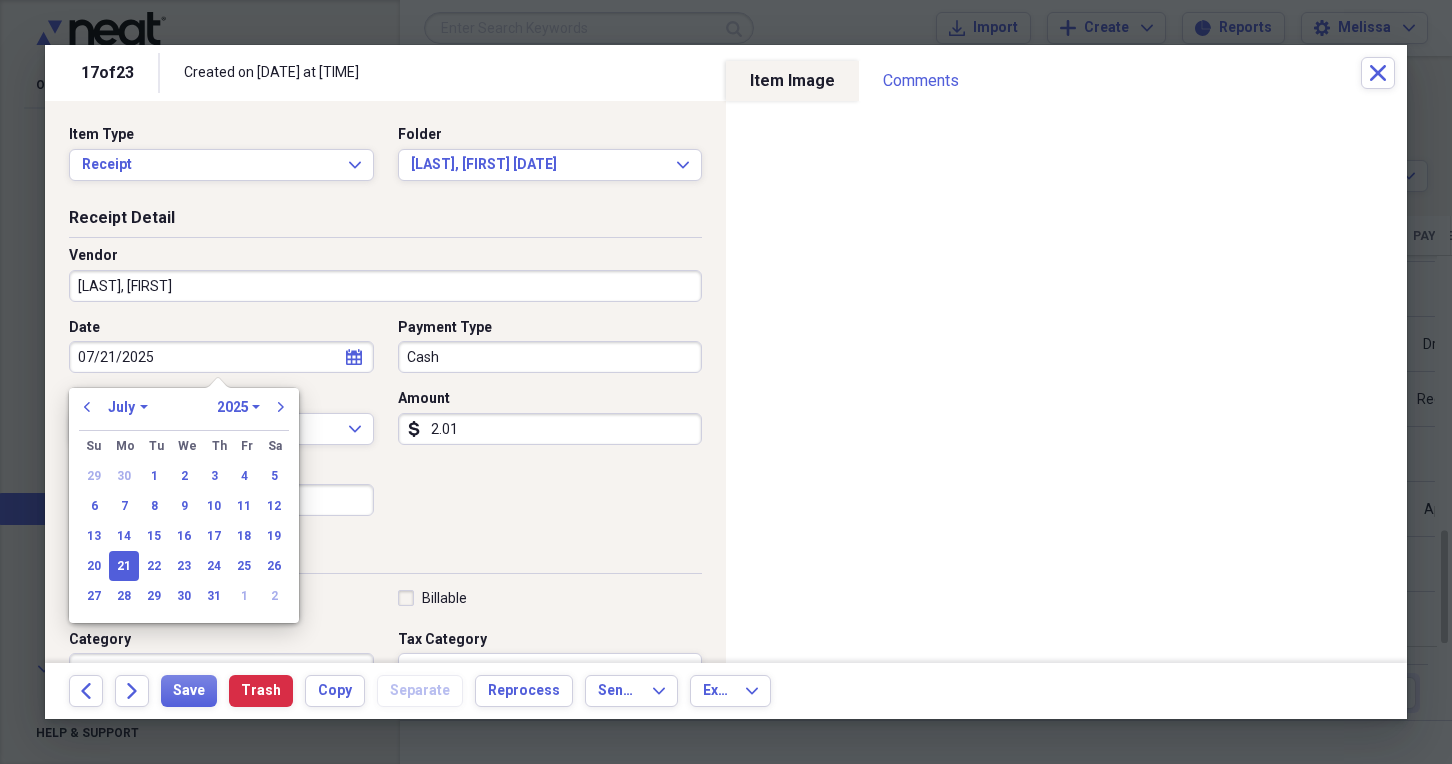 type on "07/21/2025" 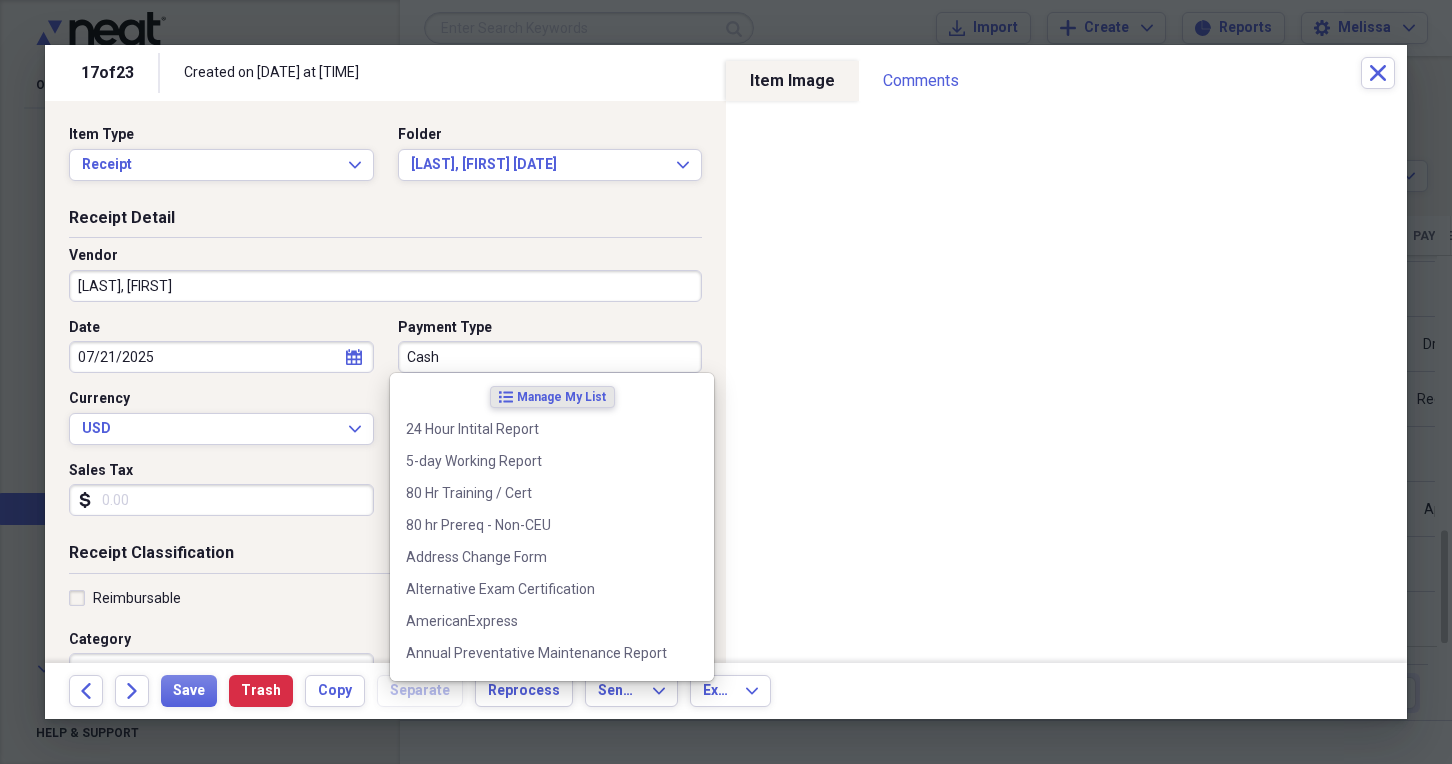 click on "Cash" at bounding box center [550, 357] 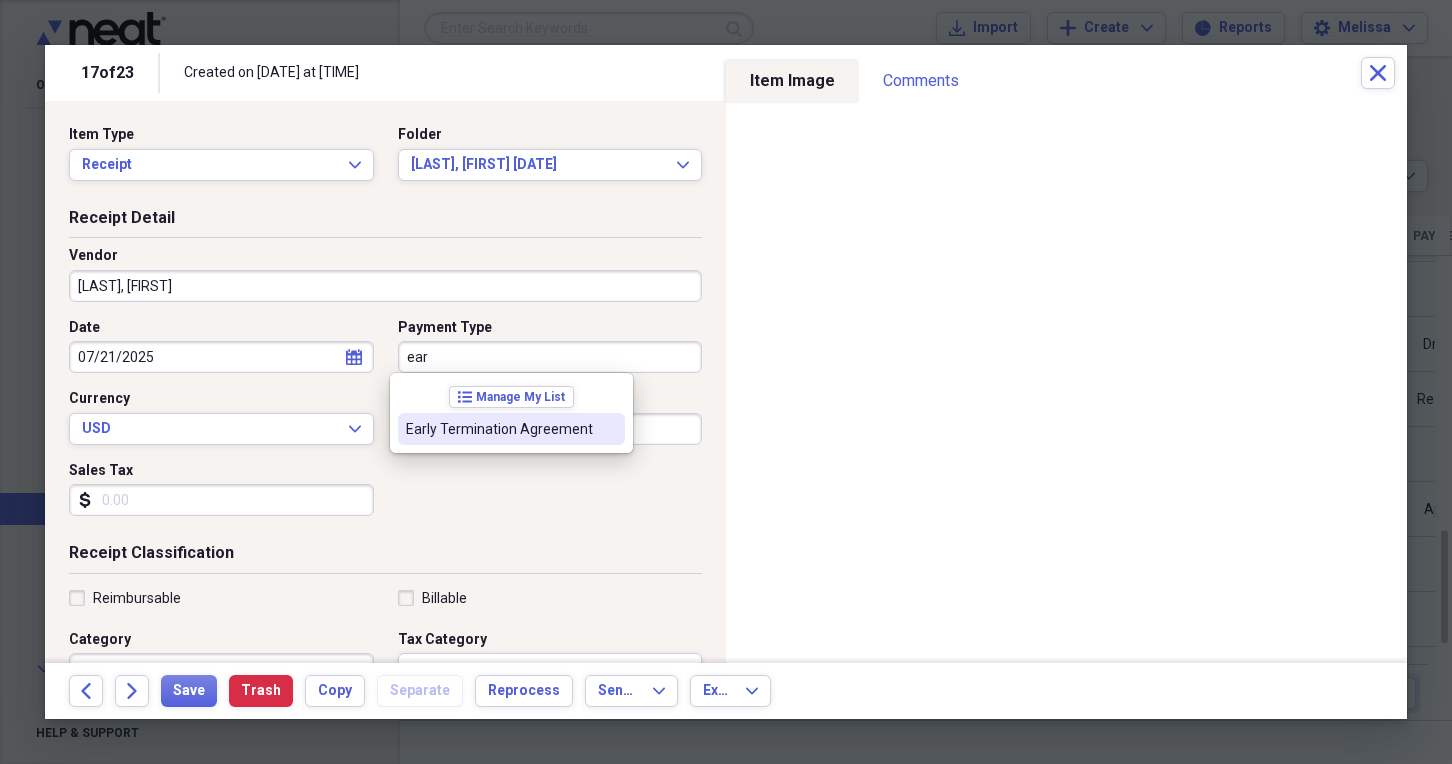 click on "Early Termination Agreement" at bounding box center [499, 429] 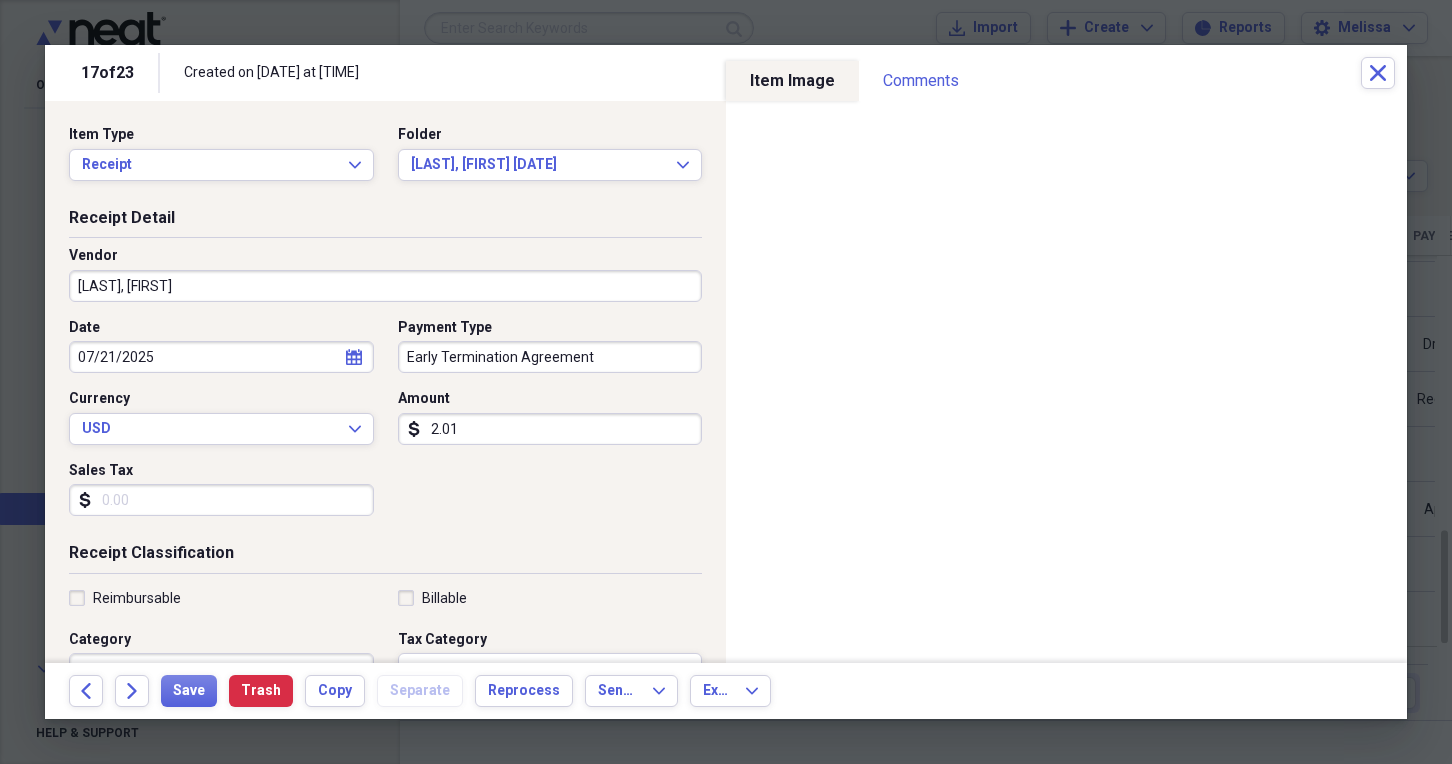 click on "2.01" at bounding box center (550, 429) 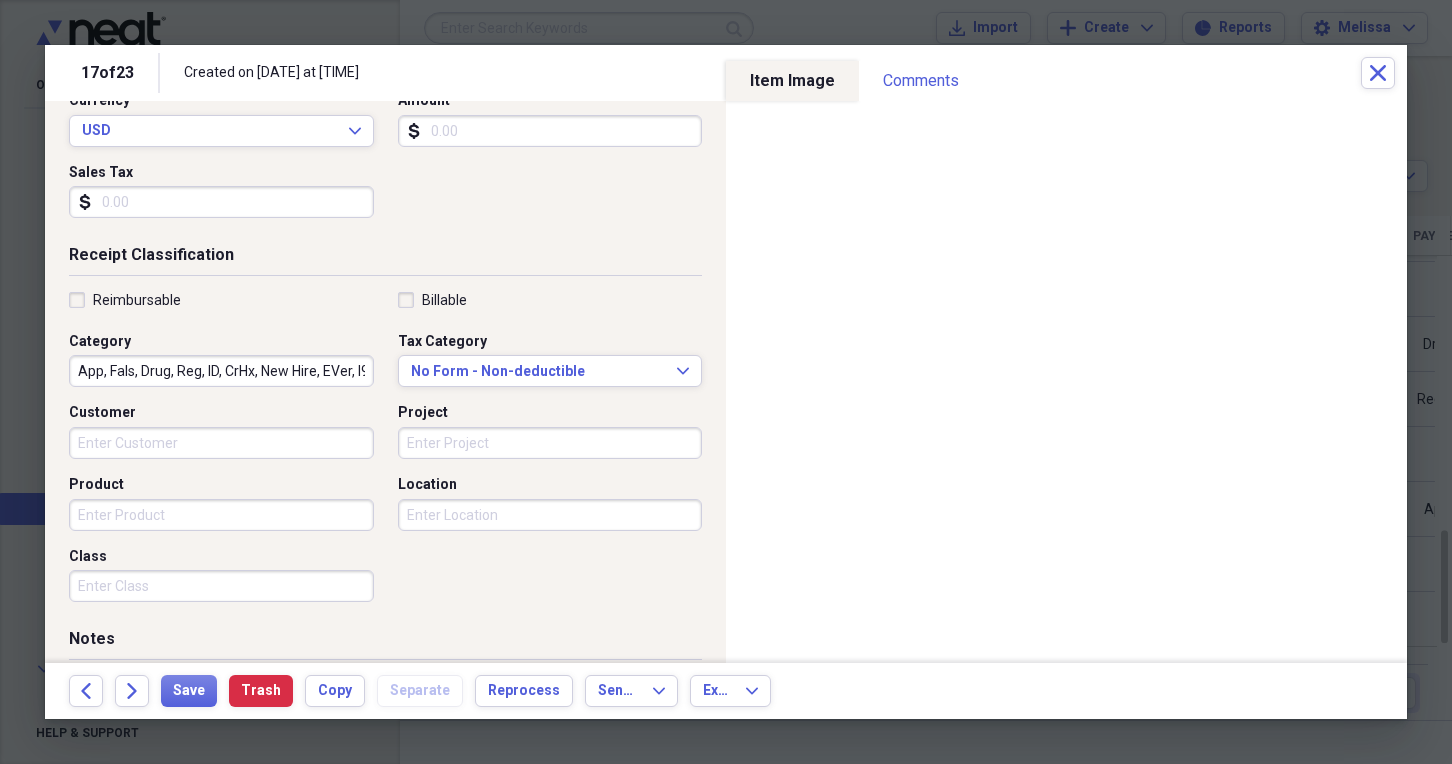 scroll, scrollTop: 300, scrollLeft: 0, axis: vertical 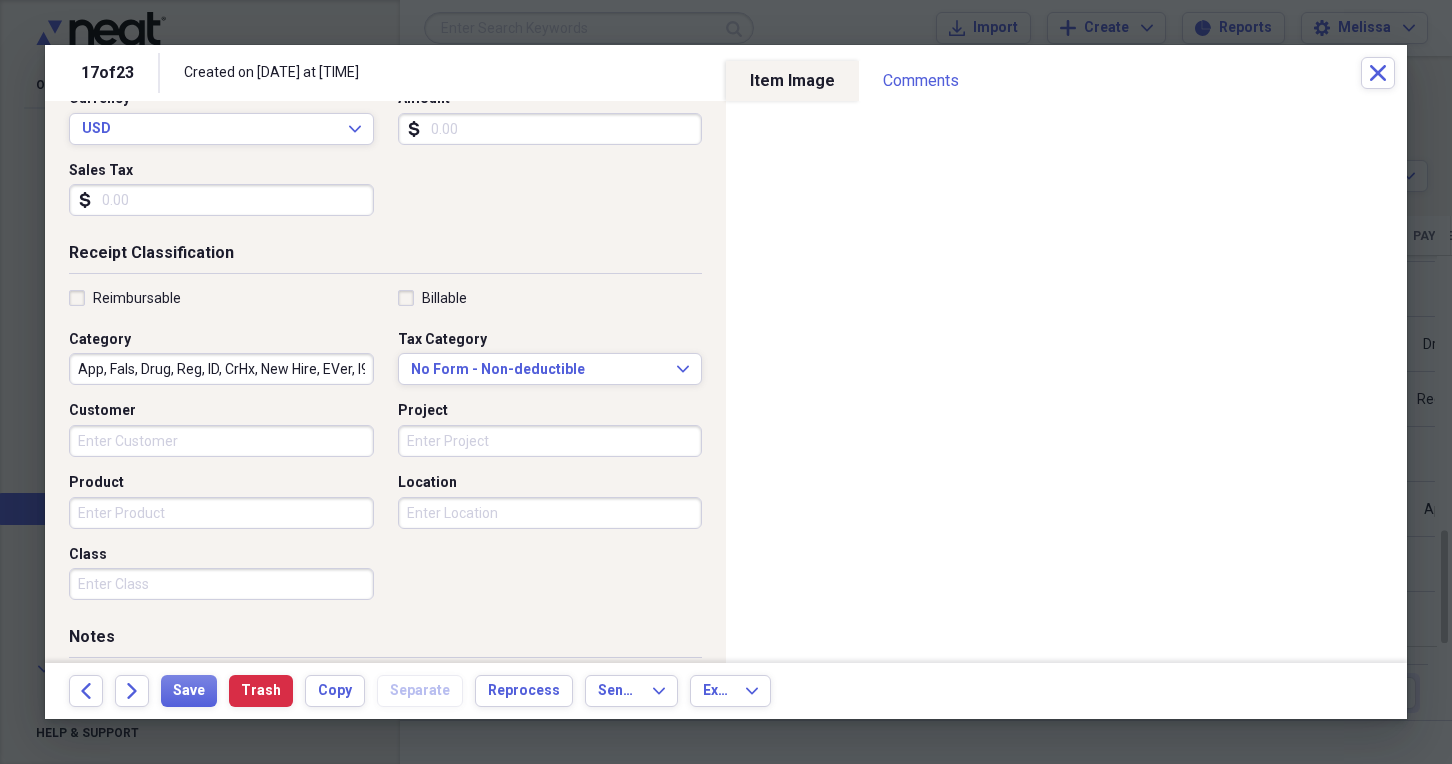 type 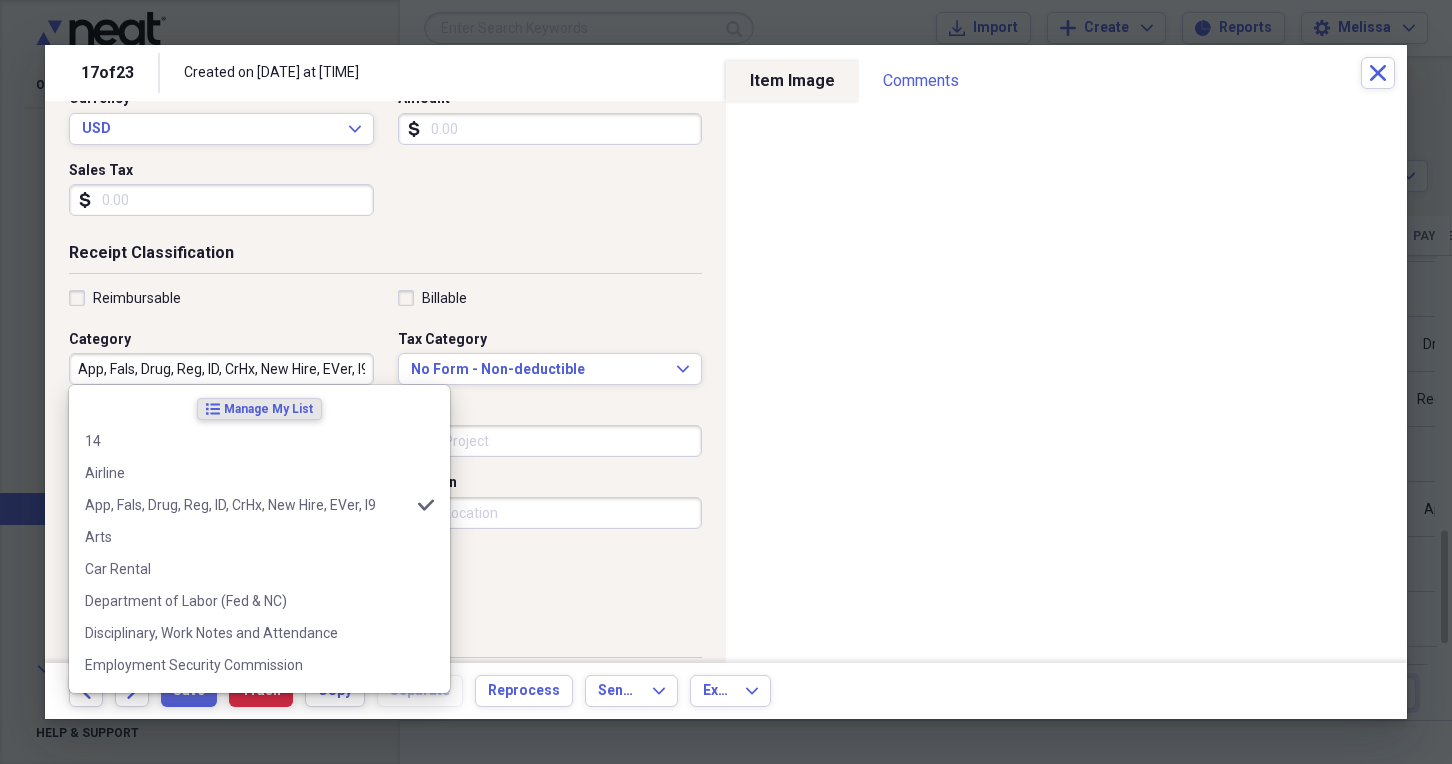 click on "App, Fals, Drug, Reg, ID, CrHx, New Hire, EVer, I9" at bounding box center (221, 369) 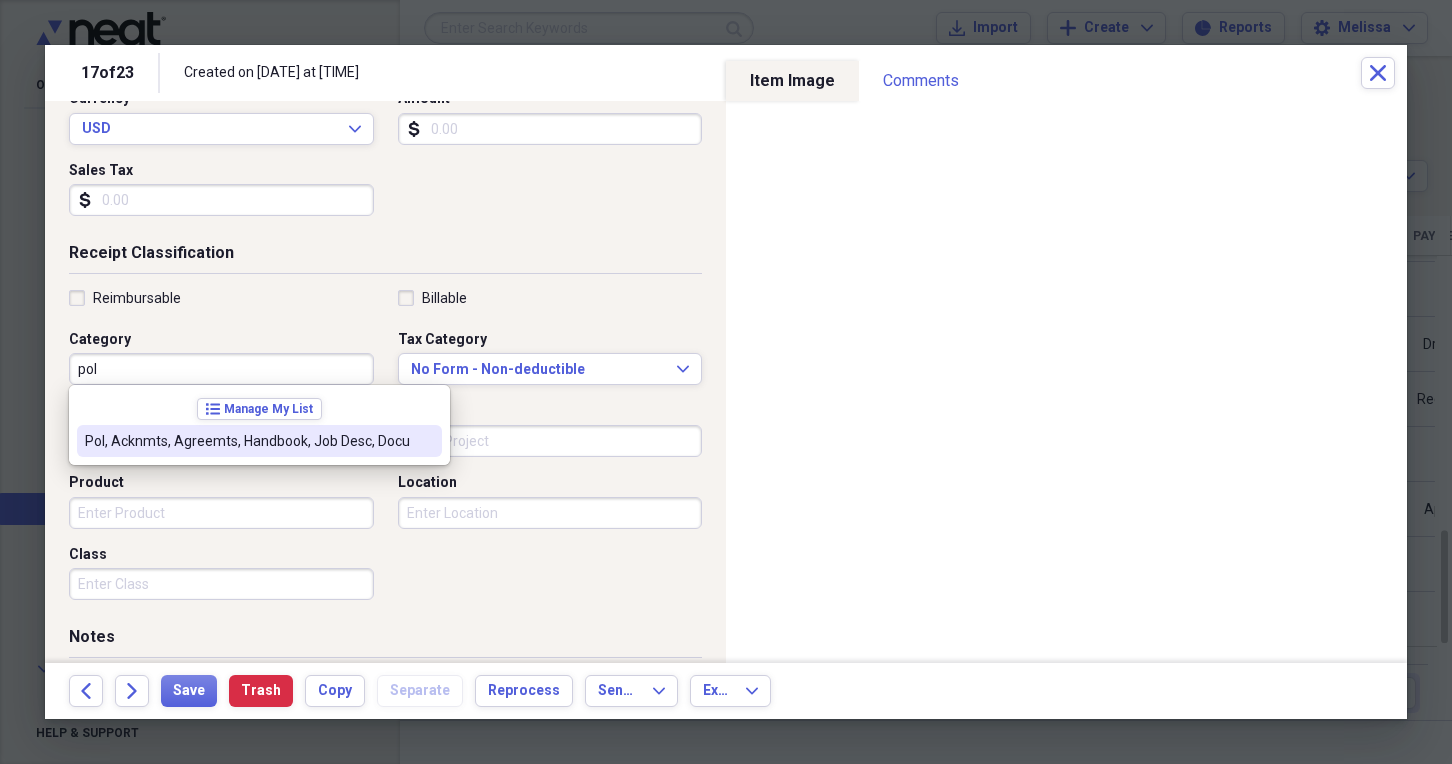 click on "Pol, Acknmts, Agreemts, Handbook, Job Desc, Docu" at bounding box center [247, 441] 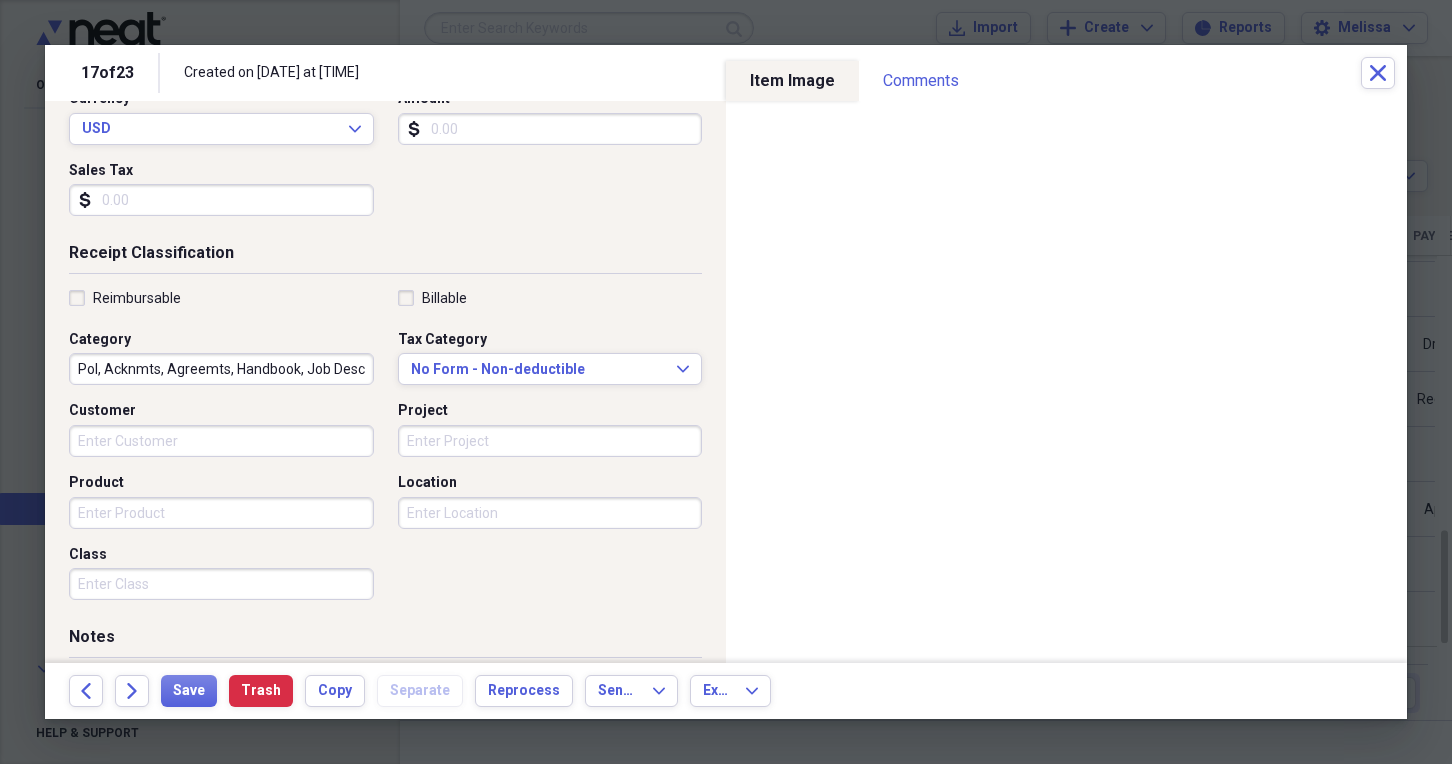 click on "Customer" at bounding box center [221, 441] 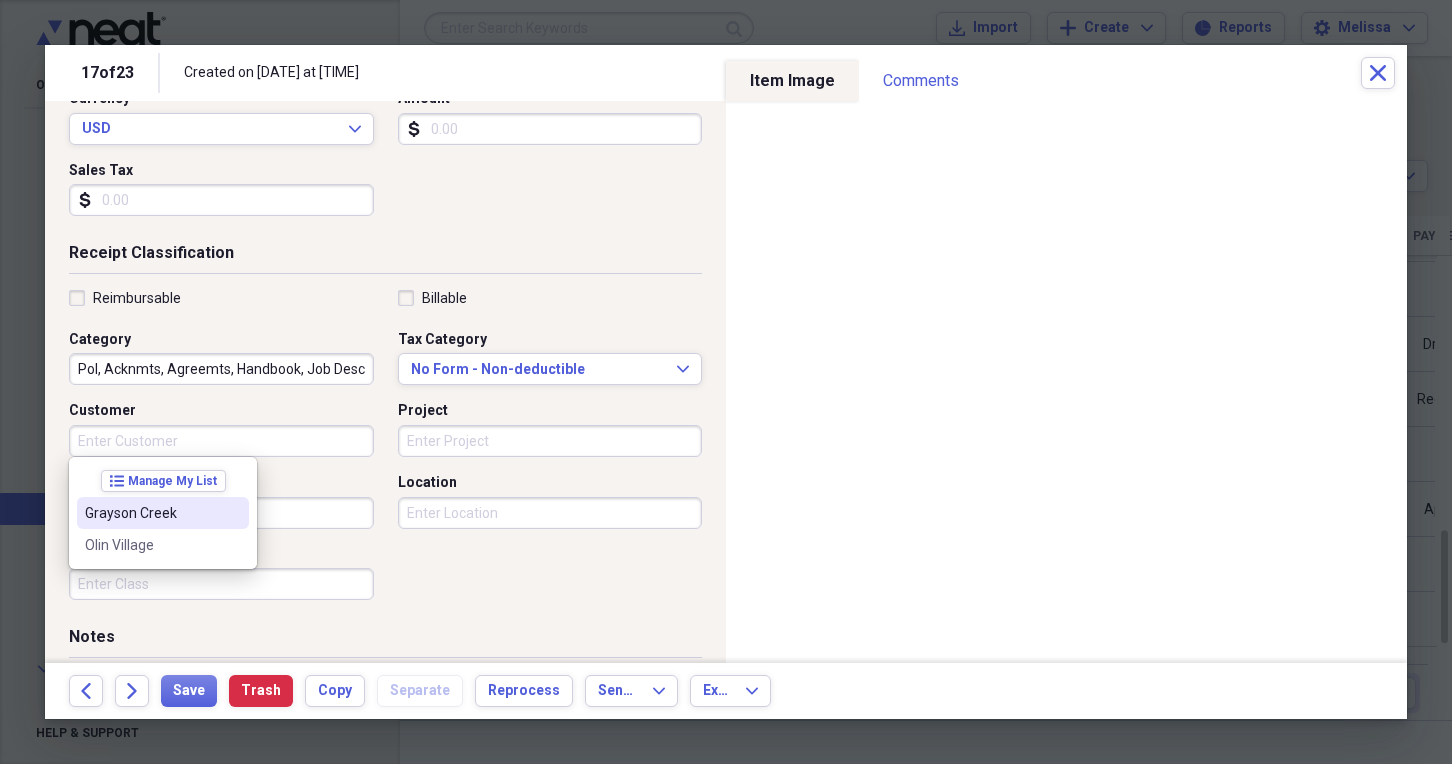 click on "Grayson Creek" at bounding box center [151, 513] 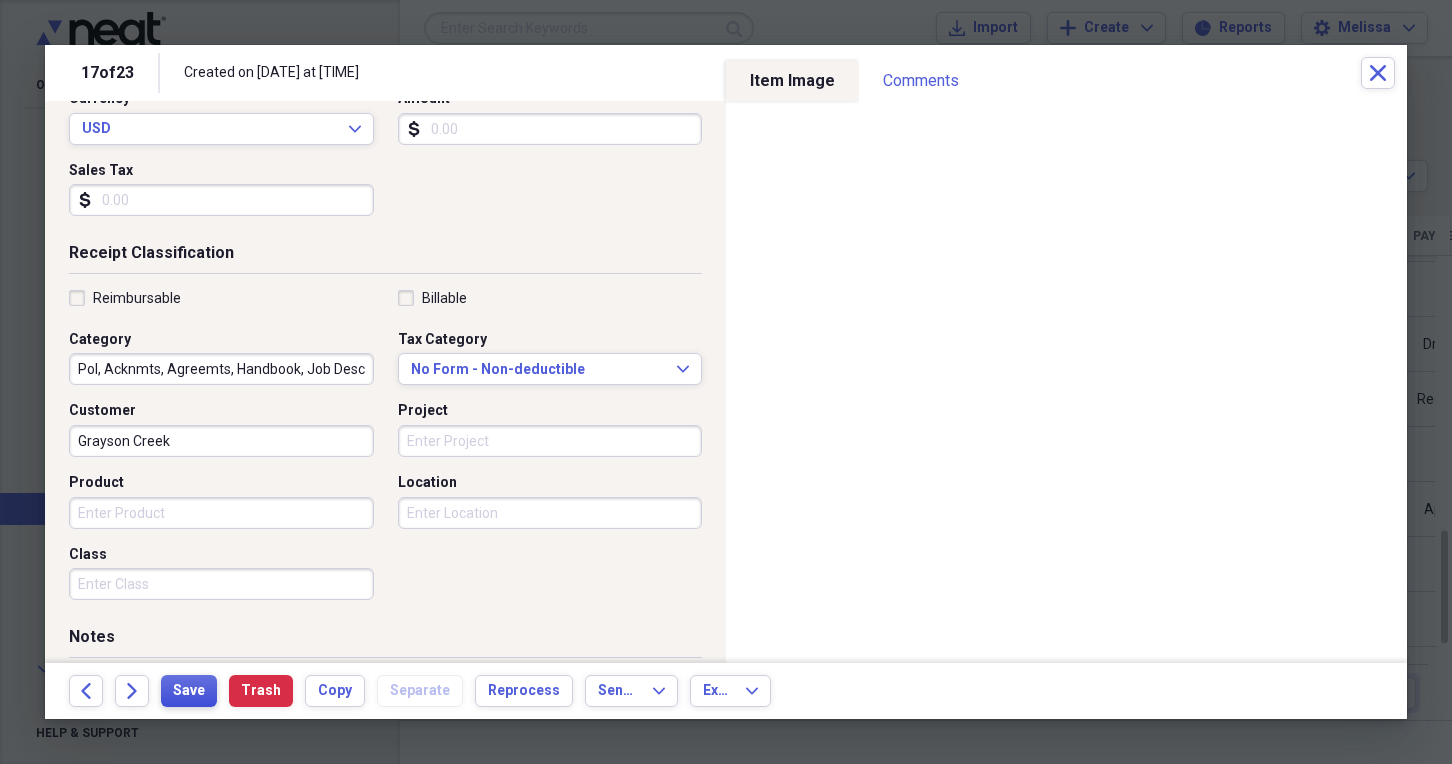 click on "Save" at bounding box center (189, 691) 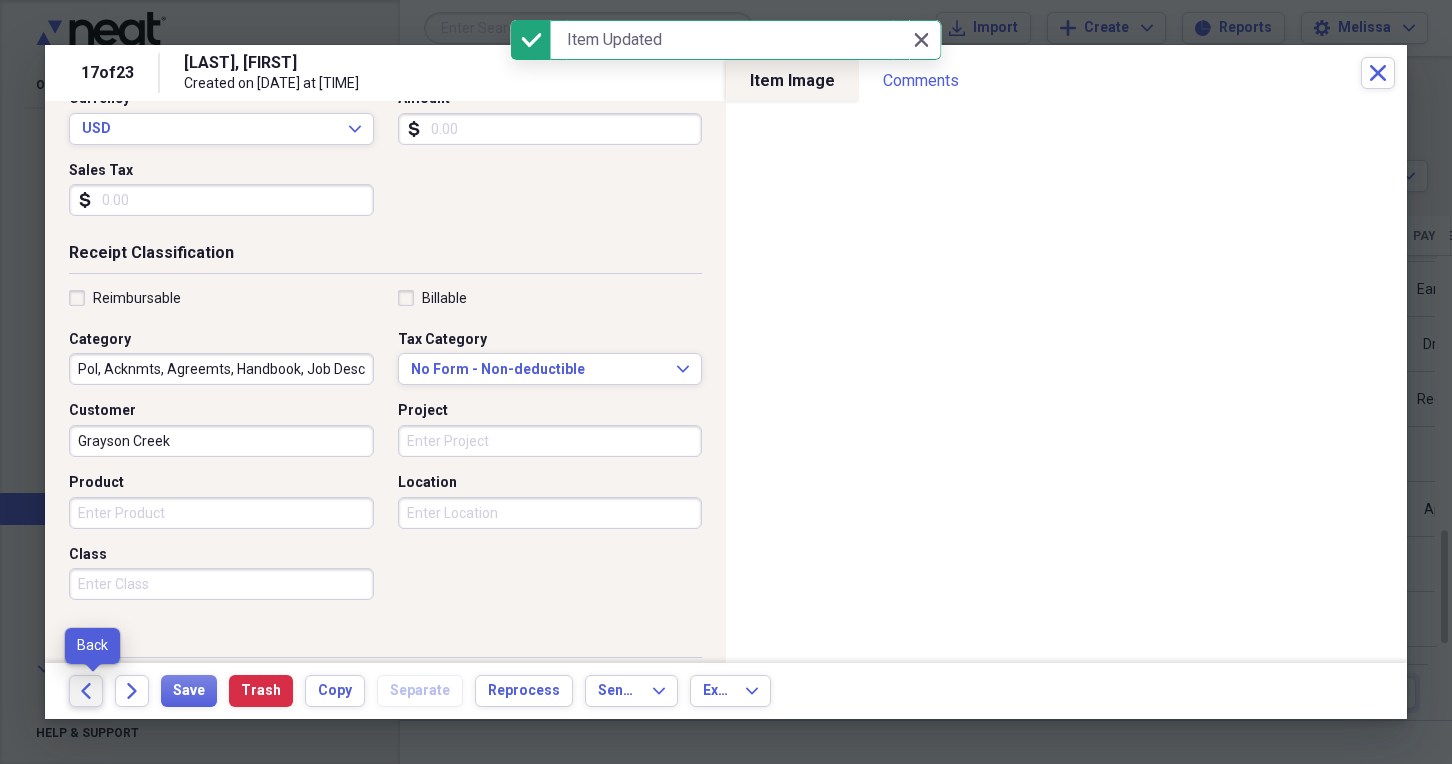 click on "Back" 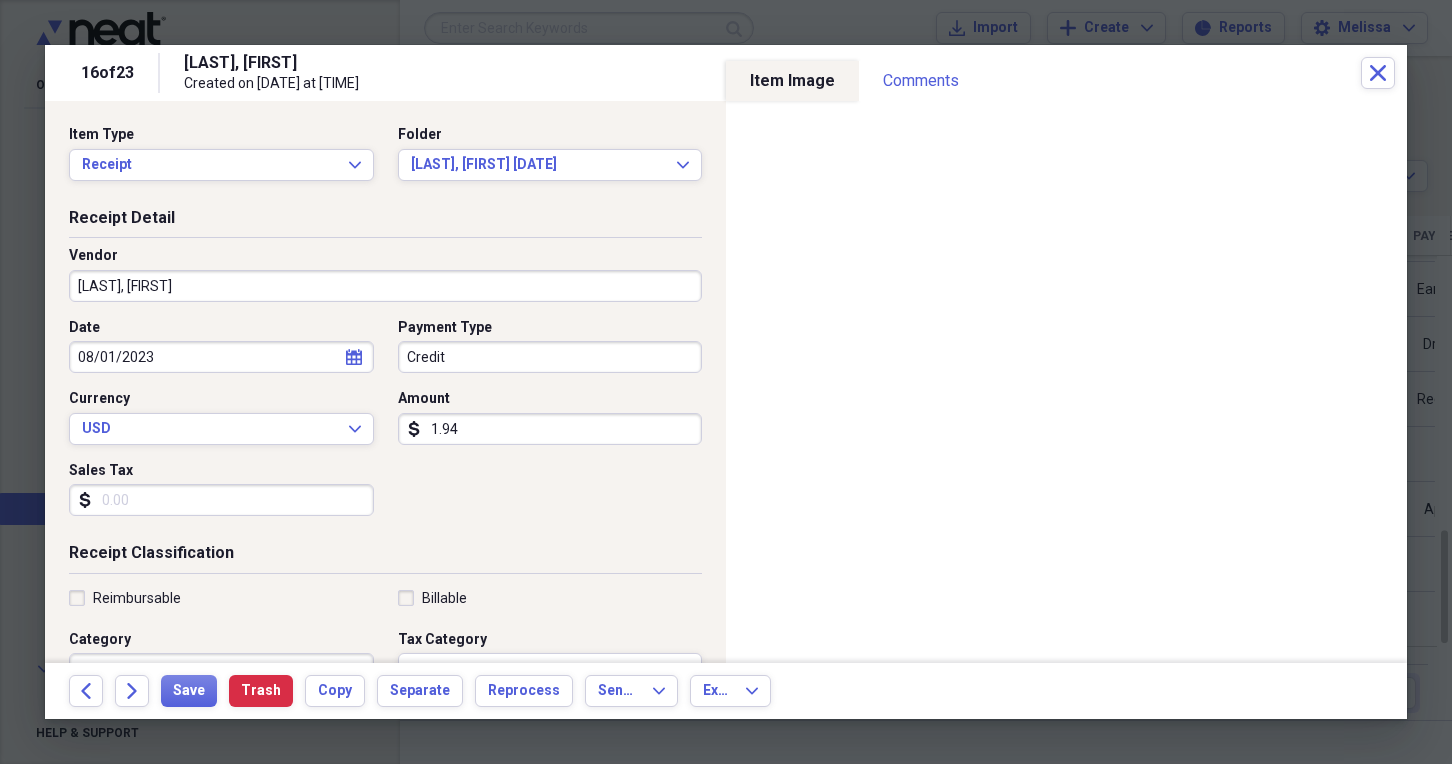 select on "7" 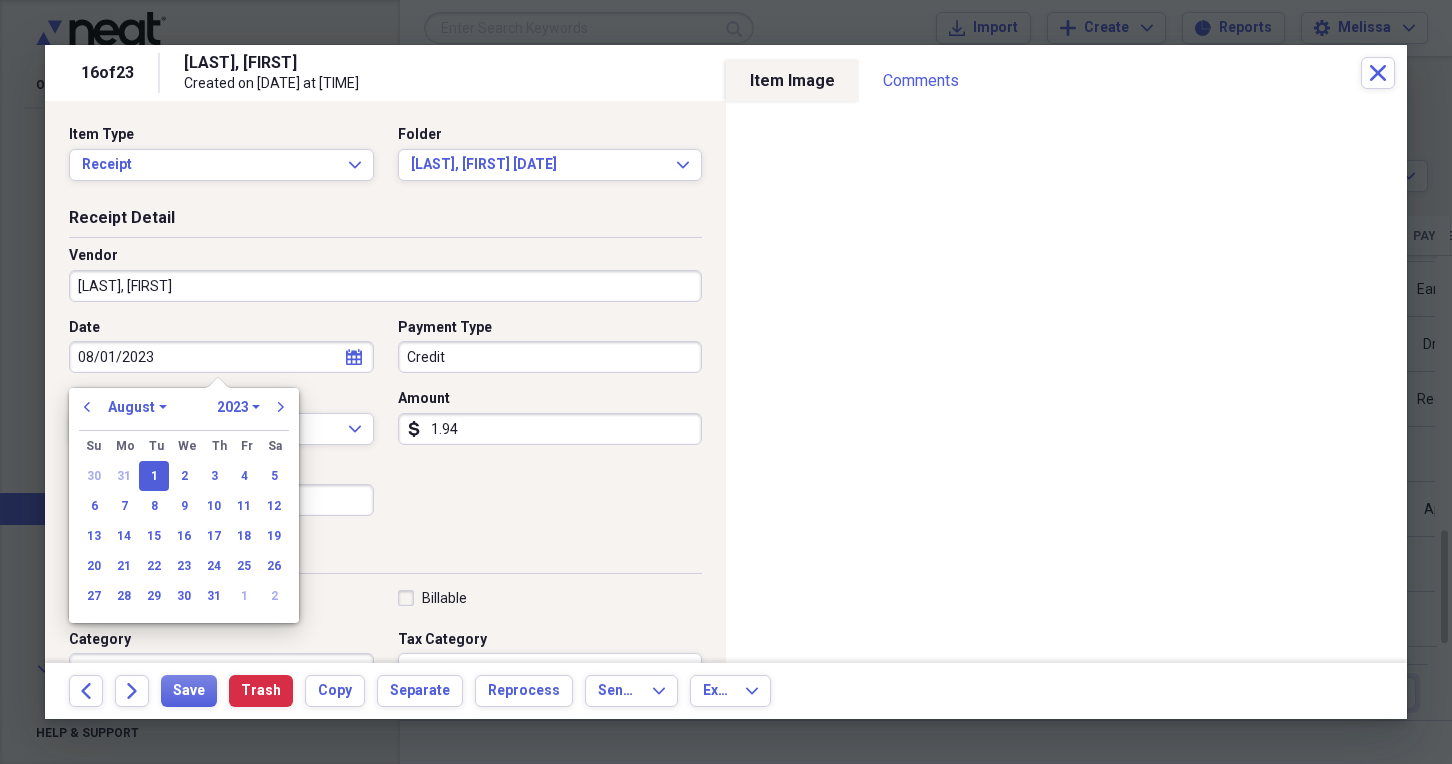 click on "08/01/2023" at bounding box center (221, 357) 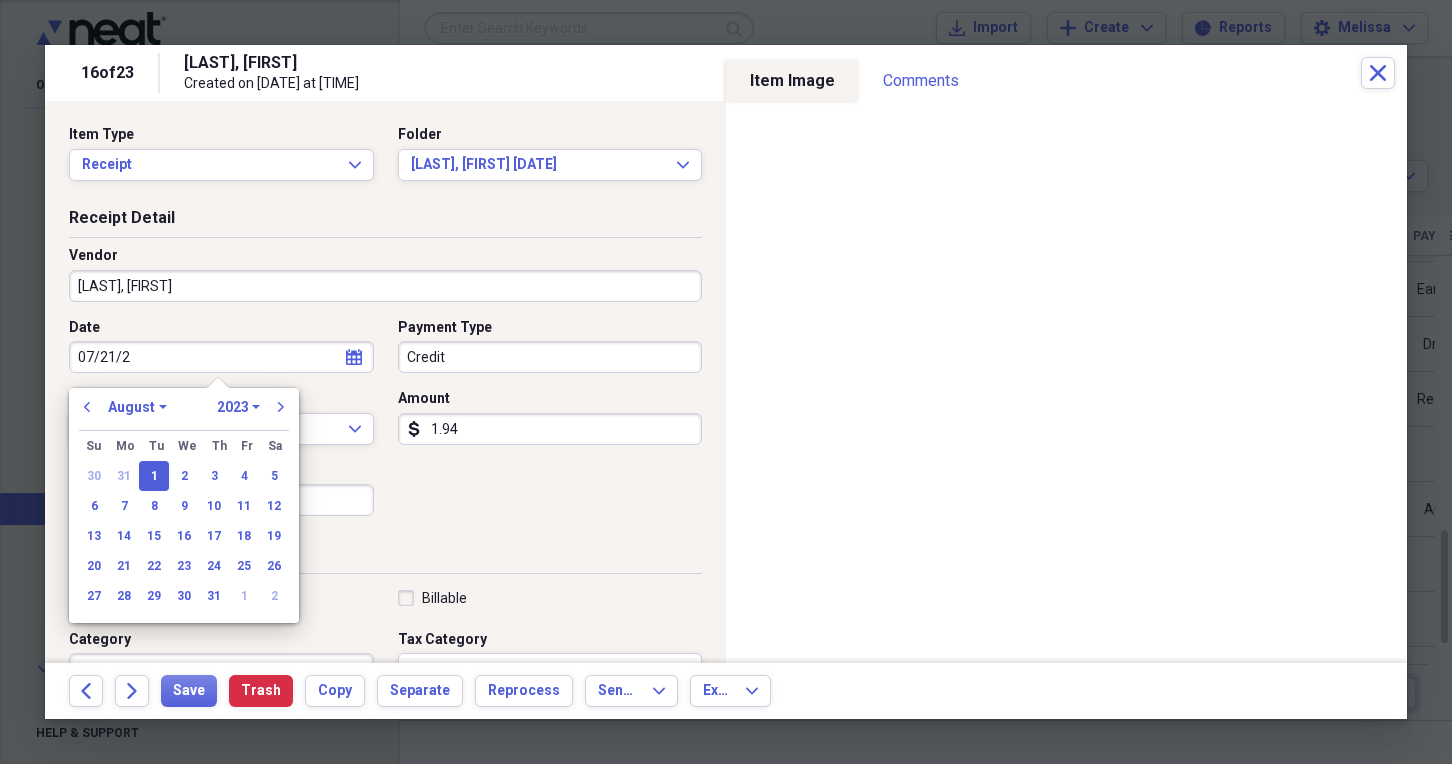 type on "07/21/20" 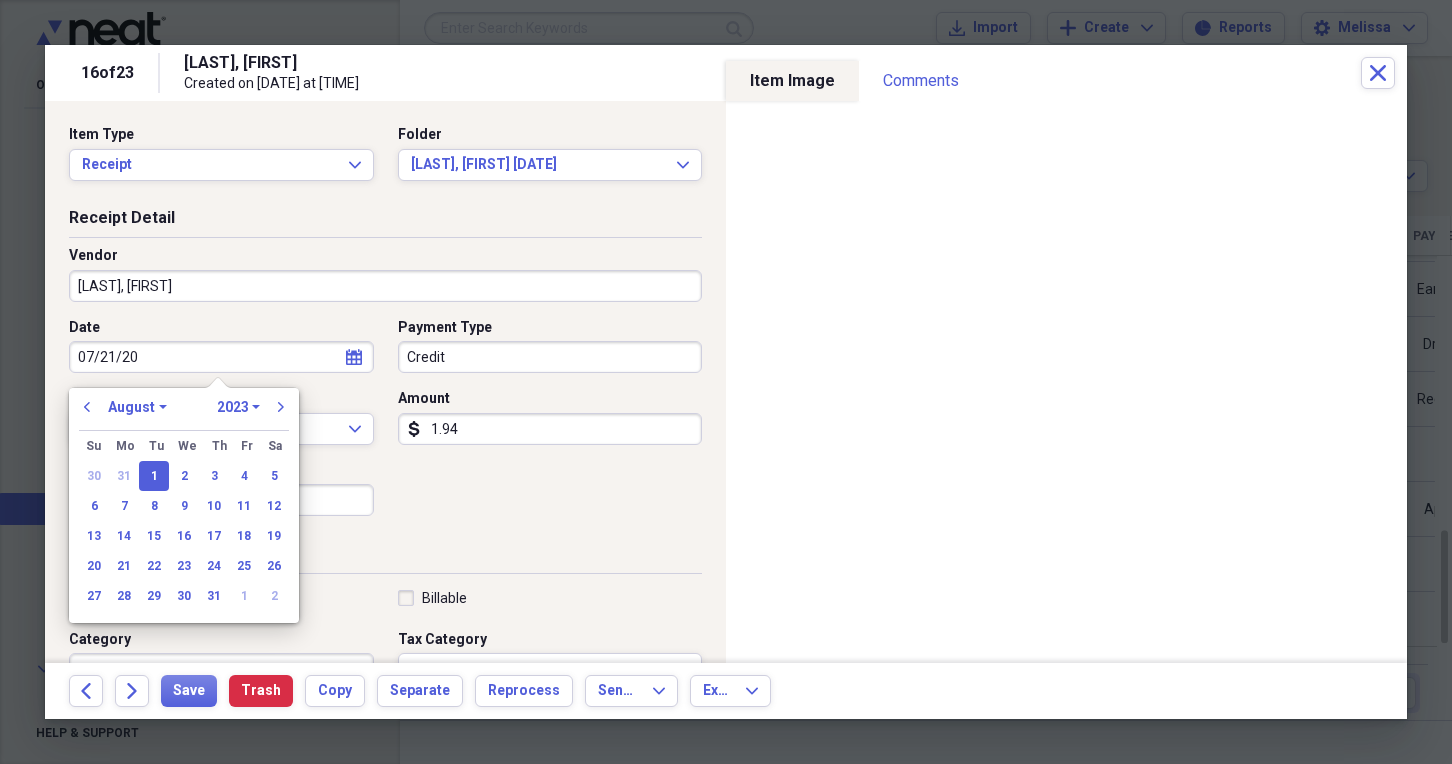 select on "6" 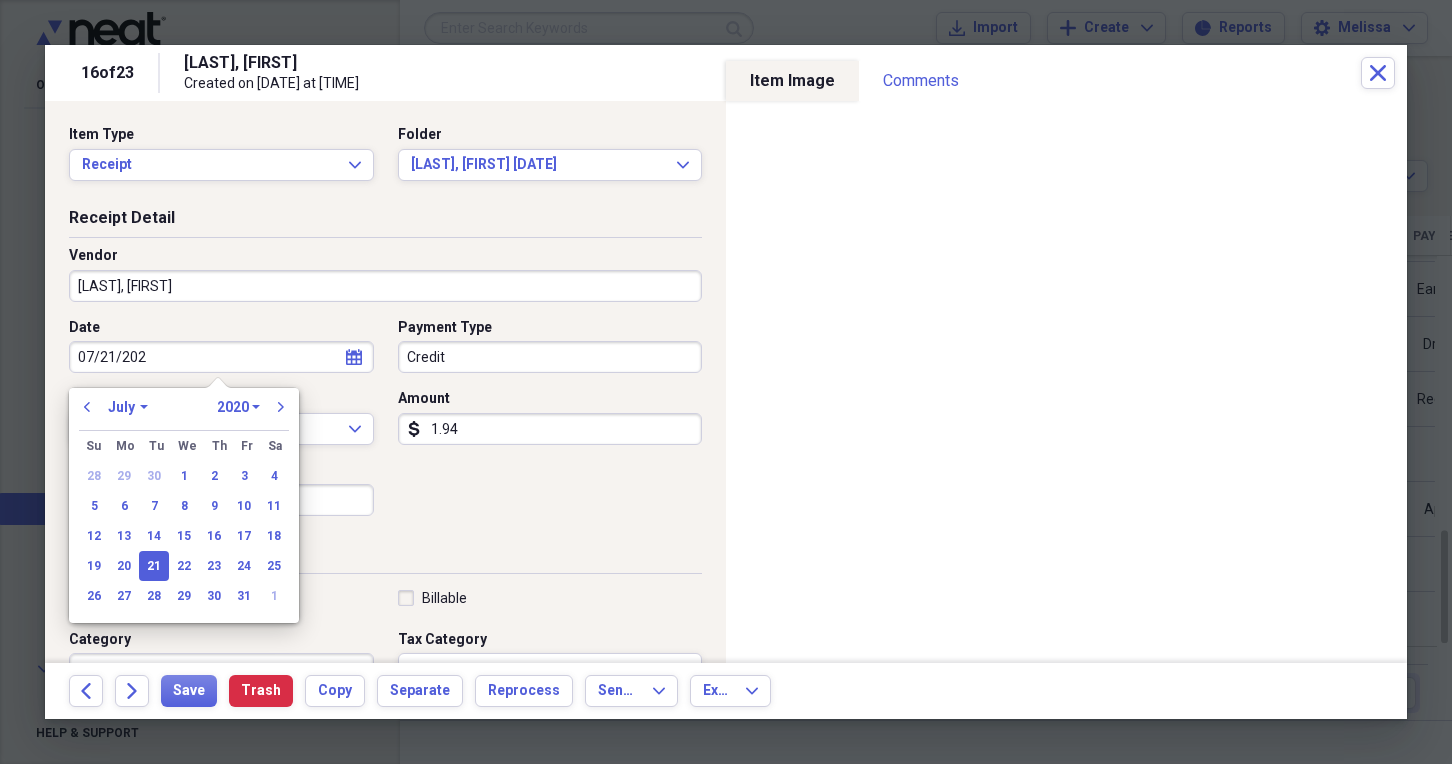 type on "07/21/2025" 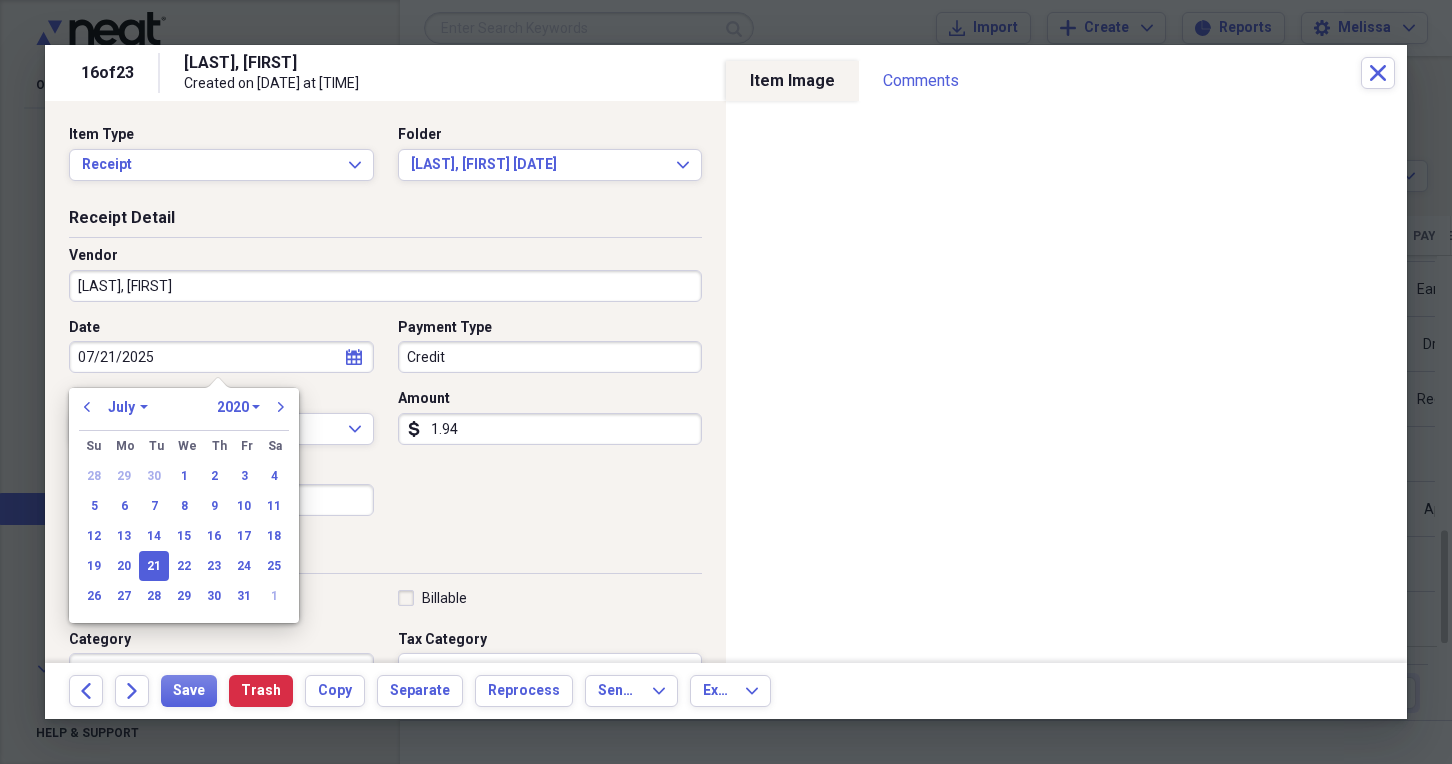 select on "2025" 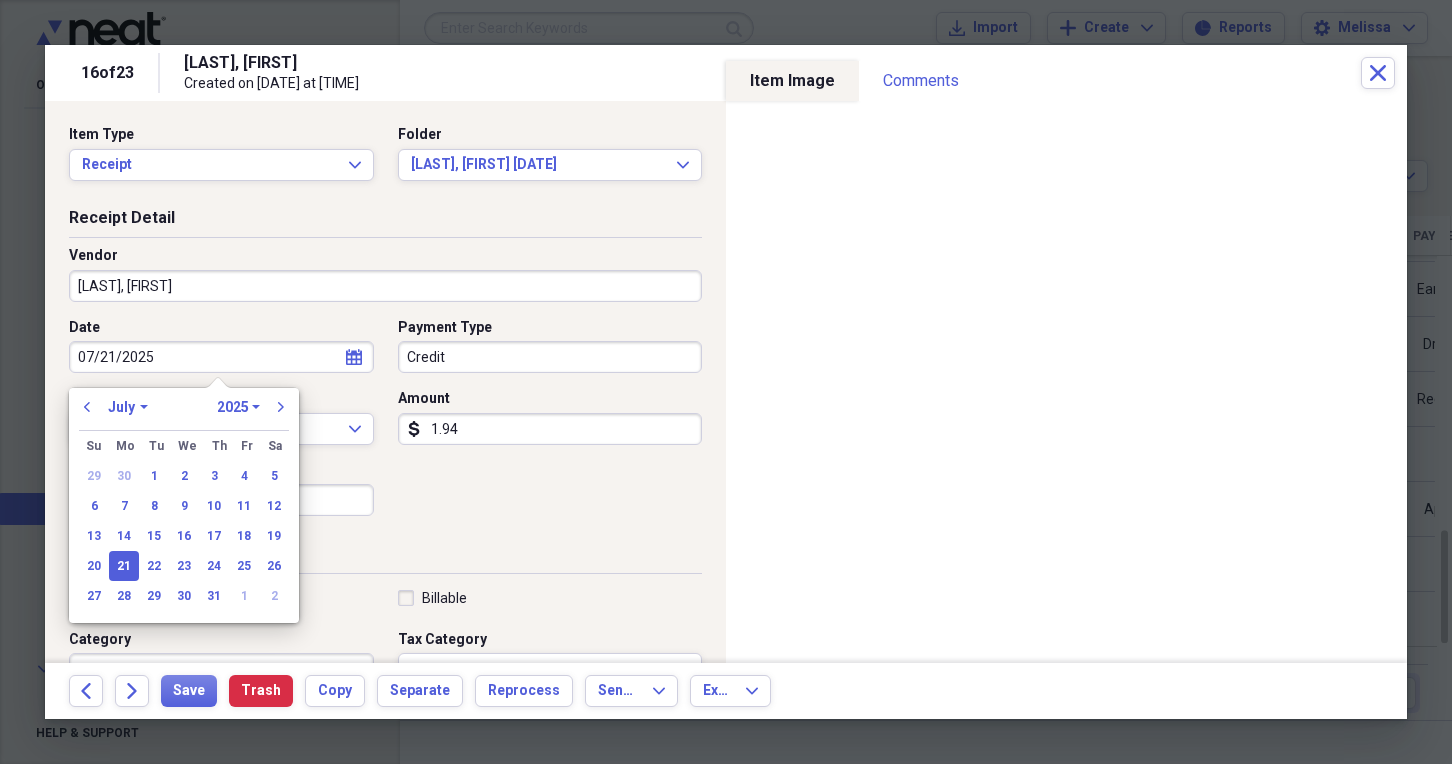 type on "07/21/2025" 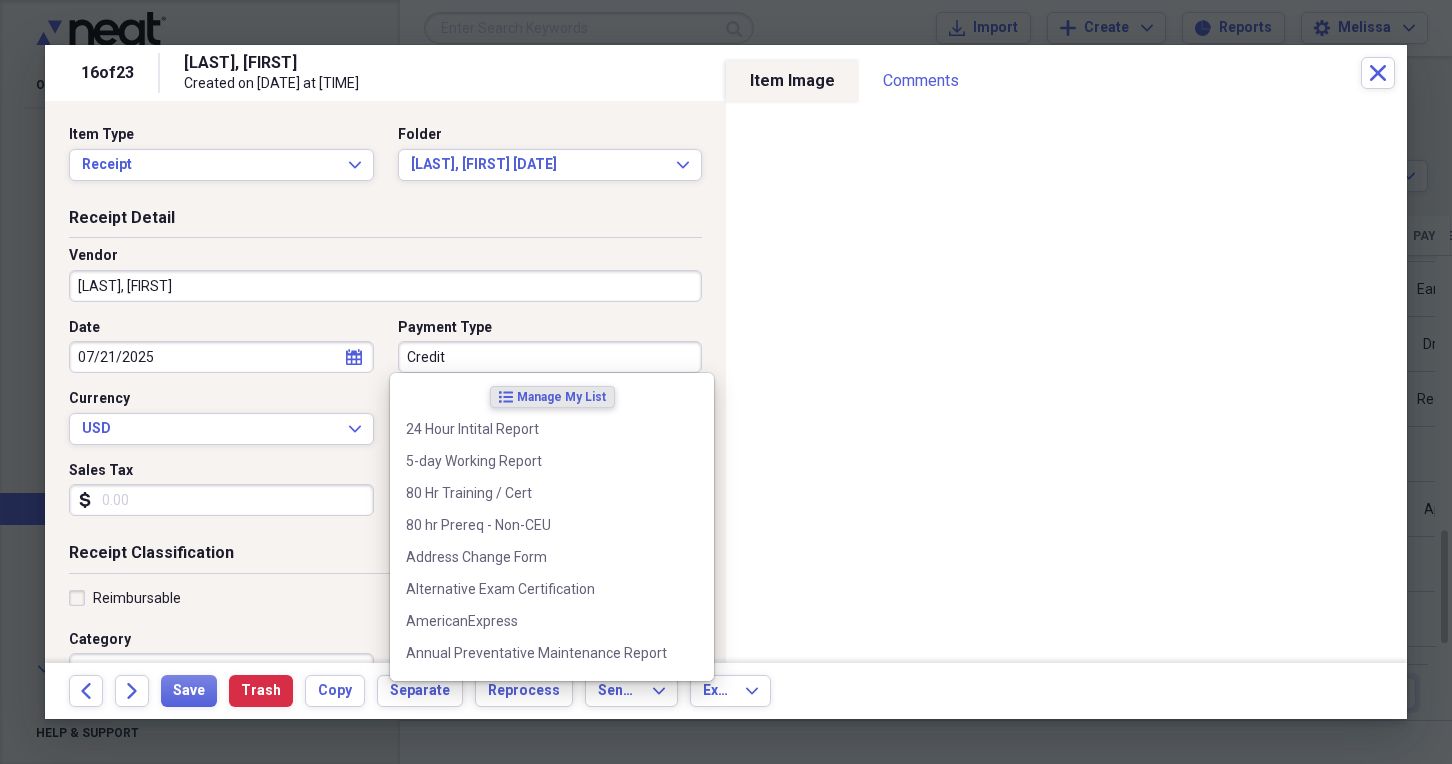 click on "Credit" at bounding box center [550, 357] 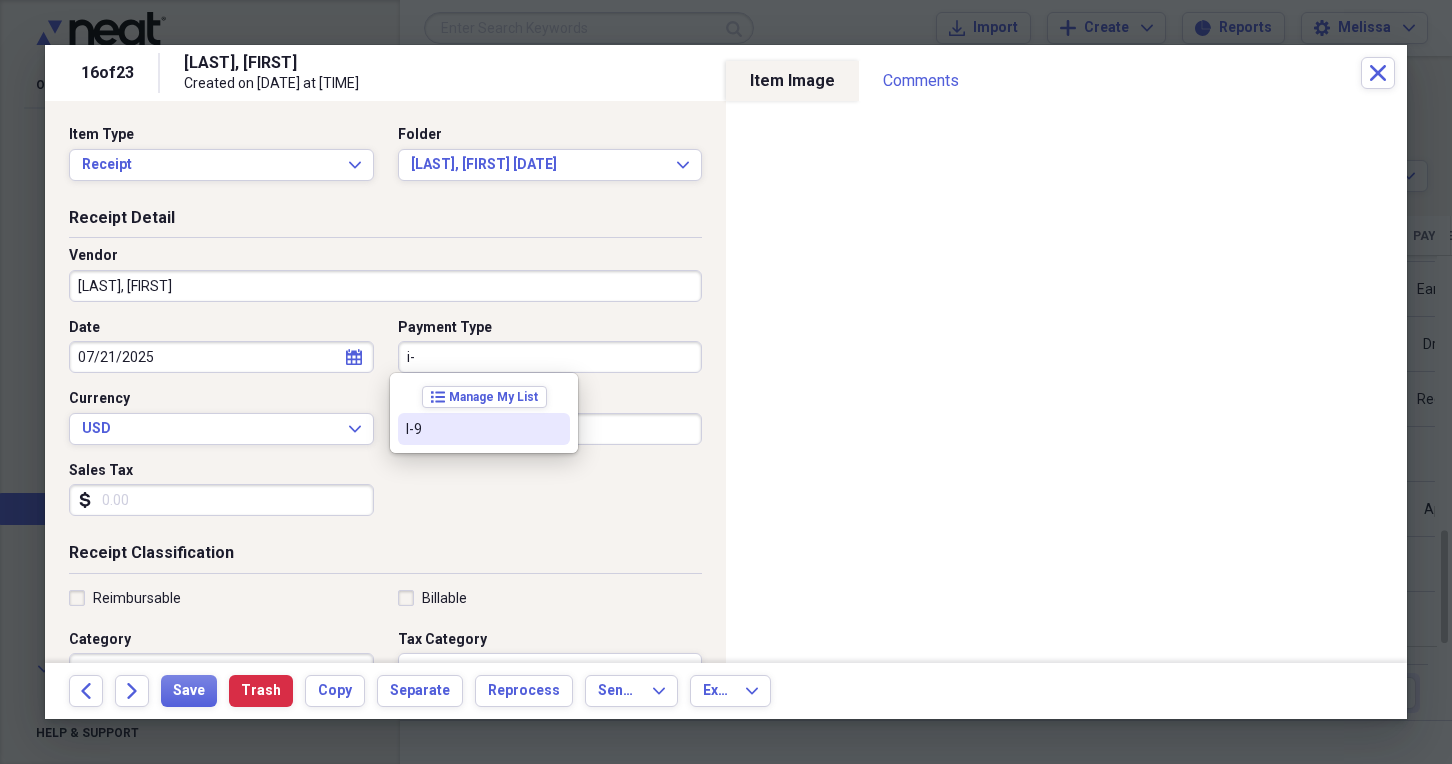 click on "I-9" at bounding box center [472, 429] 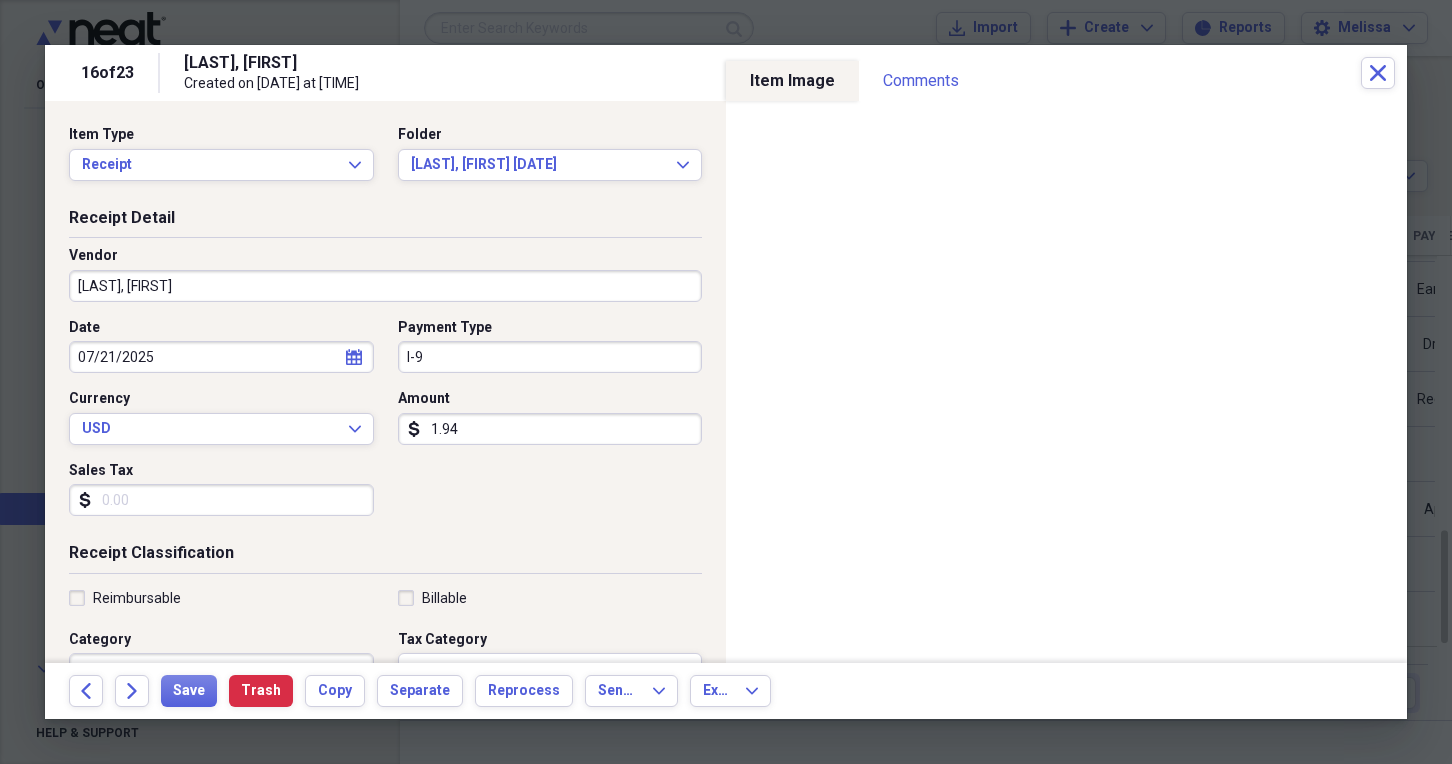 scroll, scrollTop: 100, scrollLeft: 0, axis: vertical 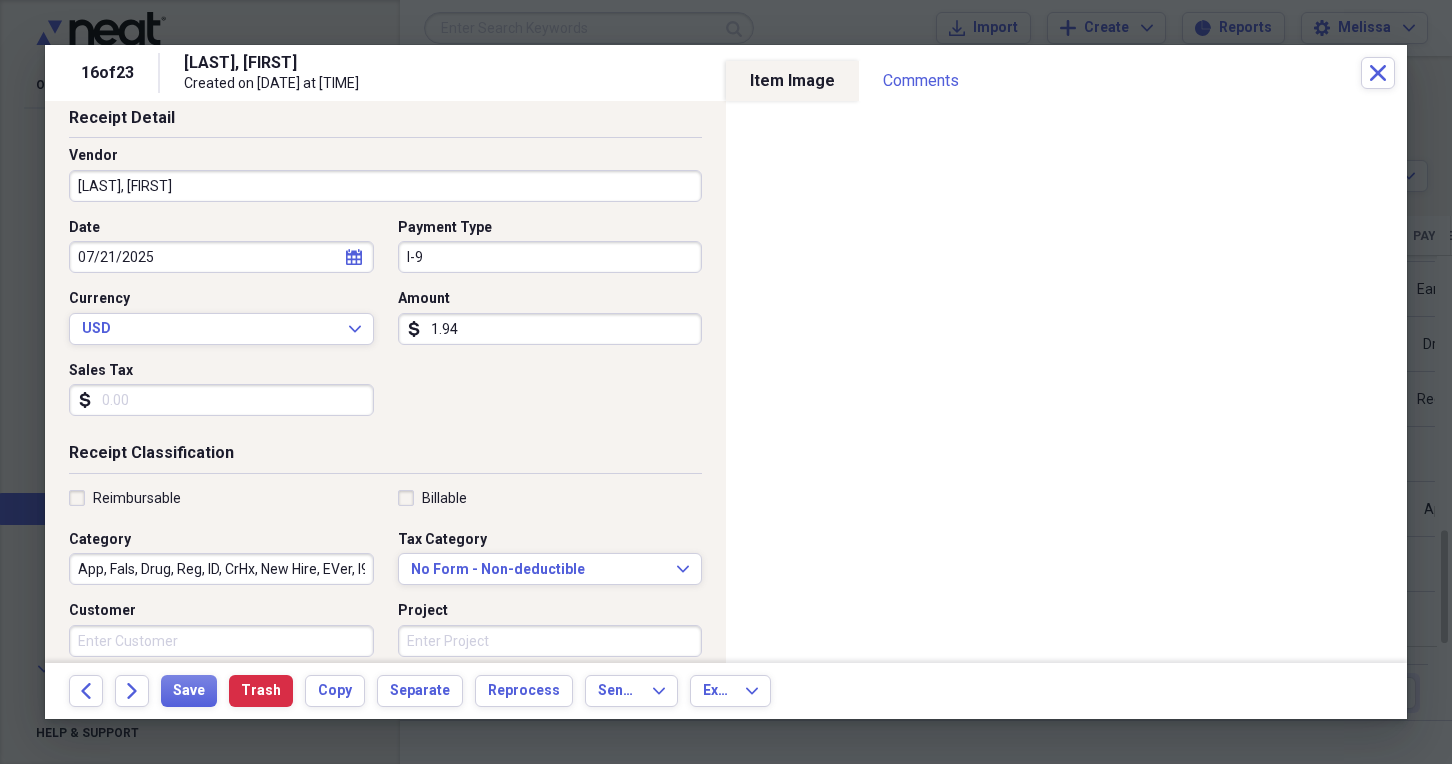 click on "1.94" at bounding box center (550, 329) 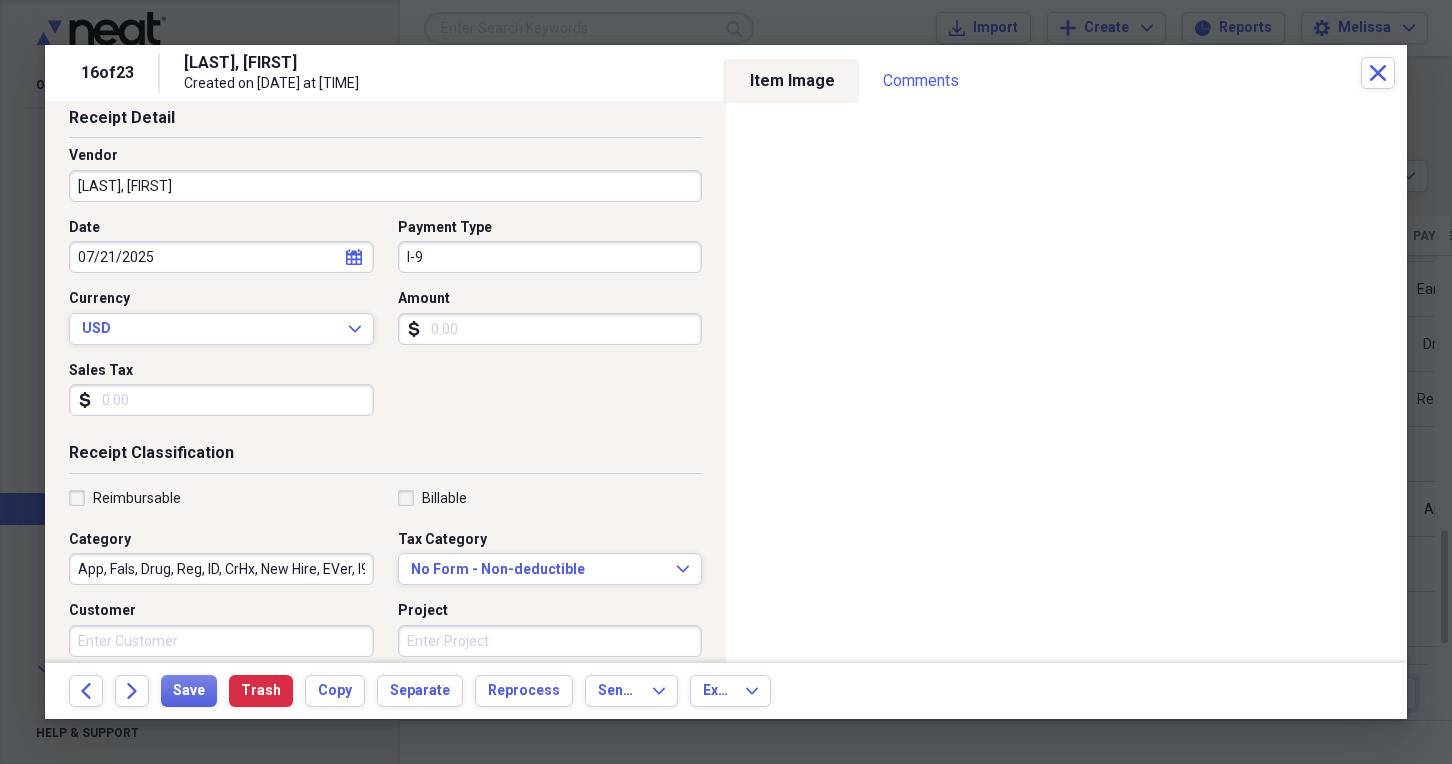scroll, scrollTop: 300, scrollLeft: 0, axis: vertical 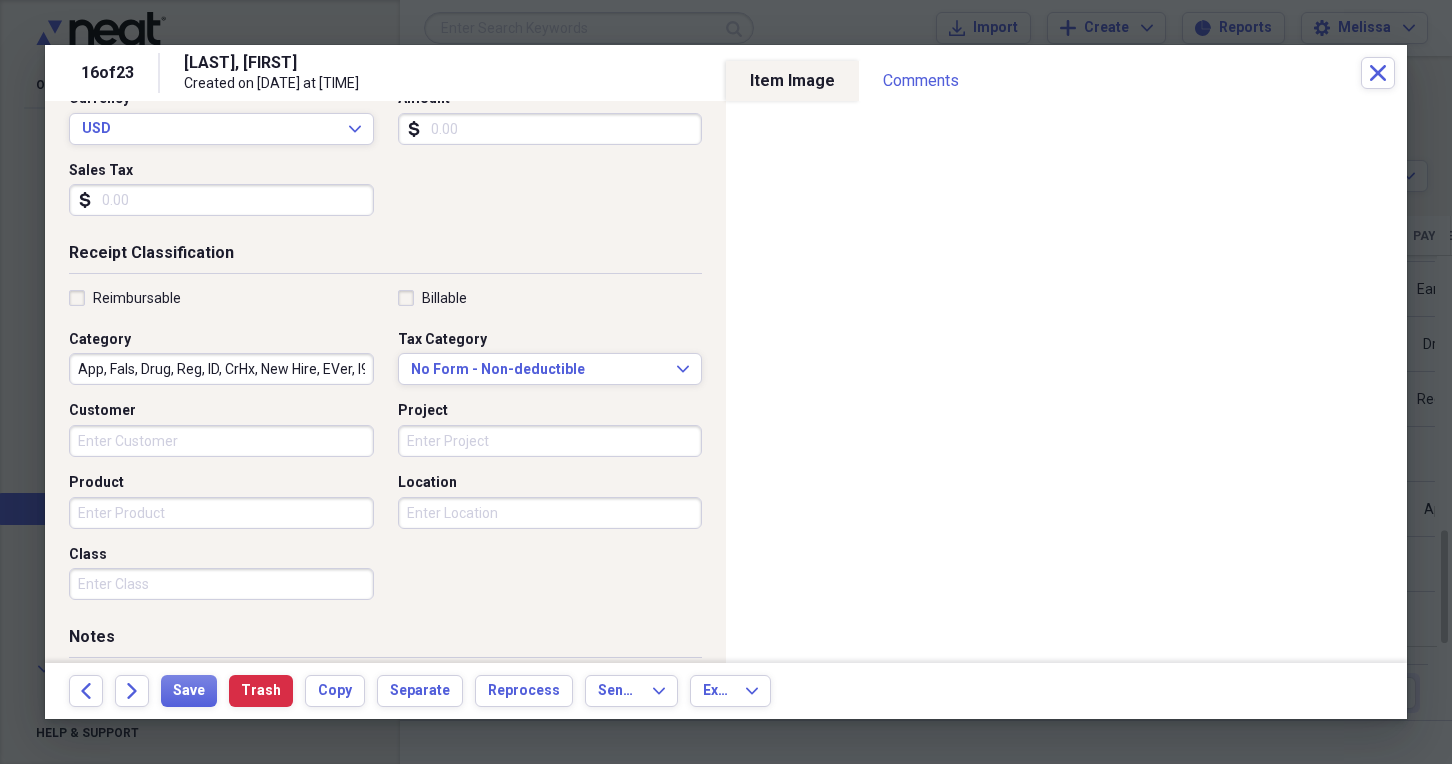 type 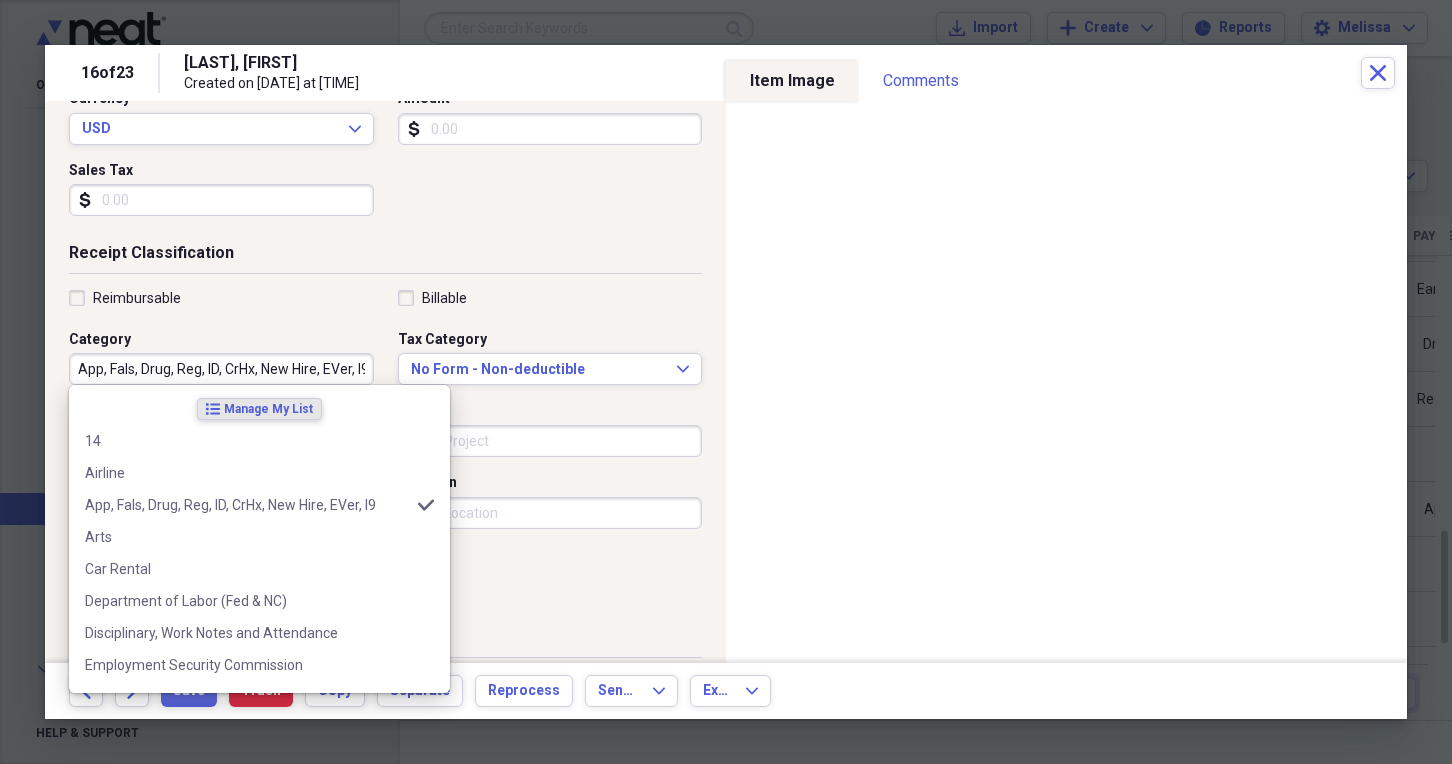 click on "App, Fals, Drug, Reg, ID, CrHx, New Hire, EVer, I9" at bounding box center (221, 369) 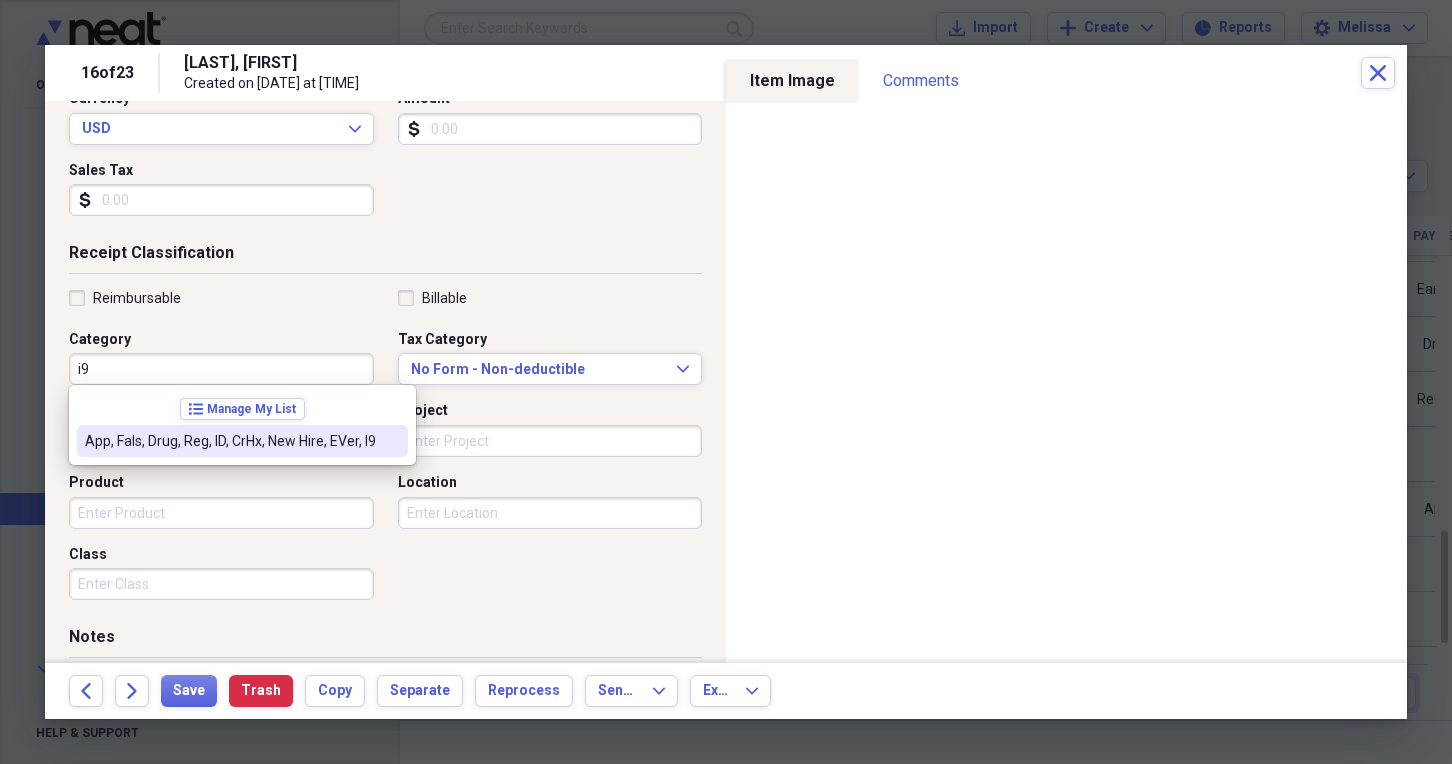 click on "App, Fals, Drug, Reg, ID, CrHx, New Hire, EVer, I9" at bounding box center (242, 441) 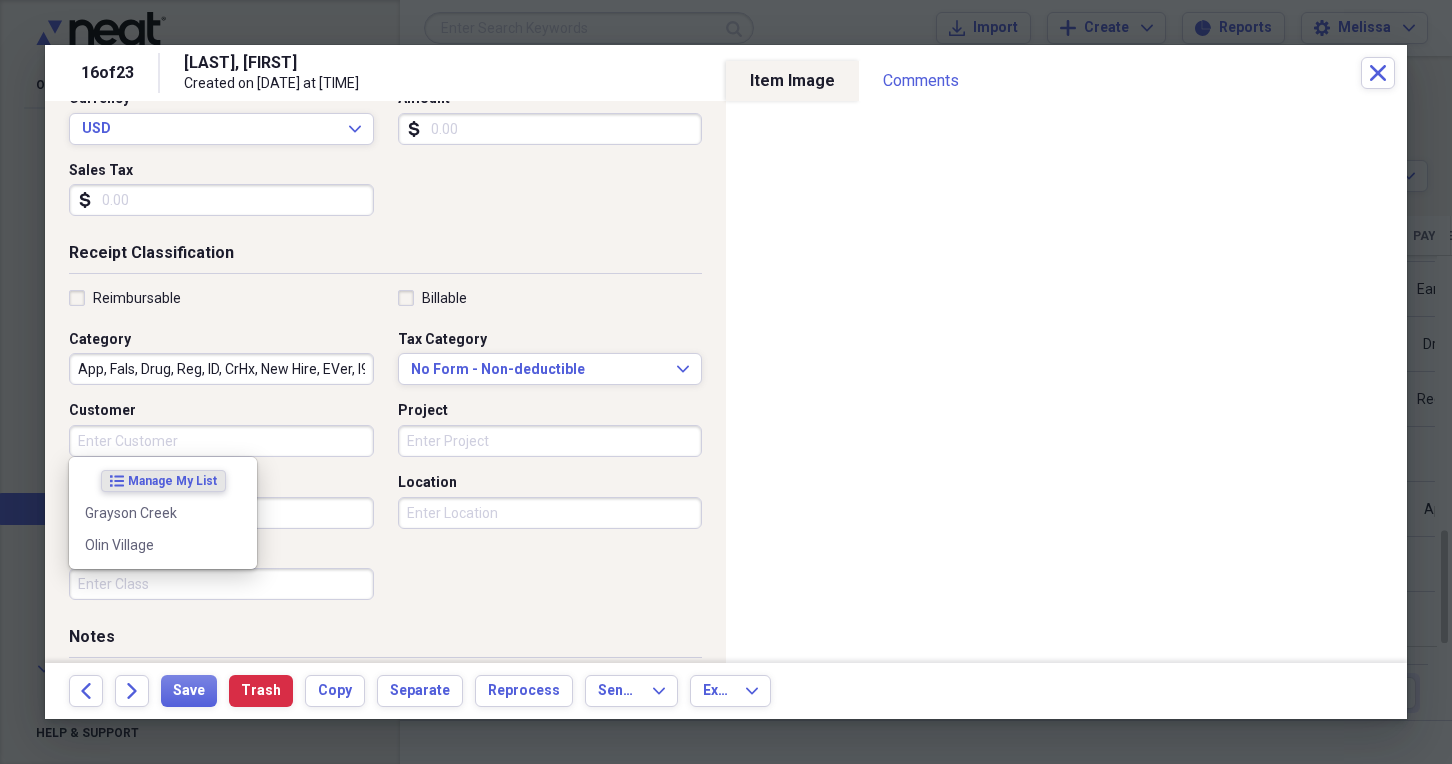 click on "Customer" at bounding box center [221, 441] 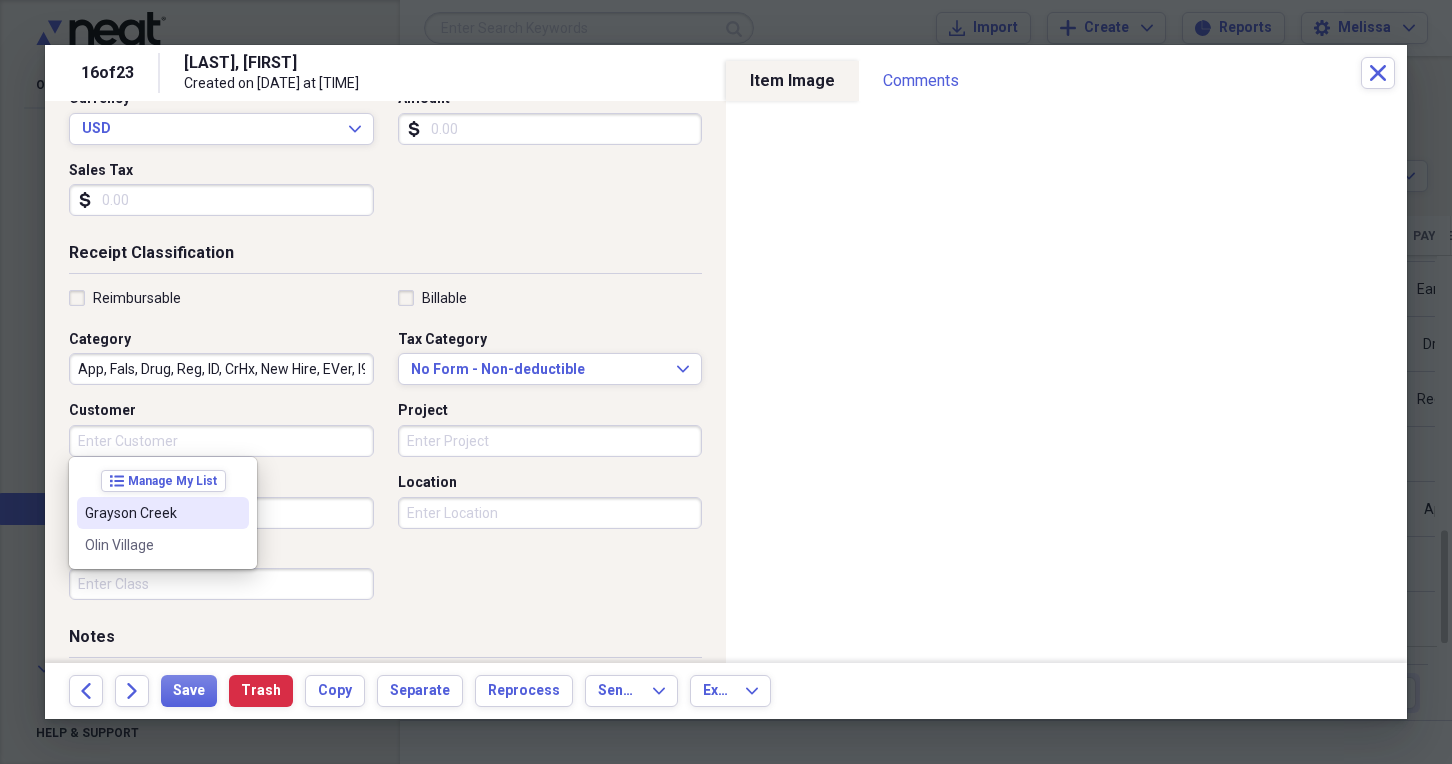 click on "Grayson Creek" at bounding box center [151, 513] 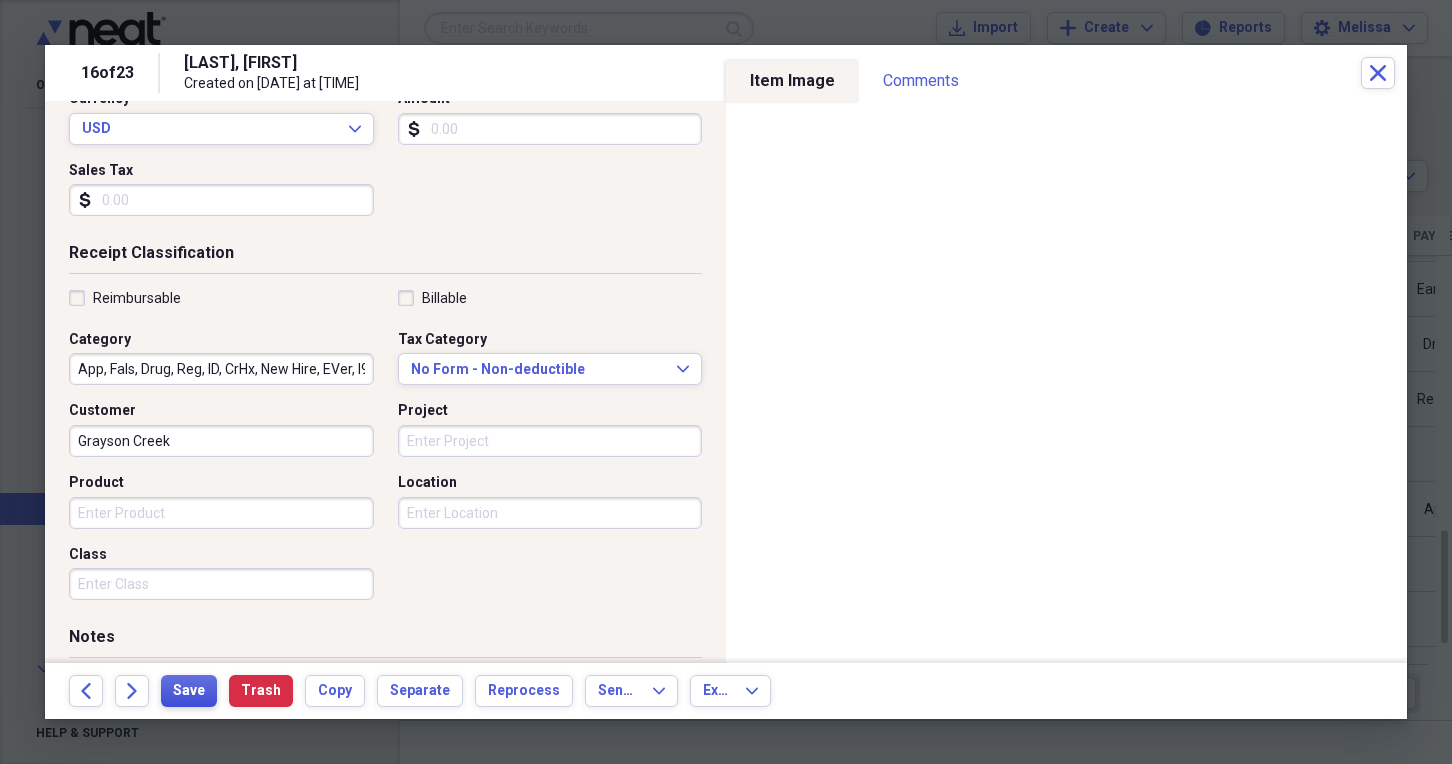click on "Save" at bounding box center (189, 691) 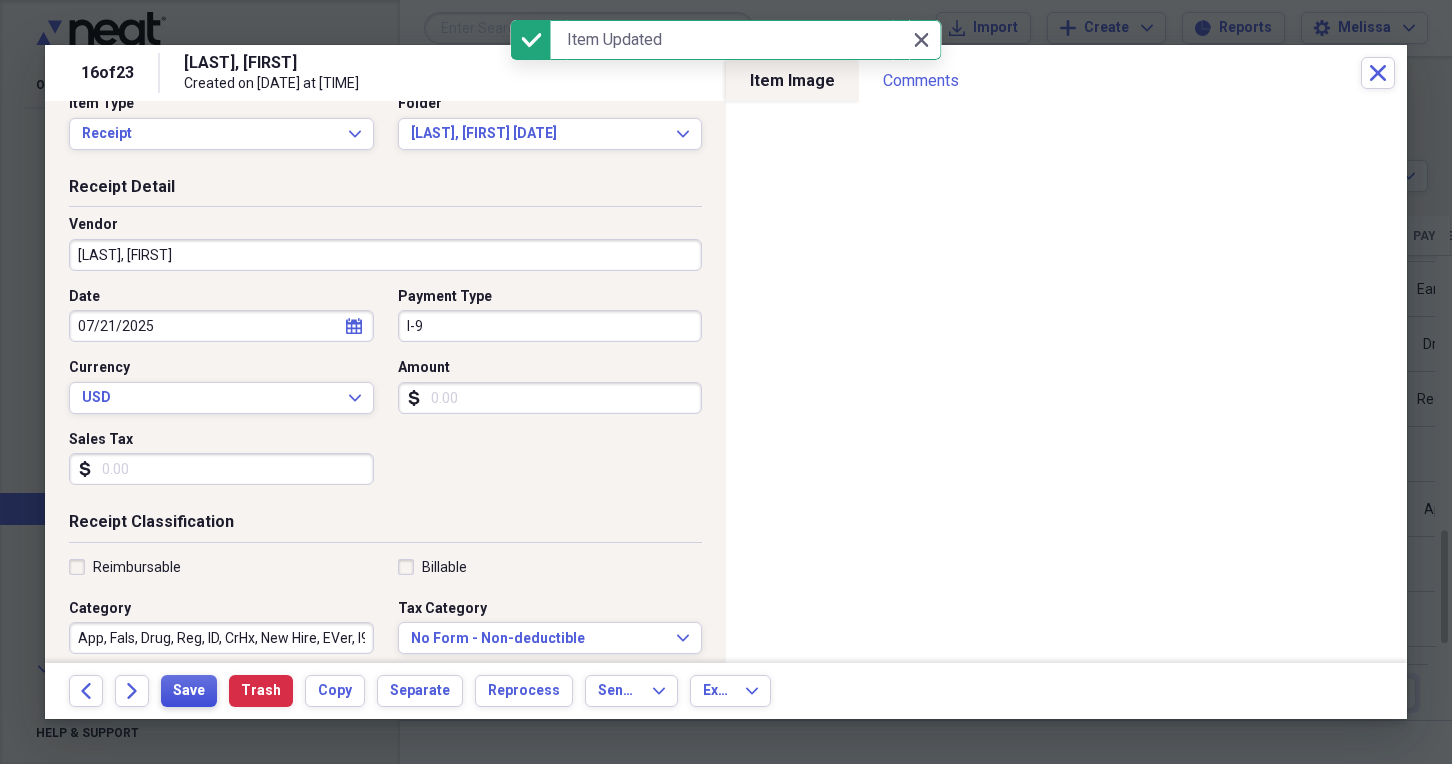 scroll, scrollTop: 0, scrollLeft: 0, axis: both 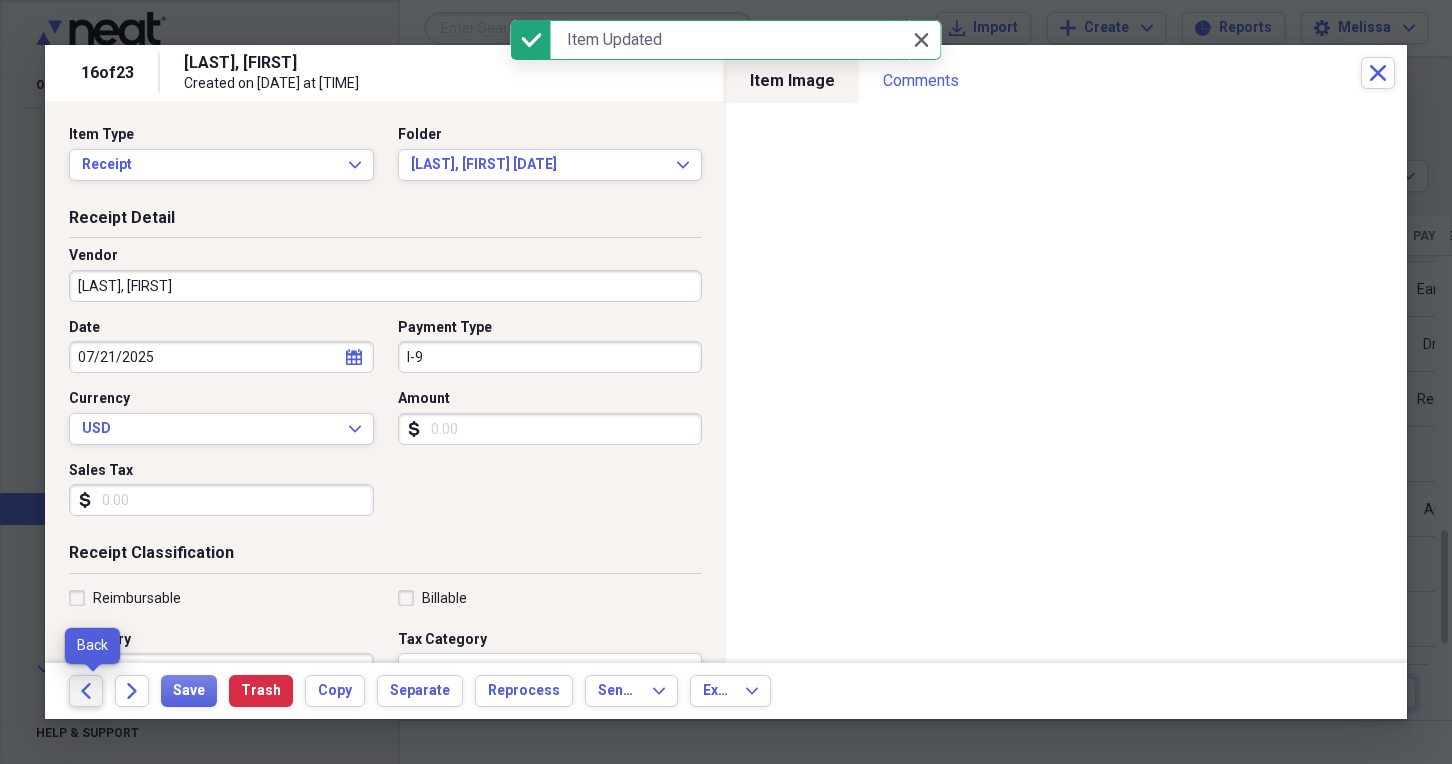 click 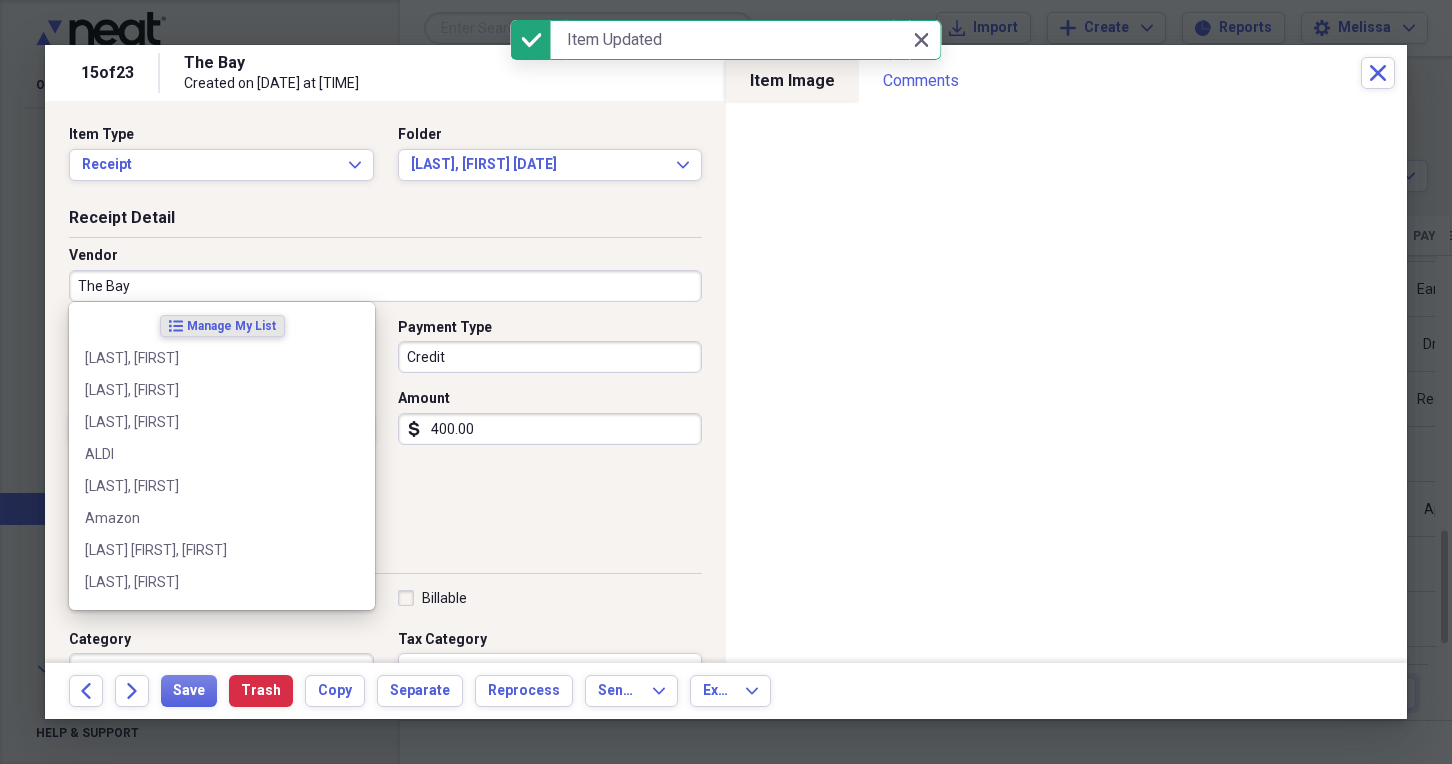 click on "The Bay" at bounding box center (385, 286) 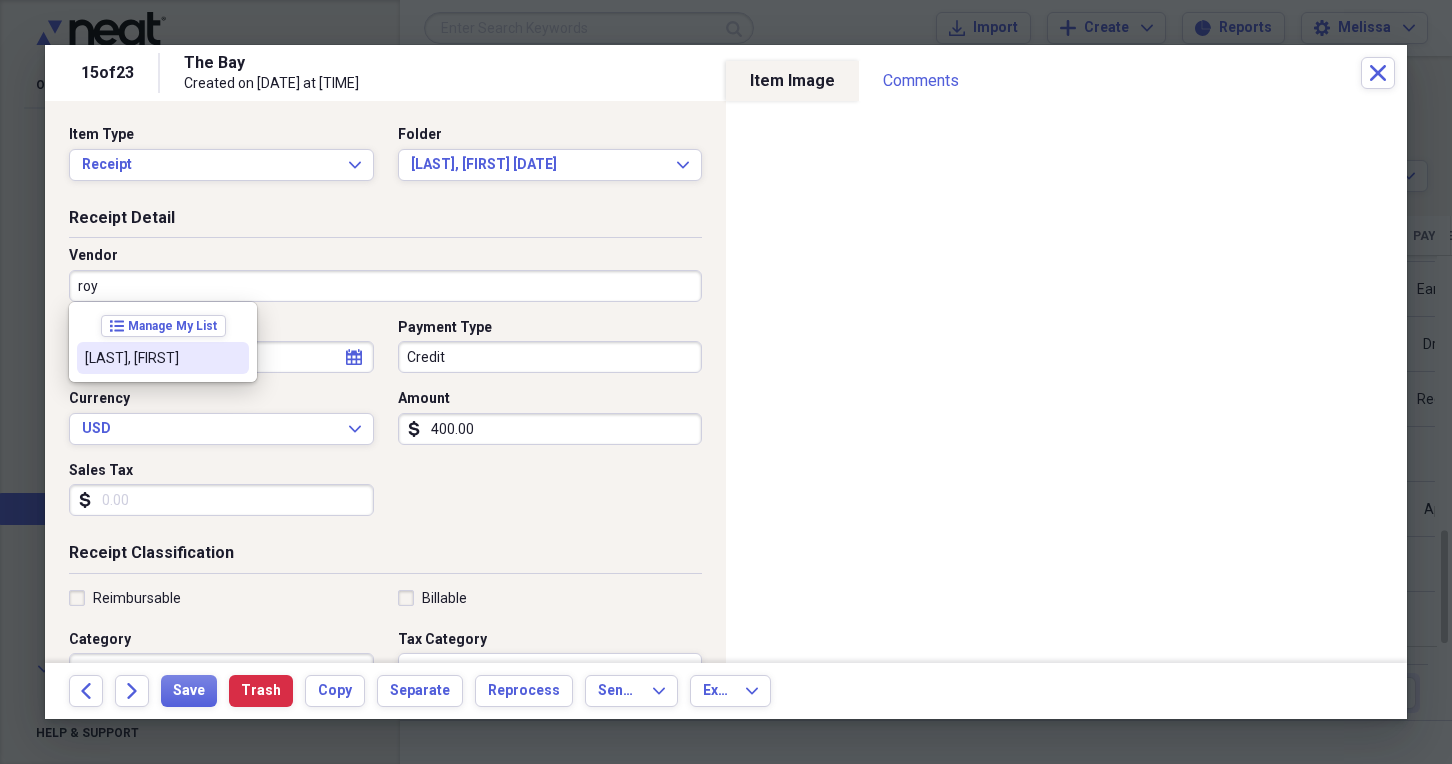 click on "Royall, Nylah" at bounding box center [151, 358] 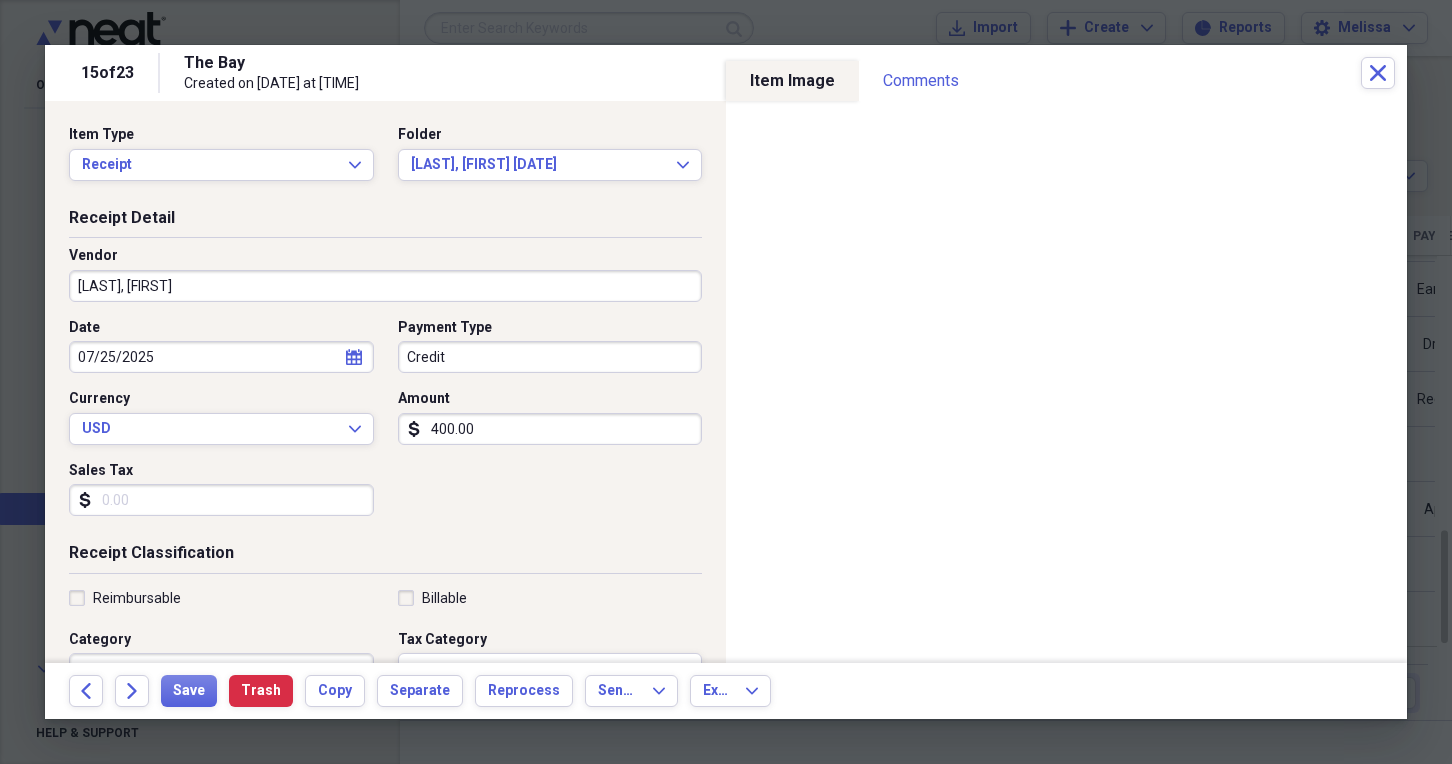 type on "App, Fals, Drug, Reg, ID, CrHx, New Hire, EVer, I9" 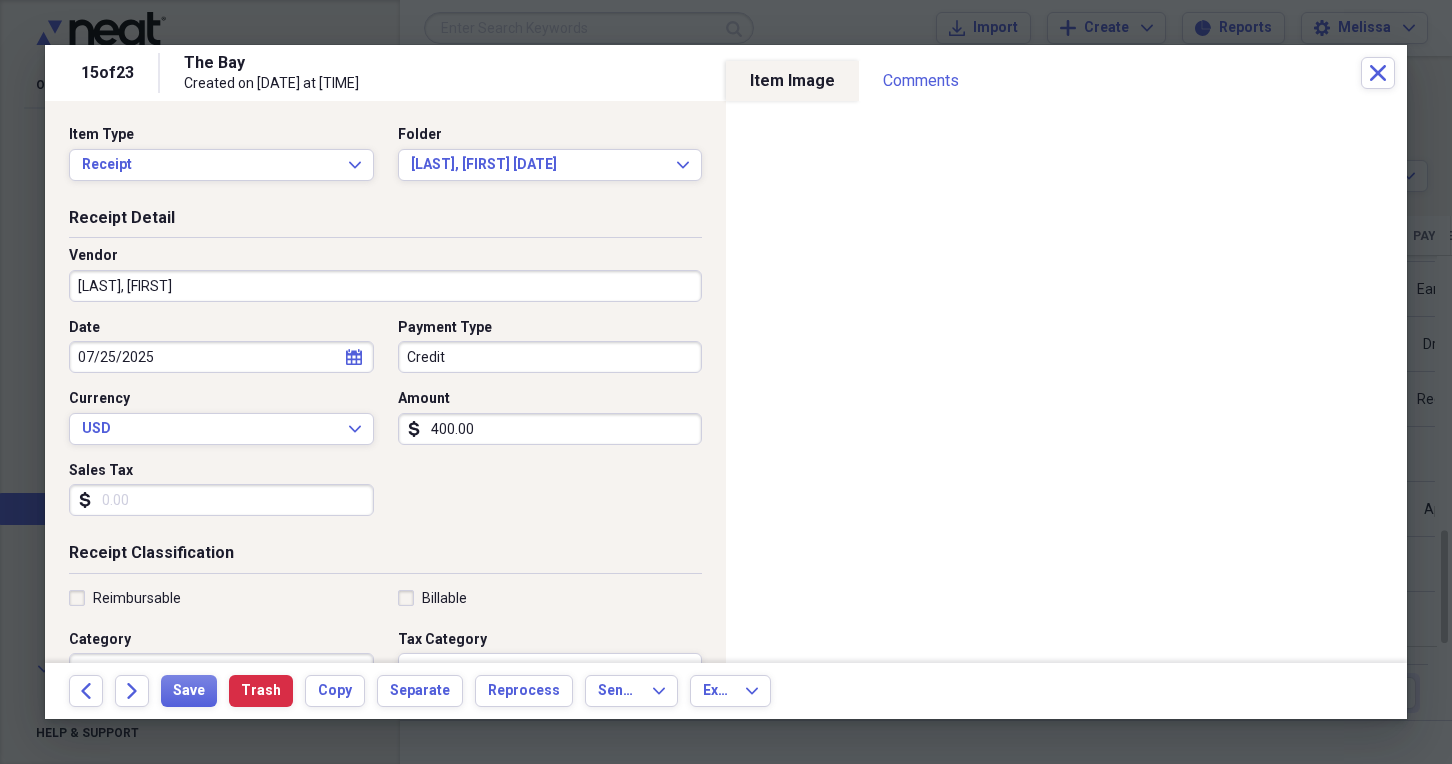 click on "Credit" at bounding box center [550, 357] 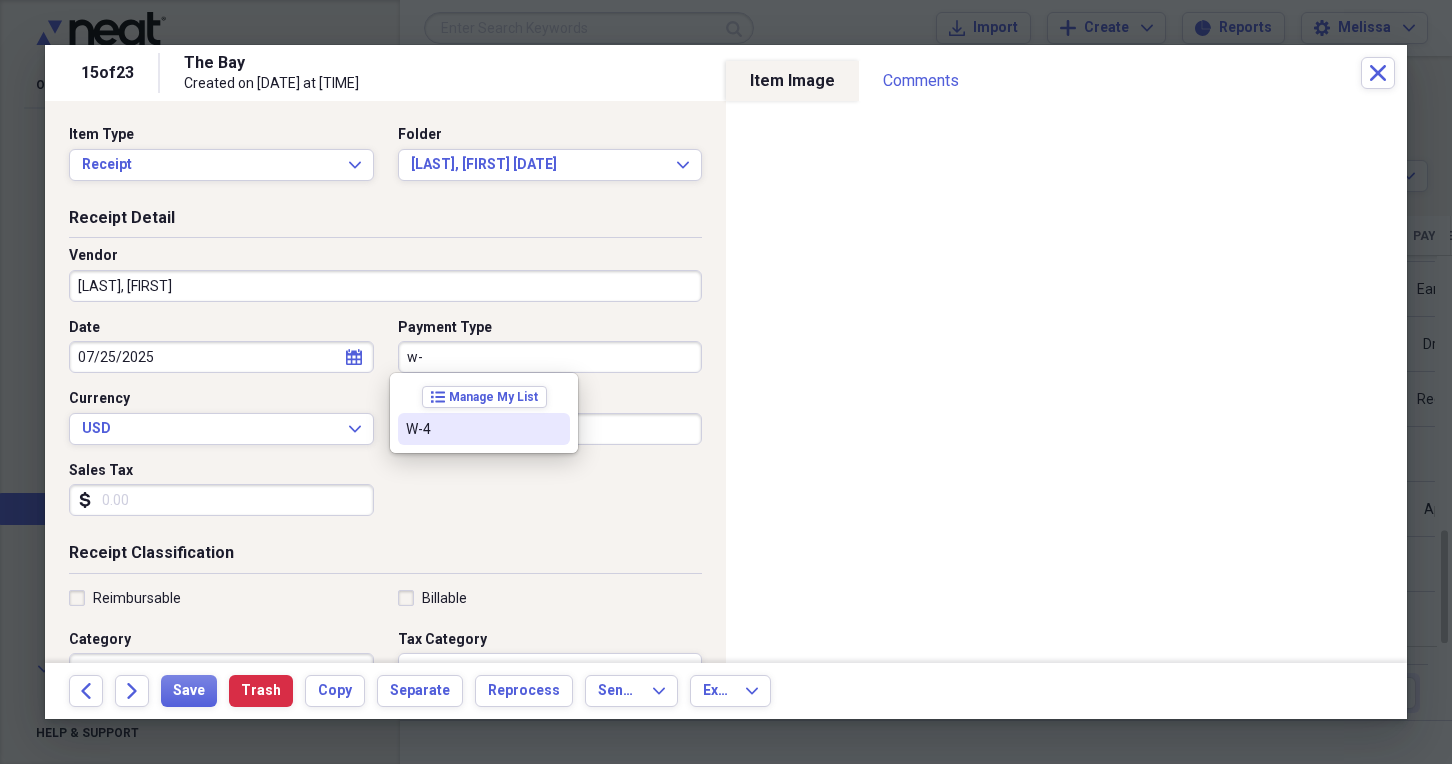 click on "W-4" at bounding box center (472, 429) 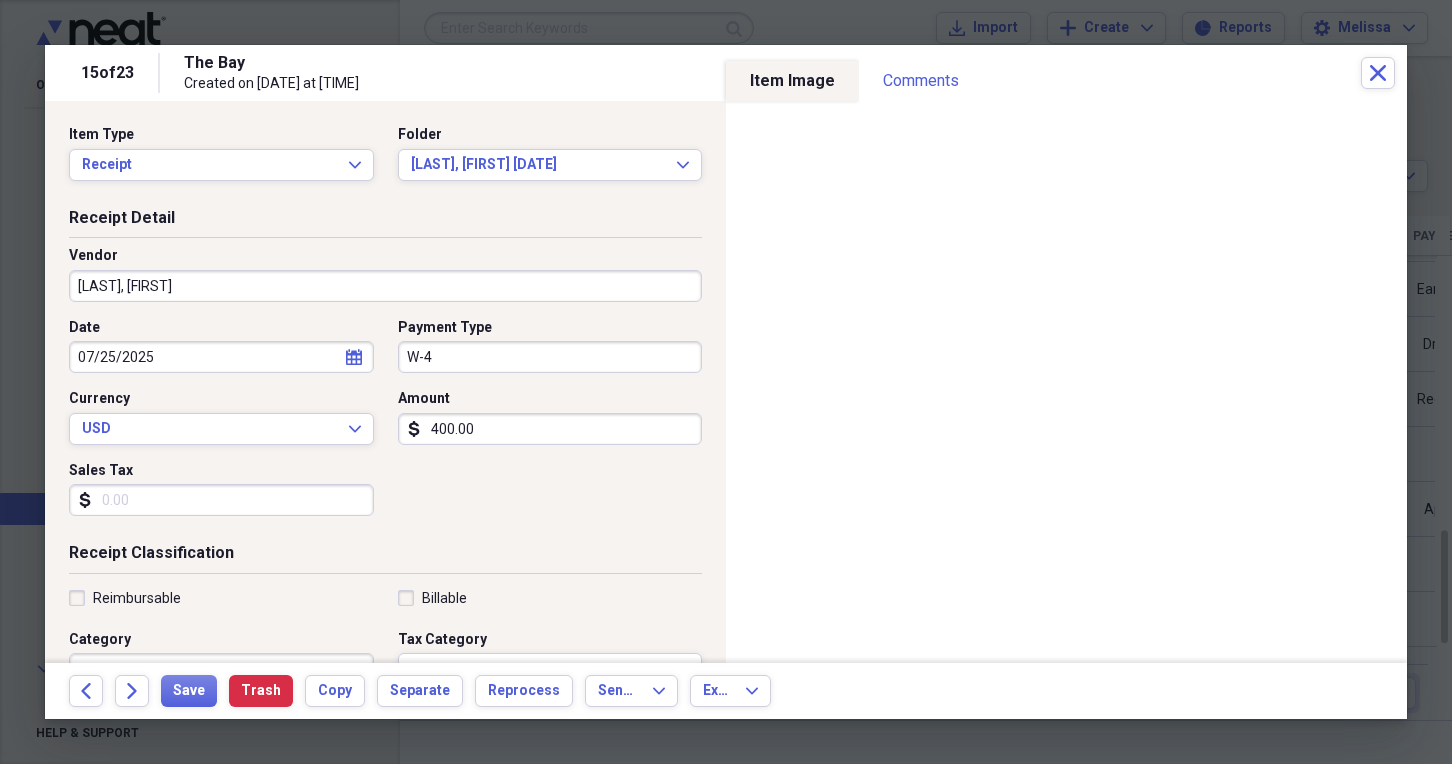 click on "400.00" at bounding box center (550, 429) 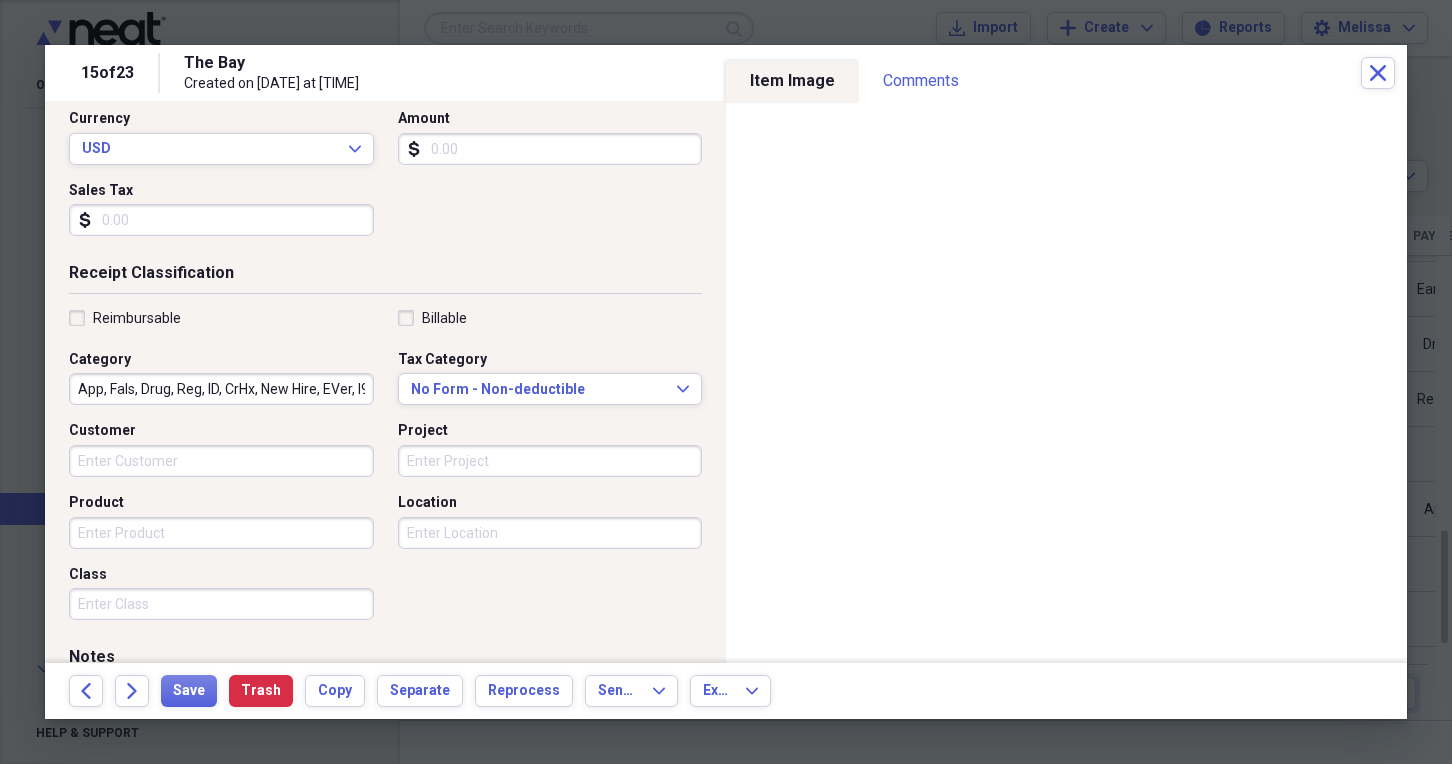 scroll, scrollTop: 300, scrollLeft: 0, axis: vertical 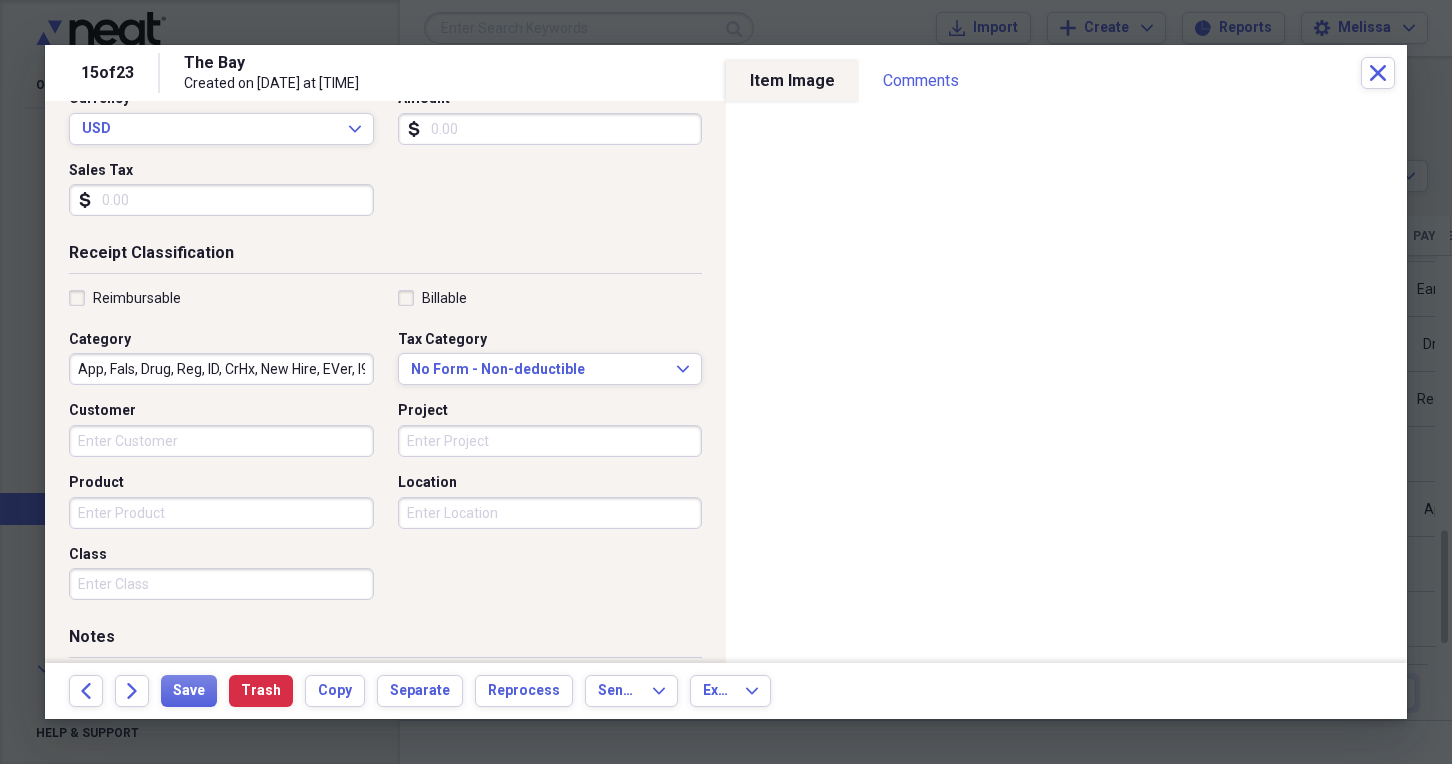 type 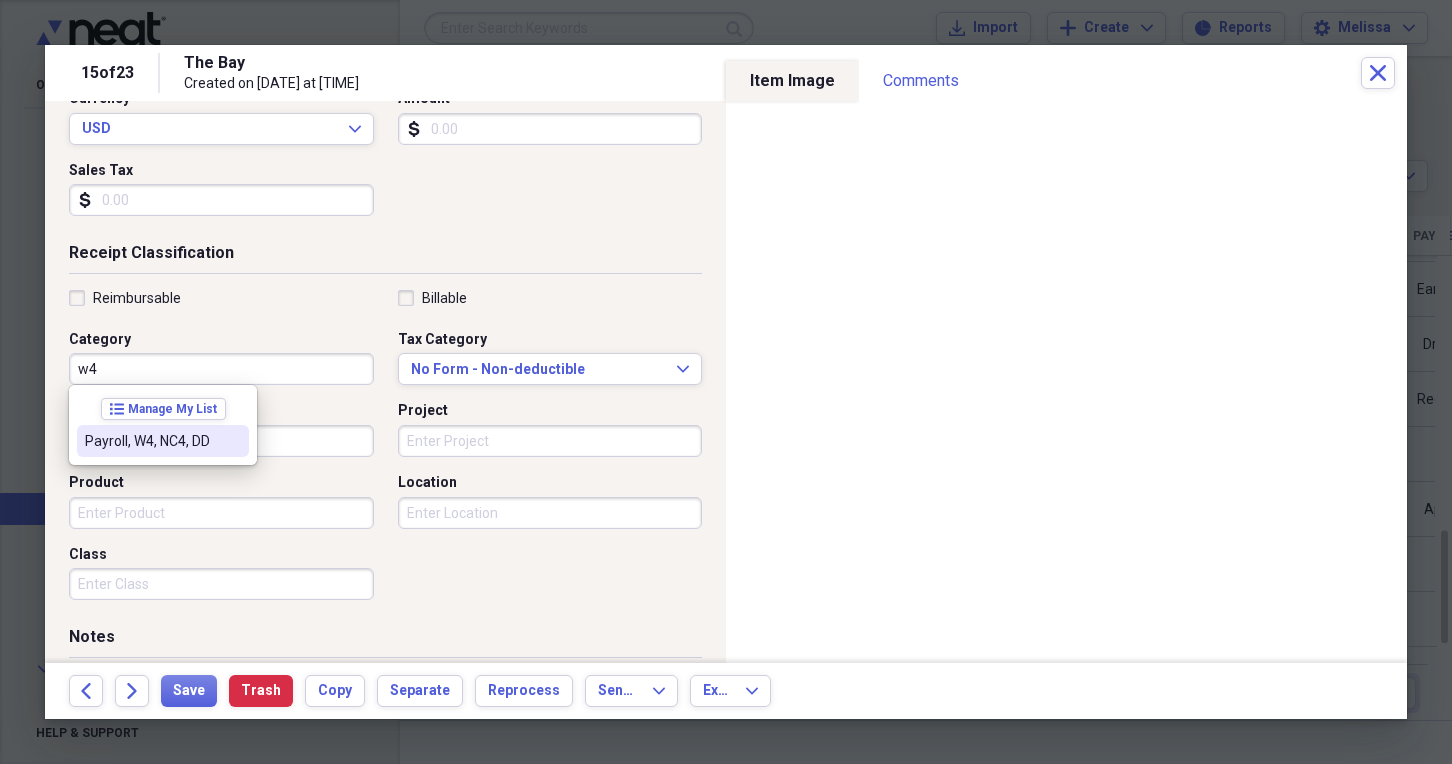 click on "Payroll, W4, NC4, DD" at bounding box center [163, 441] 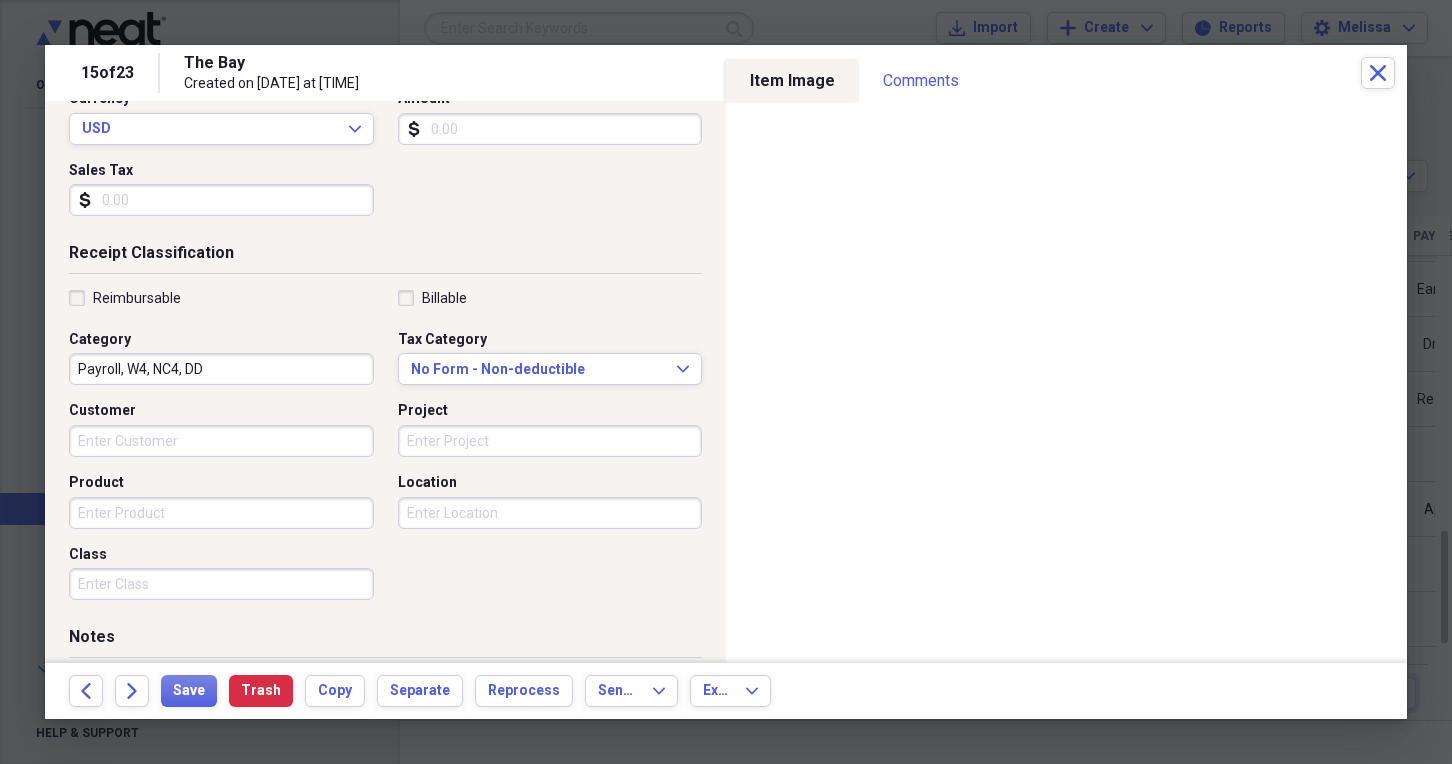click on "Customer" at bounding box center [221, 441] 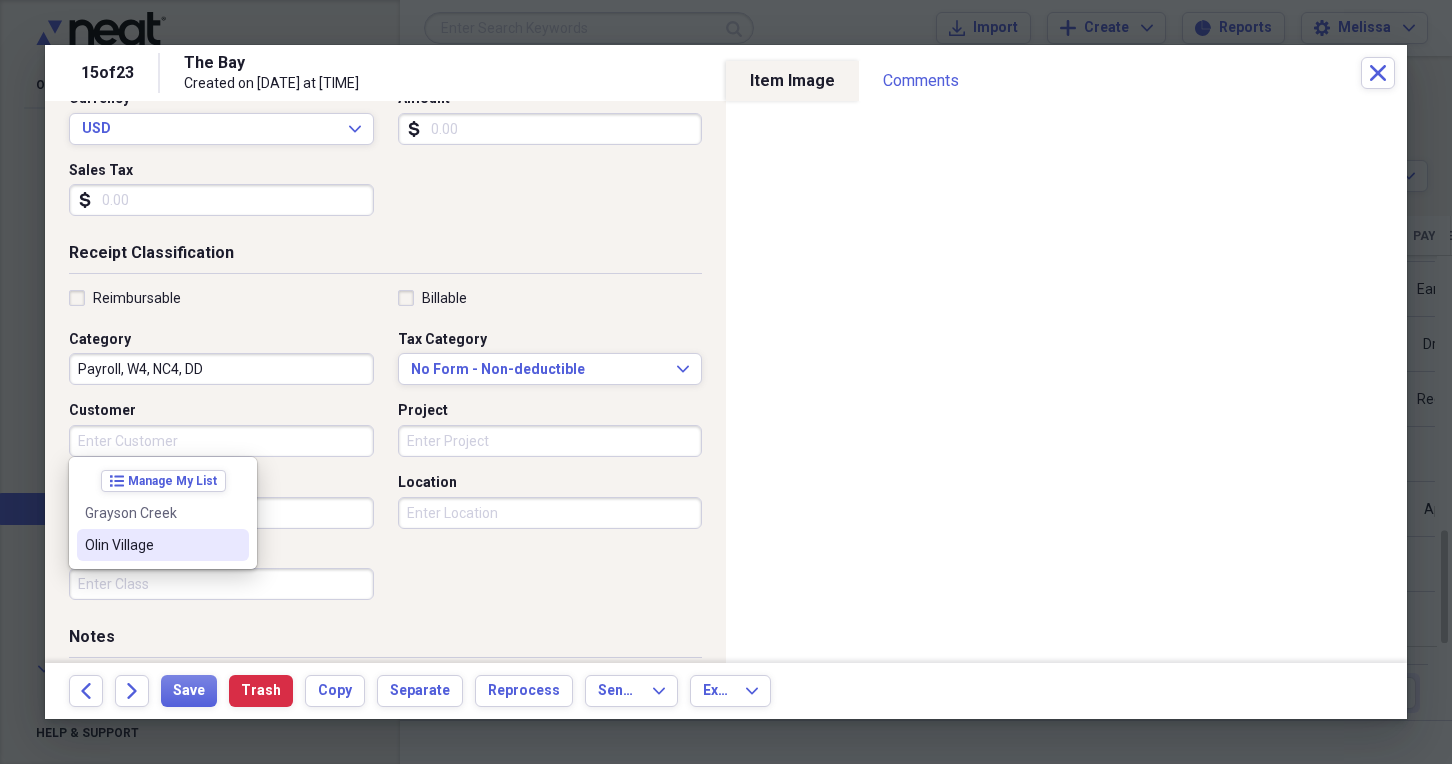click on "Grayson Creek" at bounding box center (163, 513) 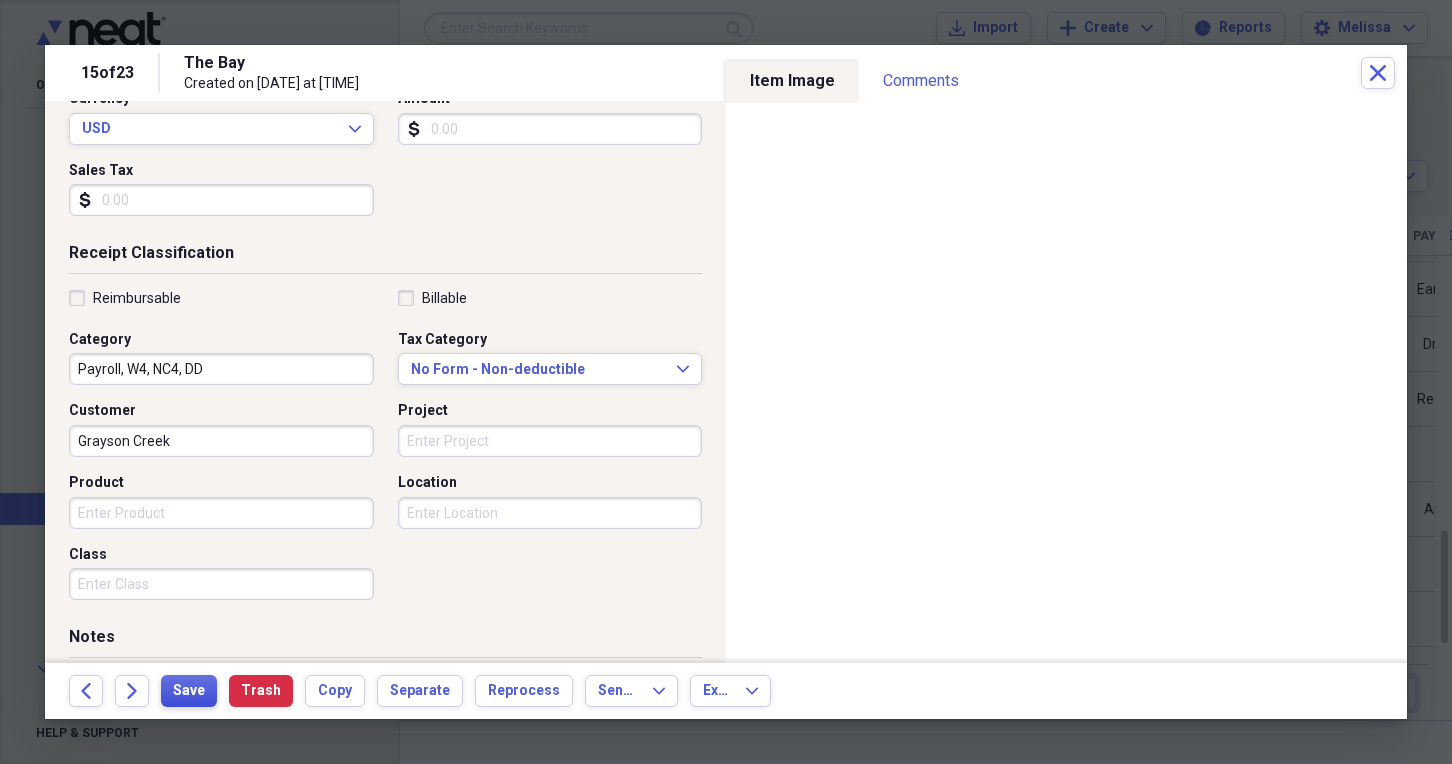 click on "Save" at bounding box center [189, 691] 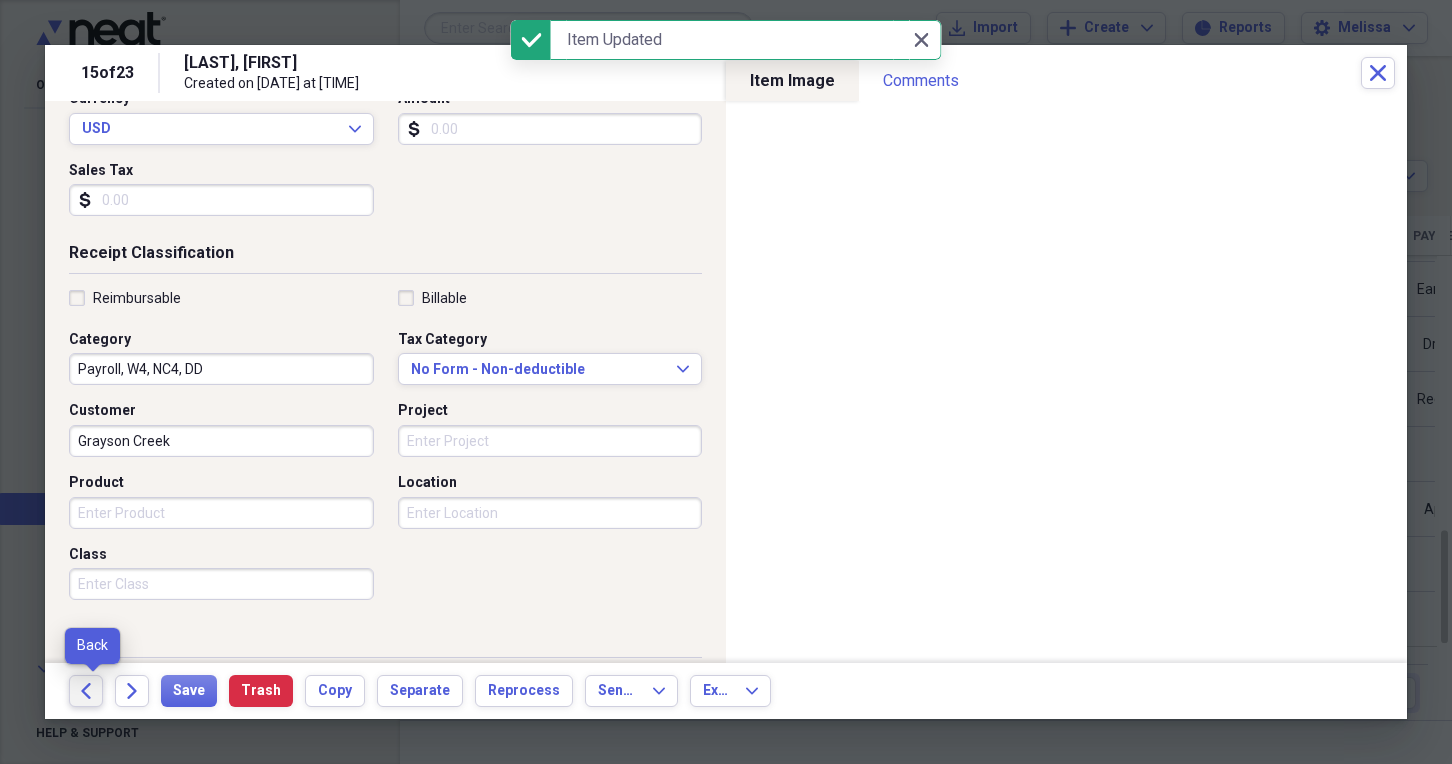 click on "Back" 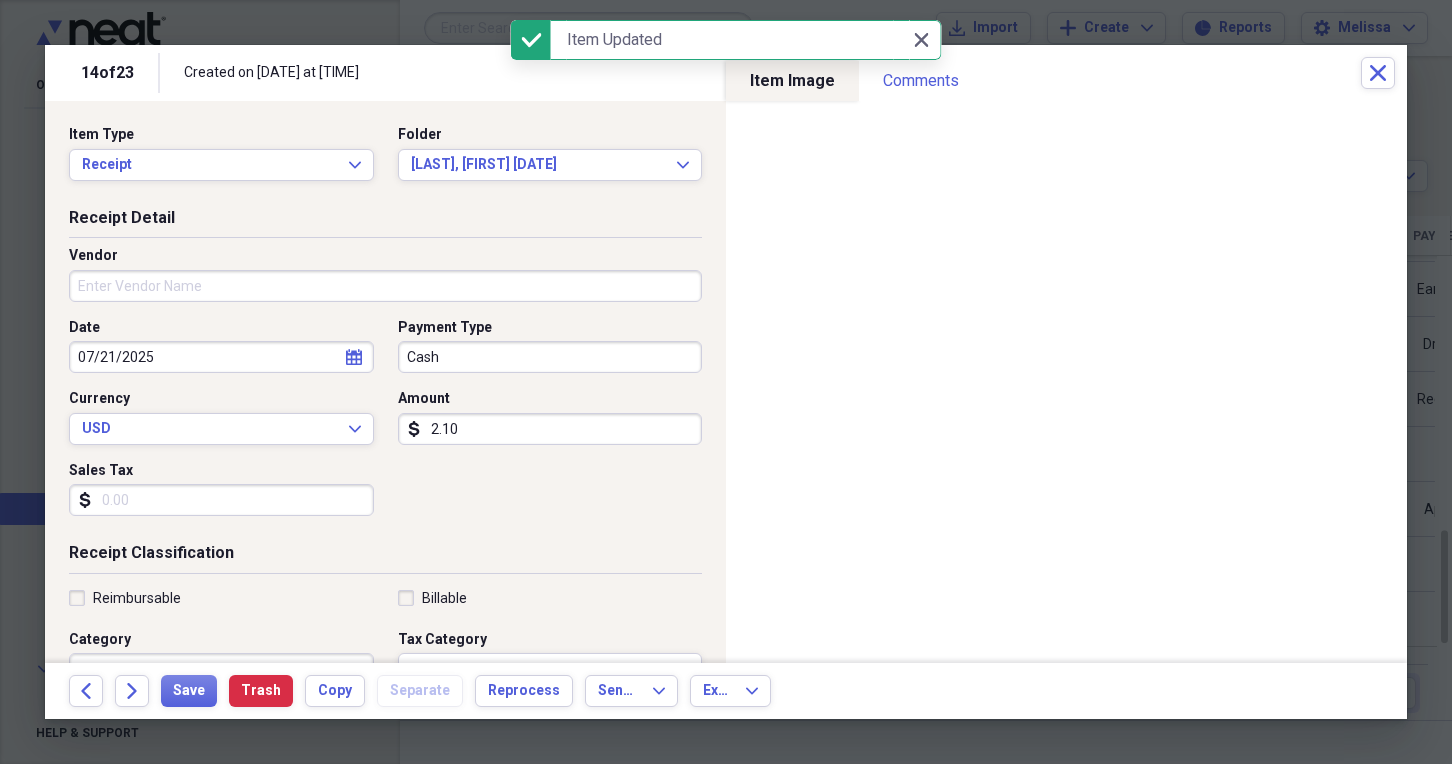 click on "Vendor" at bounding box center (385, 286) 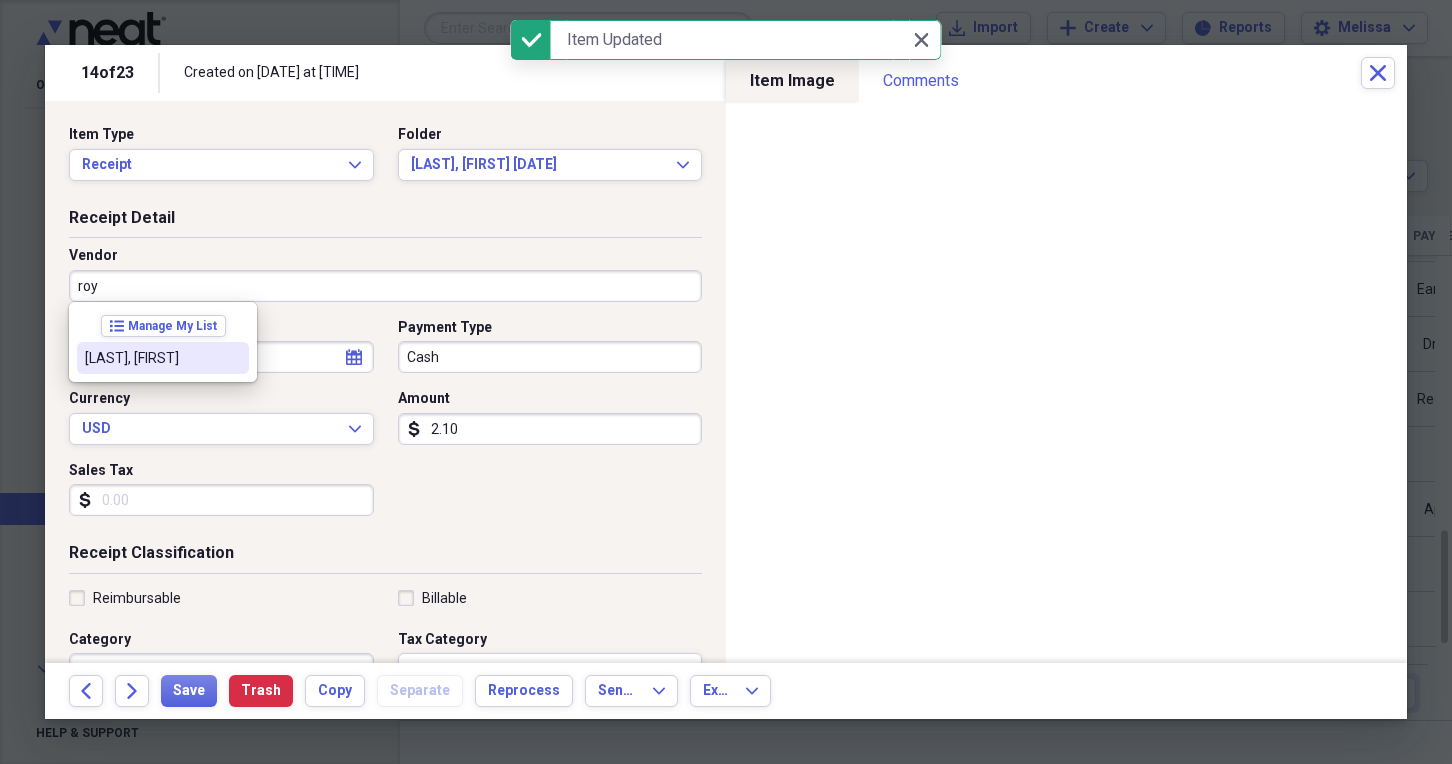 click on "Royall, Nylah" at bounding box center (163, 358) 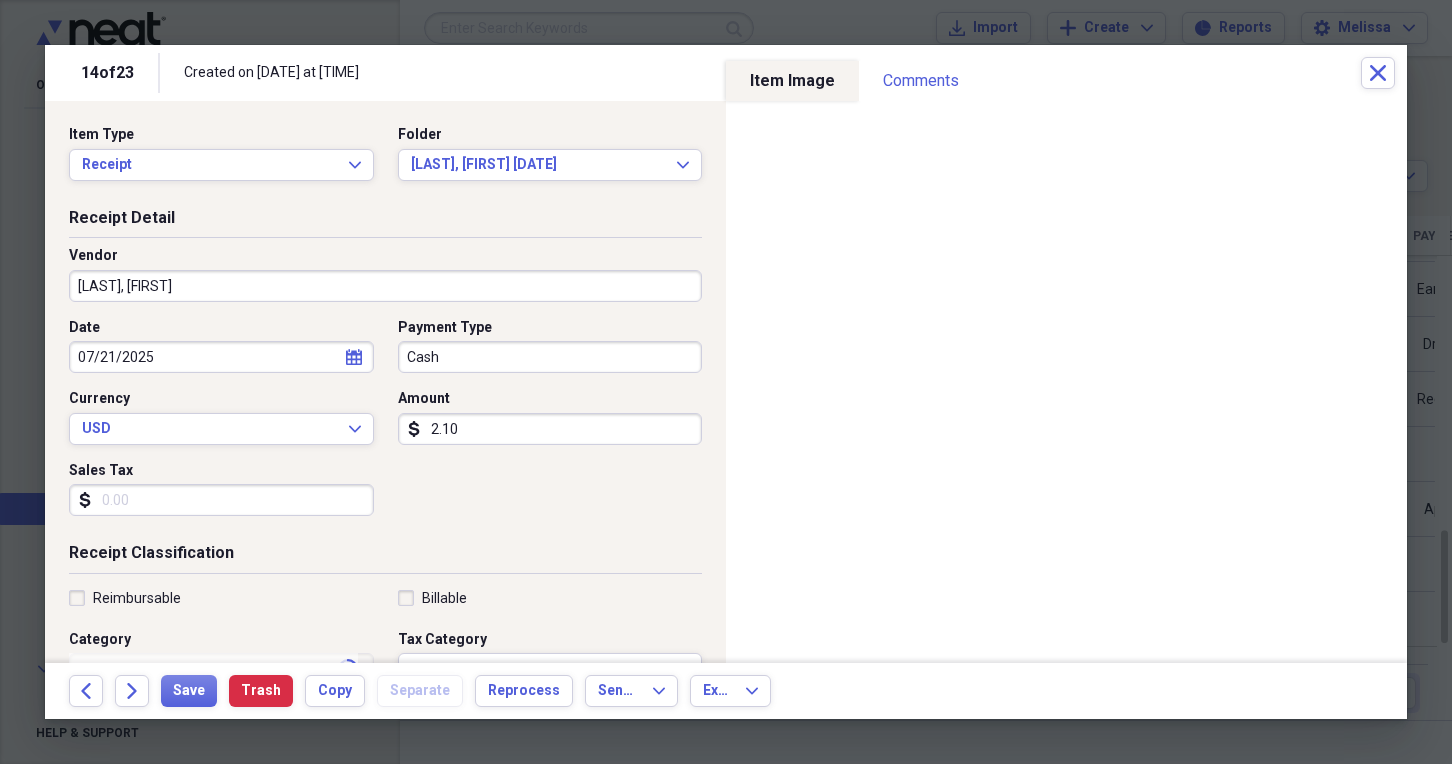type on "App, Fals, Drug, Reg, ID, CrHx, New Hire, EVer, I9" 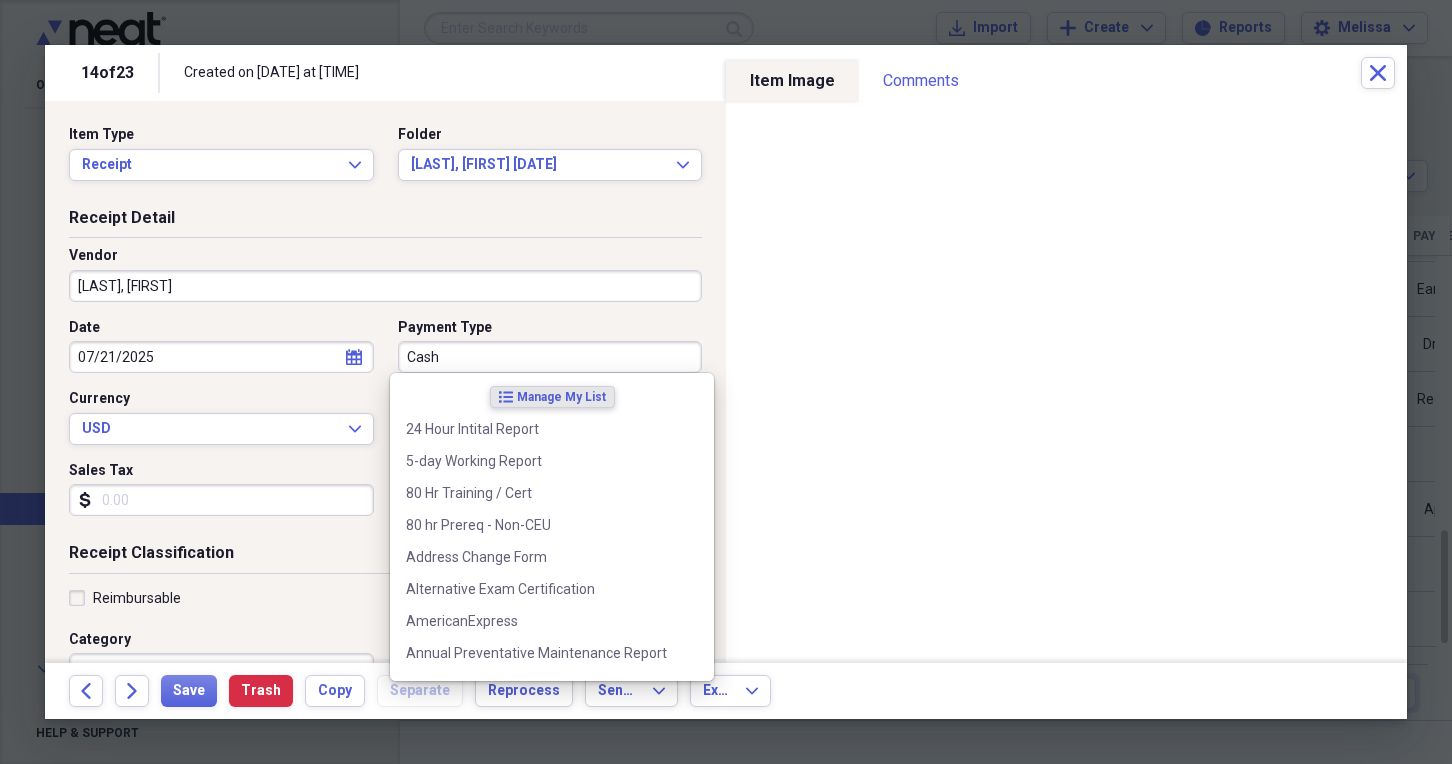click on "Cash" at bounding box center (550, 357) 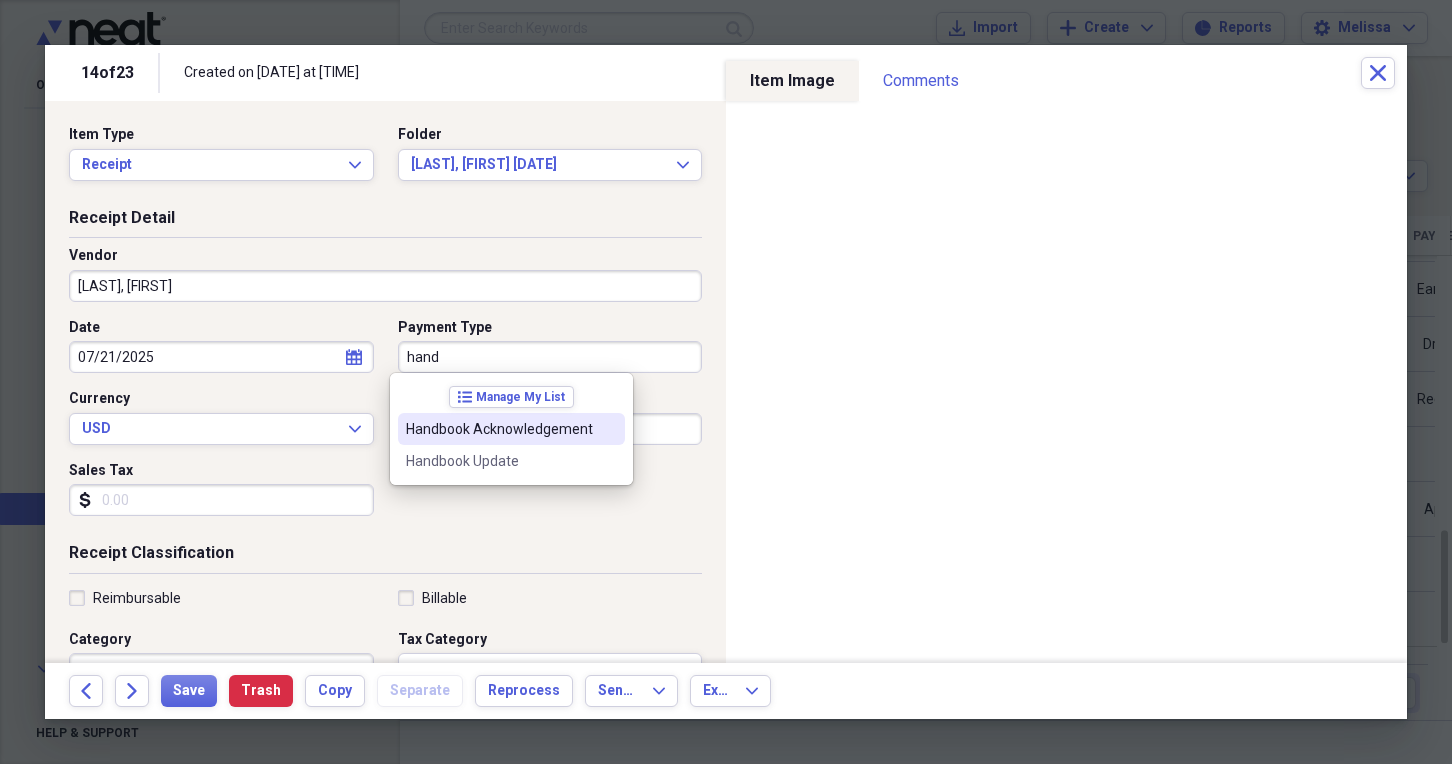 click on "Handbook Acknowledgement" at bounding box center [499, 429] 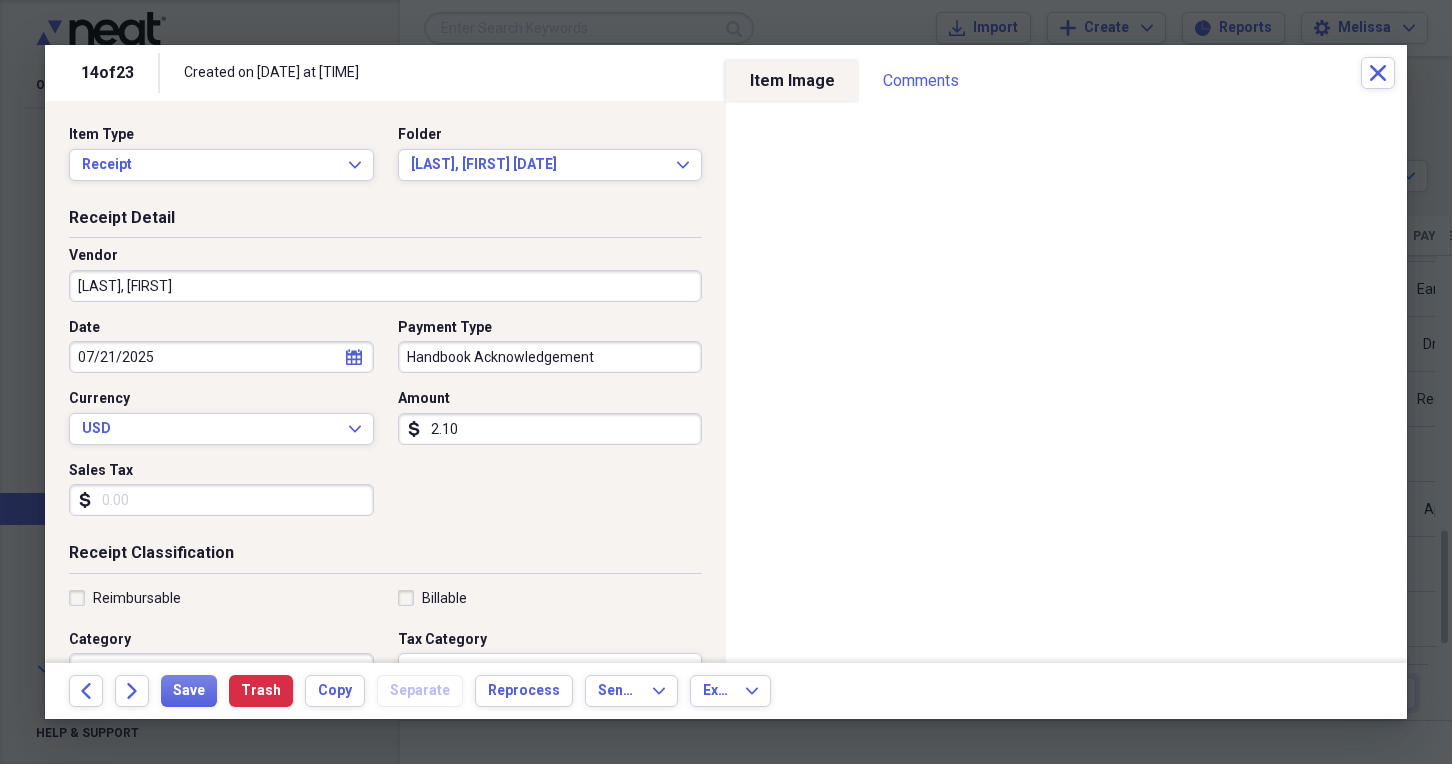 click on "07/21/2025" at bounding box center (221, 357) 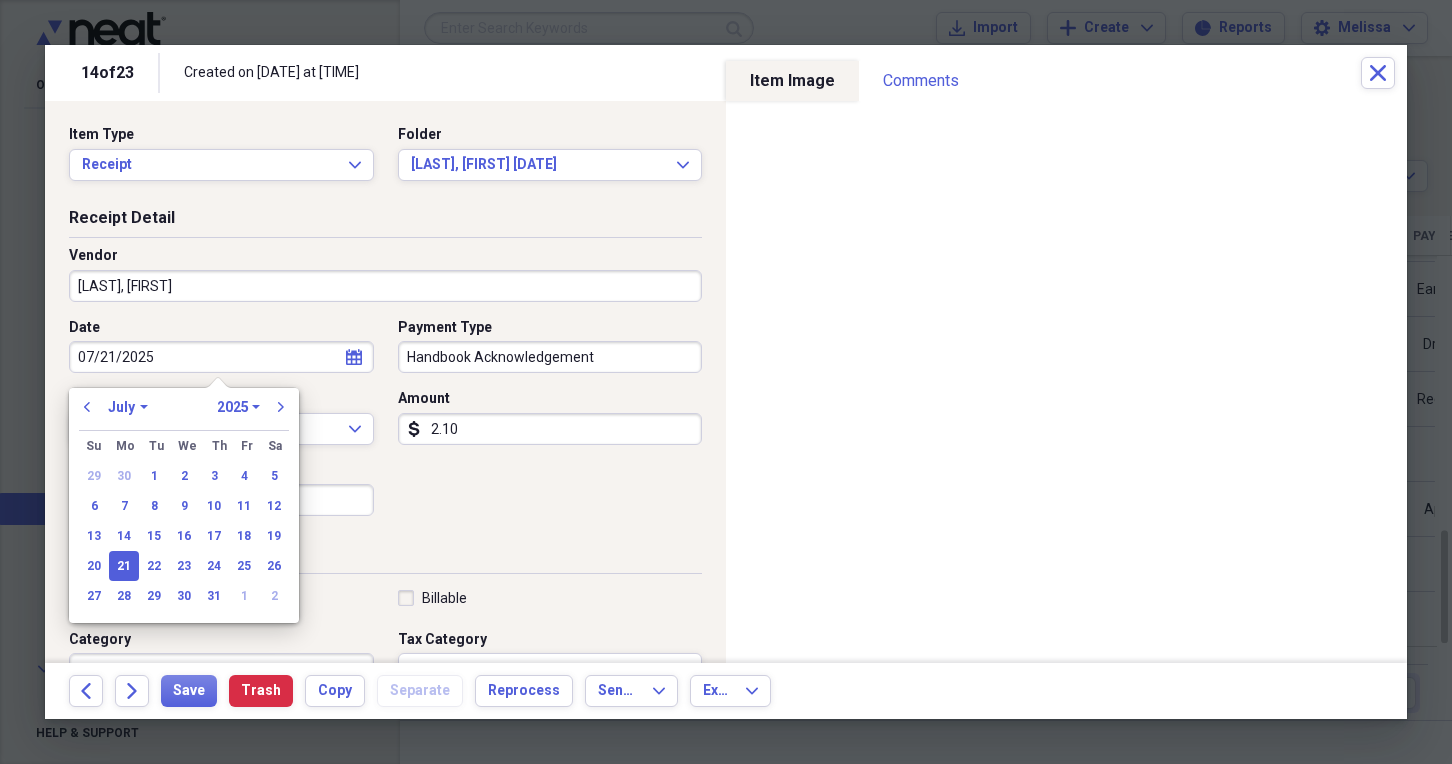 click on "07/21/2025" at bounding box center [221, 357] 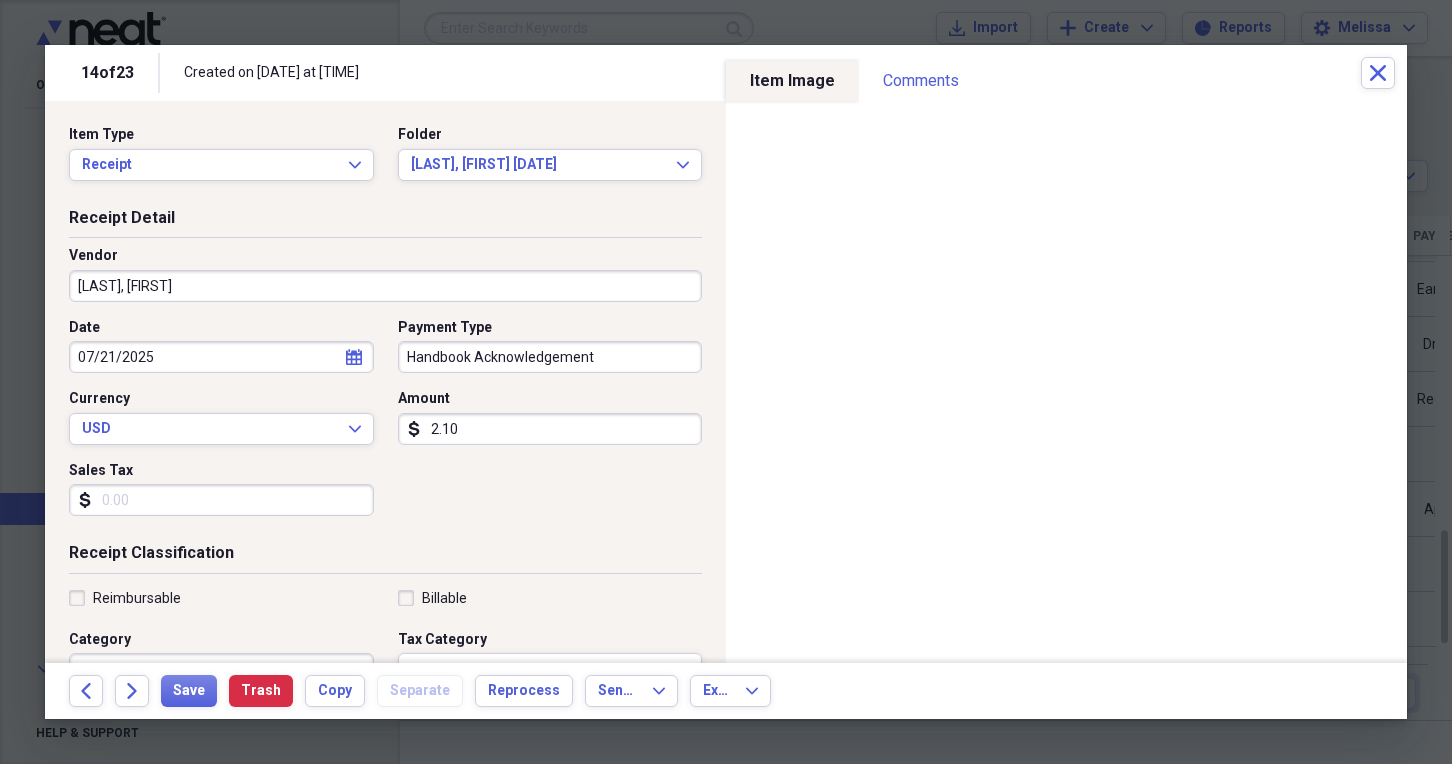 click on "Date" at bounding box center (221, 328) 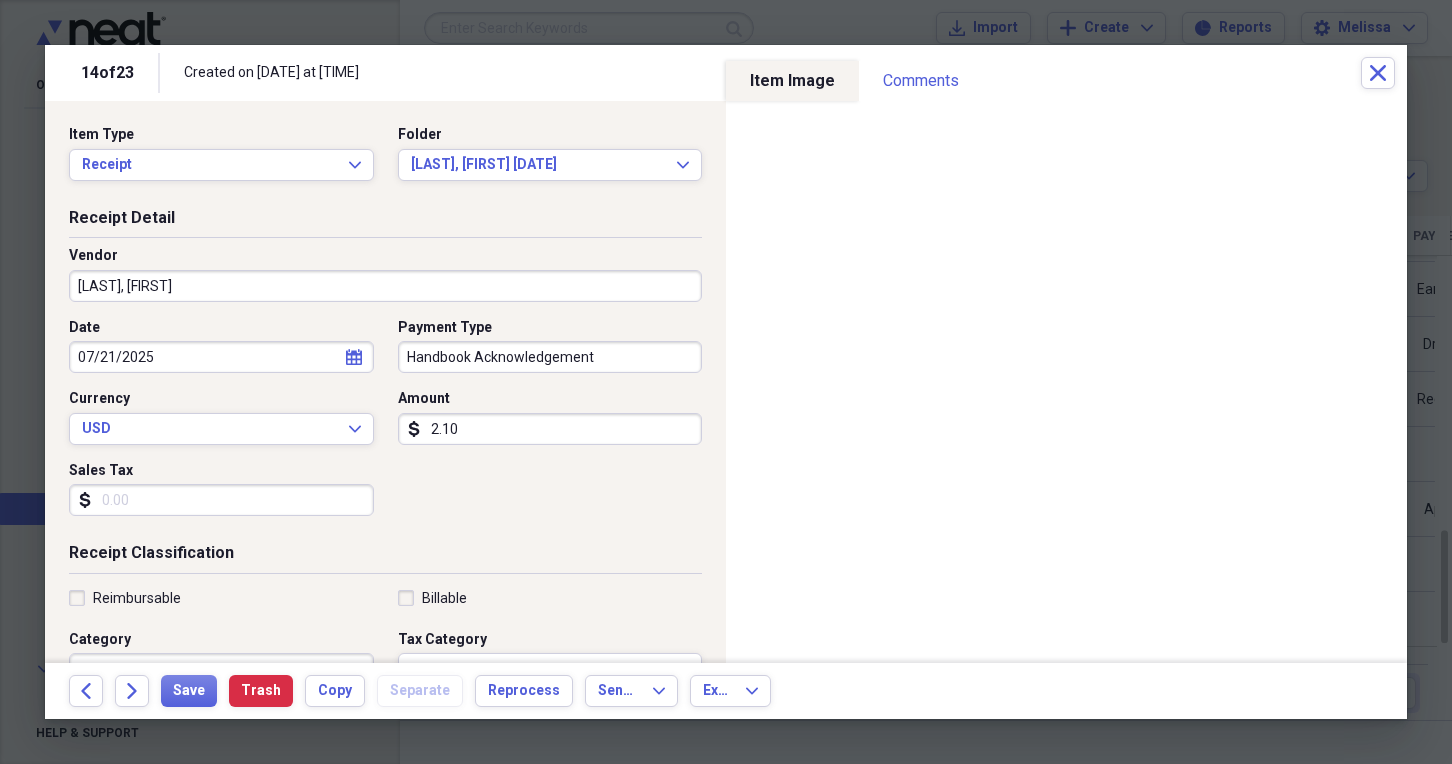 click on "2.10" at bounding box center (550, 429) 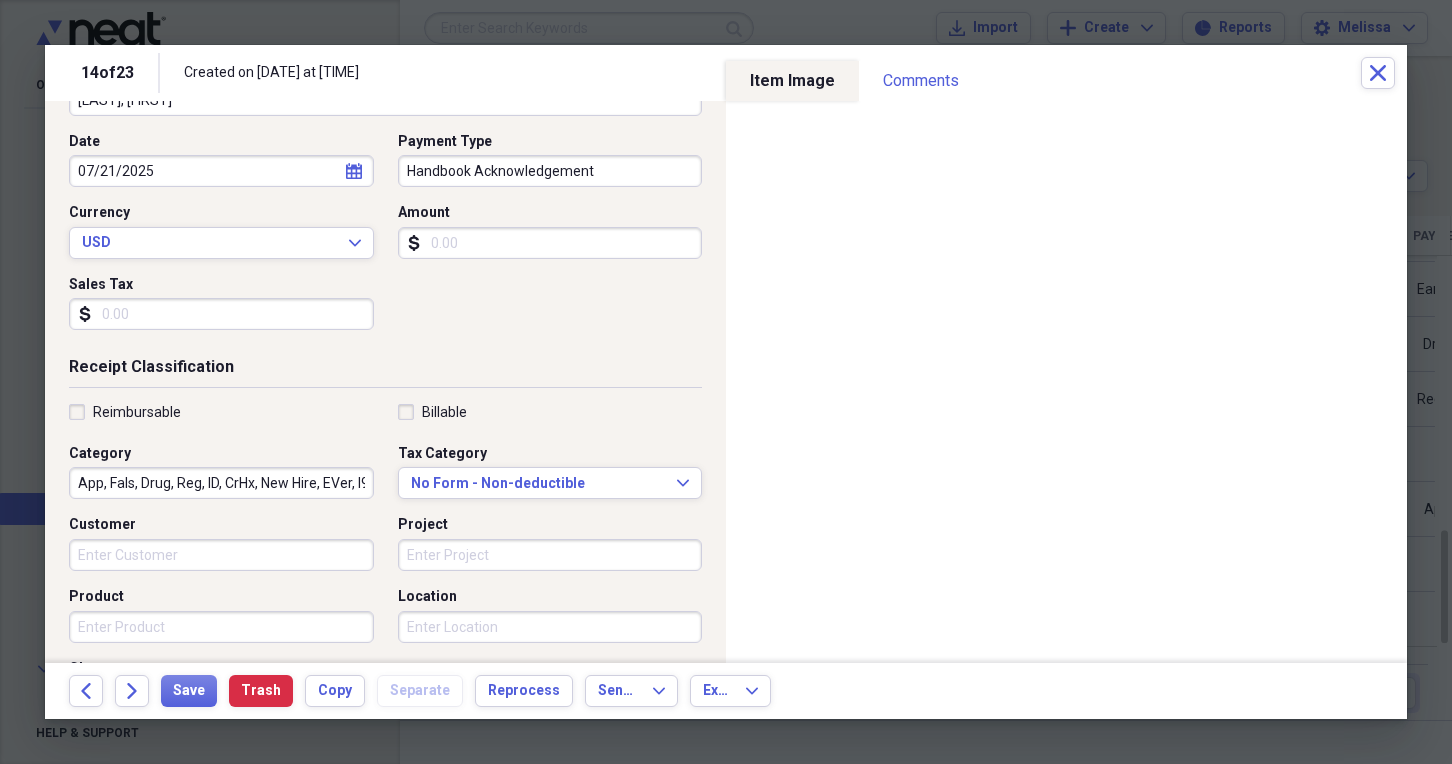 scroll, scrollTop: 300, scrollLeft: 0, axis: vertical 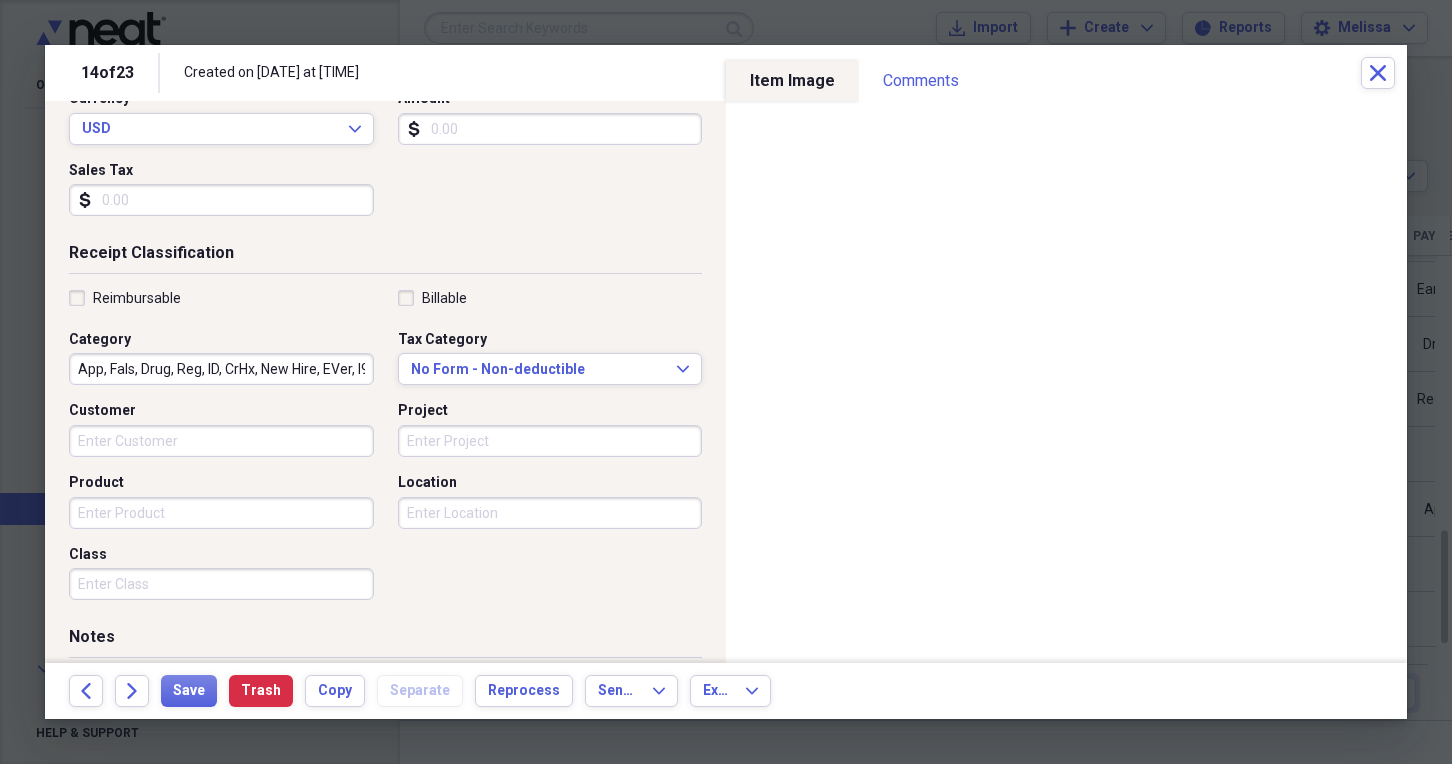 type 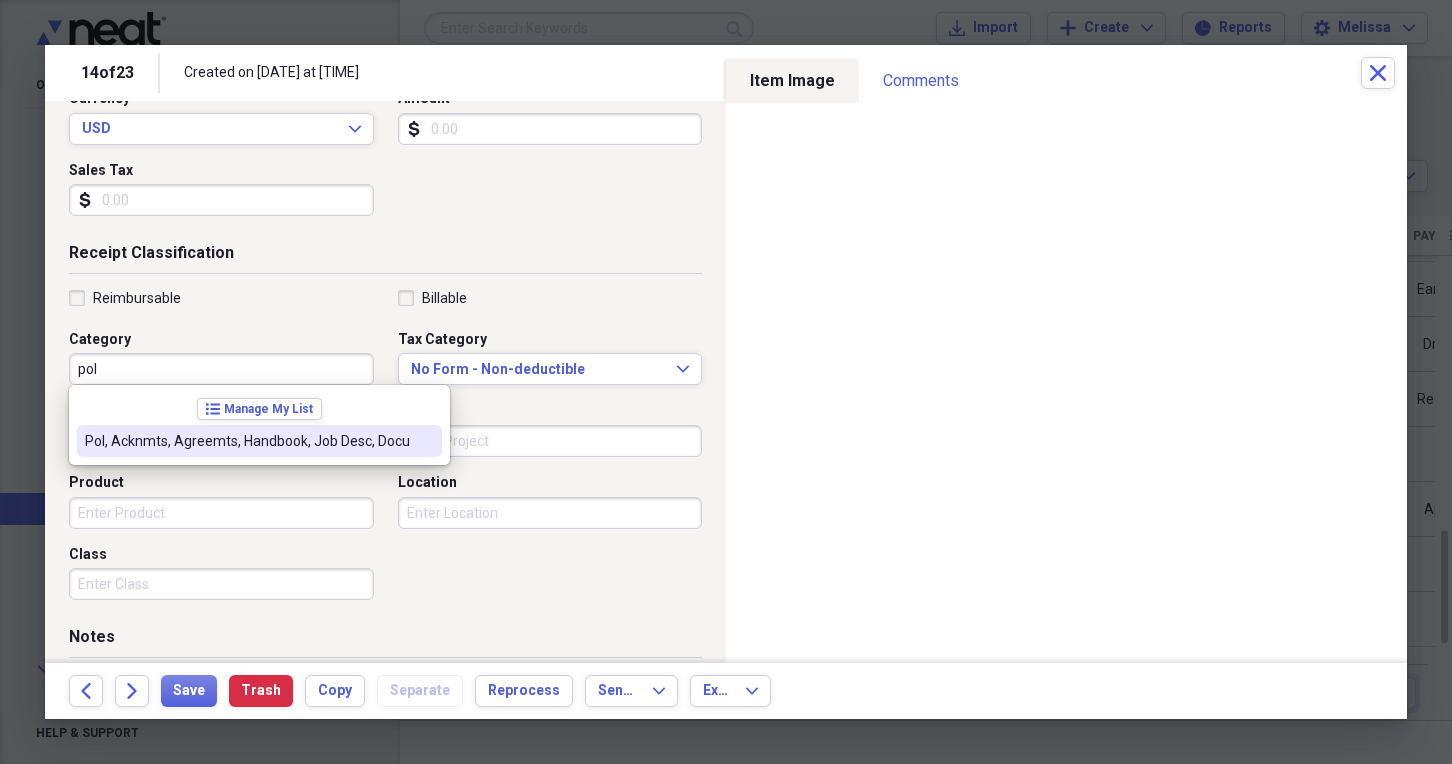 click on "Pol, Acknmts, Agreemts, Handbook, Job Desc, Docu" at bounding box center (247, 441) 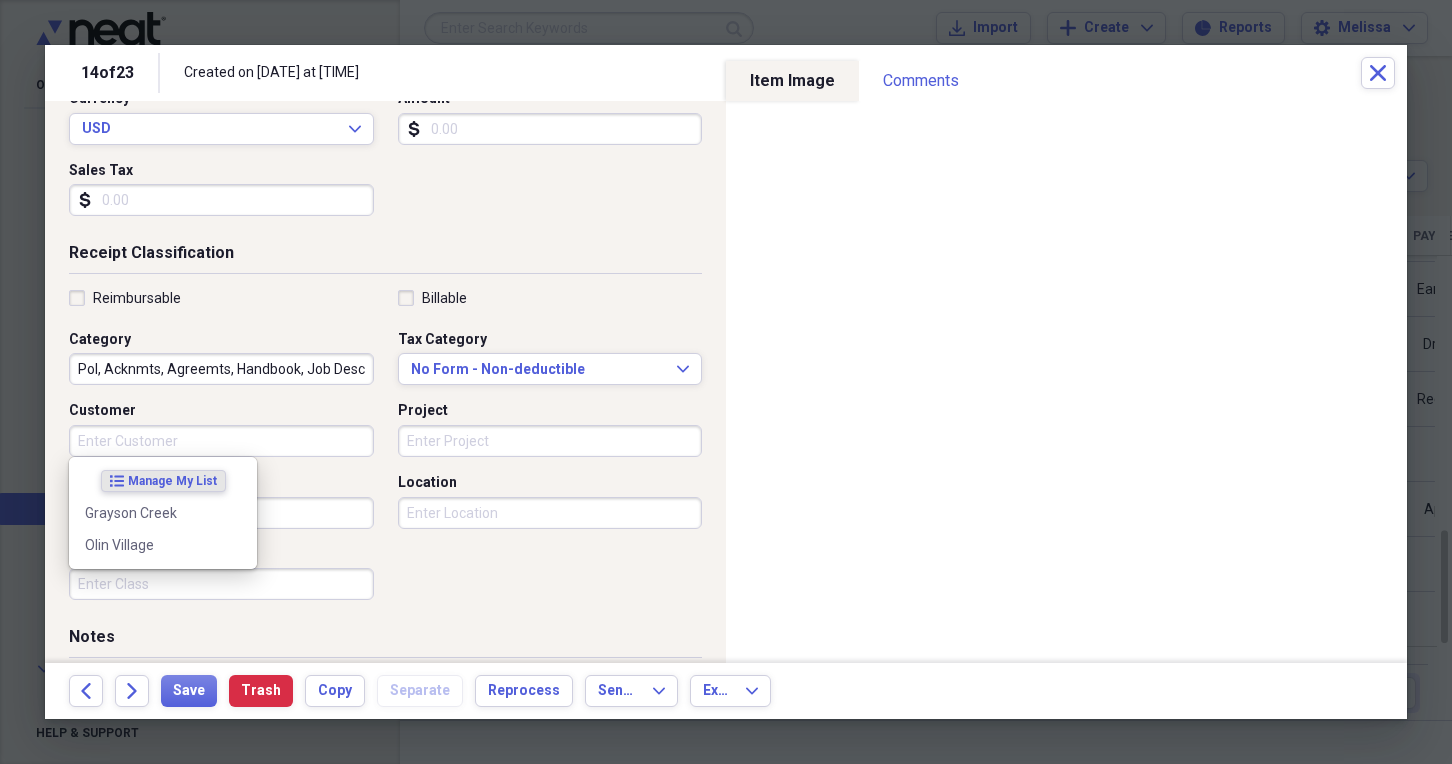 click on "Customer" at bounding box center [221, 441] 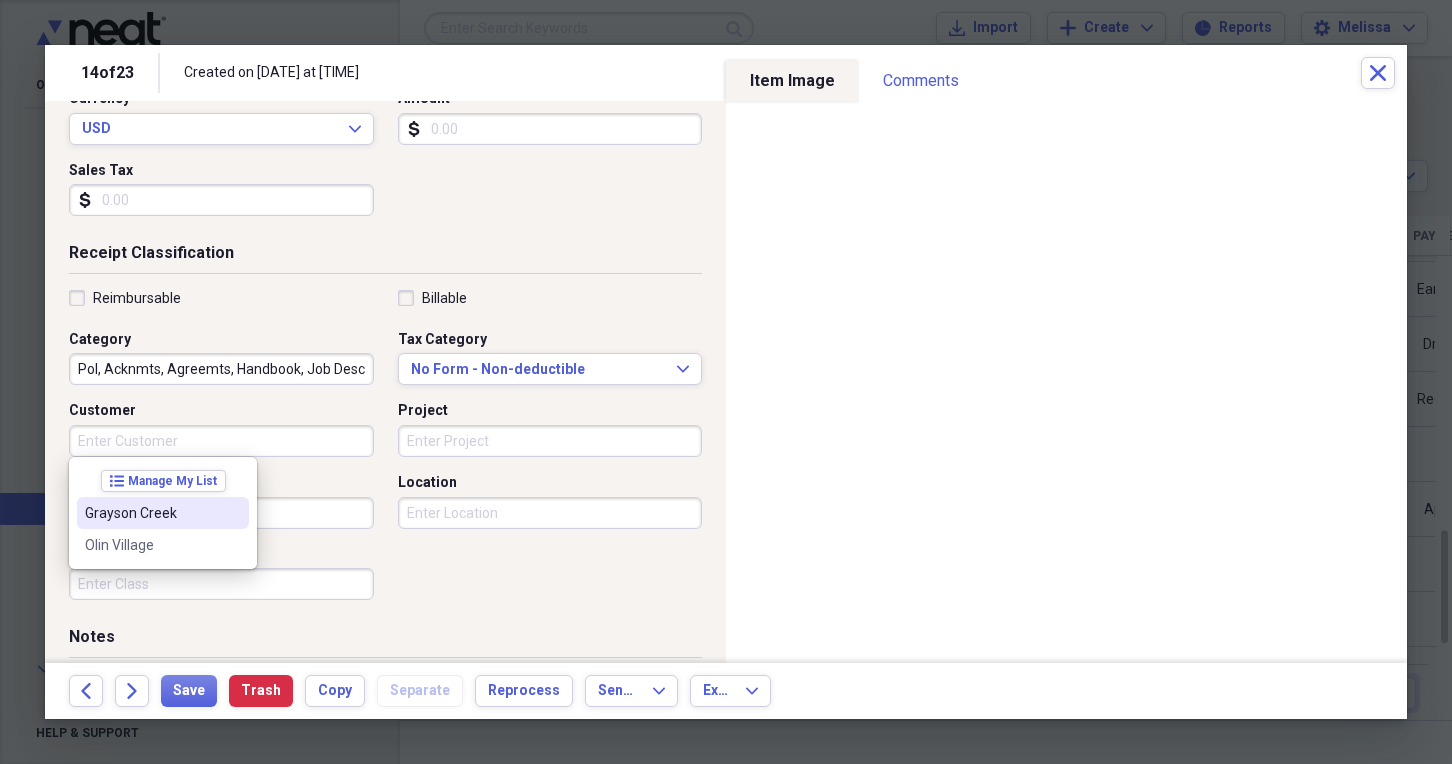 click on "Grayson Creek" at bounding box center (151, 513) 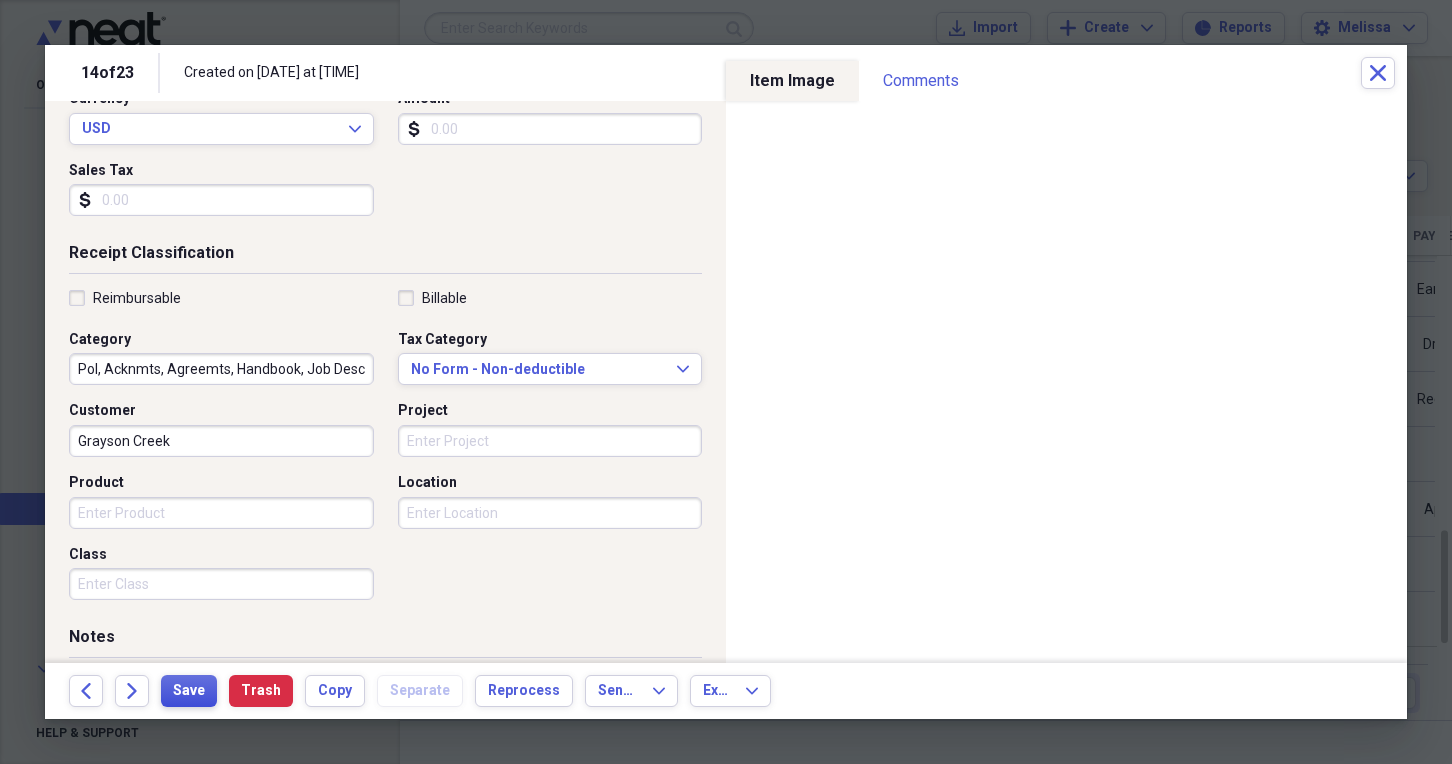 click on "Save" at bounding box center [189, 691] 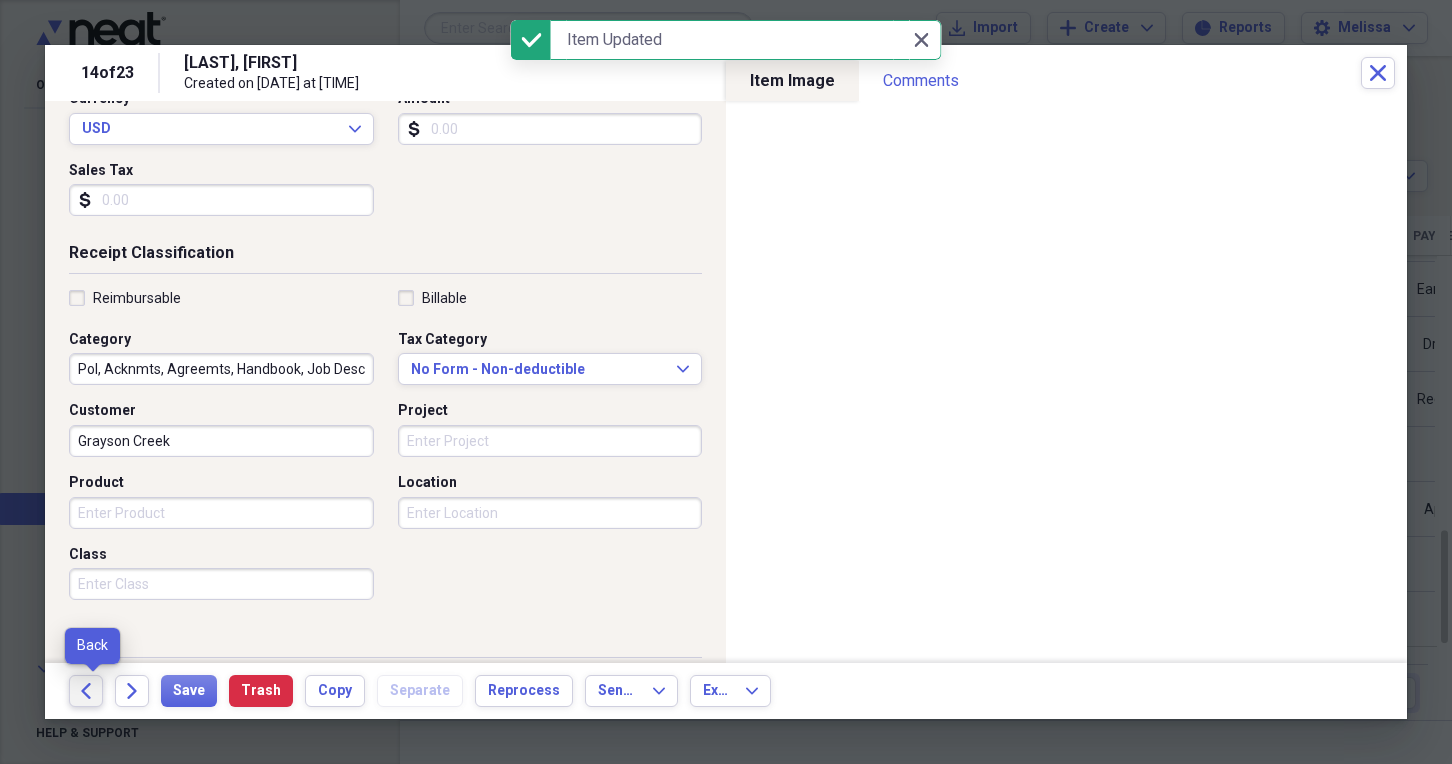 click 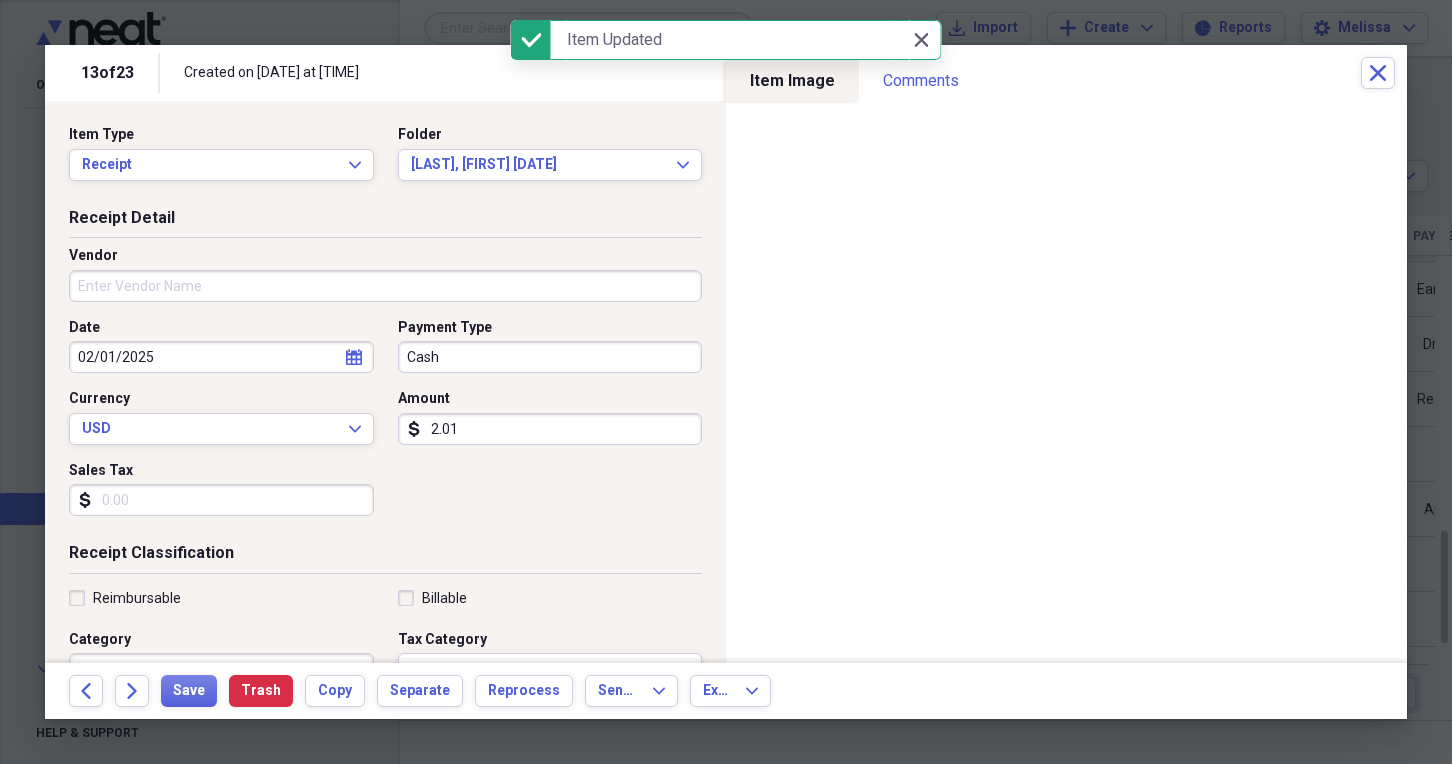 click on "Vendor" at bounding box center [385, 286] 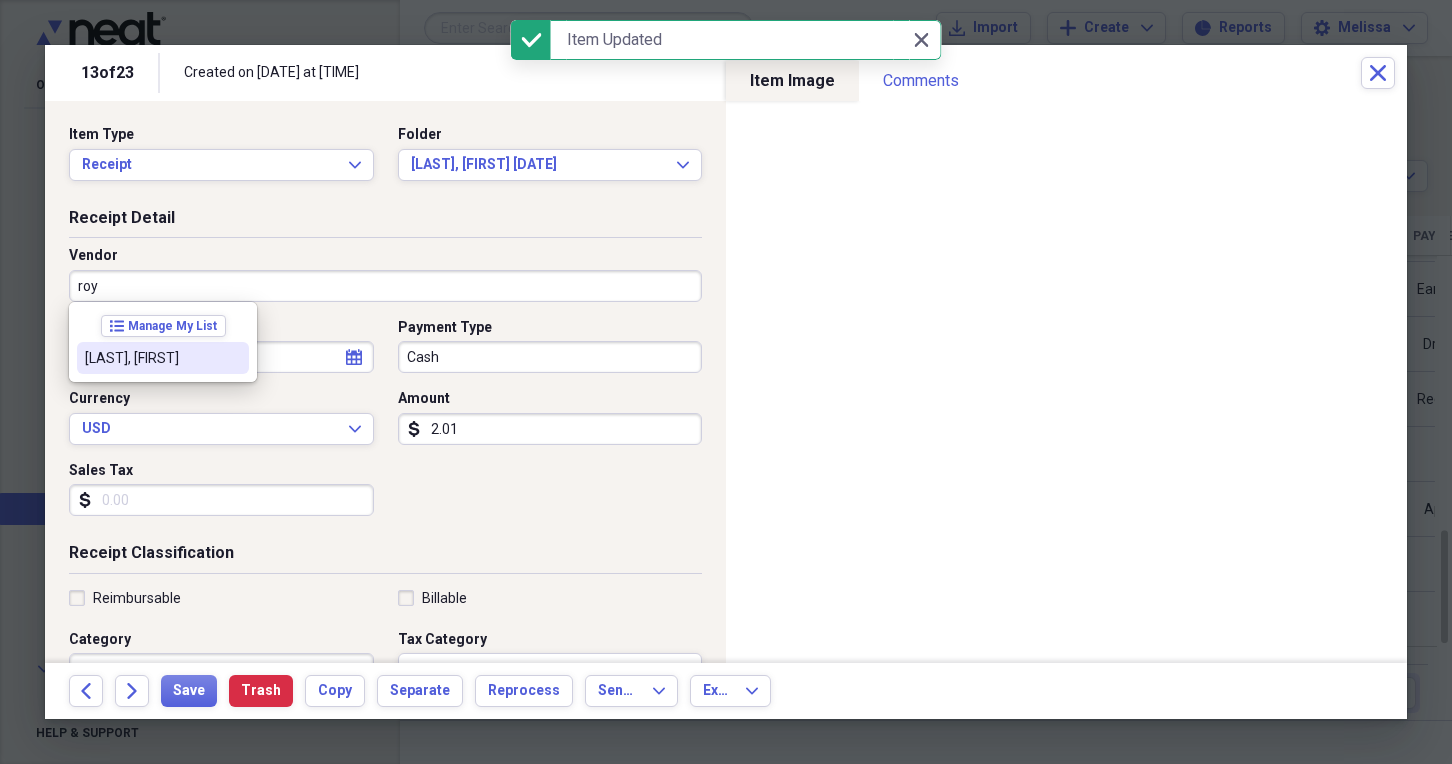 click on "Royall, Nylah" at bounding box center [151, 358] 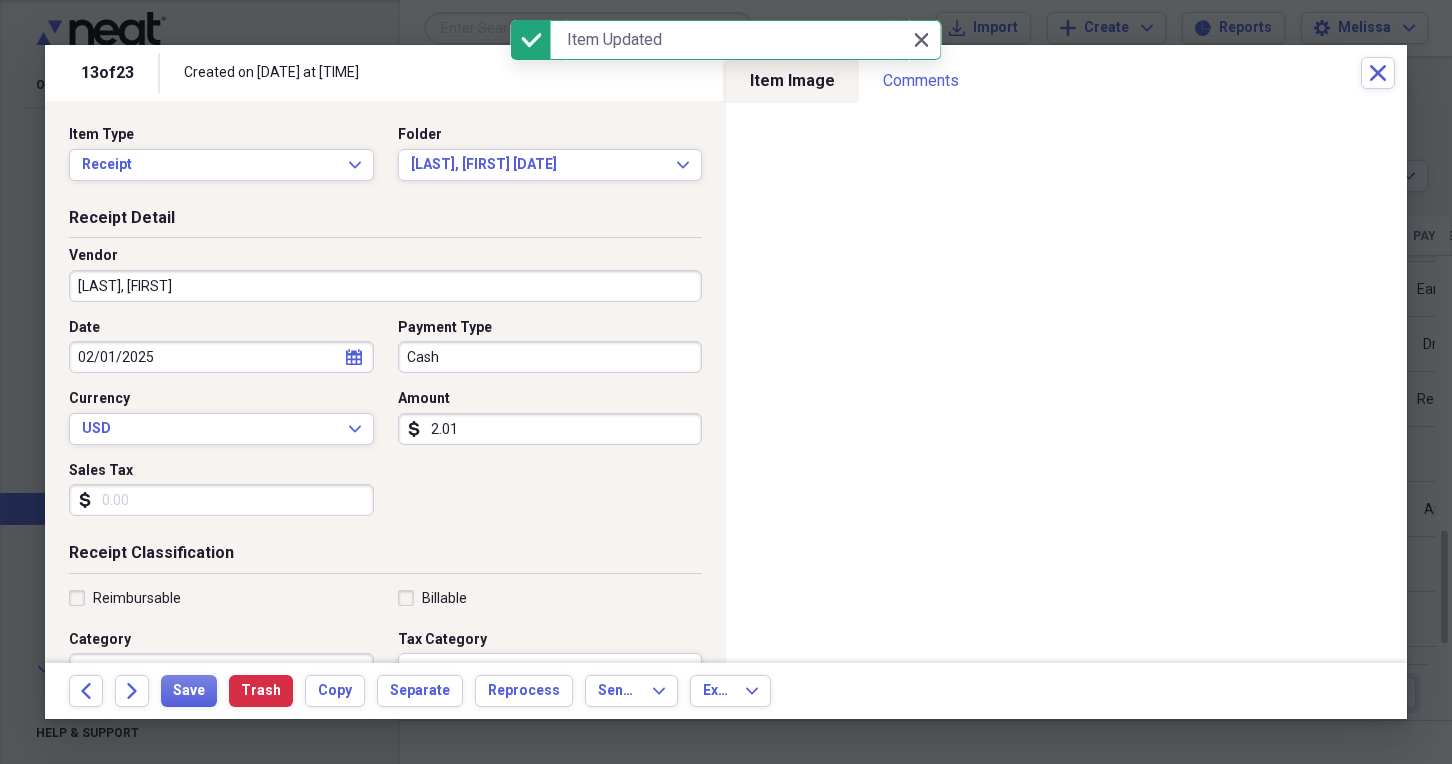 type on "App, Fals, Drug, Reg, ID, CrHx, New Hire, EVer, I9" 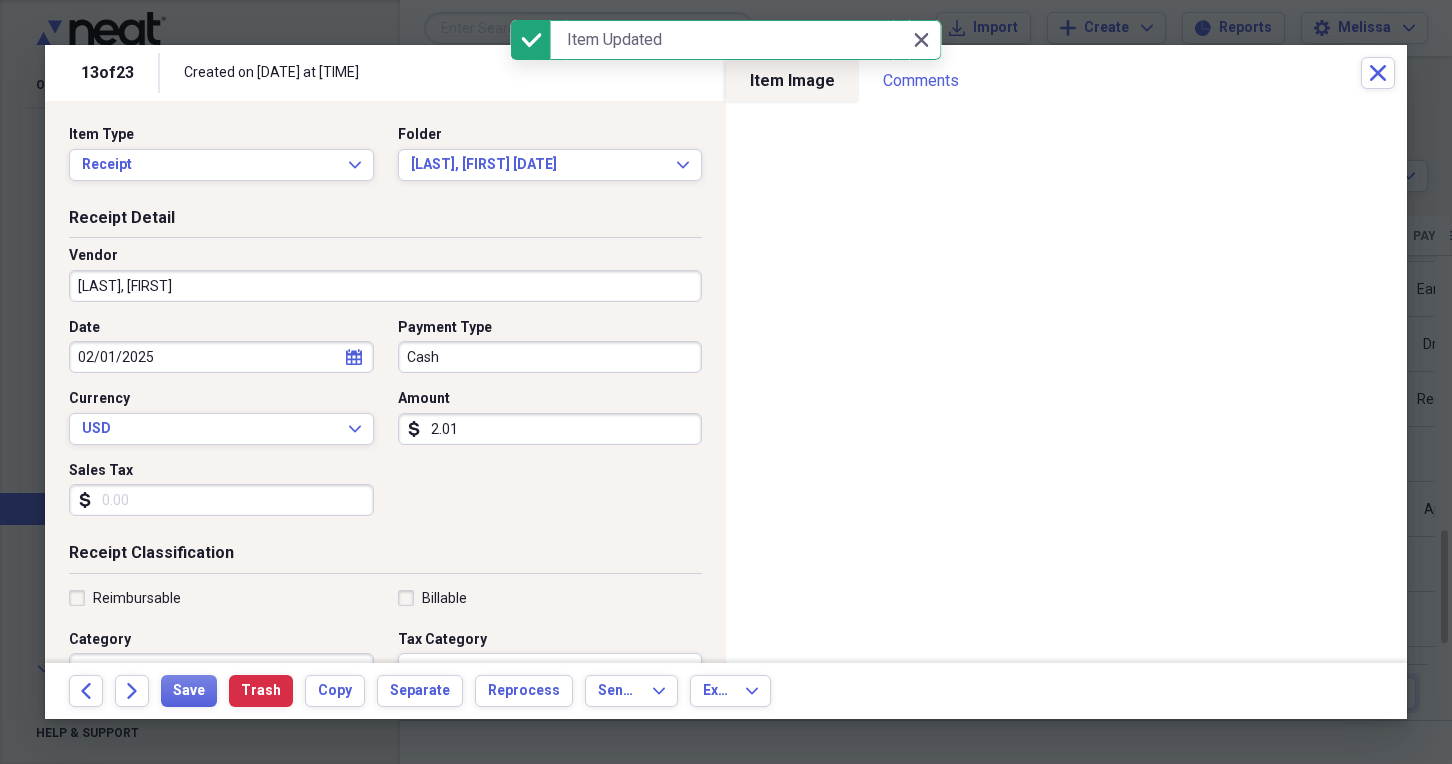 click on "Cash" at bounding box center (550, 357) 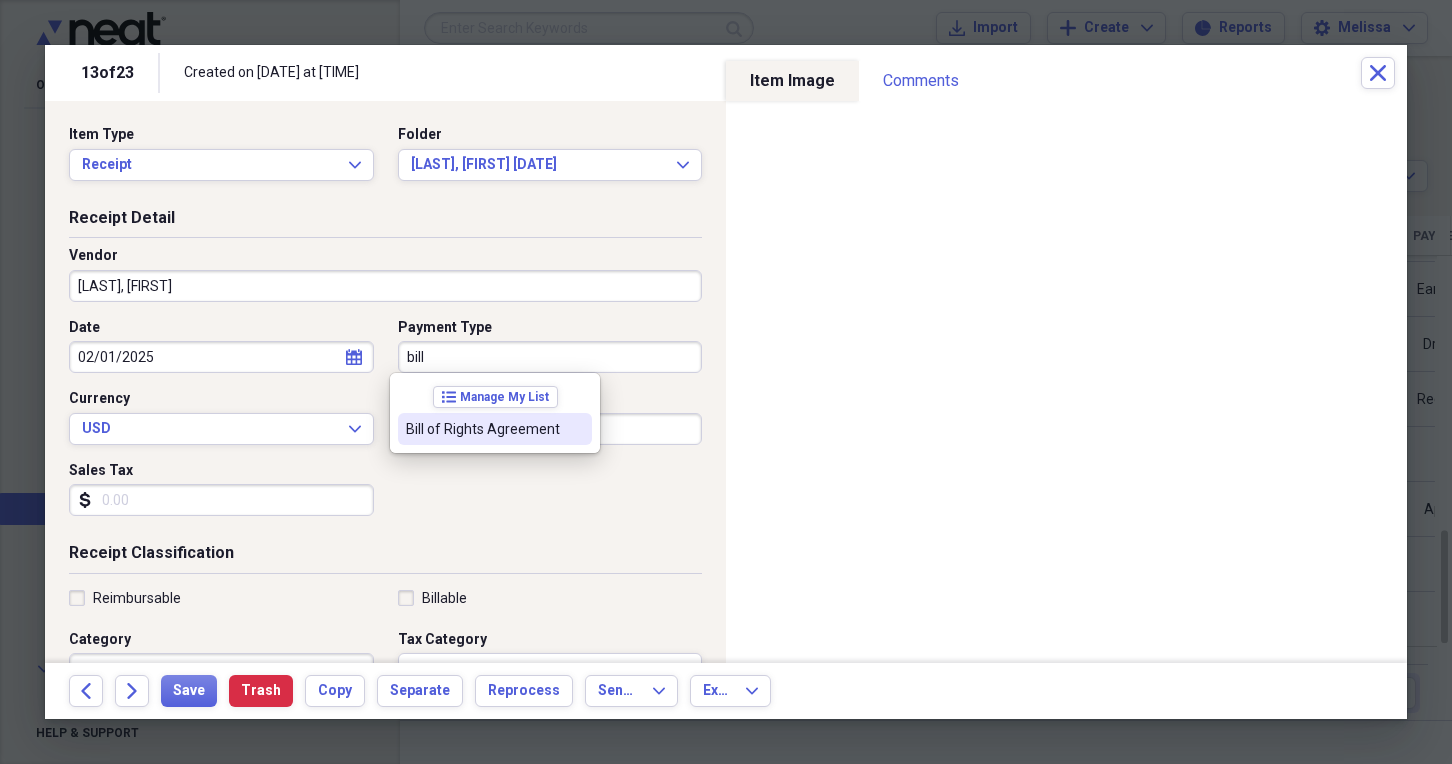 click on "Bill of Rights Agreement" at bounding box center [483, 429] 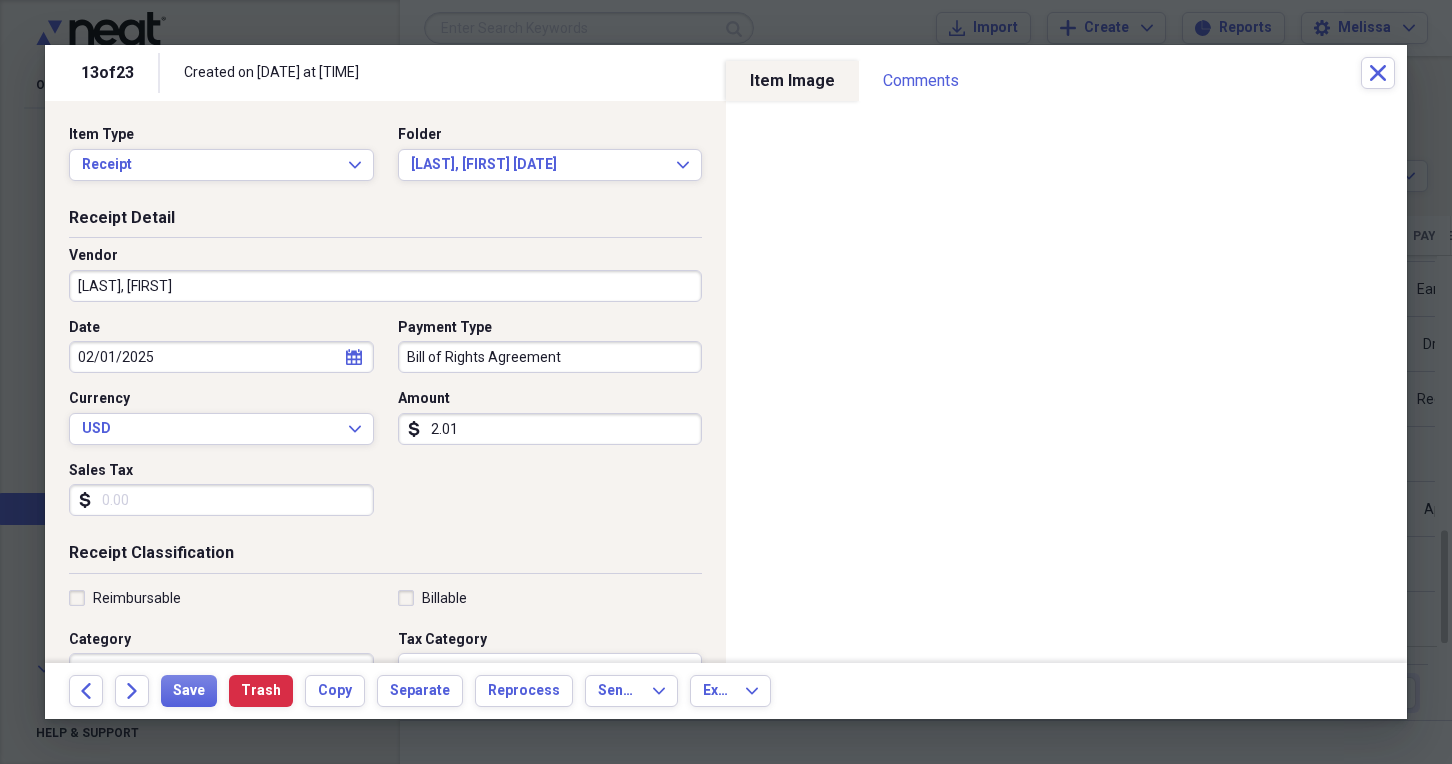 click on "02/01/2025" at bounding box center (221, 357) 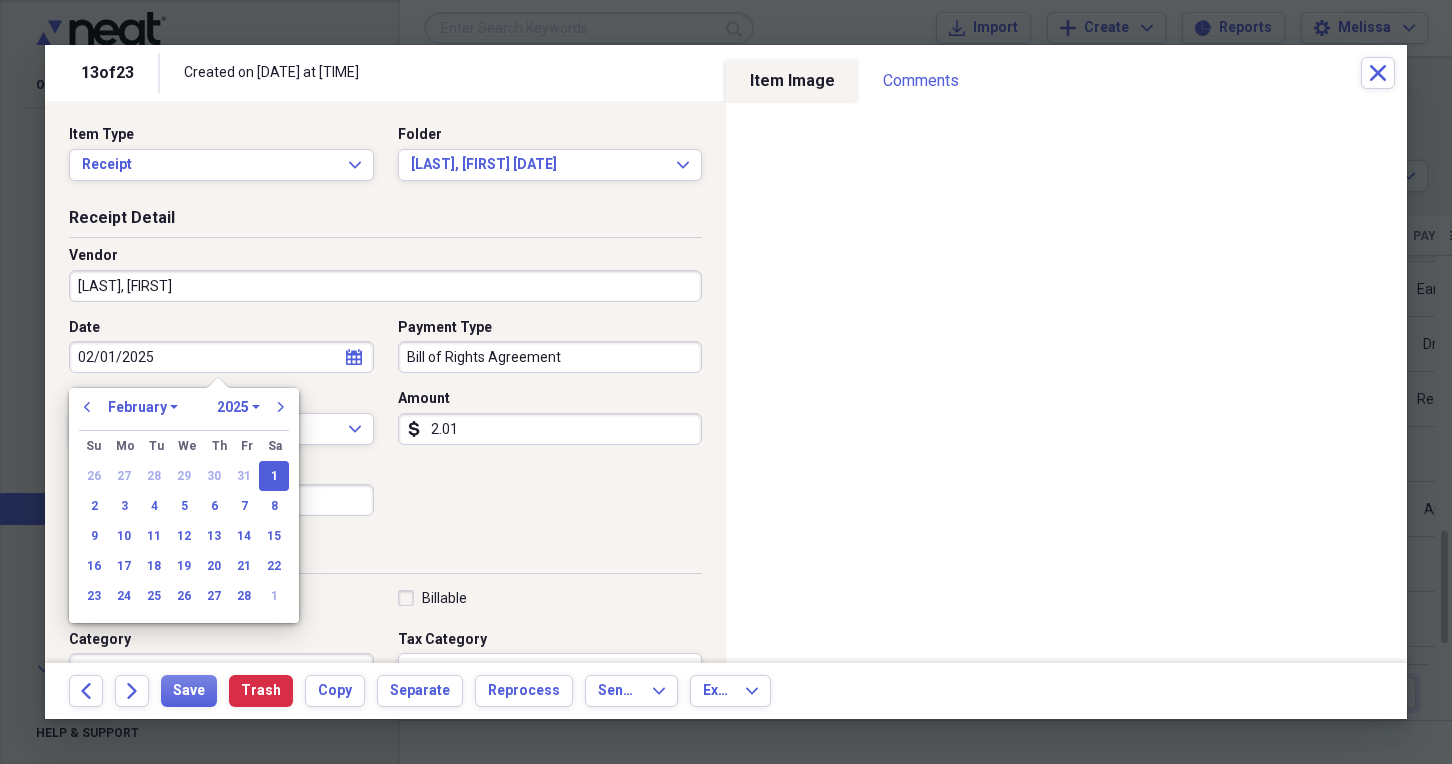 click on "02/01/2025" at bounding box center (221, 357) 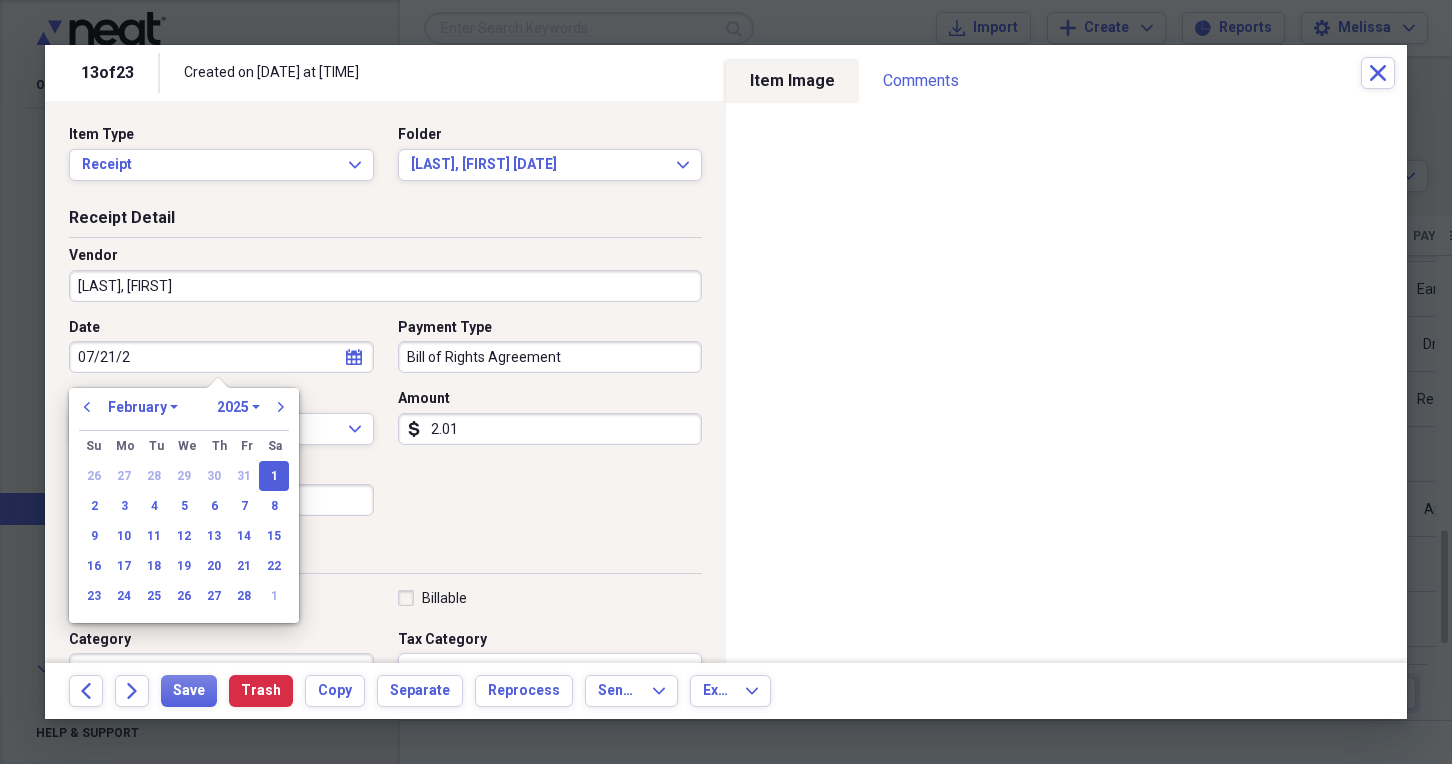 type on "07/21/20" 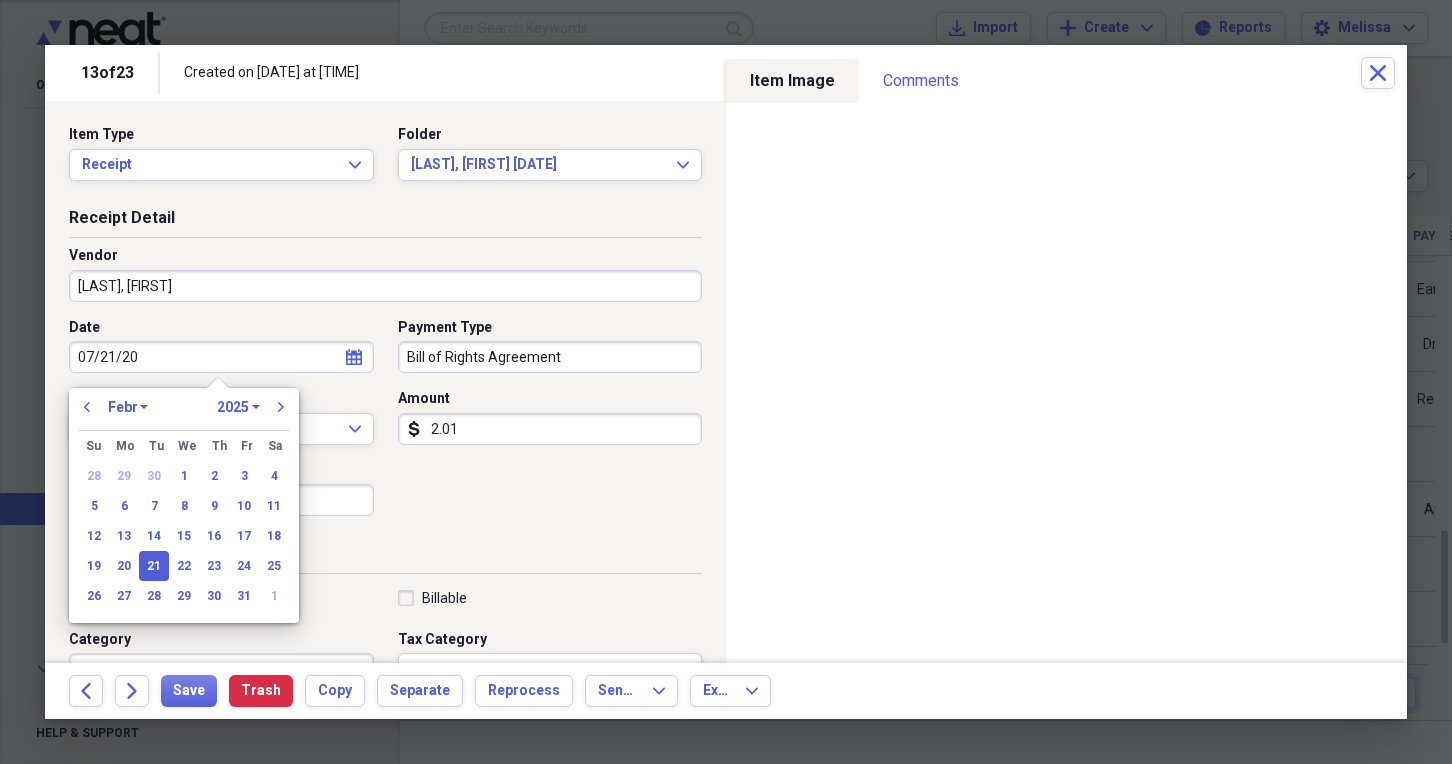 select on "6" 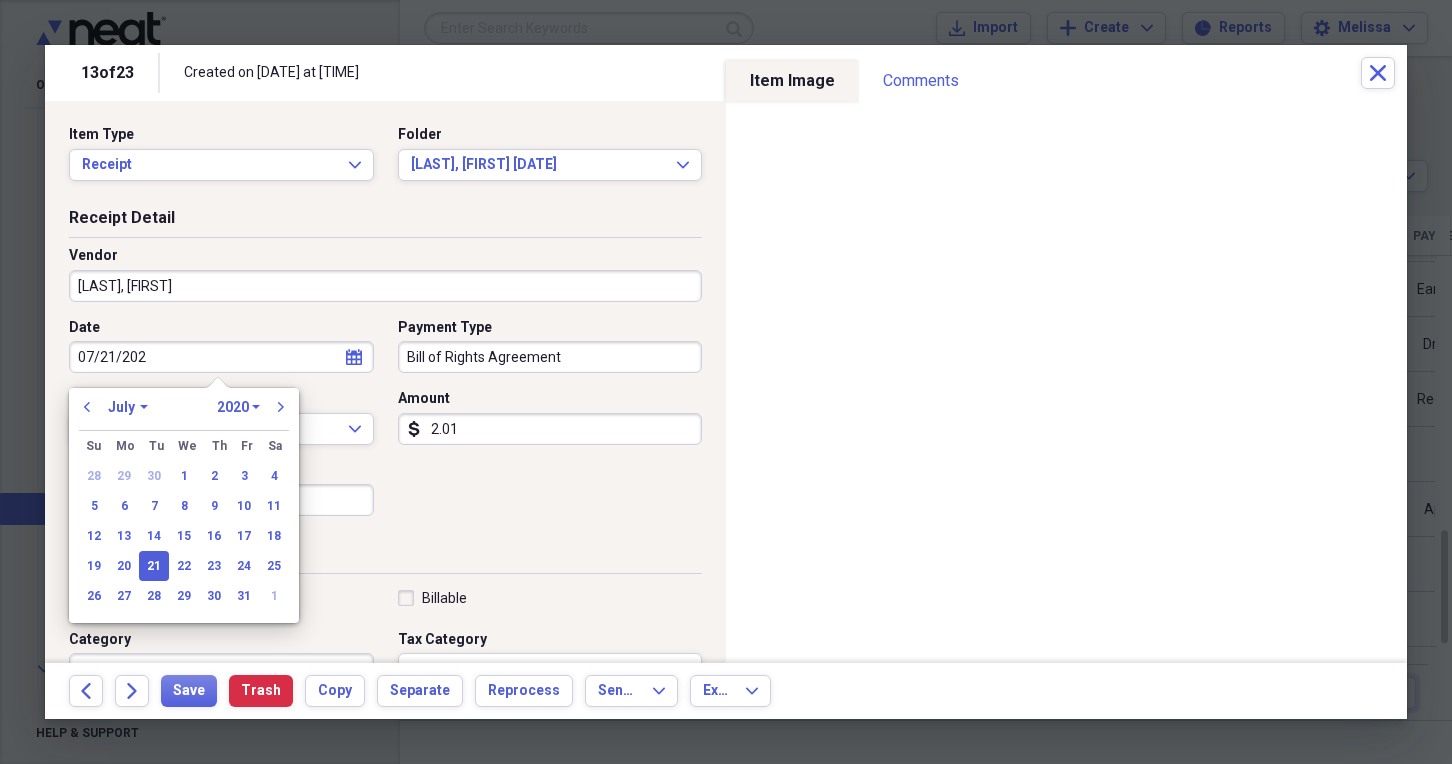 type on "07/21/2025" 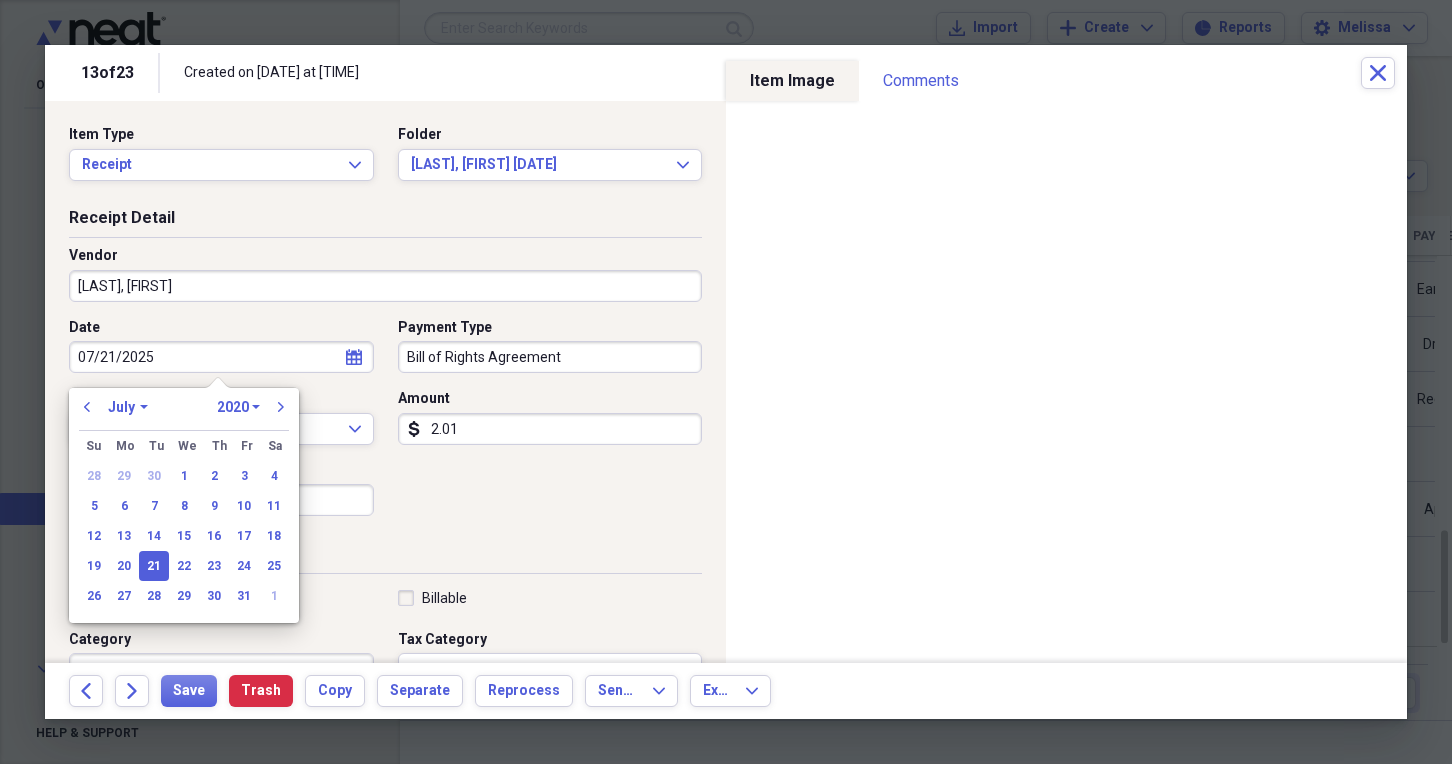 select on "2025" 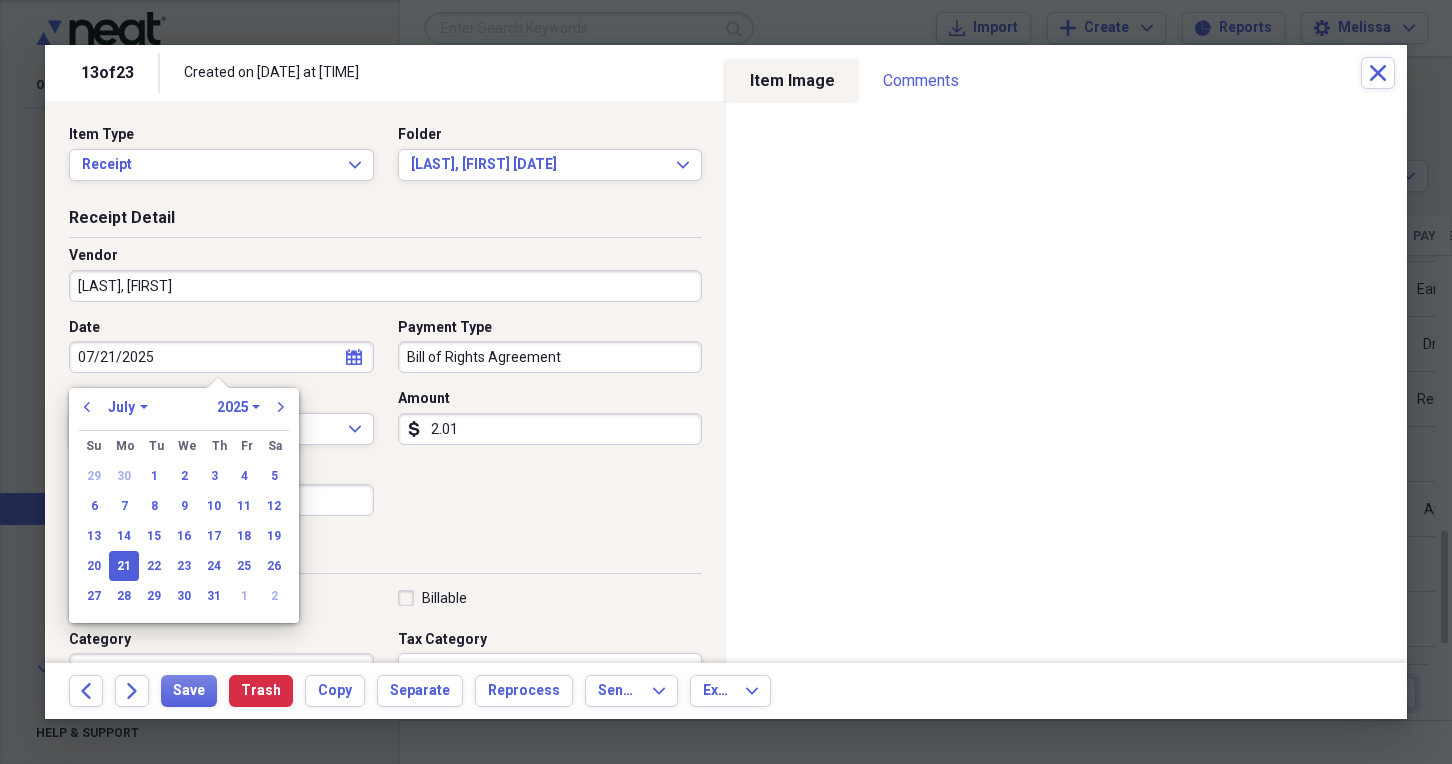 type on "07/21/2025" 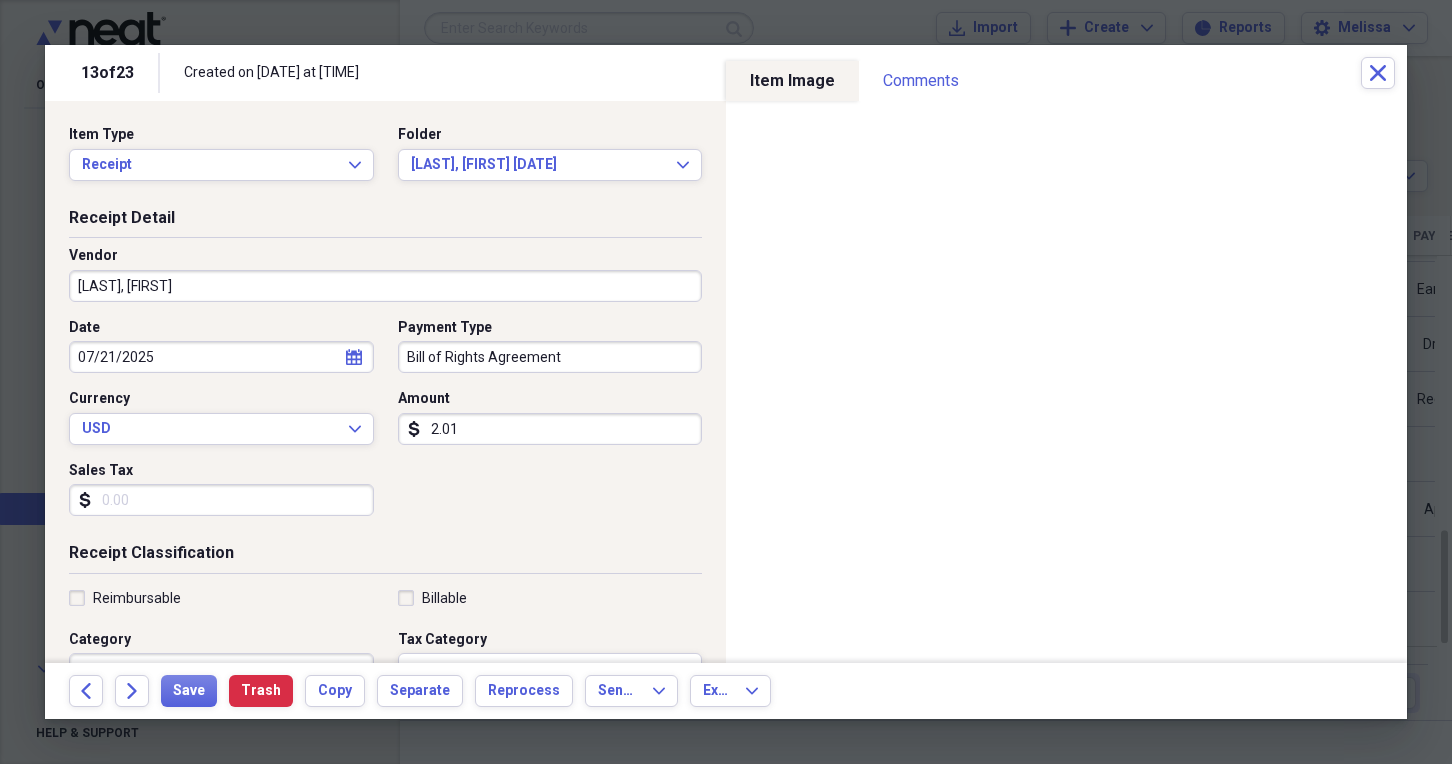 click on "2.01" at bounding box center [550, 429] 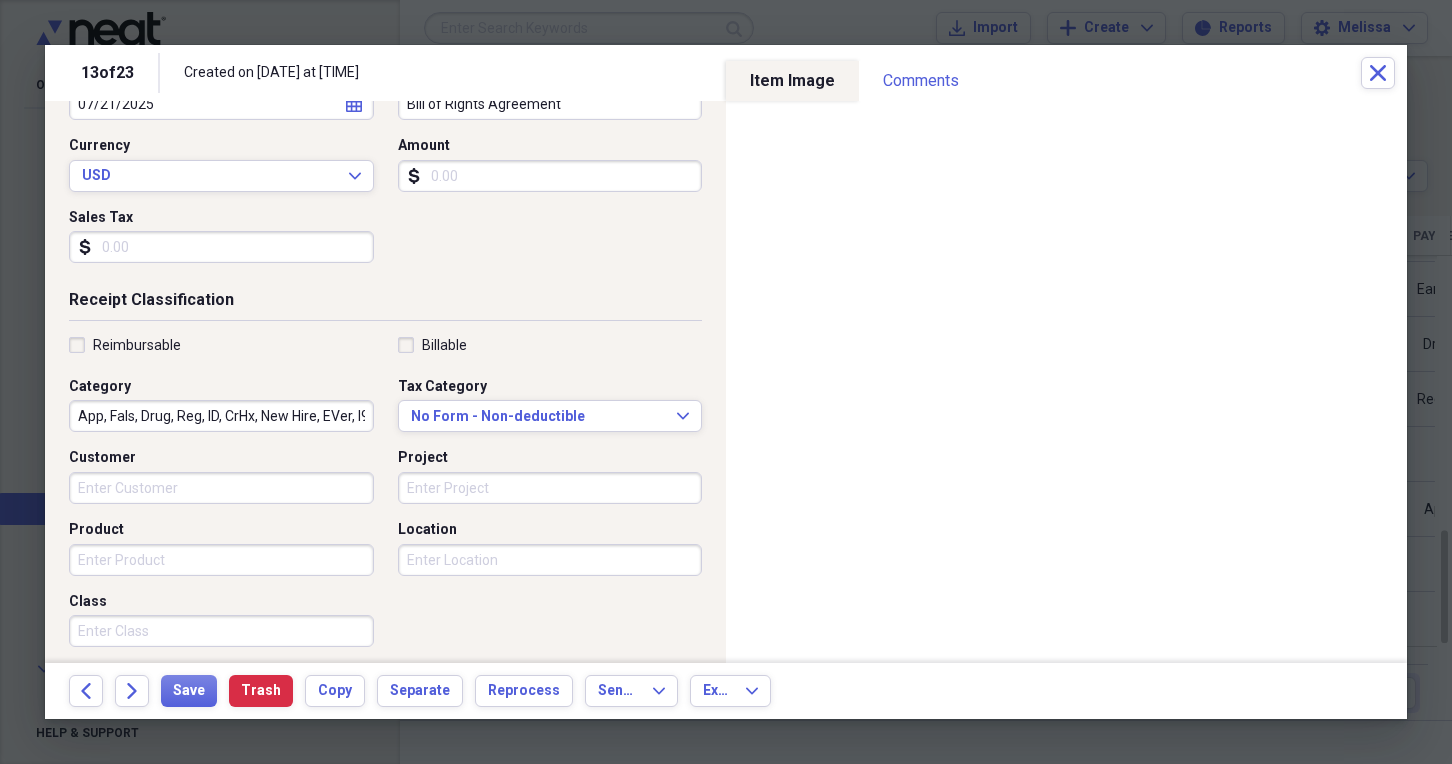scroll, scrollTop: 300, scrollLeft: 0, axis: vertical 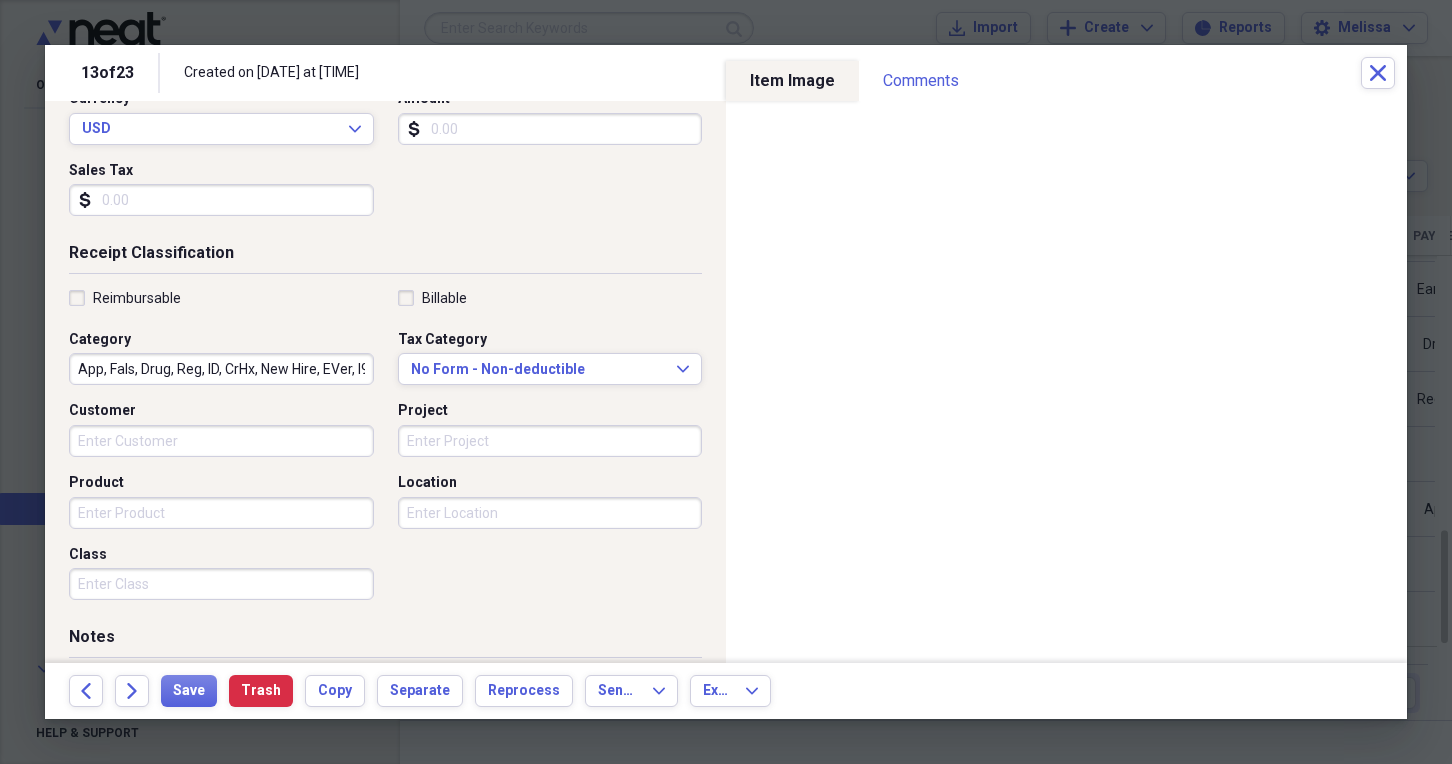 type 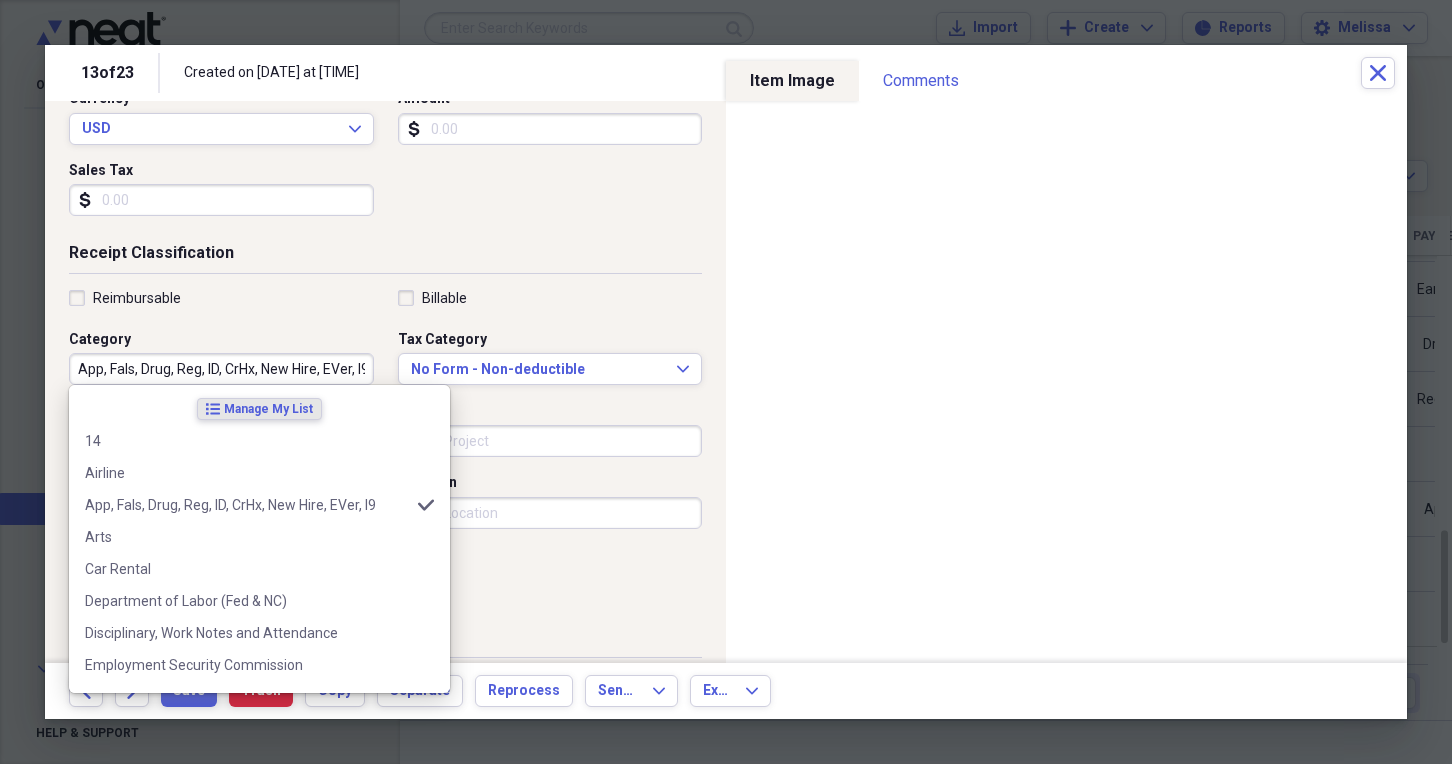 click on "App, Fals, Drug, Reg, ID, CrHx, New Hire, EVer, I9" at bounding box center [221, 369] 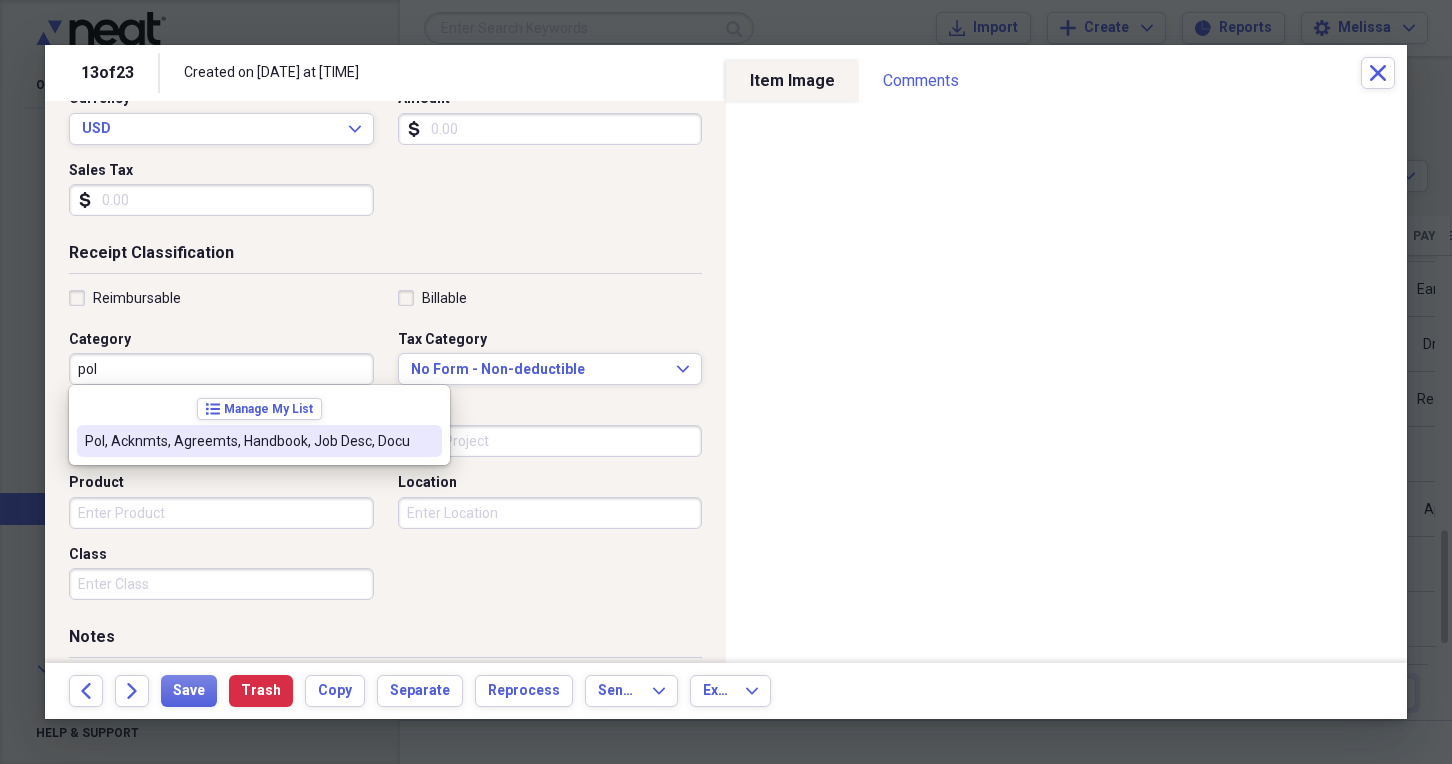 click on "Pol, Acknmts, Agreemts, Handbook, Job Desc, Docu" at bounding box center (247, 441) 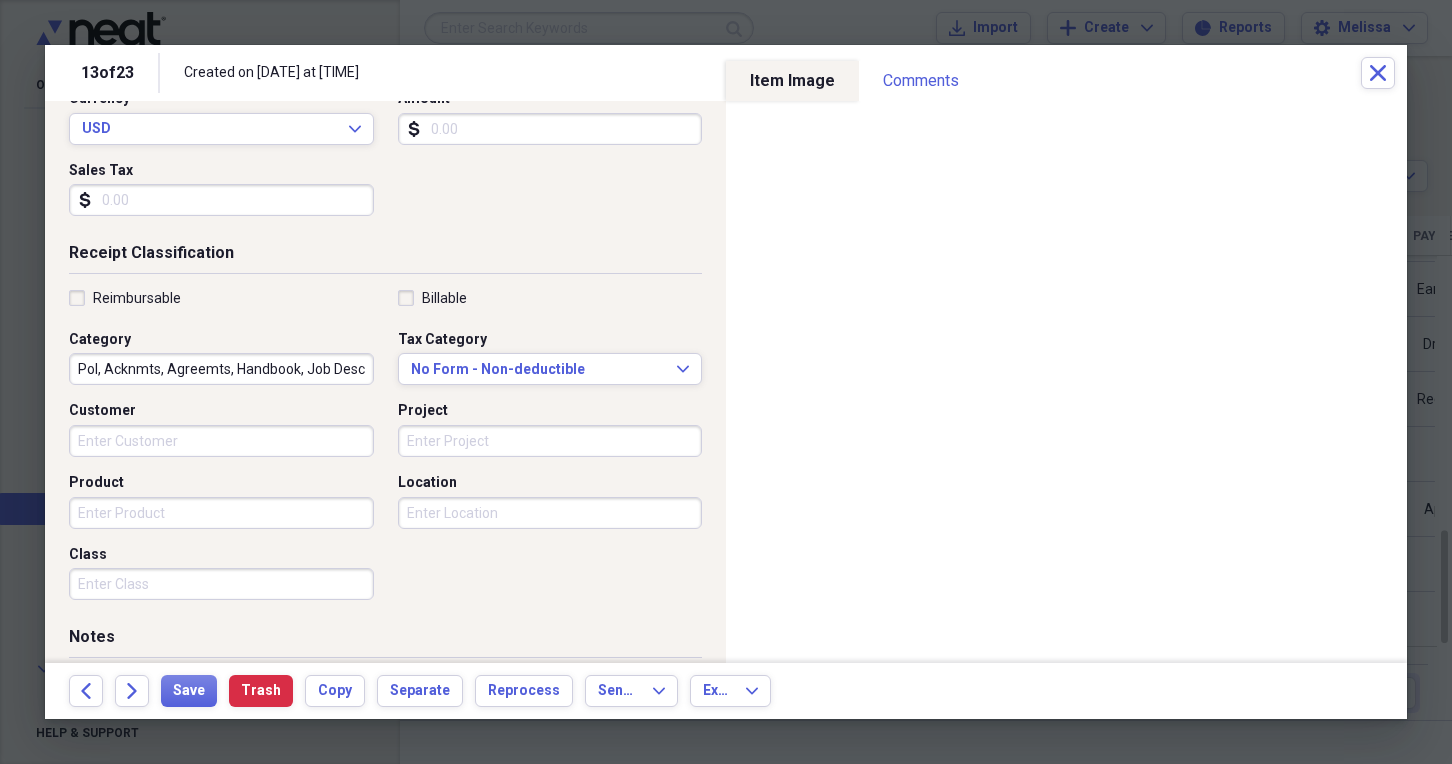 click on "Customer" at bounding box center (221, 441) 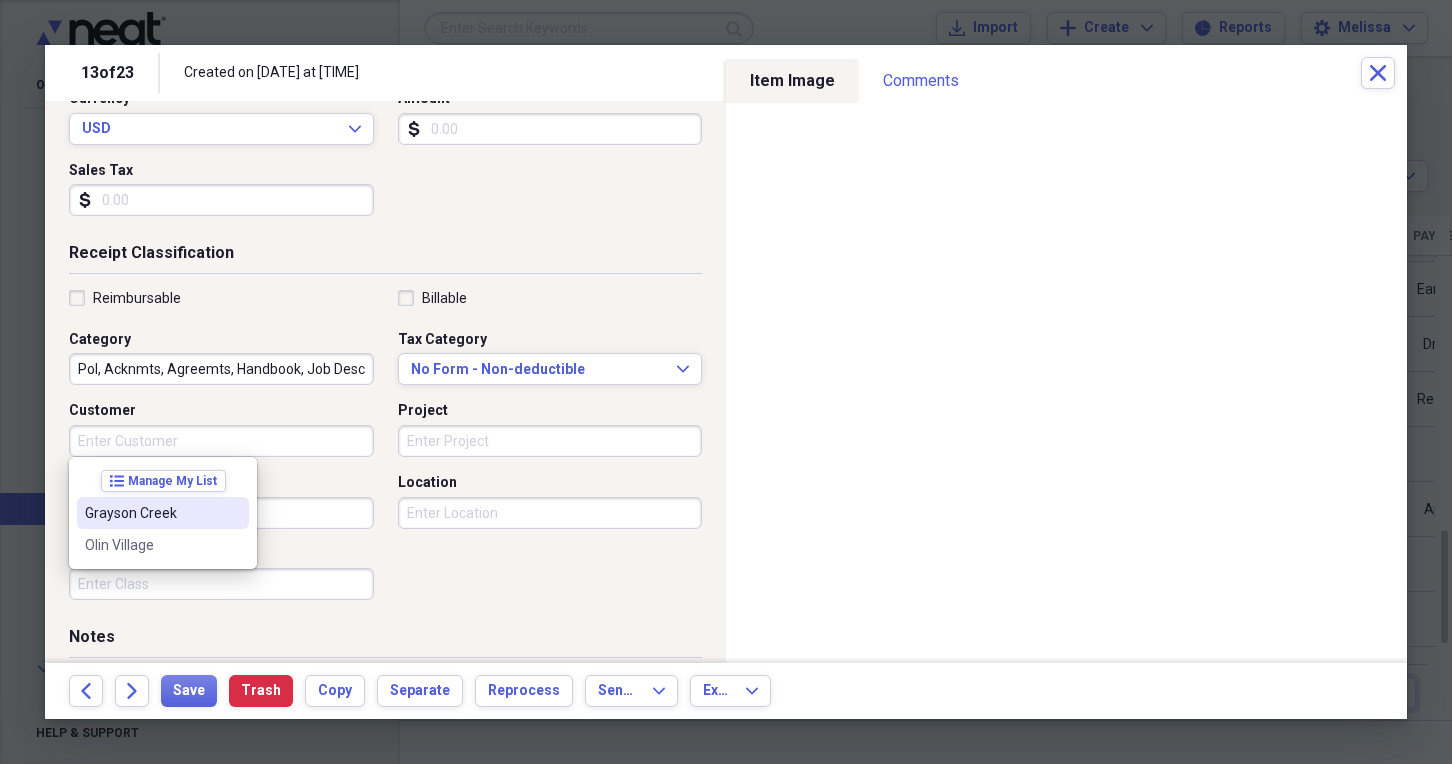 click on "Grayson Creek" at bounding box center [163, 513] 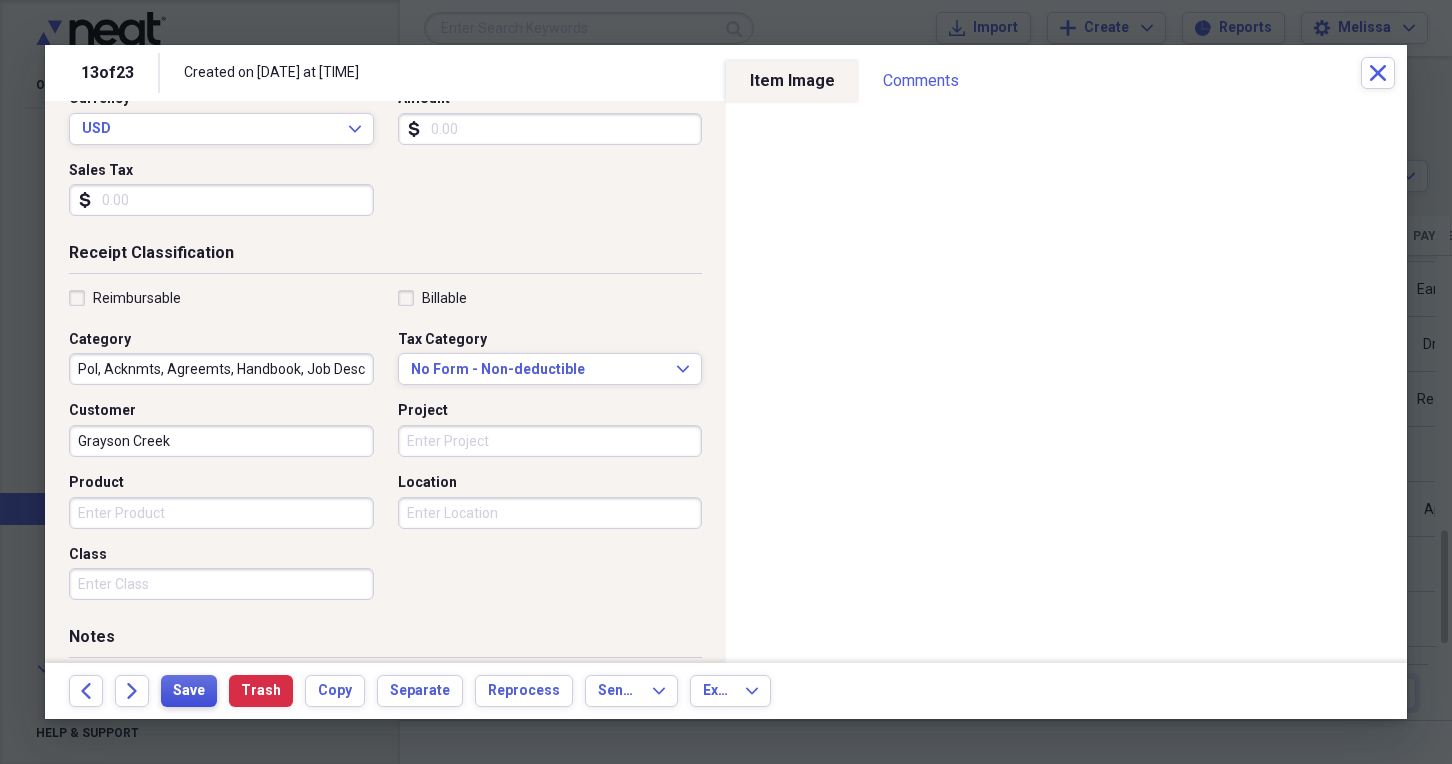 click on "Save" at bounding box center [189, 691] 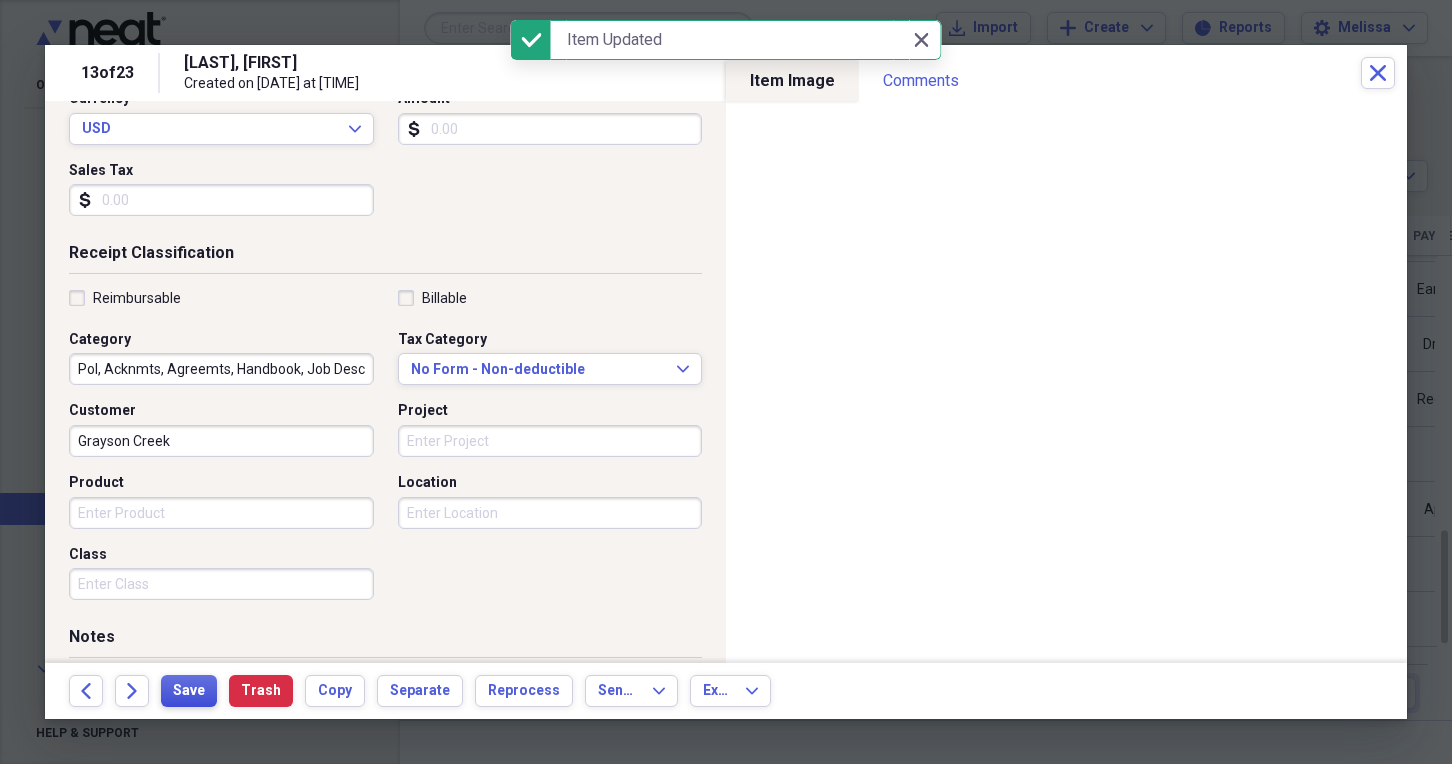 scroll, scrollTop: 0, scrollLeft: 0, axis: both 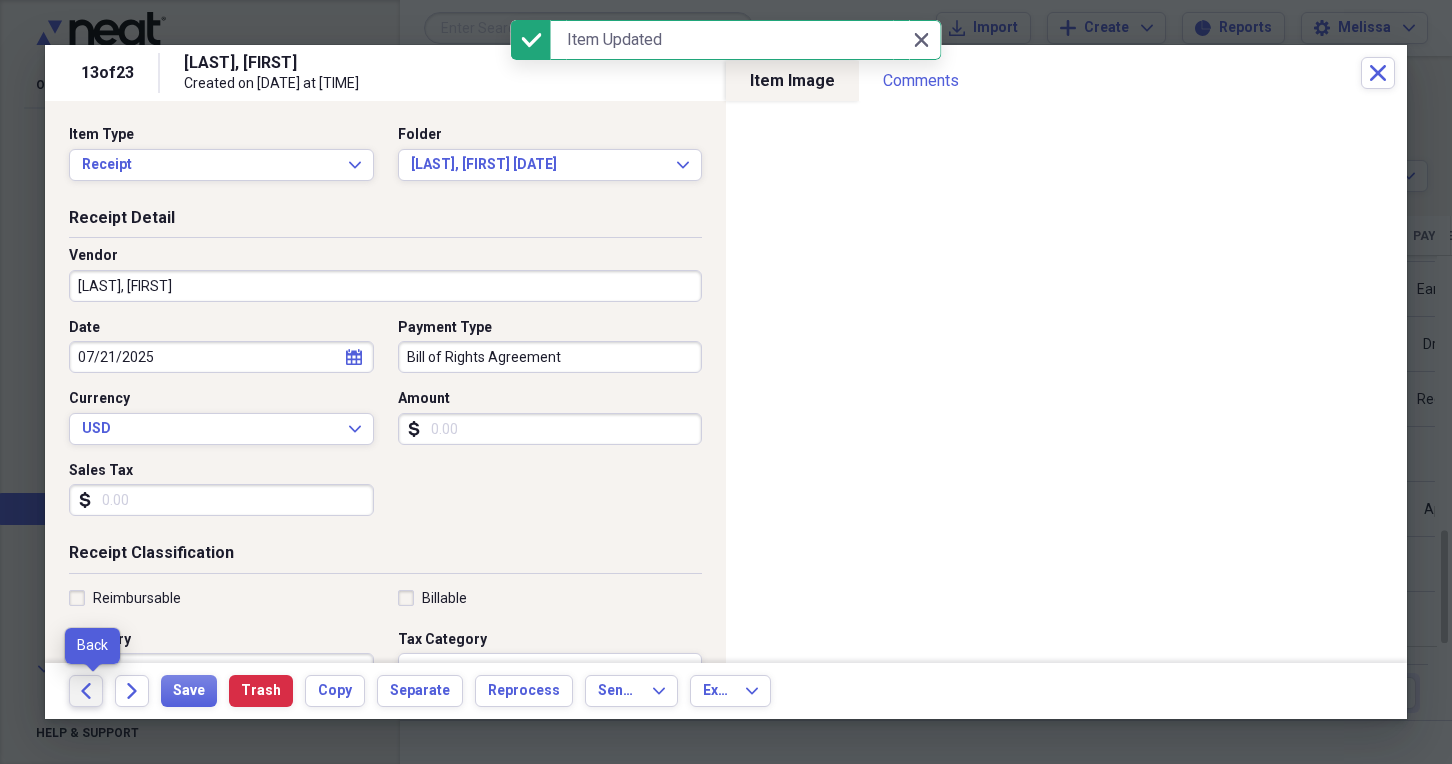 click on "Back" at bounding box center (86, 691) 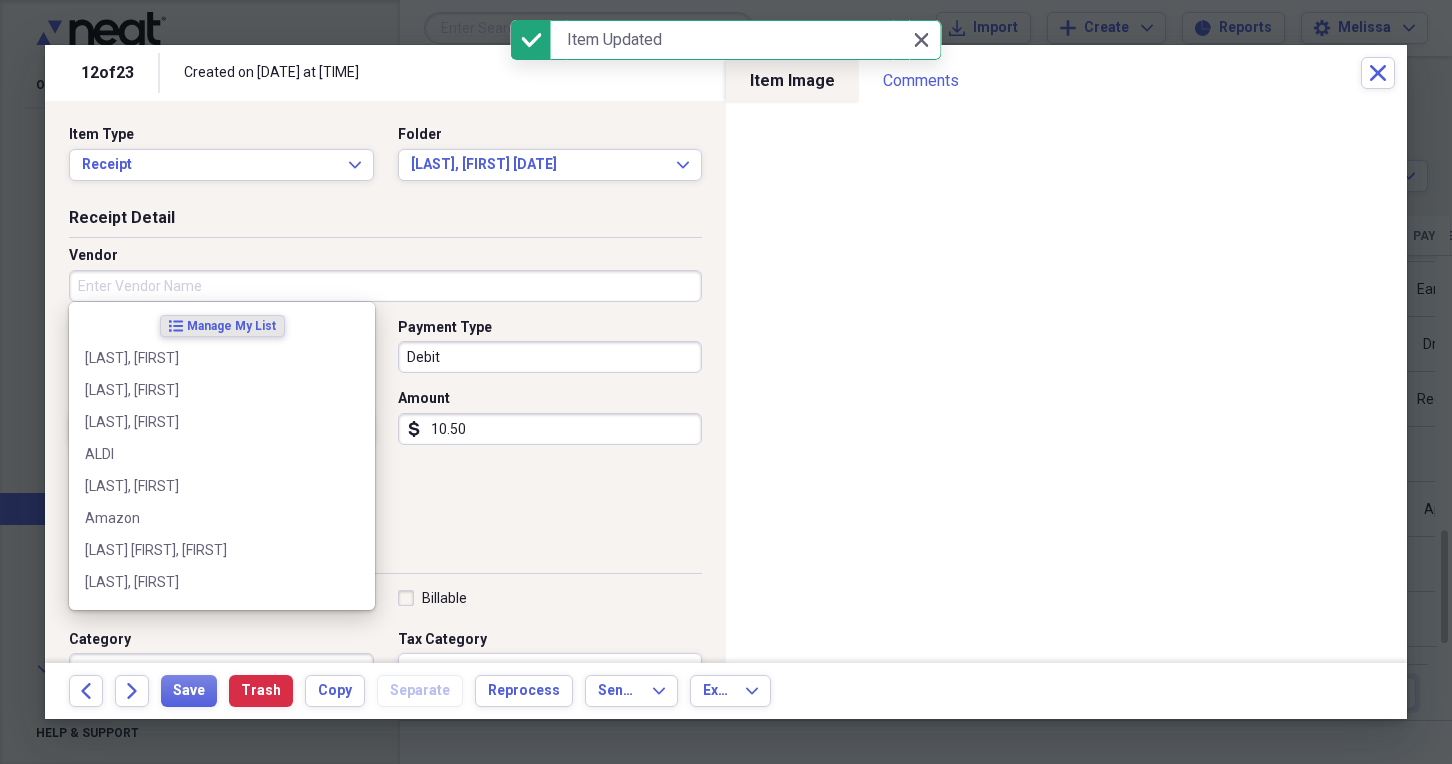 click on "Vendor" at bounding box center (385, 286) 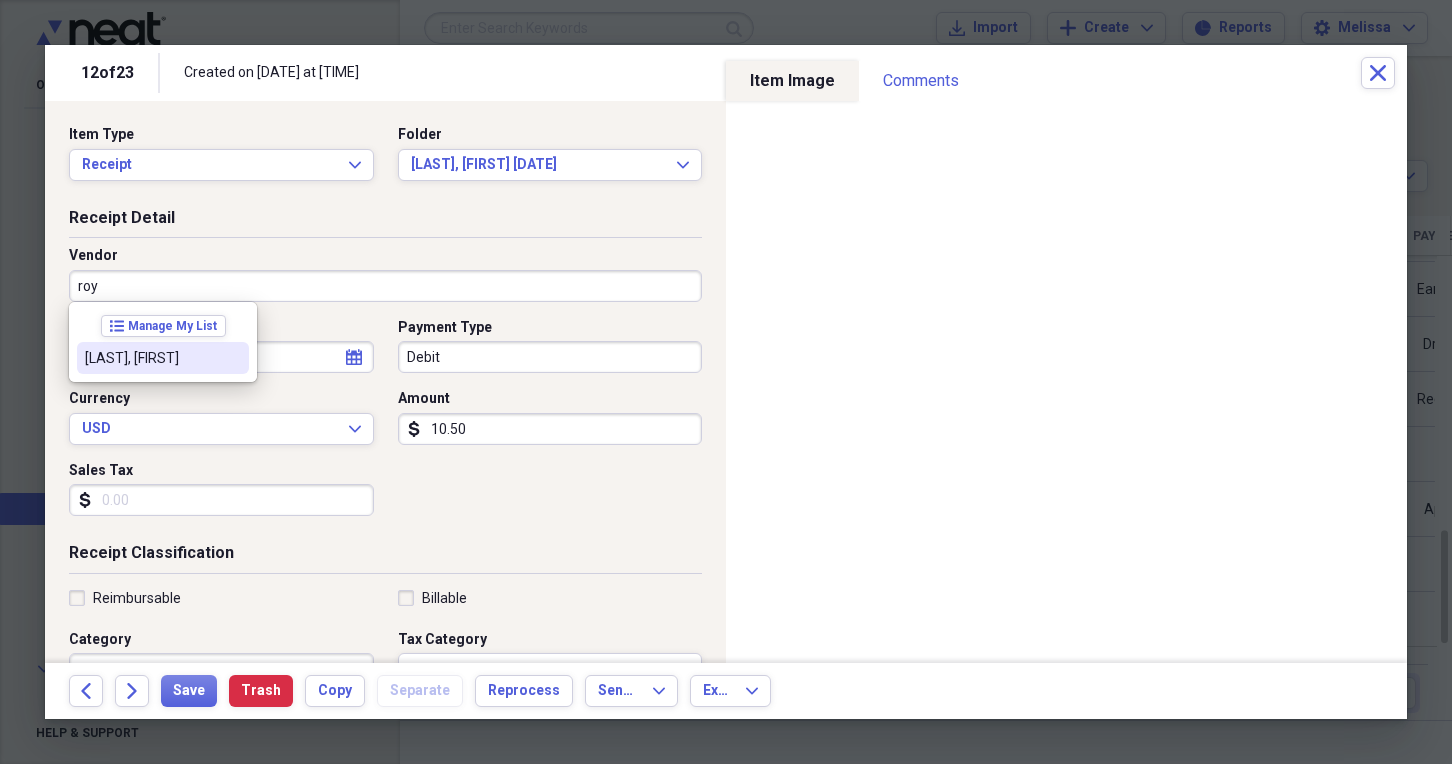 click on "Royall, Nylah" at bounding box center [151, 358] 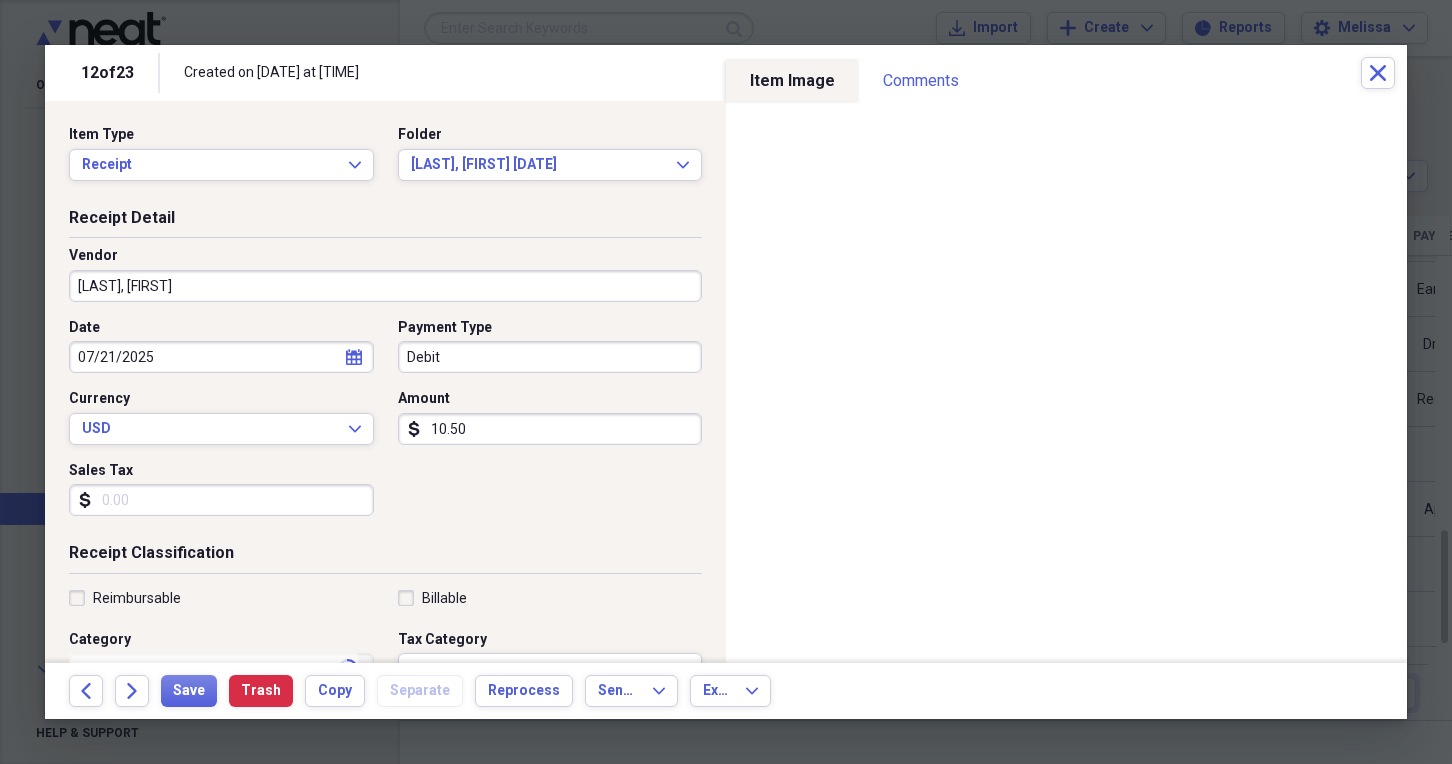 type on "Pol, Acknmts, Agreemts, Handbook, Job Desc, Docu" 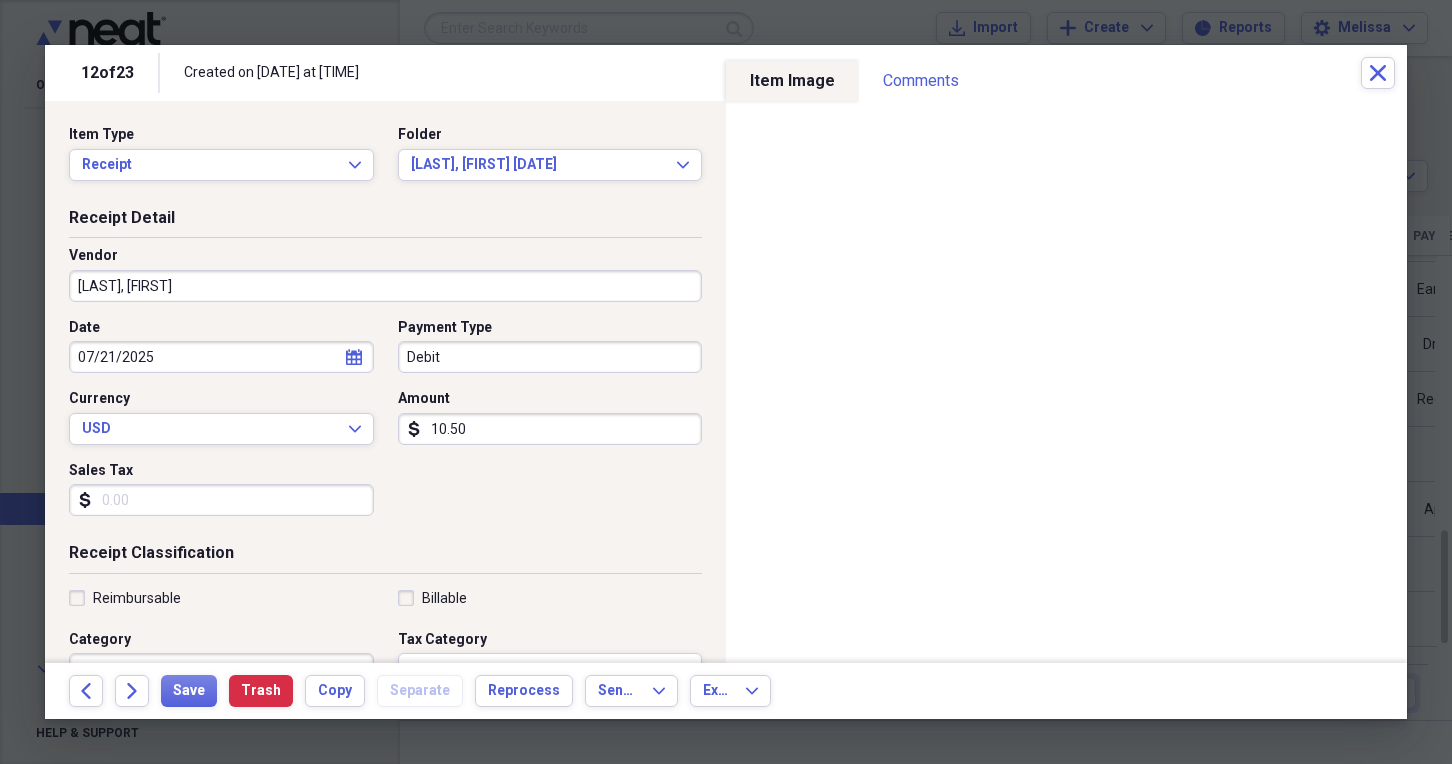 click on "Debit" at bounding box center [550, 357] 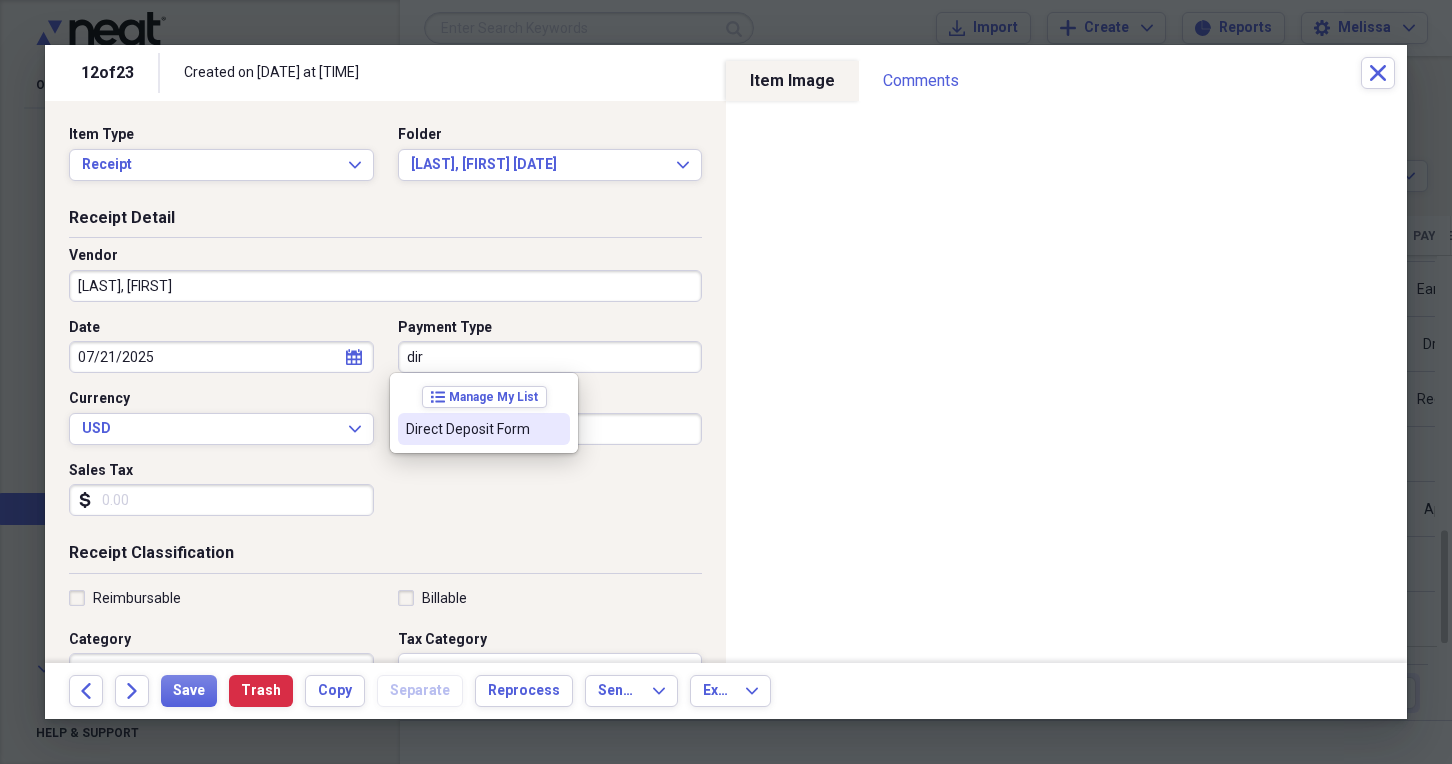 click on "Direct Deposit Form" at bounding box center [472, 429] 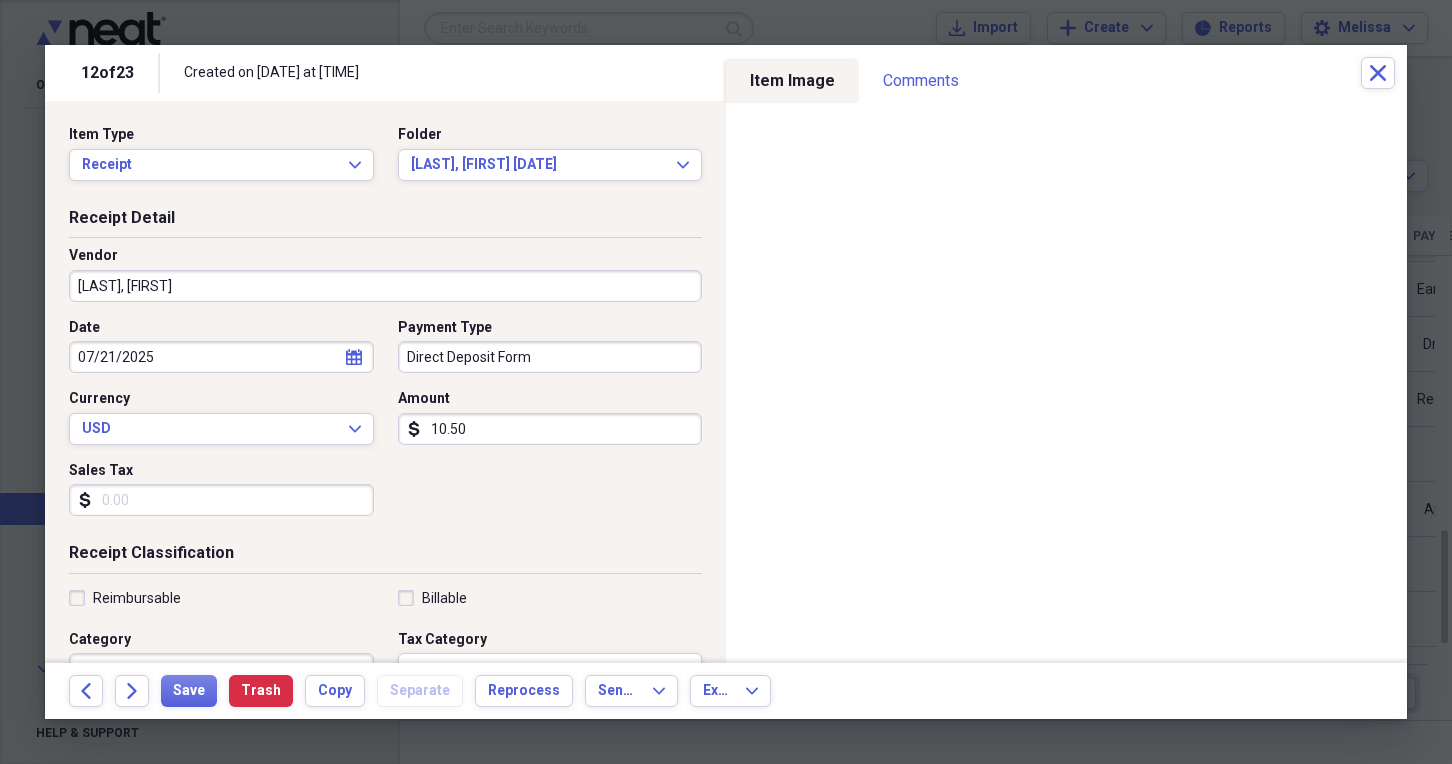 click on "10.50" at bounding box center [550, 429] 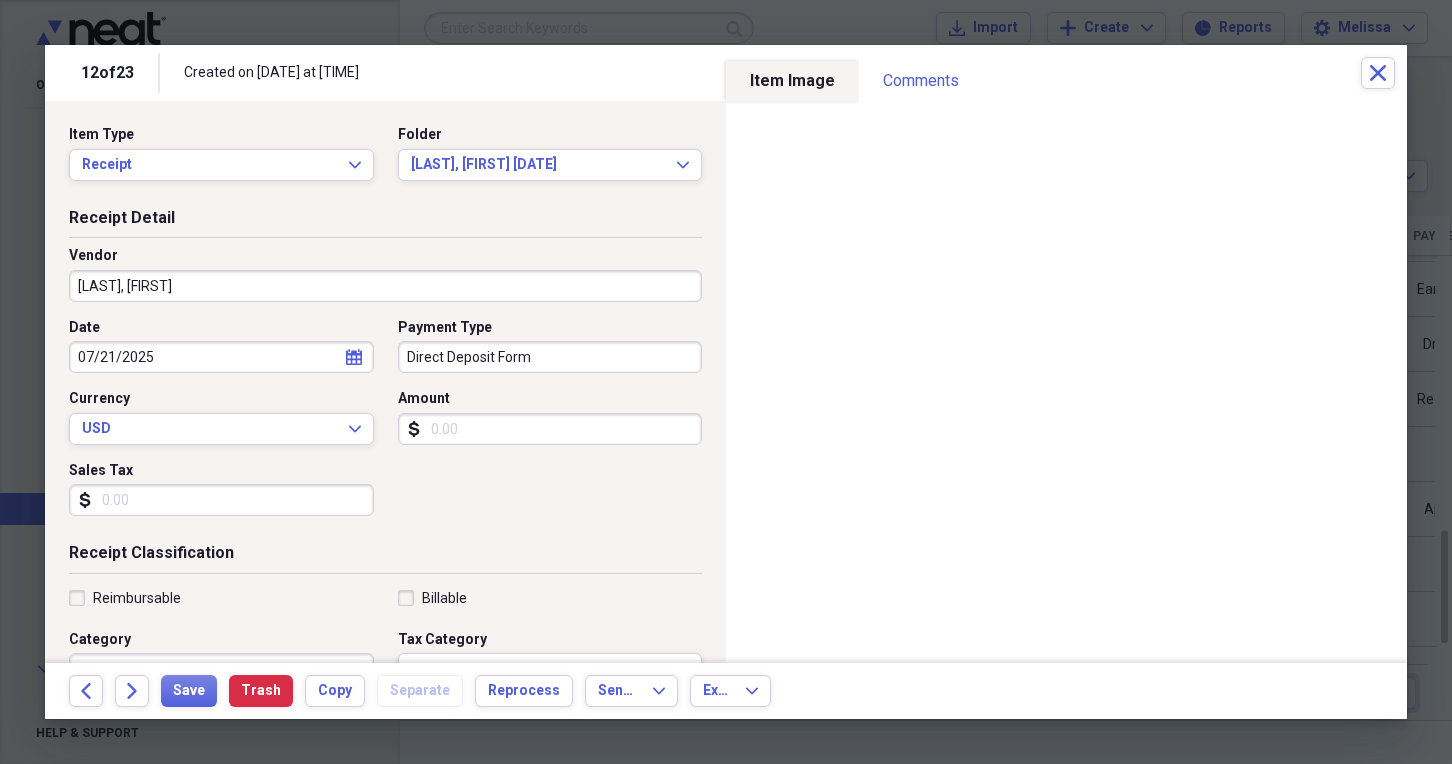 scroll, scrollTop: 200, scrollLeft: 0, axis: vertical 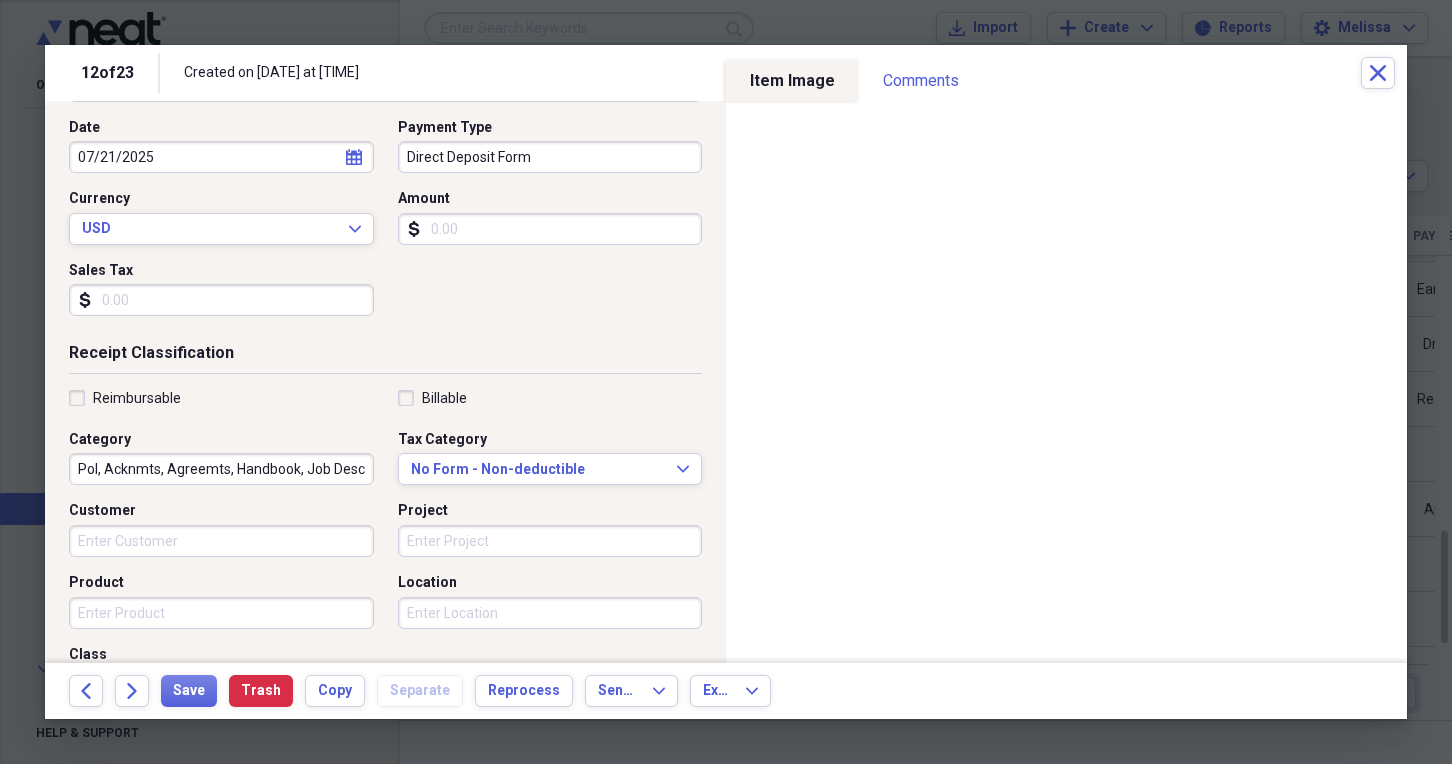 type 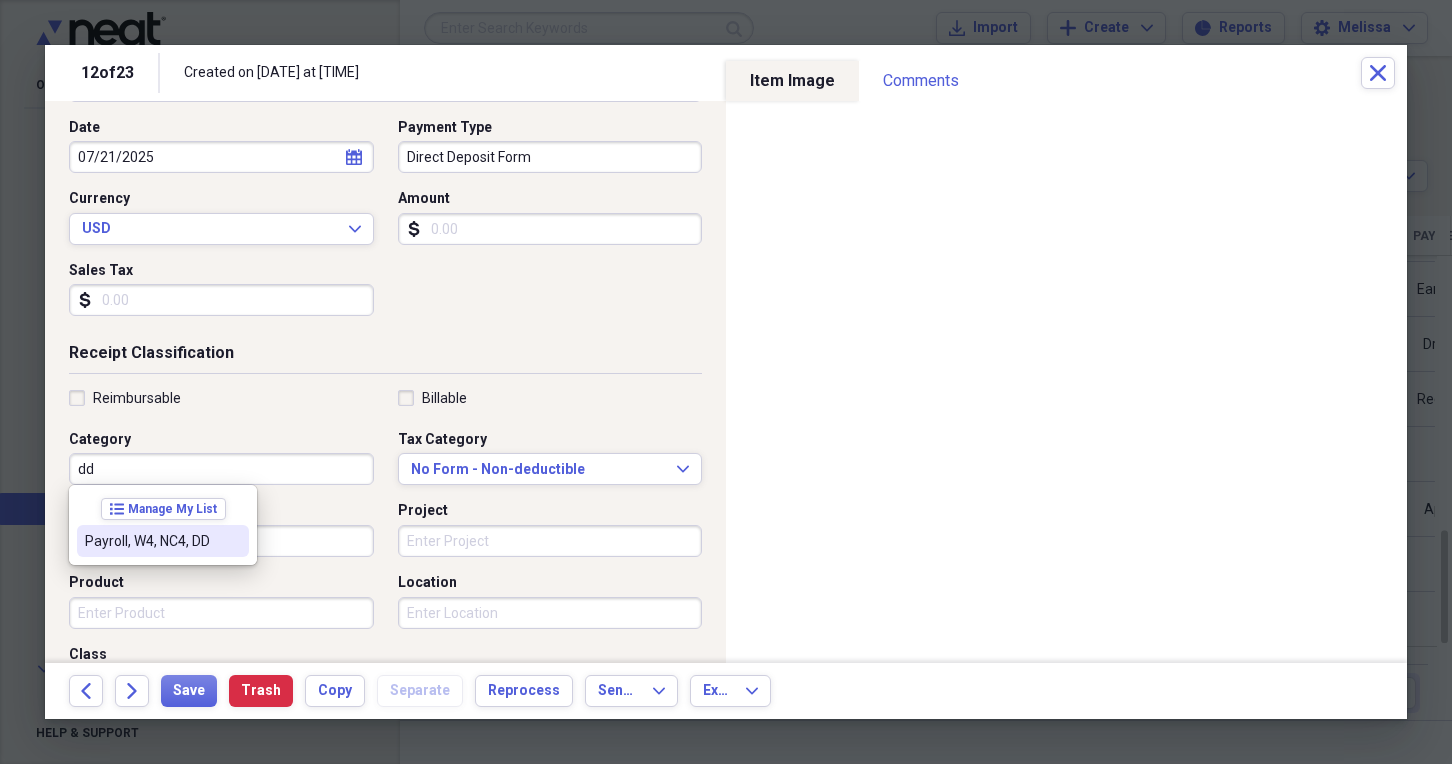 click on "Payroll, W4, NC4, DD" at bounding box center [163, 541] 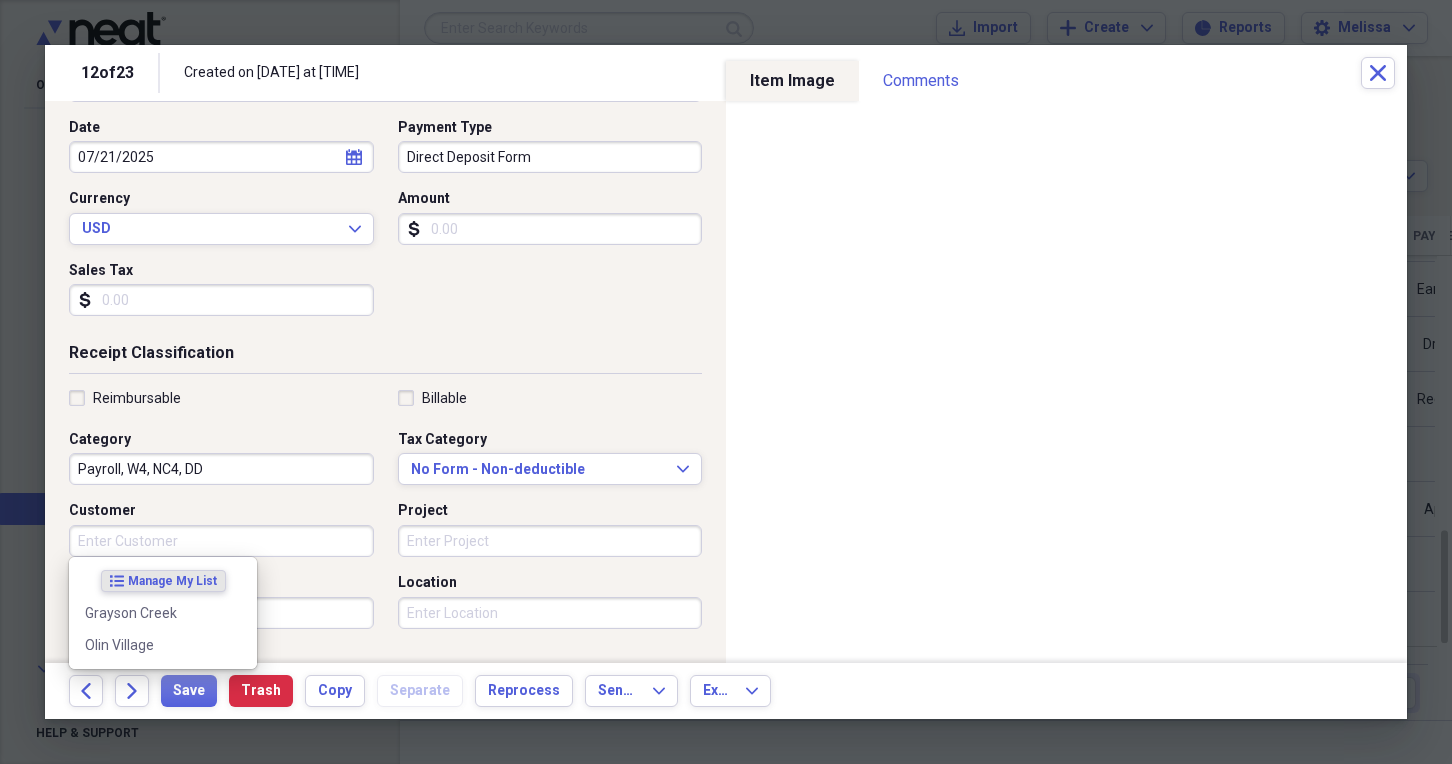click on "Customer" at bounding box center [221, 541] 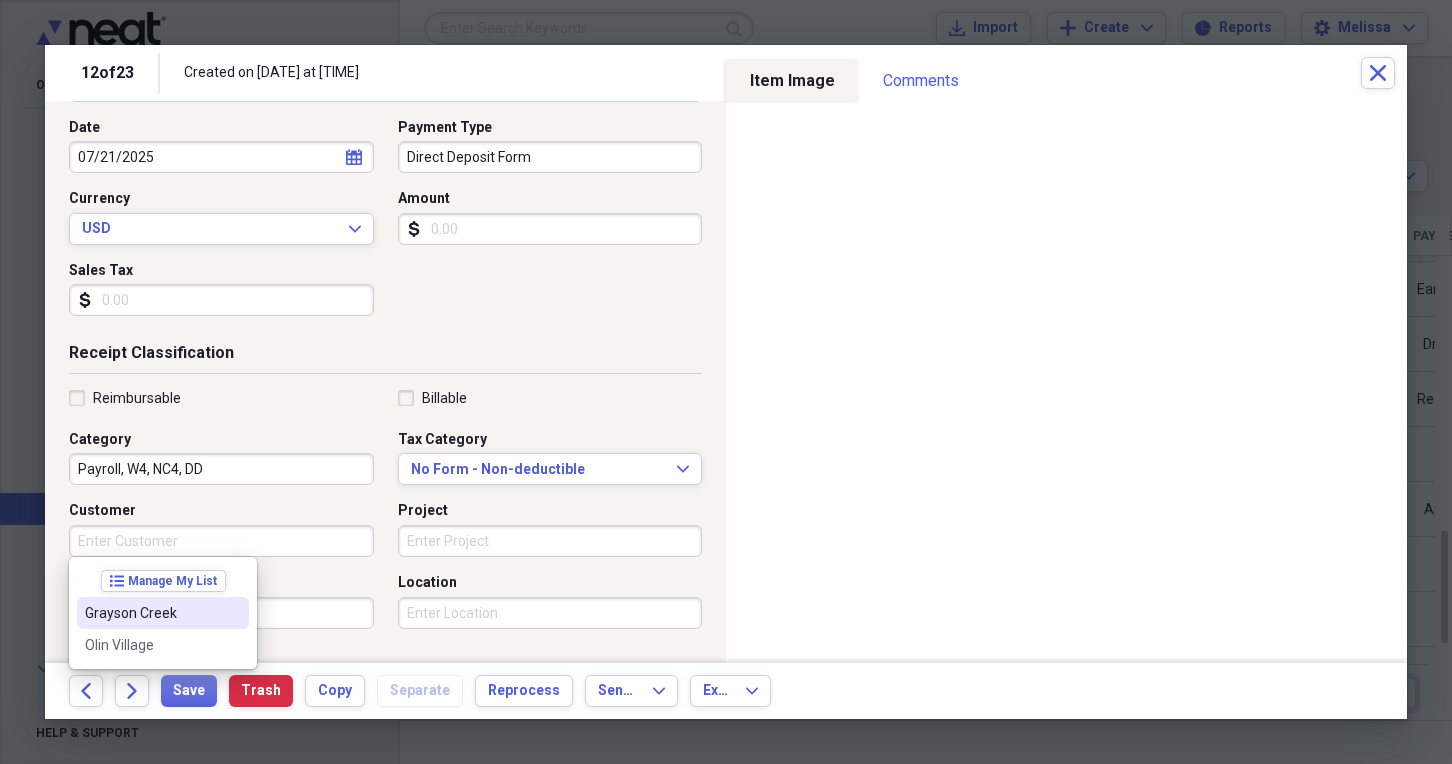 click on "Grayson Creek" at bounding box center (151, 613) 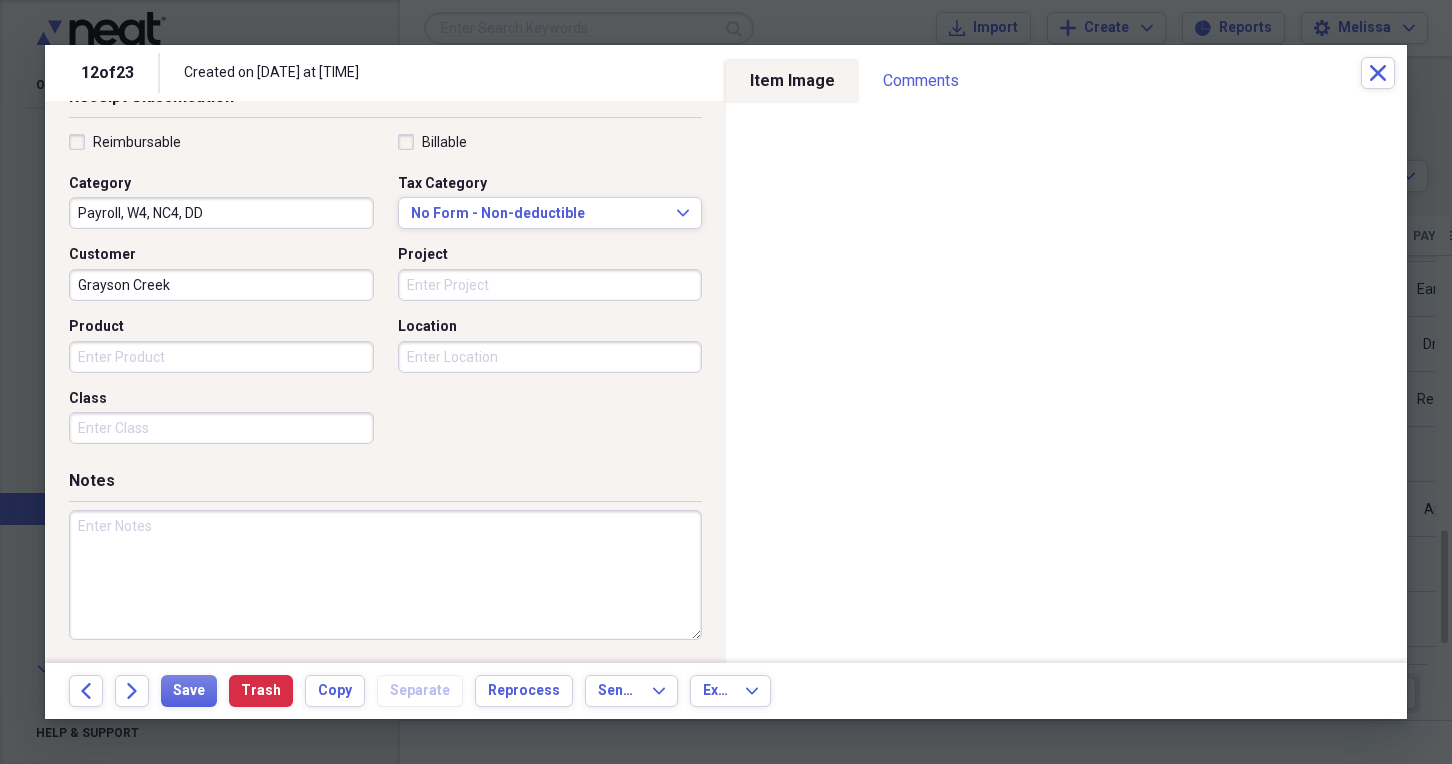 scroll, scrollTop: 459, scrollLeft: 0, axis: vertical 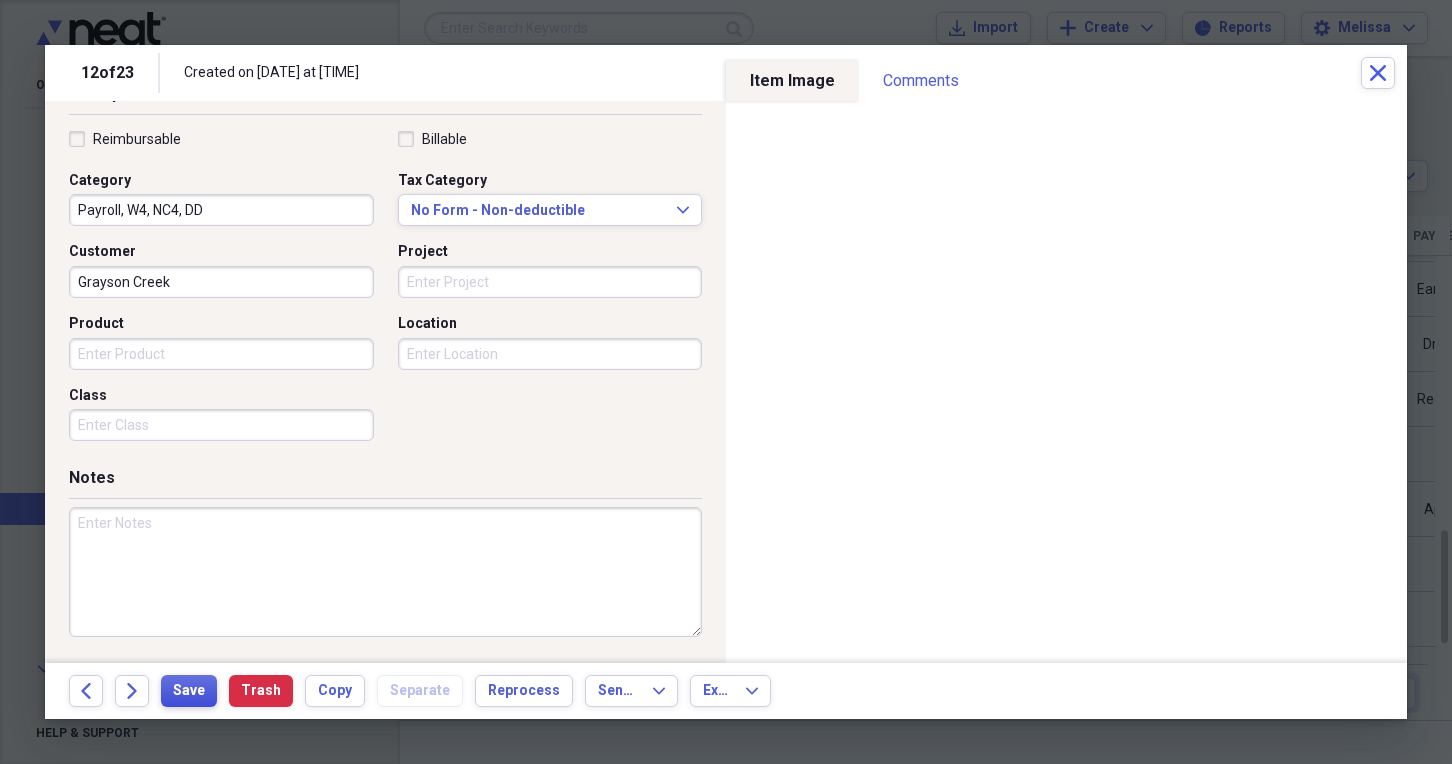 click on "Save" at bounding box center [189, 691] 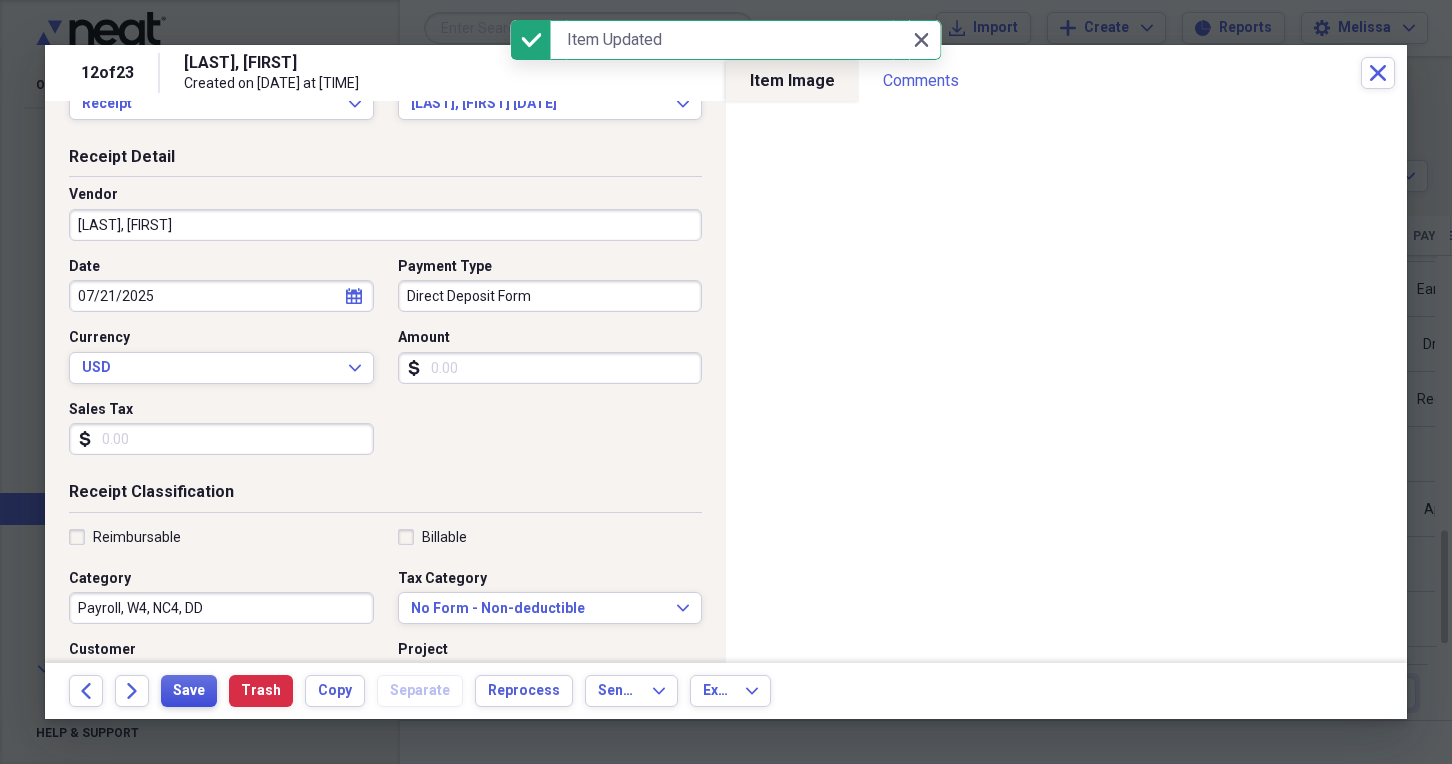 scroll, scrollTop: 0, scrollLeft: 0, axis: both 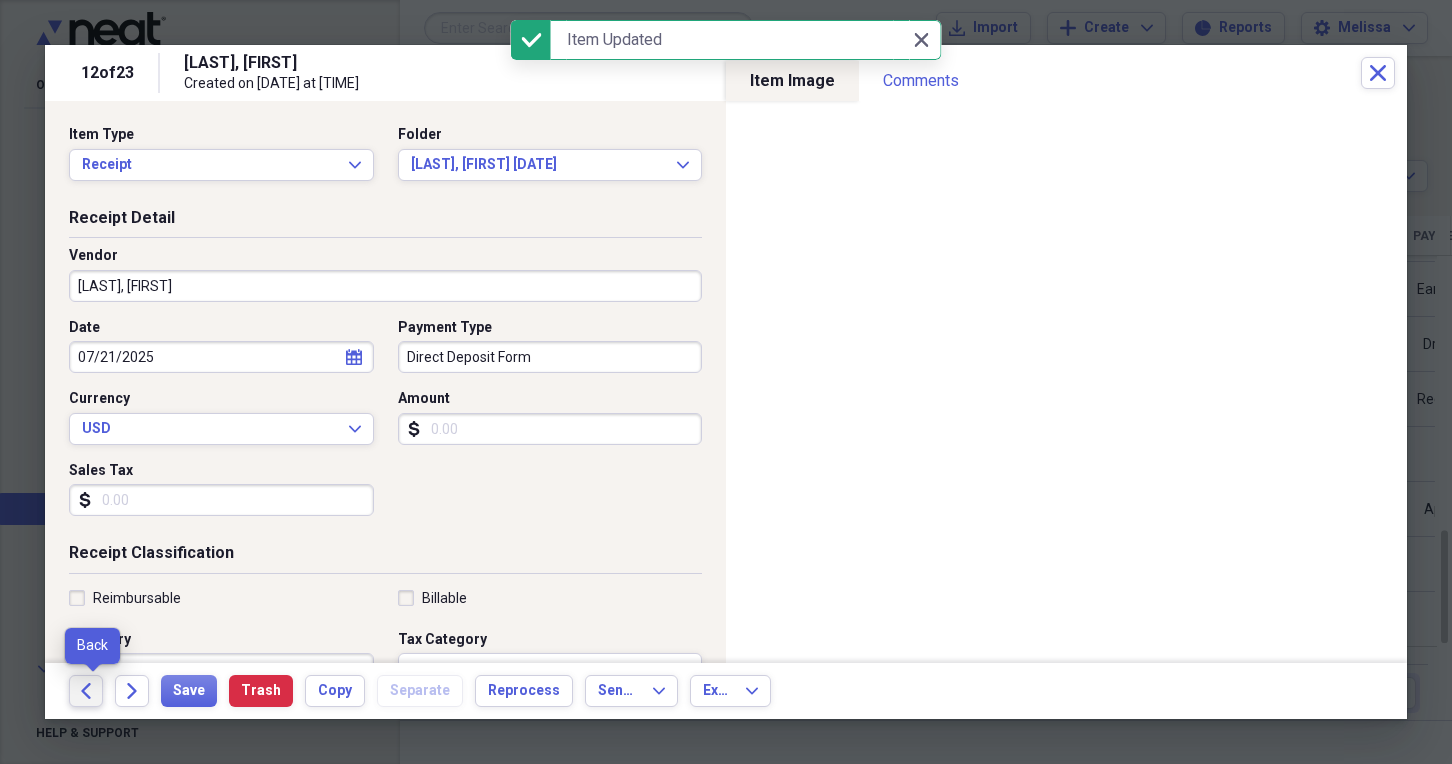 click on "Back" 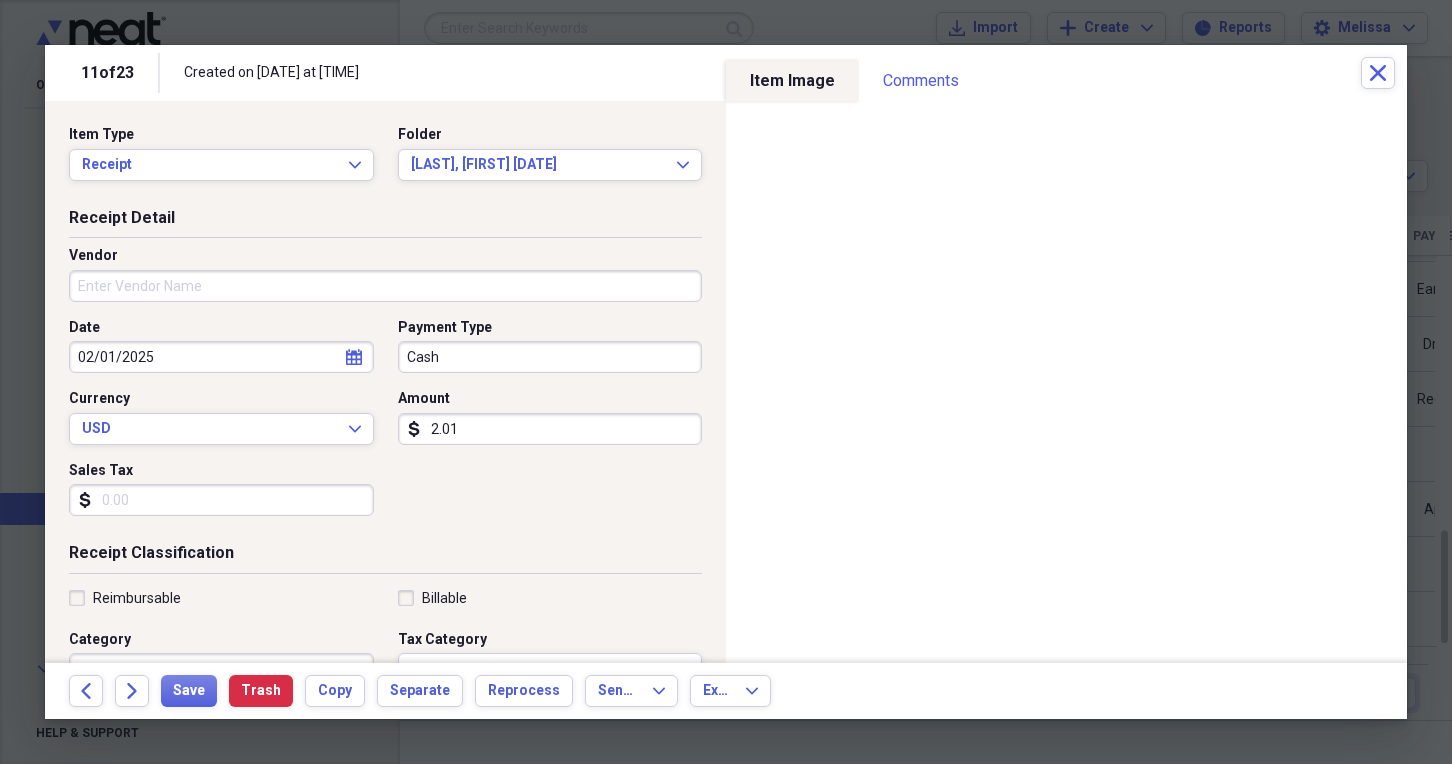 click on "Vendor" at bounding box center (385, 286) 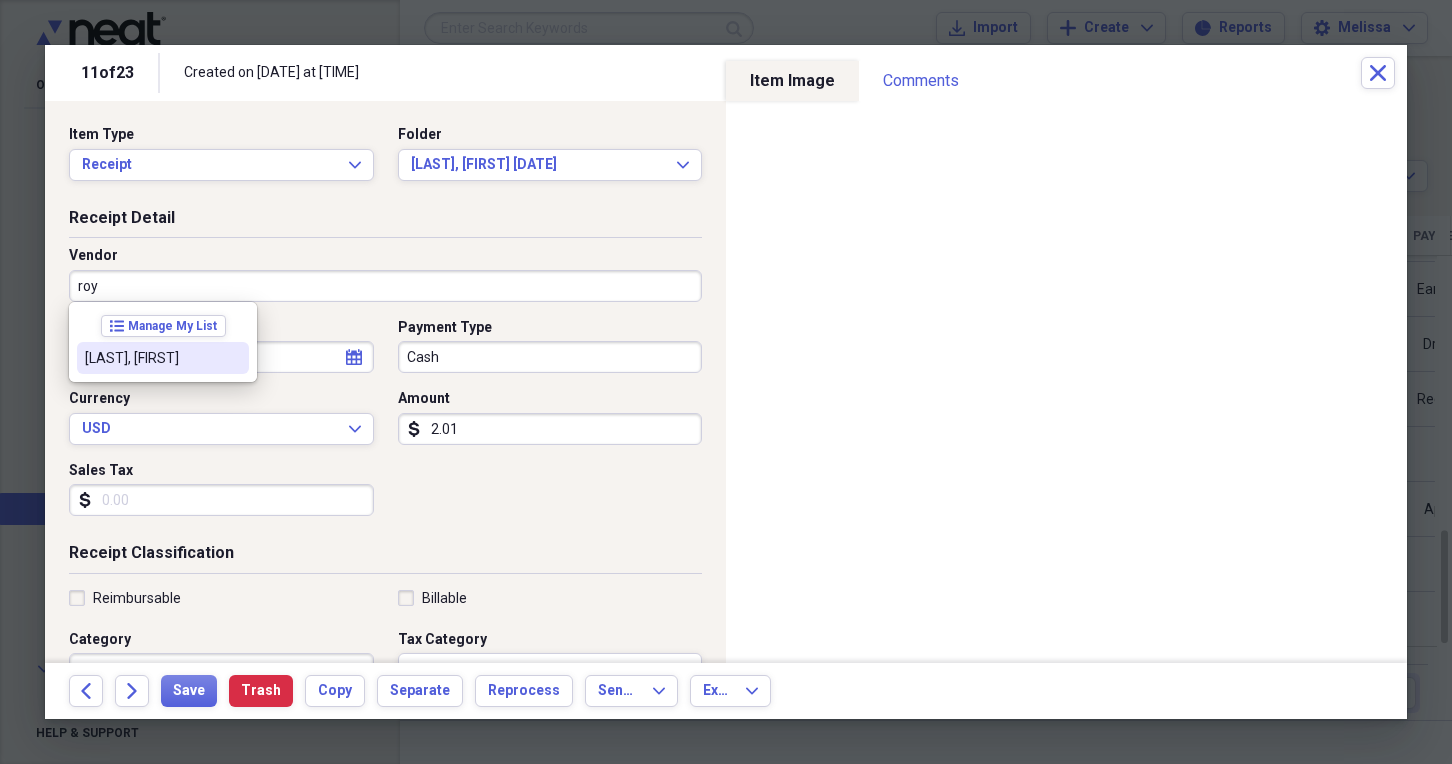 click on "Royall, Nylah" at bounding box center (151, 358) 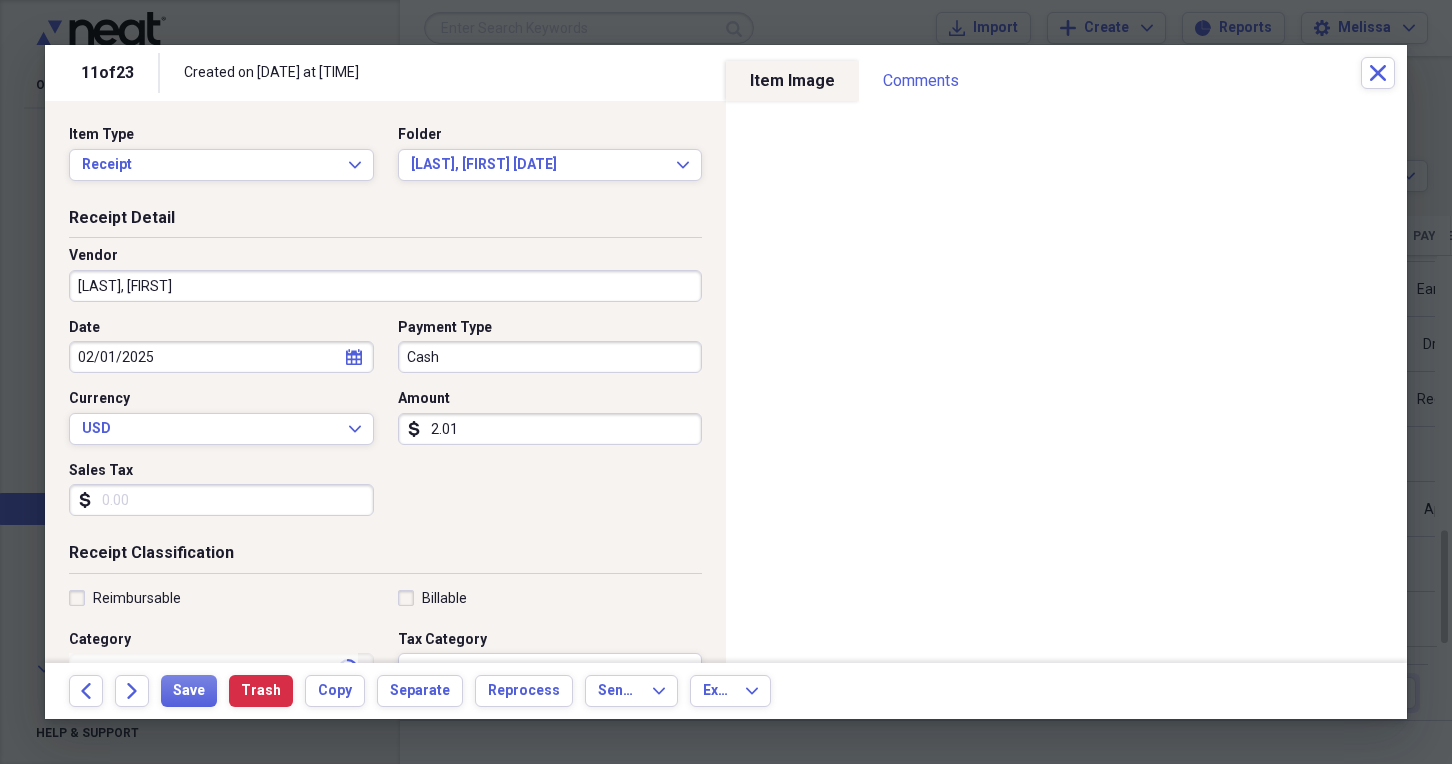 type on "Pol, Acknmts, Agreemts, Handbook, Job Desc, Docu" 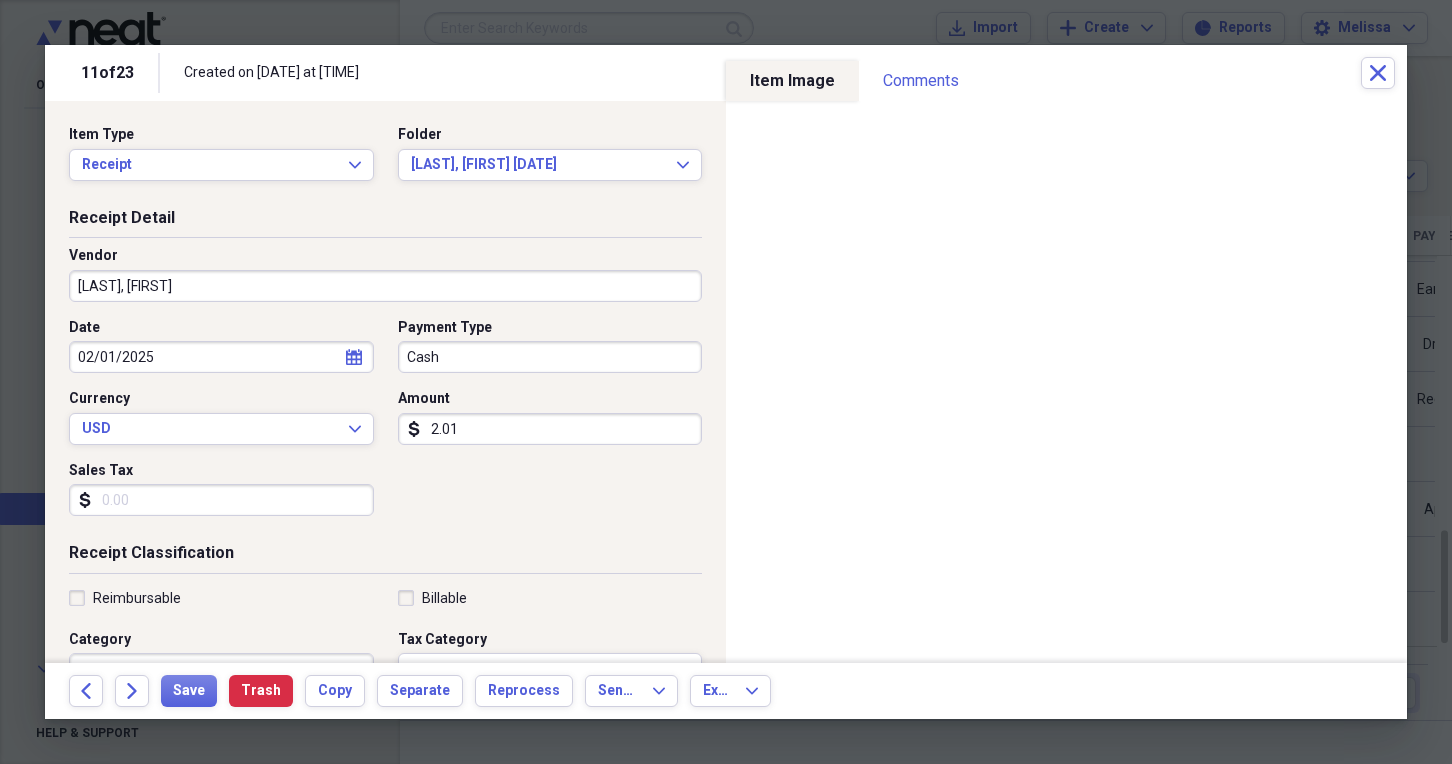 click on "Cash" at bounding box center (550, 357) 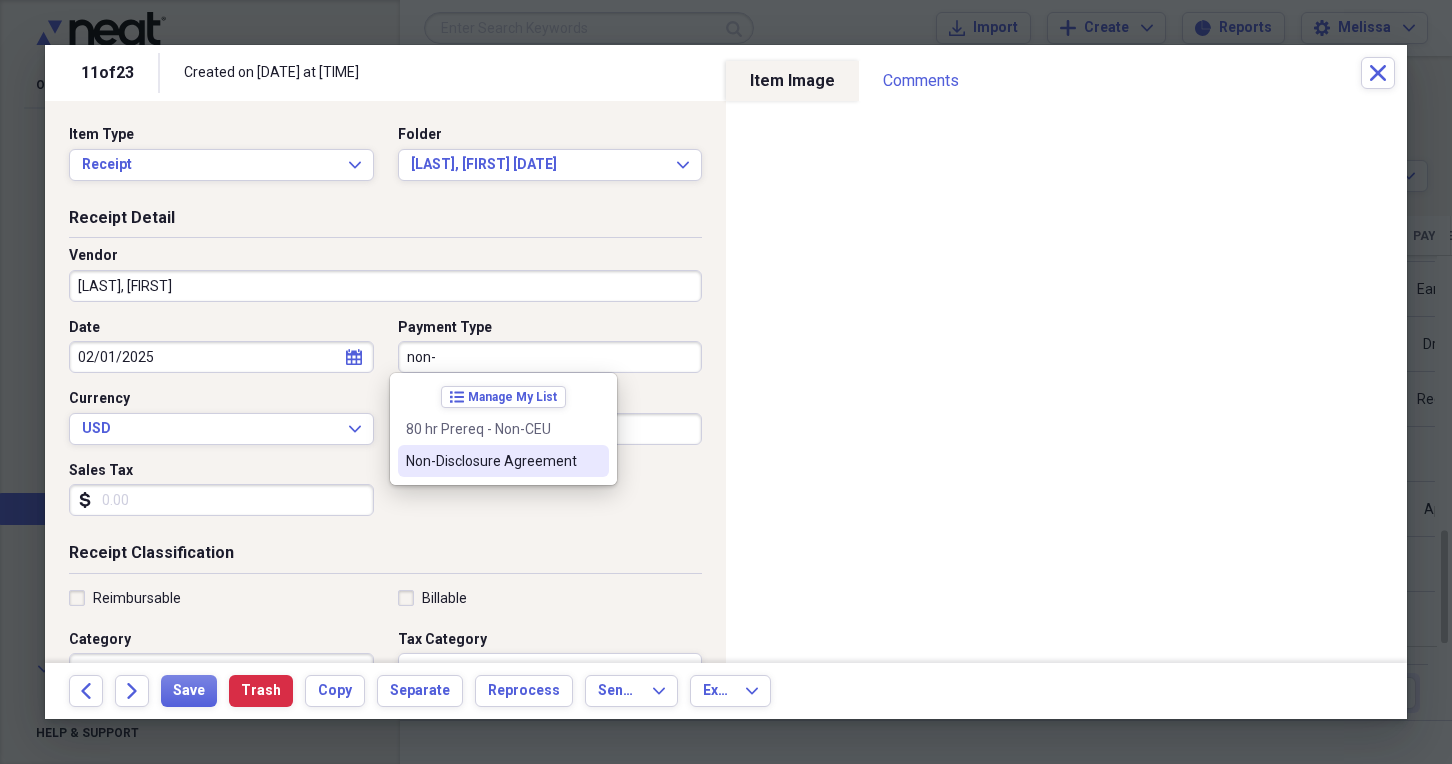 drag, startPoint x: 476, startPoint y: 457, endPoint x: 438, endPoint y: 454, distance: 38.118237 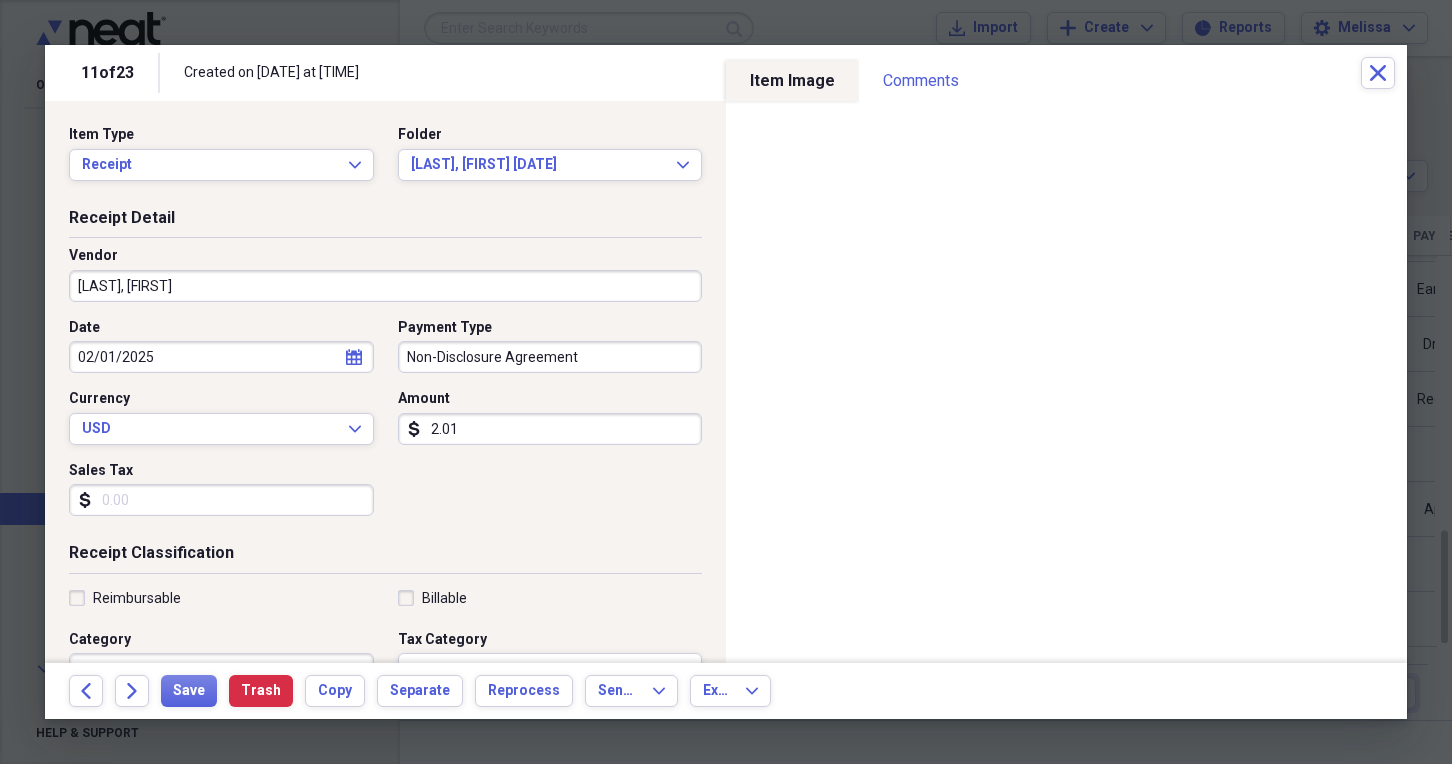 click on "02/01/2025" at bounding box center (221, 357) 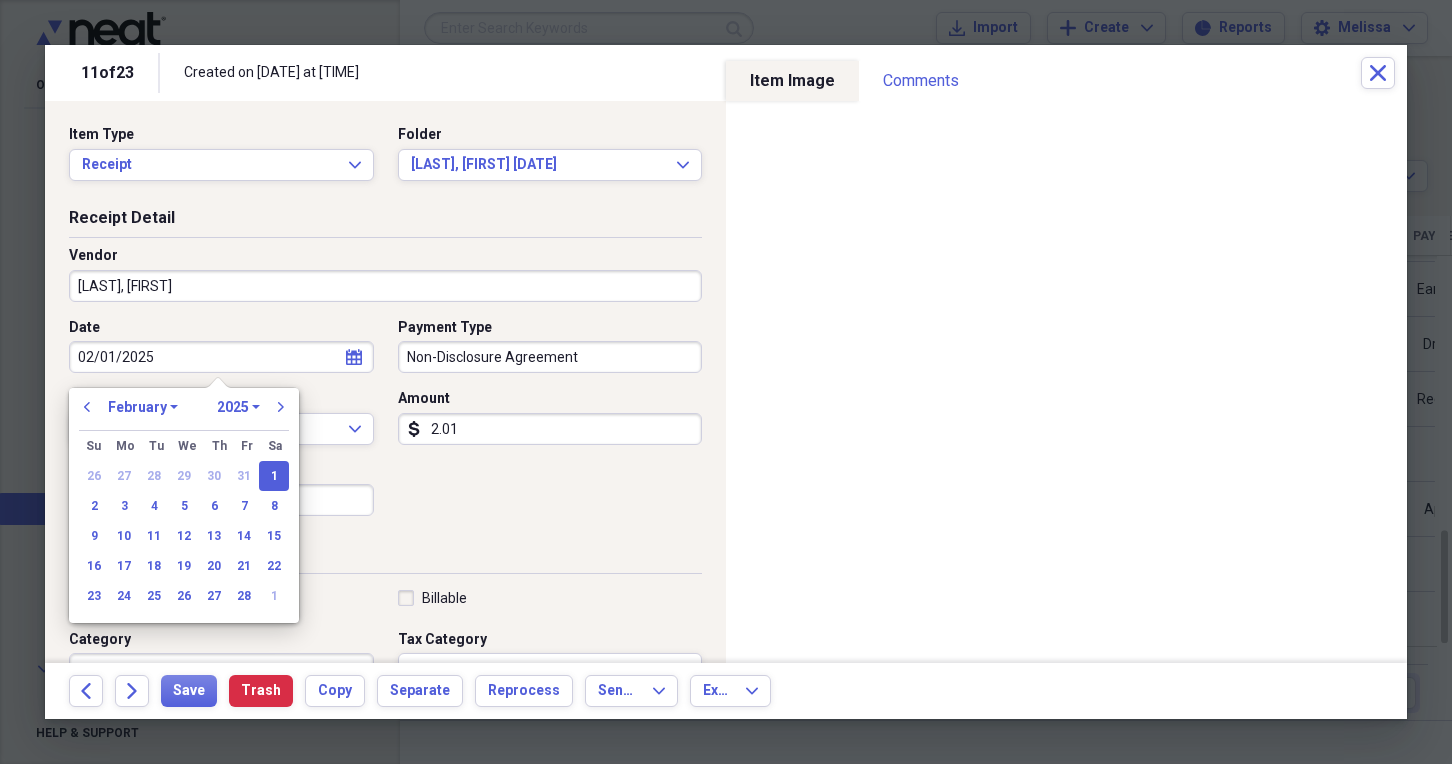 click on "02/01/2025" at bounding box center (221, 357) 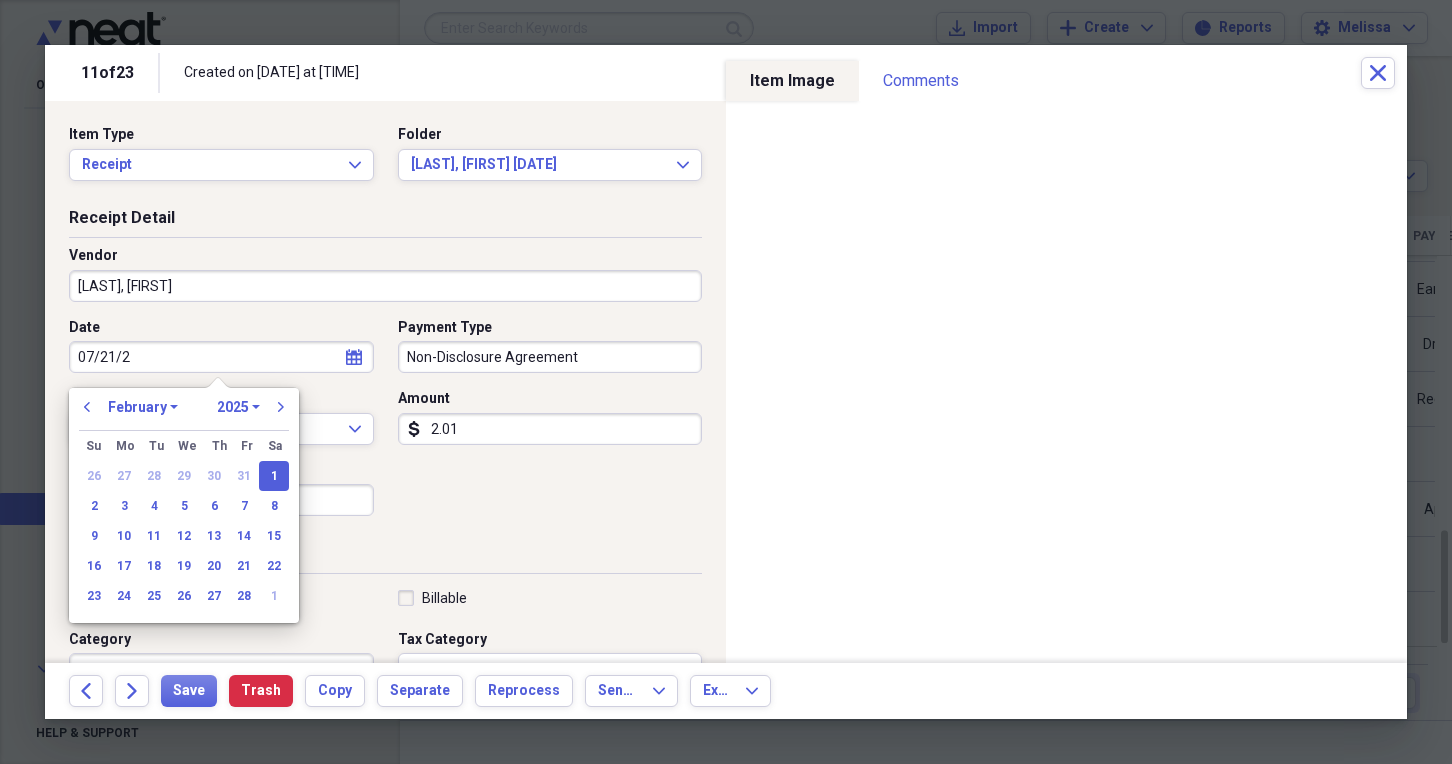 type on "07/21/20" 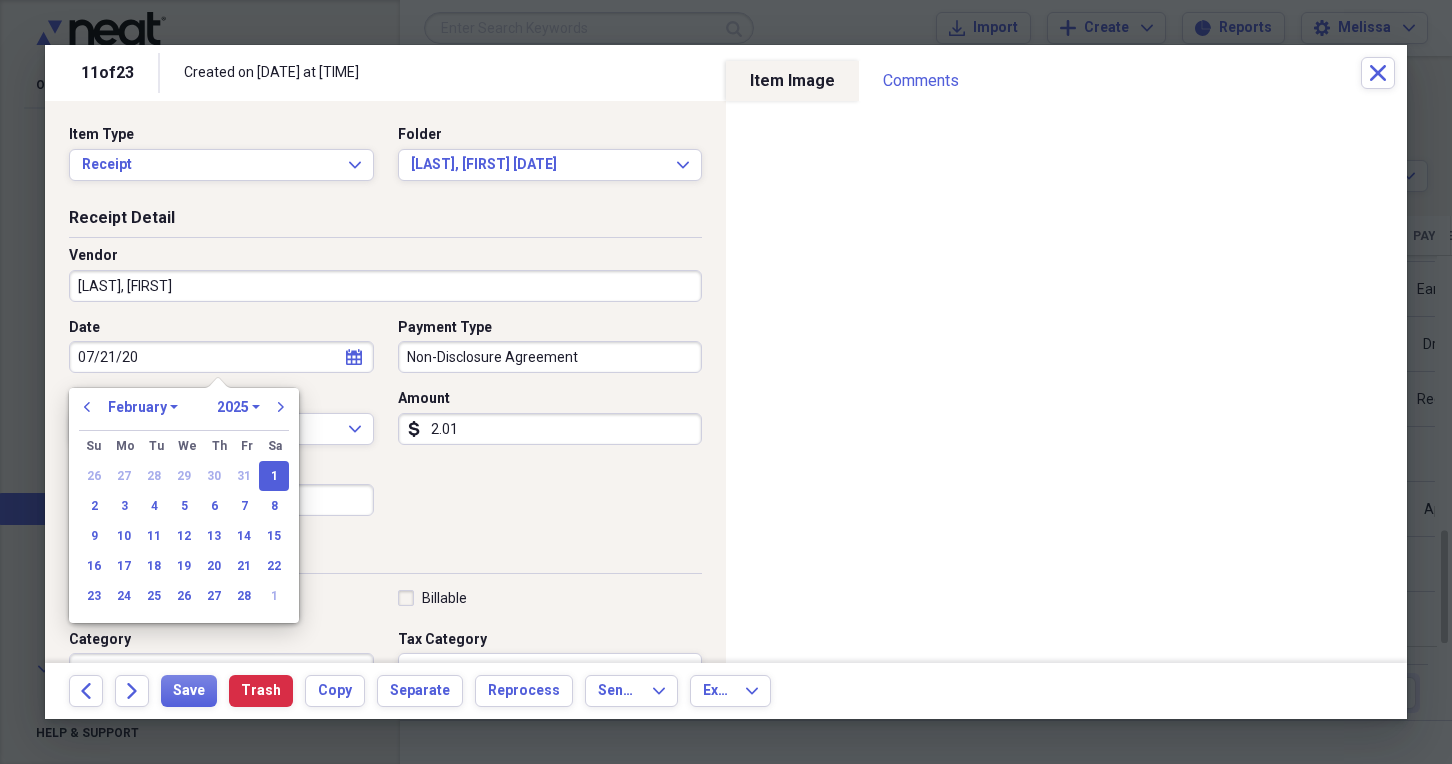 select on "6" 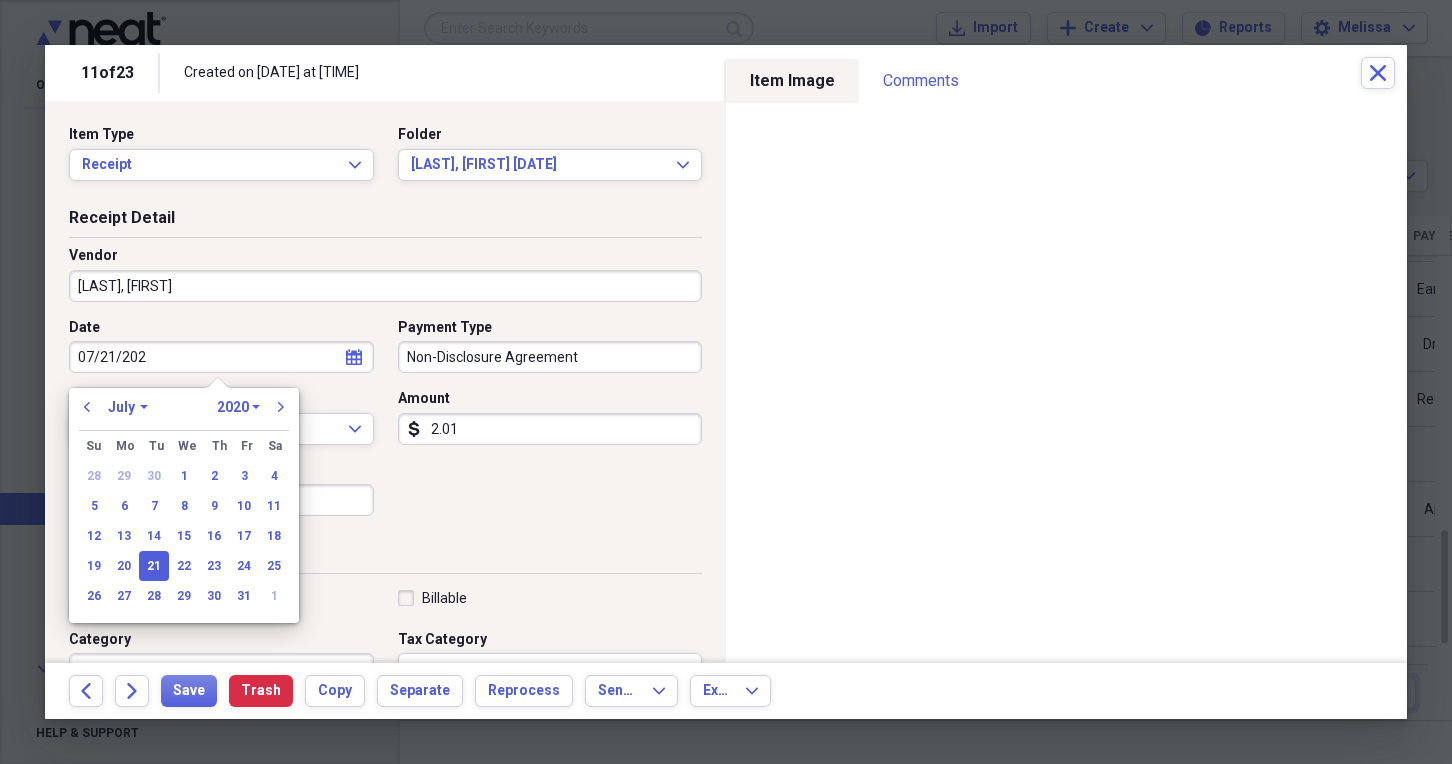 type on "07/21/2025" 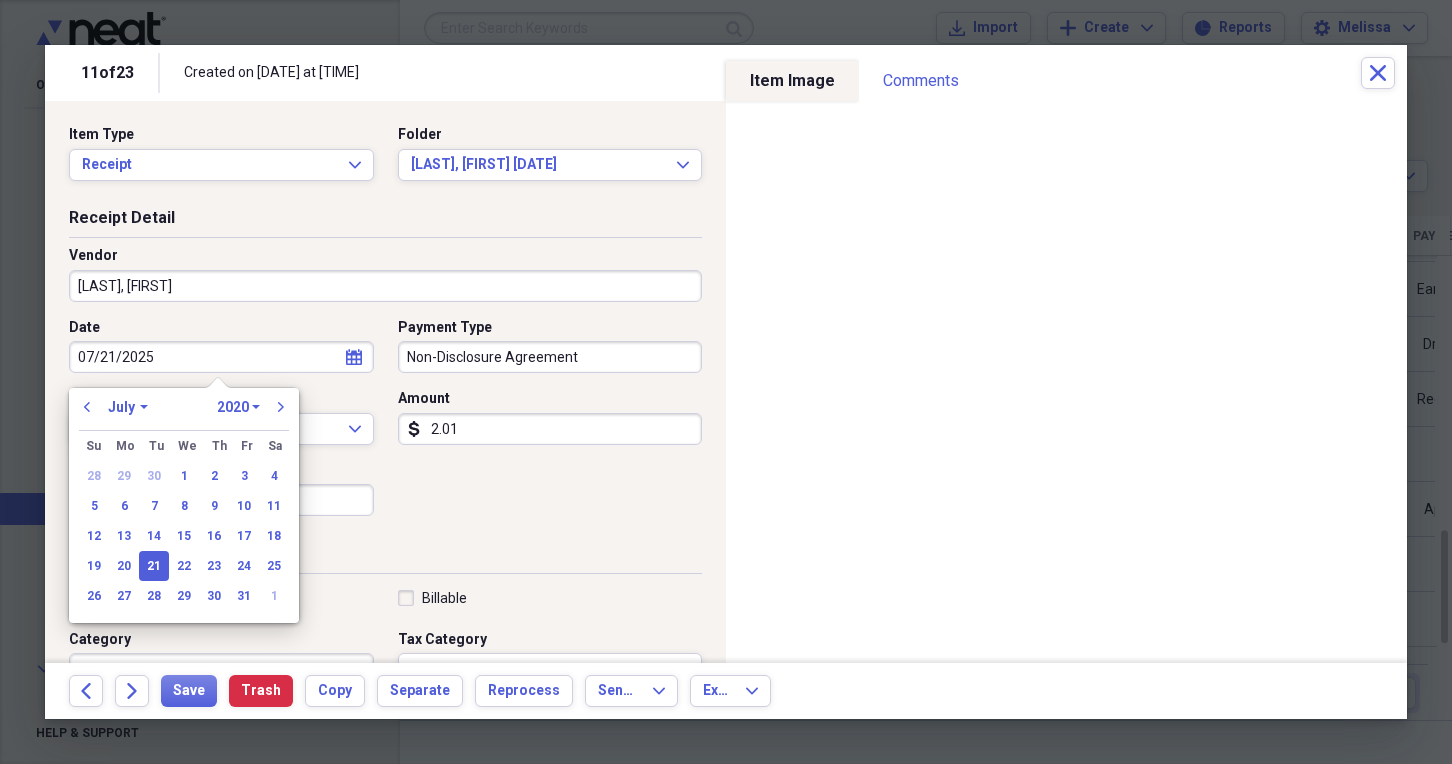 select on "2025" 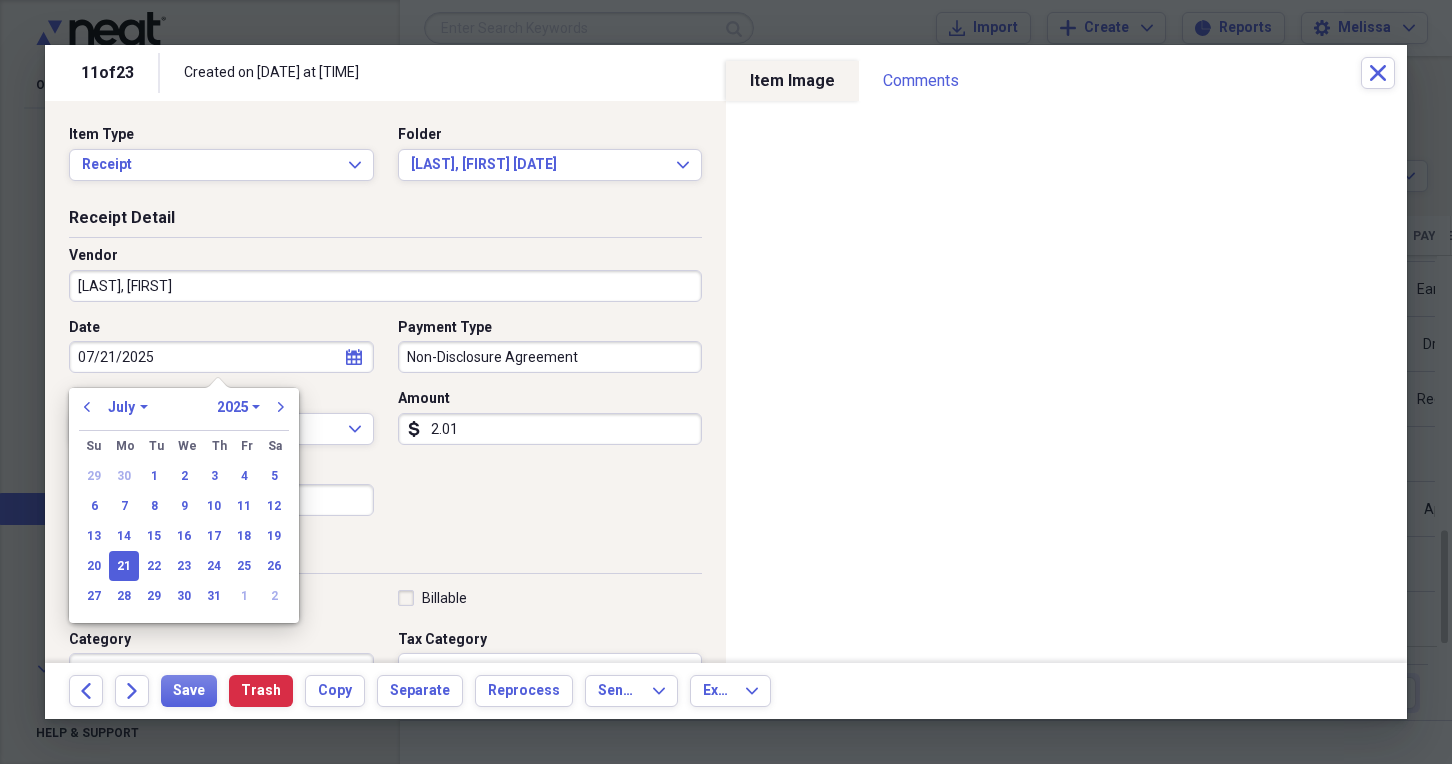 type on "07/21/2025" 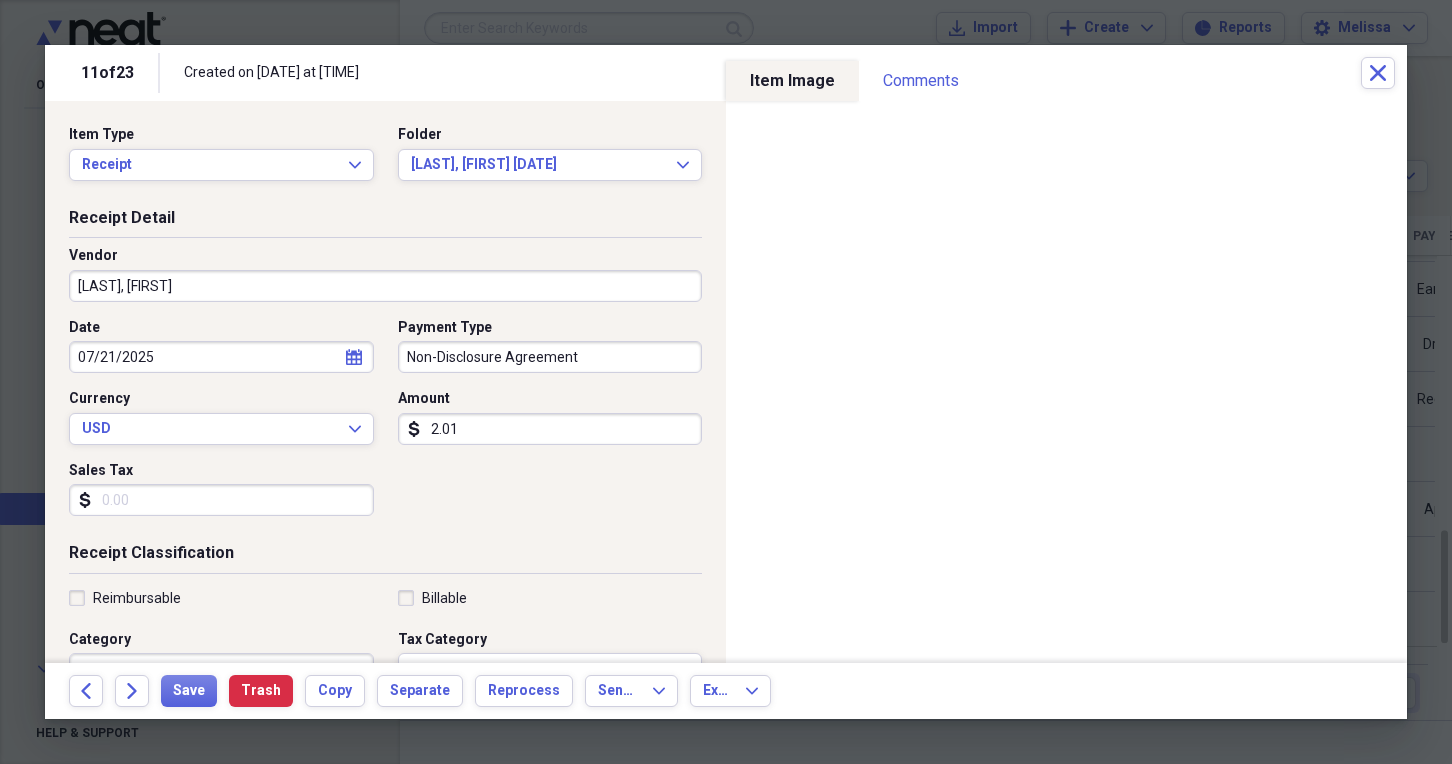click on "2.01" at bounding box center (550, 429) 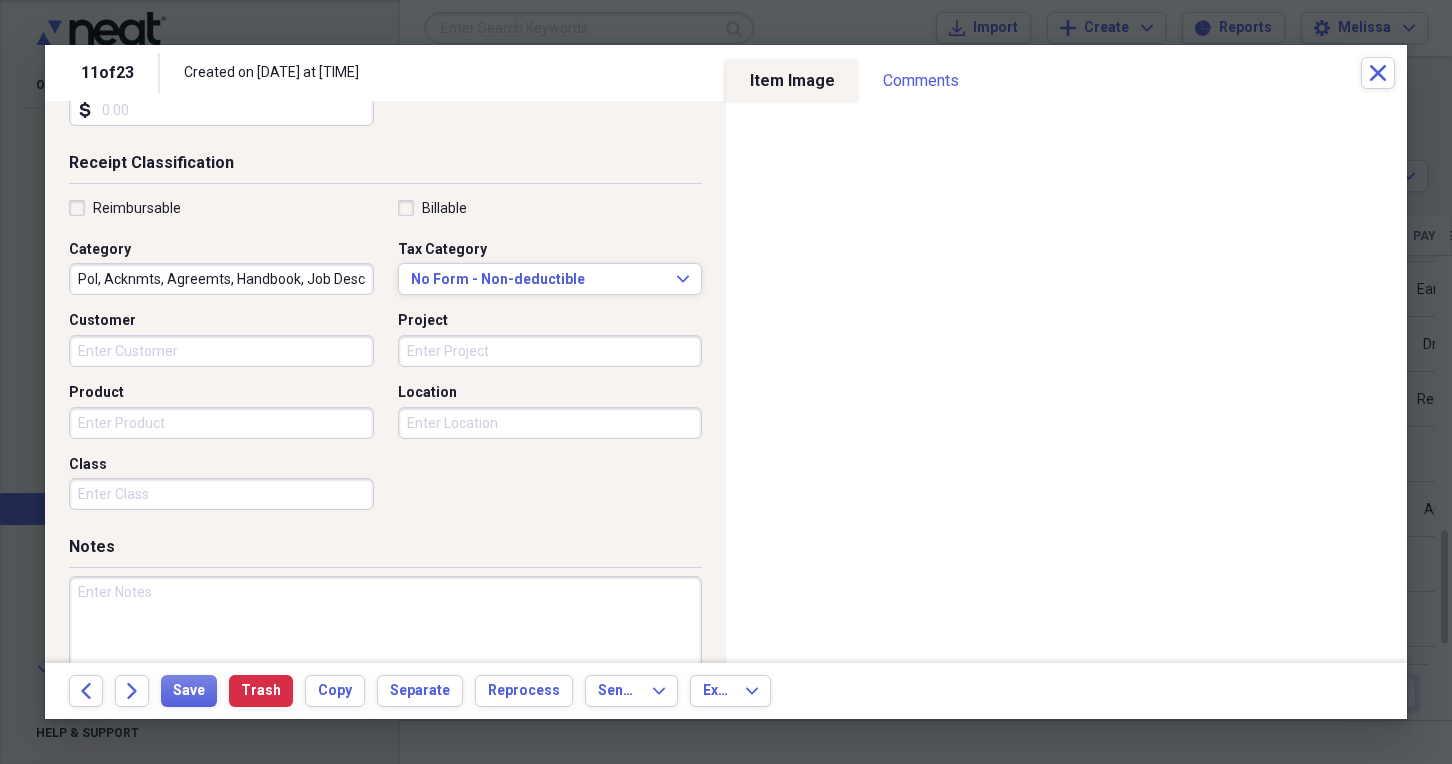 scroll, scrollTop: 400, scrollLeft: 0, axis: vertical 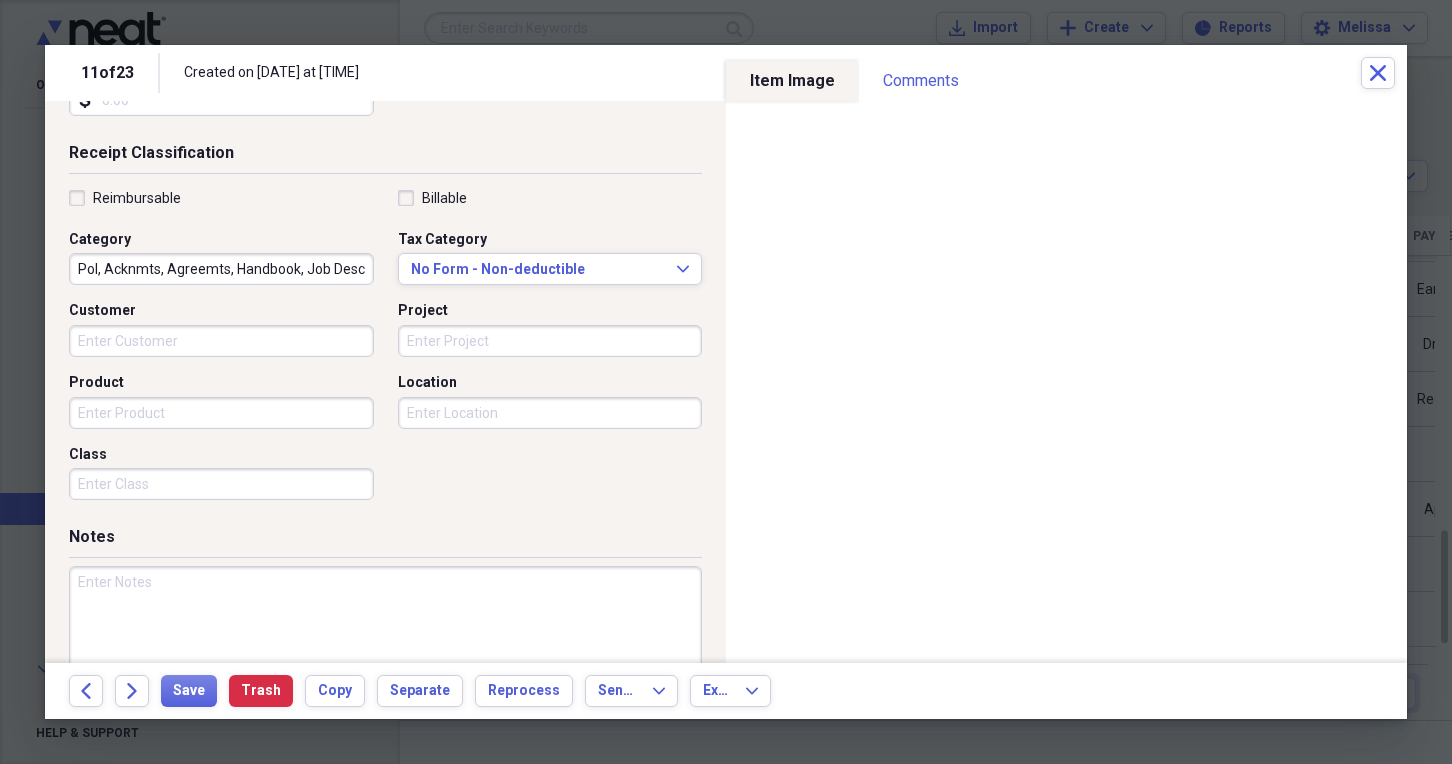 type 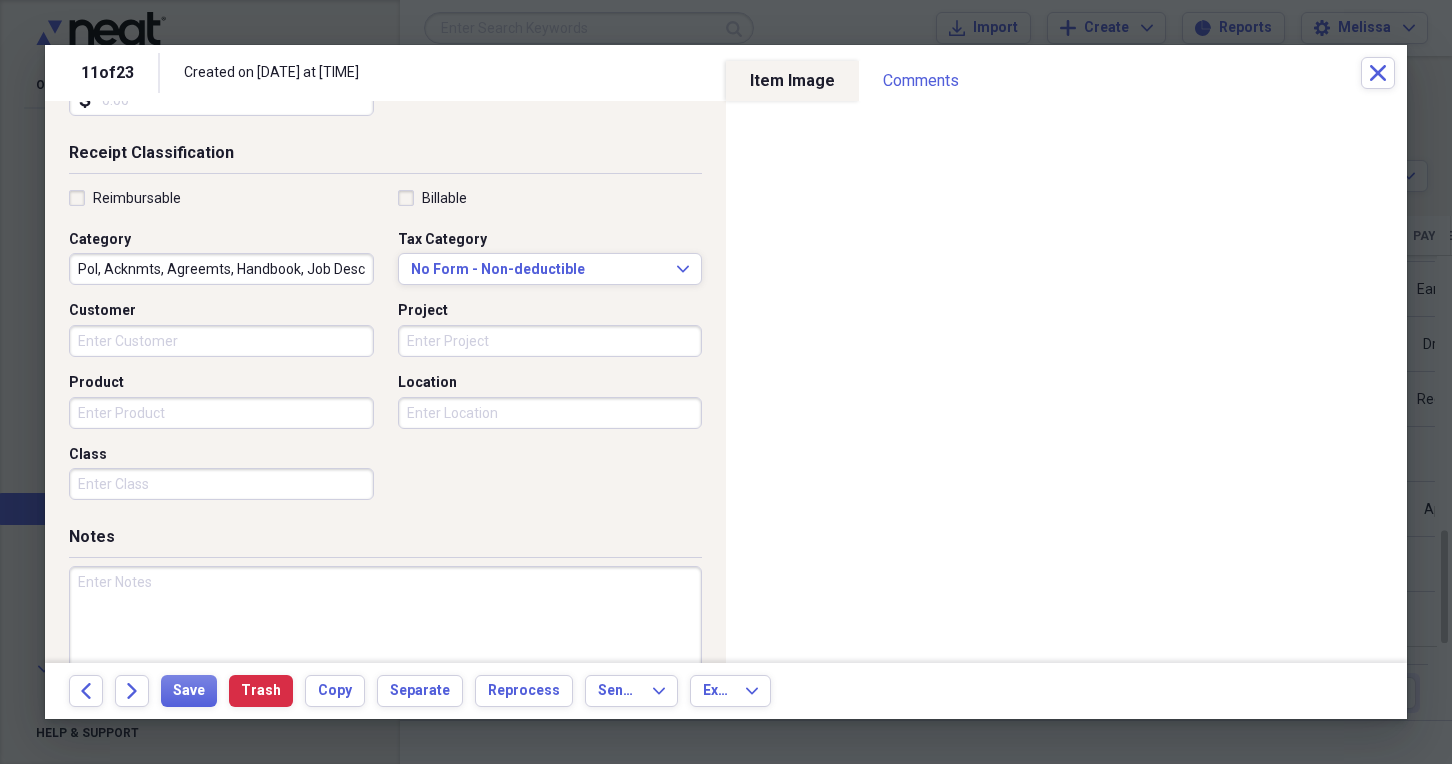 click on "Reimbursable Billable Category Pol, Acknmts, Agreemts, Handbook, Job Desc, Docu Tax Category No Form - Non-deductible Expand Customer Project Product Location Class" at bounding box center (385, 349) 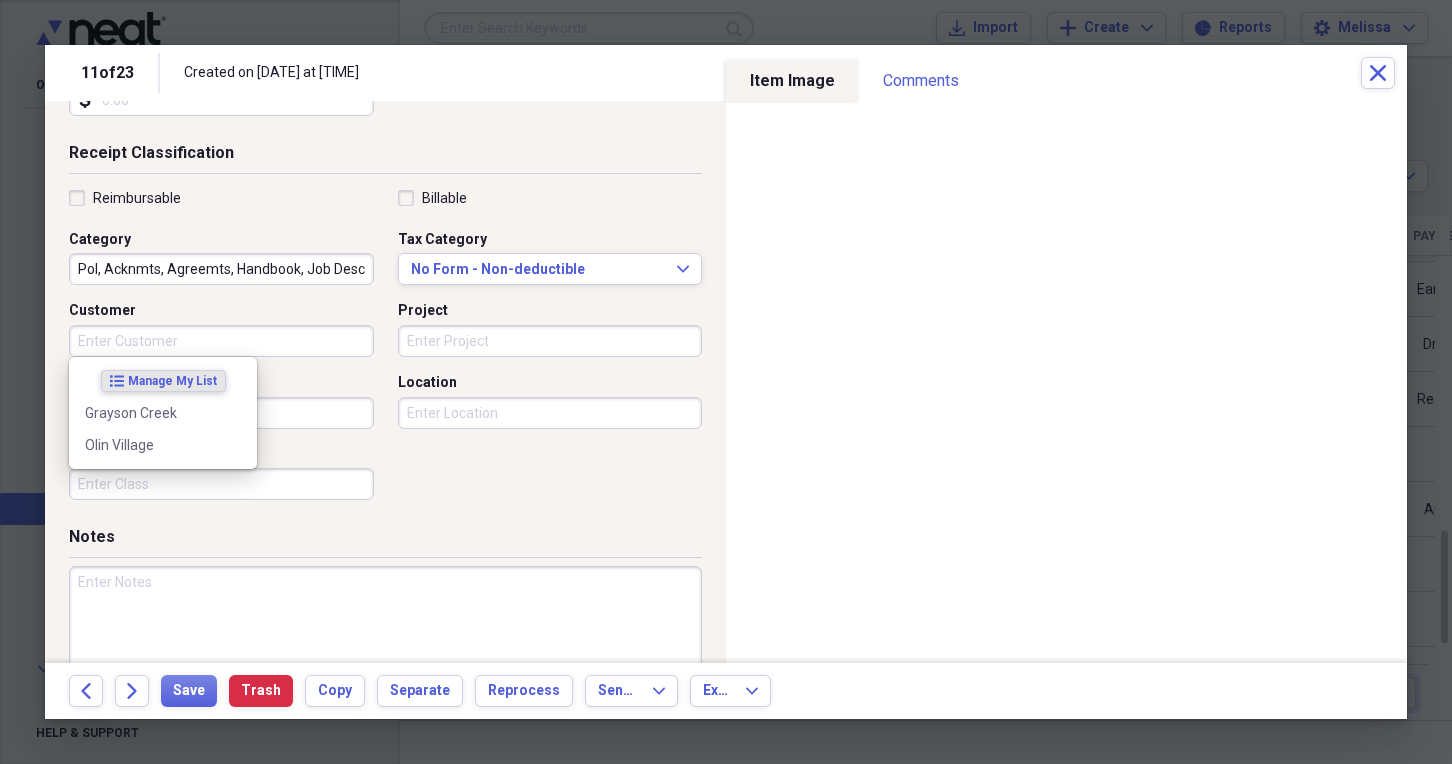 click on "Customer" at bounding box center [221, 341] 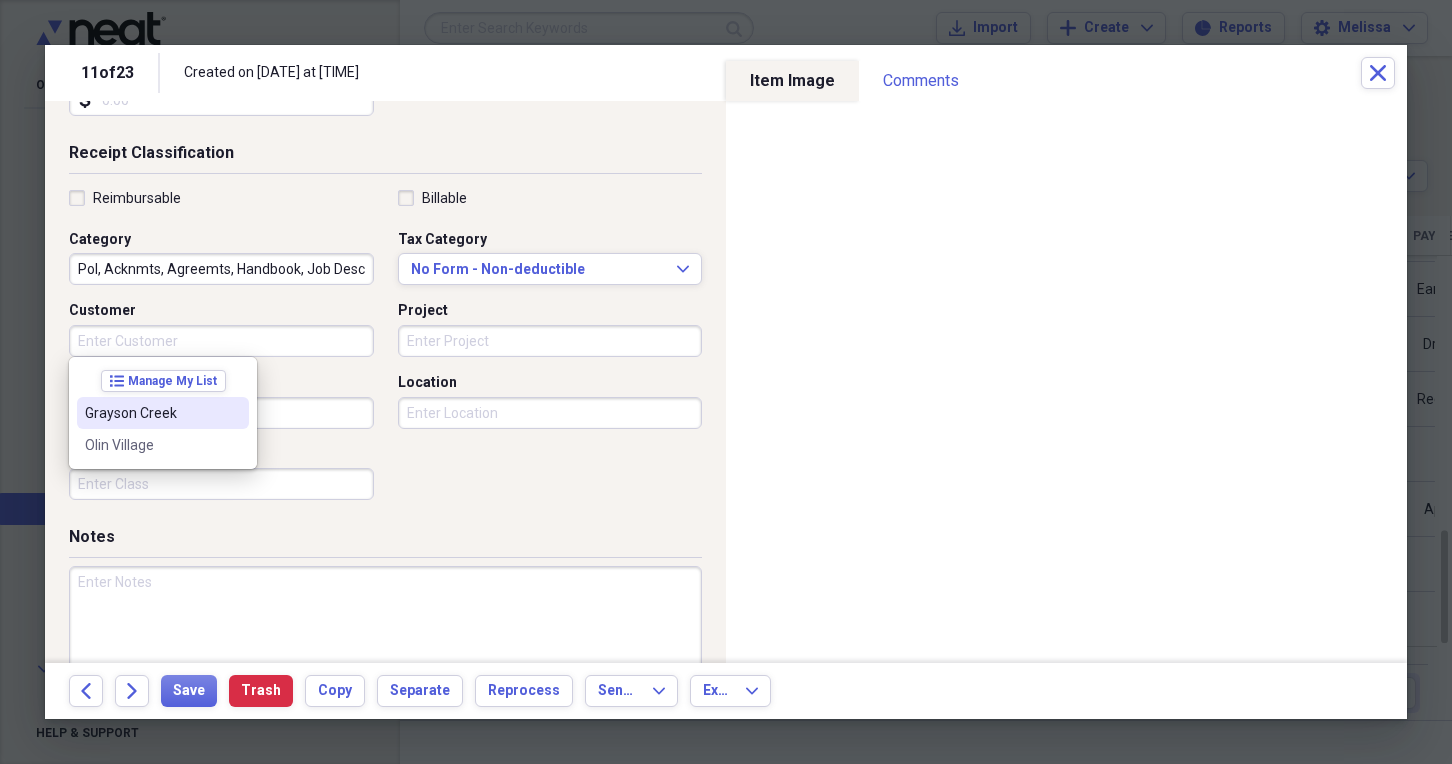 click on "Grayson Creek" at bounding box center [151, 413] 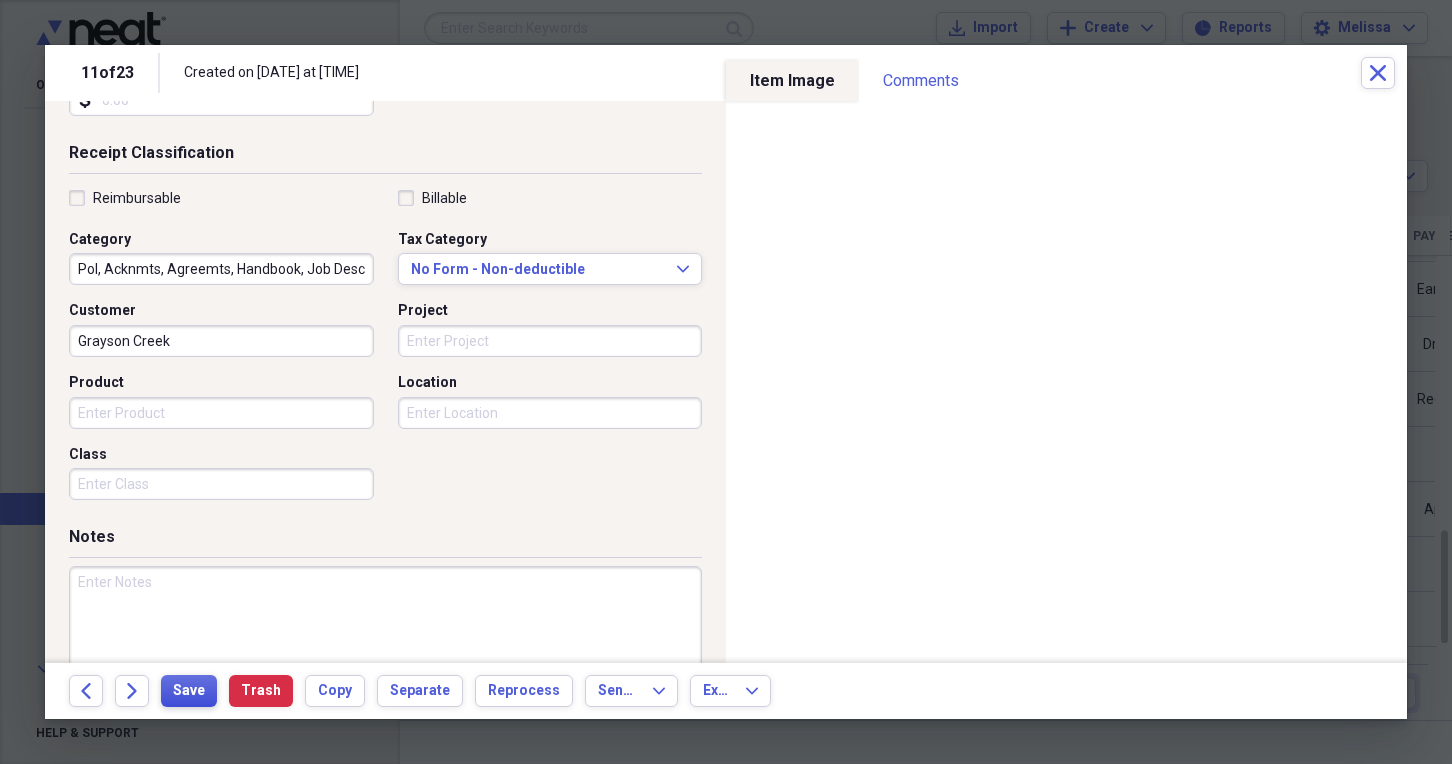 click on "Save" at bounding box center (189, 691) 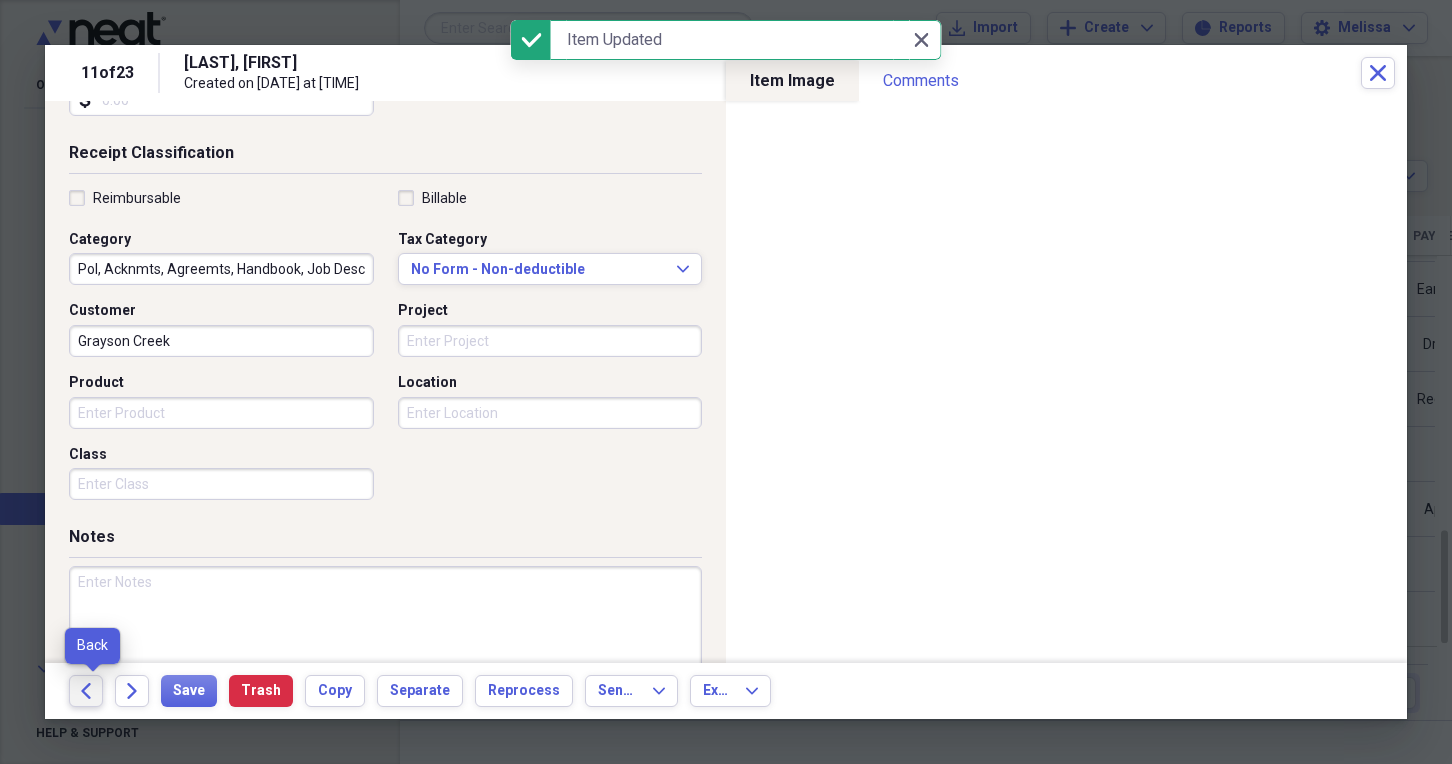 click 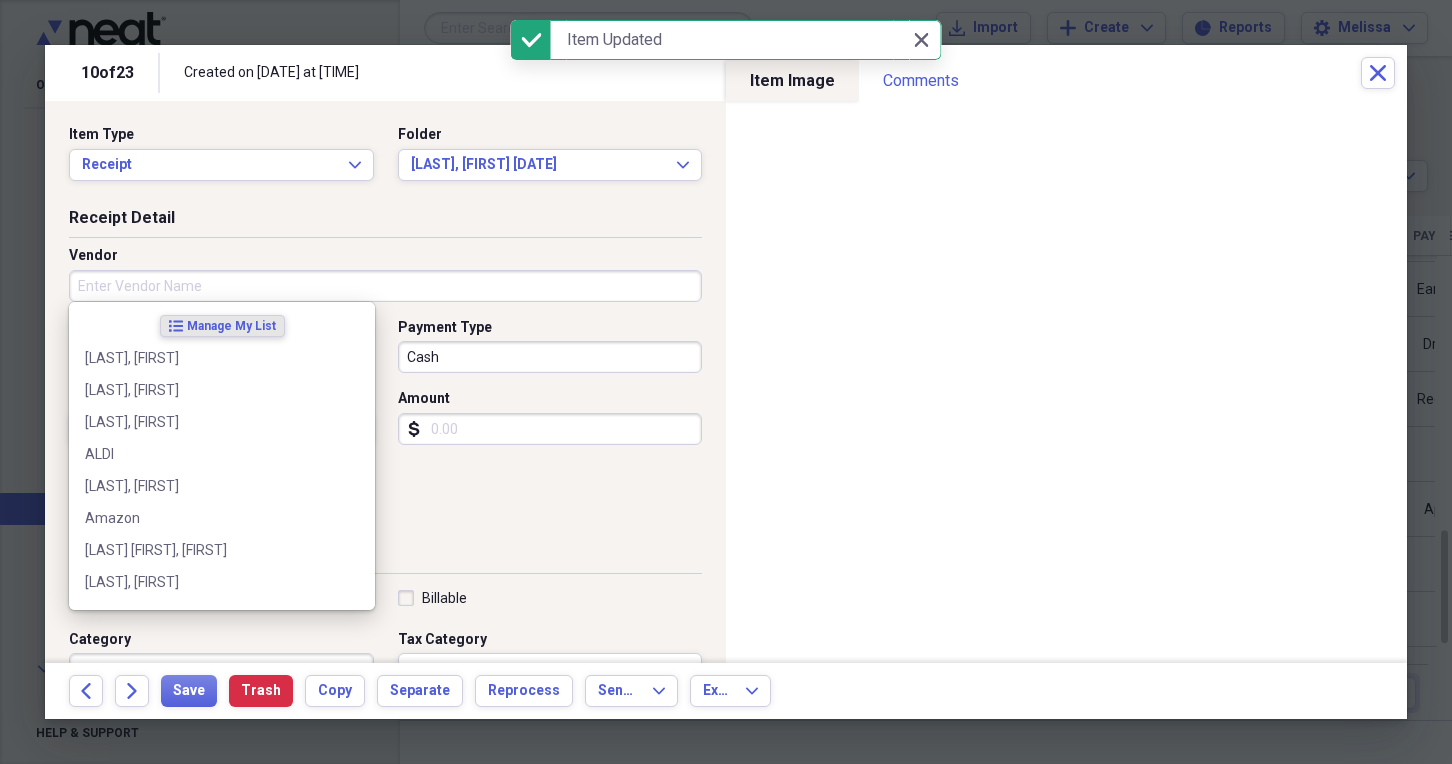 click on "Vendor" at bounding box center [385, 286] 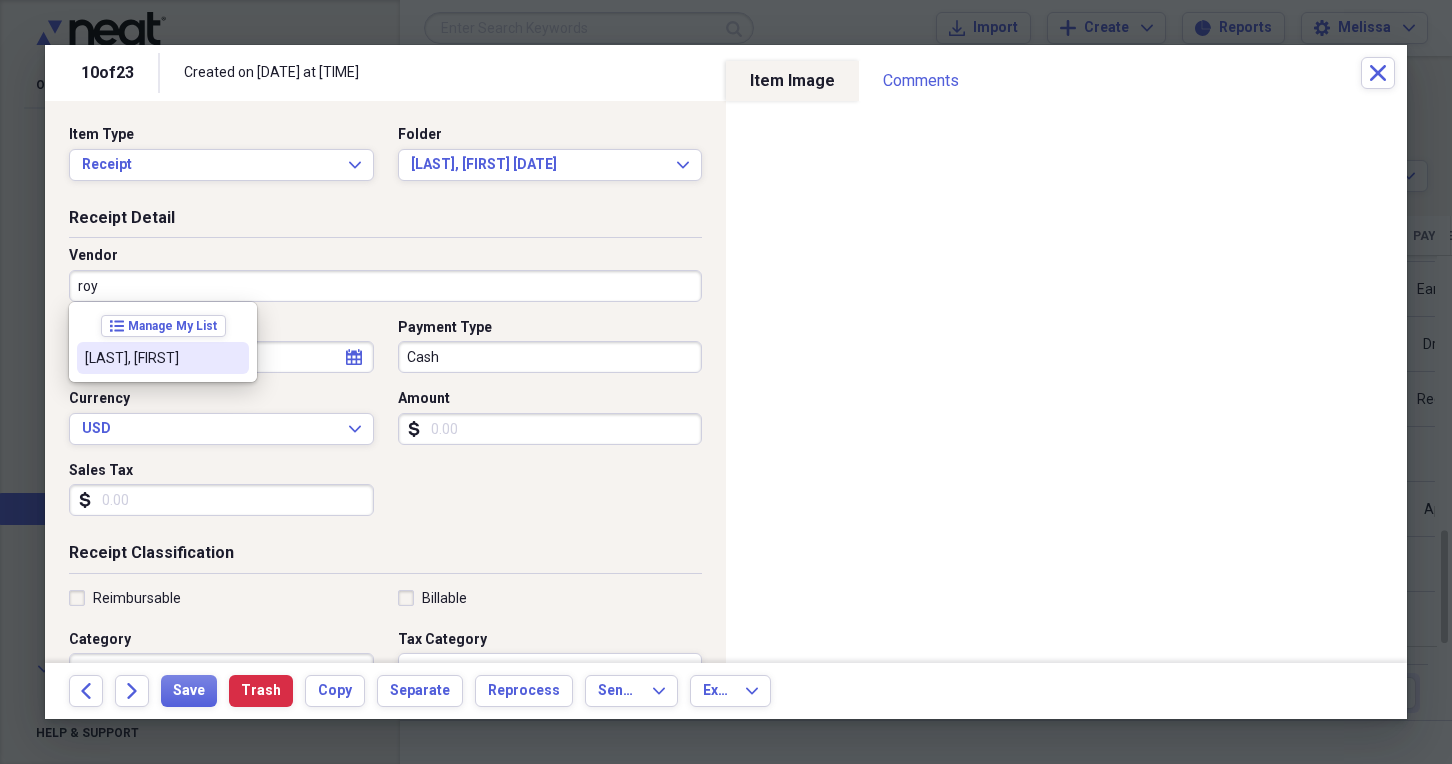 click on "Royall, Nylah" at bounding box center (151, 358) 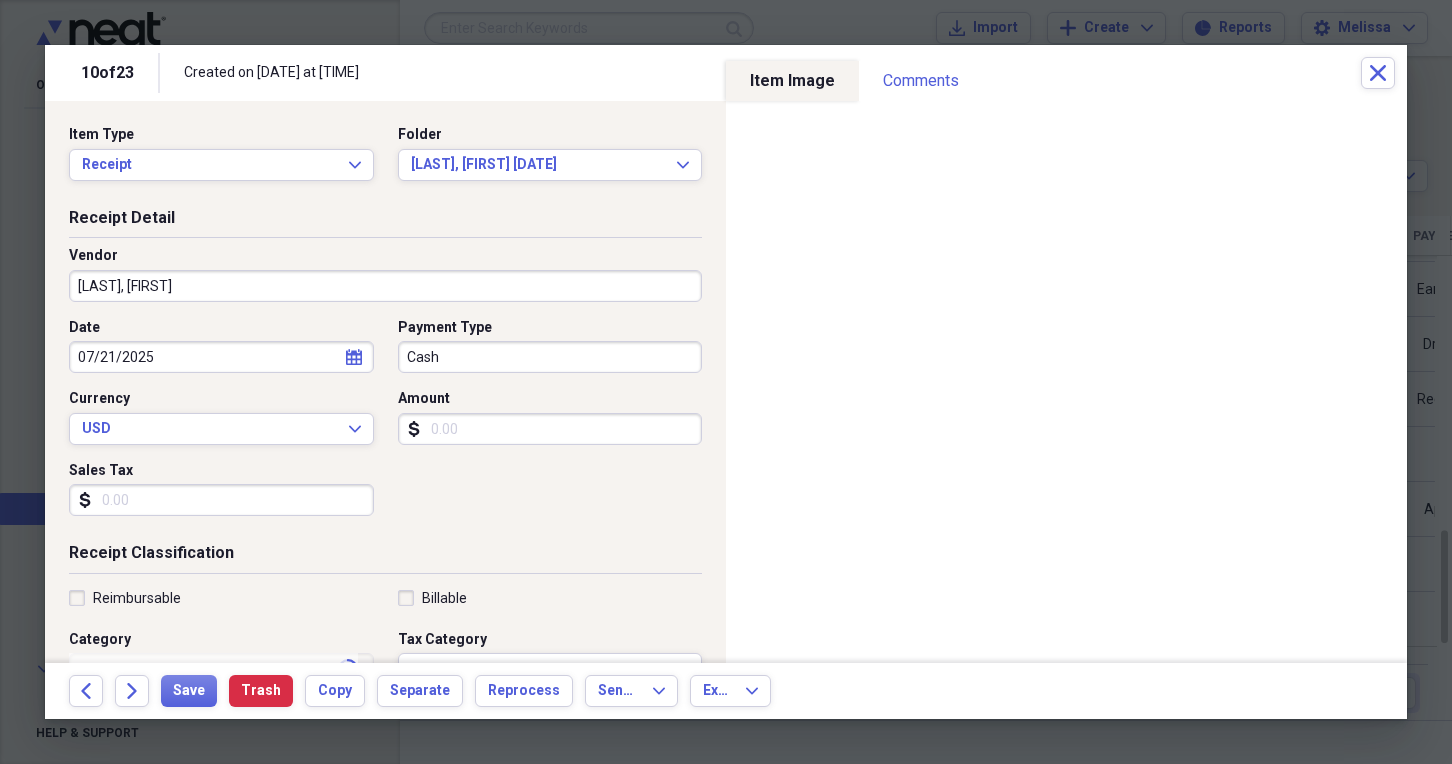 type on "Pol, Acknmts, Agreemts, Handbook, Job Desc, Docu" 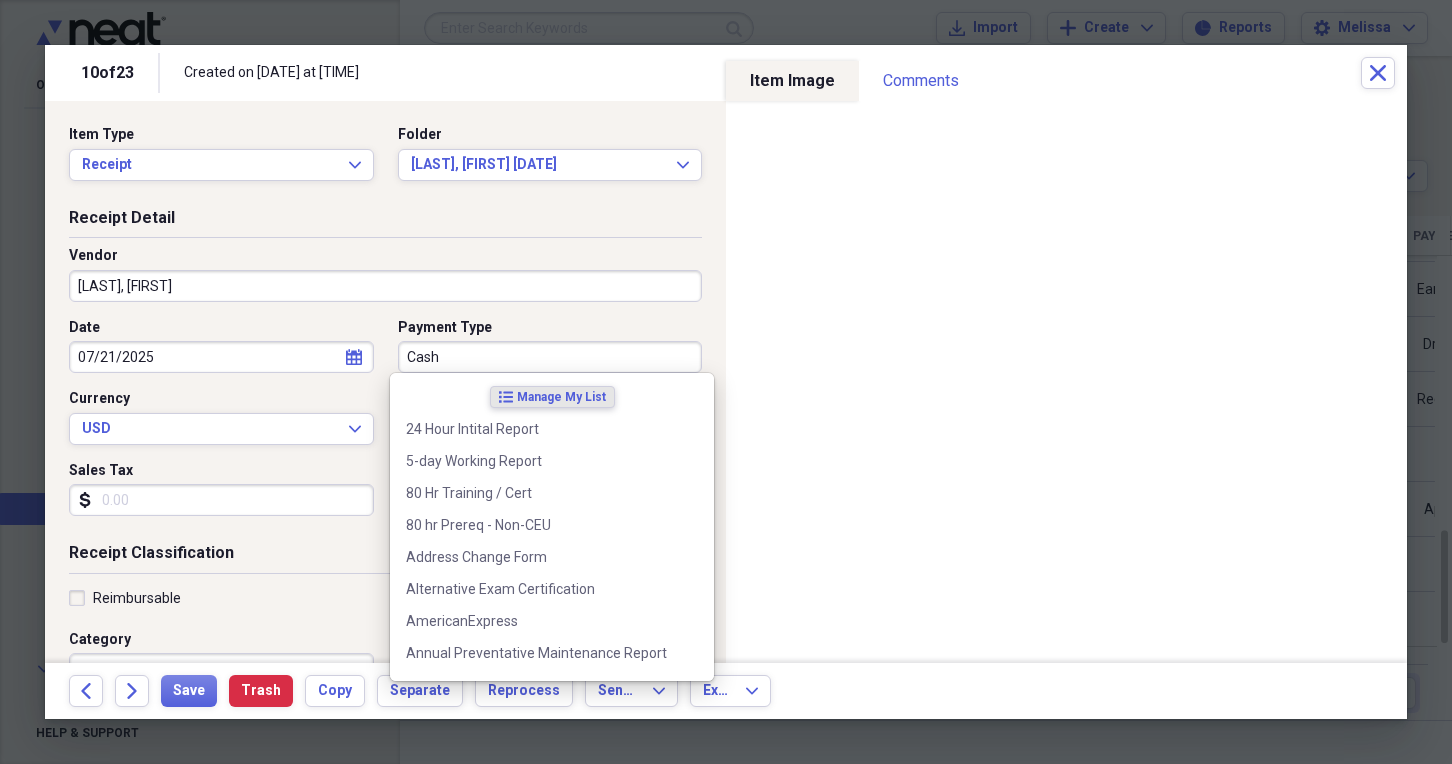 click on "Cash" at bounding box center [550, 357] 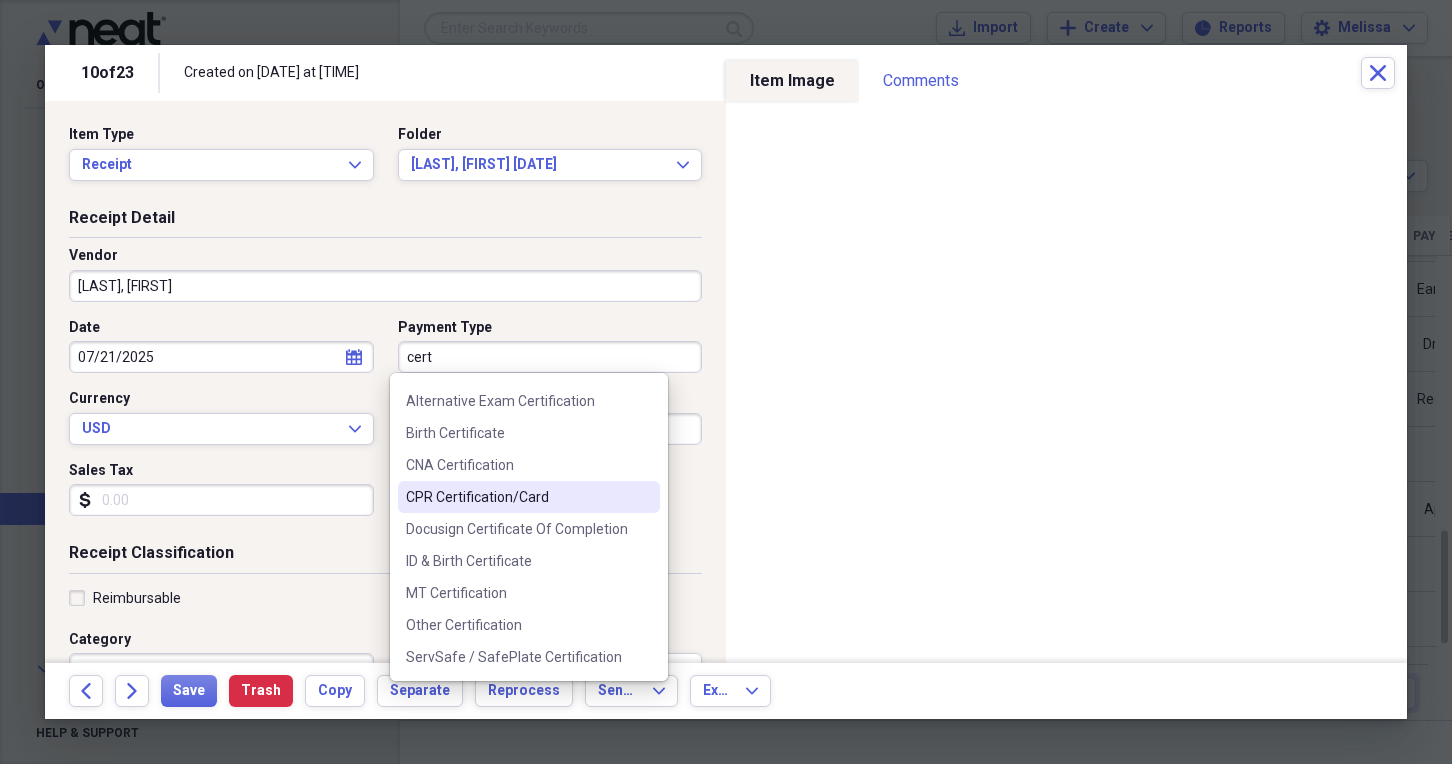 scroll, scrollTop: 92, scrollLeft: 0, axis: vertical 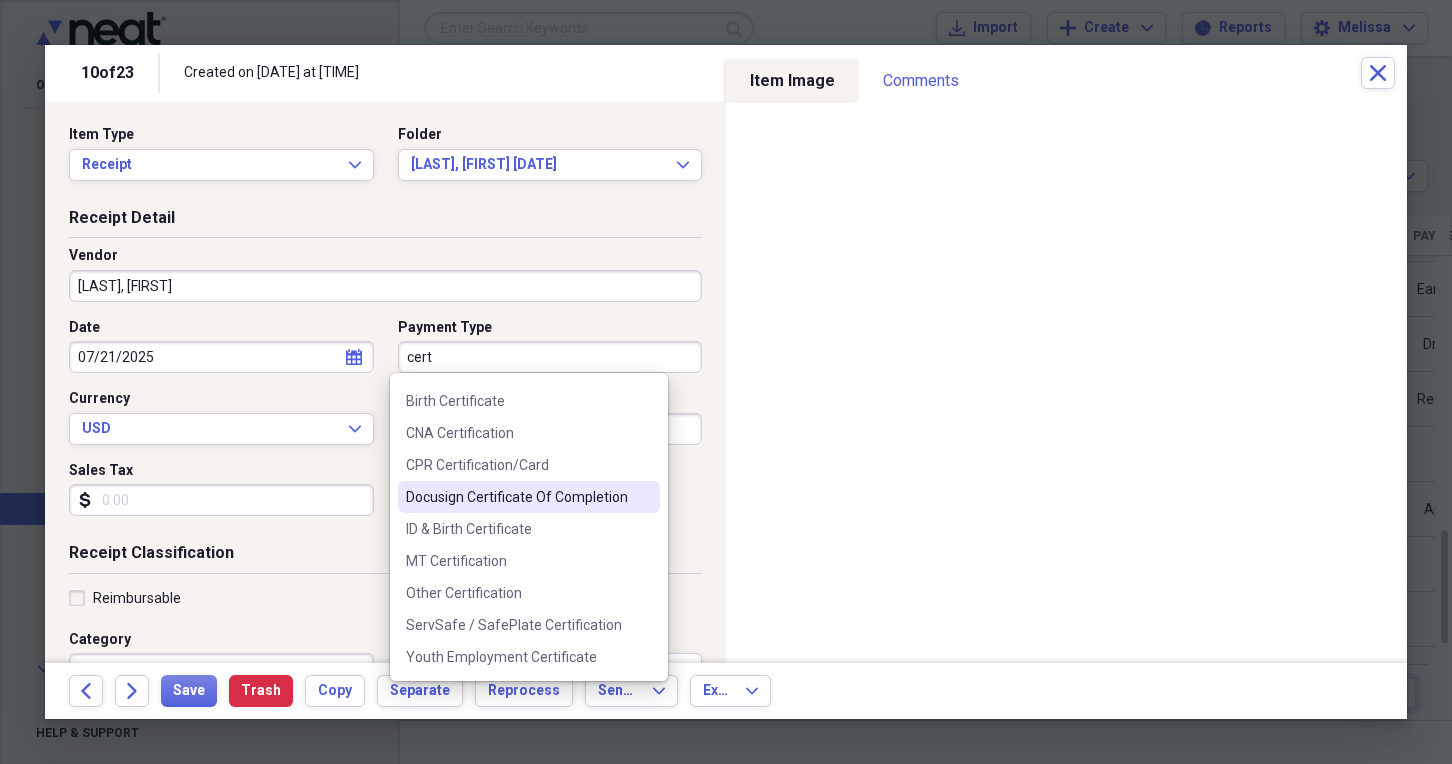 click on "Docusign Certificate Of Completion" at bounding box center [517, 497] 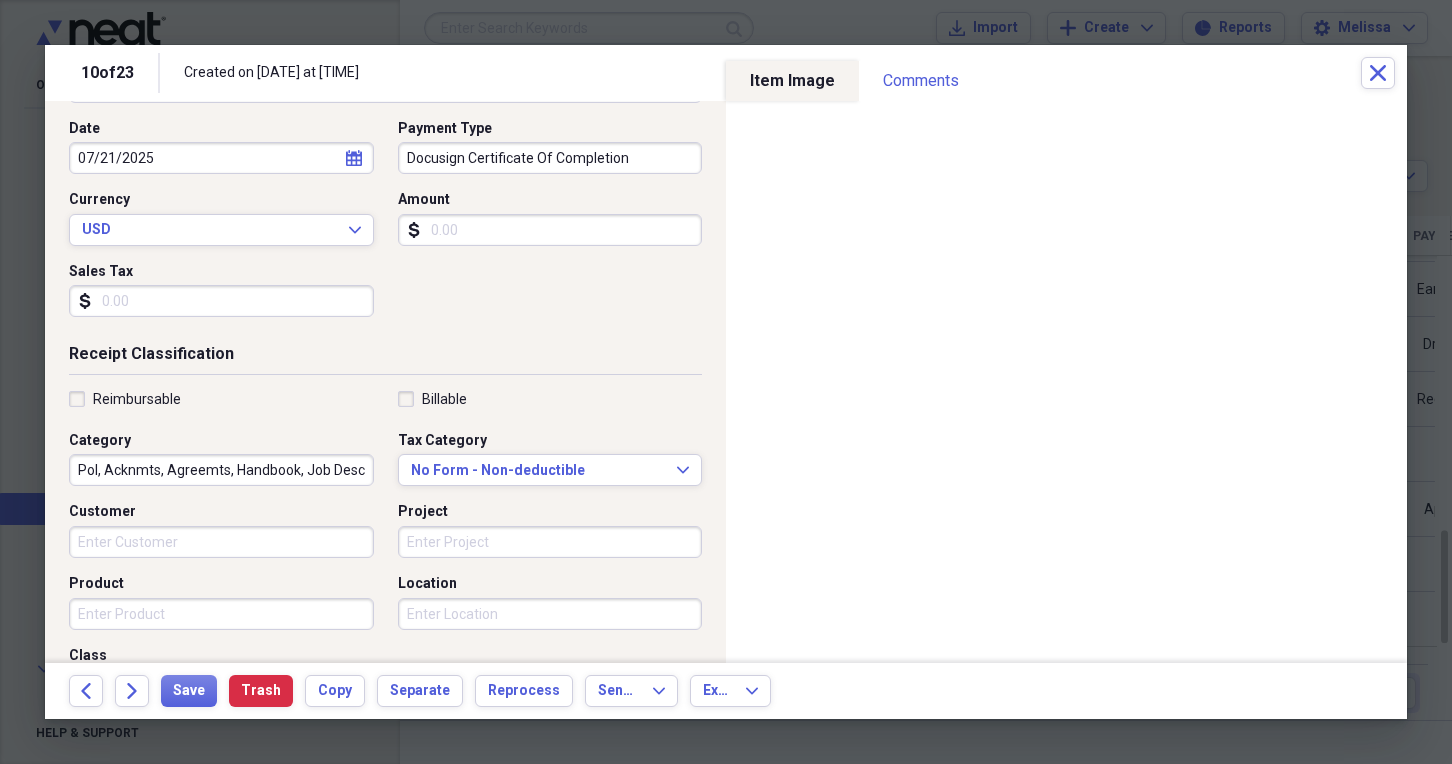 scroll, scrollTop: 200, scrollLeft: 0, axis: vertical 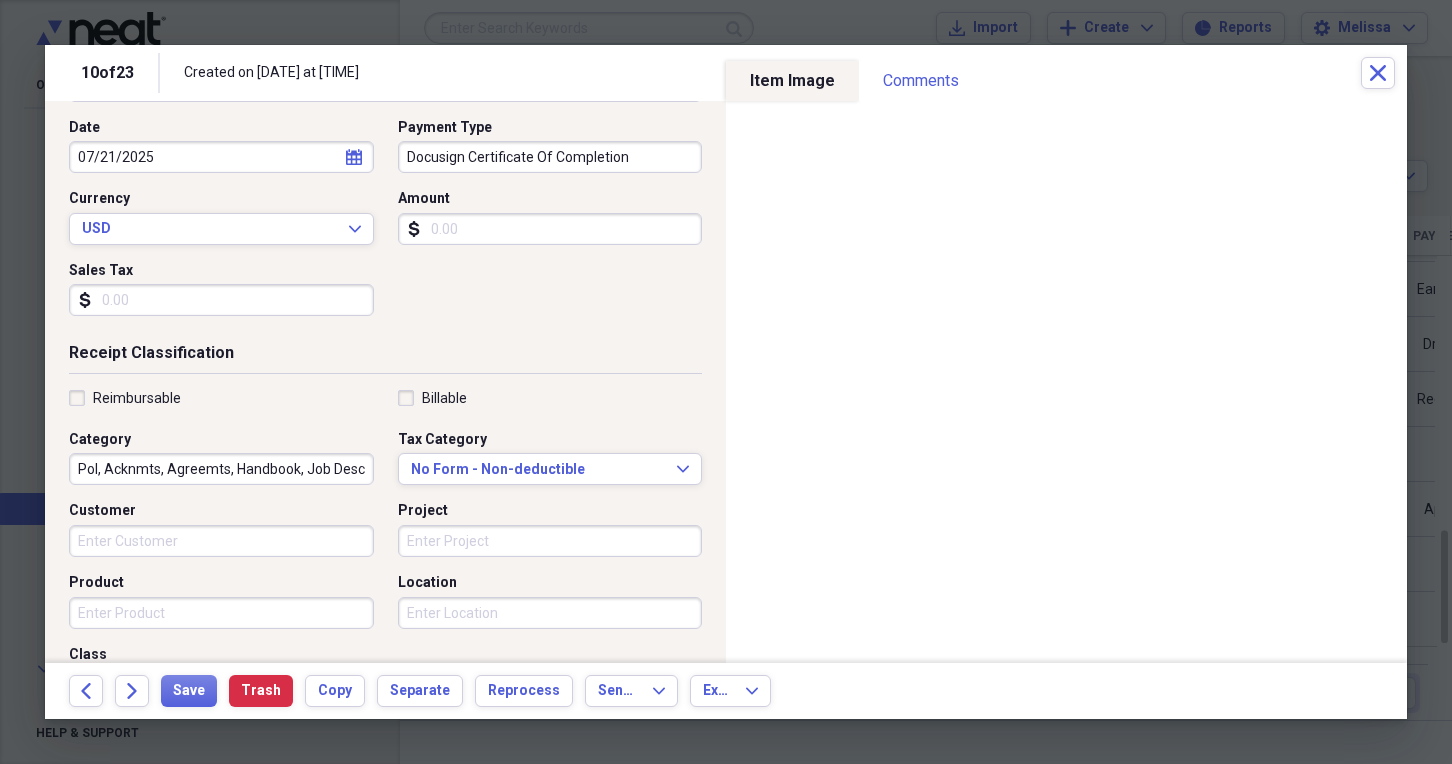 click on "Pol, Acknmts, Agreemts, Handbook, Job Desc, Docu" at bounding box center [221, 469] 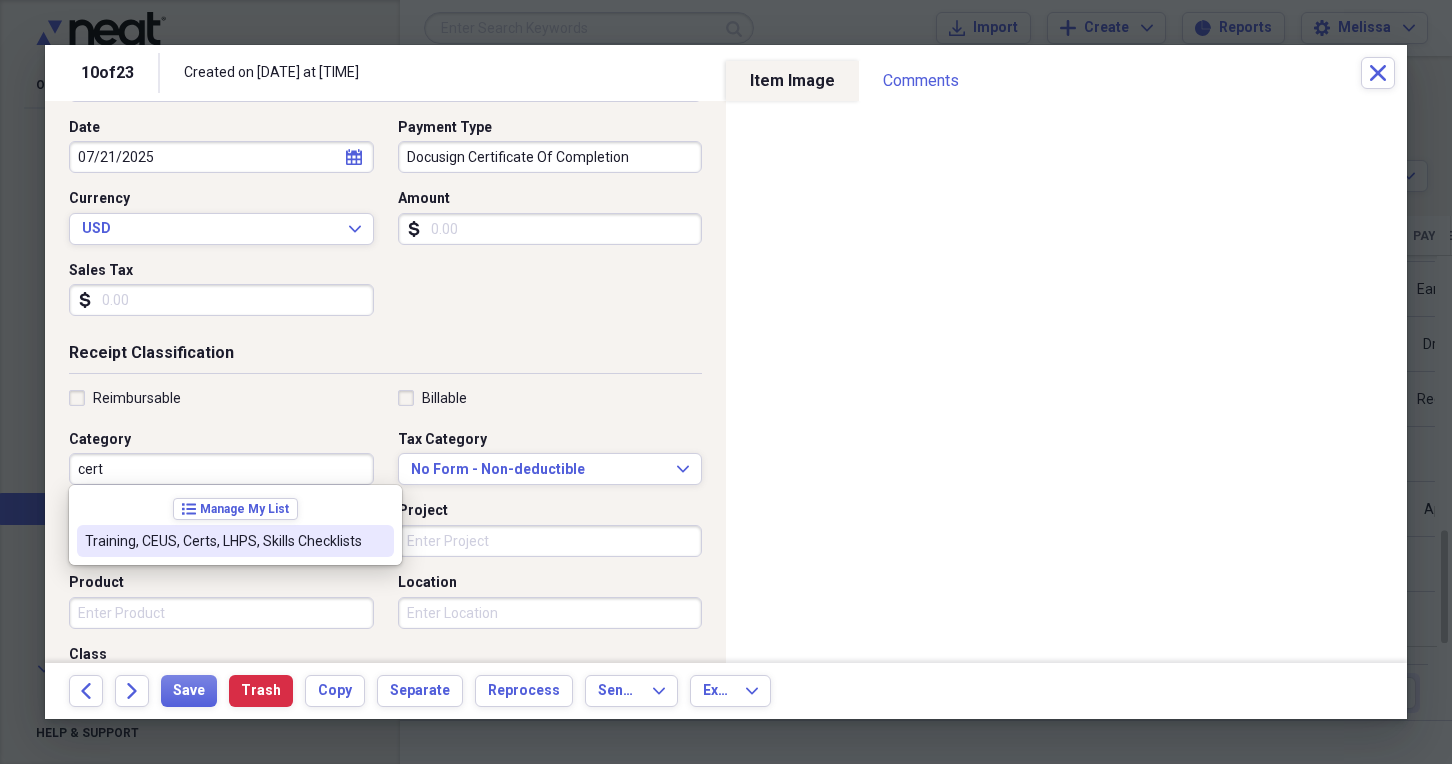 click on "Training, CEUS, Certs, LHPS, Skills Checklists" at bounding box center (223, 541) 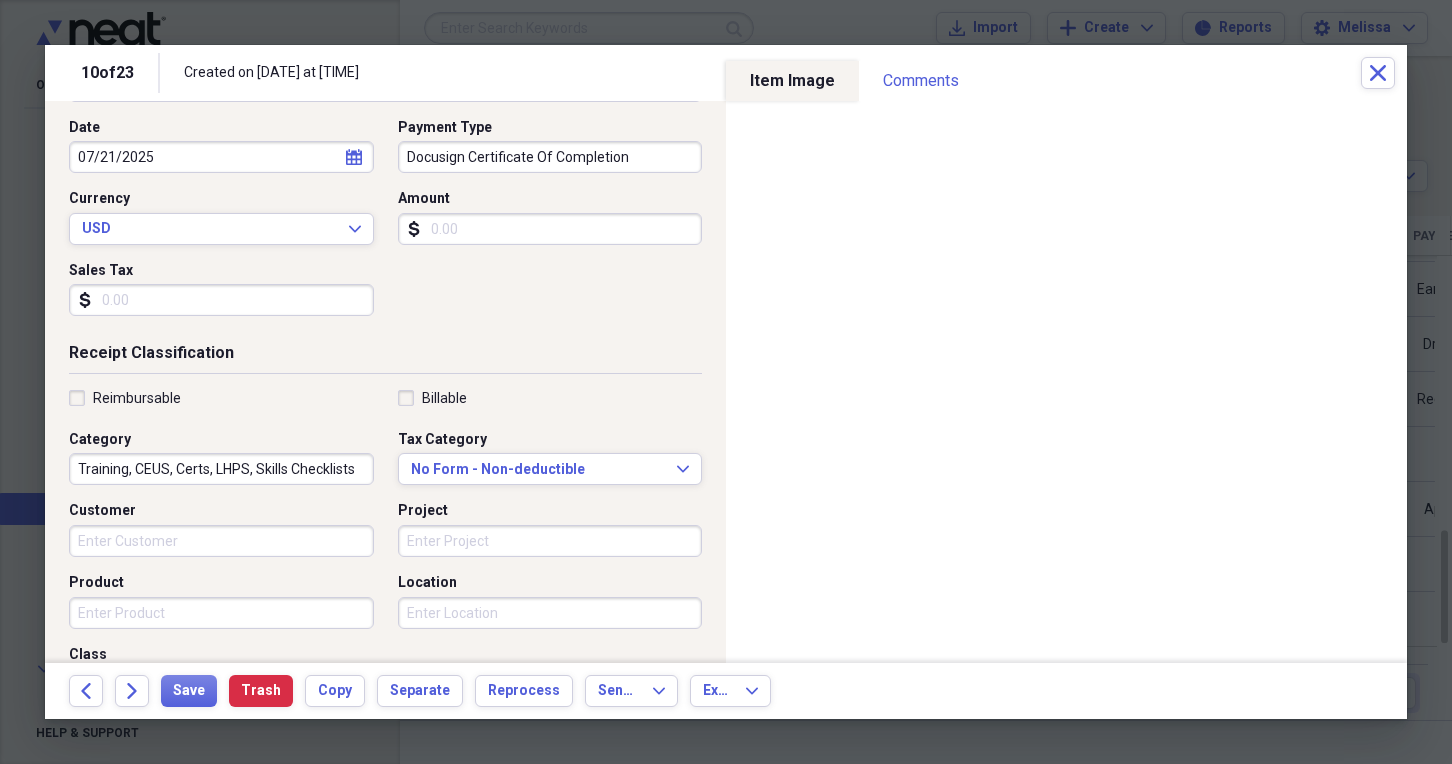 click on "Customer" at bounding box center [221, 541] 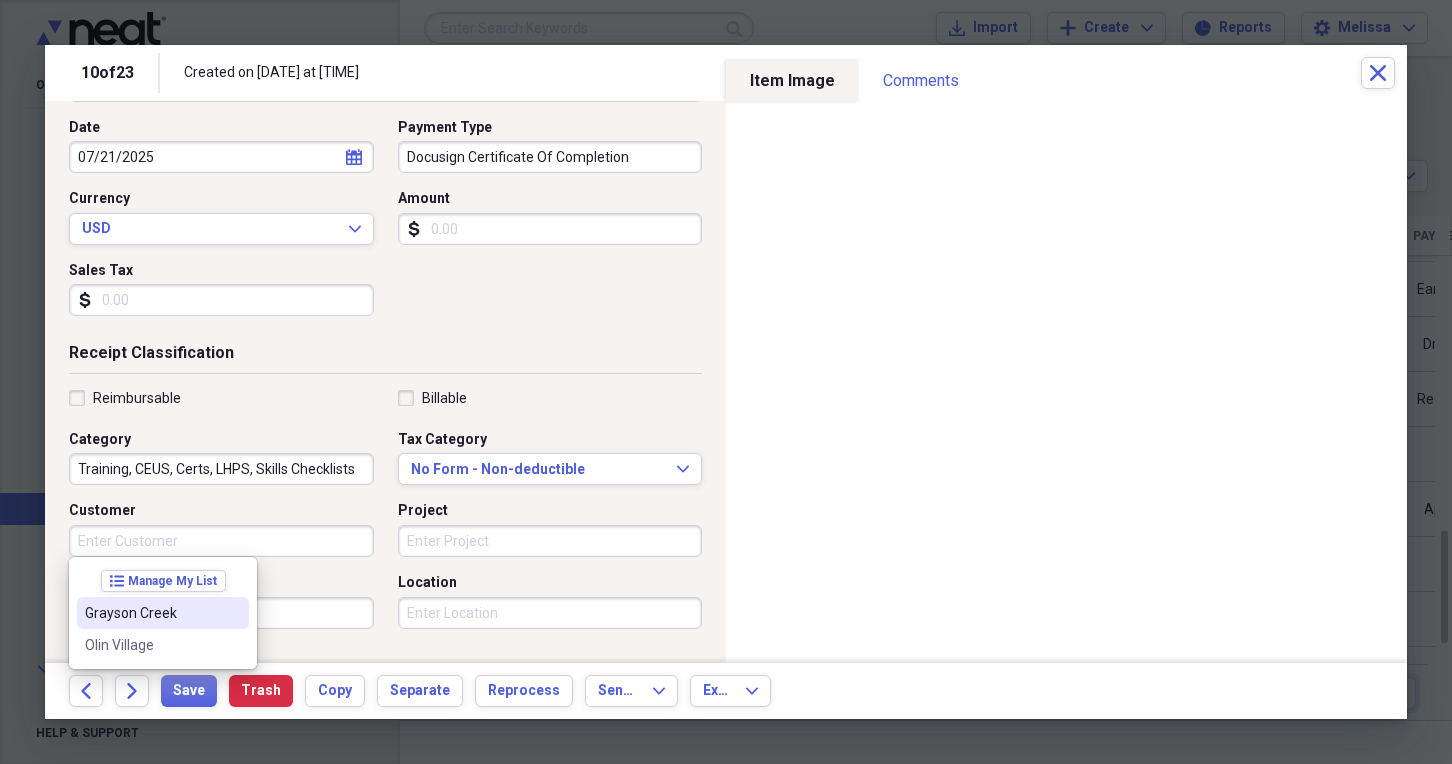 click on "Grayson Creek" at bounding box center (163, 613) 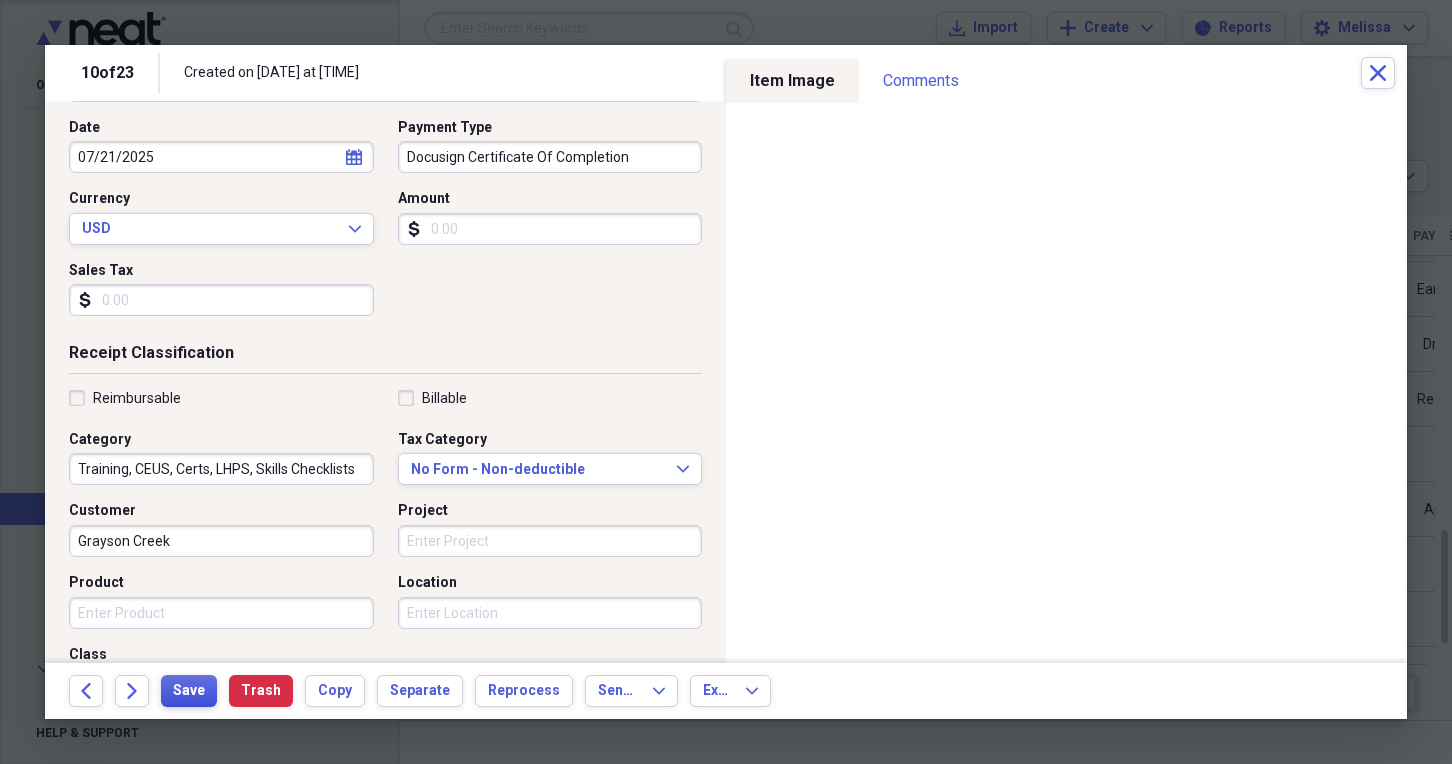 click on "Save" at bounding box center (189, 691) 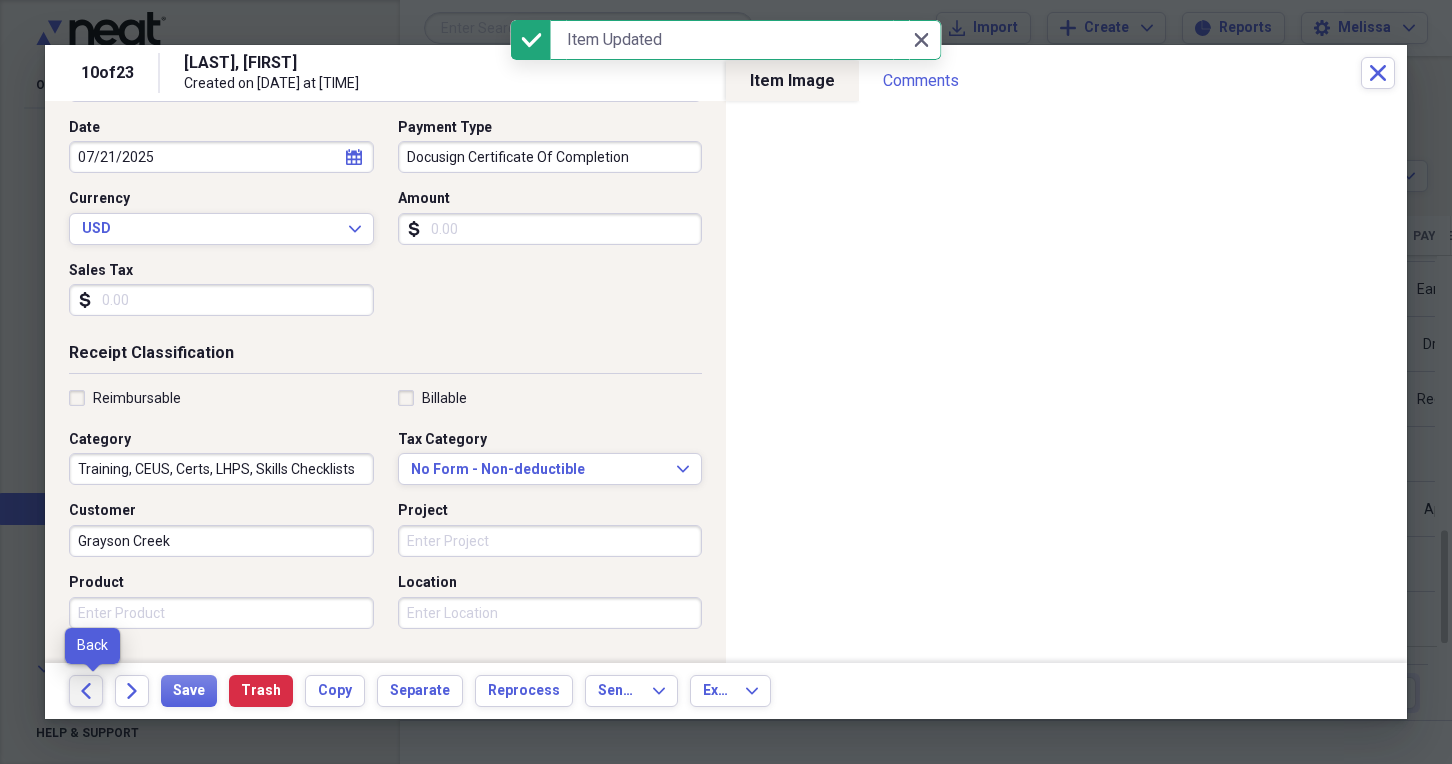 click on "Back" 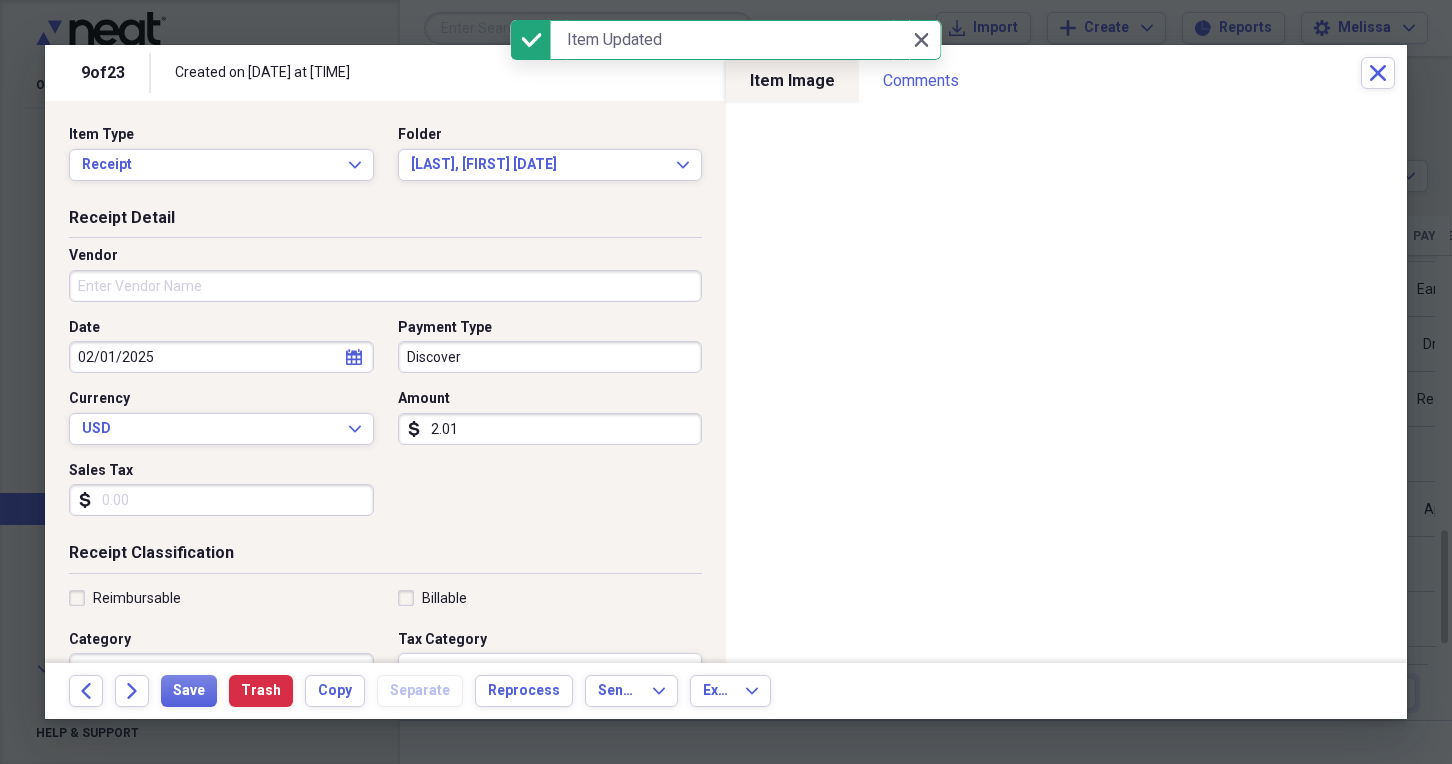 click on "Vendor" at bounding box center [385, 286] 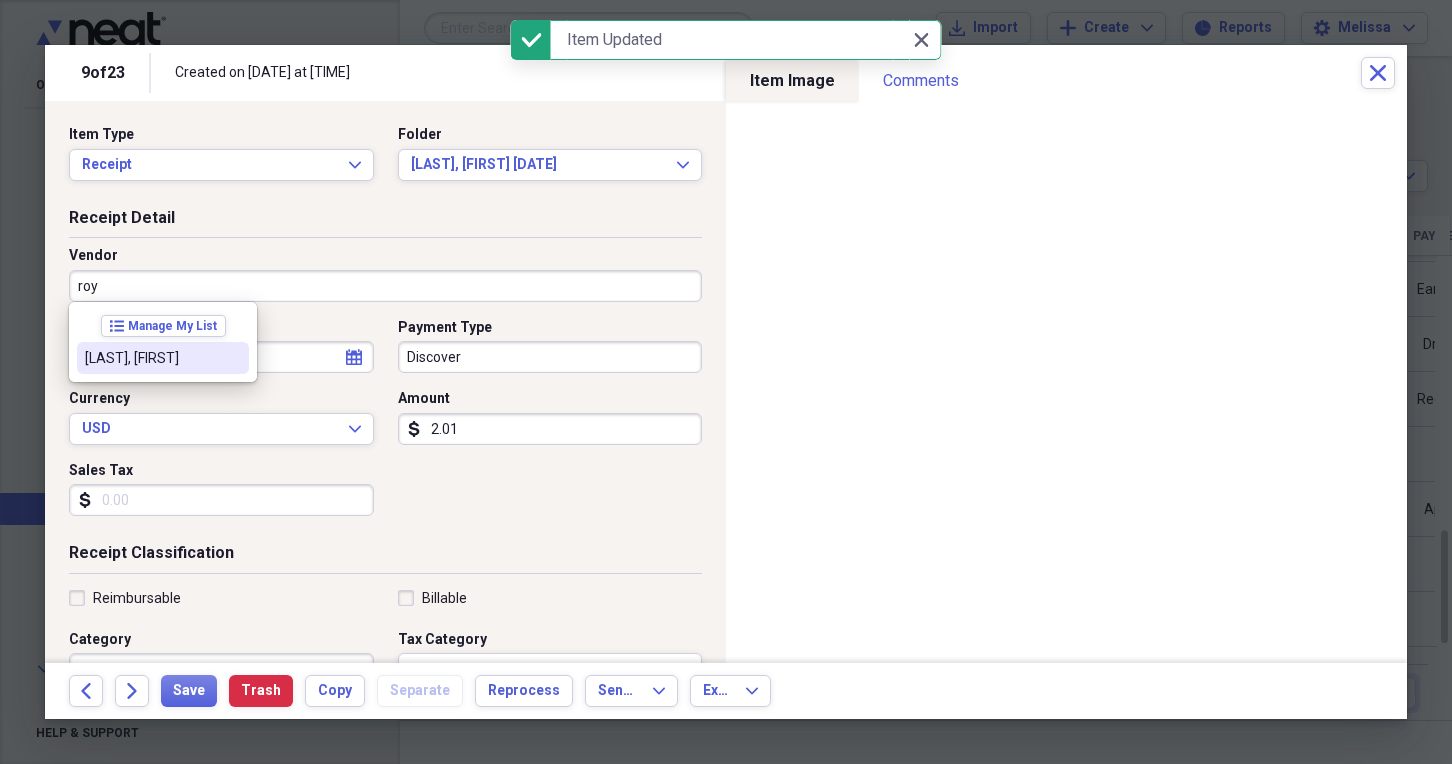 click on "Royall, Nylah" at bounding box center [163, 358] 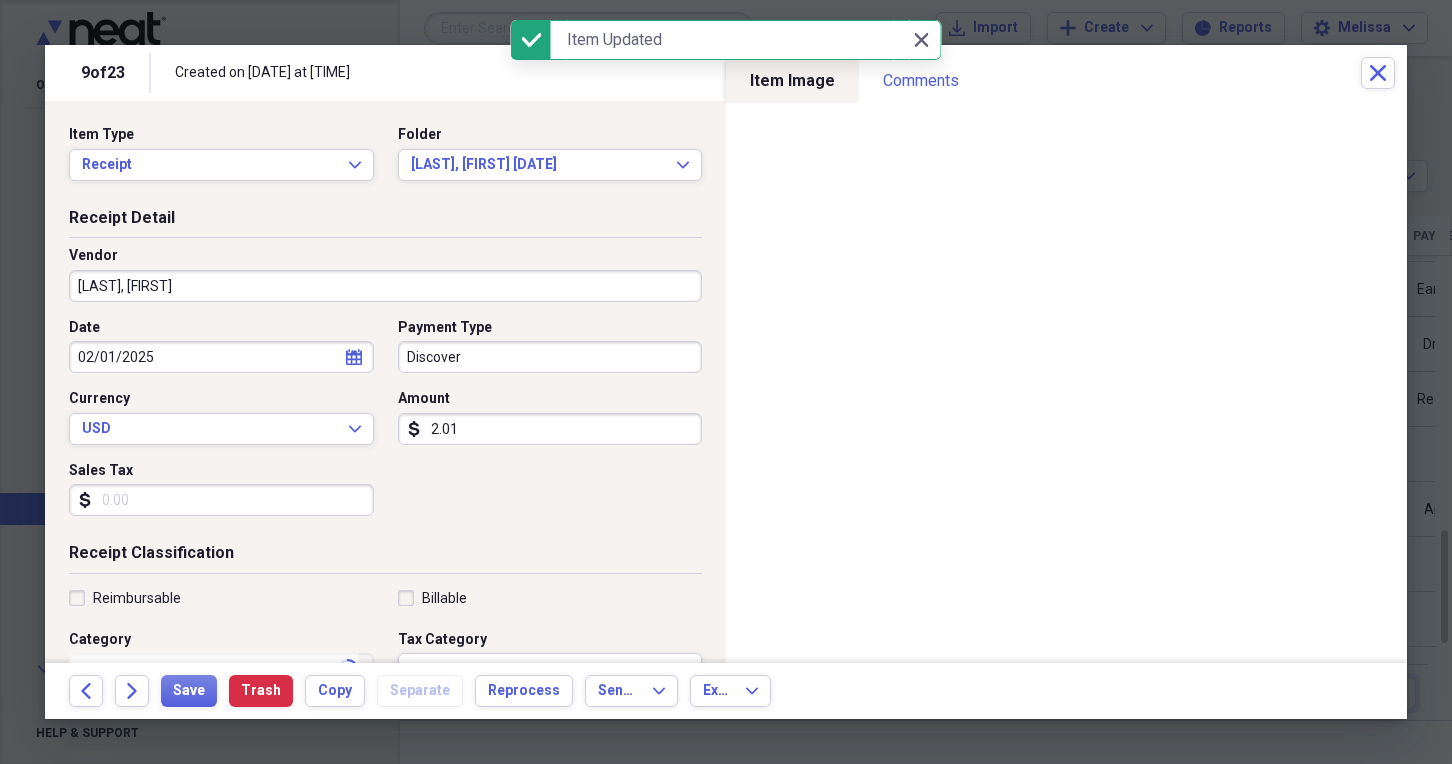 type on "Pol, Acknmts, Agreemts, Handbook, Job Desc, Docu" 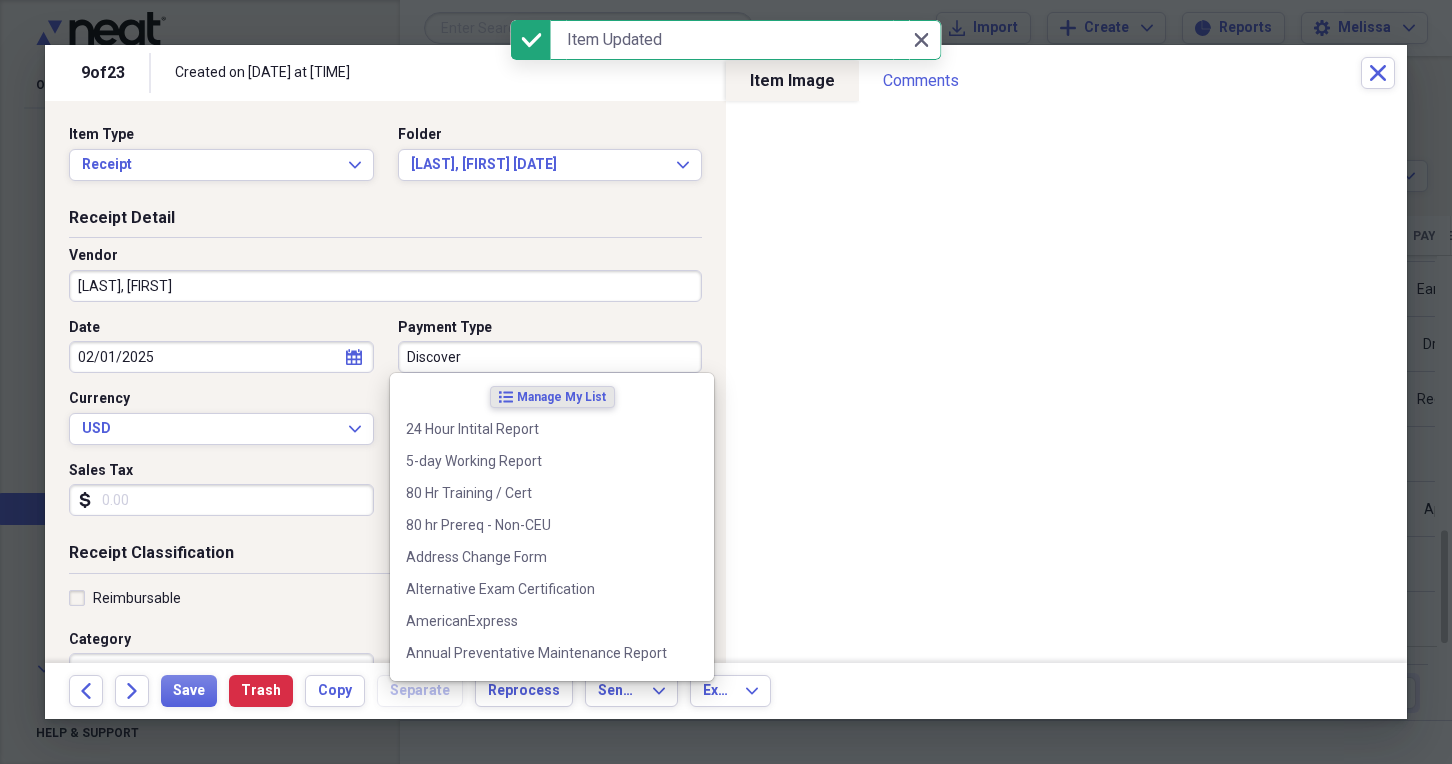 click on "Discover" at bounding box center (550, 357) 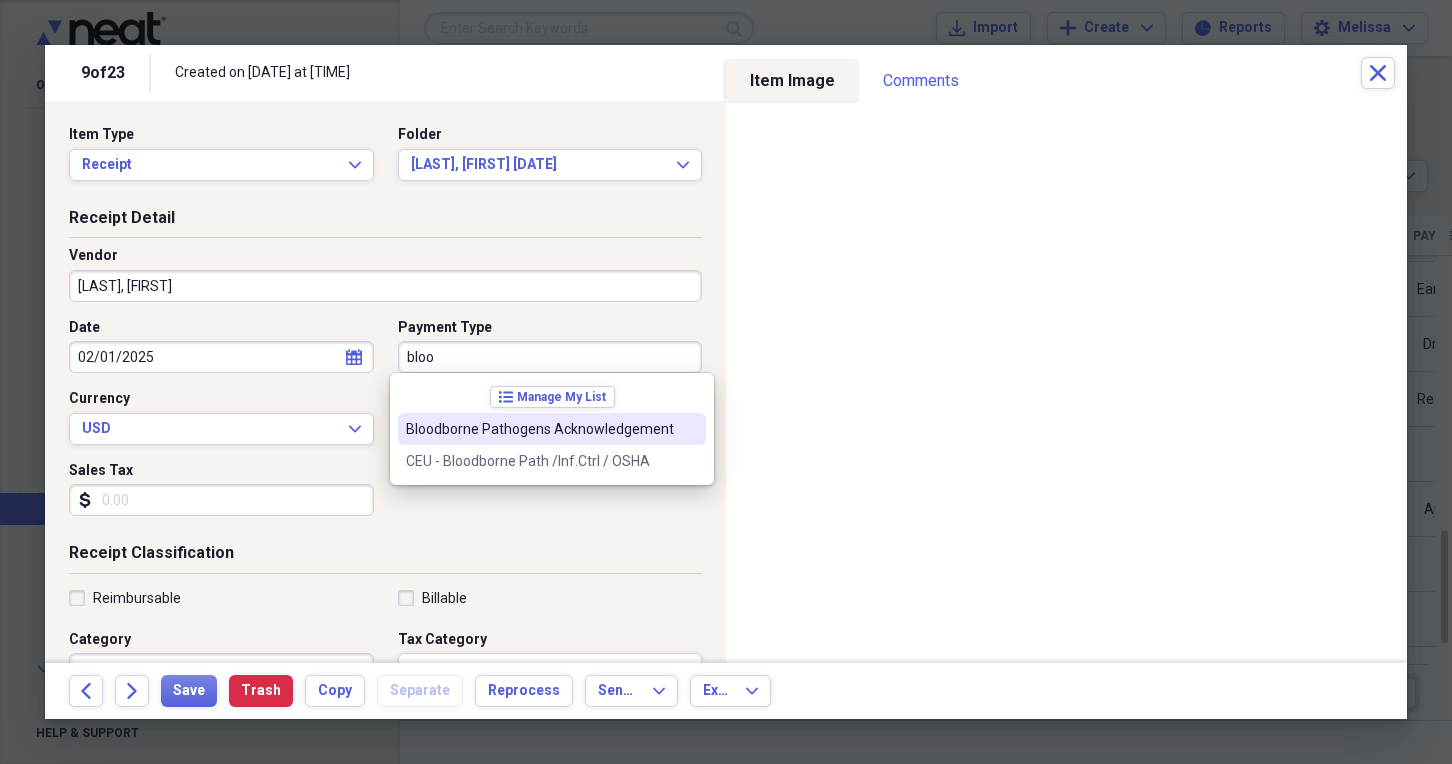 click on "Bloodborne Pathogens Acknowledgement" at bounding box center [552, 429] 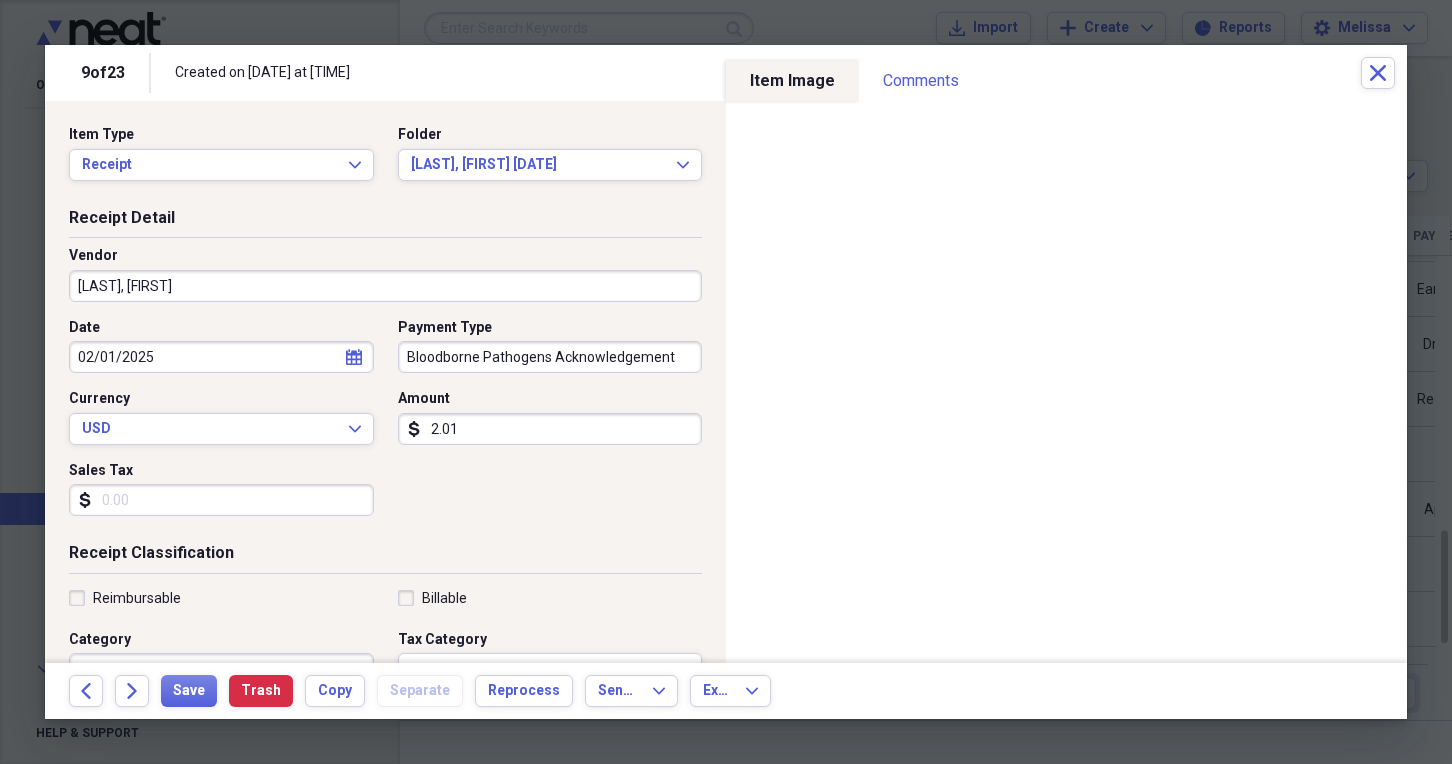 click on "02/01/2025" at bounding box center [221, 357] 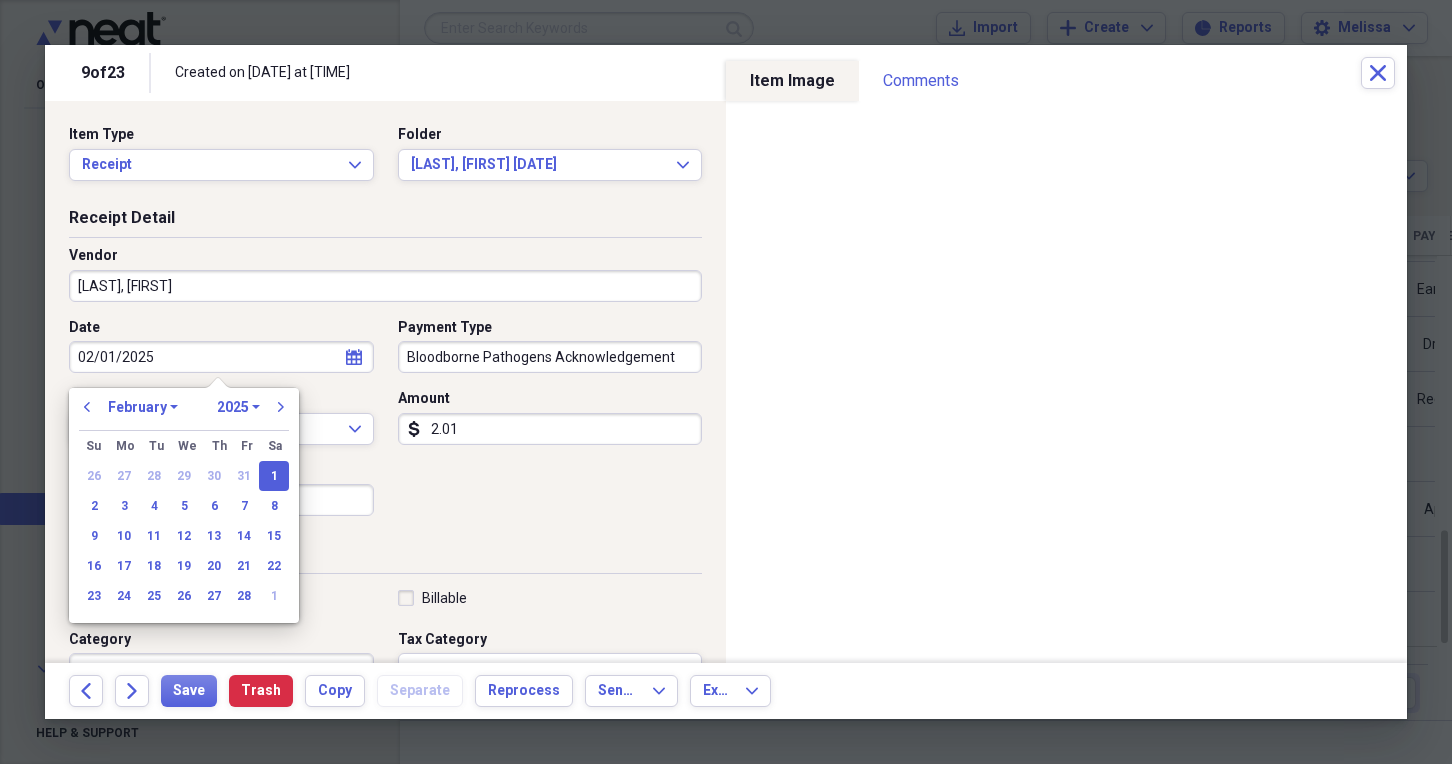 click on "02/01/2025" at bounding box center (221, 357) 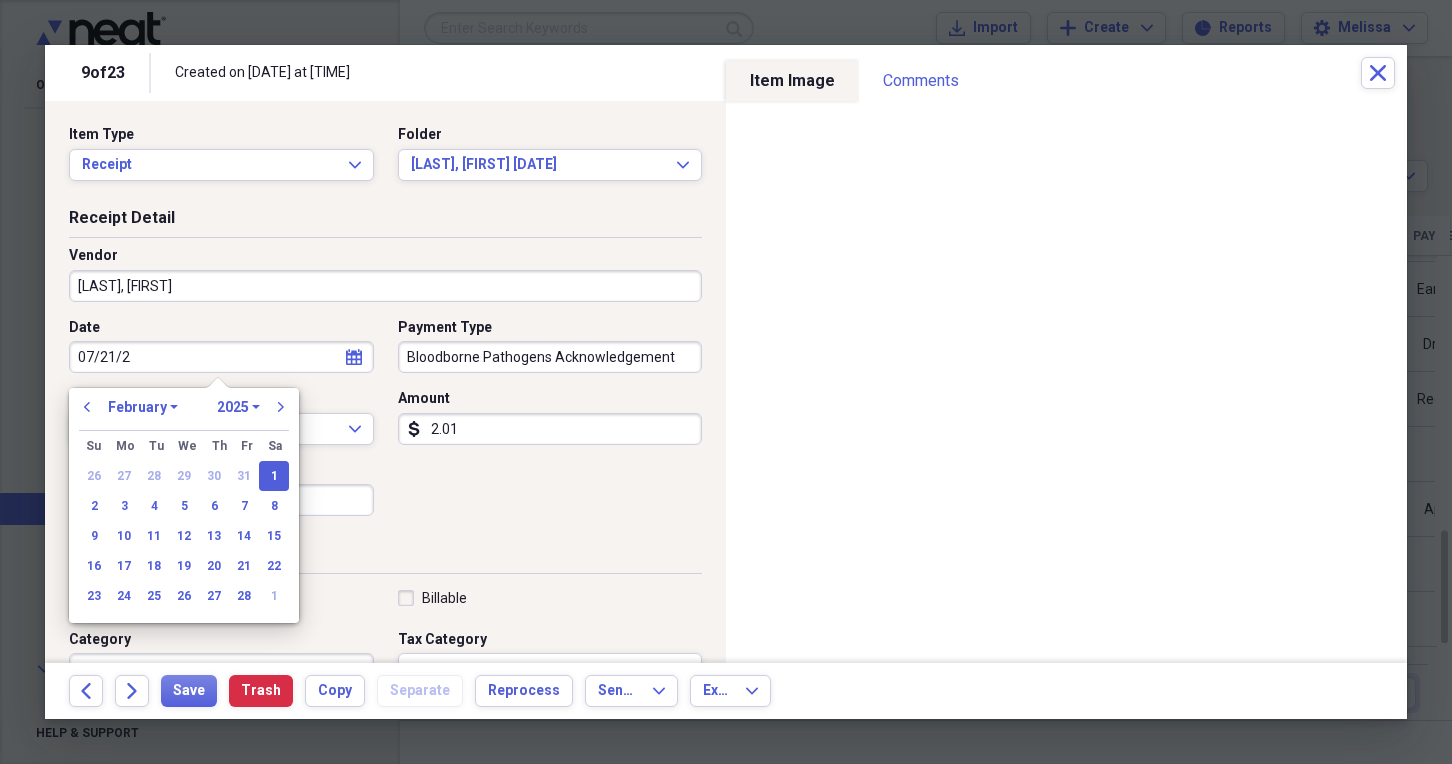 type on "07/21/20" 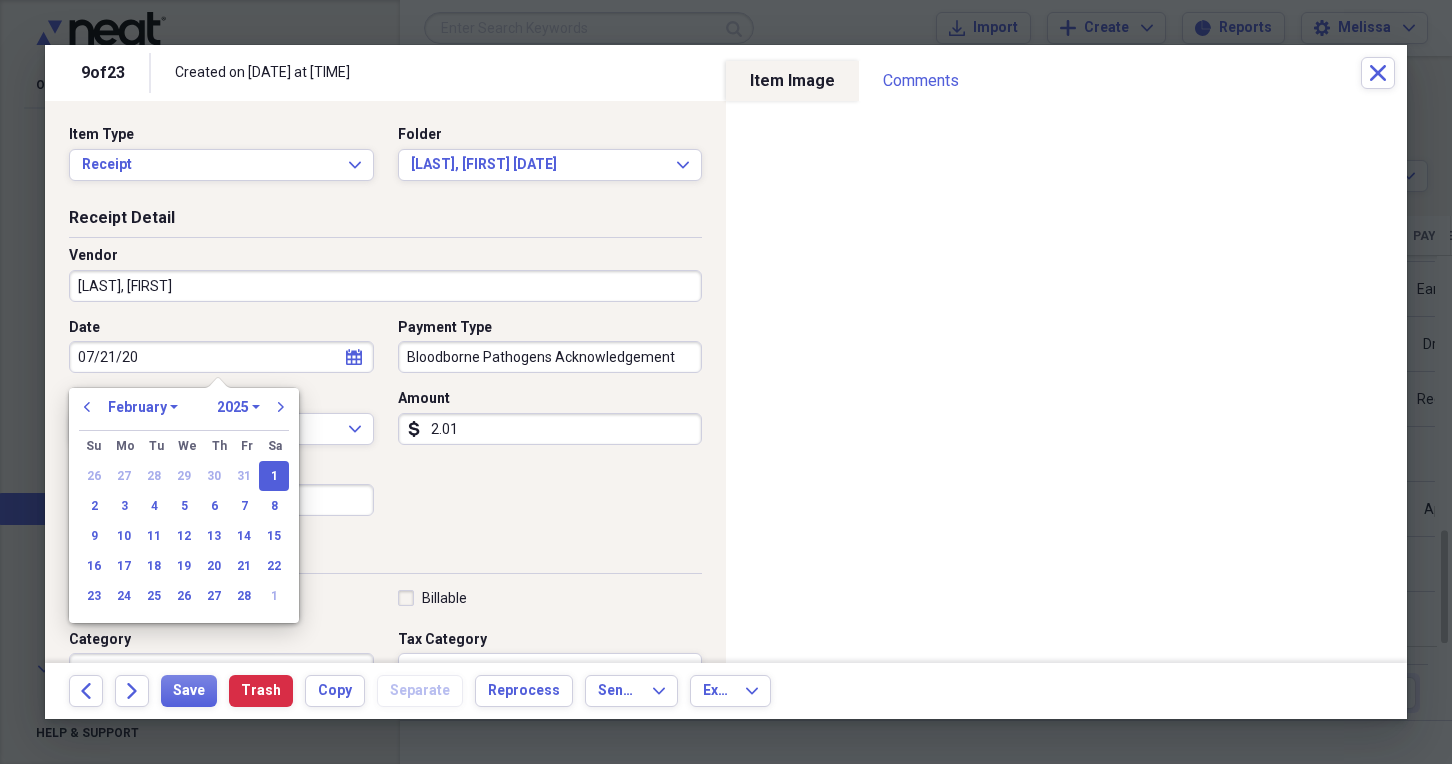 select on "6" 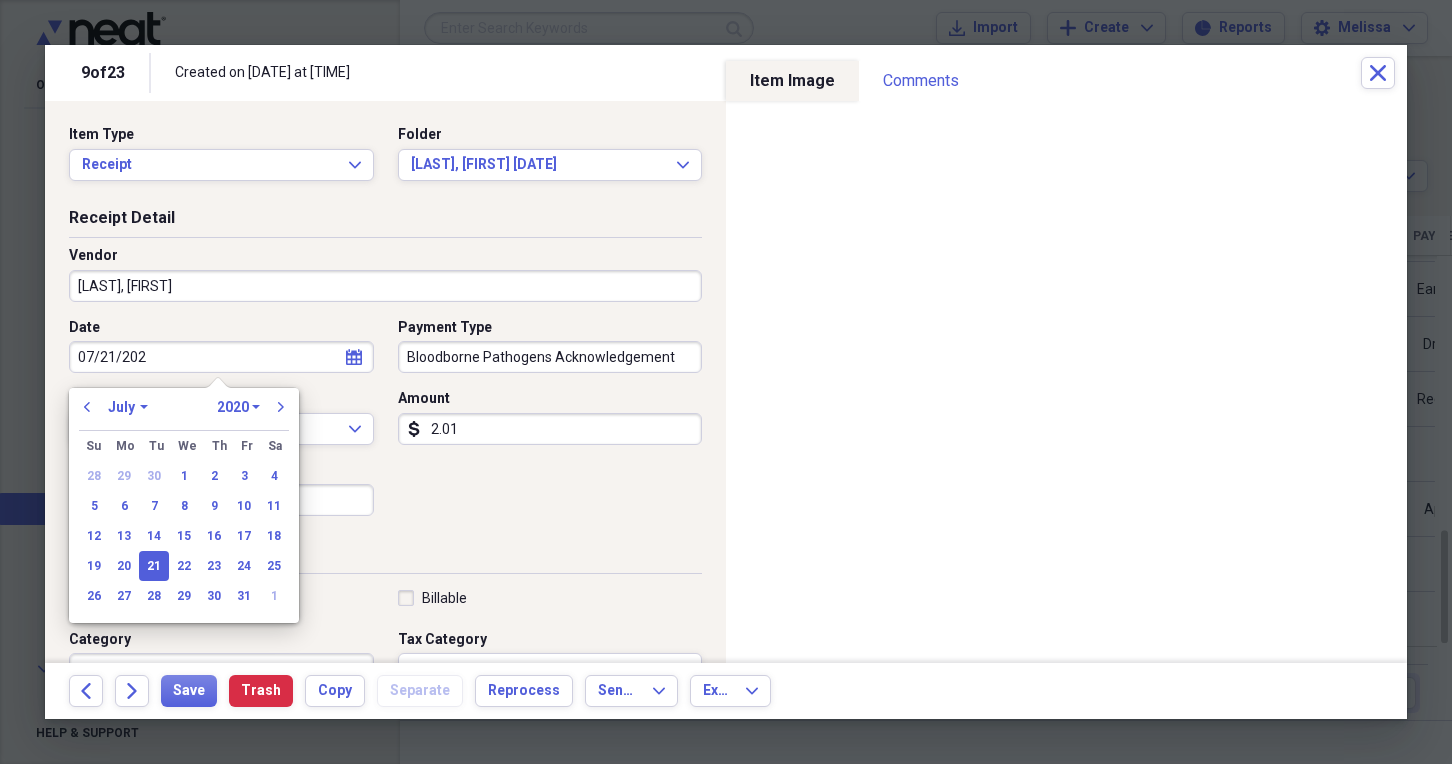 type on "07/21/2025" 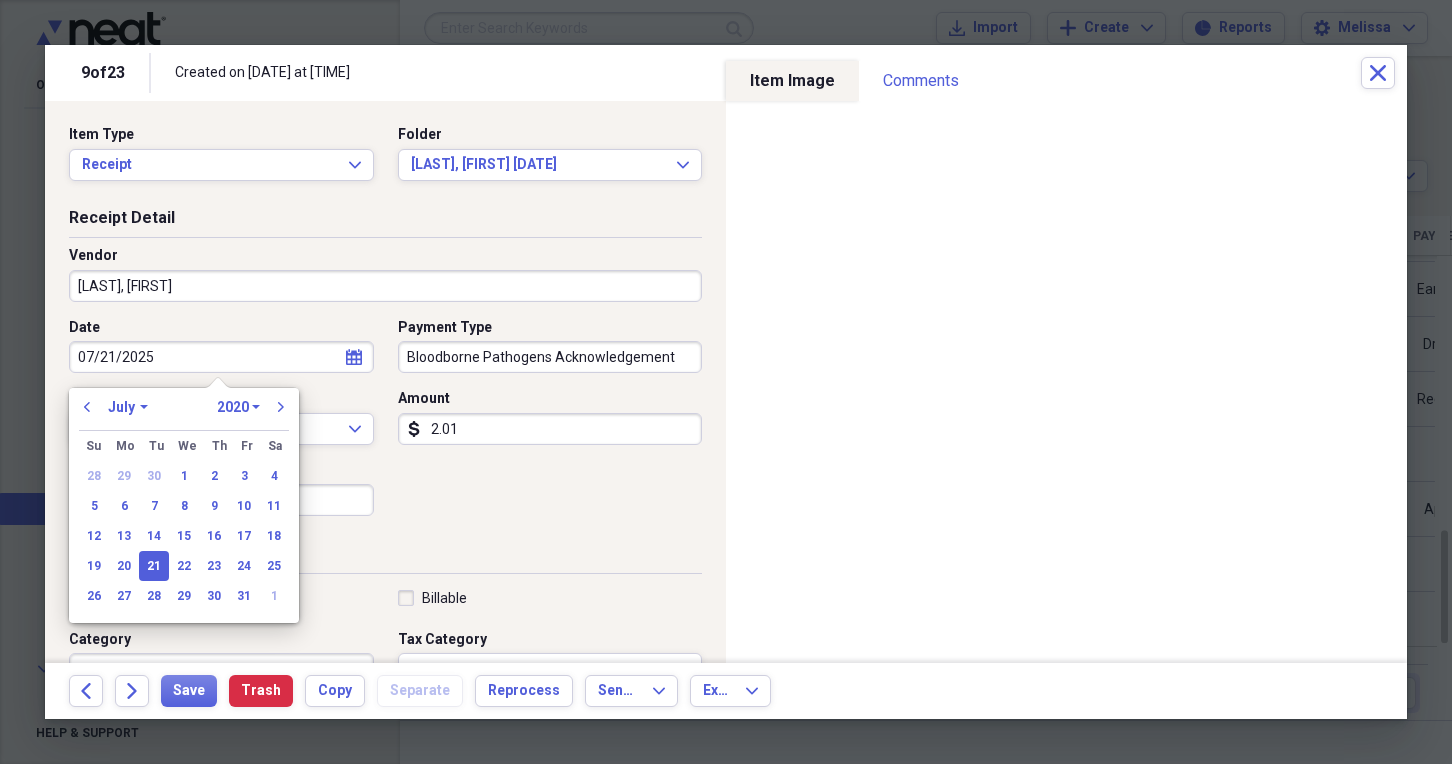 select on "2025" 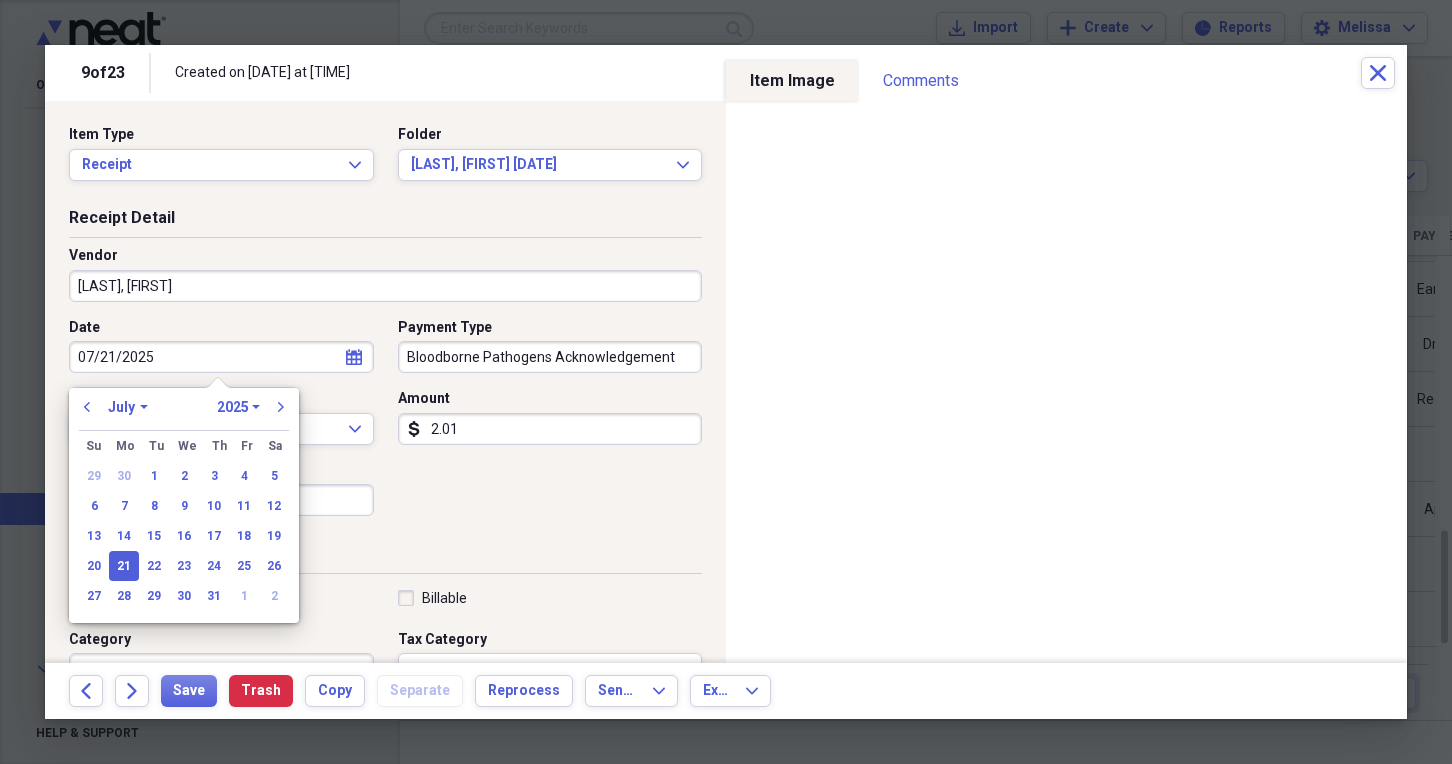 type on "07/21/2025" 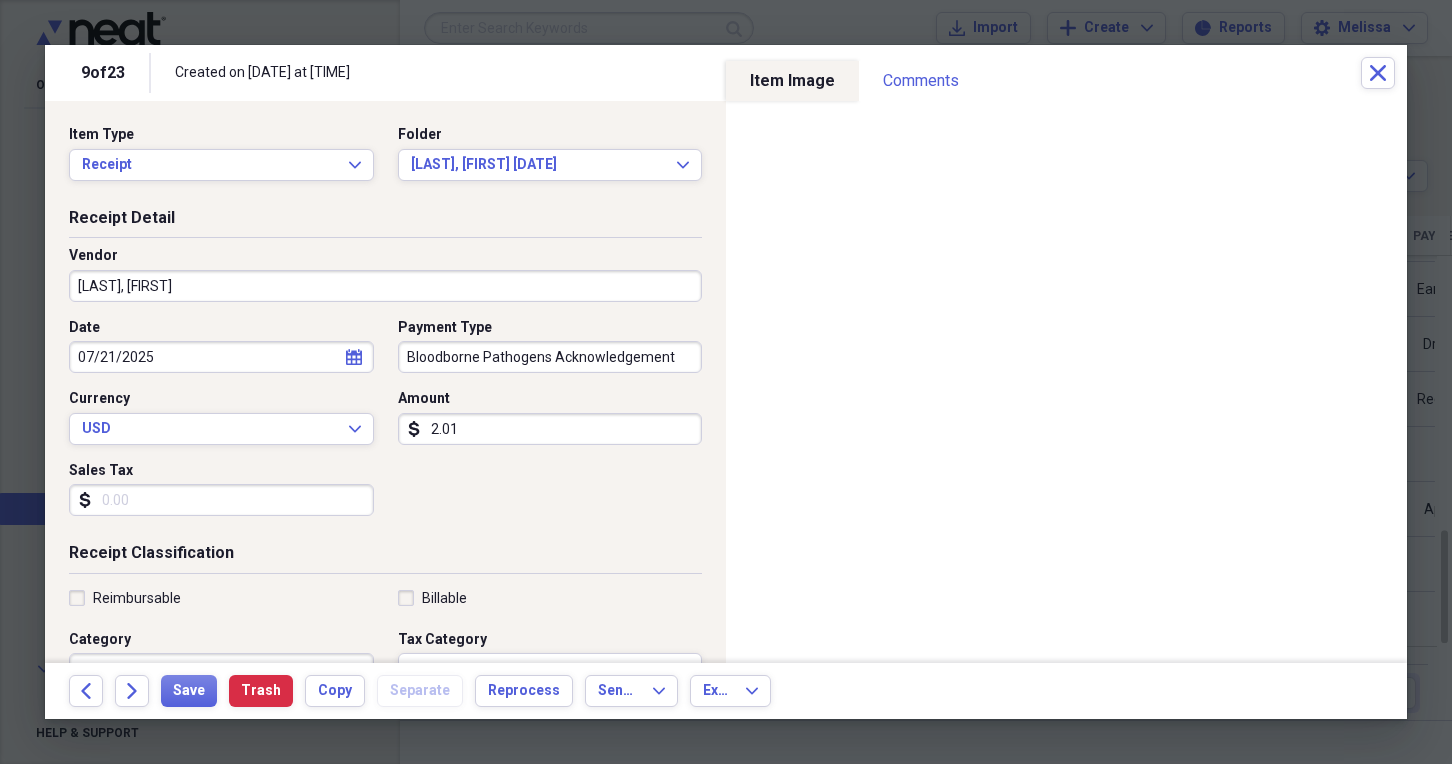 click on "2.01" at bounding box center (550, 429) 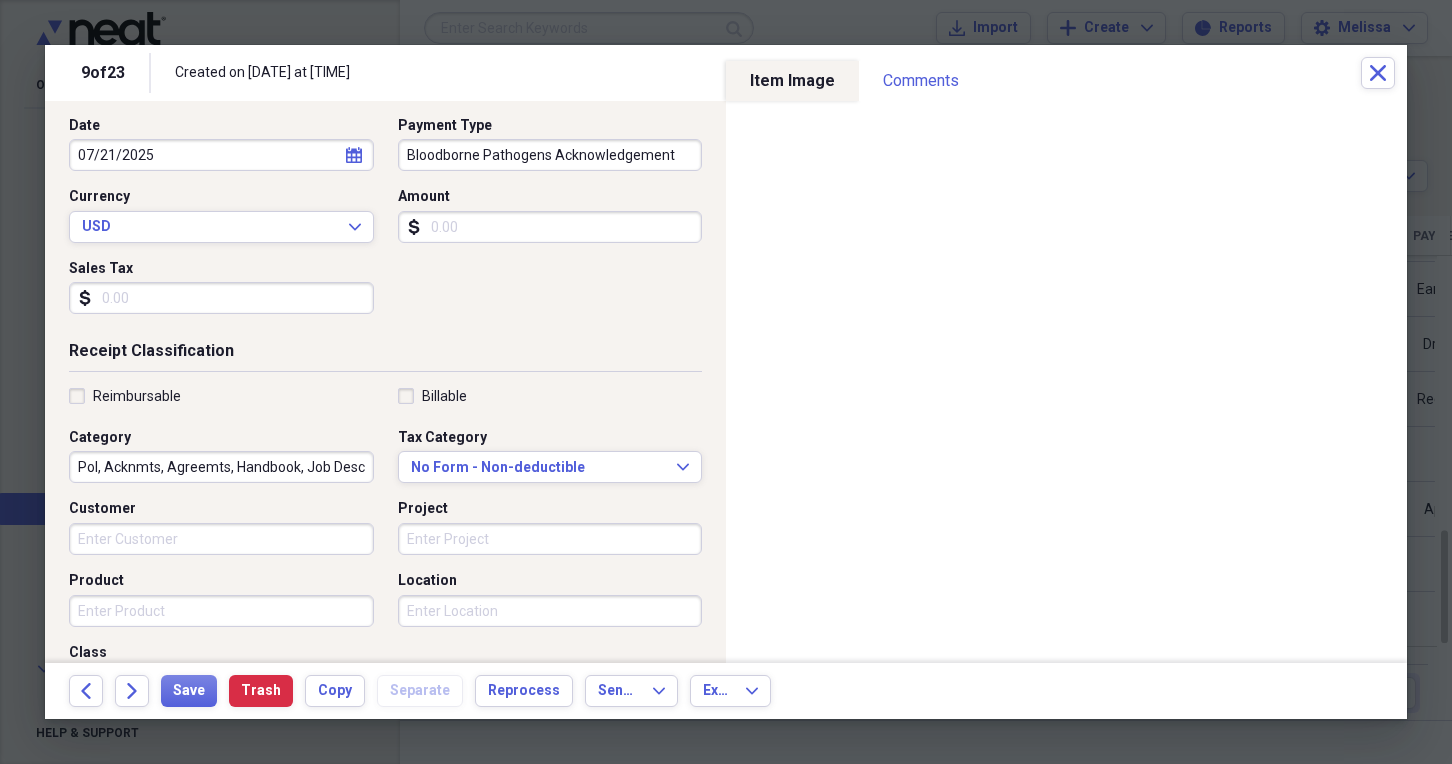 scroll, scrollTop: 300, scrollLeft: 0, axis: vertical 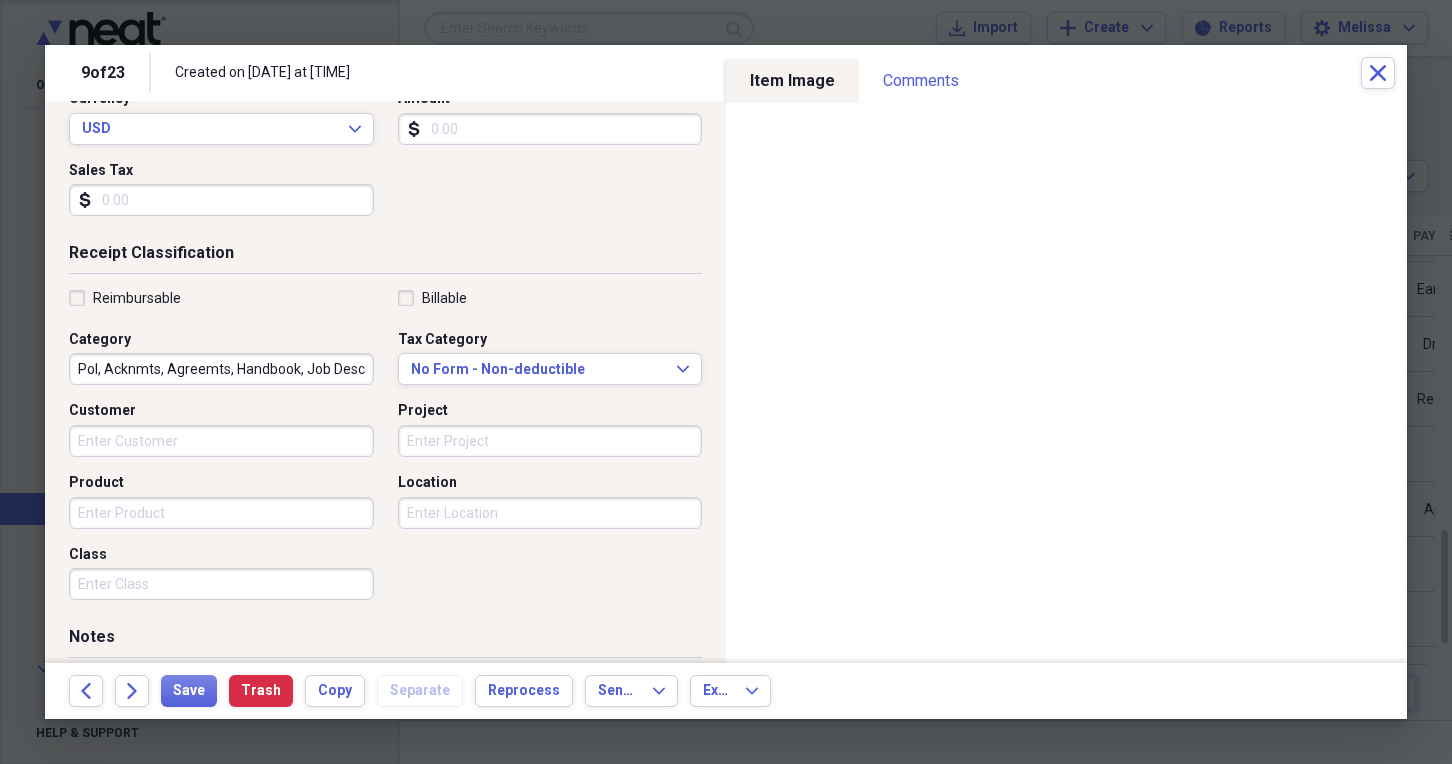type 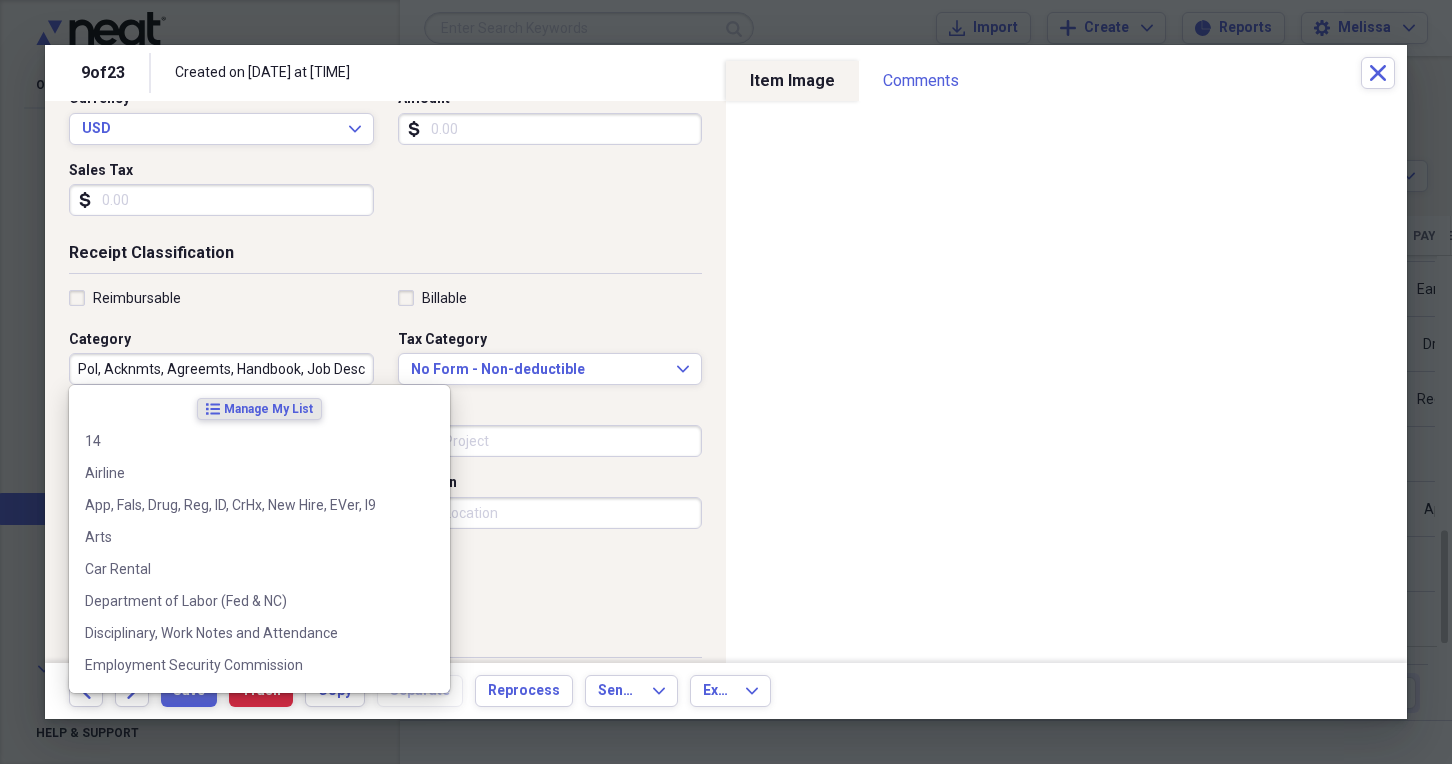 click on "Pol, Acknmts, Agreemts, Handbook, Job Desc, Docu" at bounding box center (221, 369) 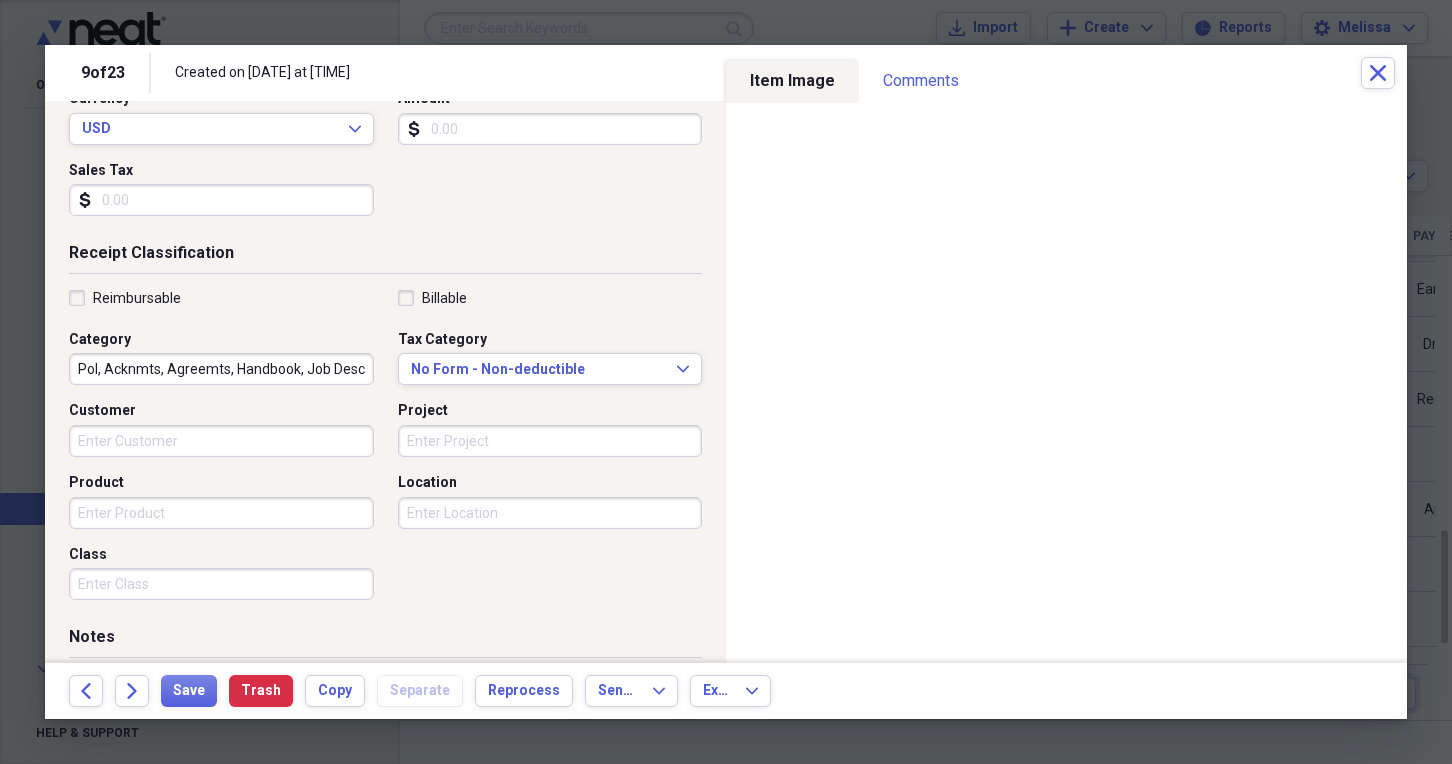 click on "Receipt Classification" at bounding box center [385, 257] 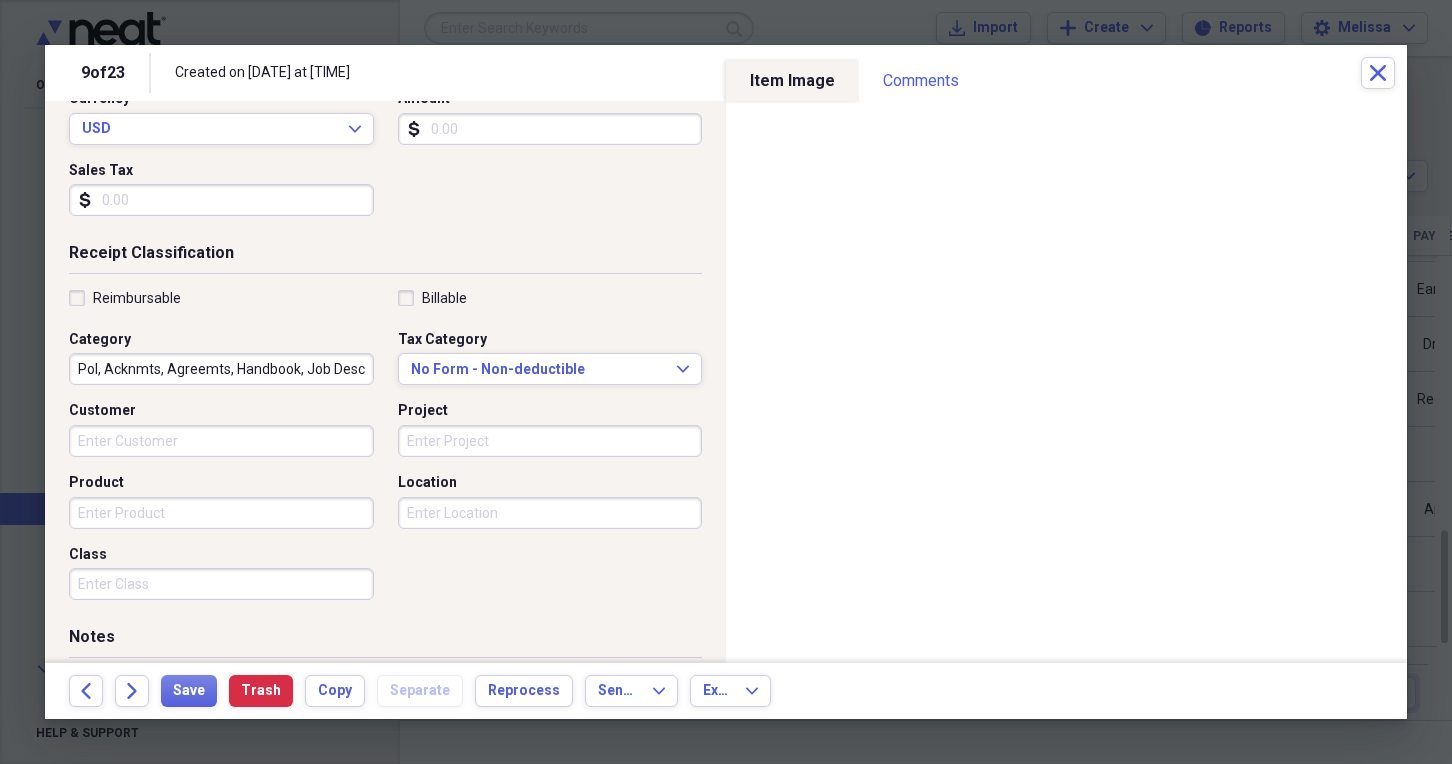 click on "Customer" at bounding box center (221, 441) 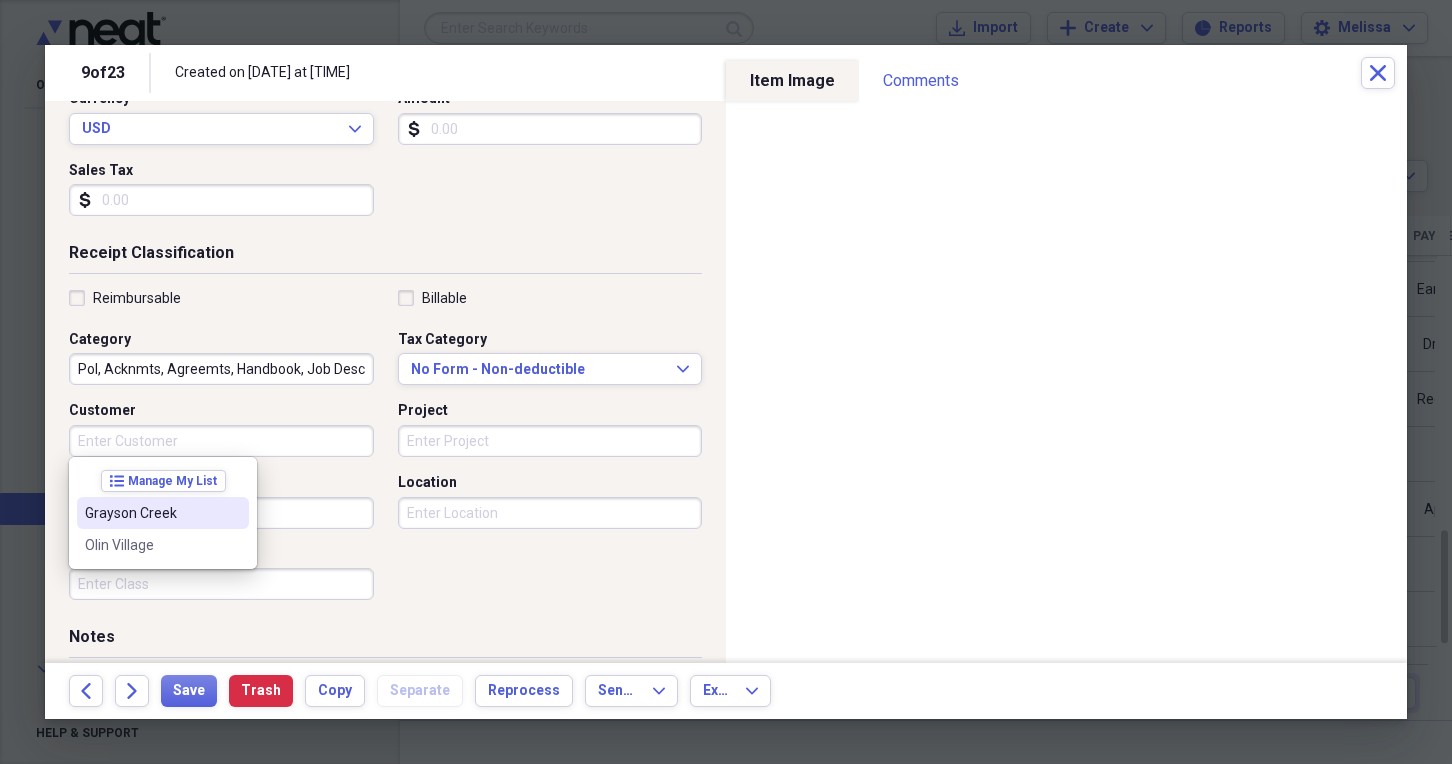 click on "Grayson Creek" at bounding box center [151, 513] 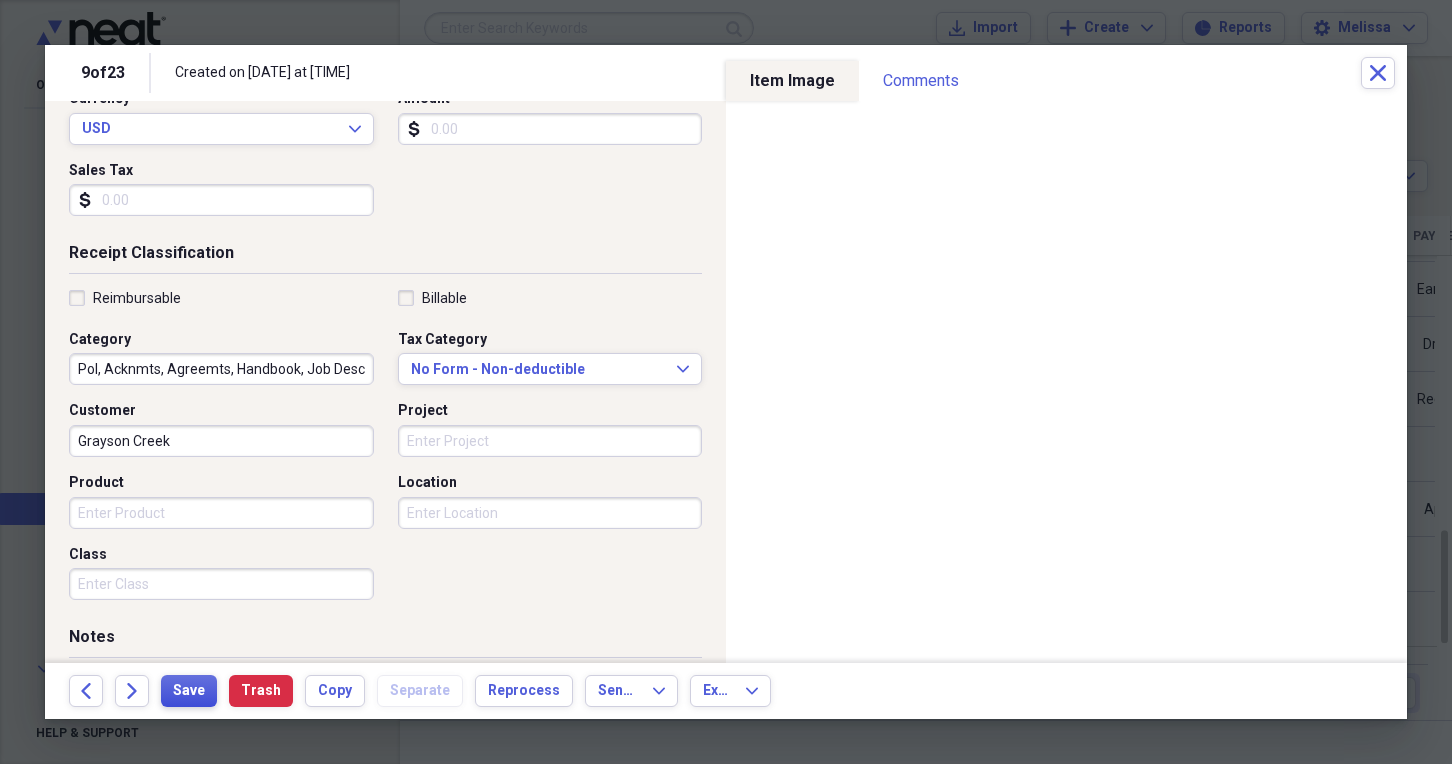 click on "Save" at bounding box center [189, 691] 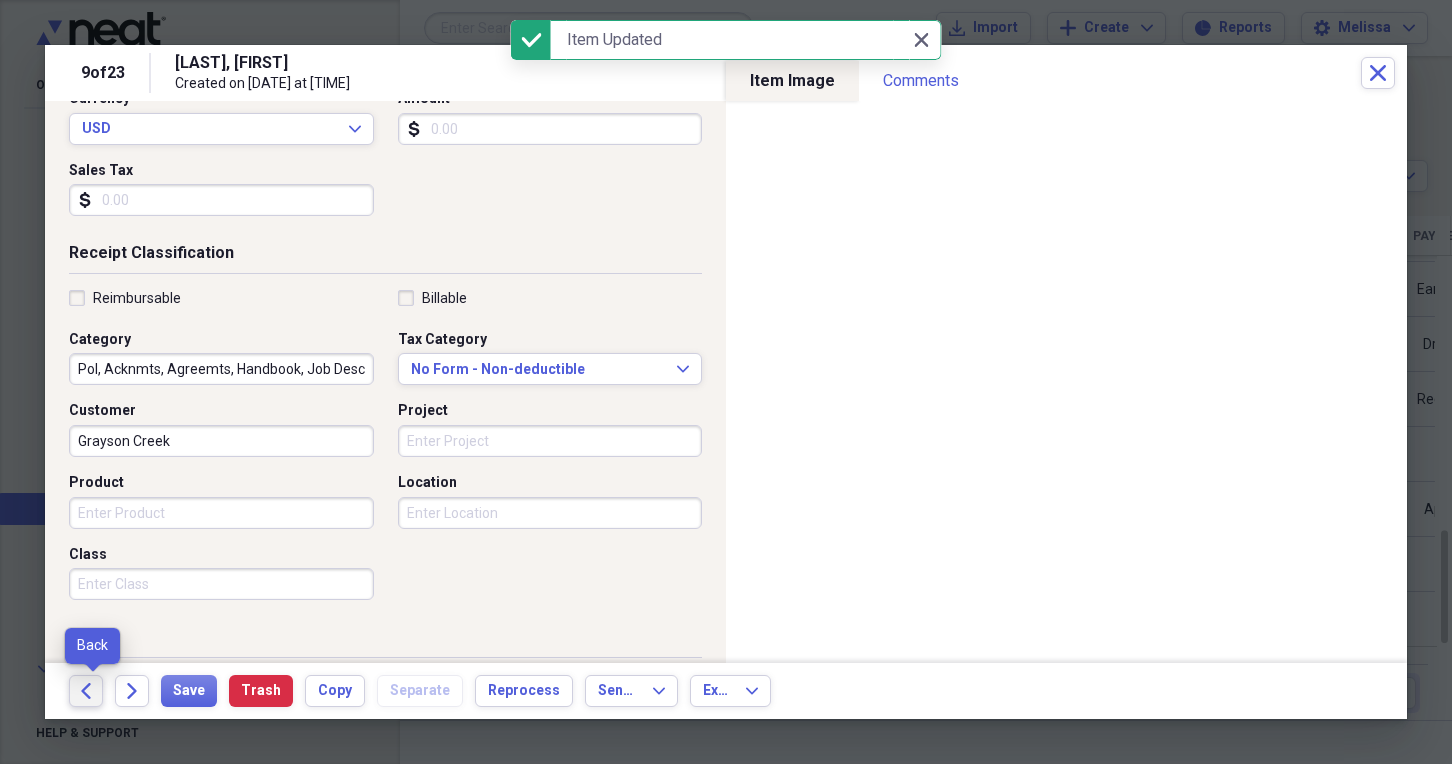 click on "Back" at bounding box center [86, 691] 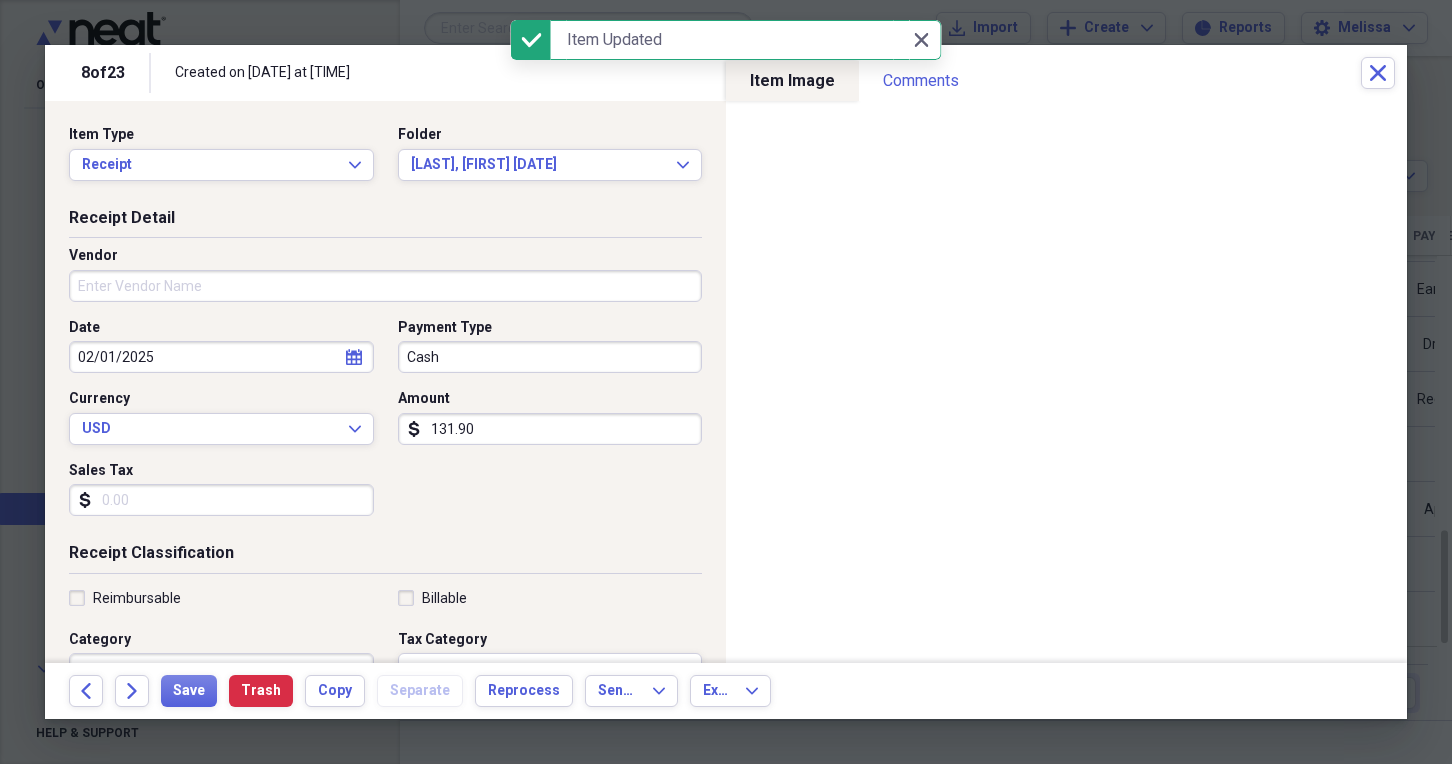 click on "Vendor" at bounding box center [385, 286] 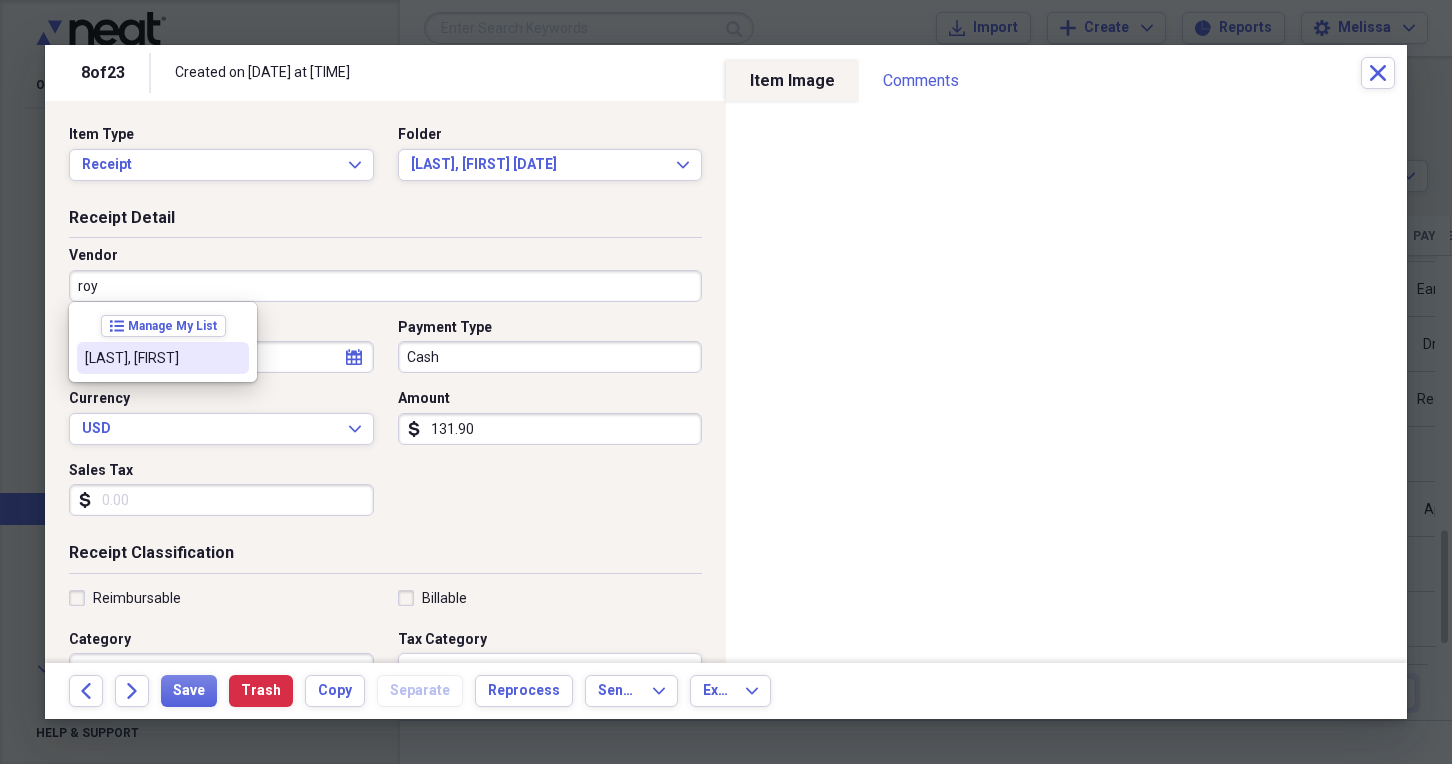 click on "Royall, Nylah" at bounding box center [151, 358] 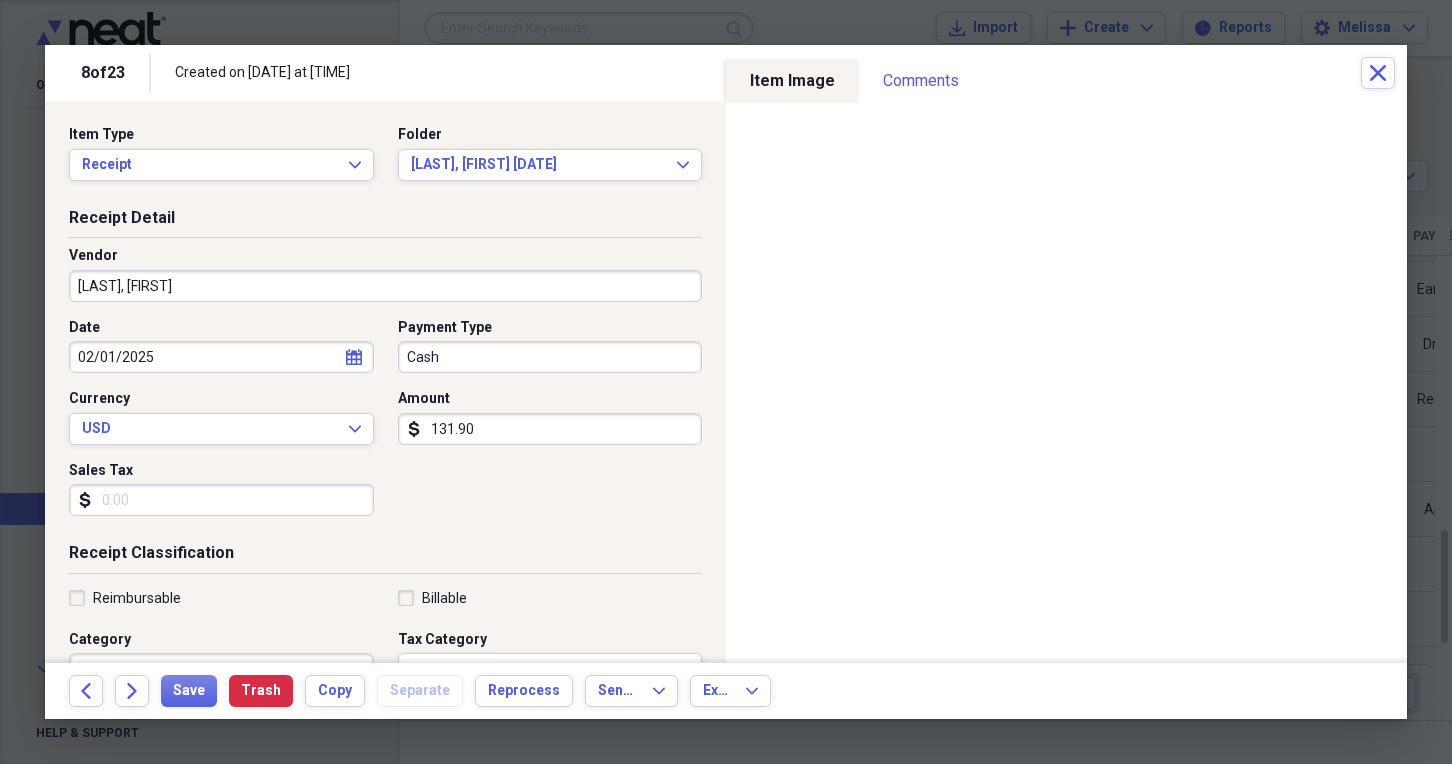 type on "Pol, Acknmts, Agreemts, Handbook, Job Desc, Docu" 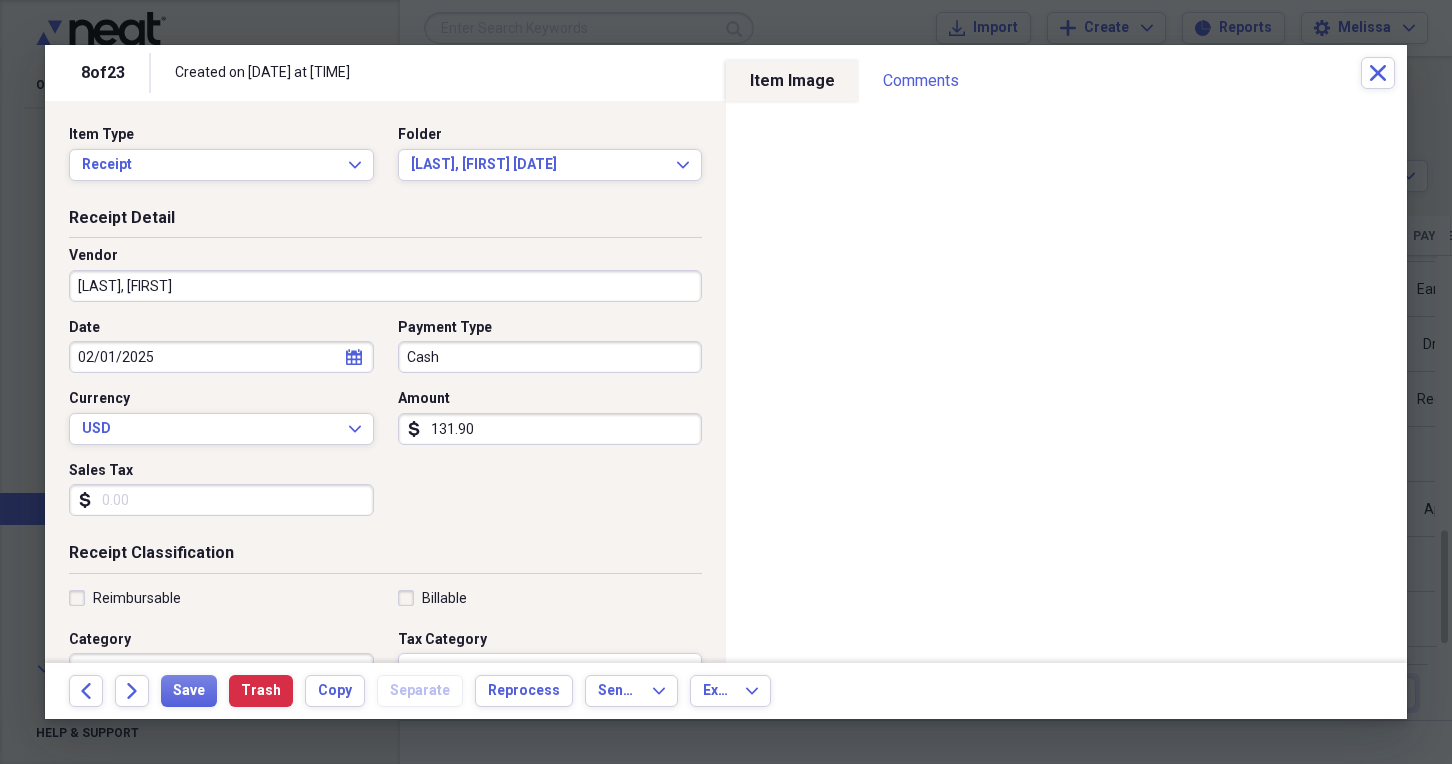 click on "Cash" at bounding box center [550, 357] 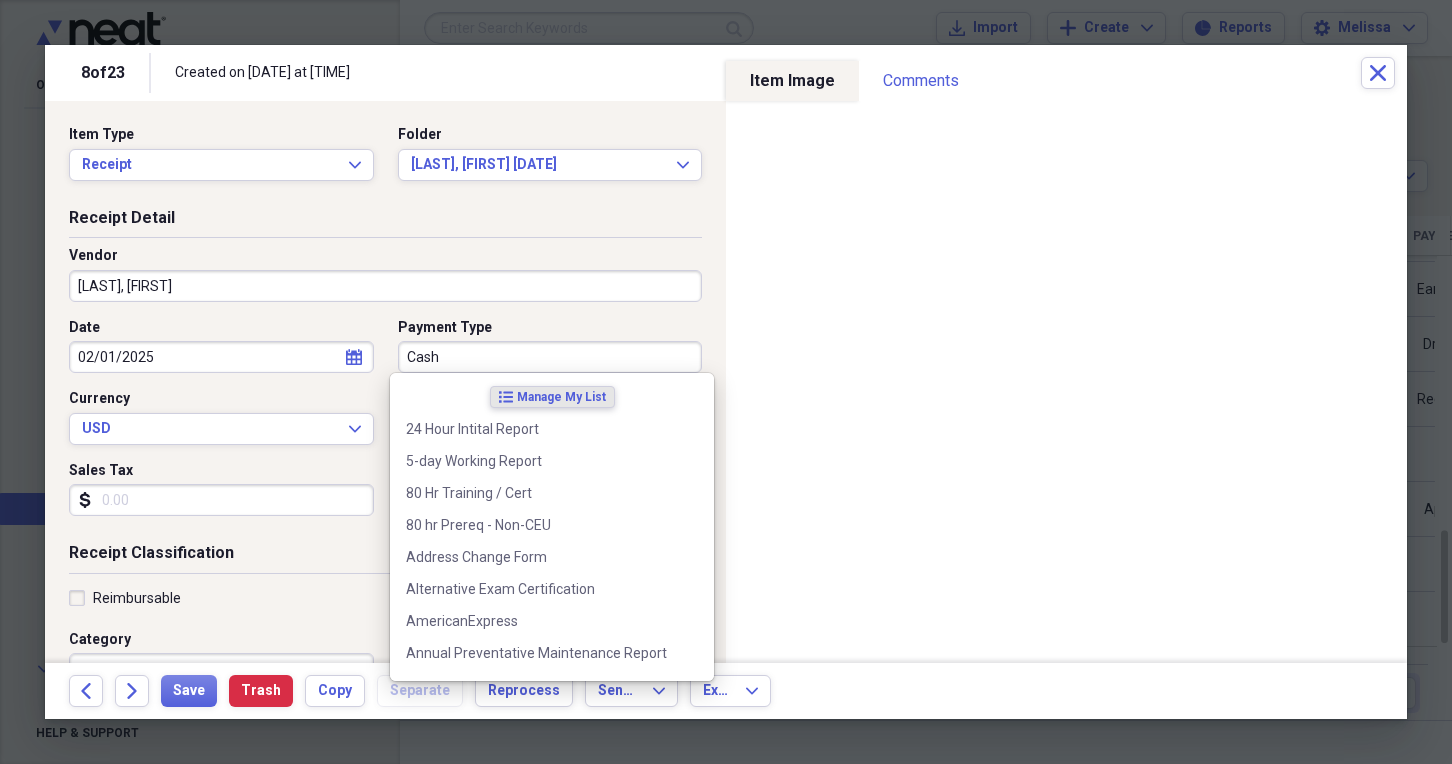 click on "Cash" at bounding box center [550, 357] 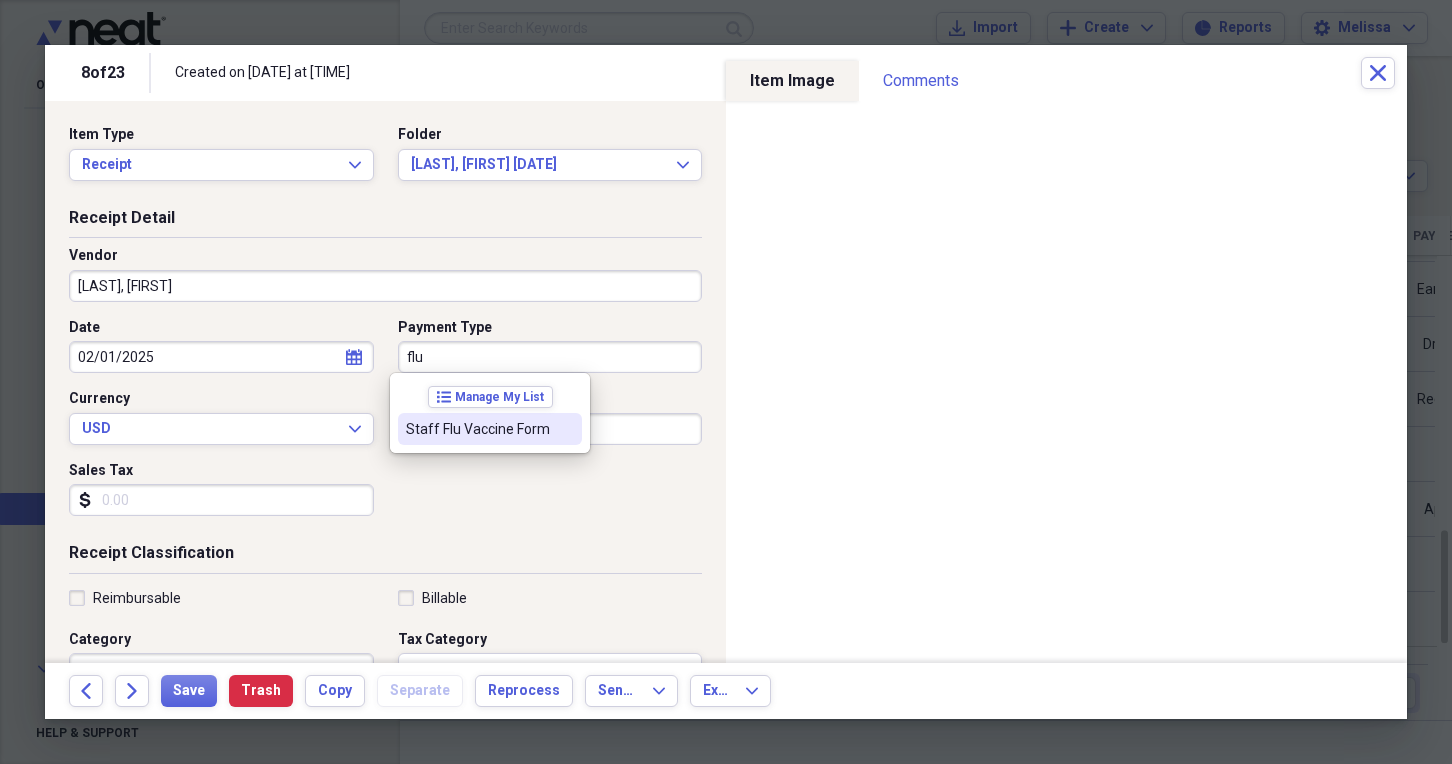 click on "Staff Flu Vaccine Form" at bounding box center (478, 429) 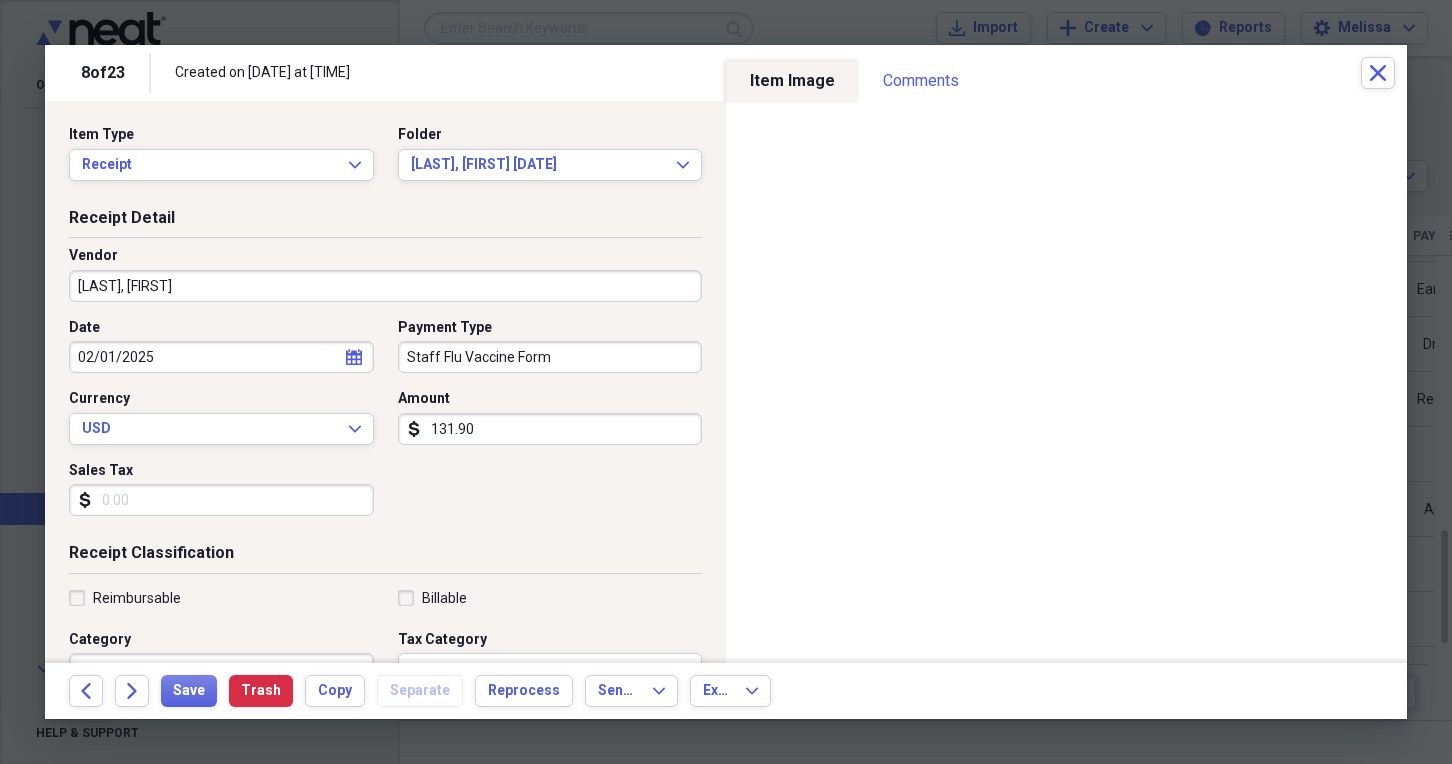 click on "02/01/2025" at bounding box center [221, 357] 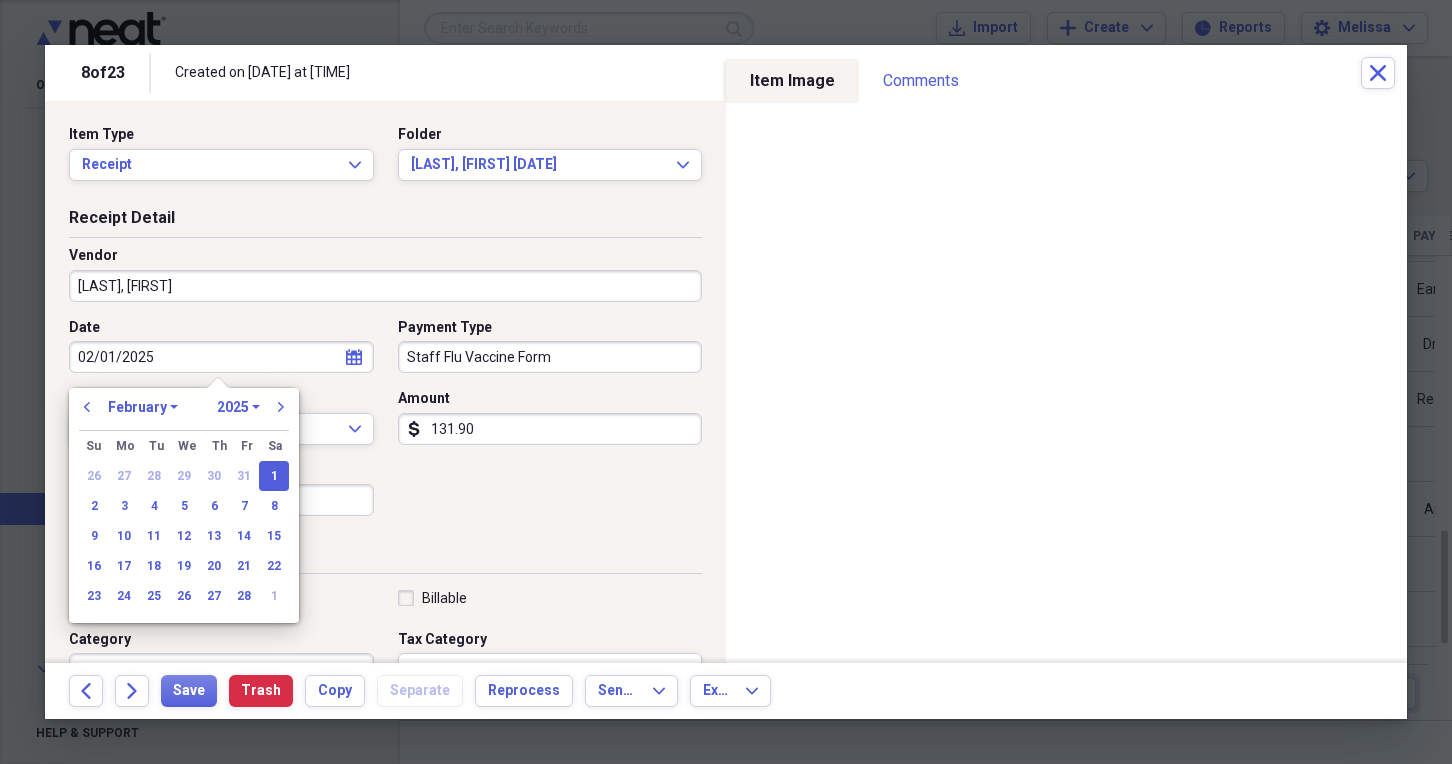 click on "02/01/2025" at bounding box center (221, 357) 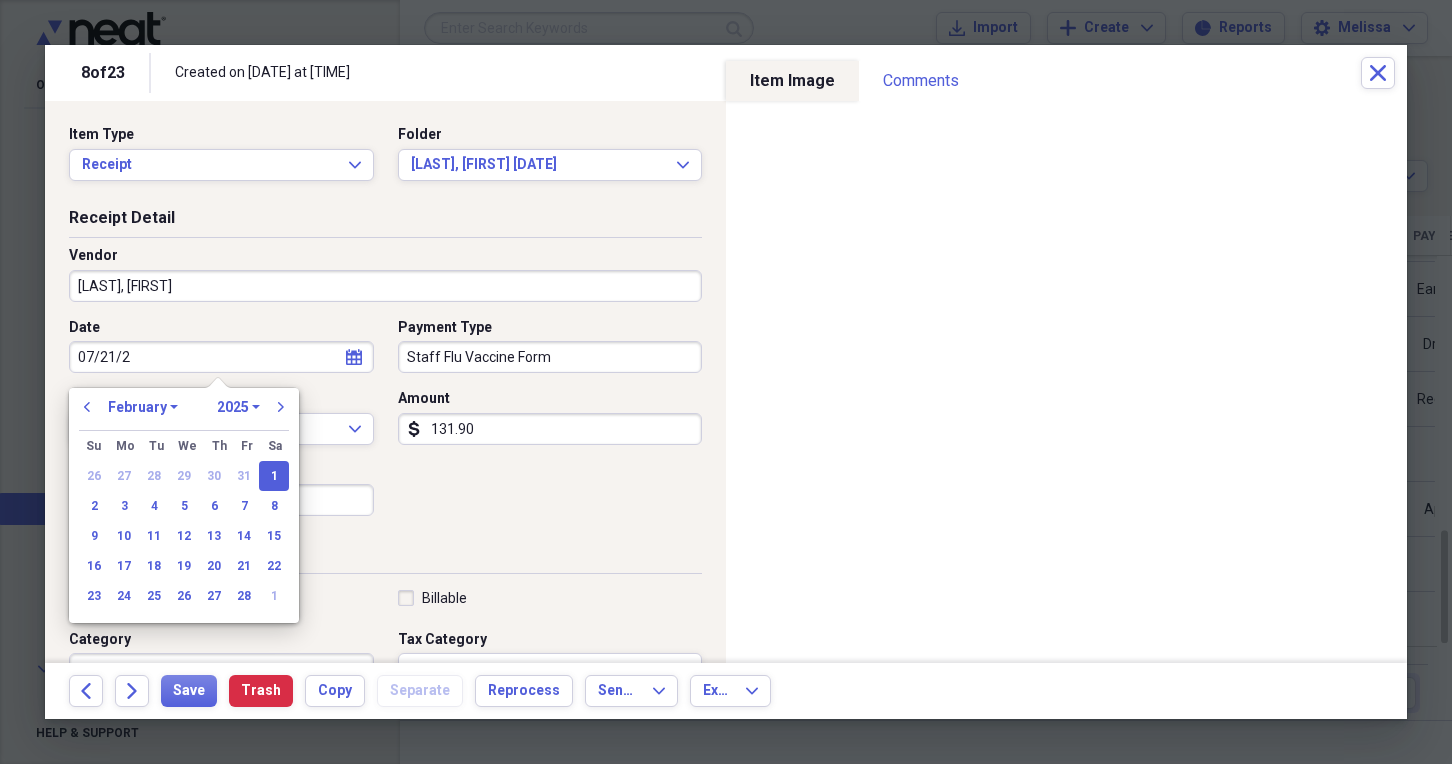 type on "07/21/20" 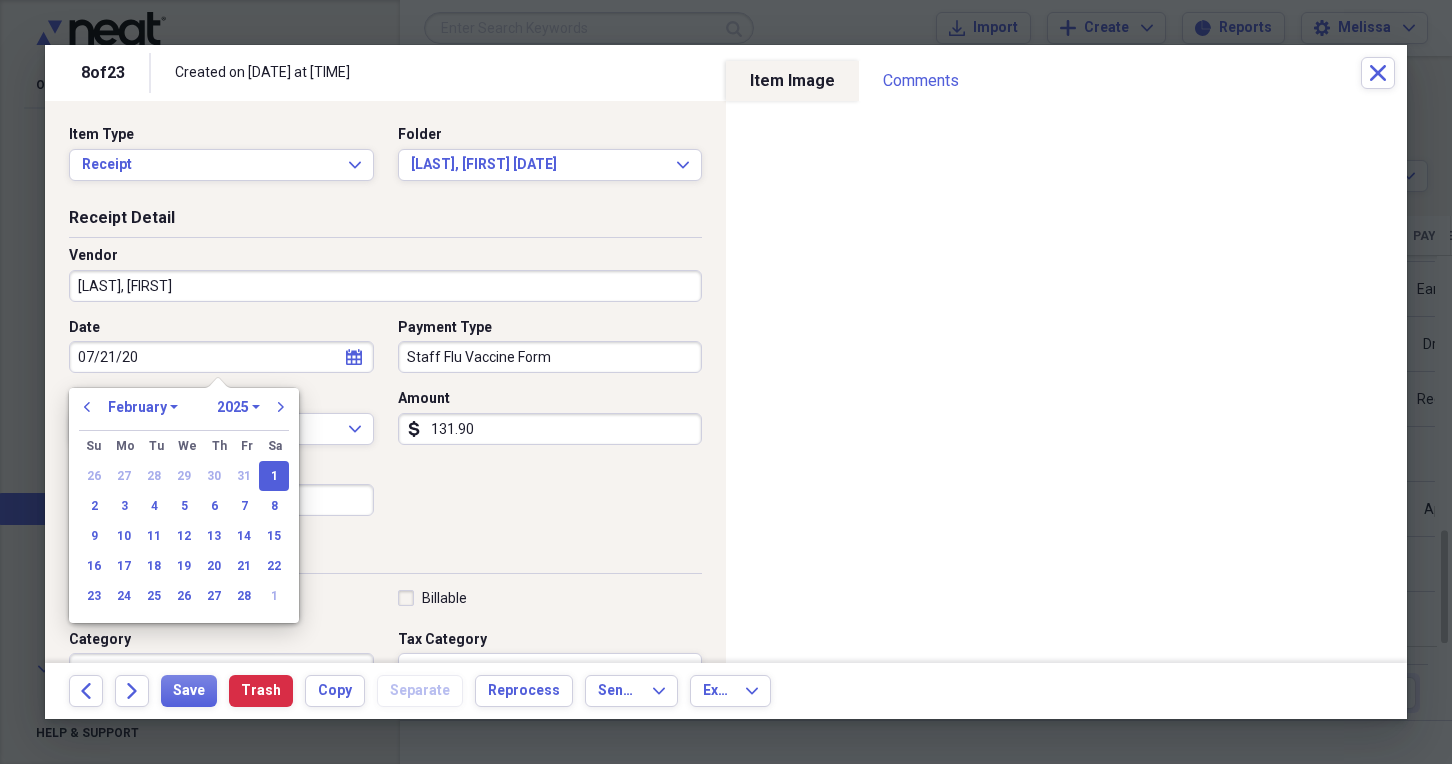 select on "6" 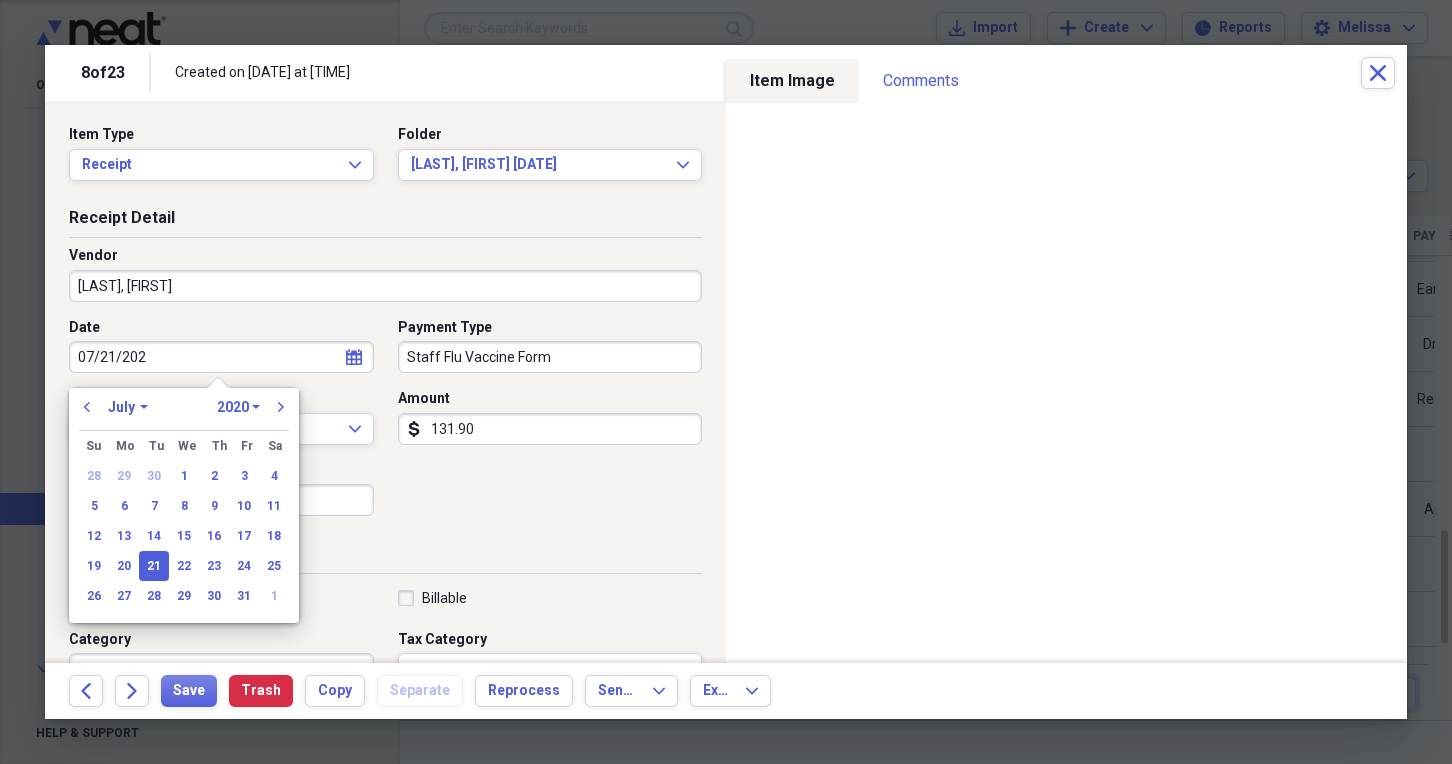 type on "07/21/2025" 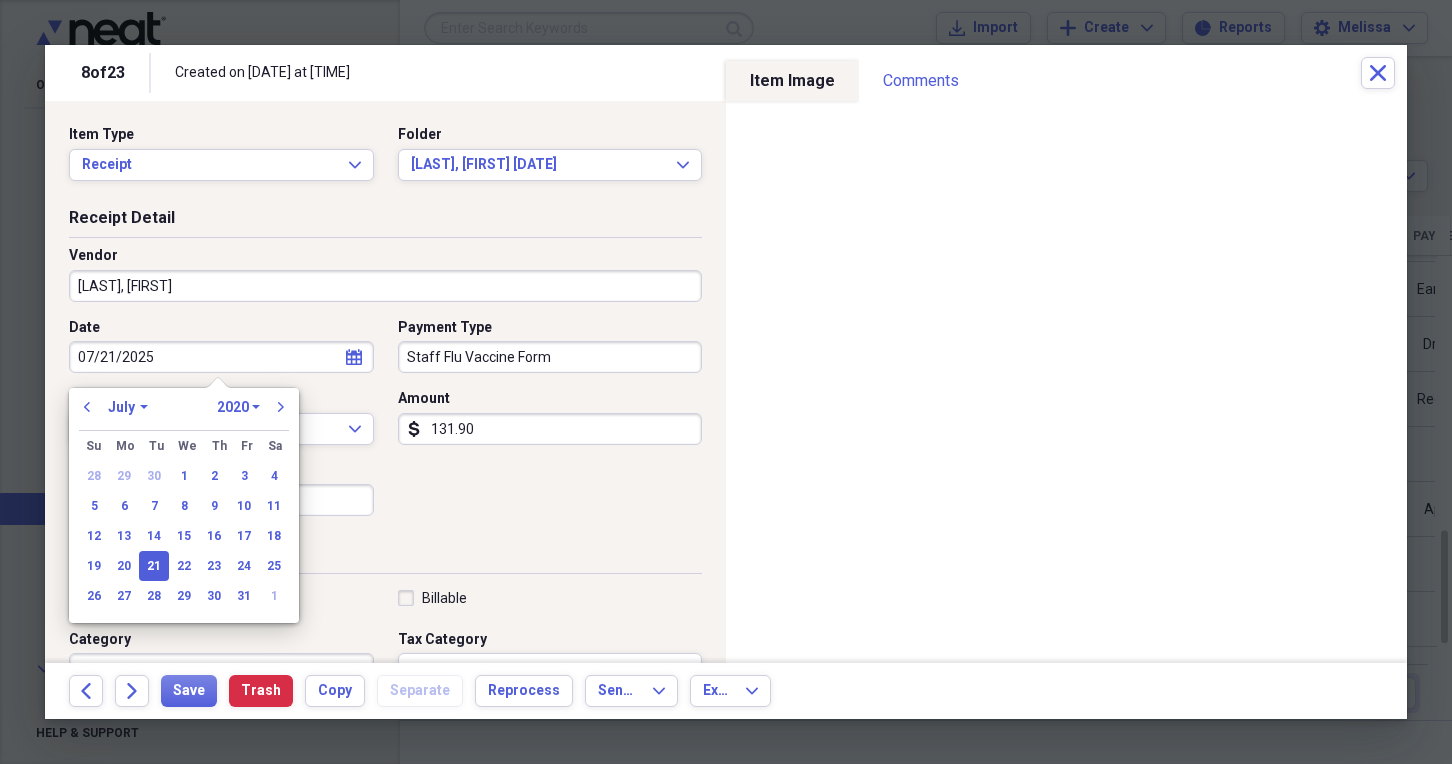 select on "2025" 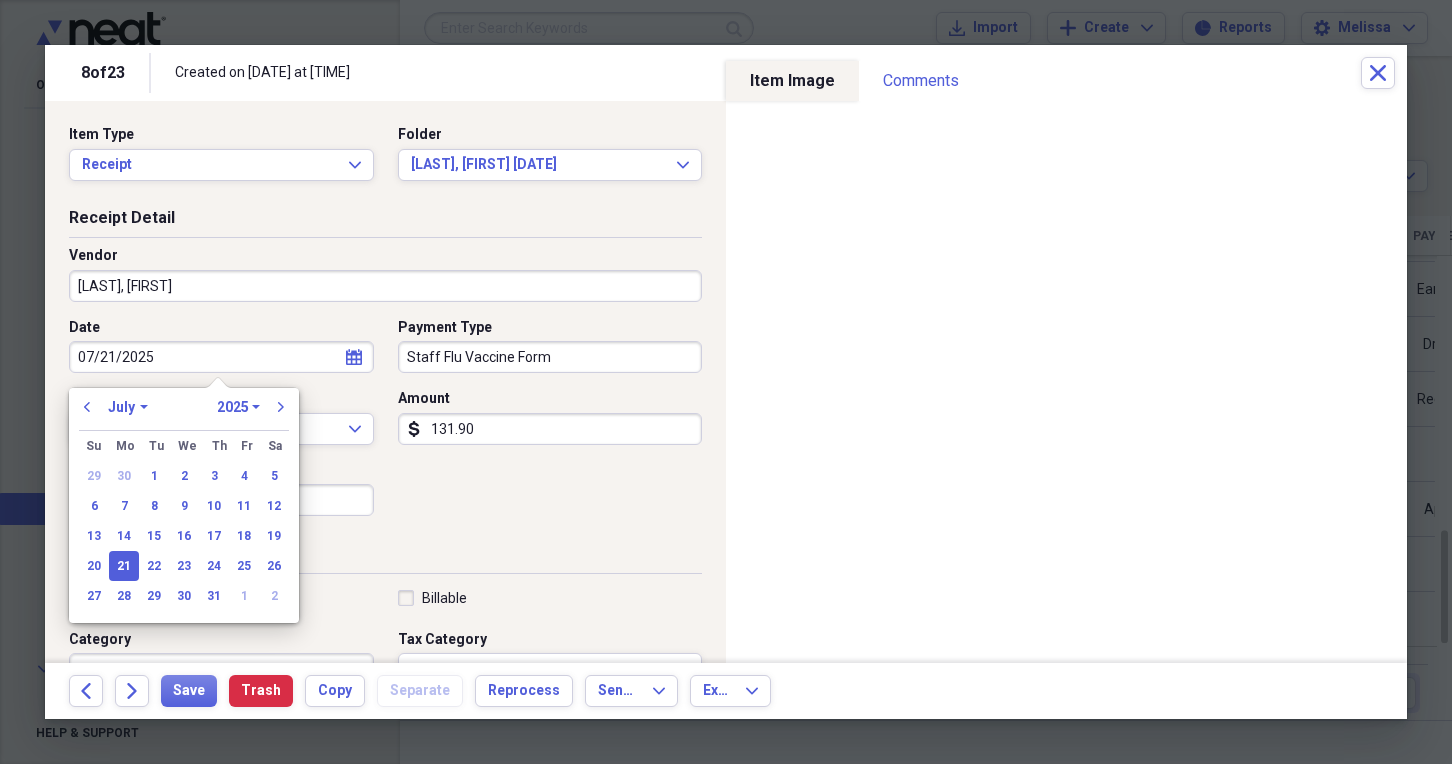 type on "07/21/2025" 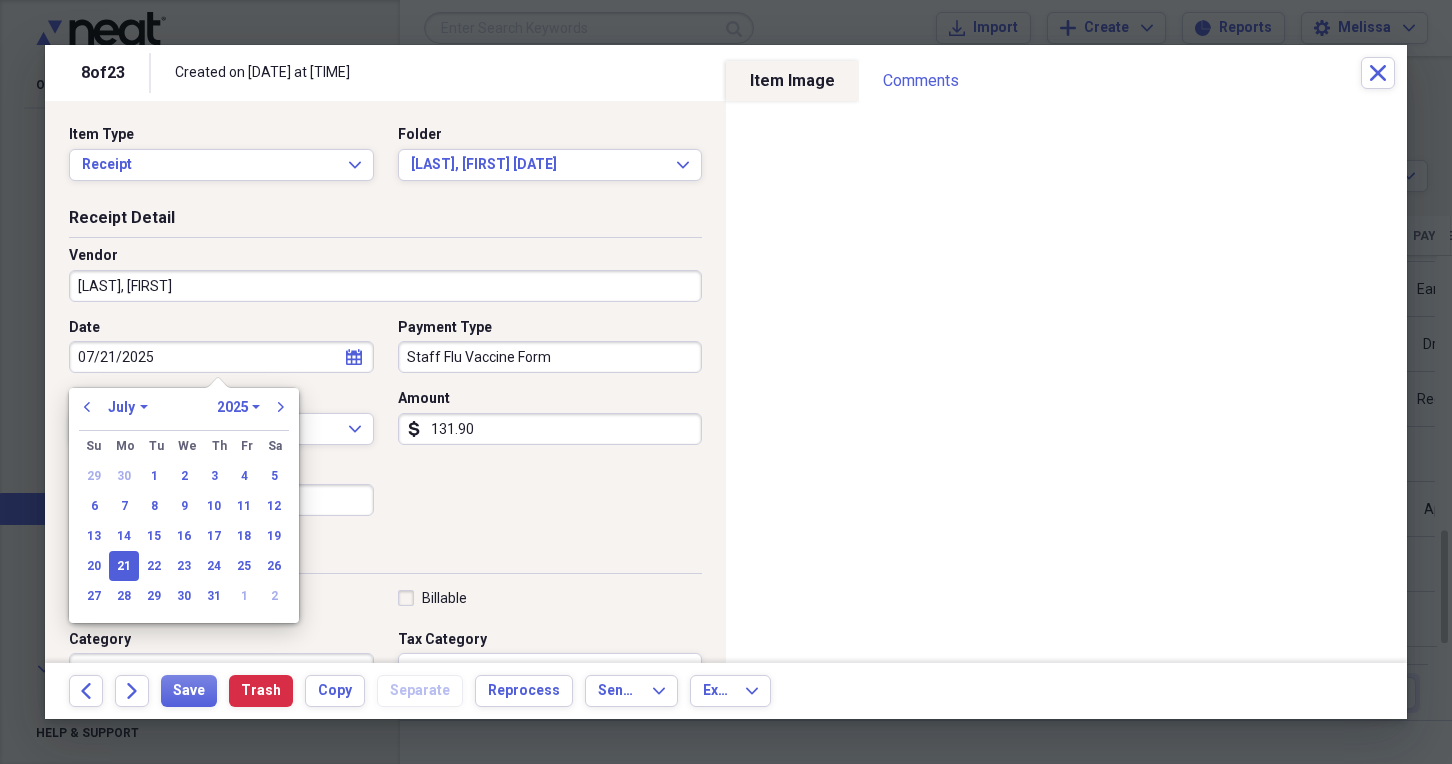 click on "21" at bounding box center [124, 566] 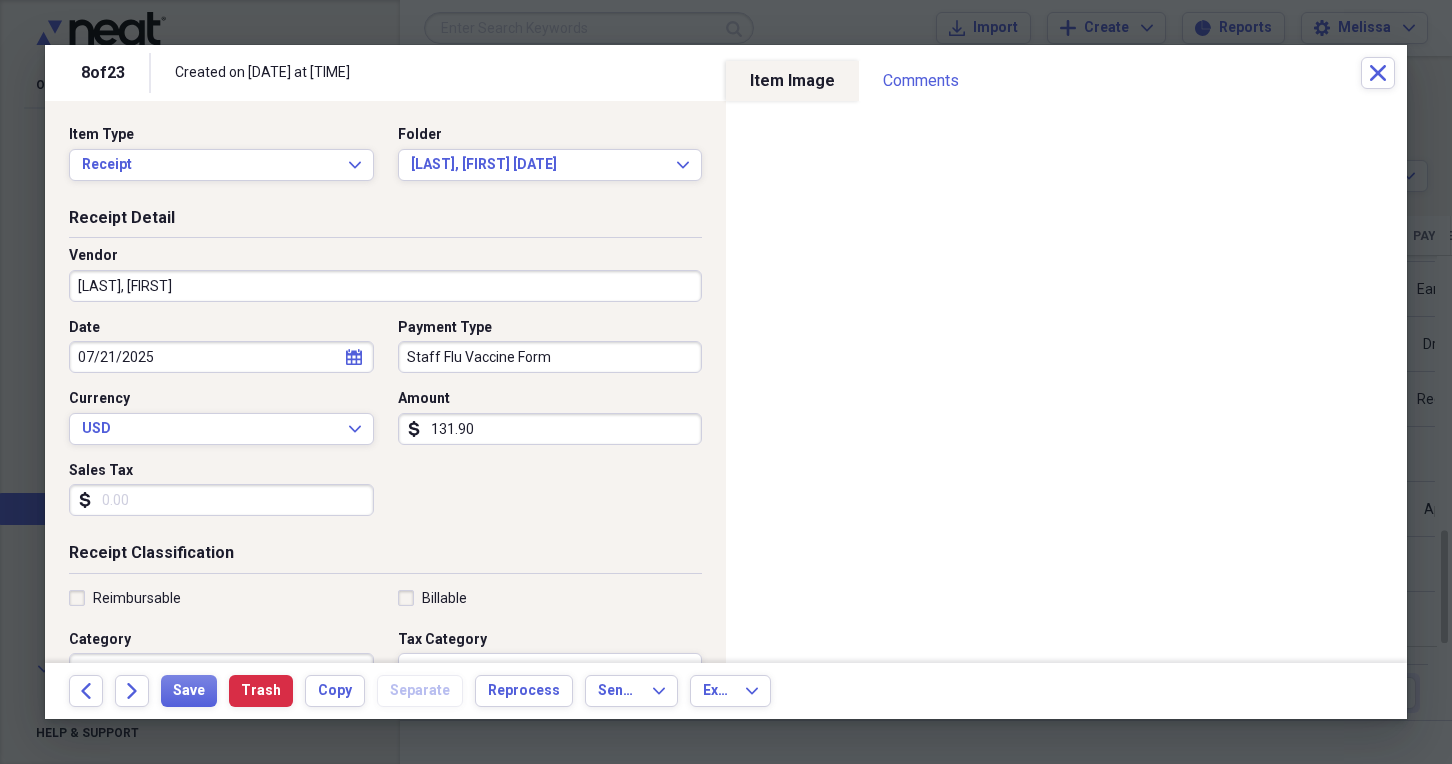 click on "131.90" at bounding box center [550, 429] 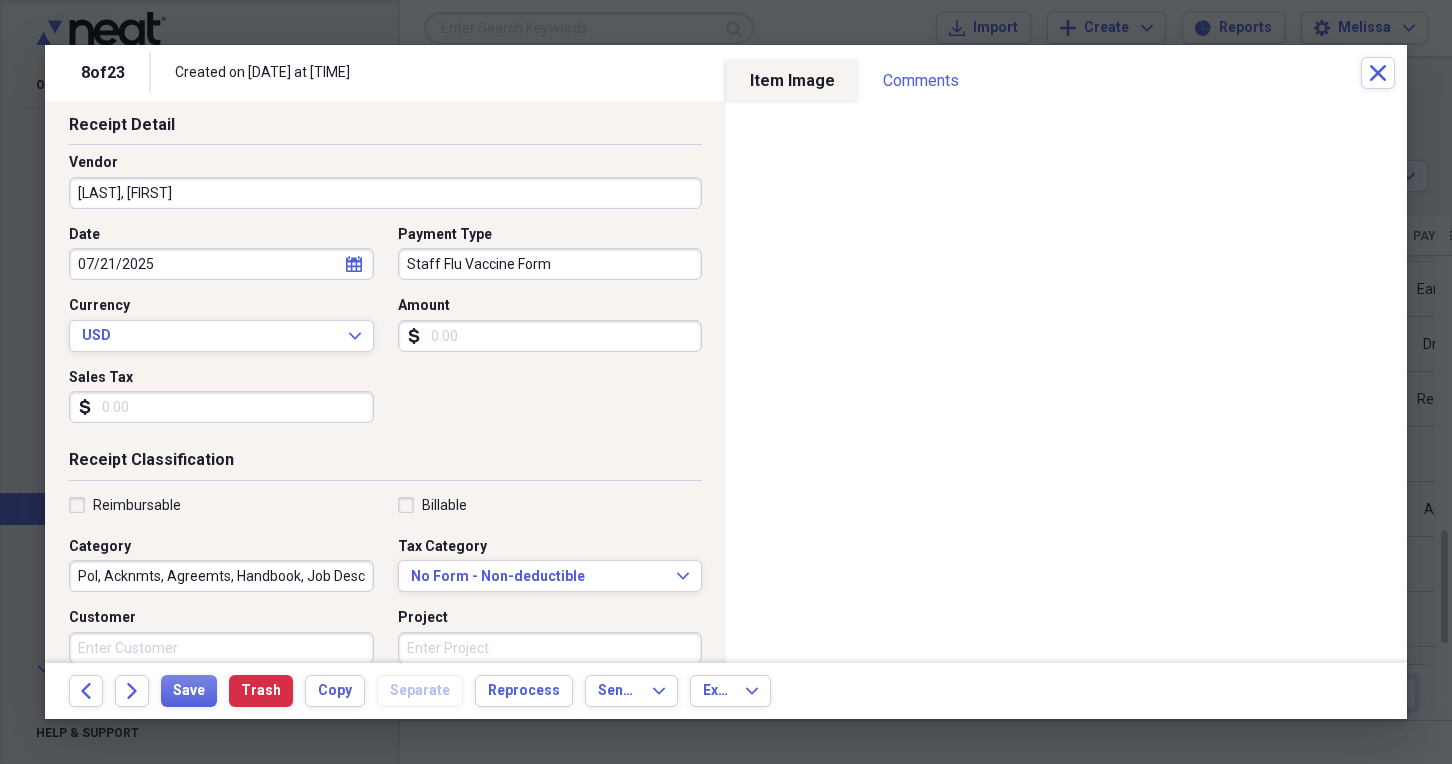 scroll, scrollTop: 200, scrollLeft: 0, axis: vertical 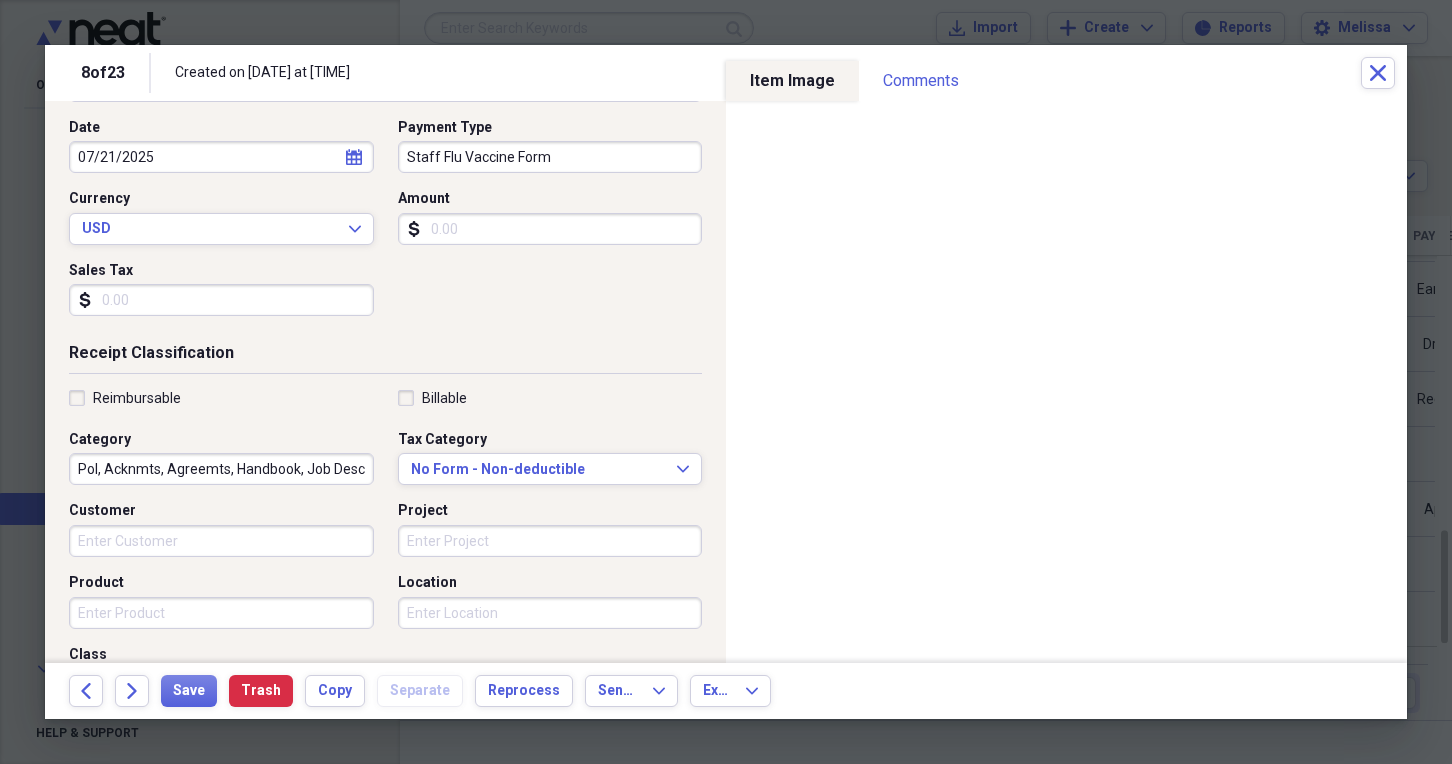 type 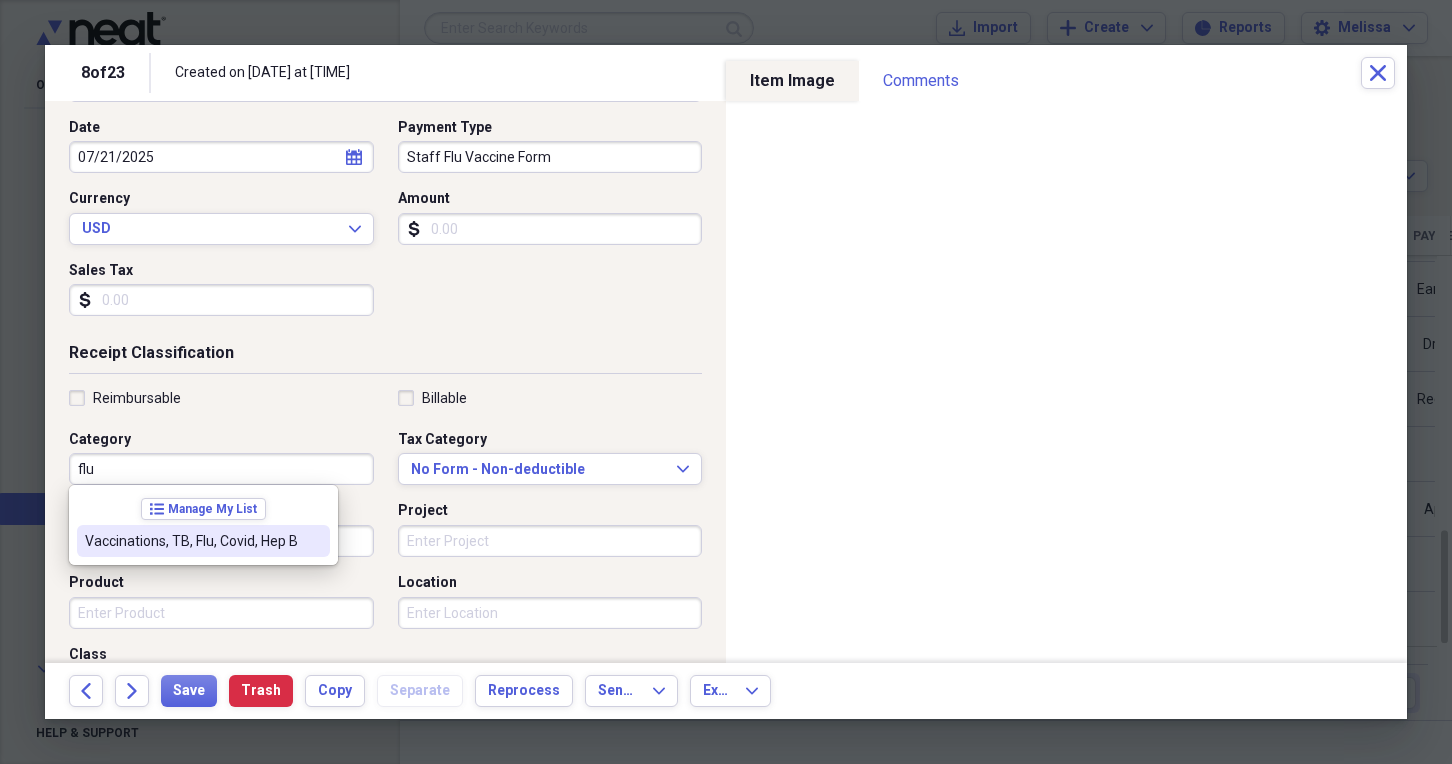 click on "Vaccinations, TB, Flu, Covid, Hep B" at bounding box center (203, 541) 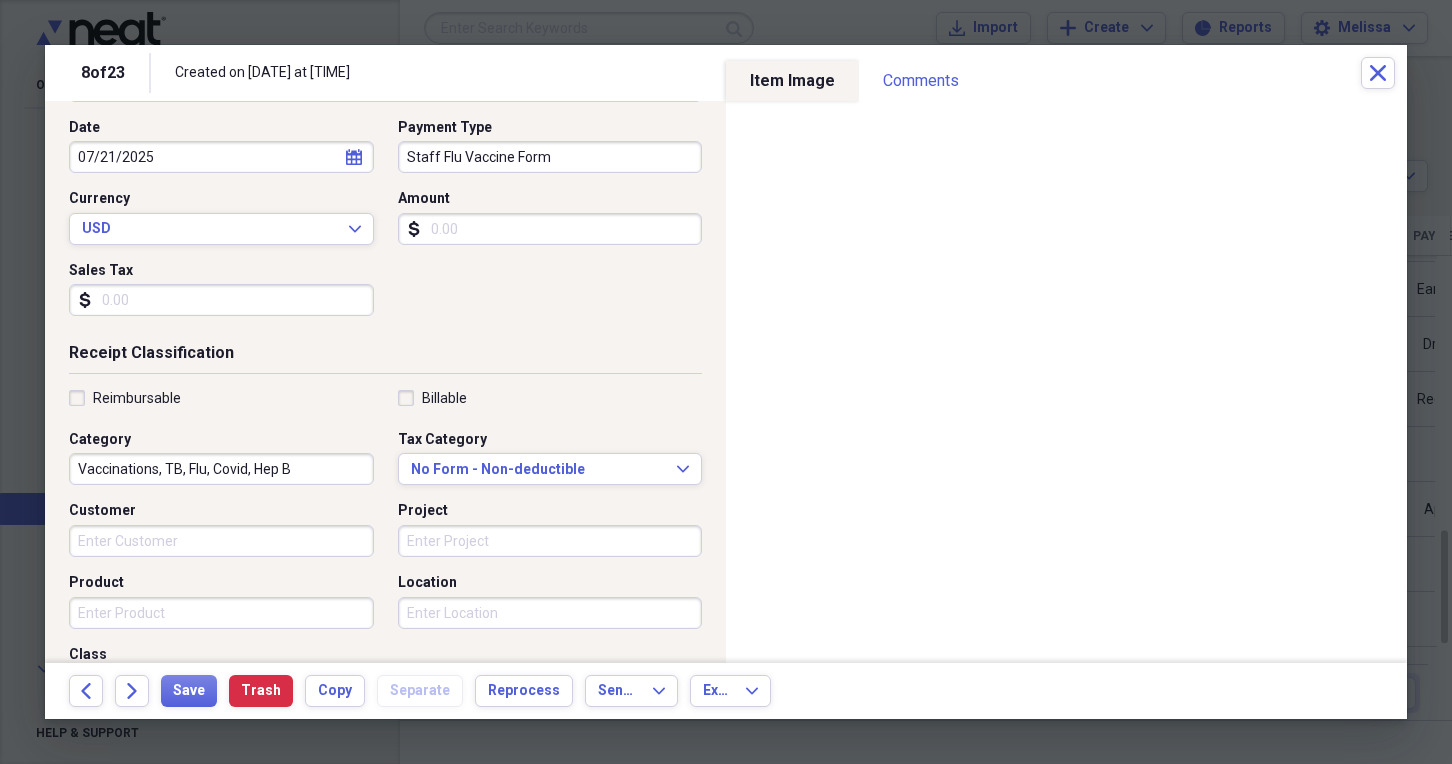 click on "Customer" at bounding box center (221, 541) 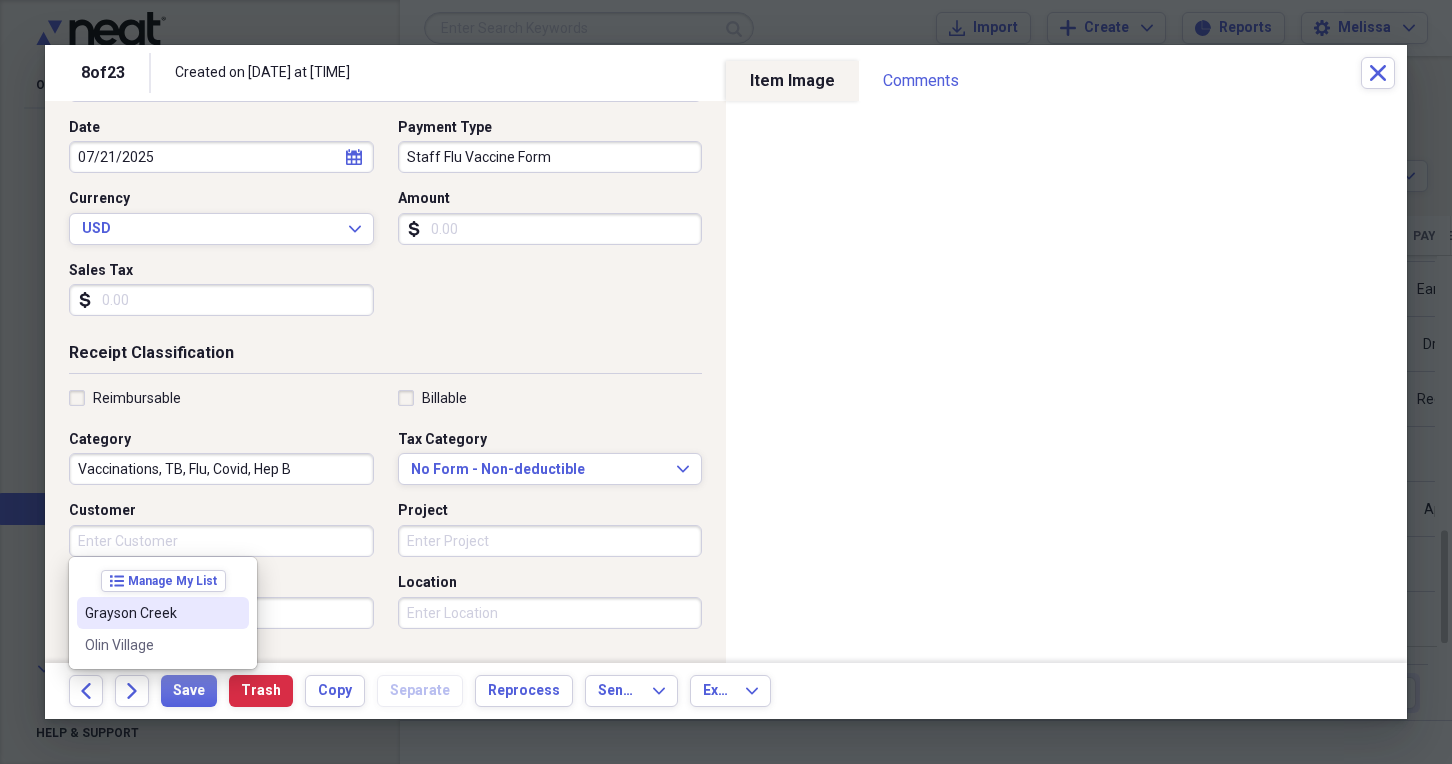 click on "Grayson Creek" at bounding box center (151, 613) 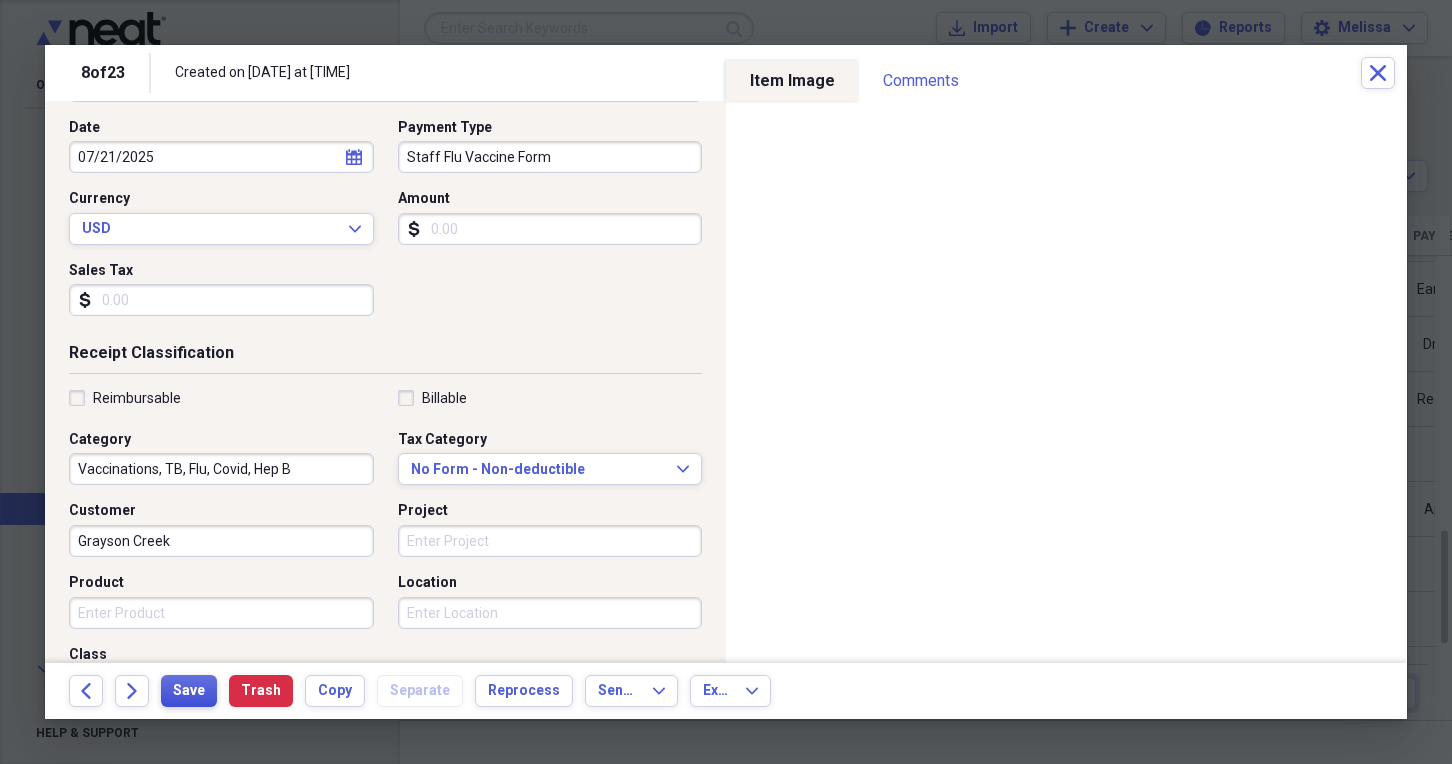 click on "Save" at bounding box center (189, 691) 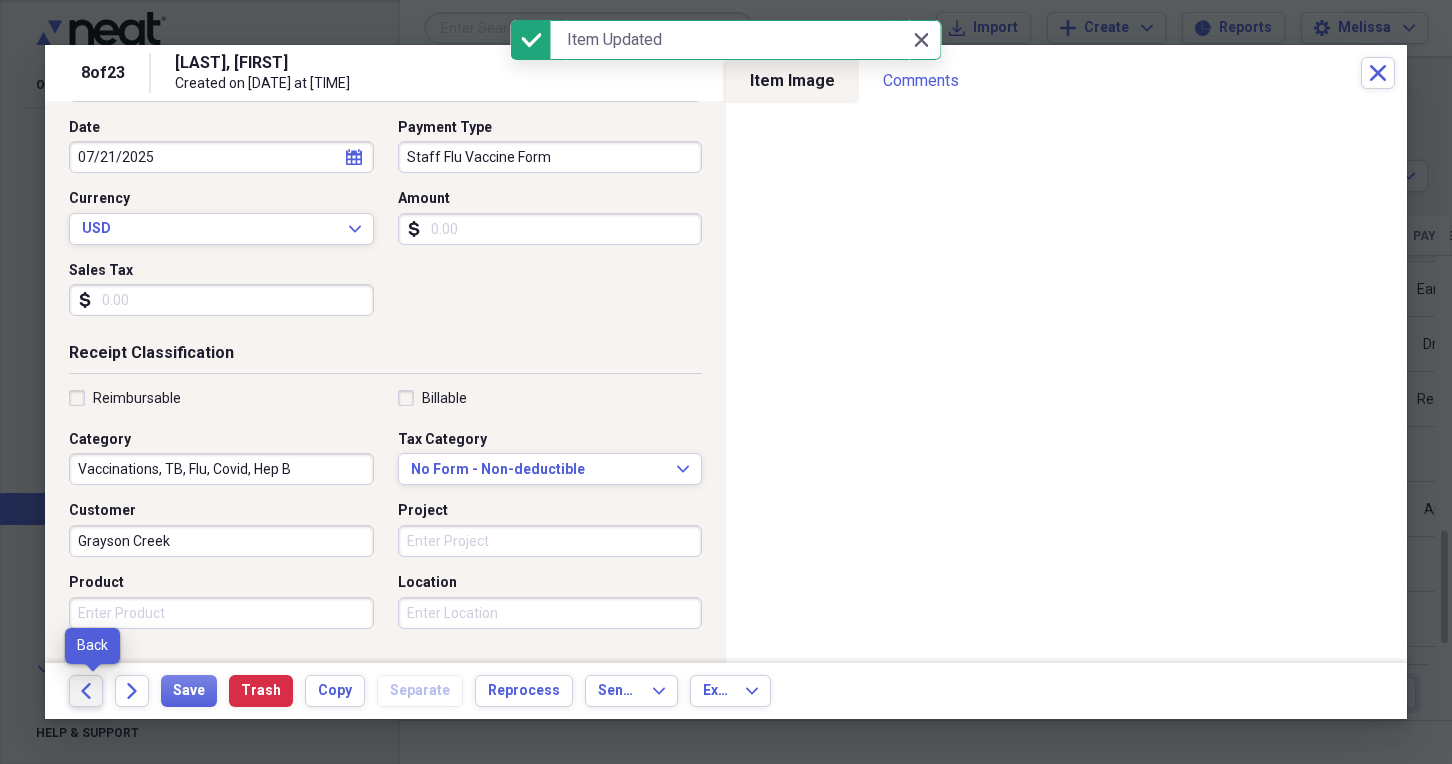 click on "Back" 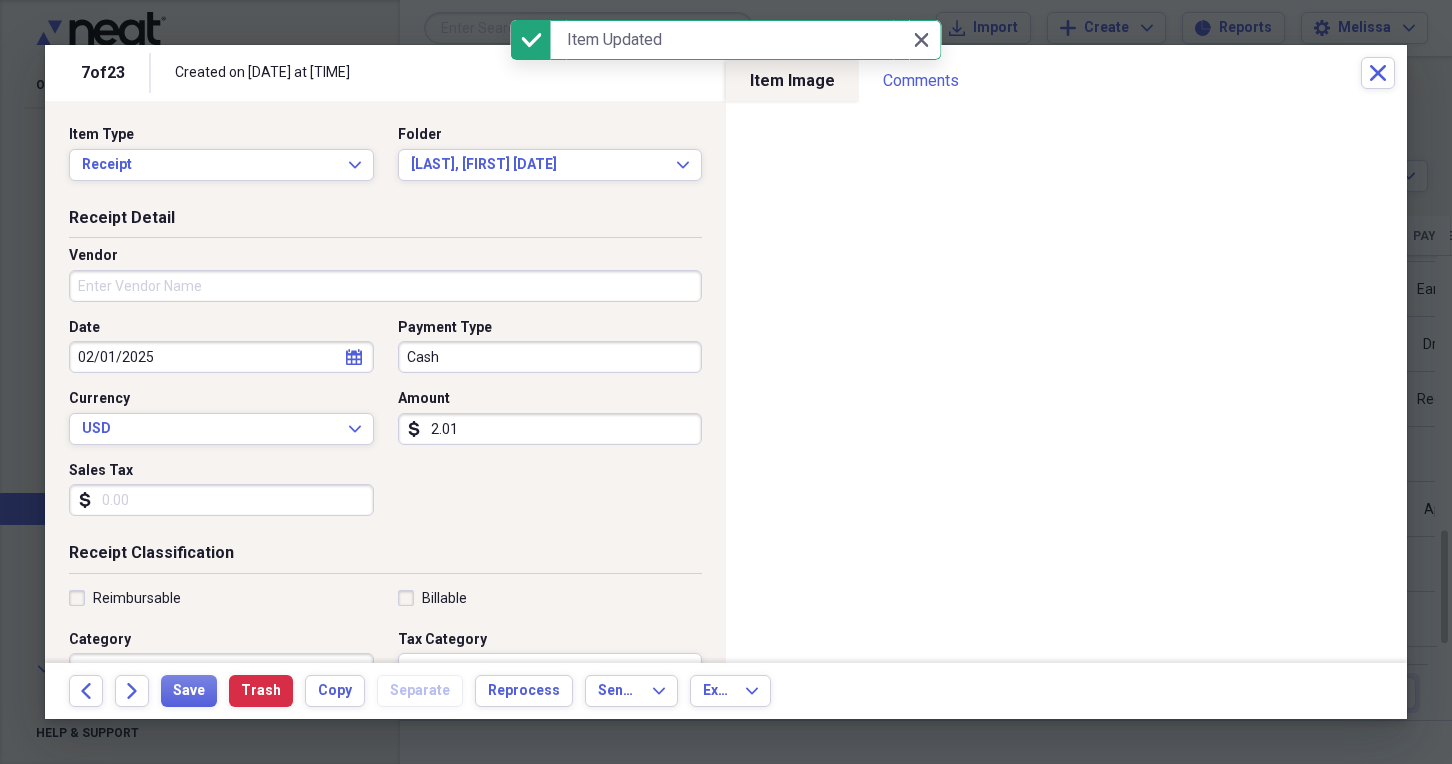 click on "Vendor" at bounding box center (385, 286) 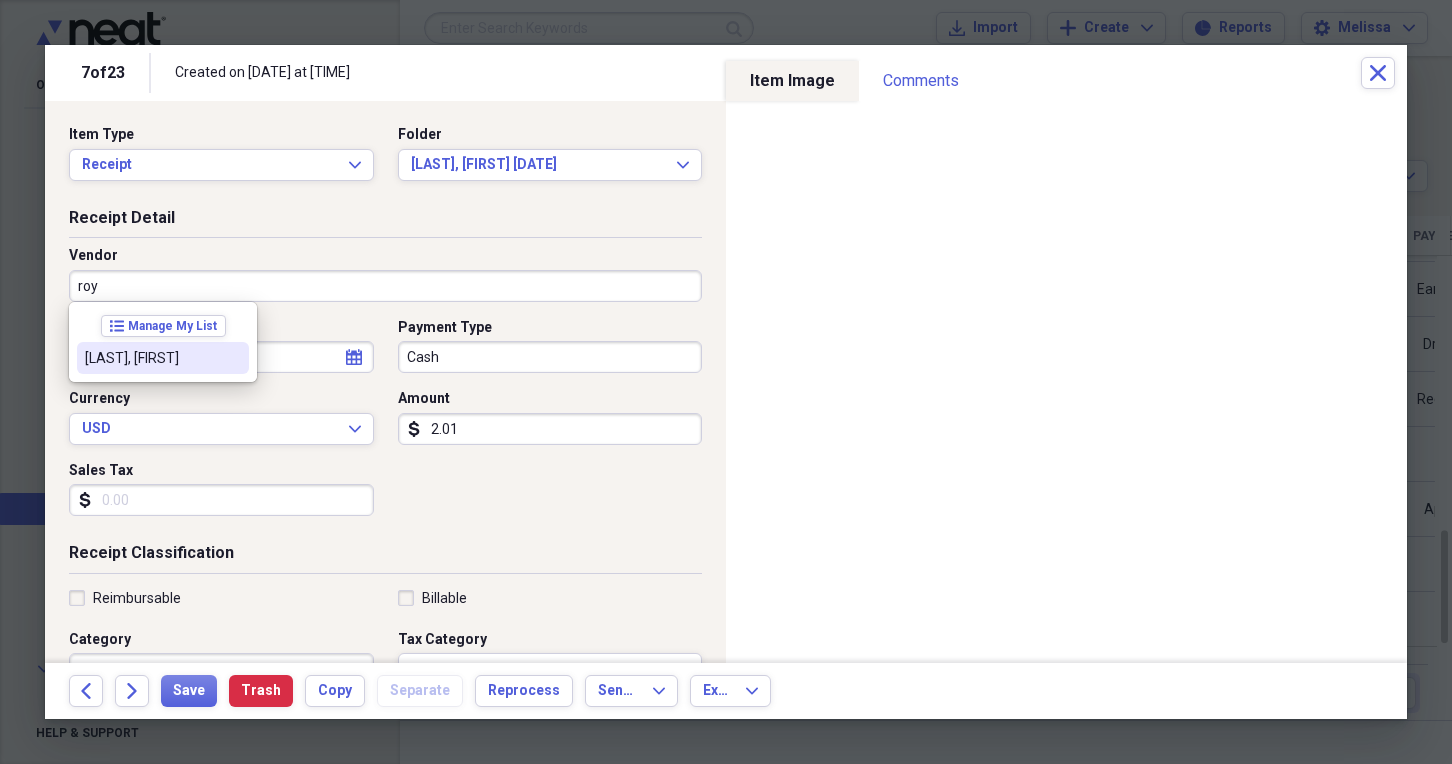 click on "Royall, Nylah" at bounding box center [163, 358] 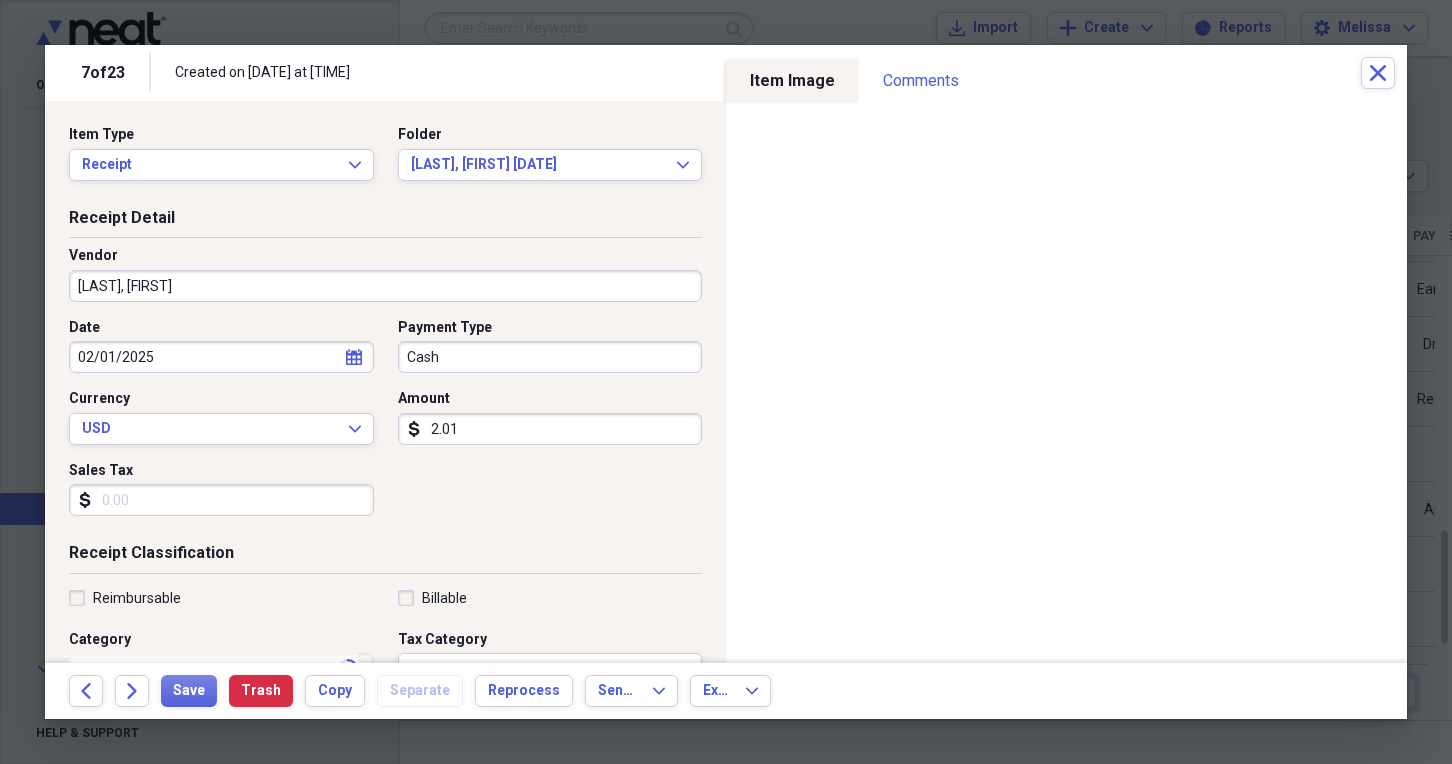 type on "Pol, Acknmts, Agreemts, Handbook, Job Desc, Docu" 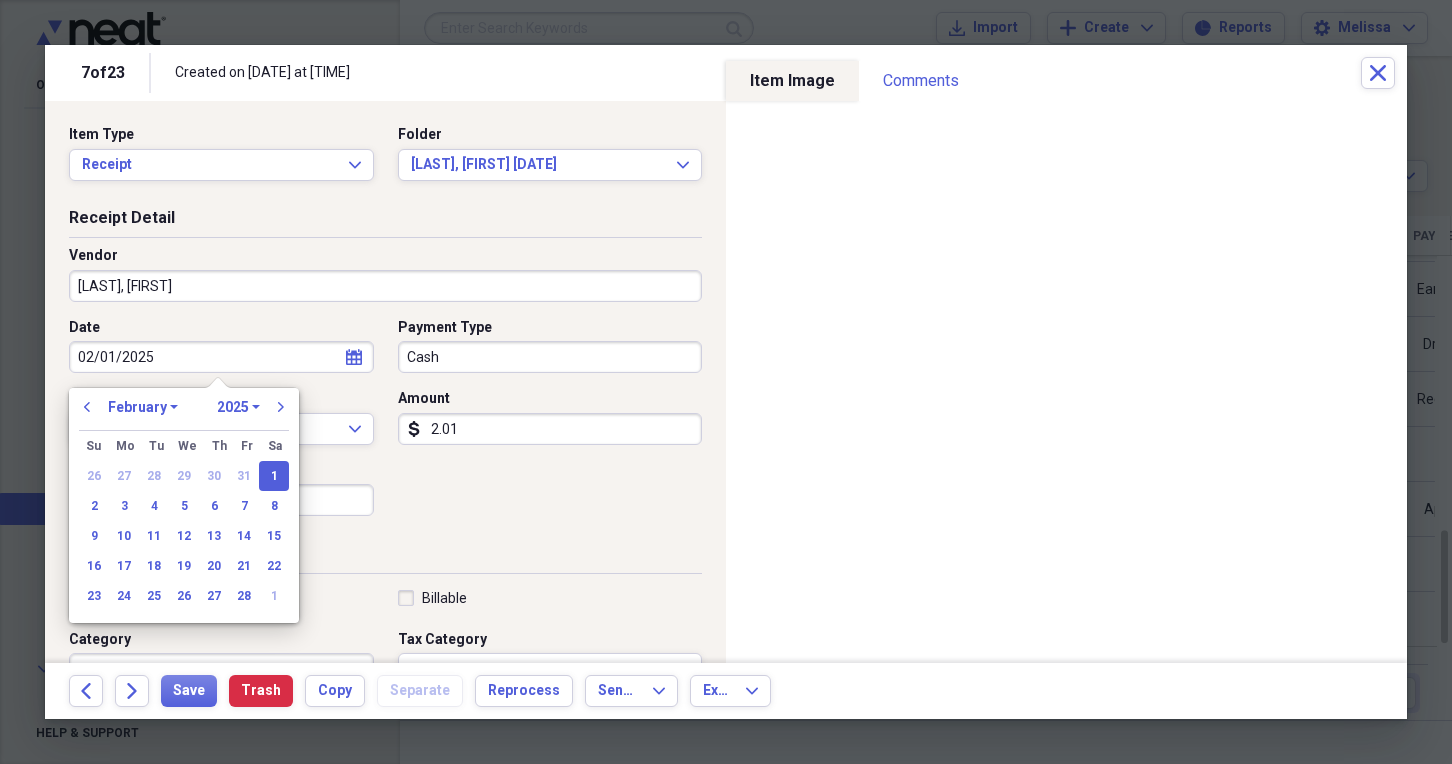 click on "02/01/2025" at bounding box center [221, 357] 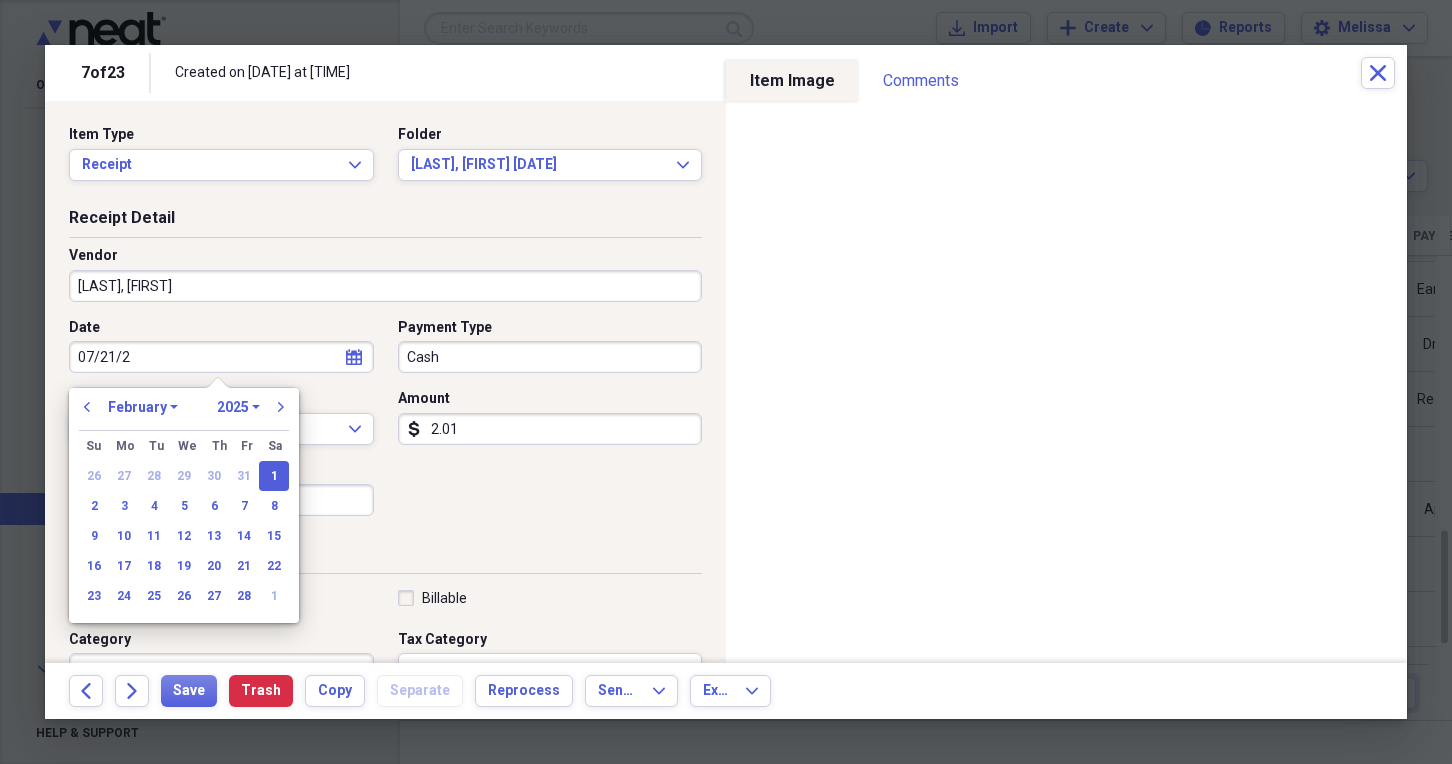 type on "07/21/20" 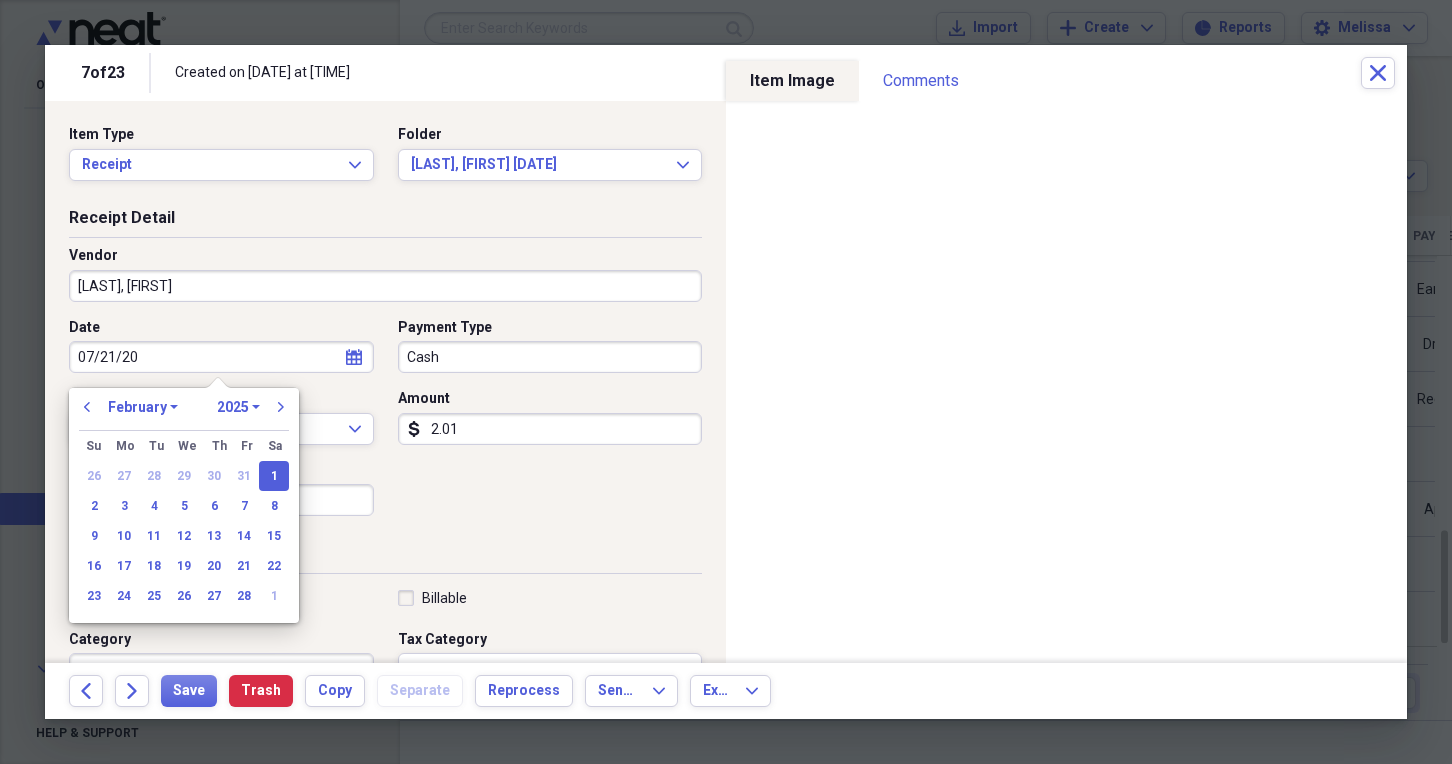 select on "6" 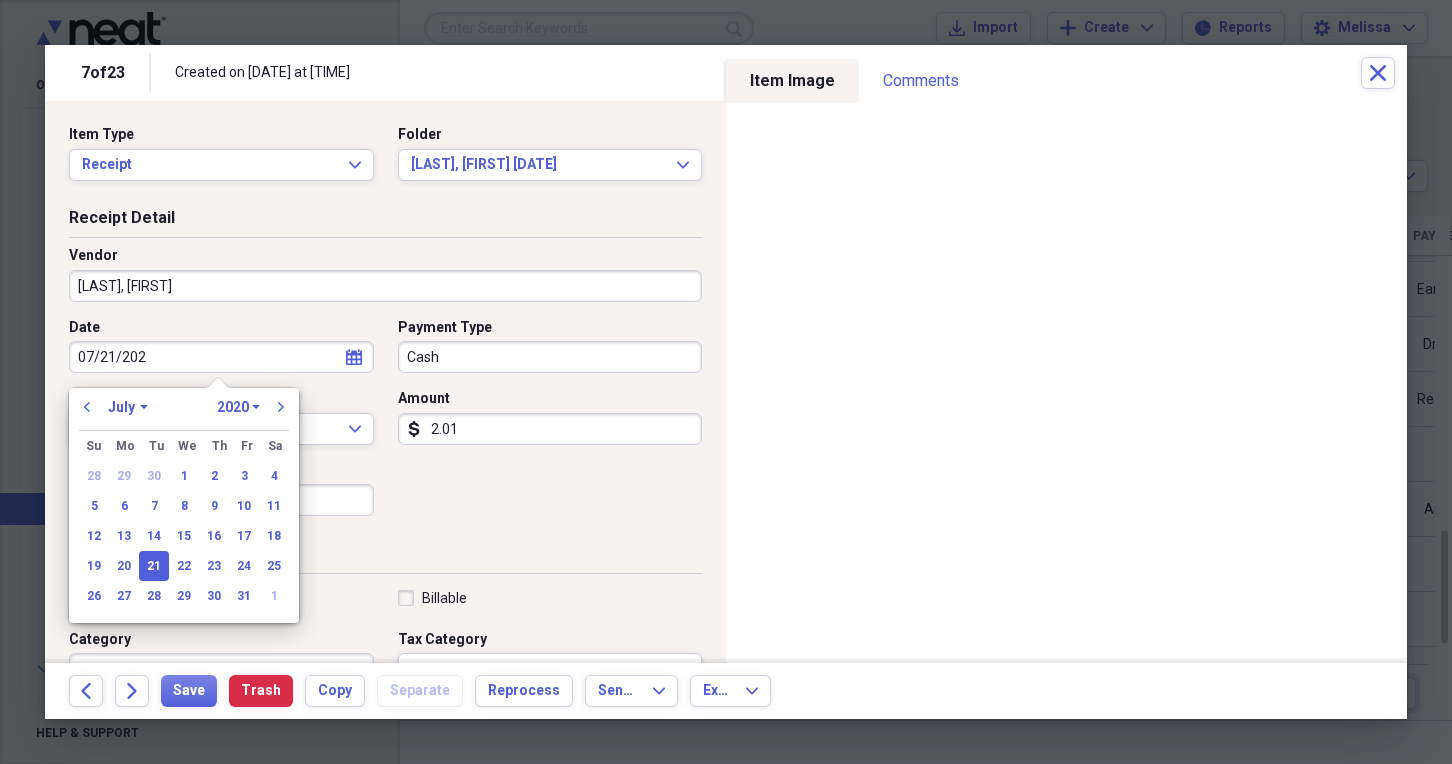 type on "07/21/2025" 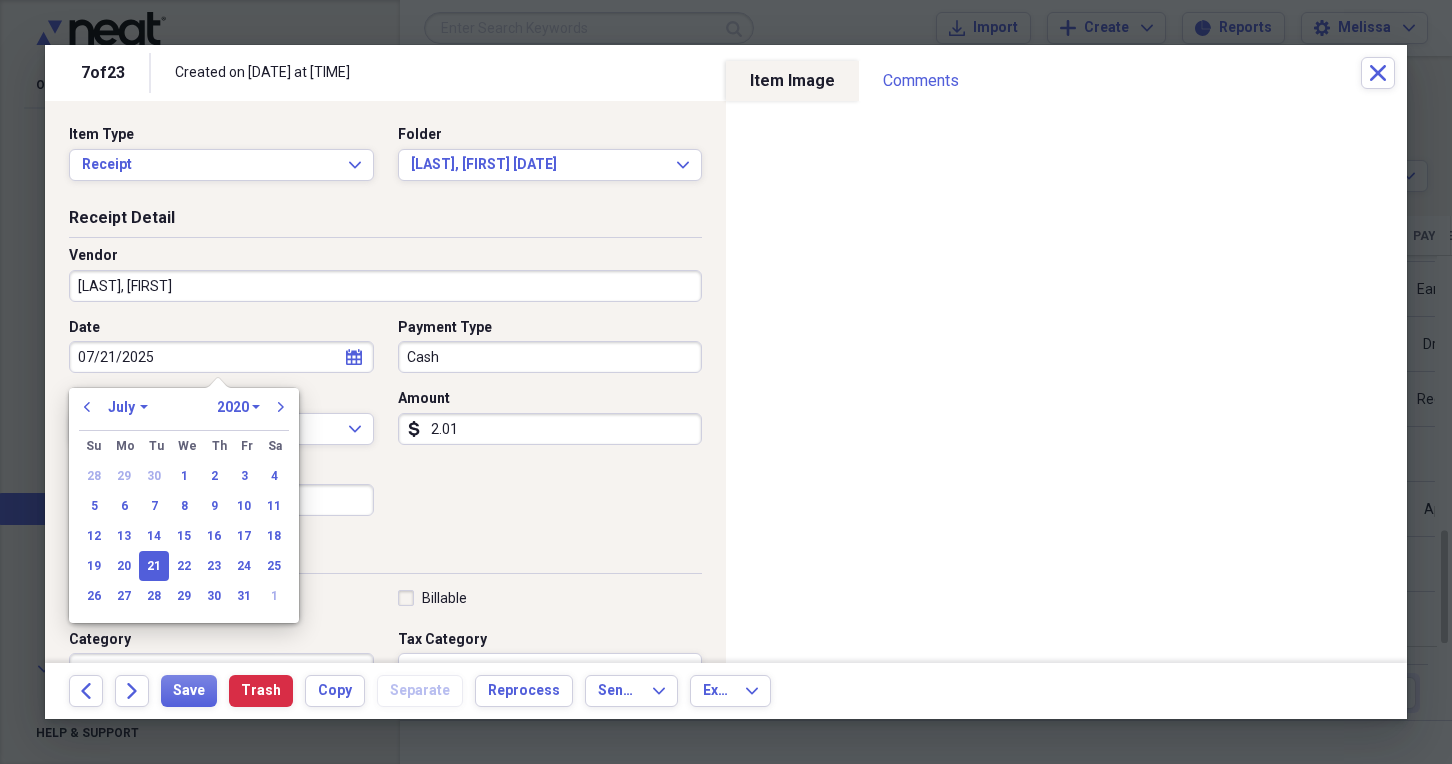select on "2025" 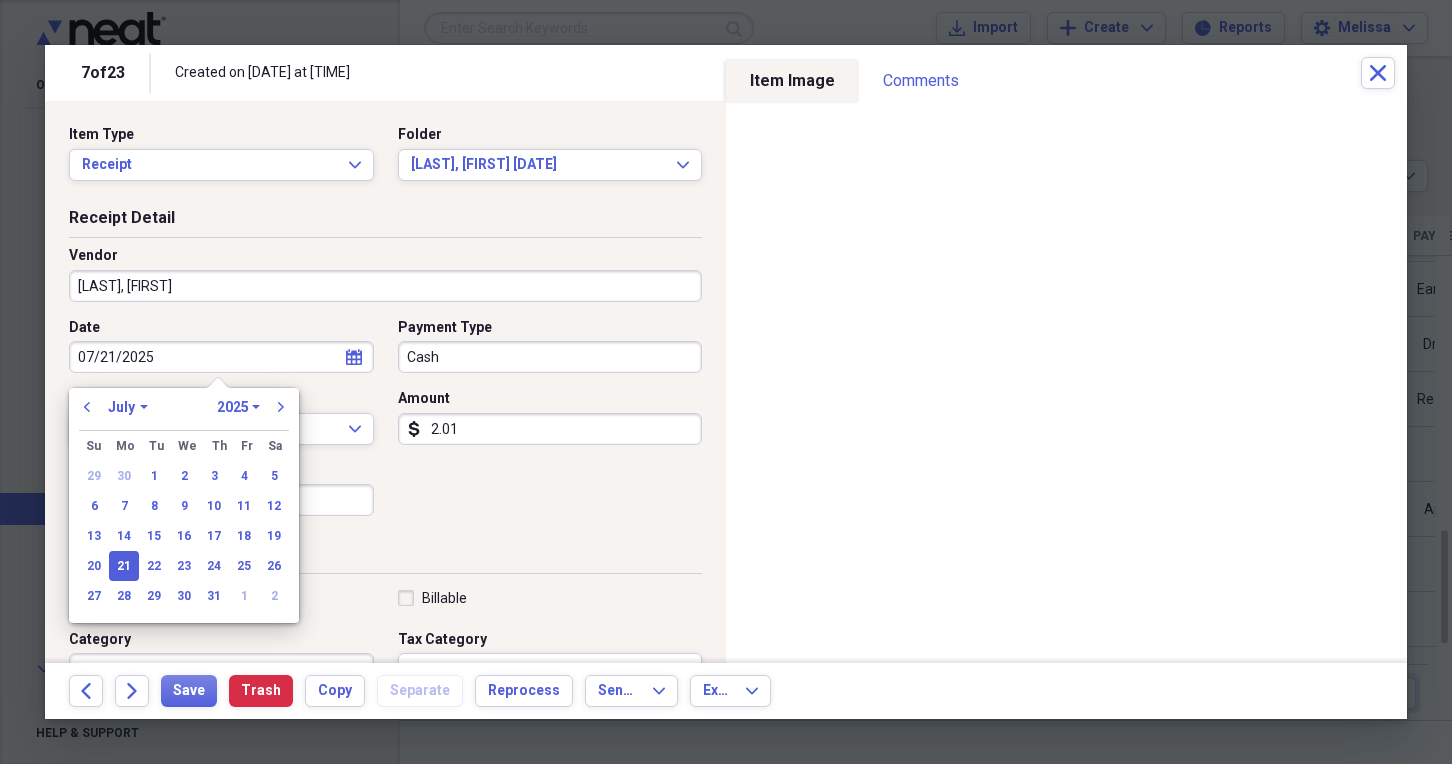 type on "07/21/2025" 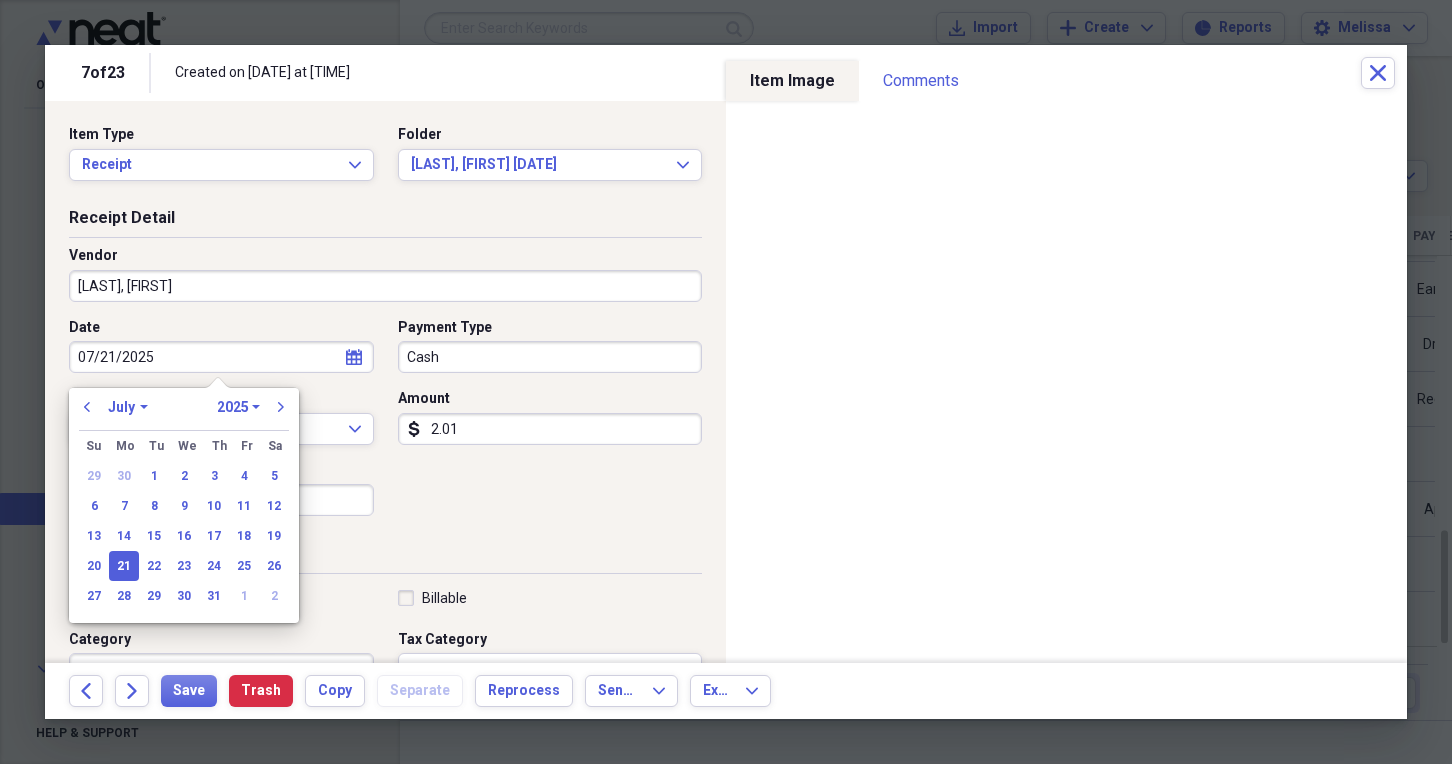 click on "21" at bounding box center (124, 566) 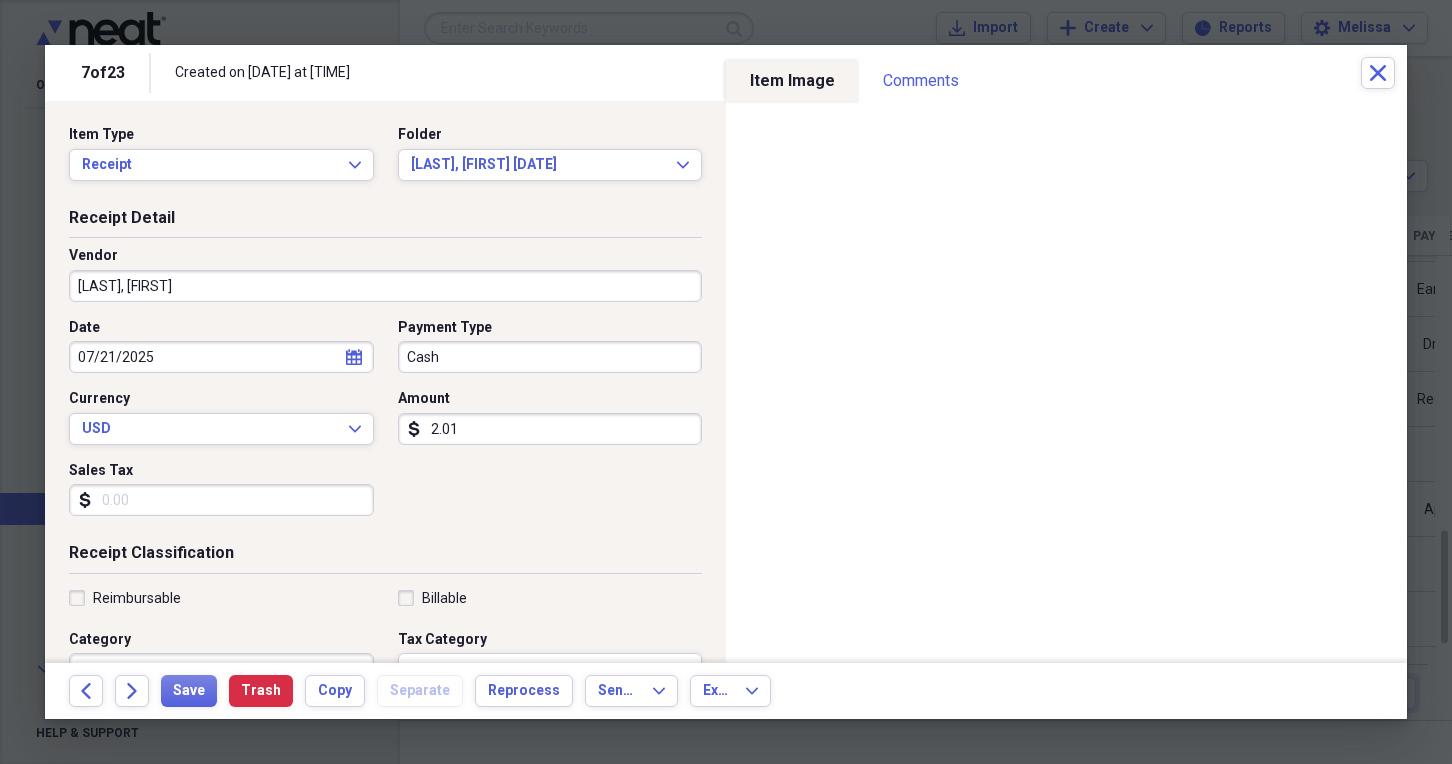 click on "Cash" at bounding box center [550, 357] 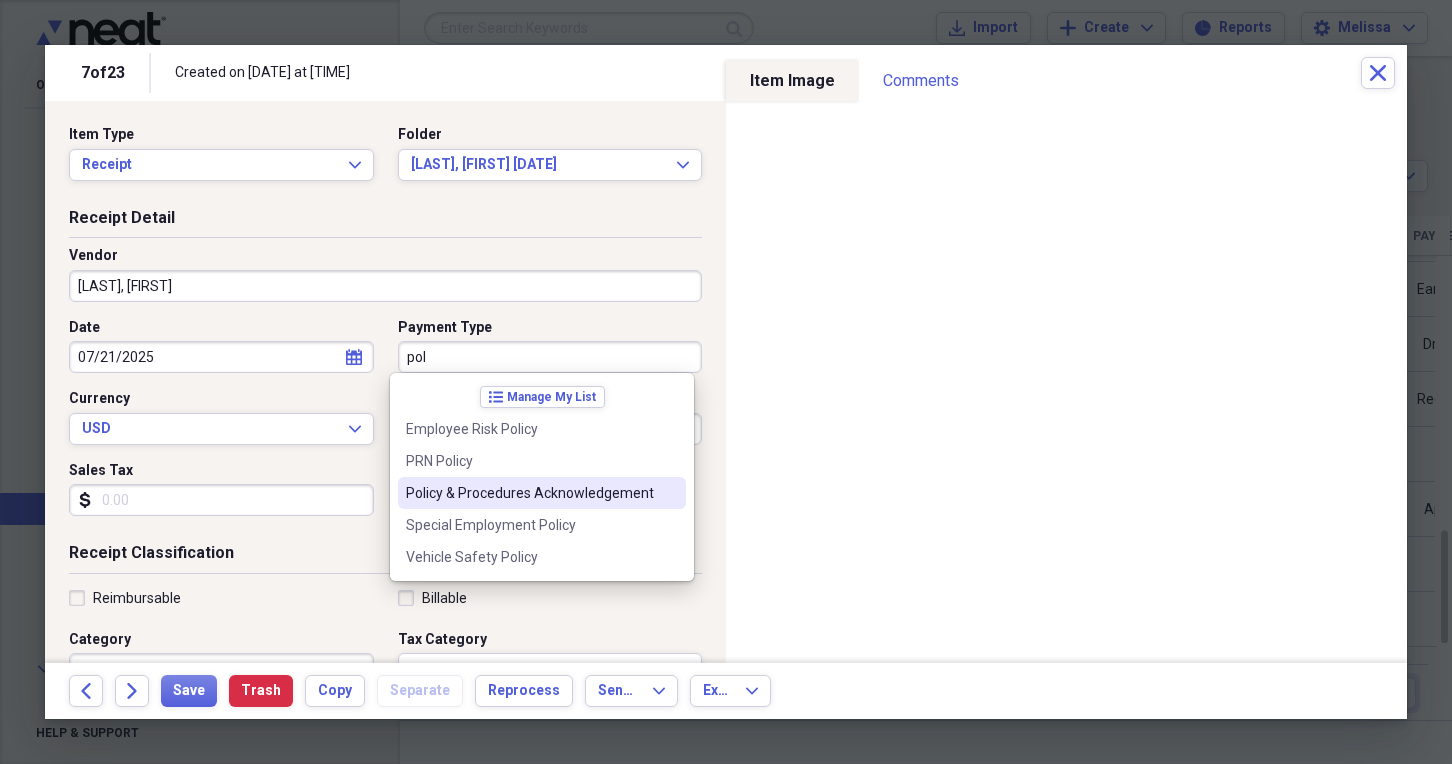 click on "Policy & Procedures Acknowledgement" at bounding box center [530, 493] 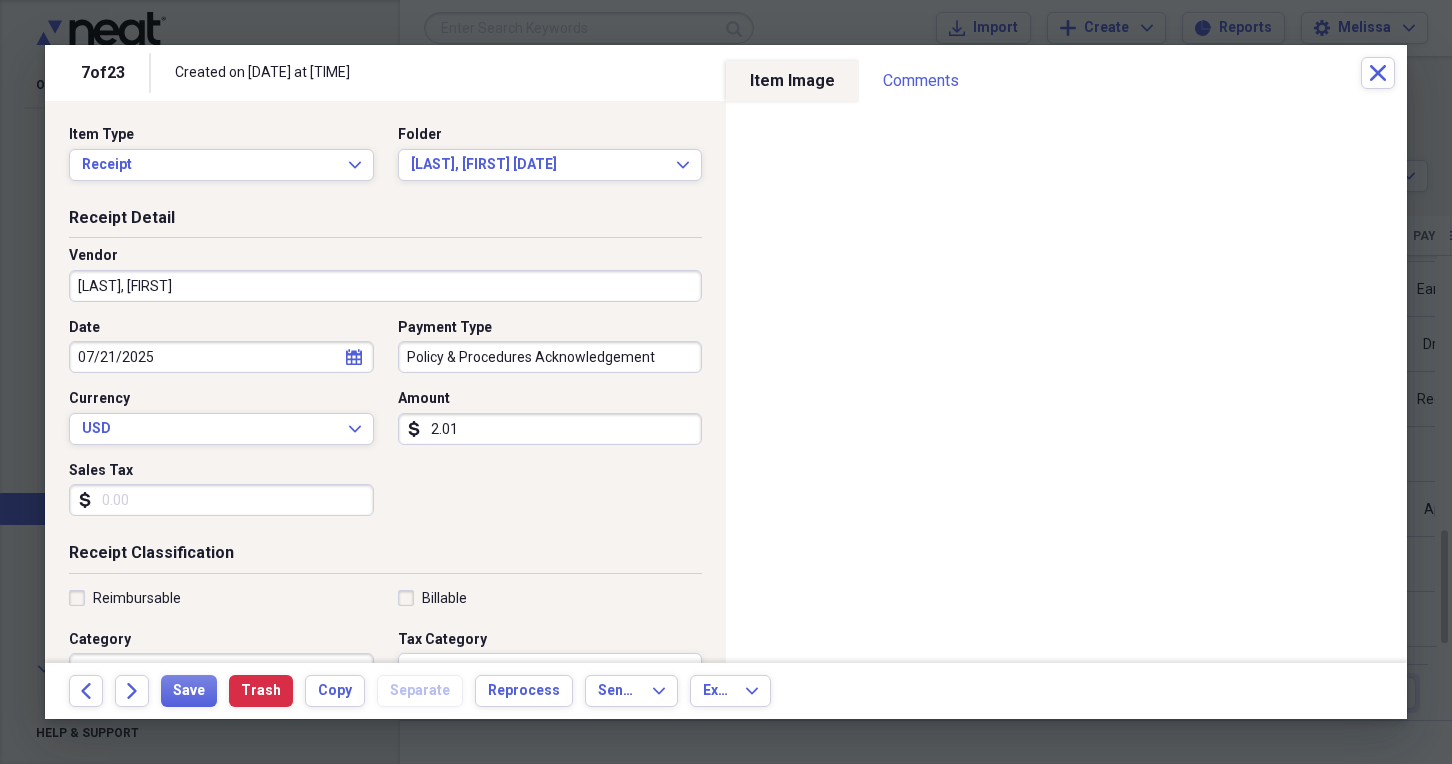 click on "2.01" at bounding box center (550, 429) 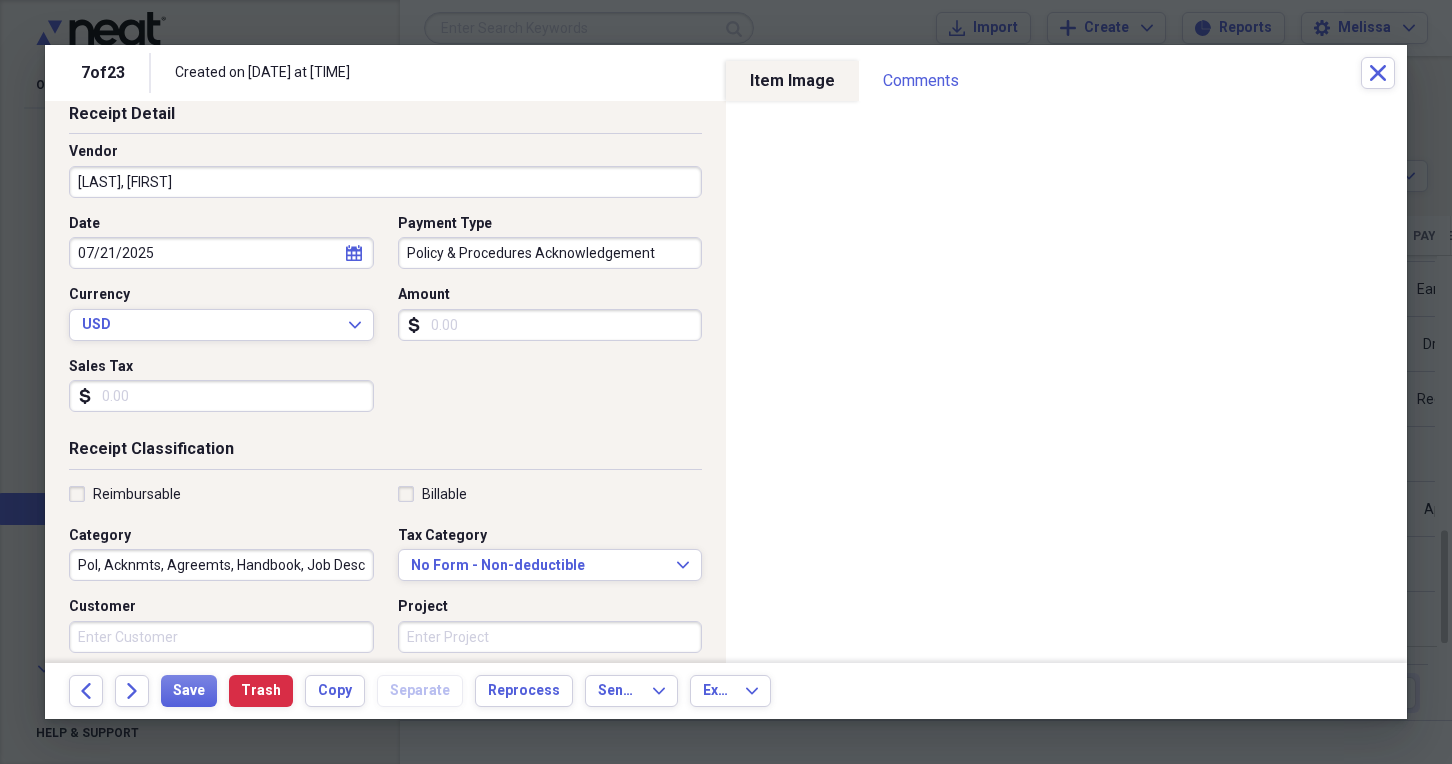 scroll, scrollTop: 200, scrollLeft: 0, axis: vertical 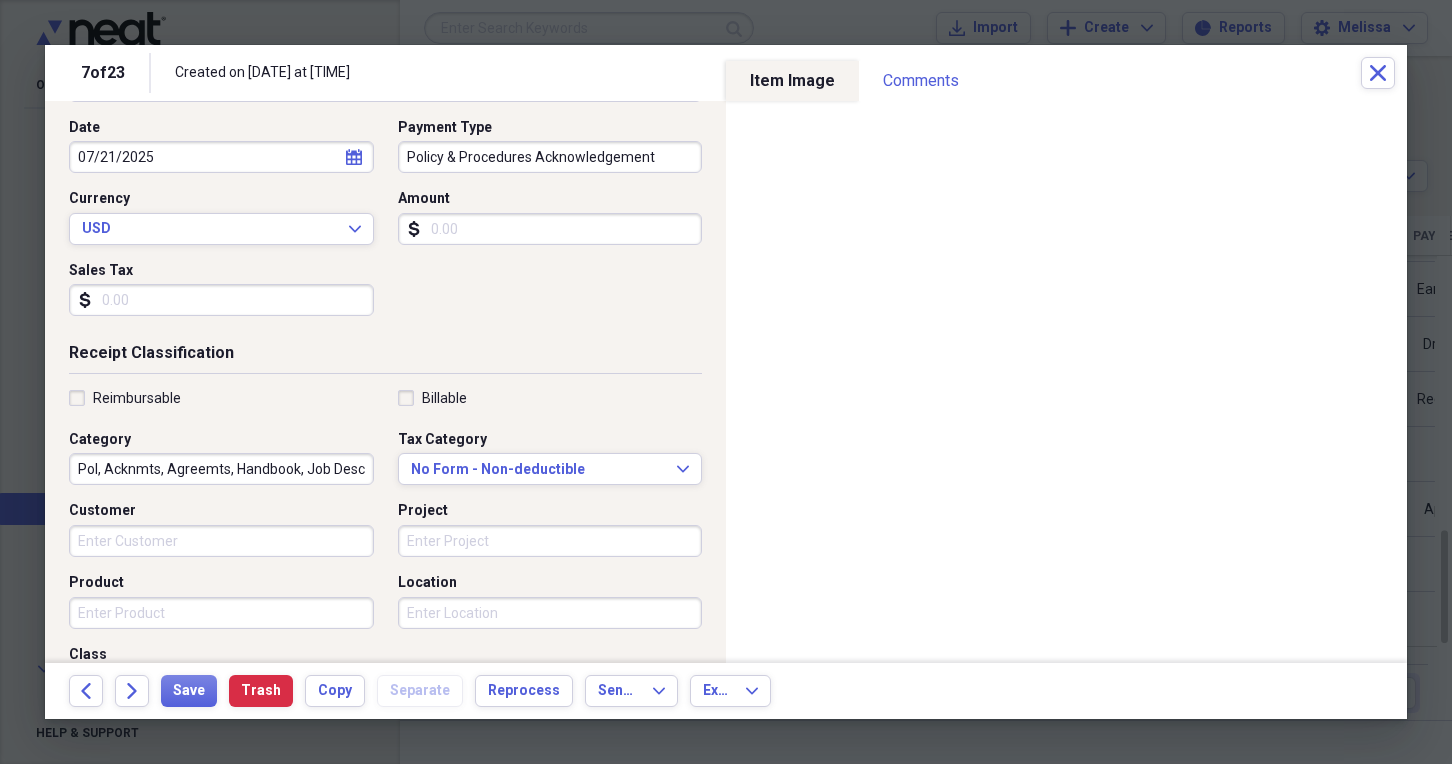 type 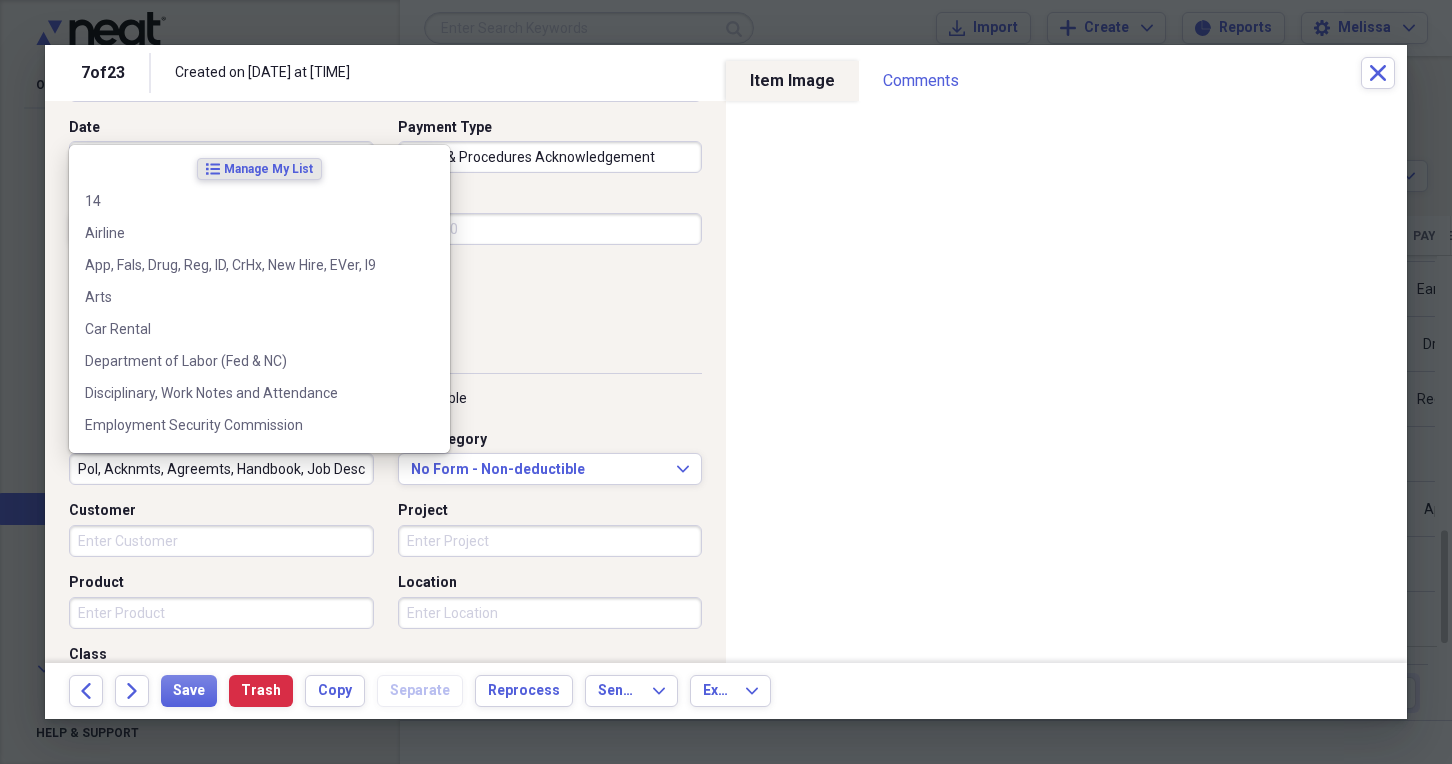 click on "Billable" at bounding box center (550, 398) 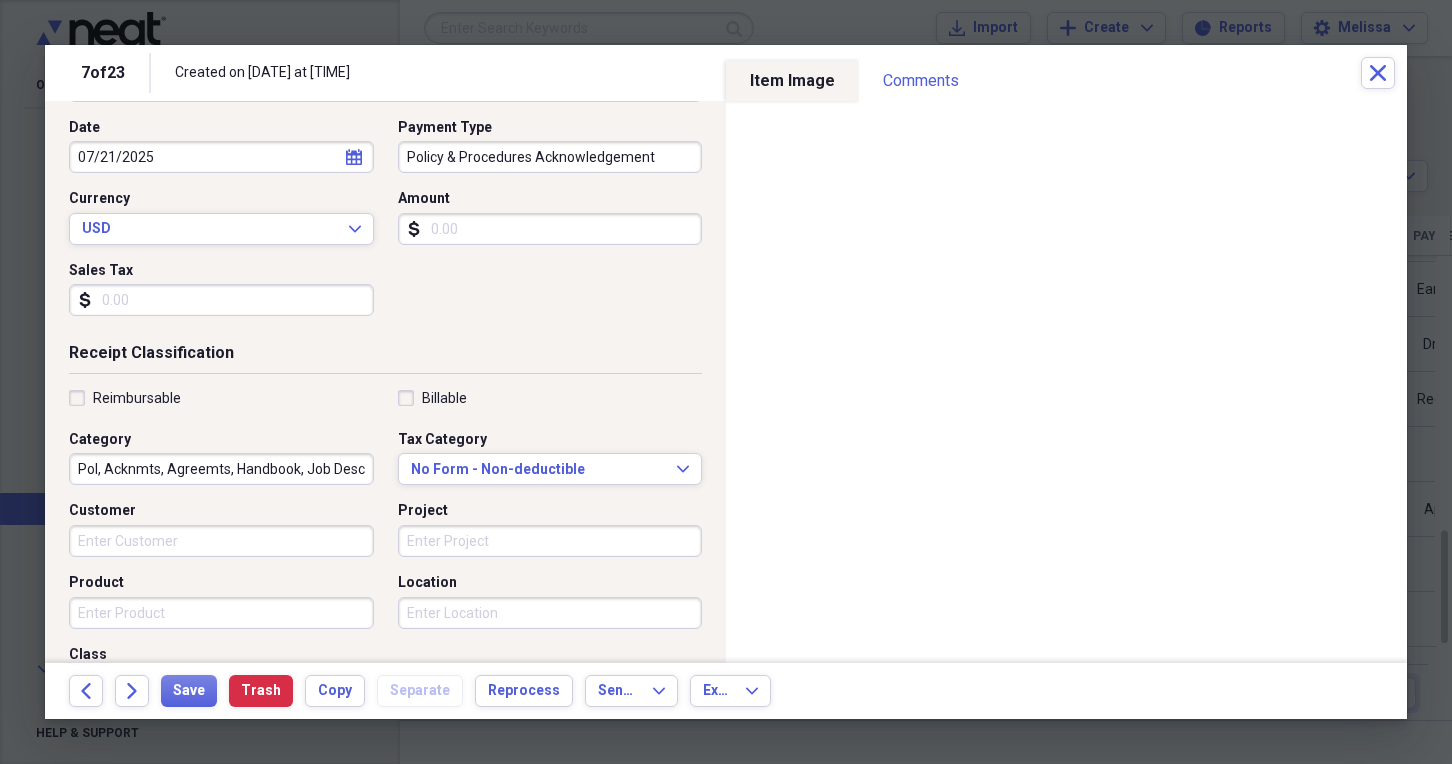 scroll, scrollTop: 300, scrollLeft: 0, axis: vertical 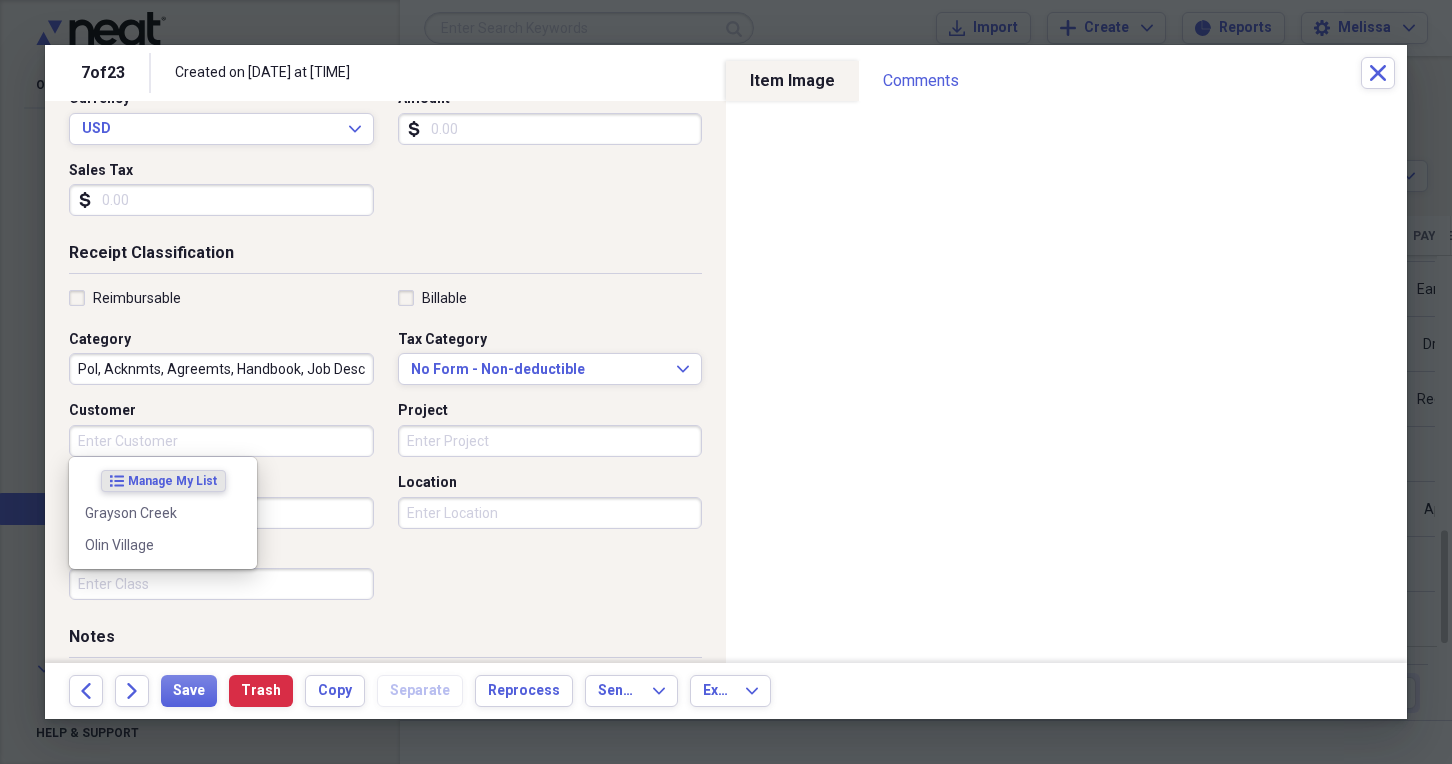 click on "Customer" at bounding box center [221, 441] 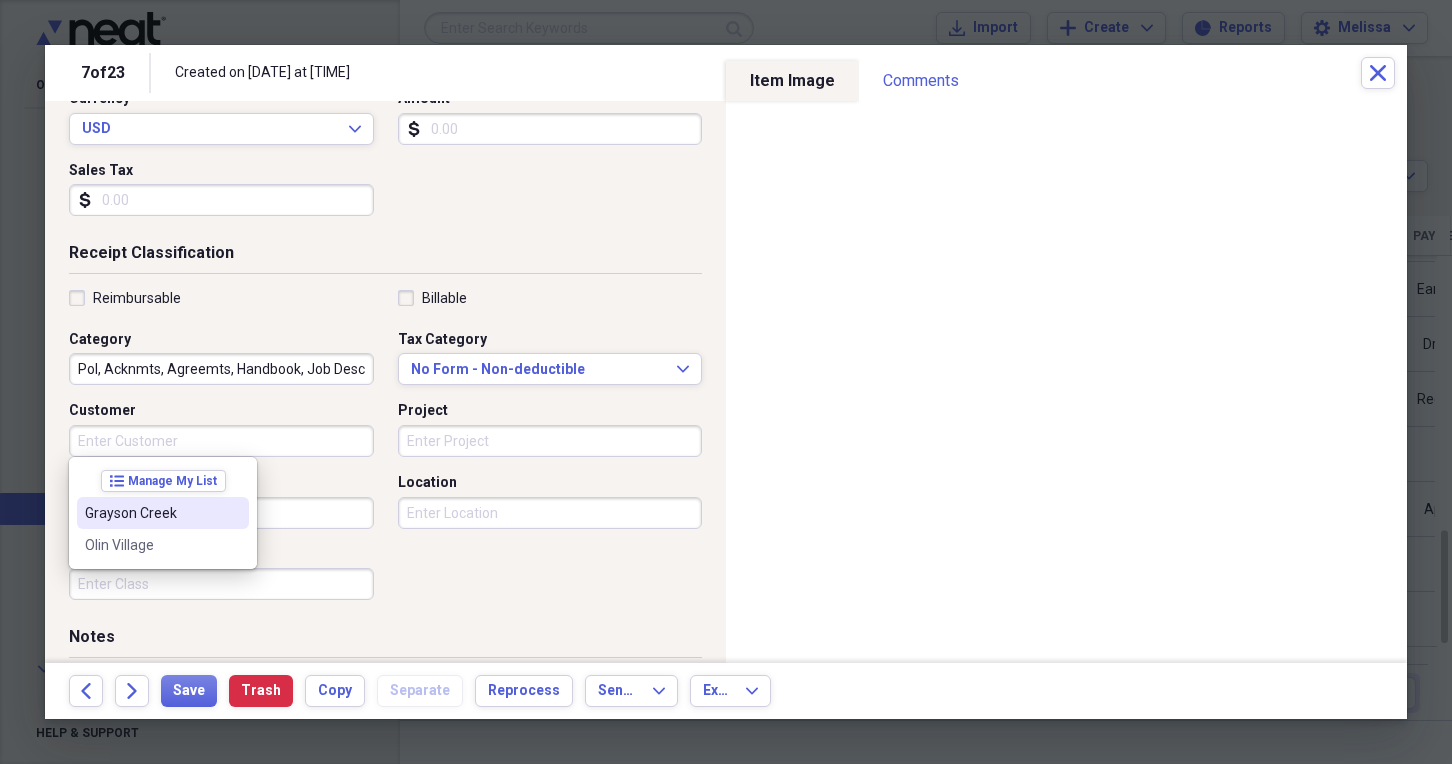 click on "Grayson Creek" at bounding box center [151, 513] 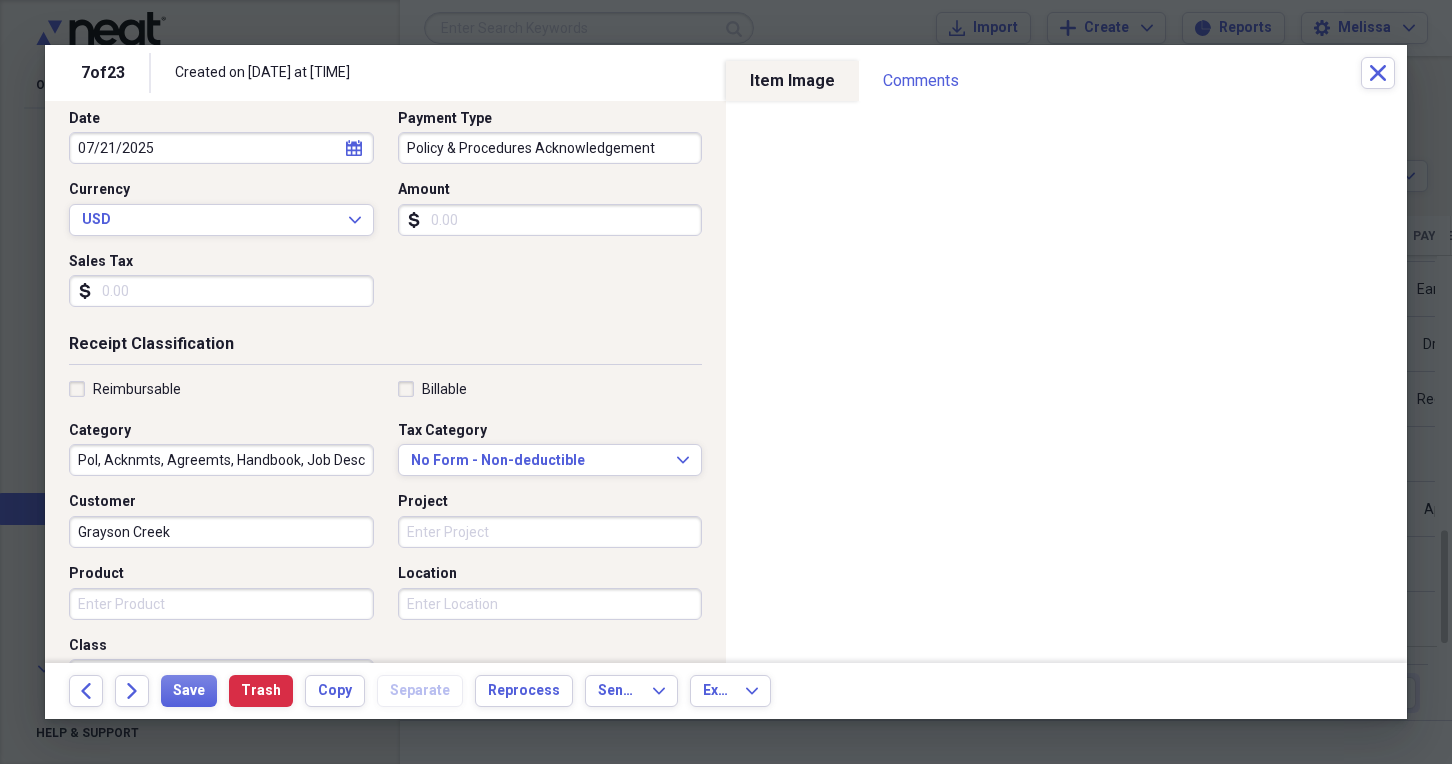 scroll, scrollTop: 0, scrollLeft: 0, axis: both 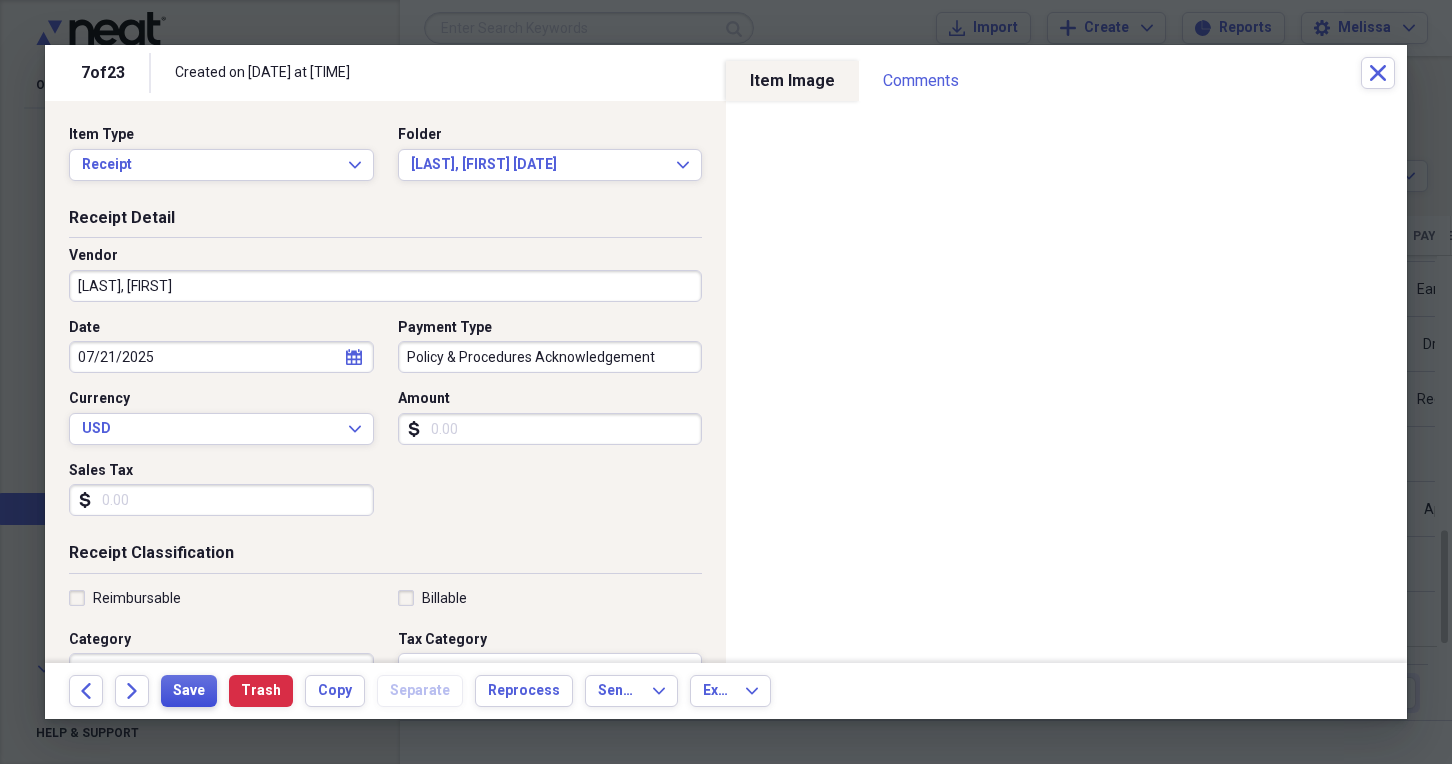 click on "Save" at bounding box center (189, 691) 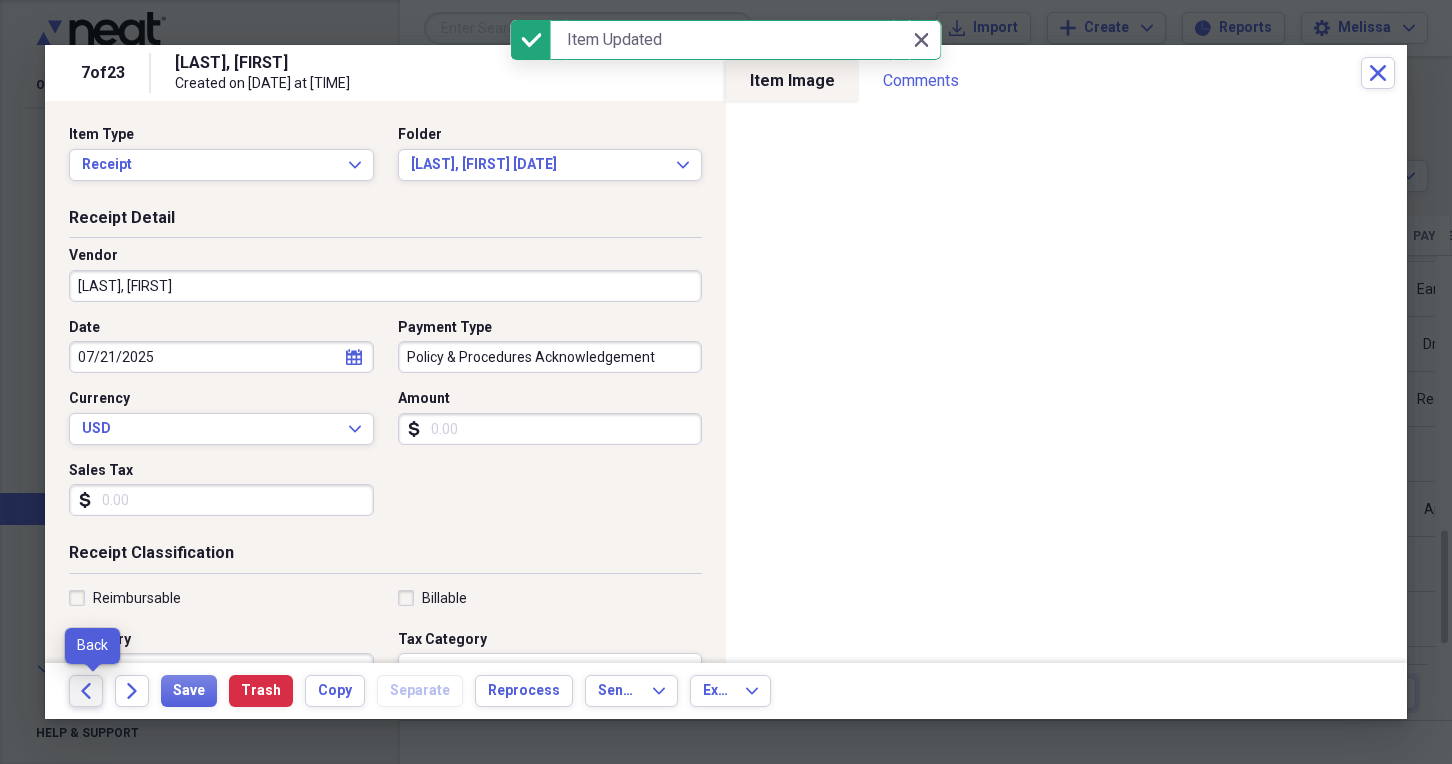 click on "Back" 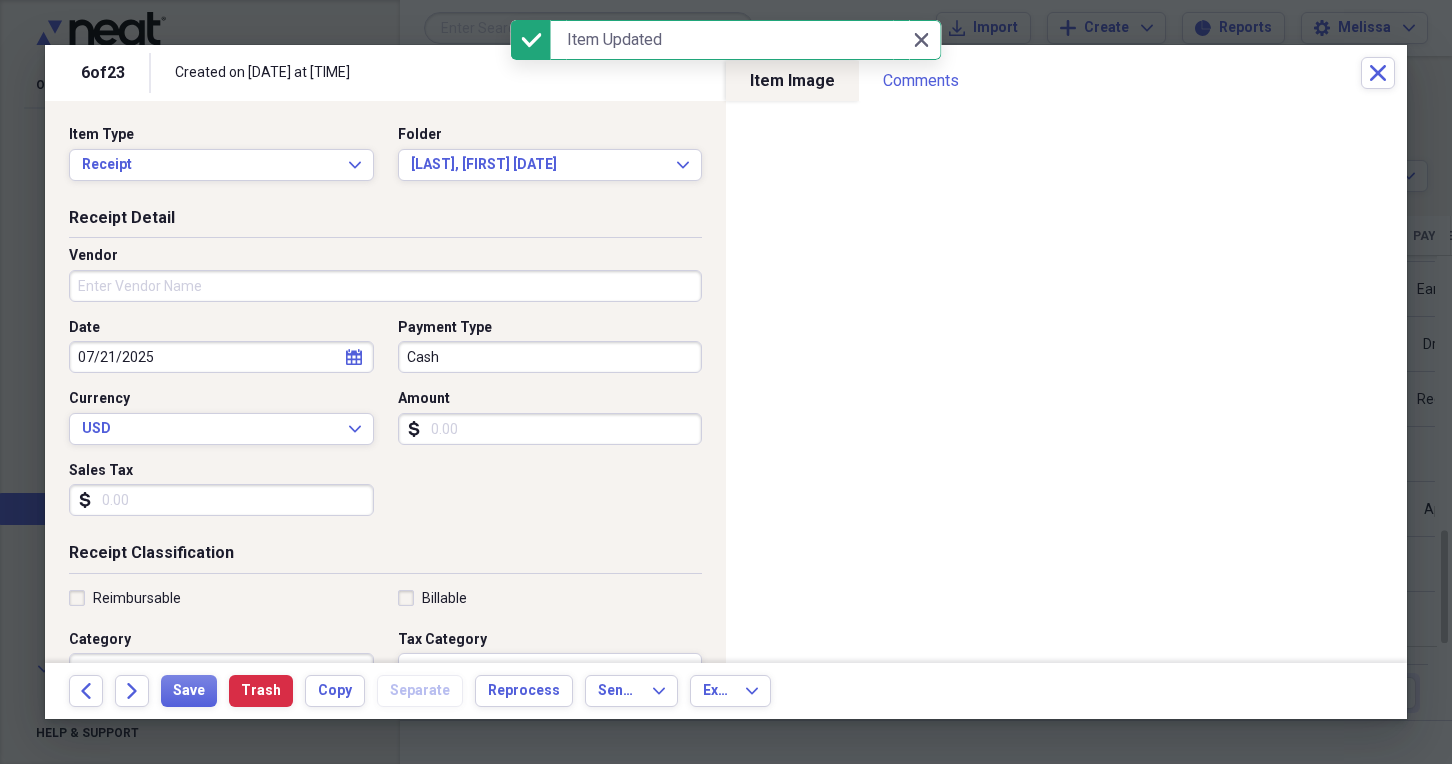click on "Vendor" at bounding box center [385, 282] 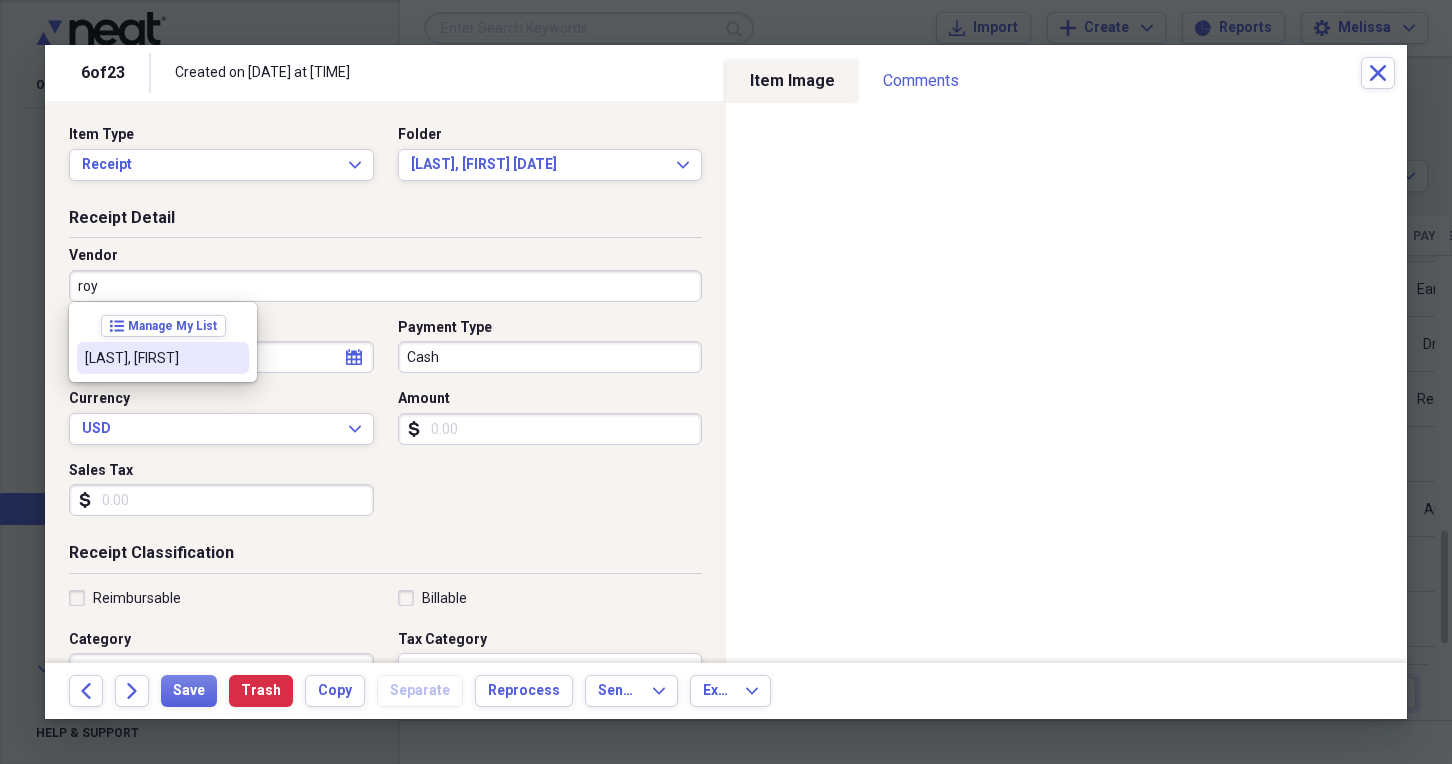 click on "Royall, Nylah" at bounding box center [163, 358] 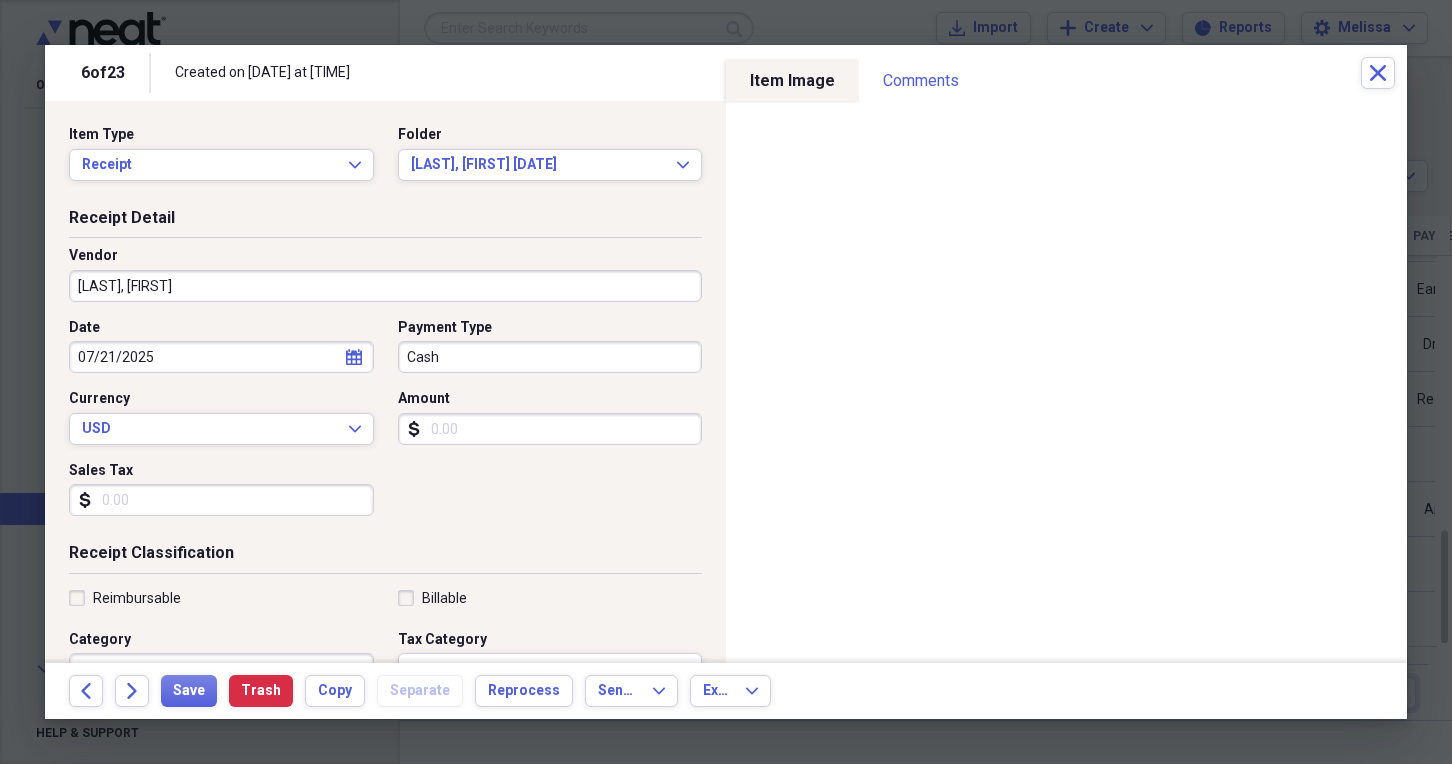 type on "Pol, Acknmts, Agreemts, Handbook, Job Desc, Docu" 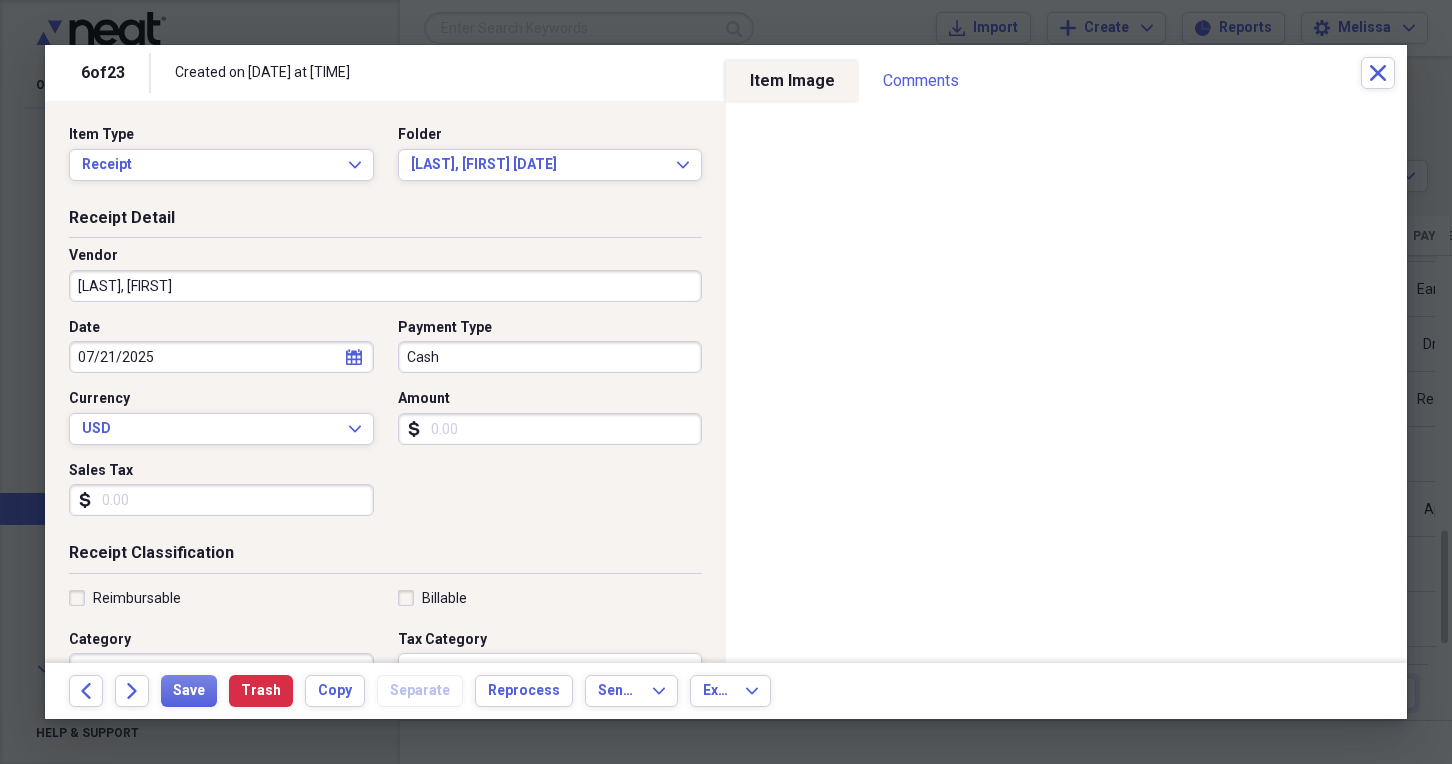 click on "Cash" at bounding box center (550, 357) 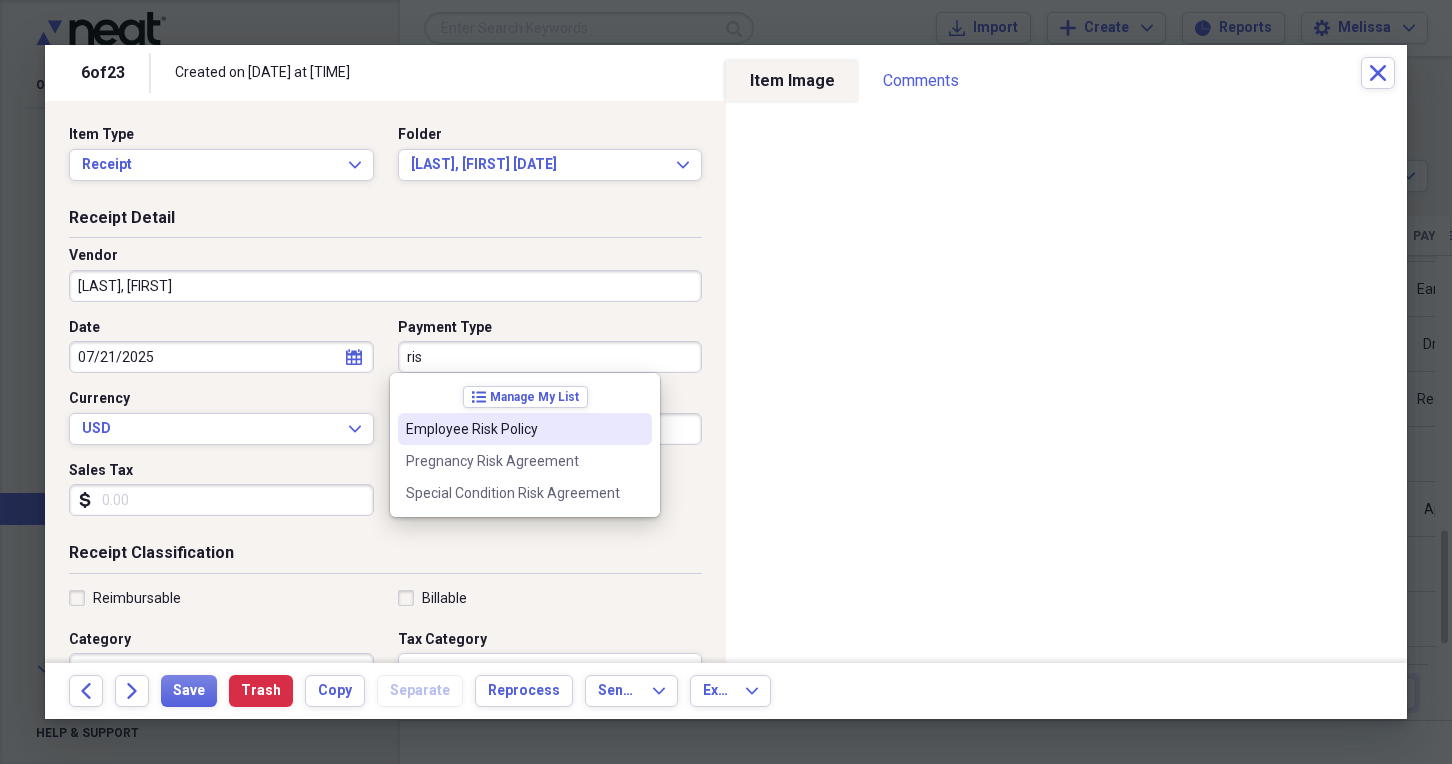 click on "Employee Risk Policy" at bounding box center (513, 429) 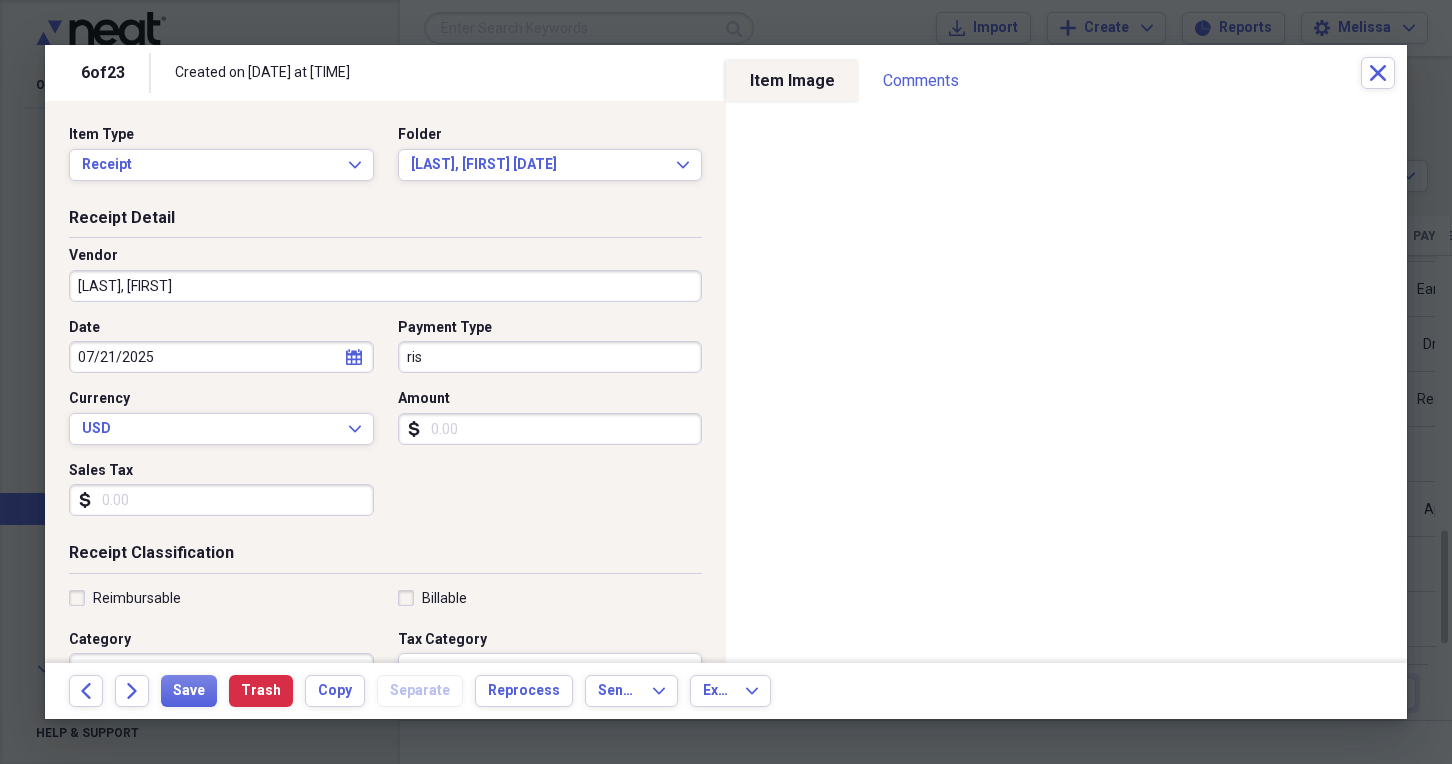 type on "Employee Risk Policy" 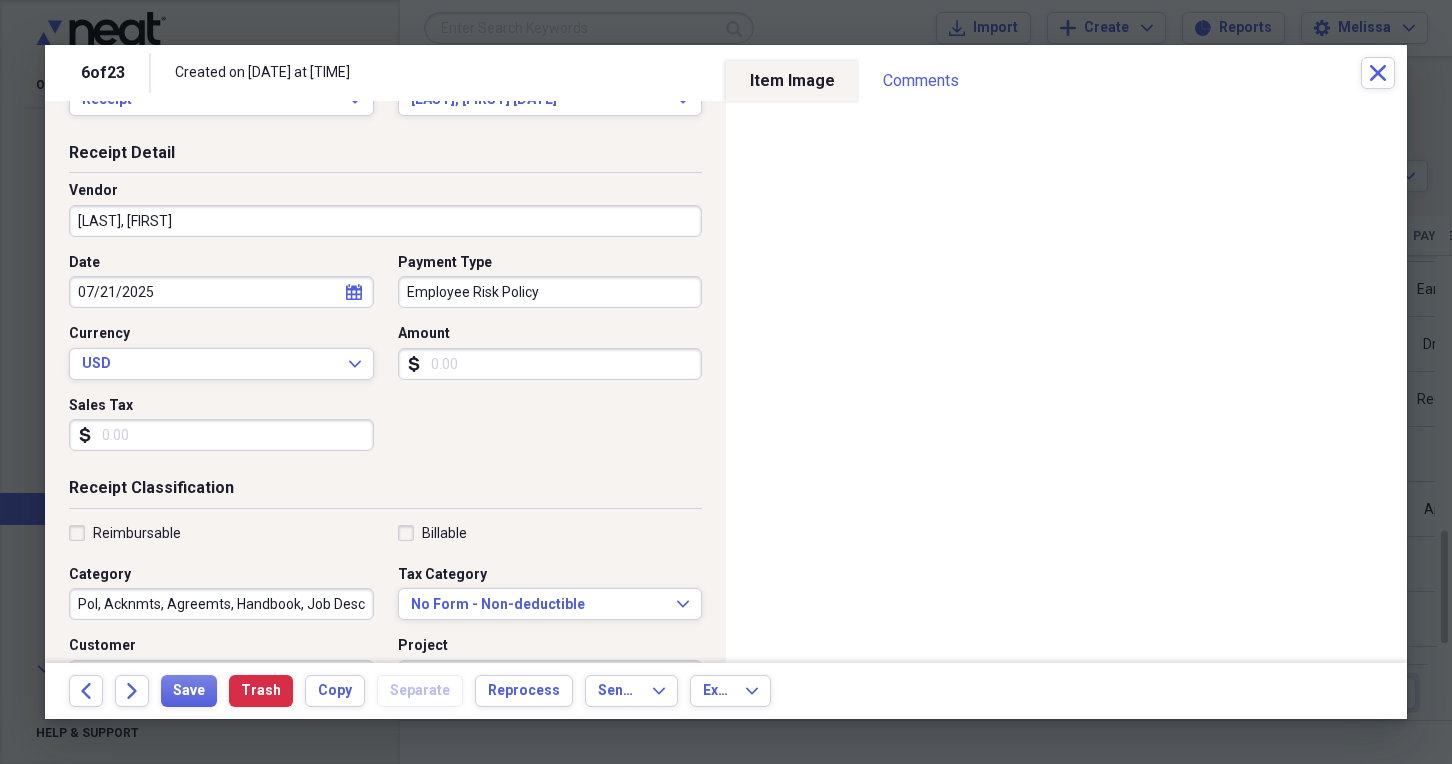 scroll, scrollTop: 300, scrollLeft: 0, axis: vertical 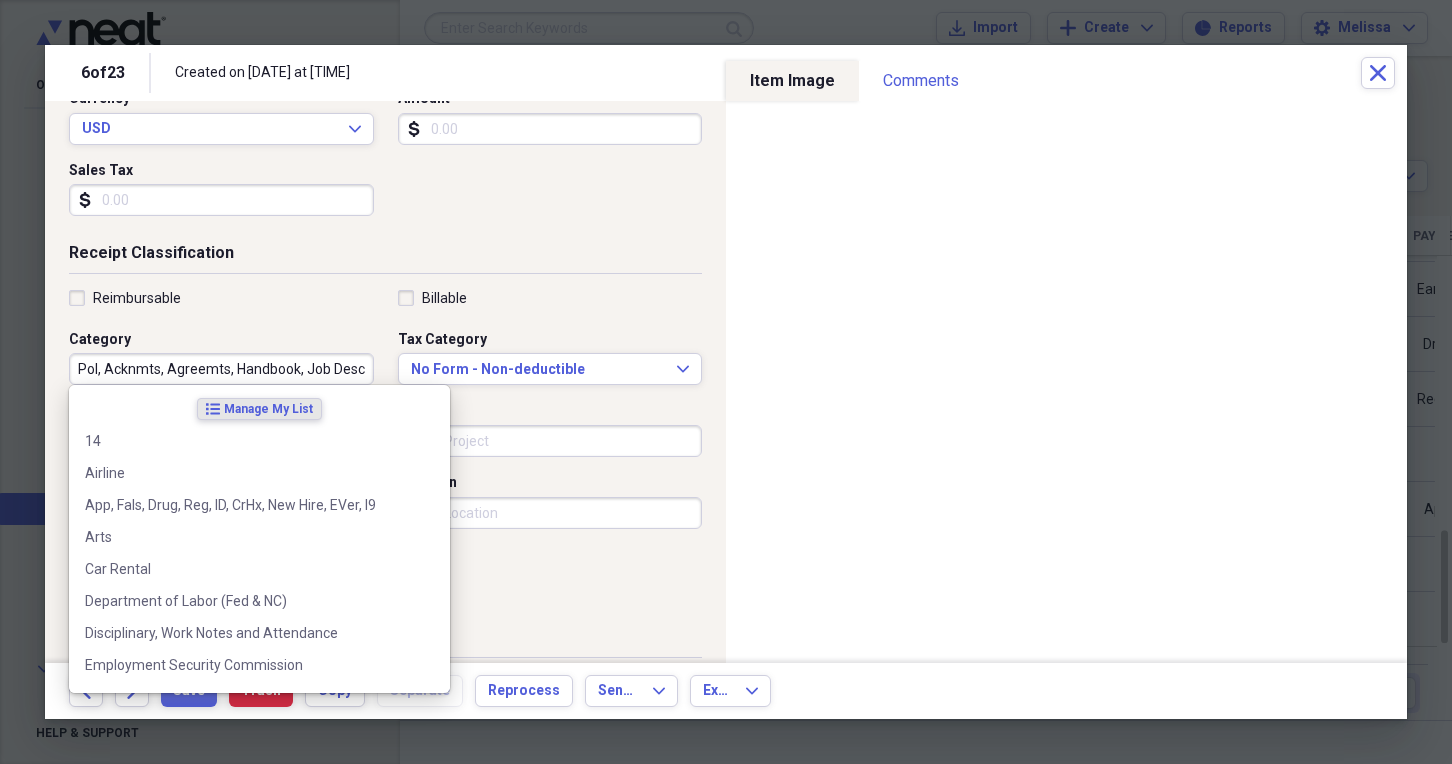 click on "Pol, Acknmts, Agreemts, Handbook, Job Desc, Docu" at bounding box center [221, 369] 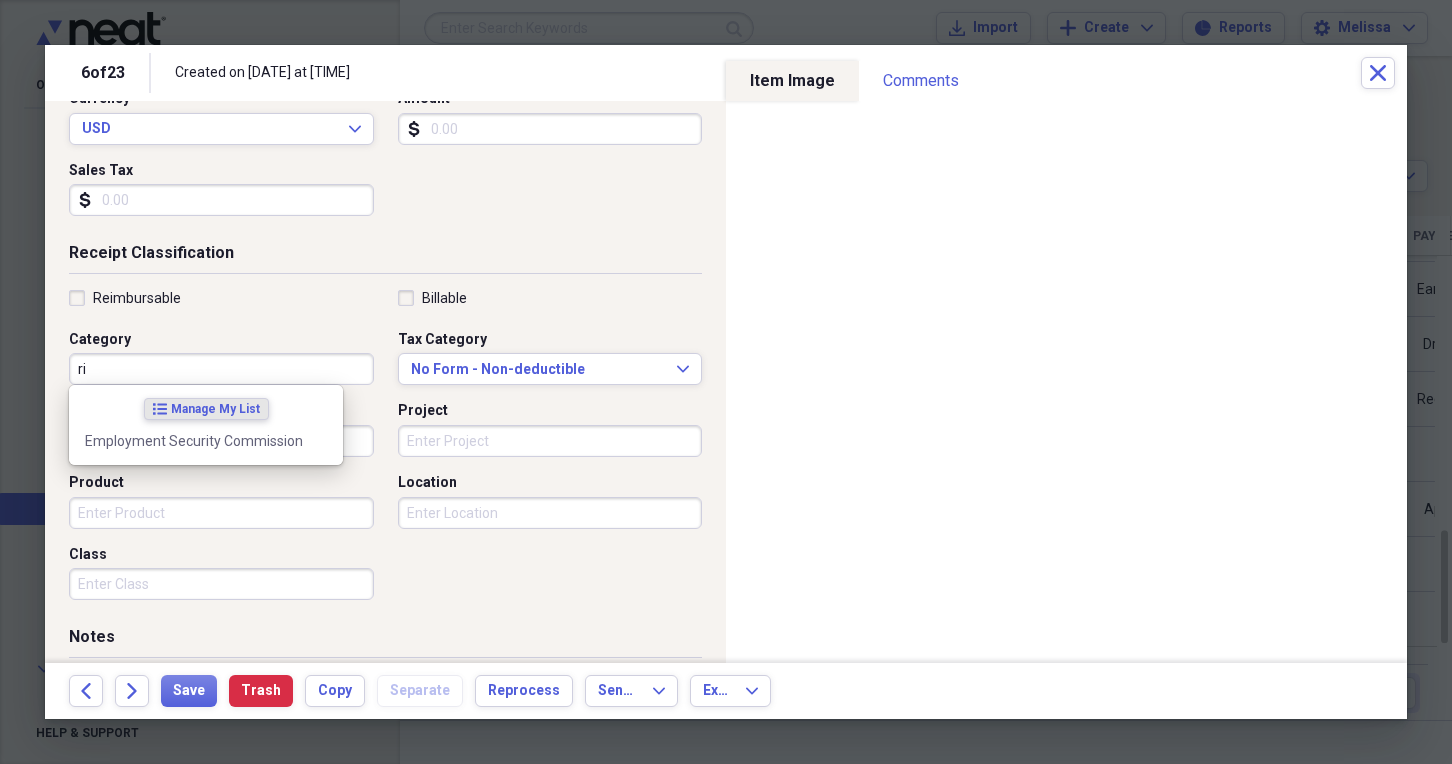 type on "r" 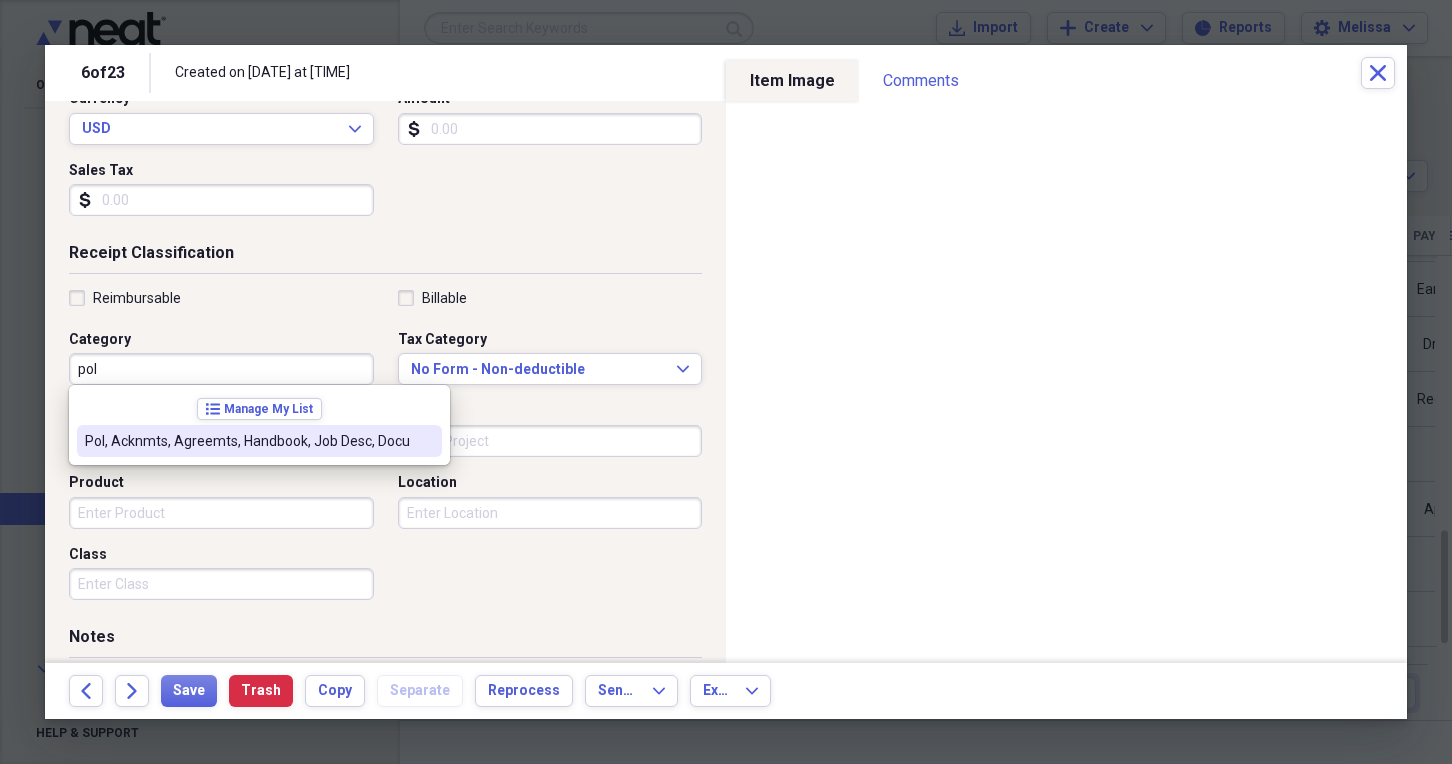 click on "Pol, Acknmts, Agreemts, Handbook, Job Desc, Docu" at bounding box center [247, 441] 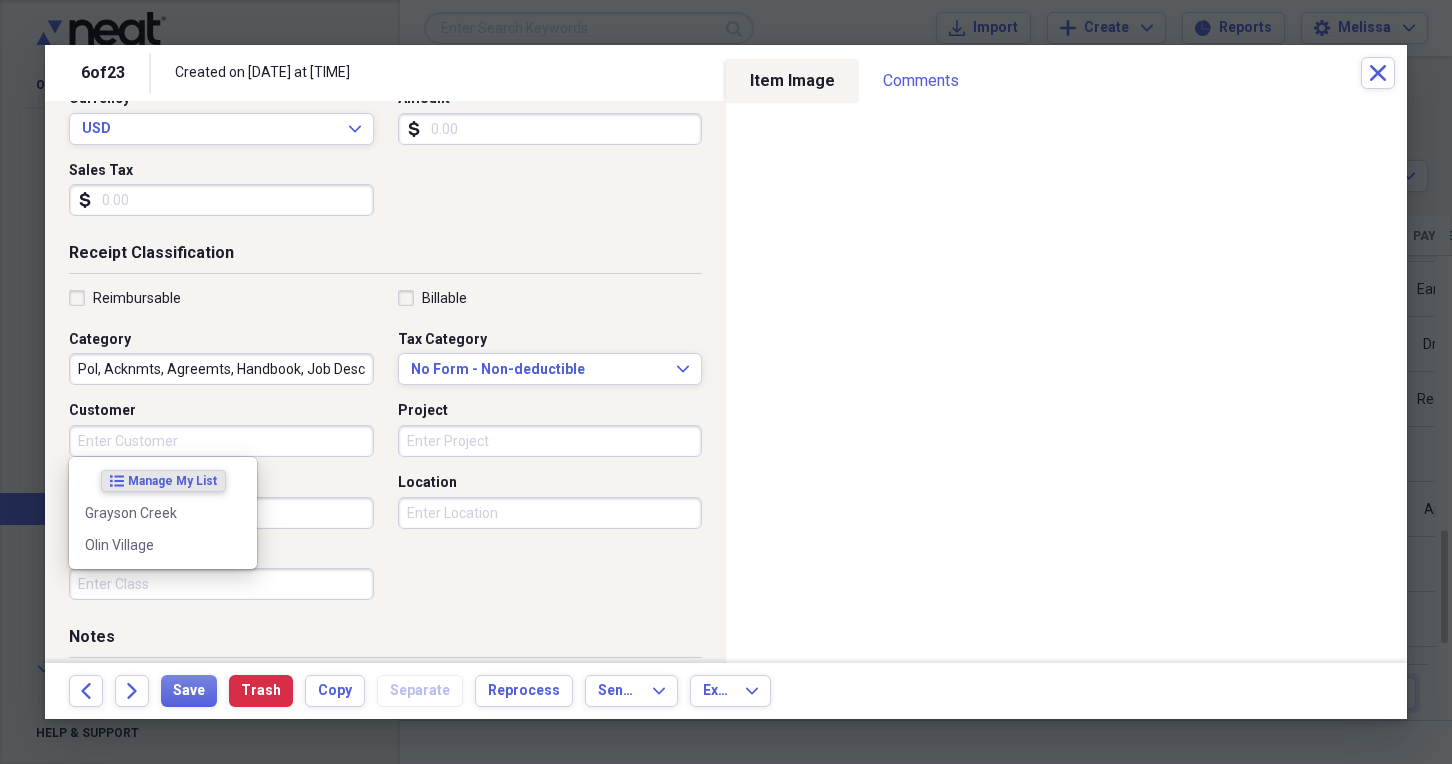 click on "Customer" at bounding box center (221, 441) 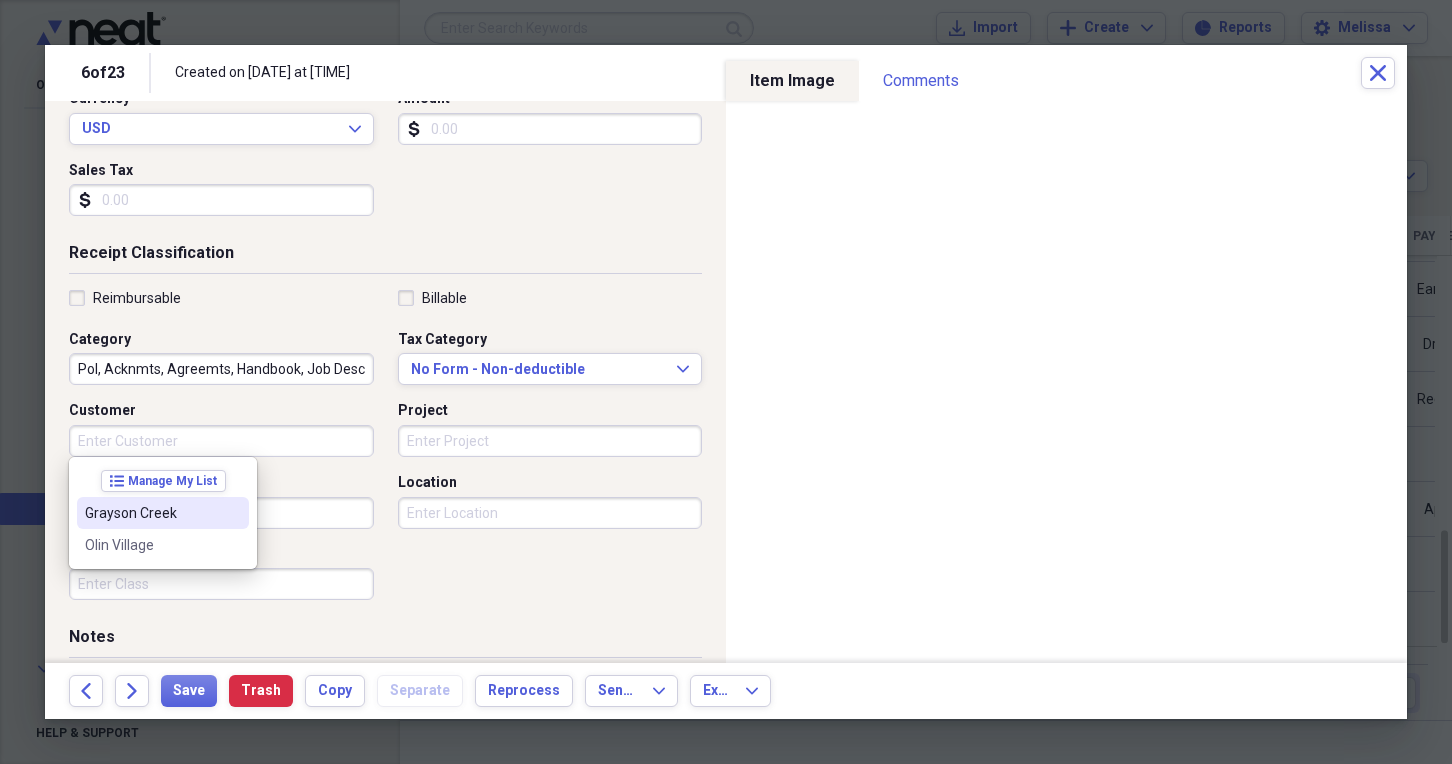 click on "Grayson Creek" at bounding box center (151, 513) 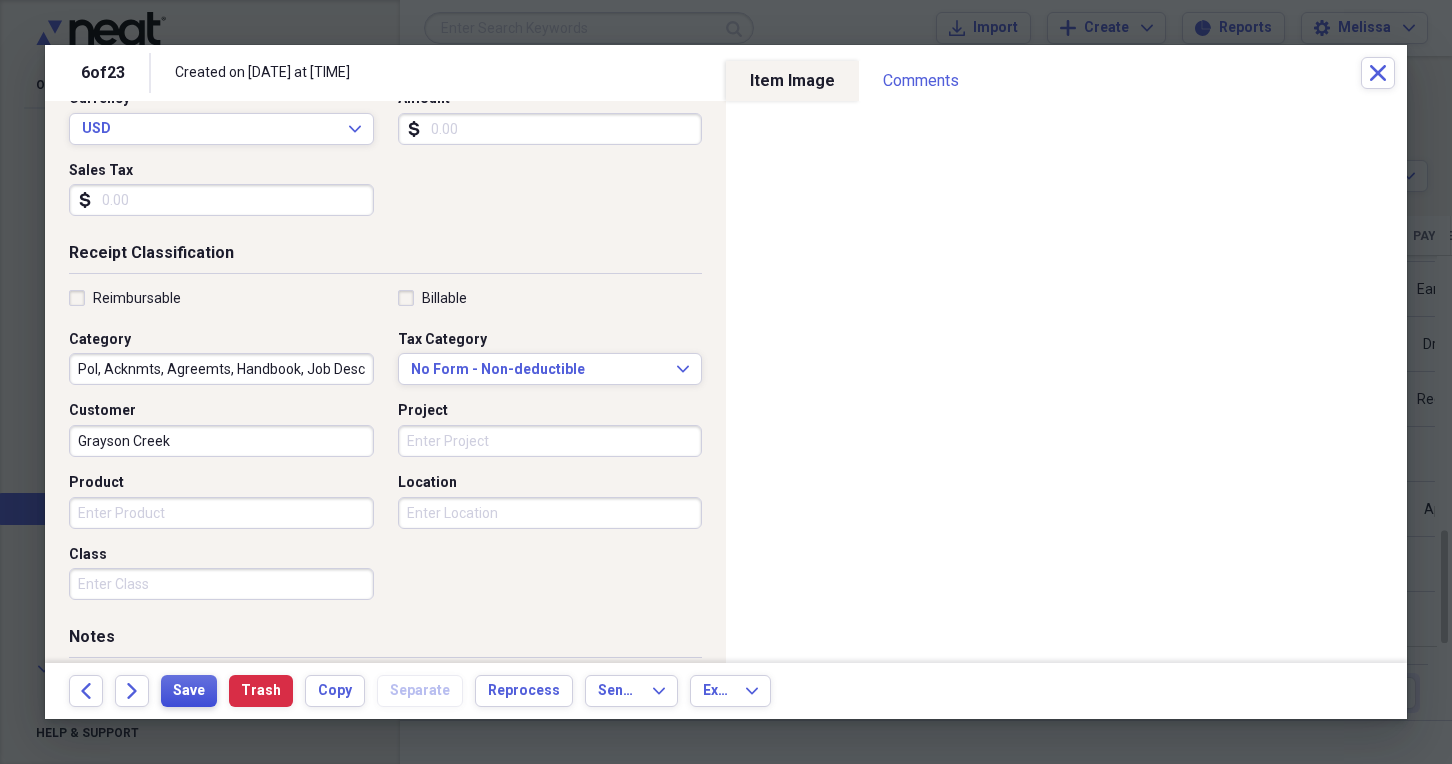 click on "Save" at bounding box center (189, 691) 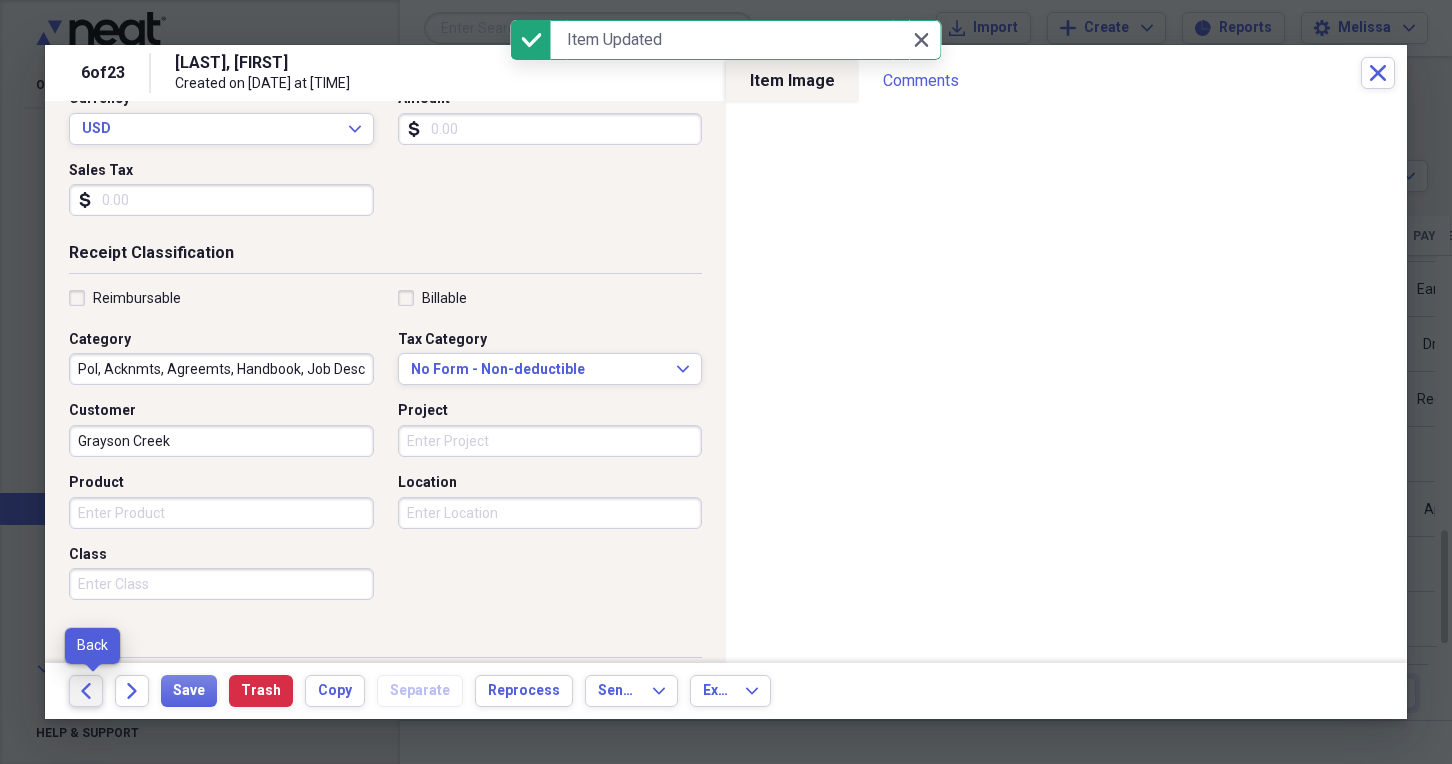 click 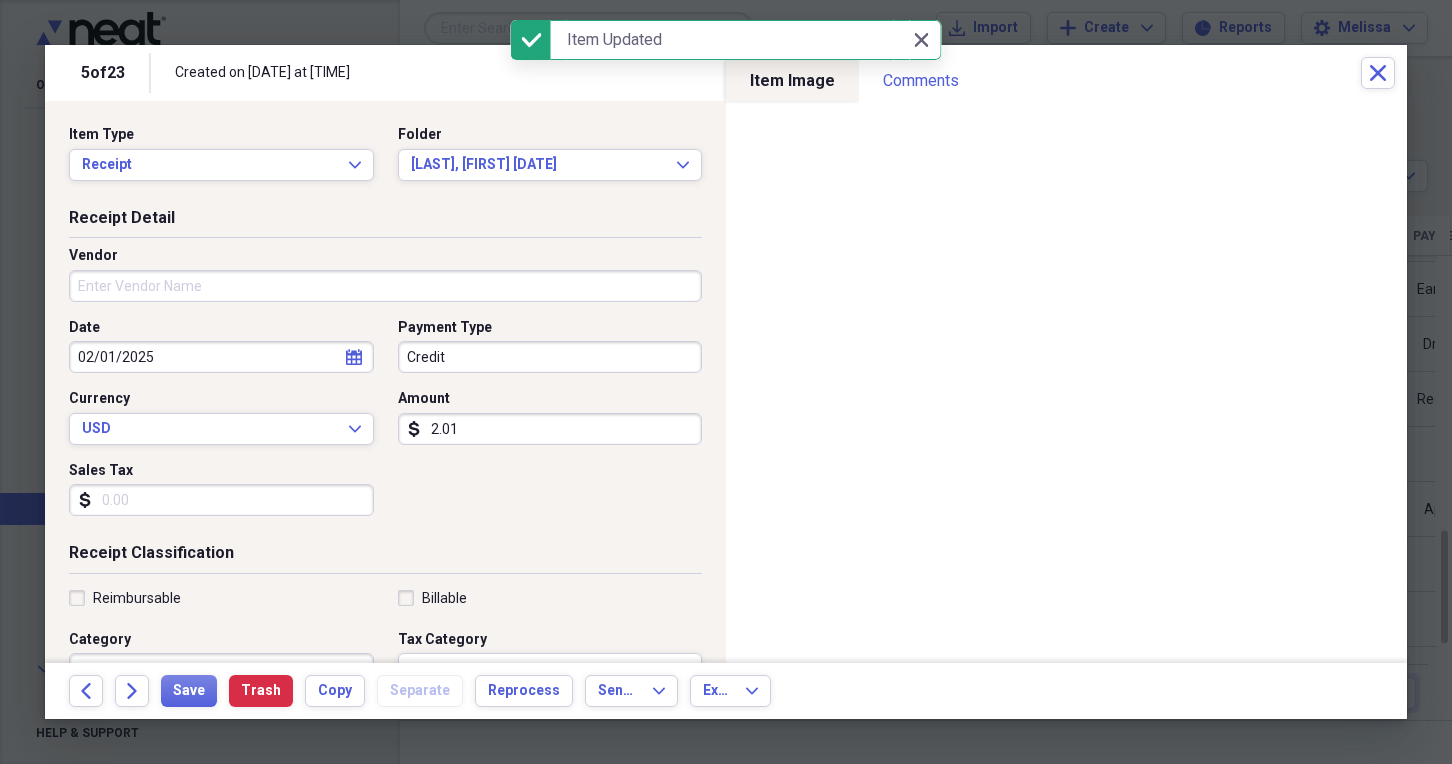 click on "Vendor" at bounding box center [385, 286] 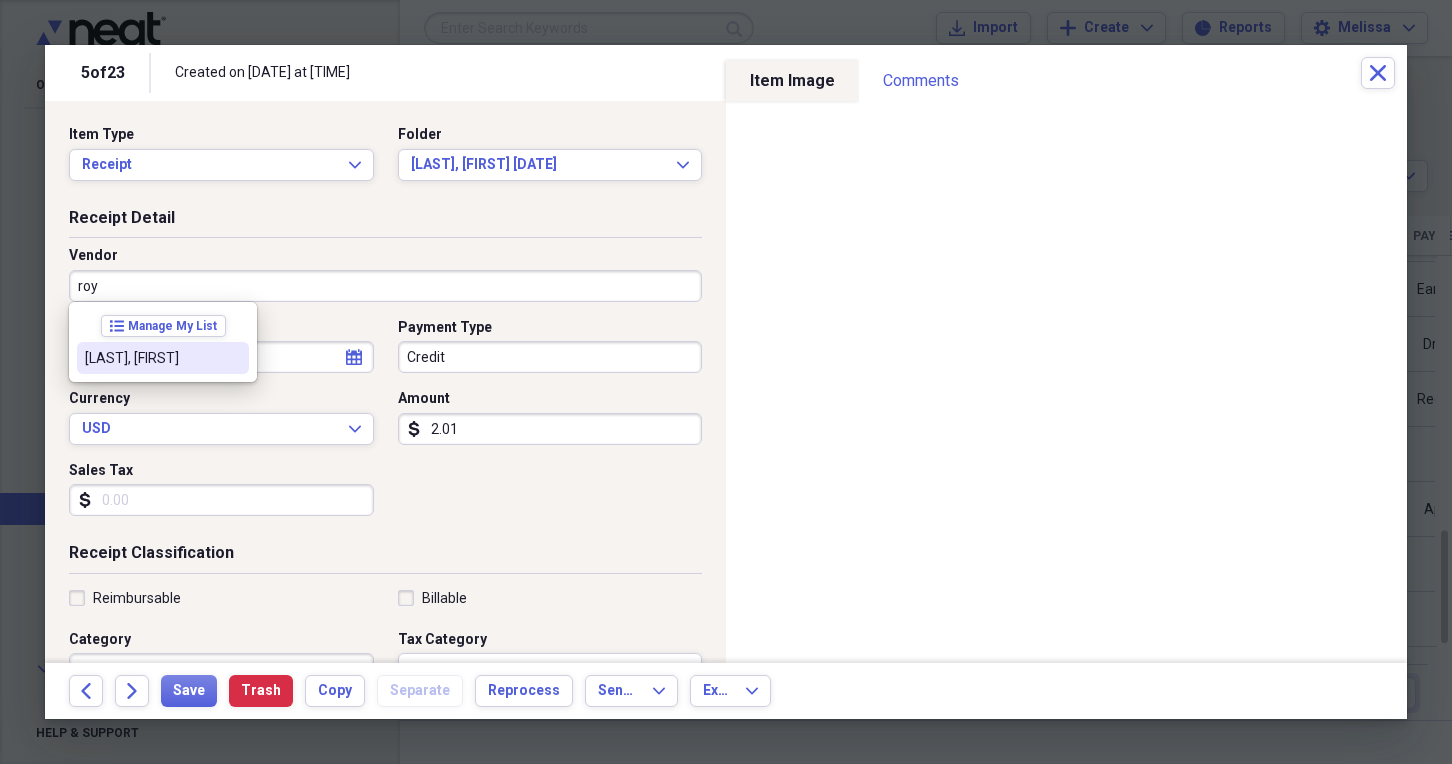 click at bounding box center [233, 358] 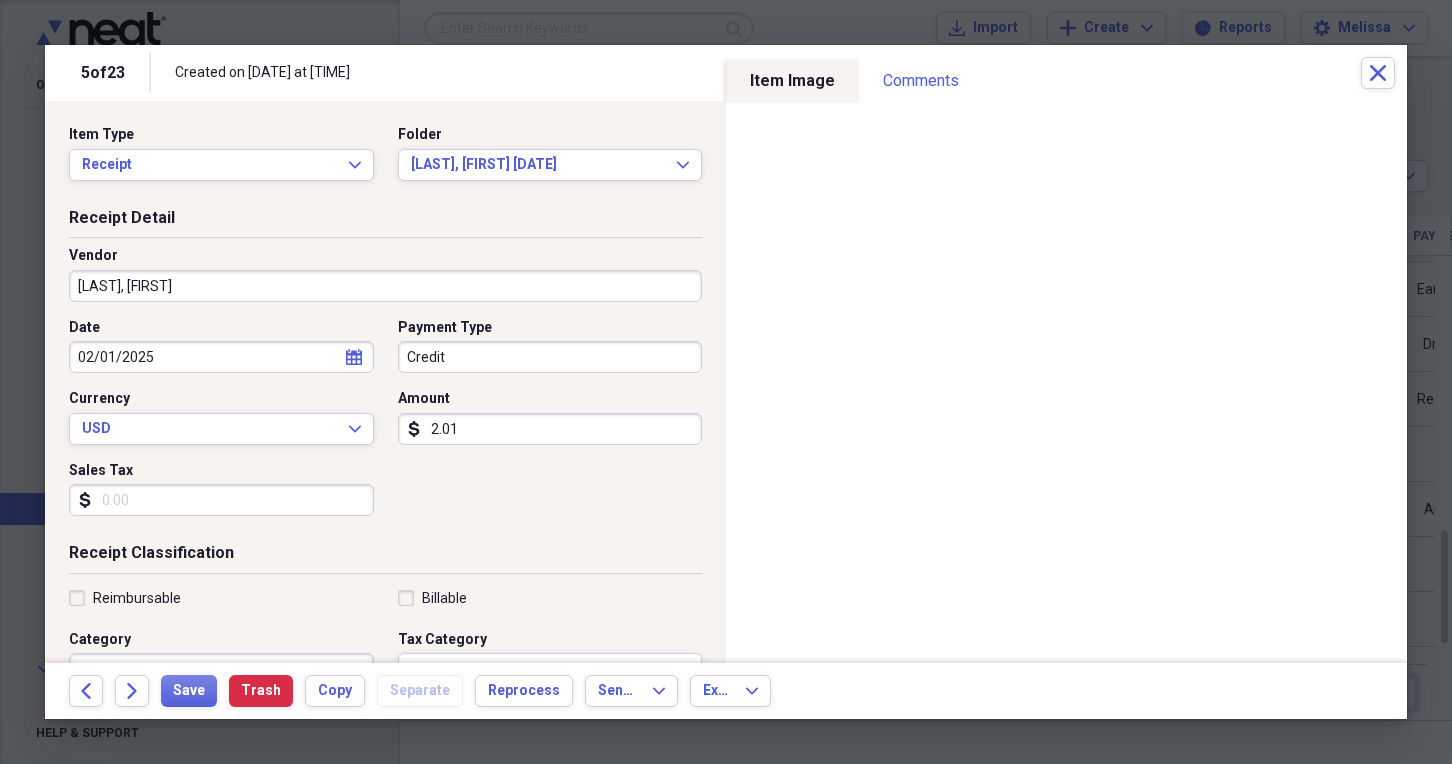 type on "Pol, Acknmts, Agreemts, Handbook, Job Desc, Docu" 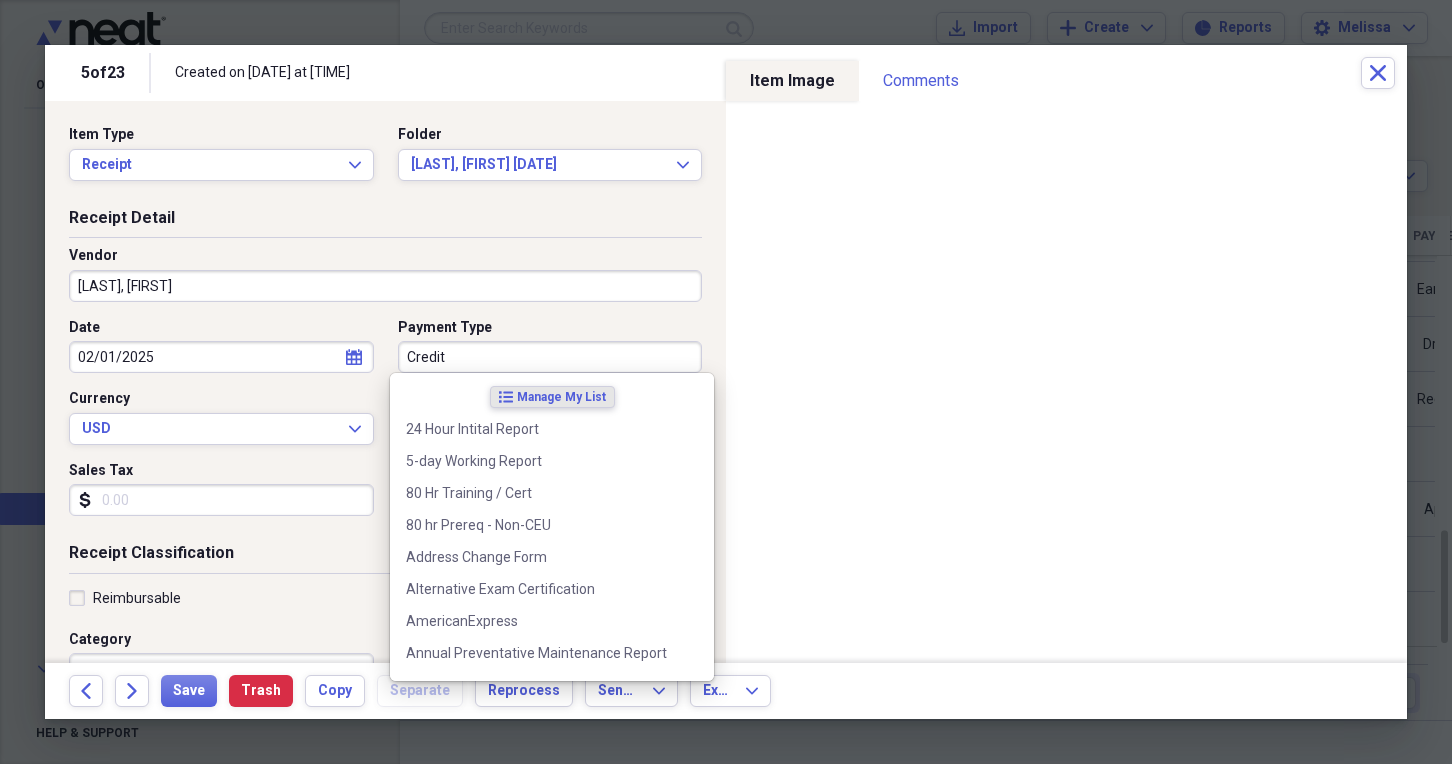 click on "Credit" at bounding box center (550, 357) 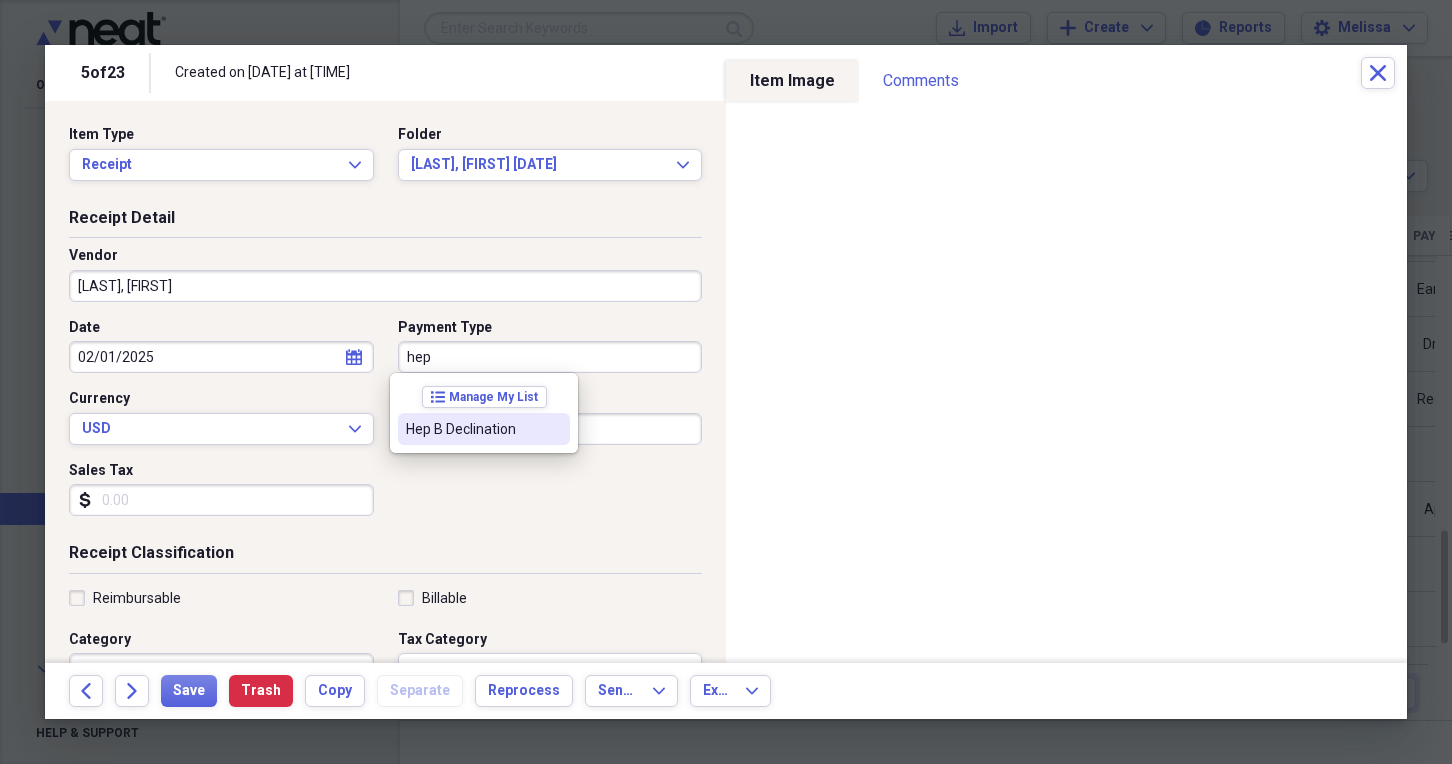 click on "Hep B Declination" at bounding box center [484, 429] 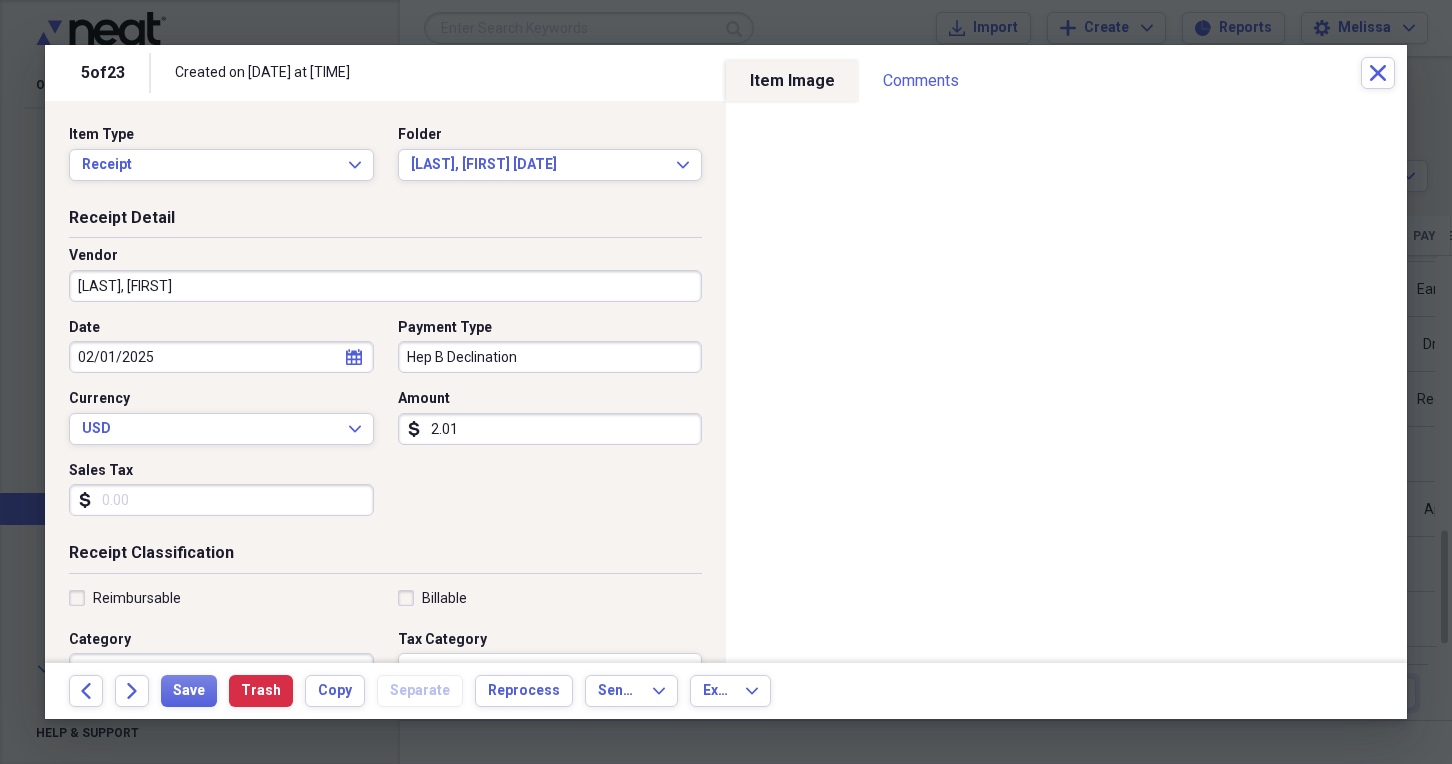 click on "02/01/2025" at bounding box center (221, 357) 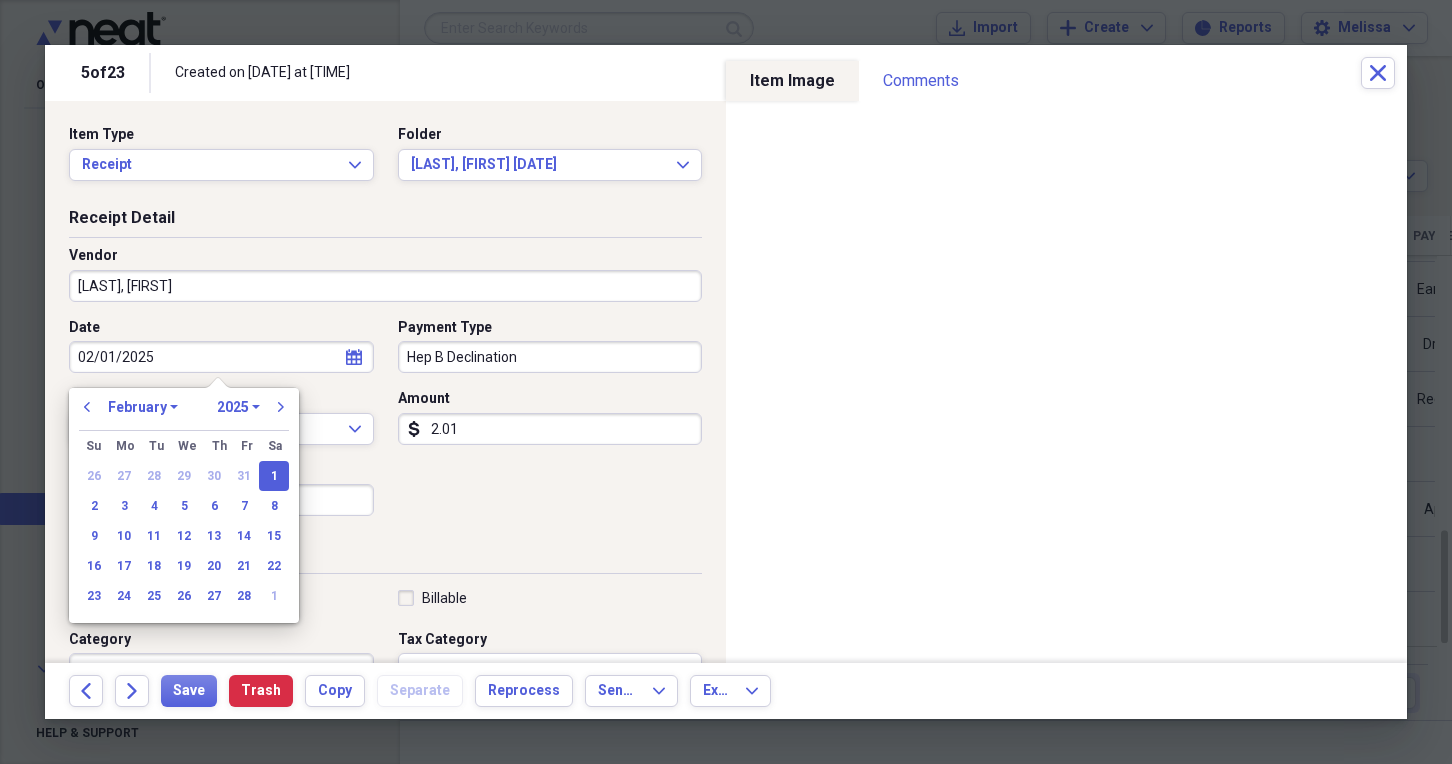 click on "02/01/2025" at bounding box center [221, 357] 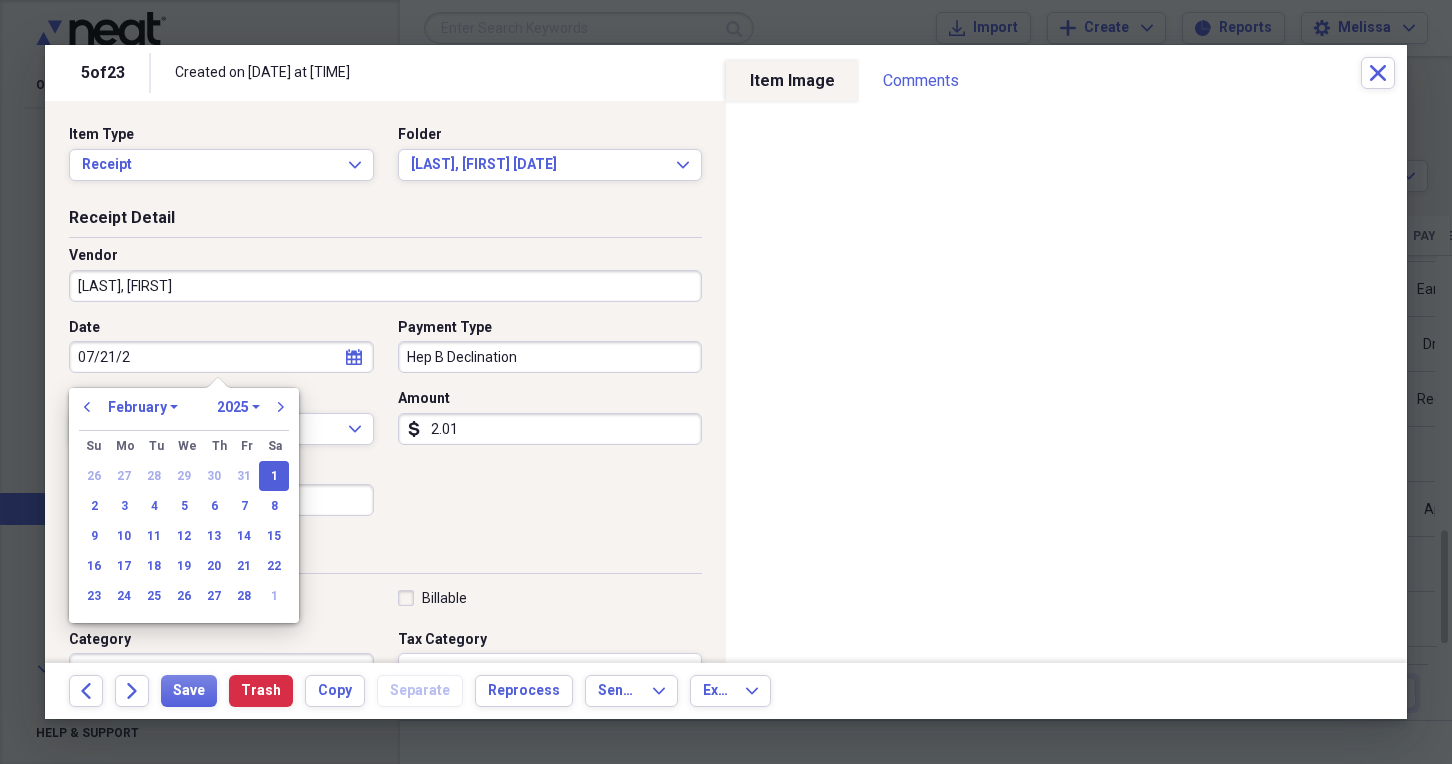 type on "07/21/20" 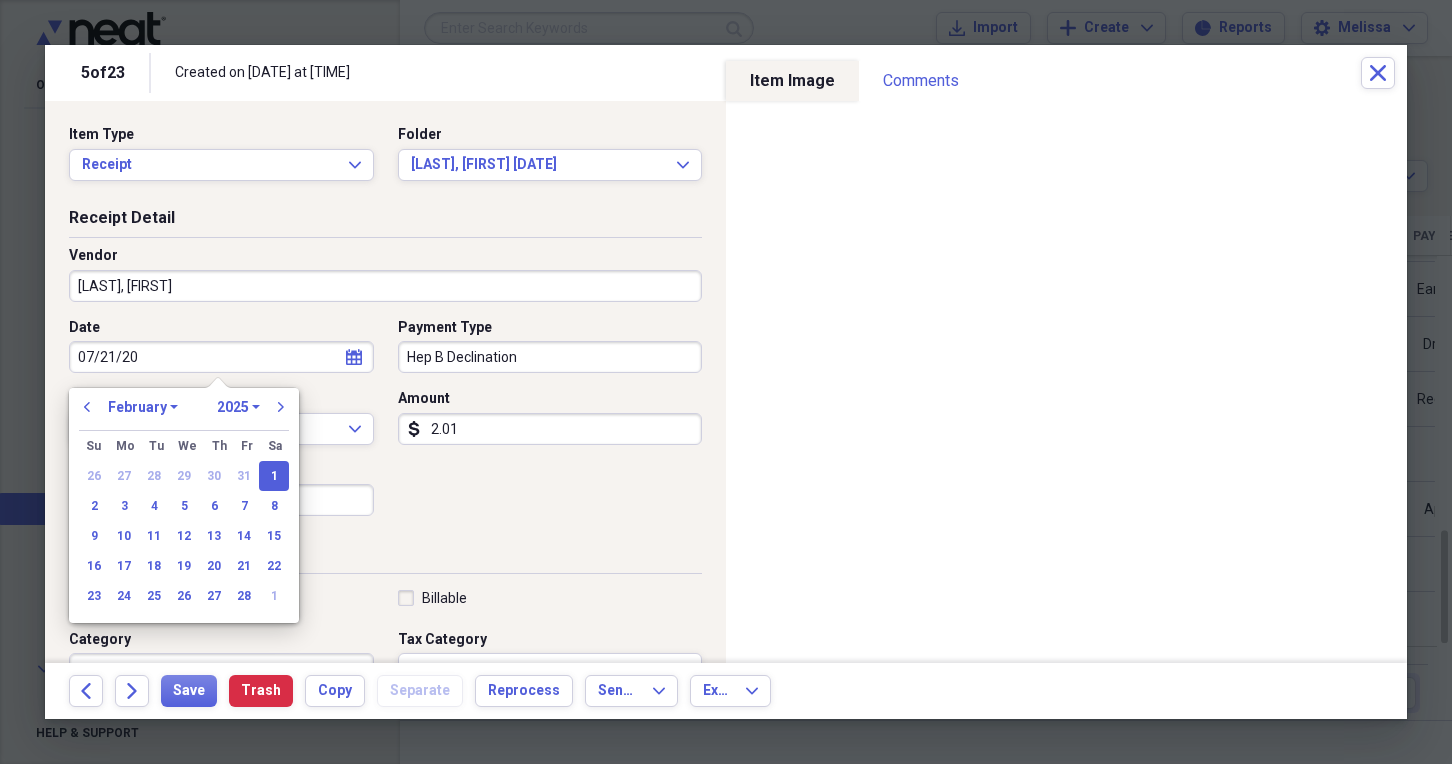 select on "6" 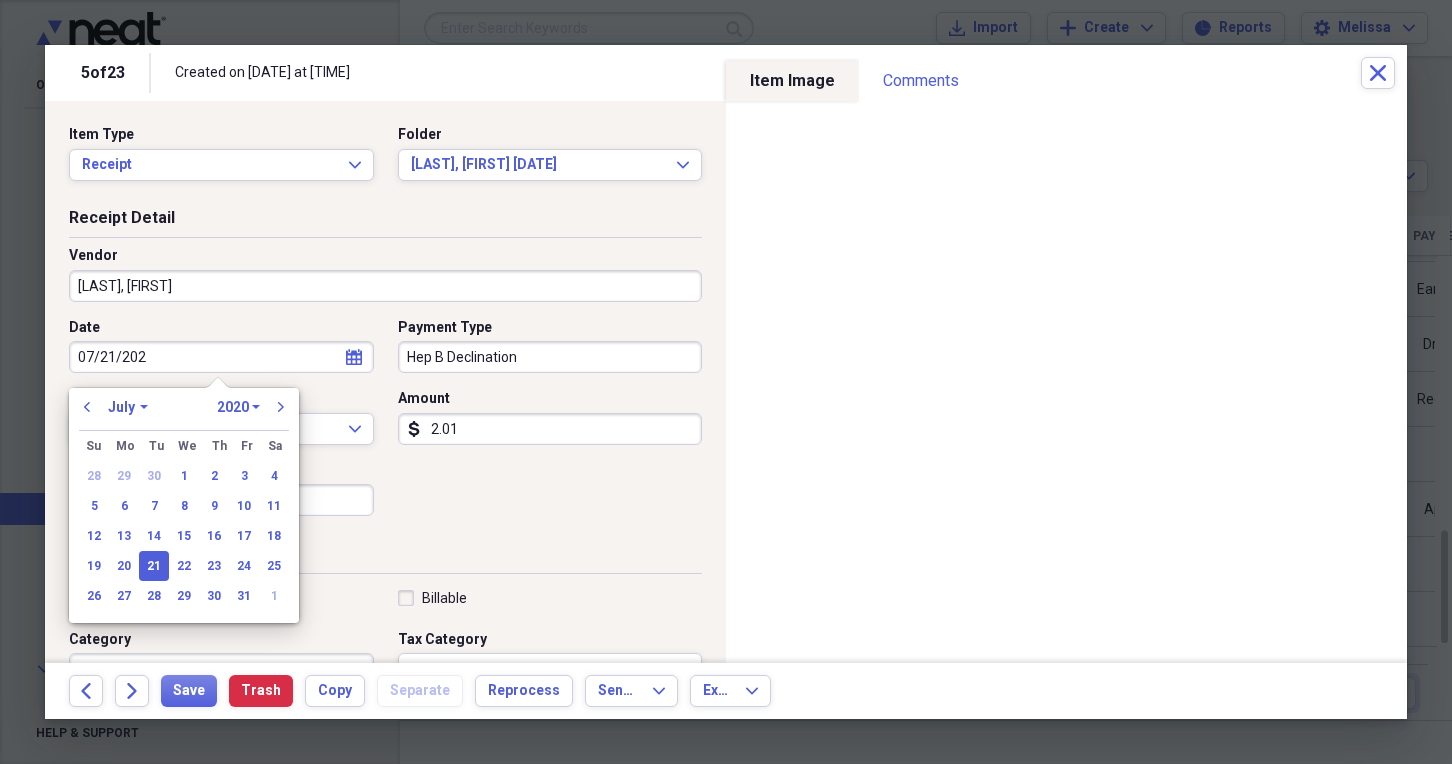 type on "07/21/2025" 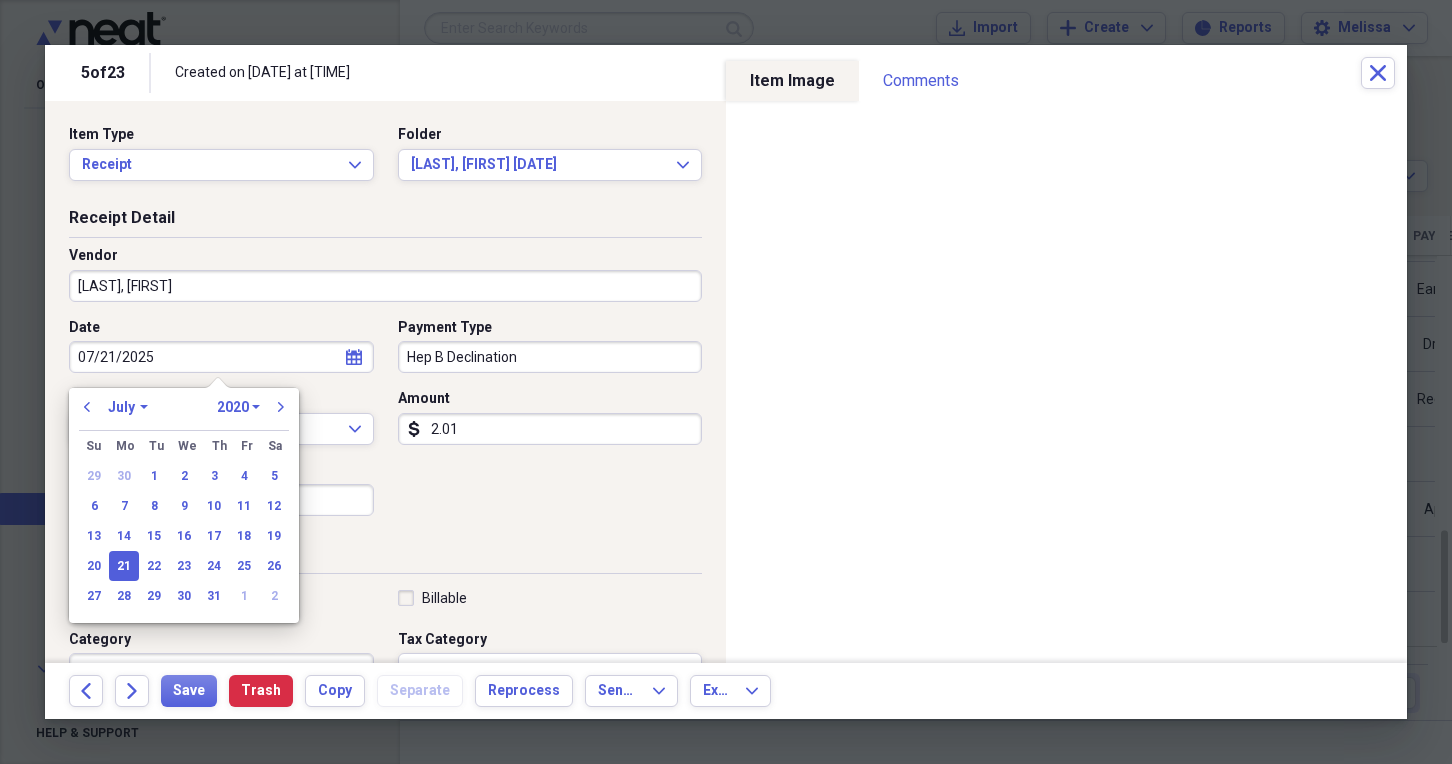 select on "2025" 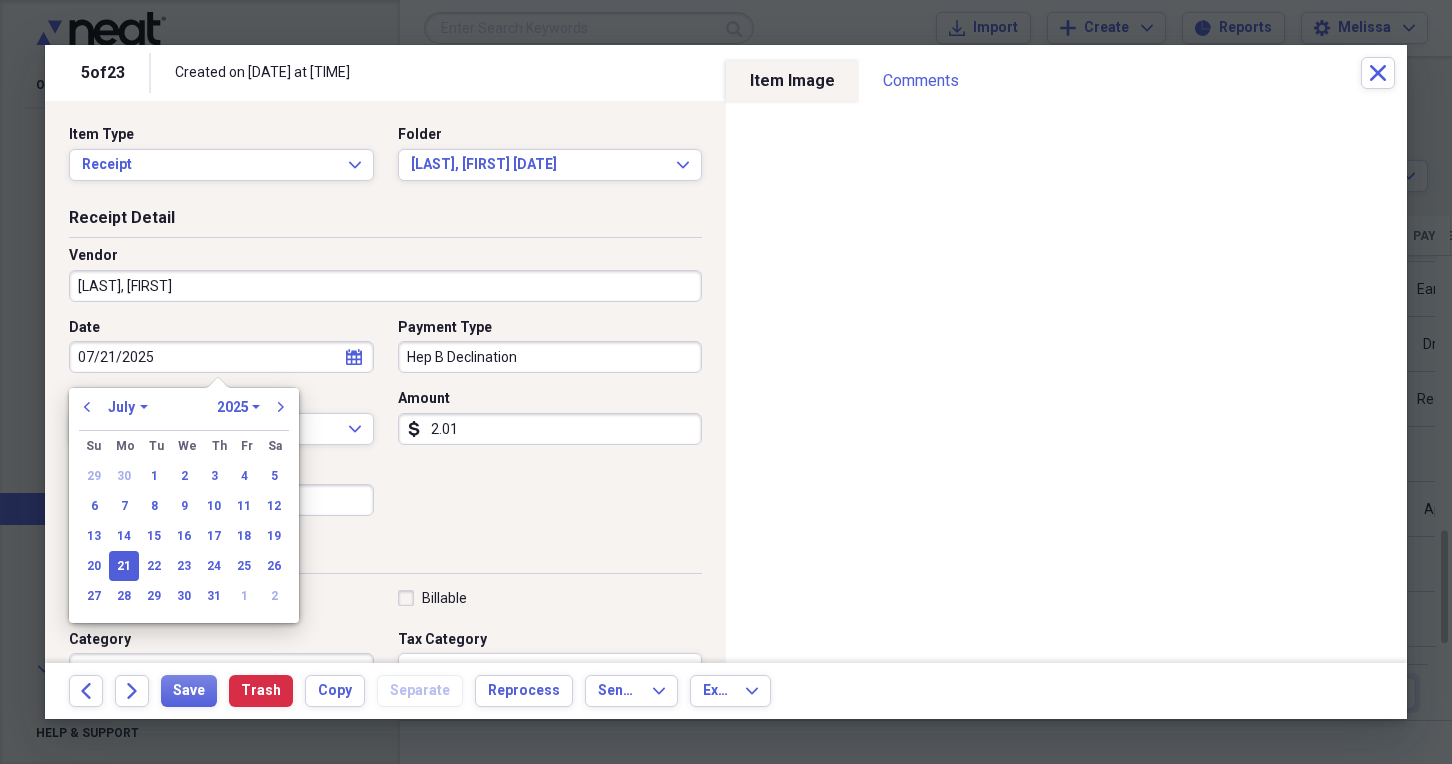type on "07/21/2025" 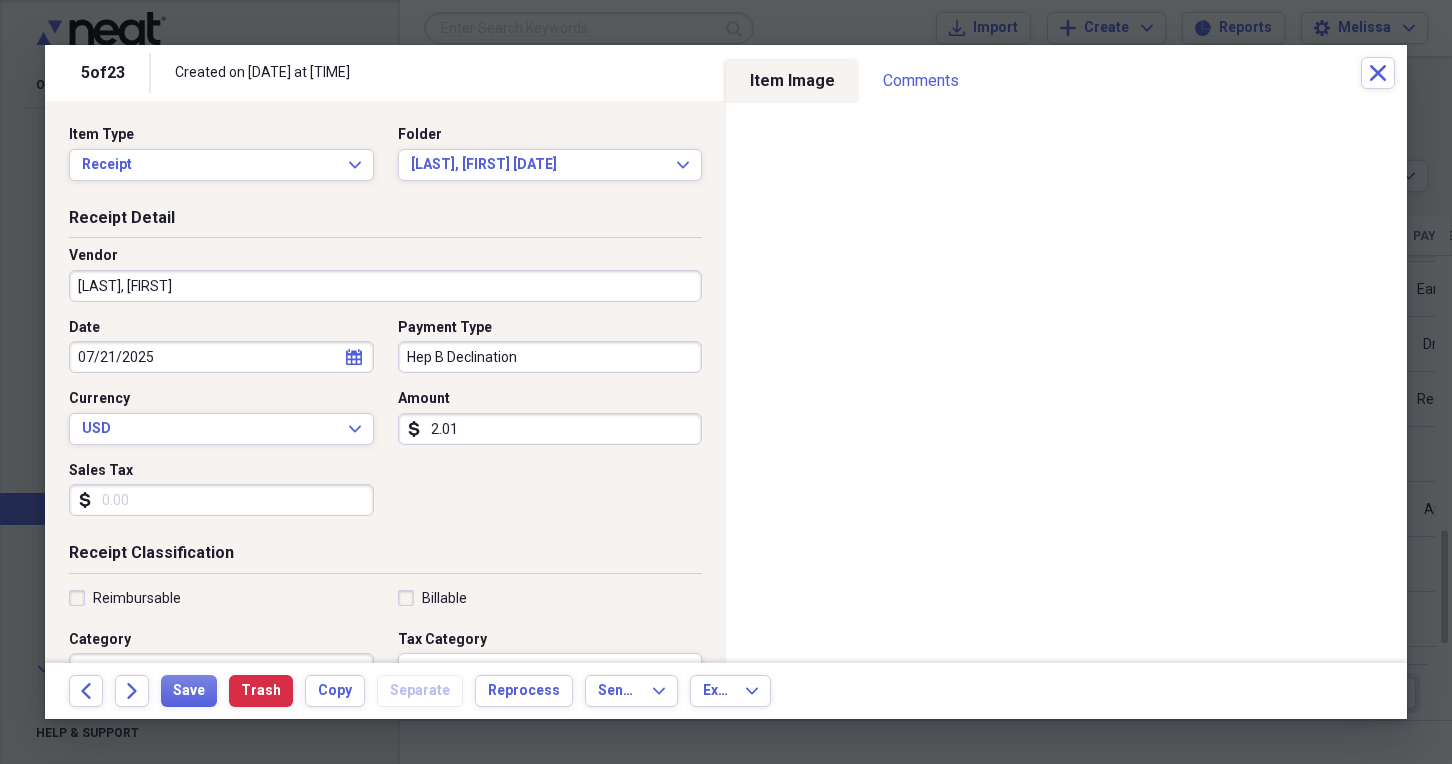 click on "2.01" at bounding box center (550, 429) 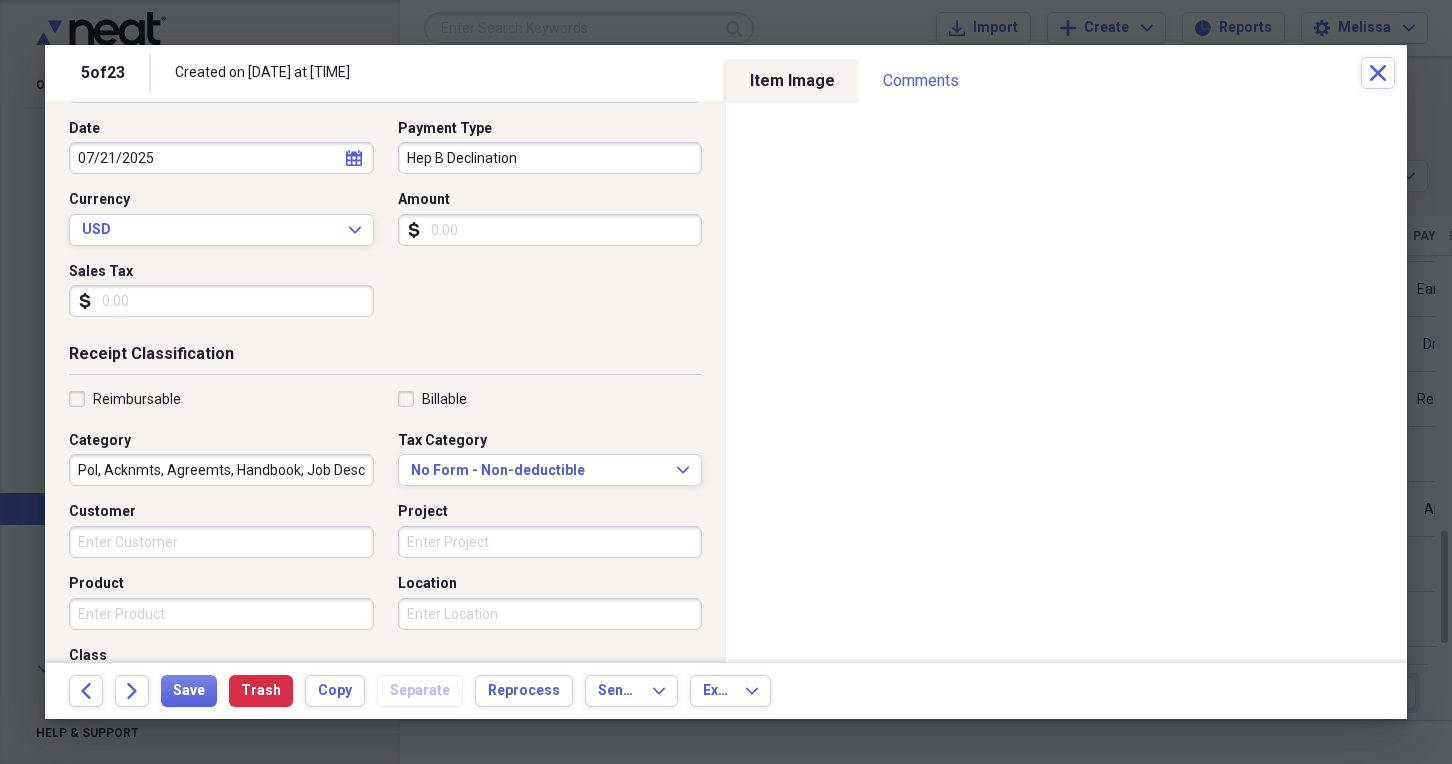 scroll, scrollTop: 200, scrollLeft: 0, axis: vertical 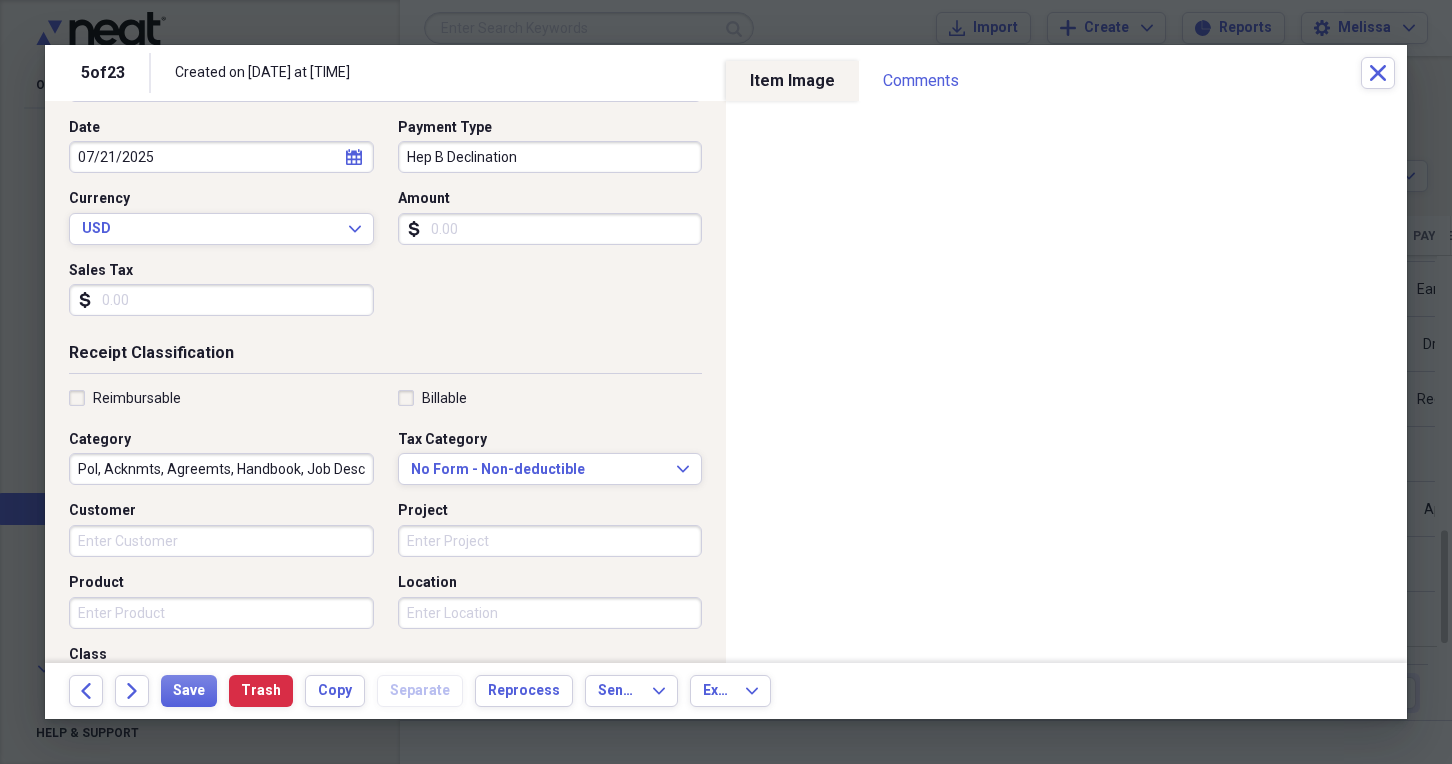 type 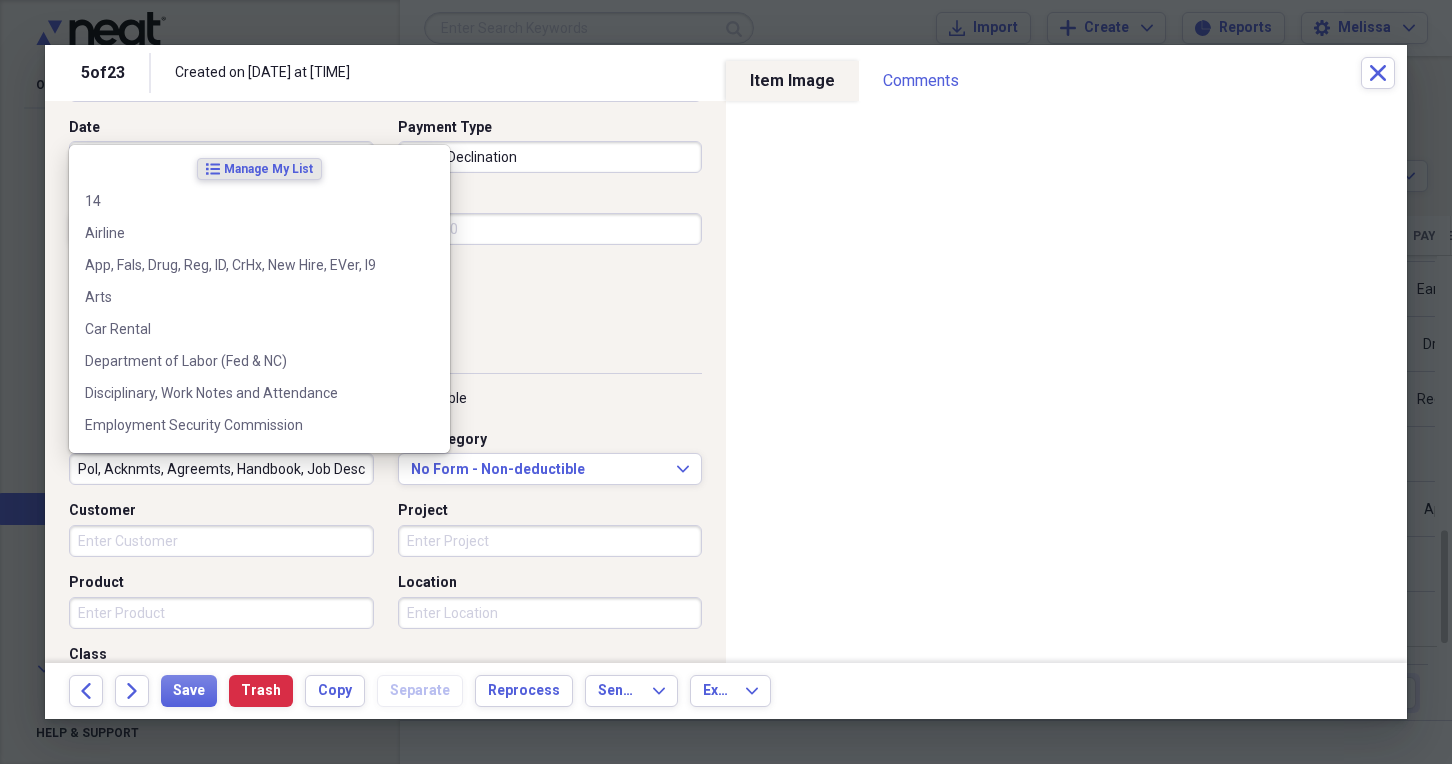 click on "Pol, Acknmts, Agreemts, Handbook, Job Desc, Docu" at bounding box center [221, 469] 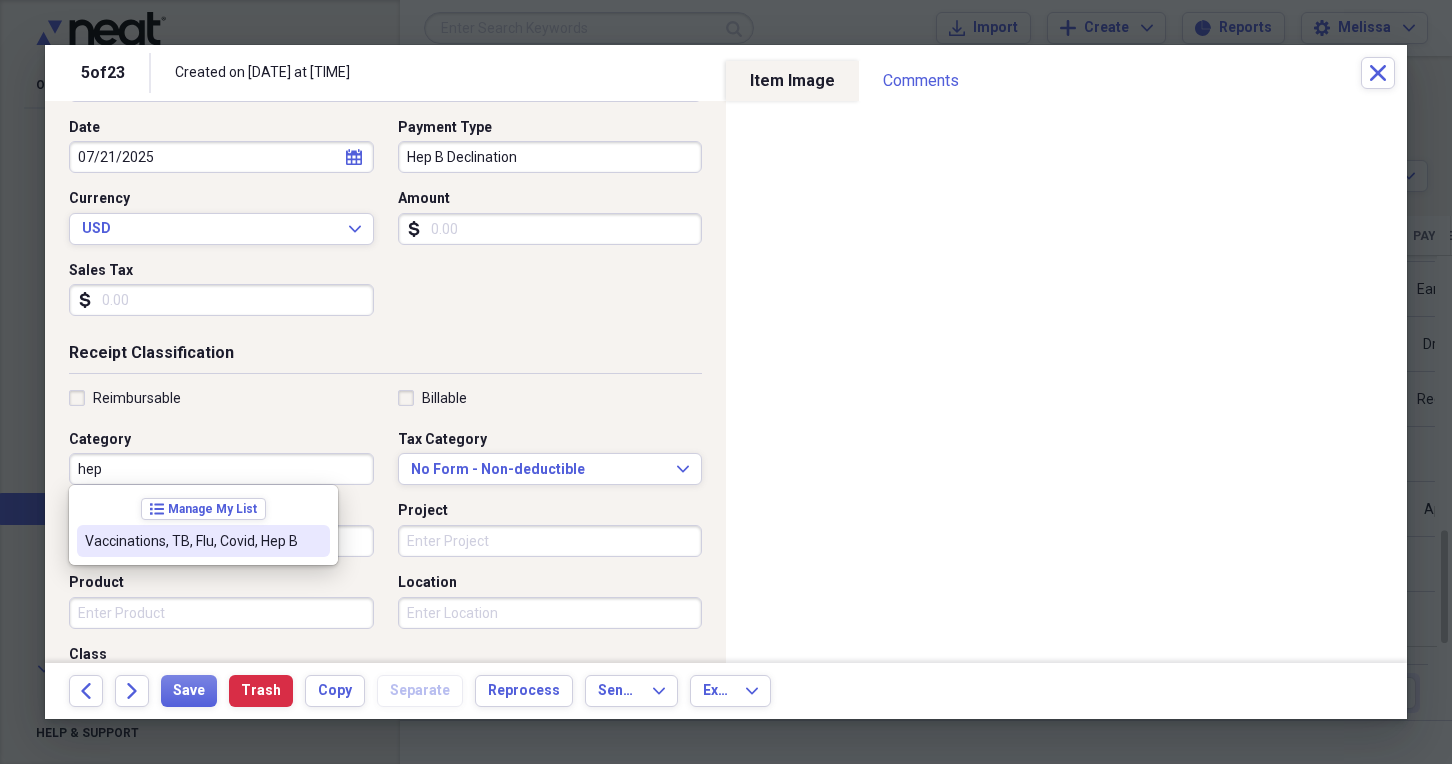 click on "Vaccinations, TB, Flu, Covid, Hep B" at bounding box center (191, 541) 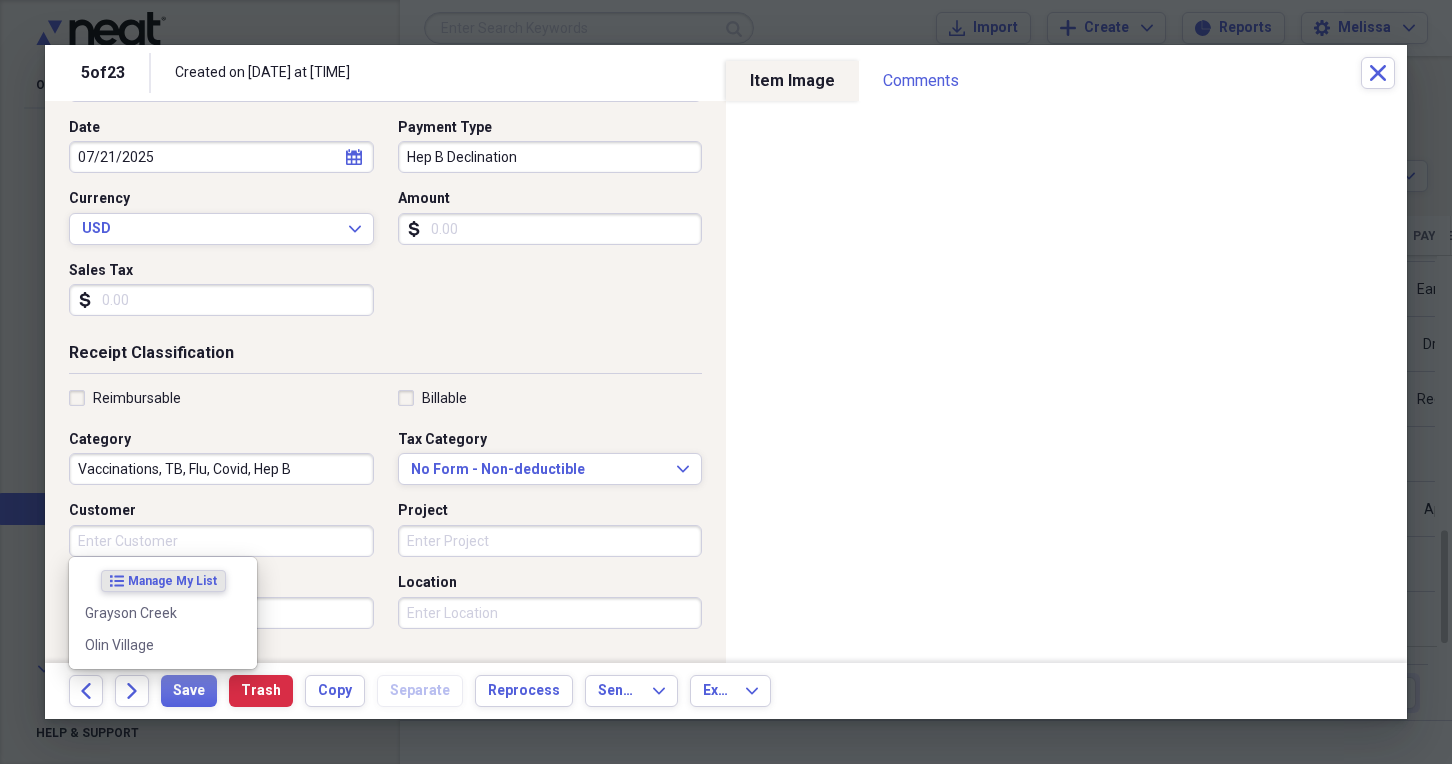 click on "Customer" at bounding box center [221, 541] 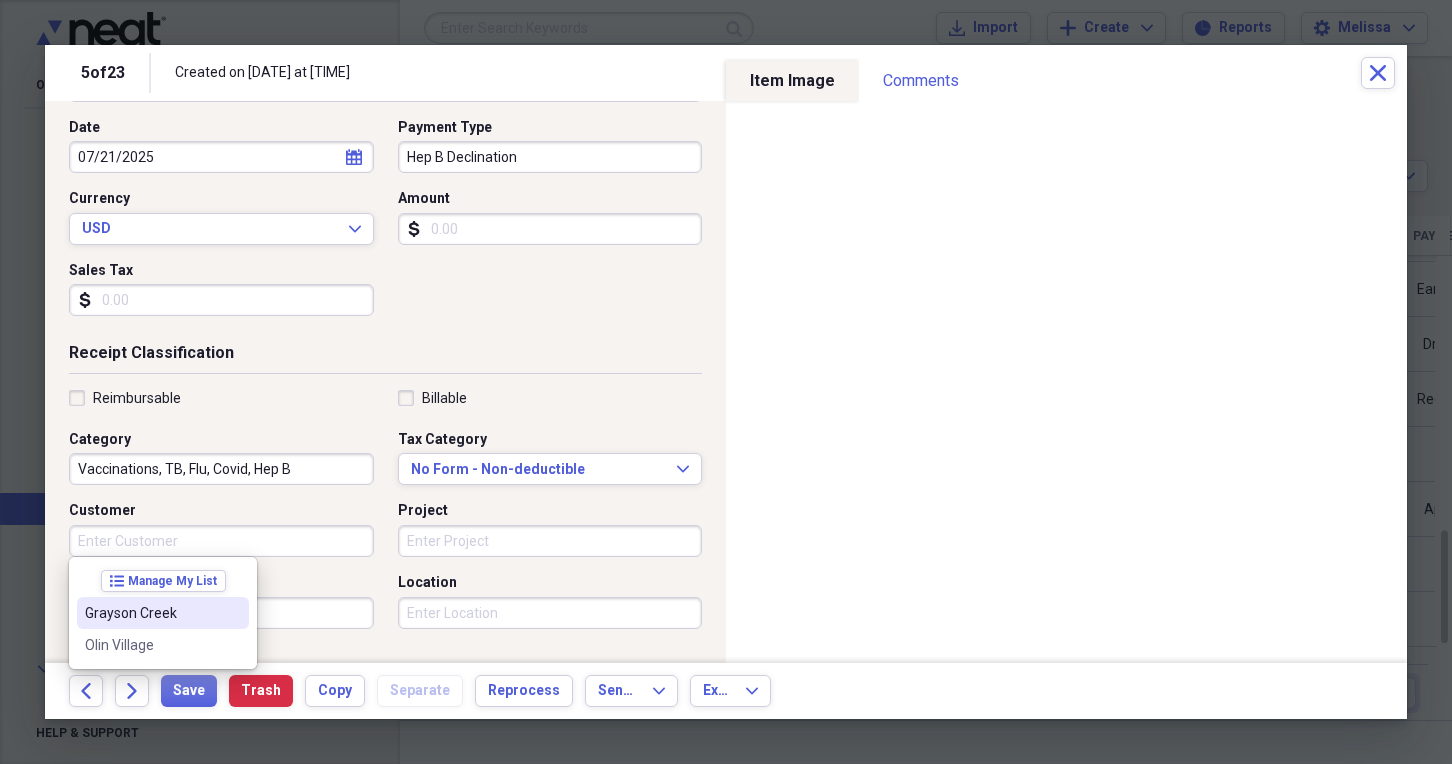 click on "Grayson Creek" at bounding box center (151, 613) 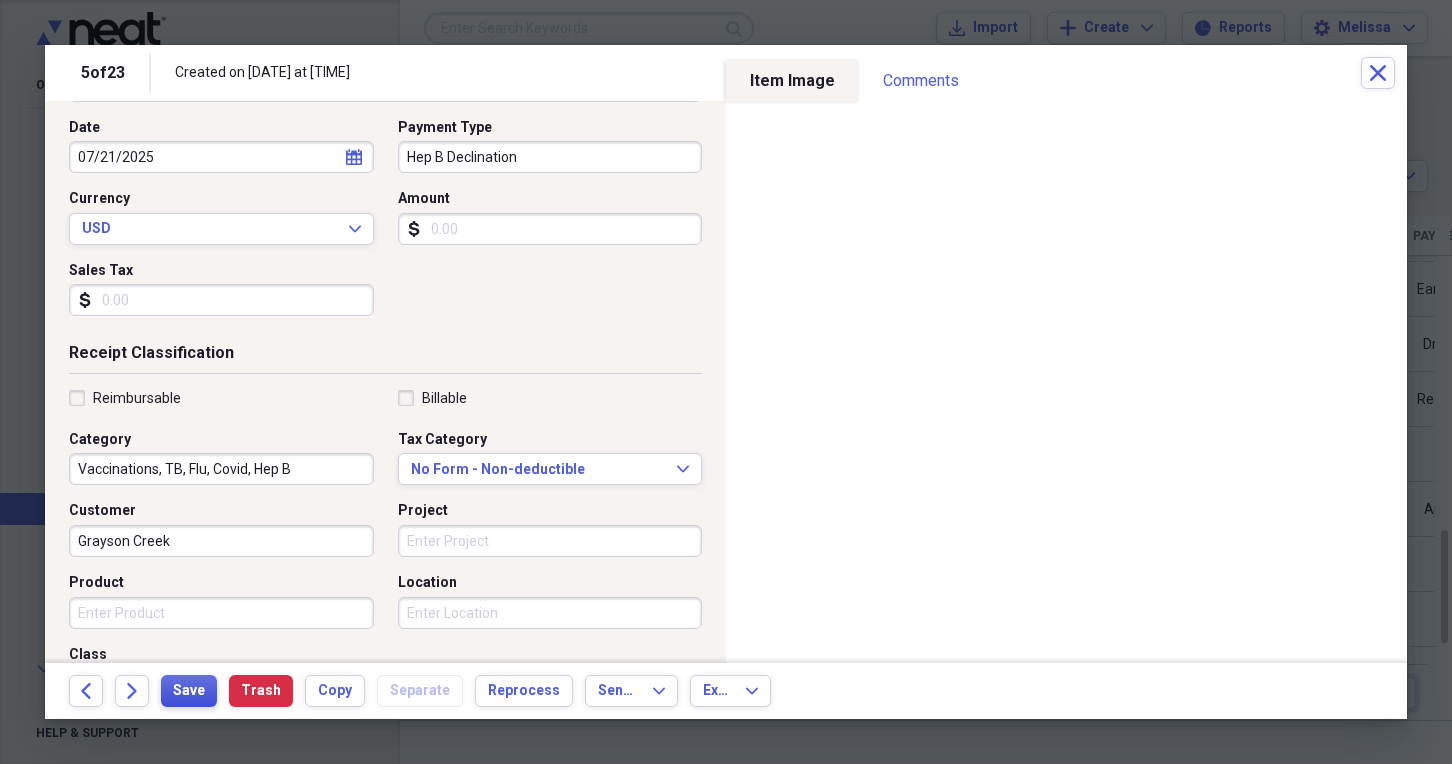 click on "Save" at bounding box center (189, 691) 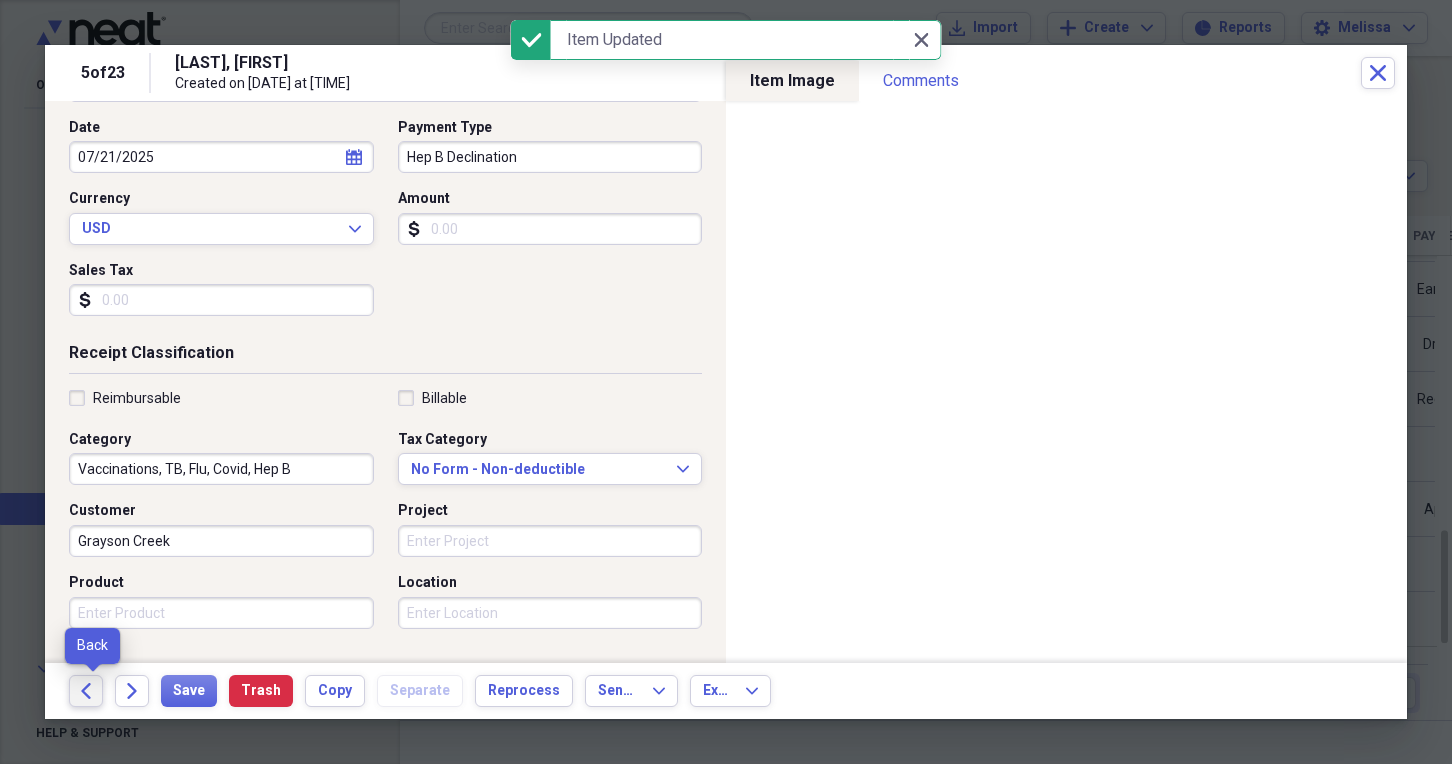click on "Back" 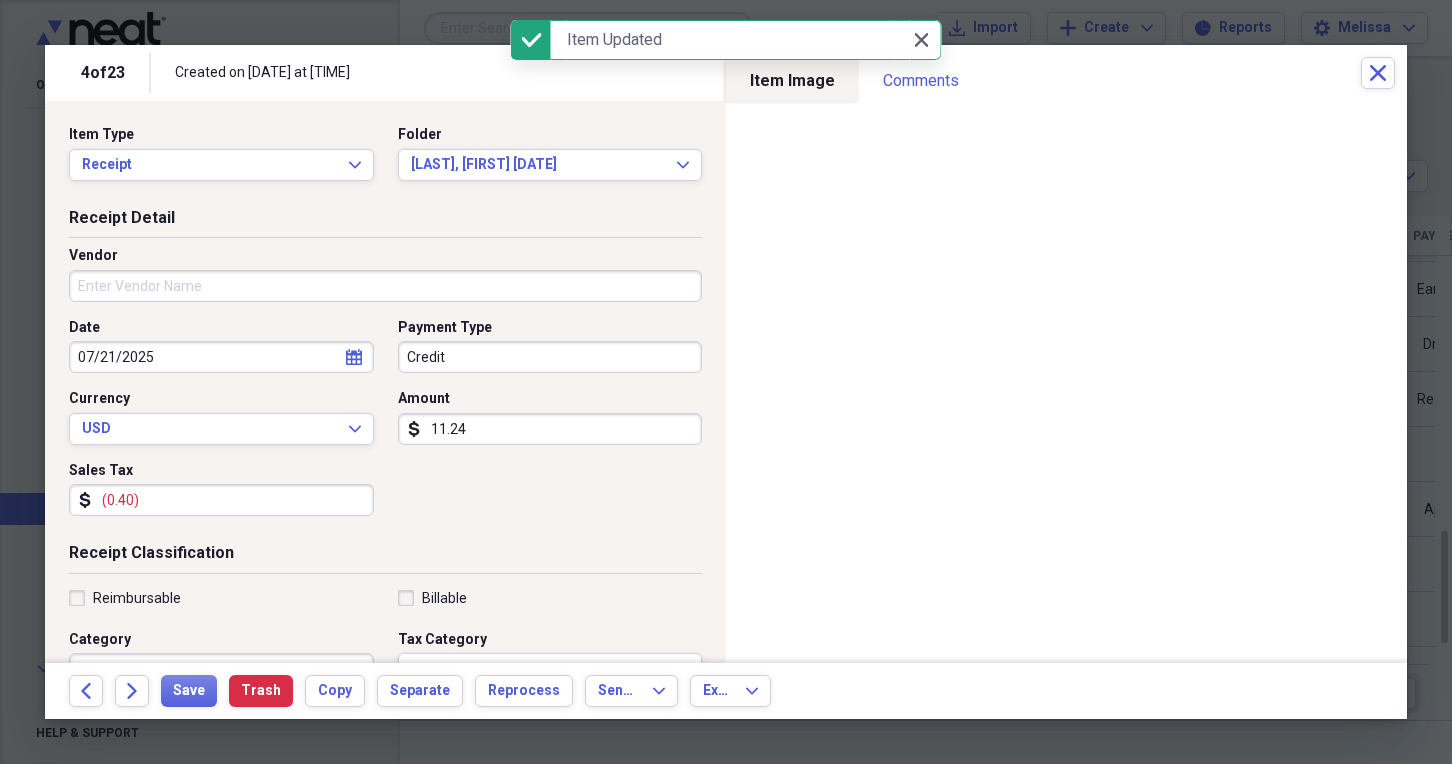click on "Vendor" at bounding box center [385, 286] 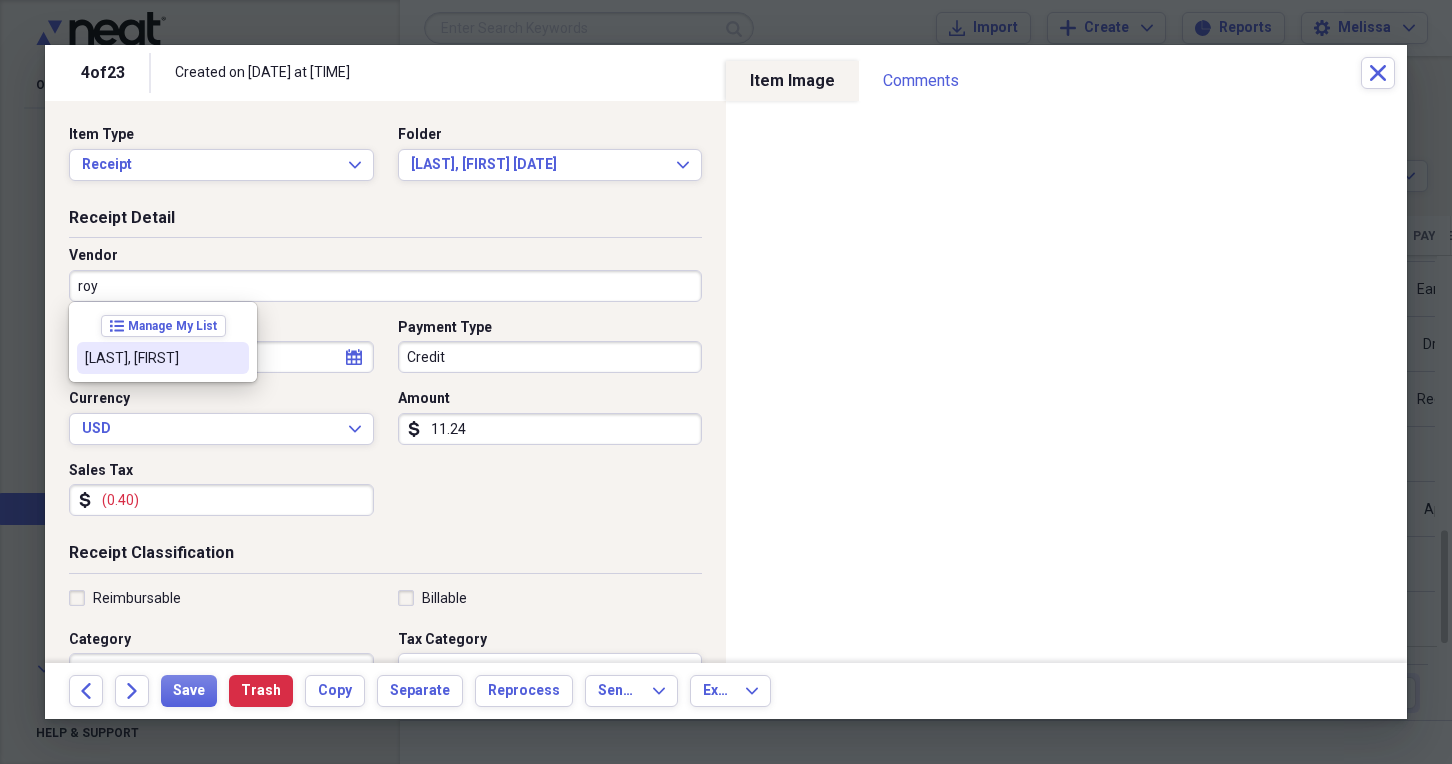 click on "Royall, Nylah" at bounding box center (151, 358) 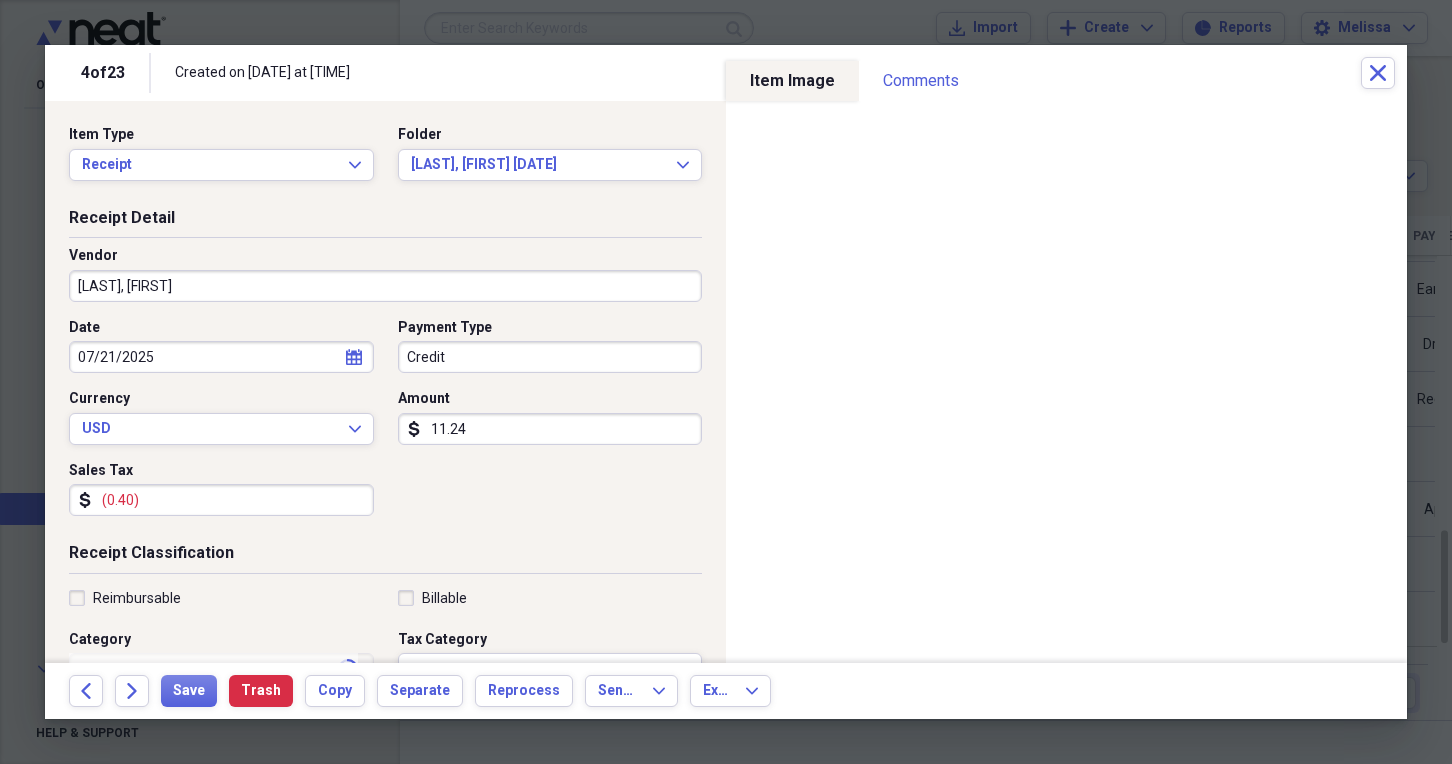 type on "Pol, Acknmts, Agreemts, Handbook, Job Desc, Docu" 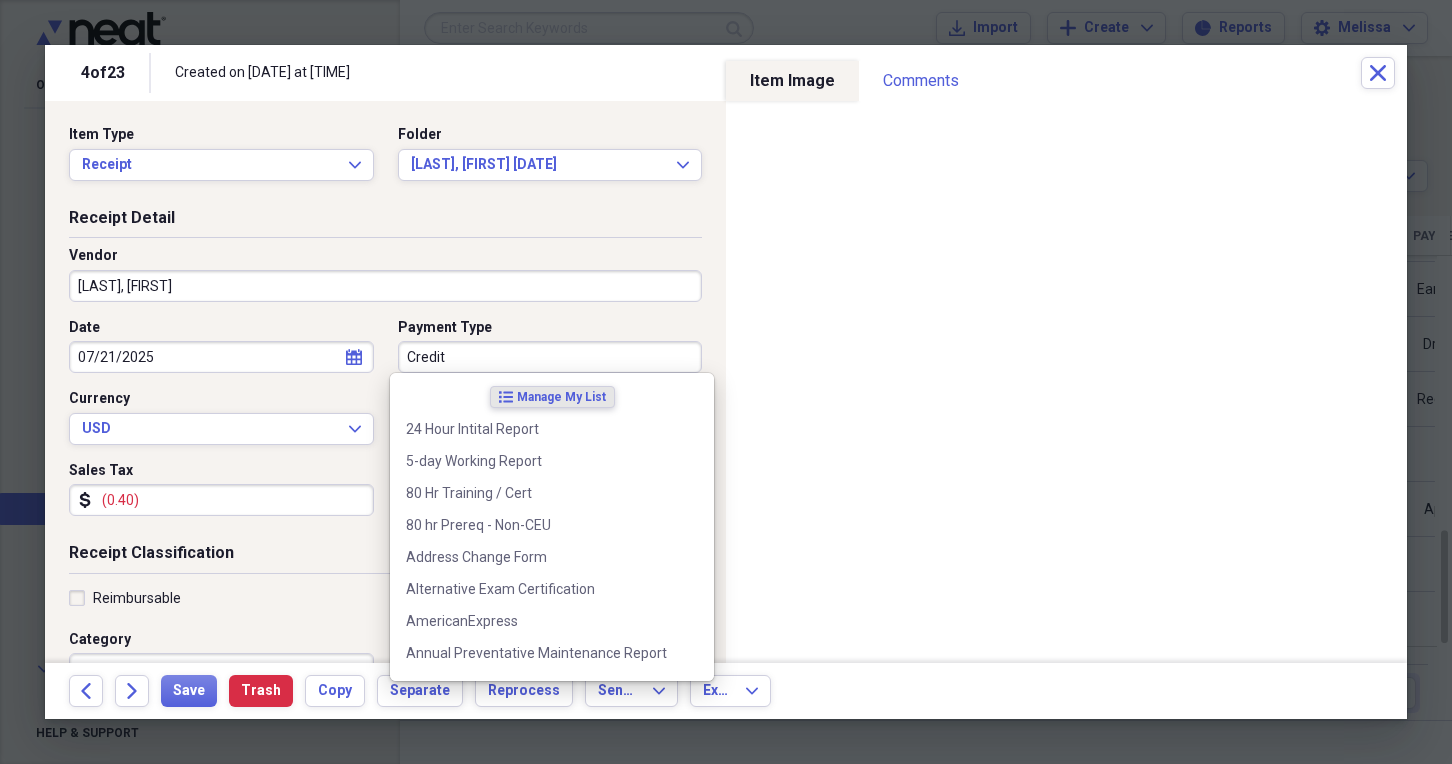 click on "Credit" at bounding box center [550, 357] 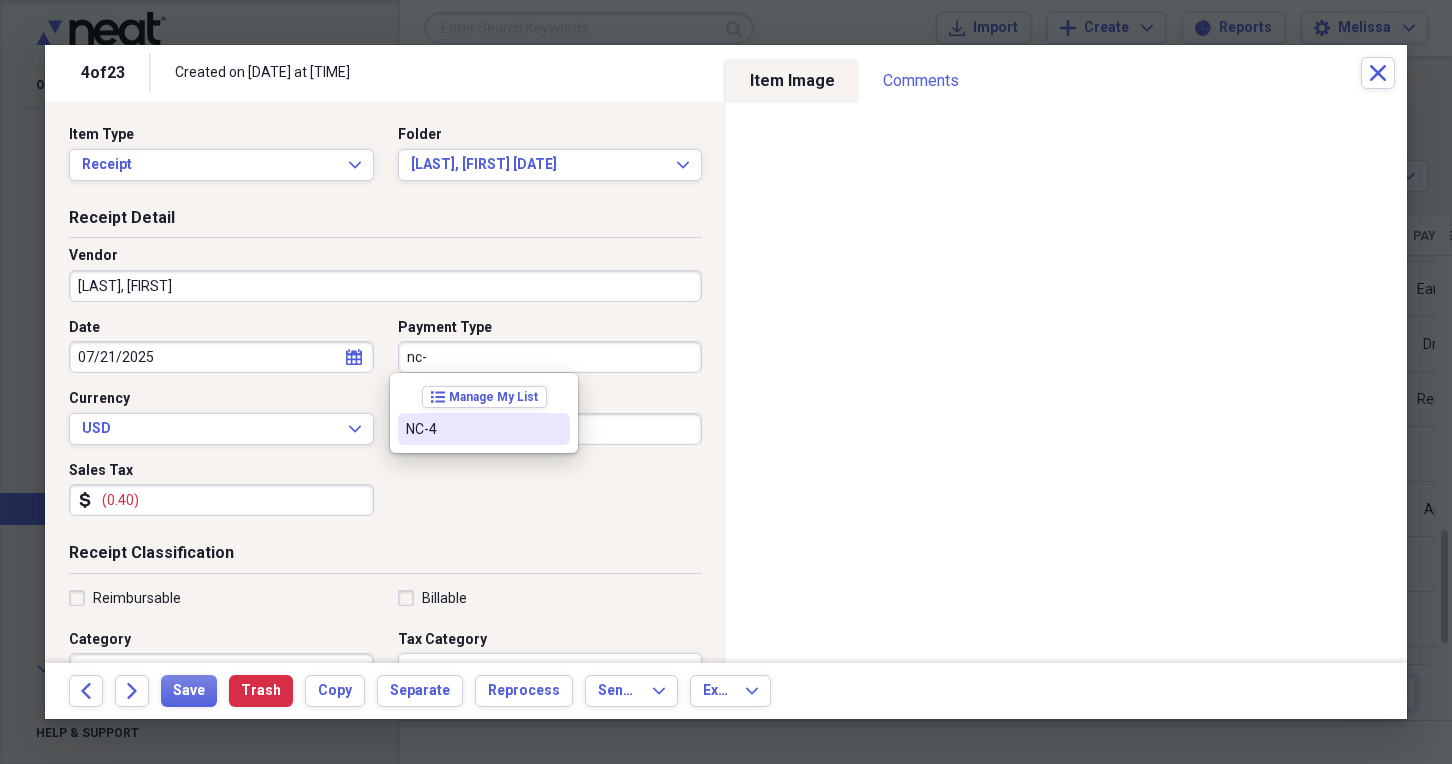 drag, startPoint x: 464, startPoint y: 425, endPoint x: 380, endPoint y: 416, distance: 84.48077 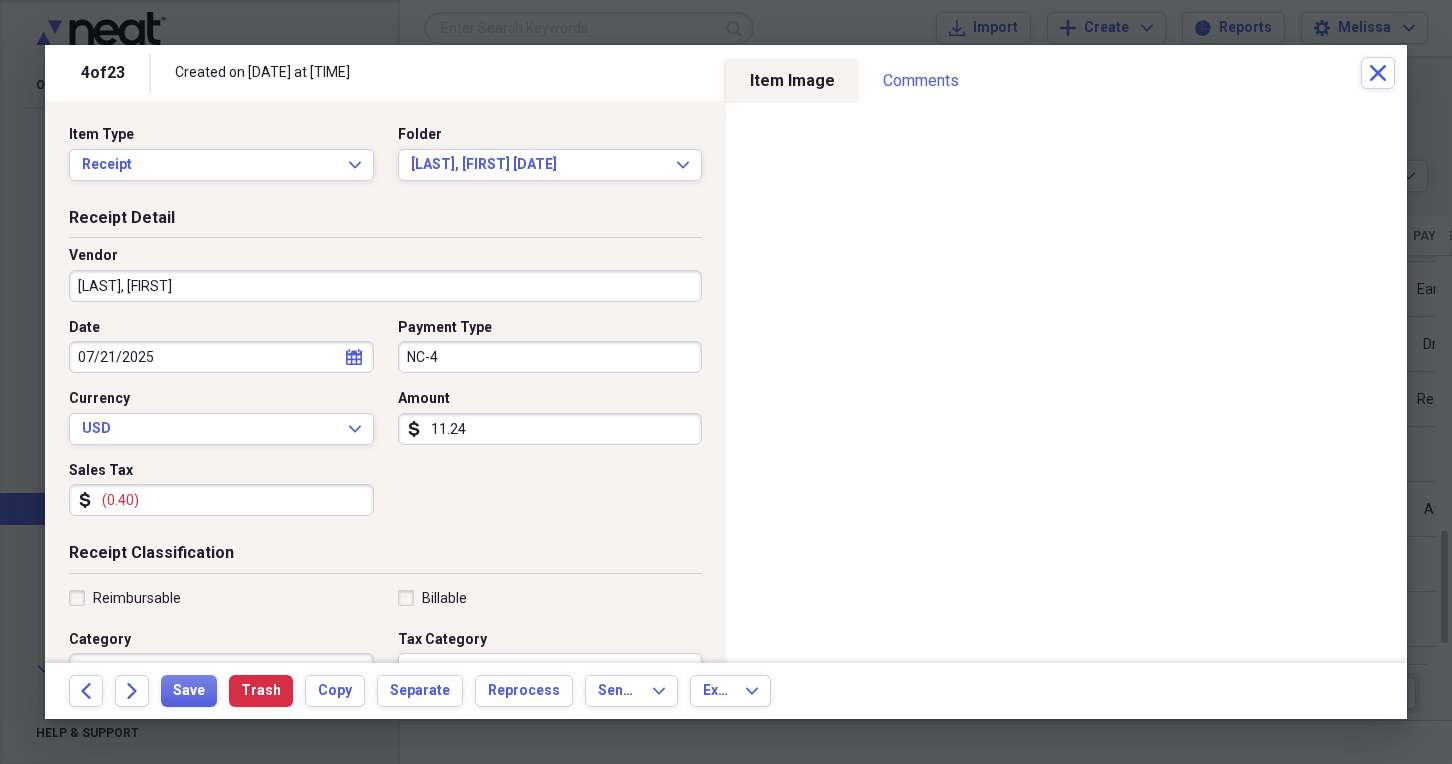 click on "11.24" at bounding box center [550, 429] 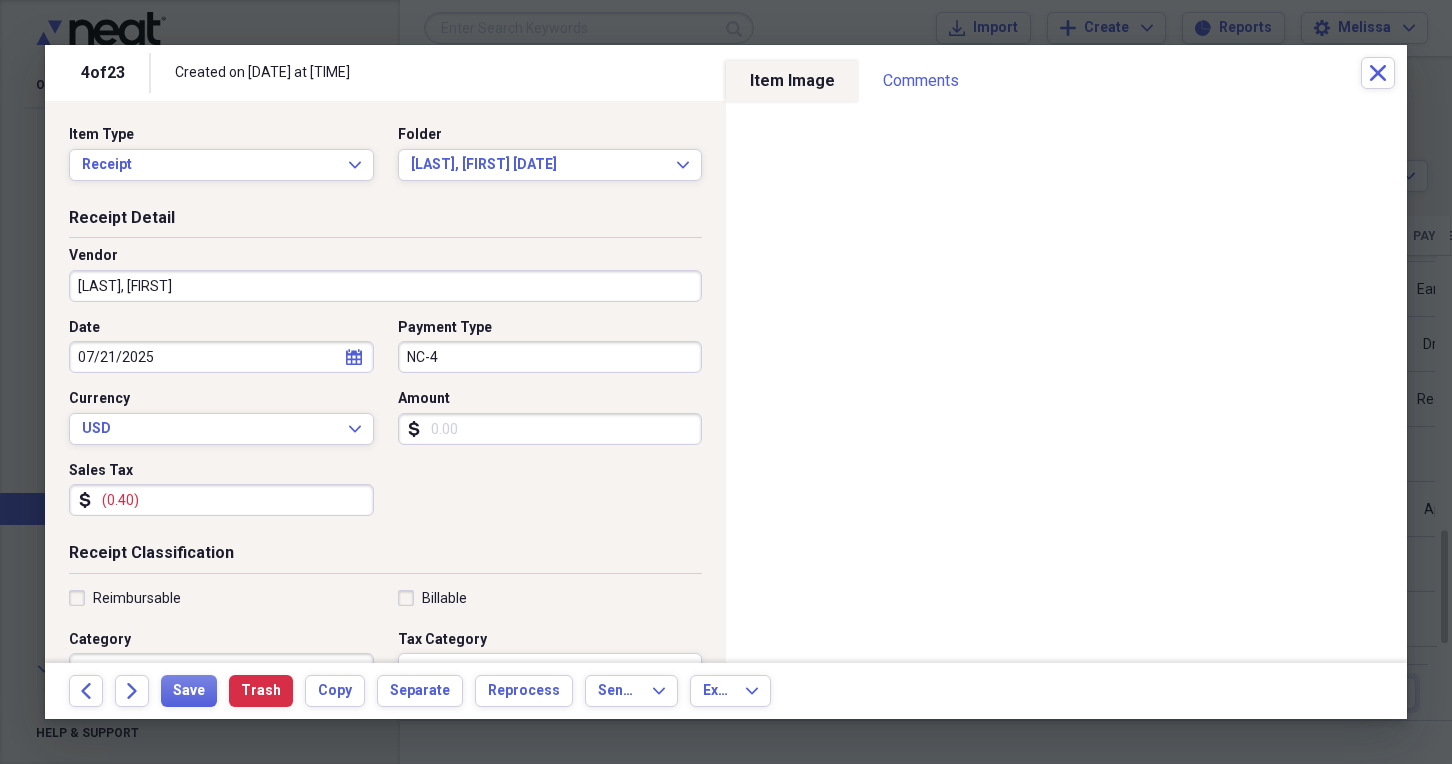 type 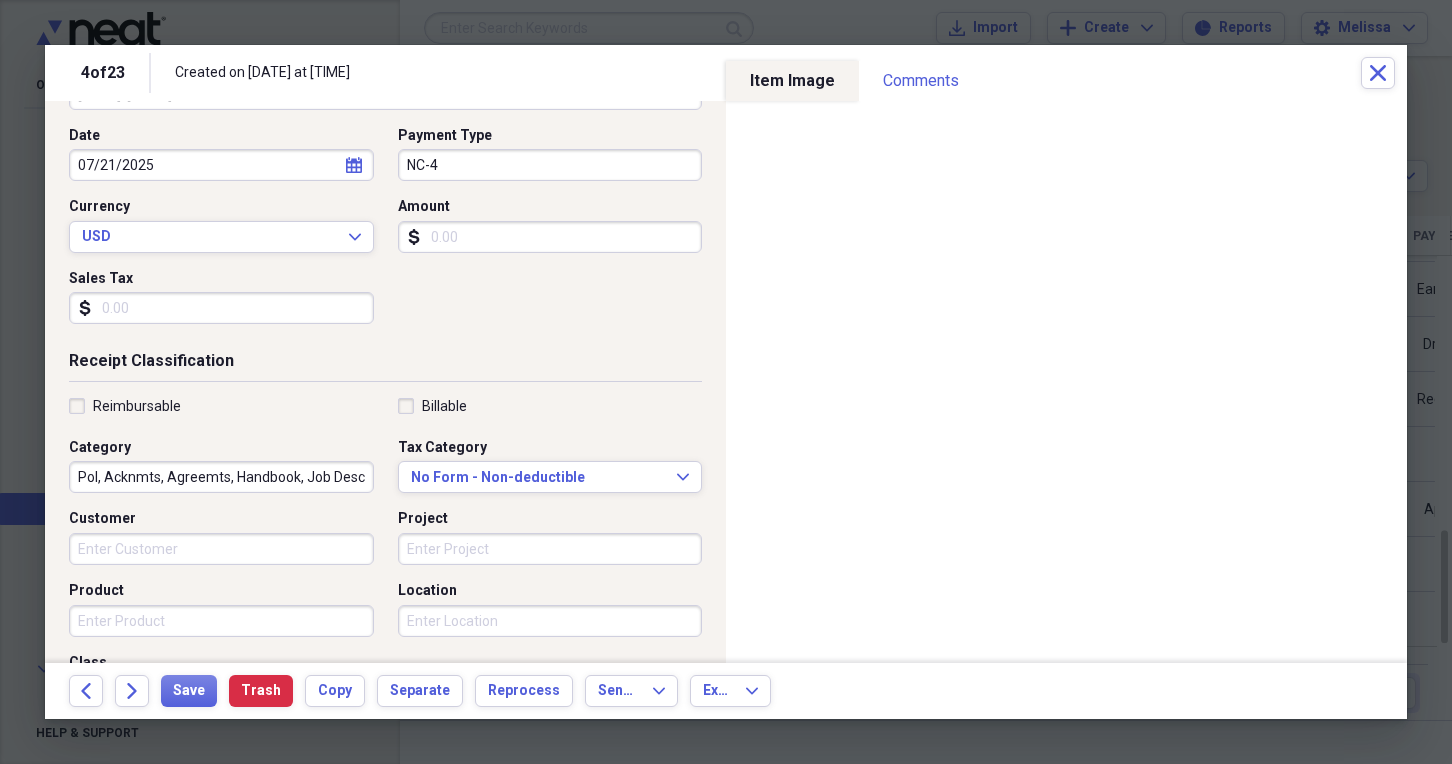 scroll, scrollTop: 200, scrollLeft: 0, axis: vertical 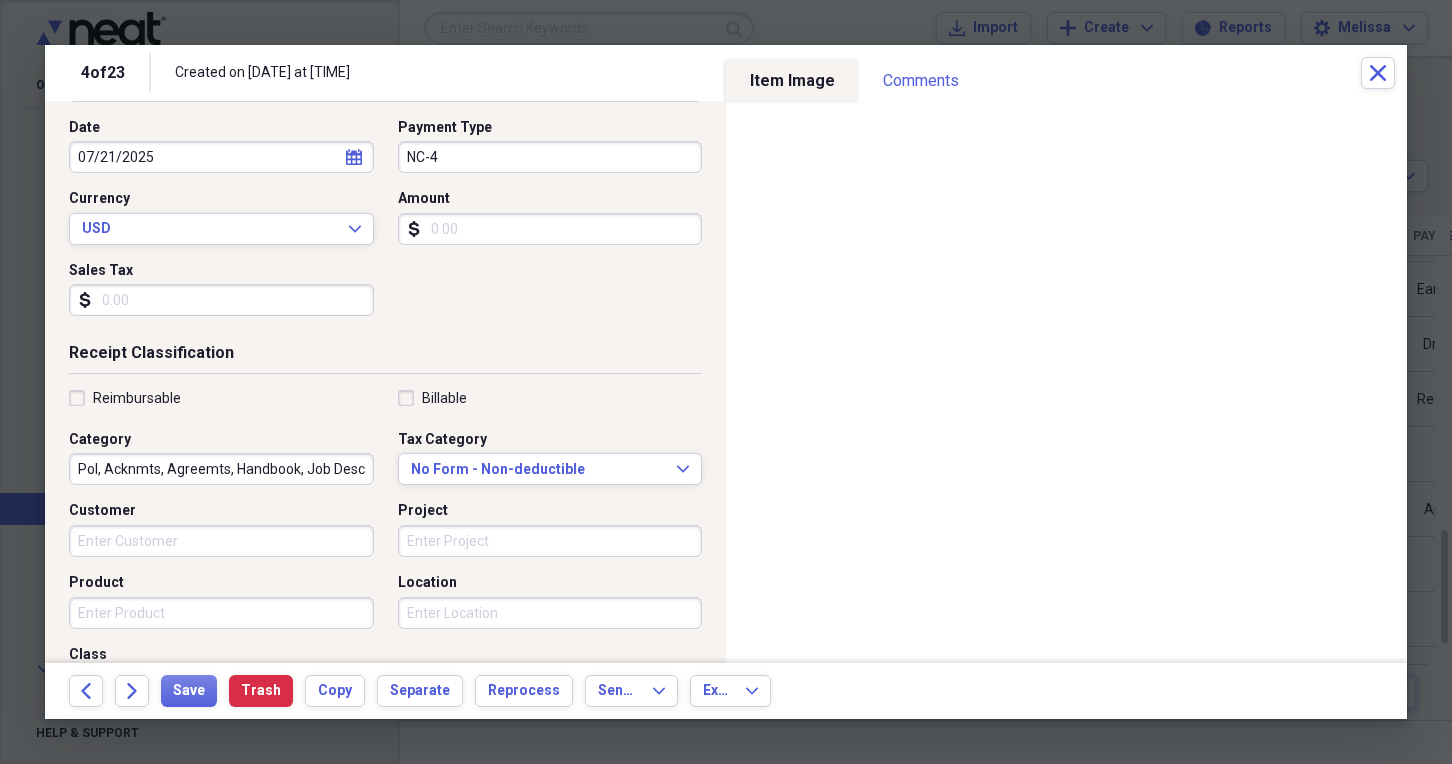 type 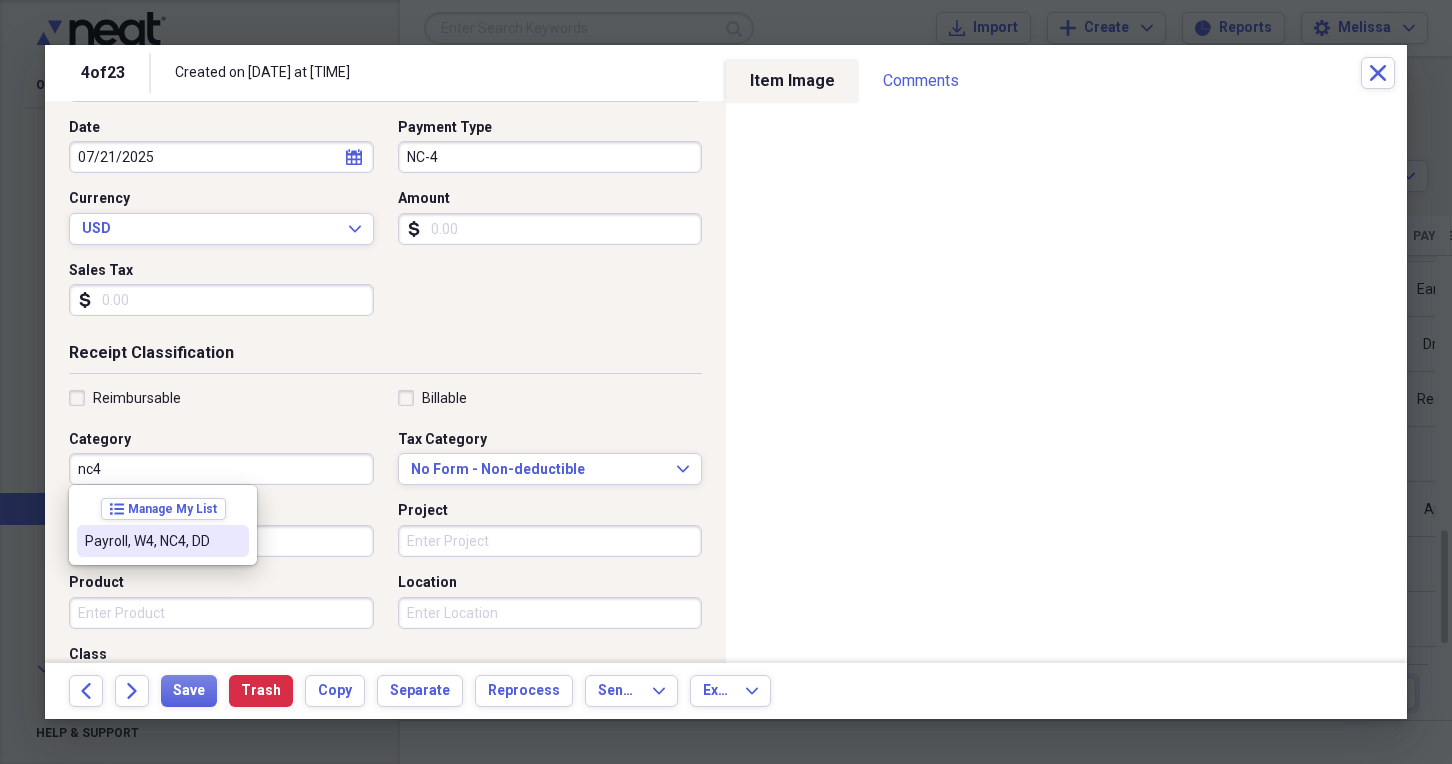 click on "Payroll, W4, NC4, DD" at bounding box center [163, 541] 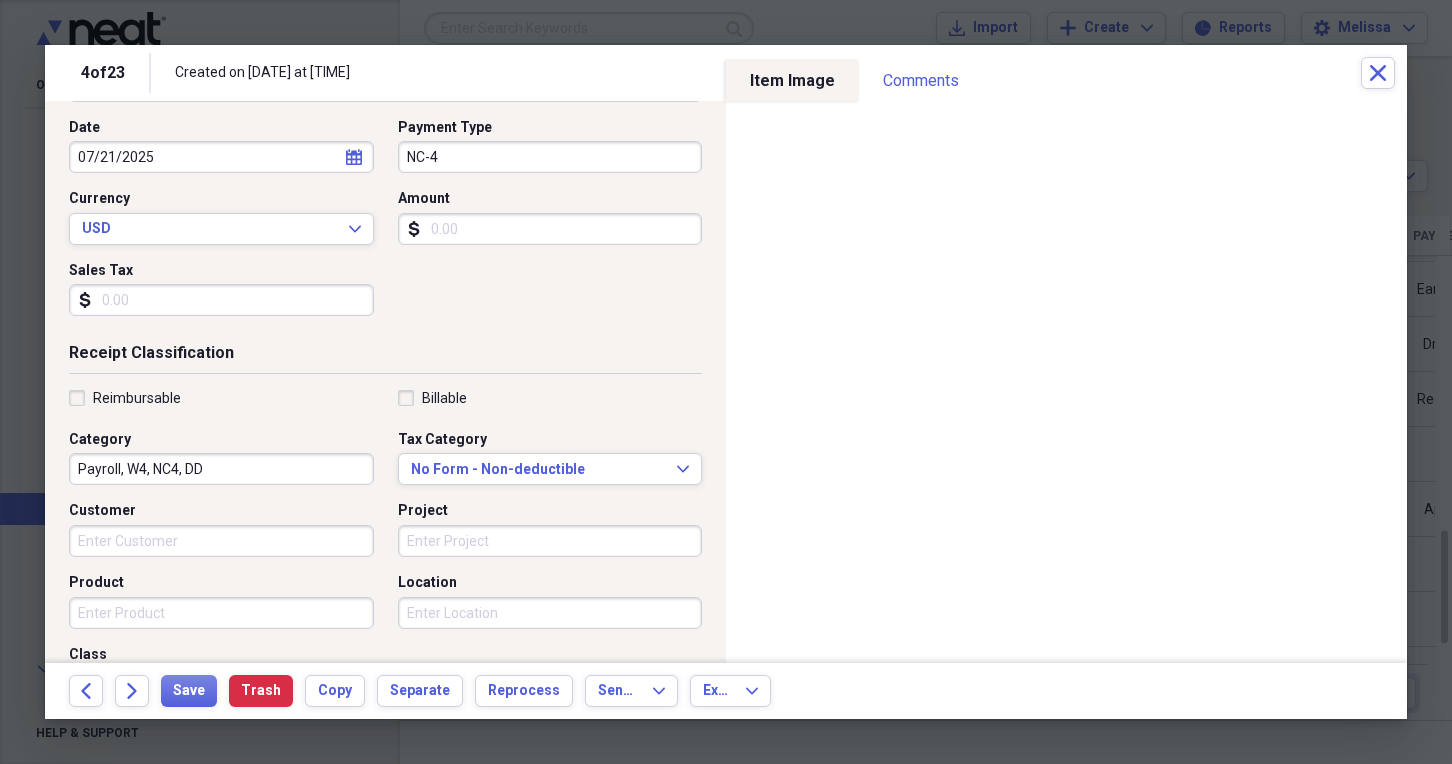 click on "Customer" at bounding box center (221, 541) 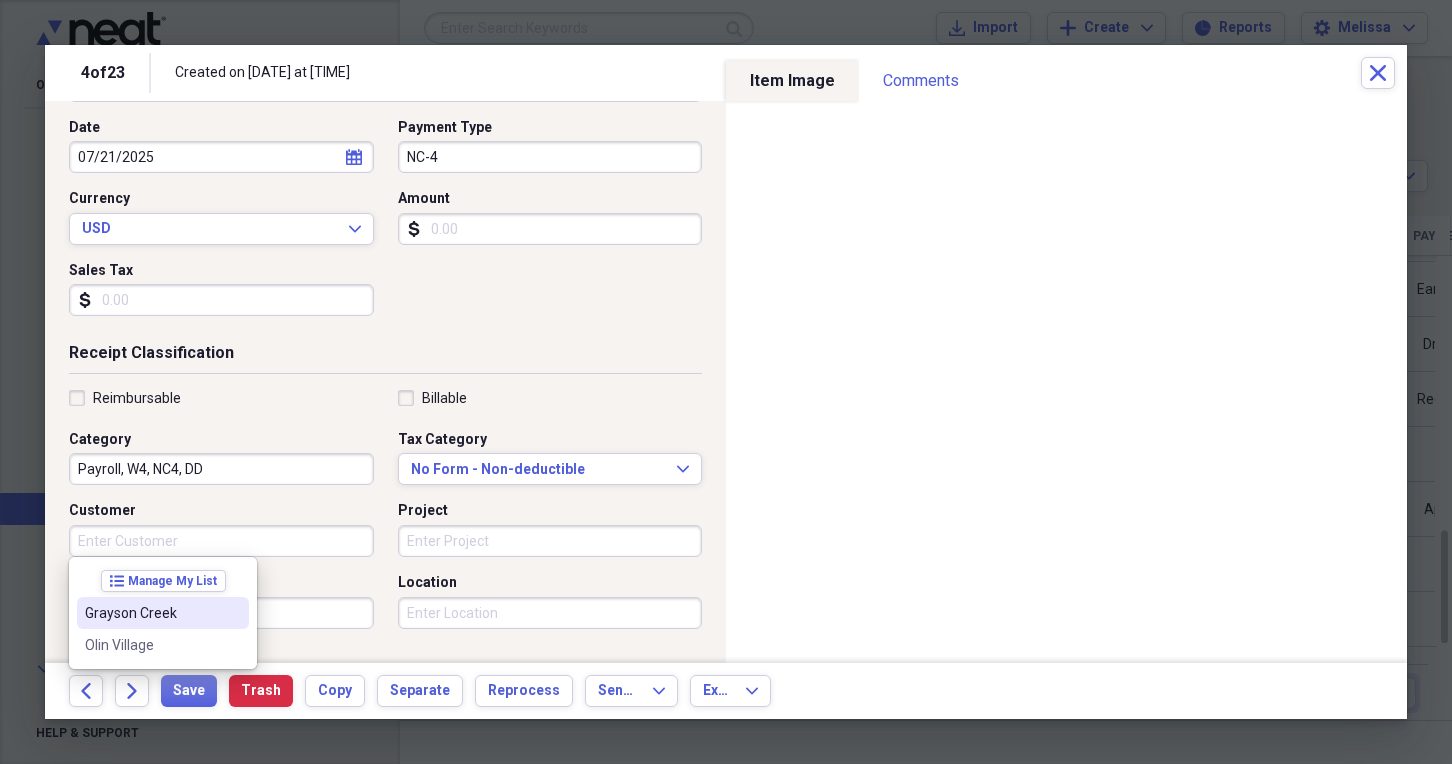 drag, startPoint x: 154, startPoint y: 617, endPoint x: 211, endPoint y: 584, distance: 65.863495 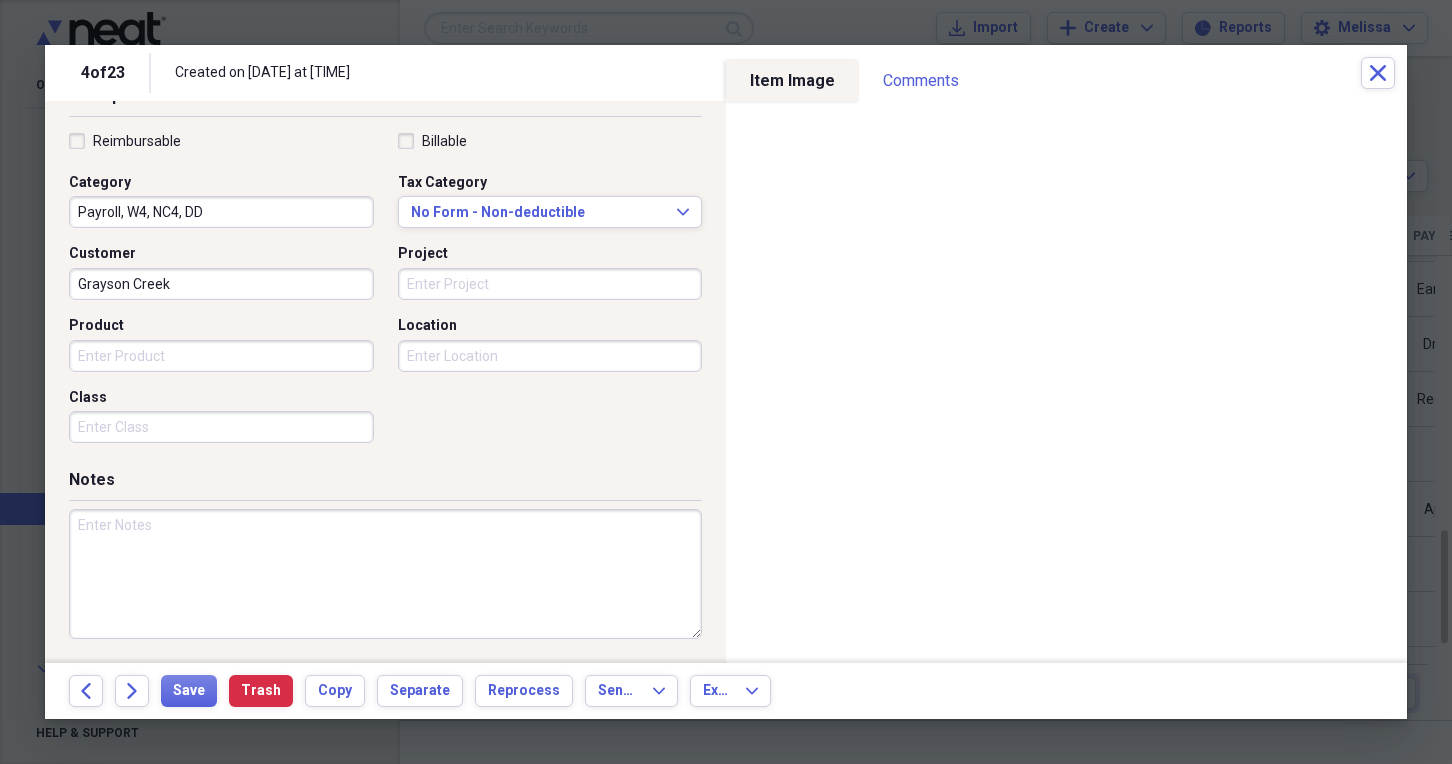 scroll, scrollTop: 459, scrollLeft: 0, axis: vertical 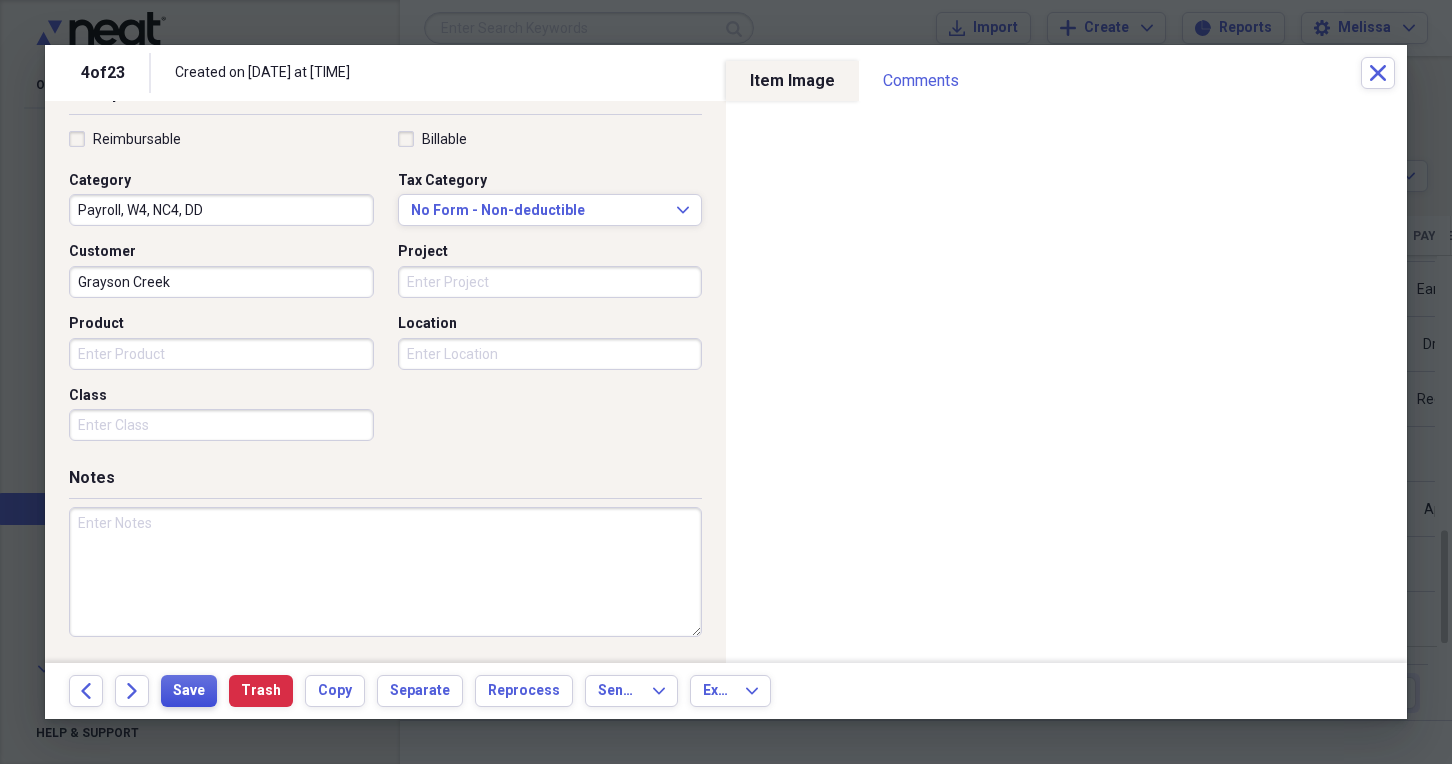 click on "Save" at bounding box center (189, 691) 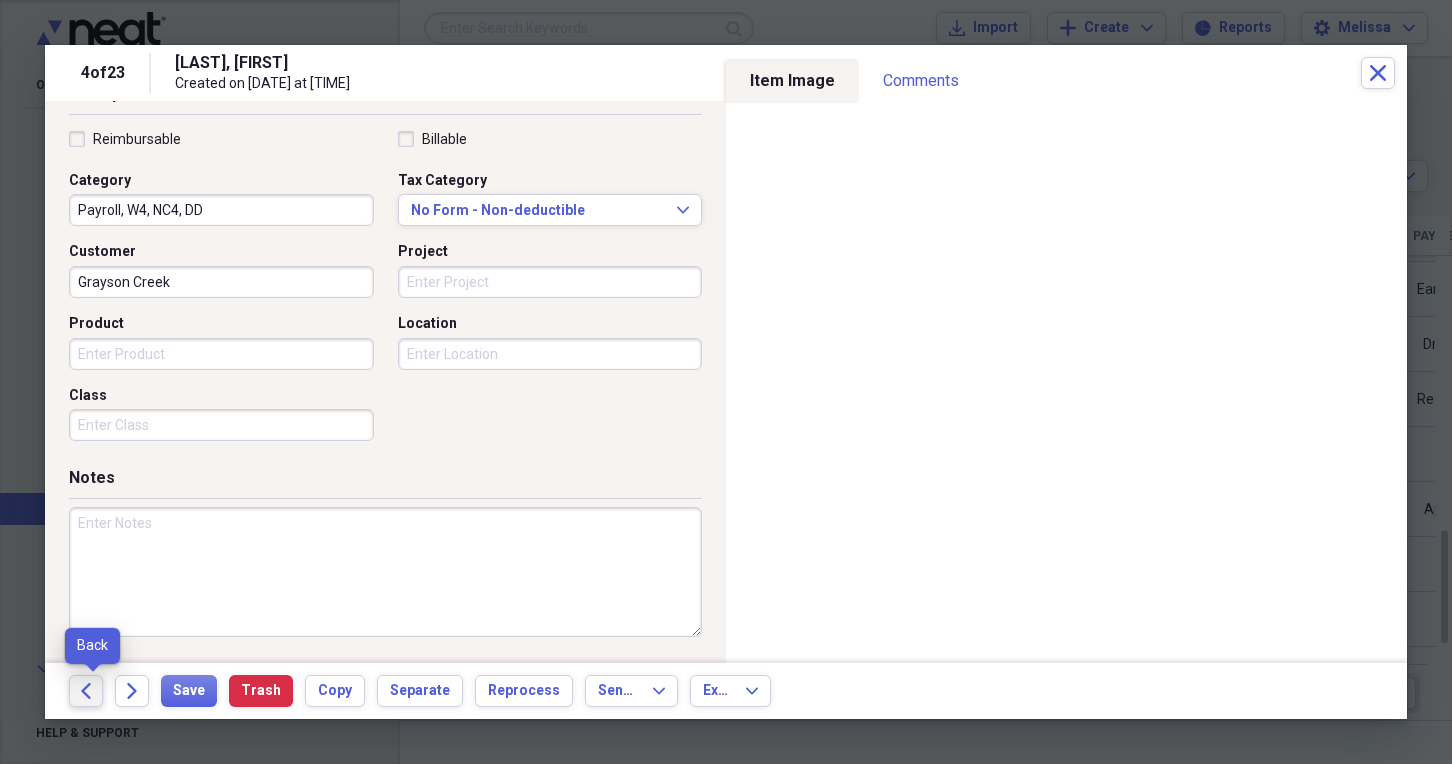 click on "Back" at bounding box center (86, 691) 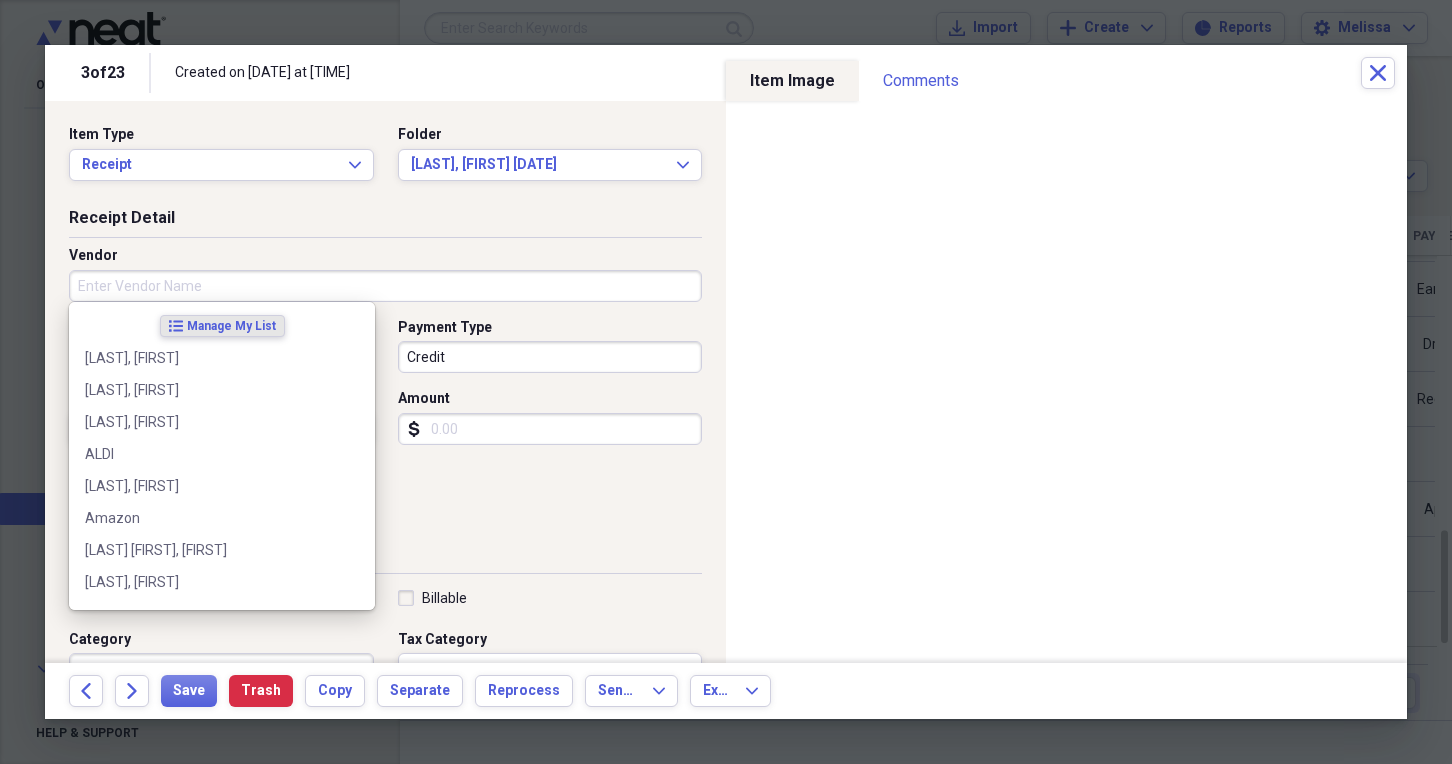click on "Vendor" at bounding box center (385, 286) 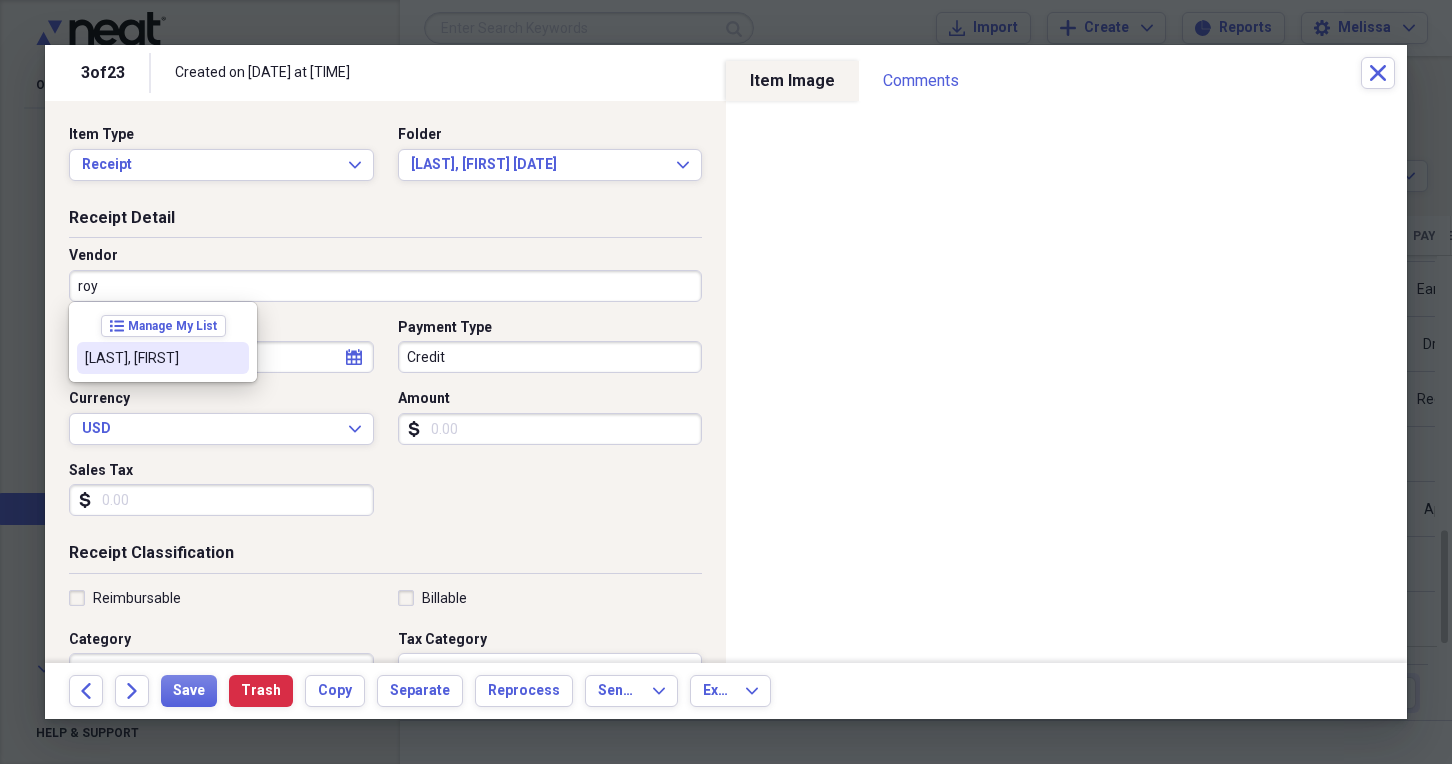 click on "Royall, Nylah" at bounding box center (151, 358) 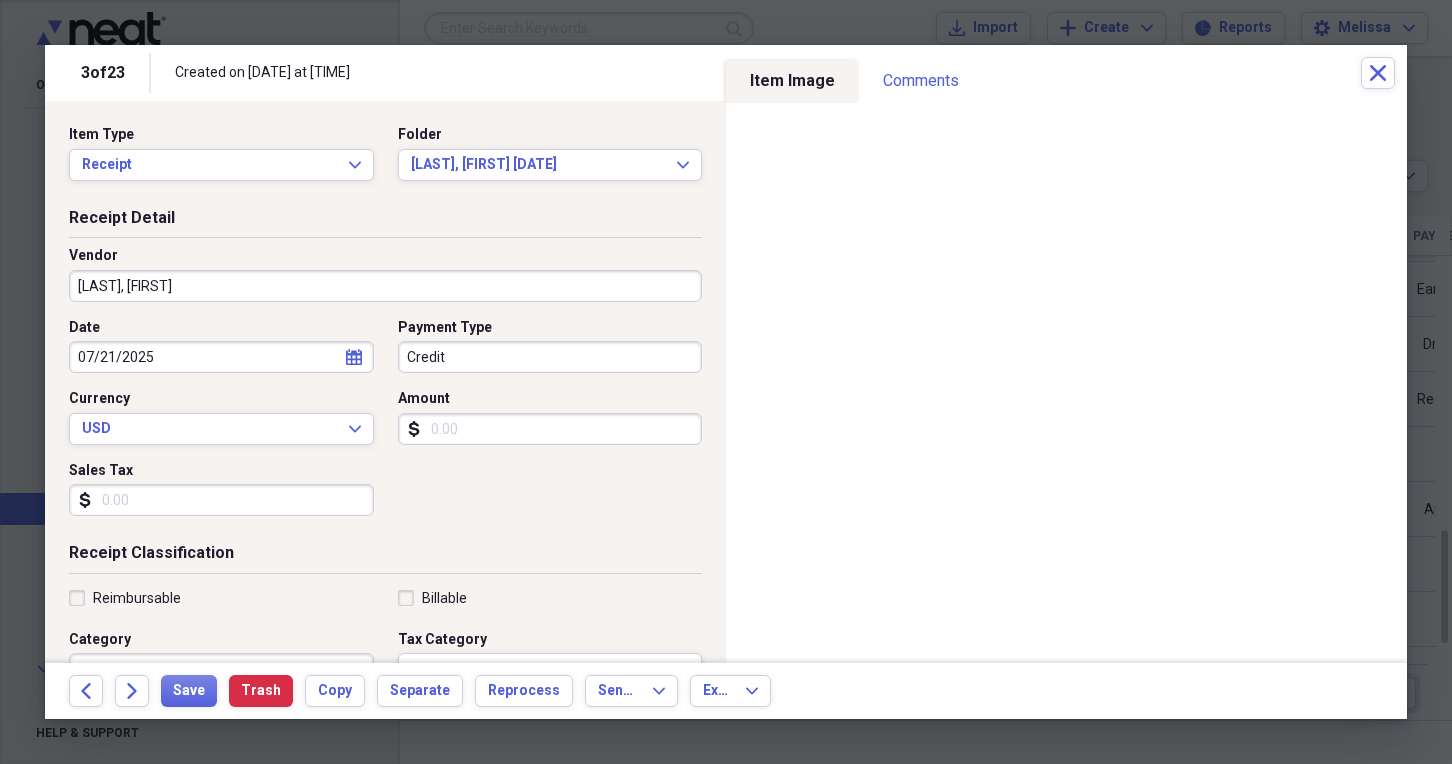 type on "Pol, Acknmts, Agreemts, Handbook, Job Desc, Docu" 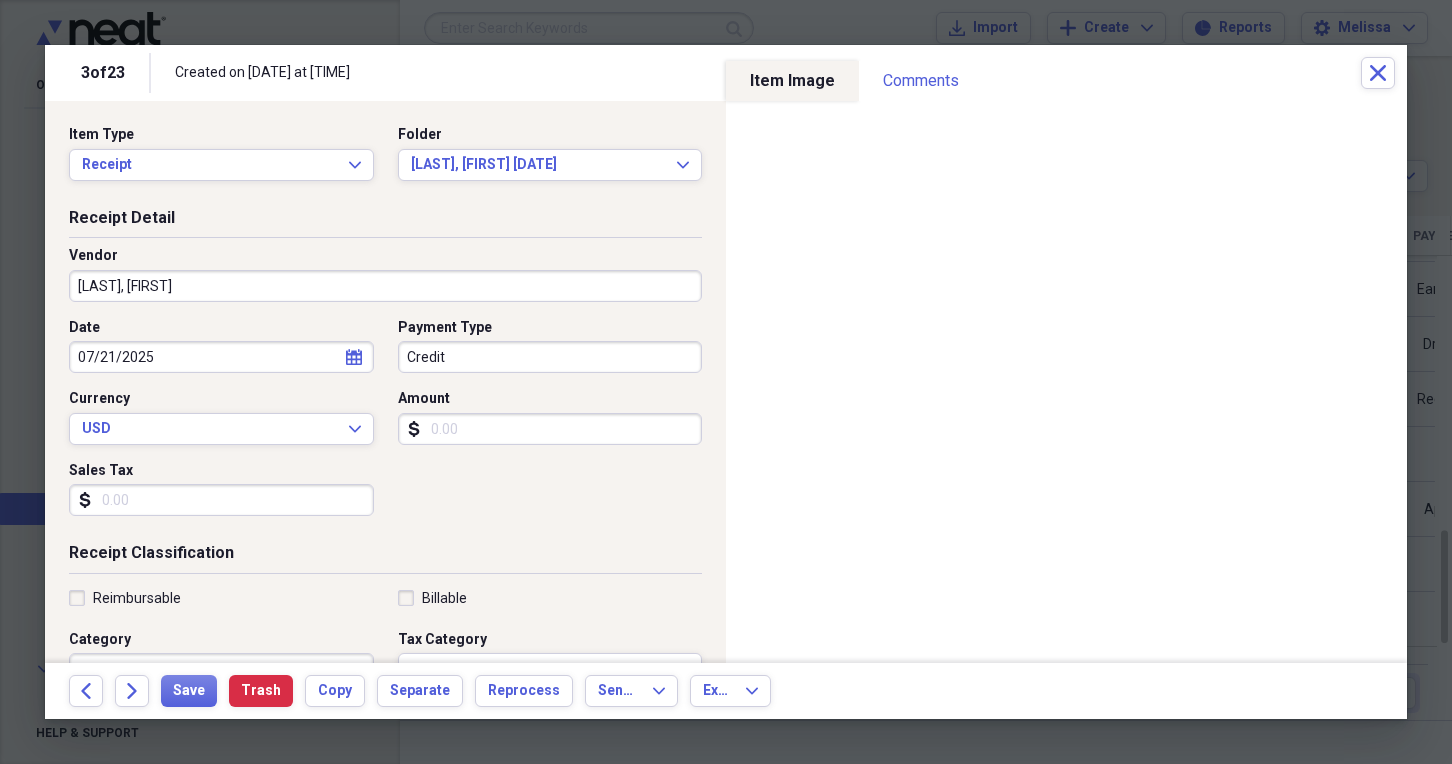 click on "Credit" at bounding box center [550, 357] 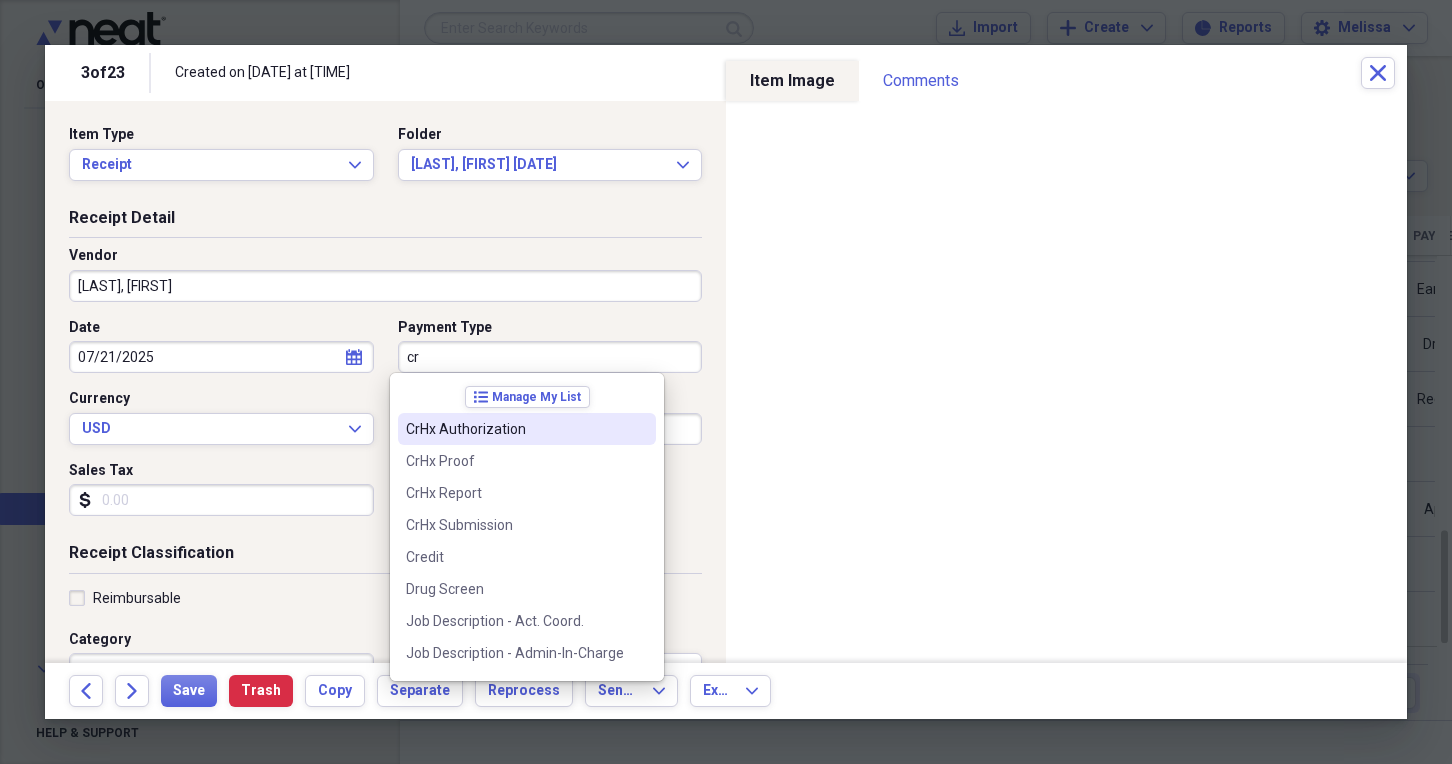 click on "CrHx Authorization" at bounding box center [527, 429] 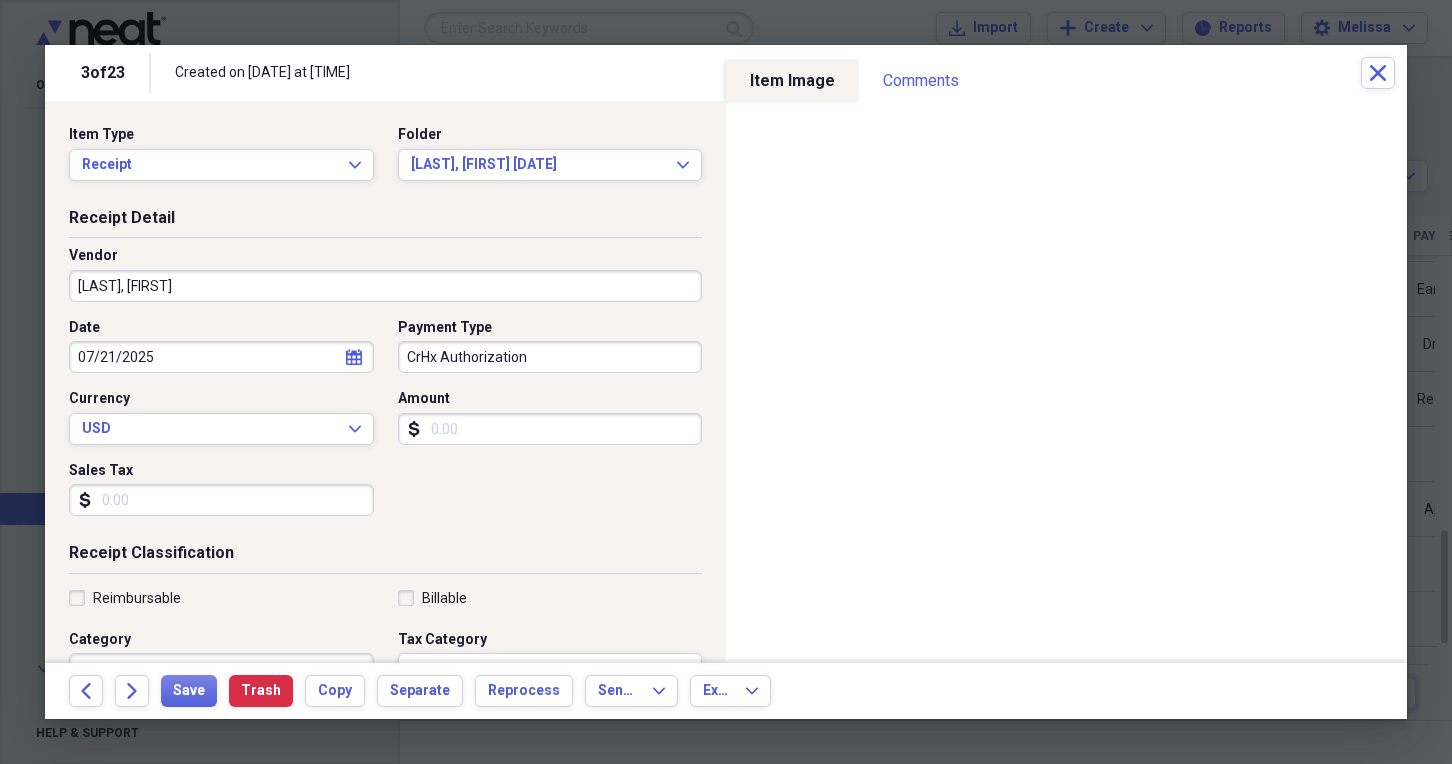 click on "07/21/2025" at bounding box center (221, 357) 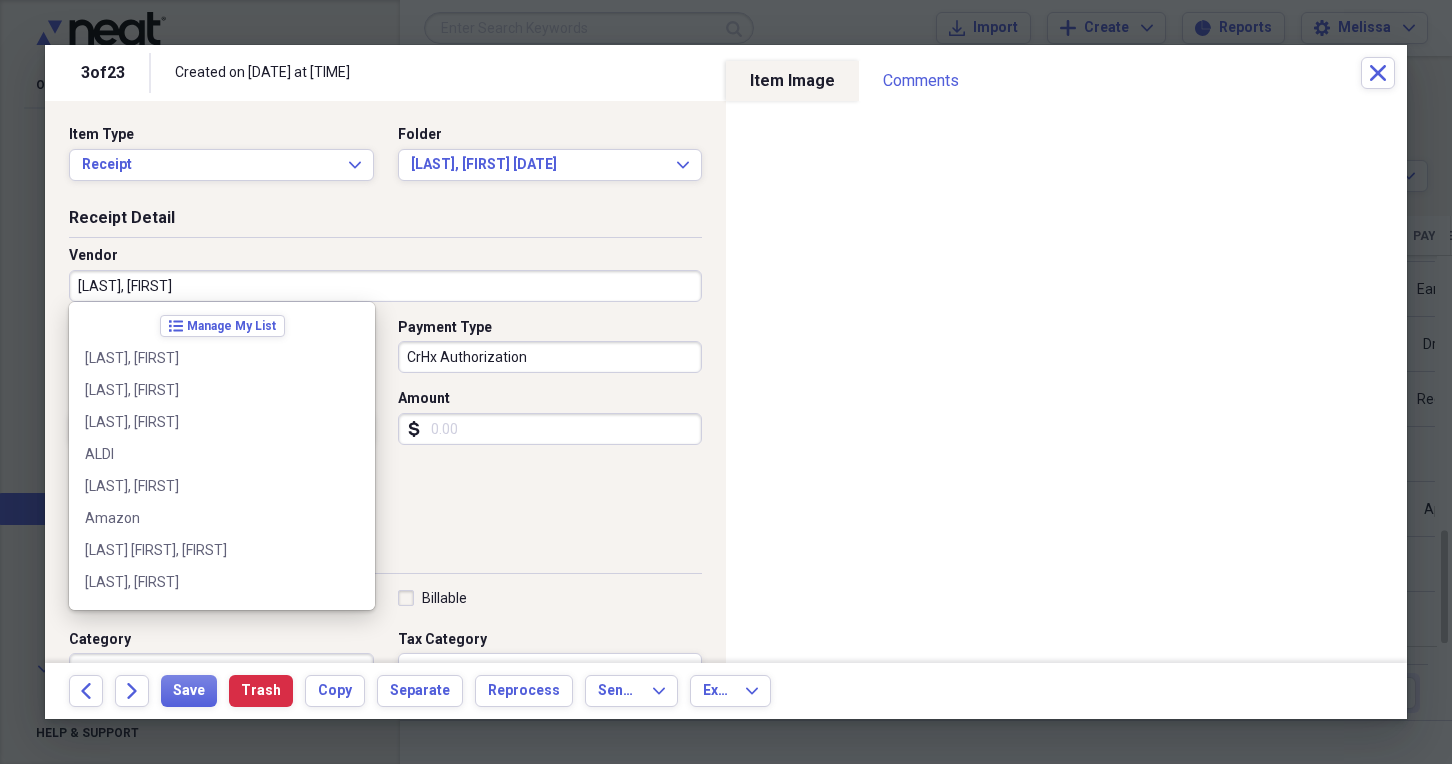 click on "Royall, Nylah" at bounding box center [385, 286] 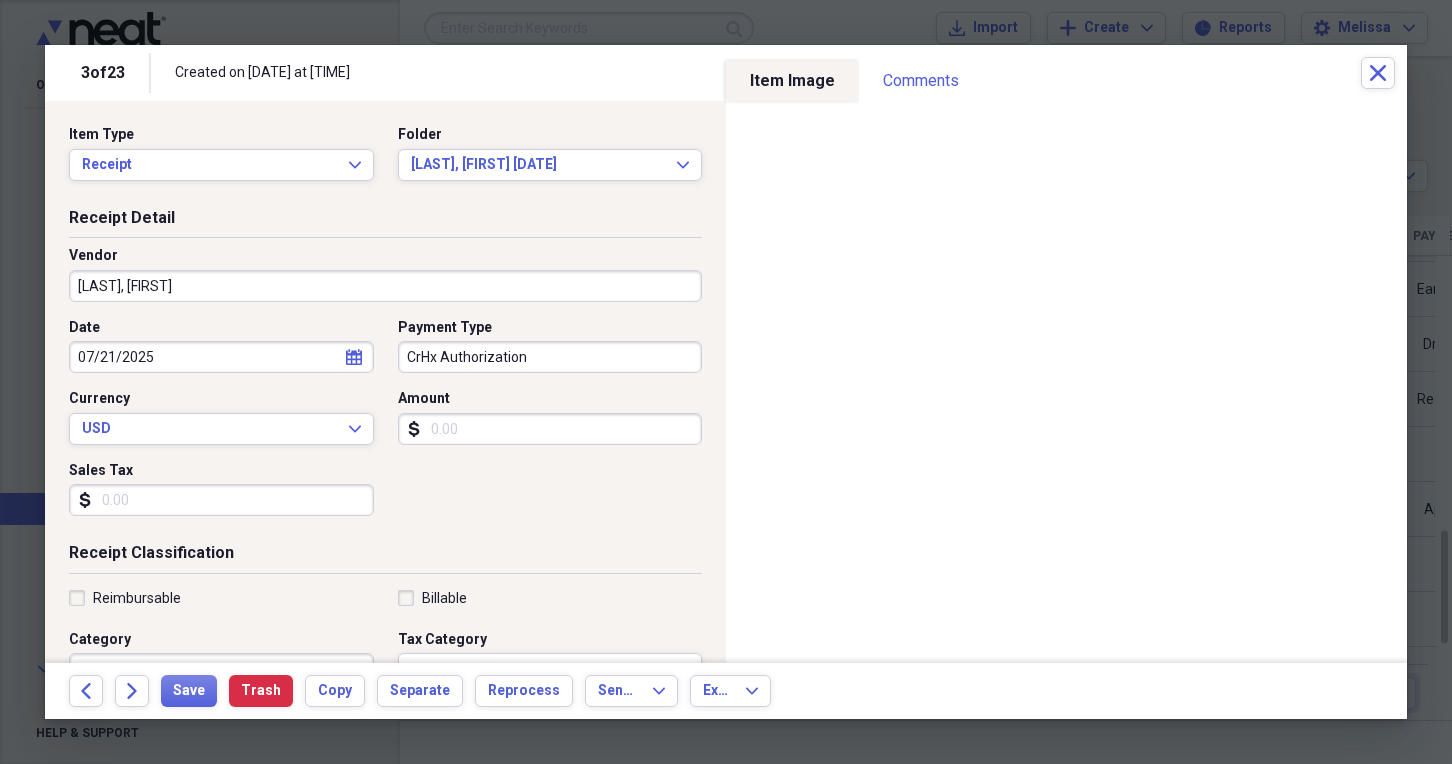 click on "Date 07/21/2025 calendar Calendar Payment Type CrHx Authorization Currency USD Expand Amount dollar-sign Sales Tax dollar-sign" at bounding box center [385, 425] 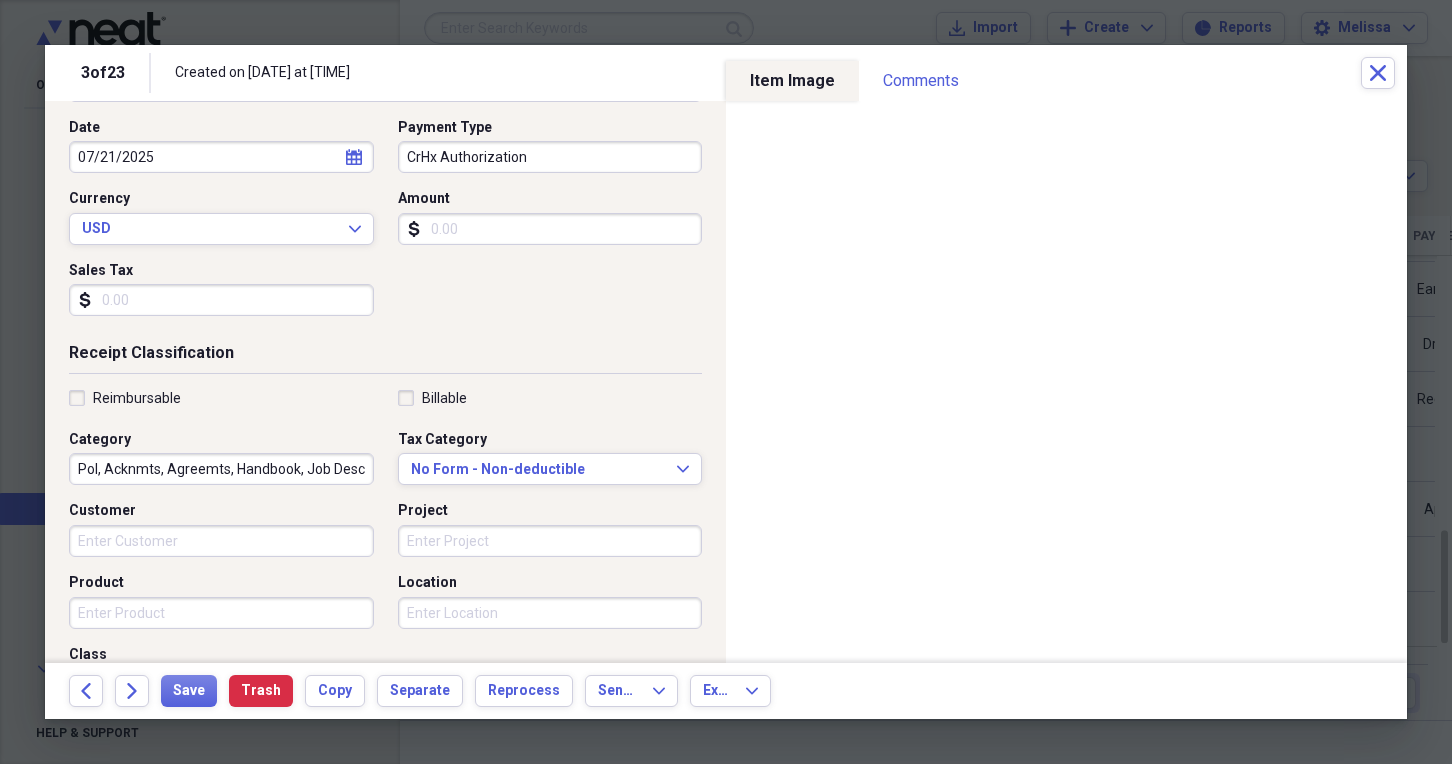 scroll, scrollTop: 300, scrollLeft: 0, axis: vertical 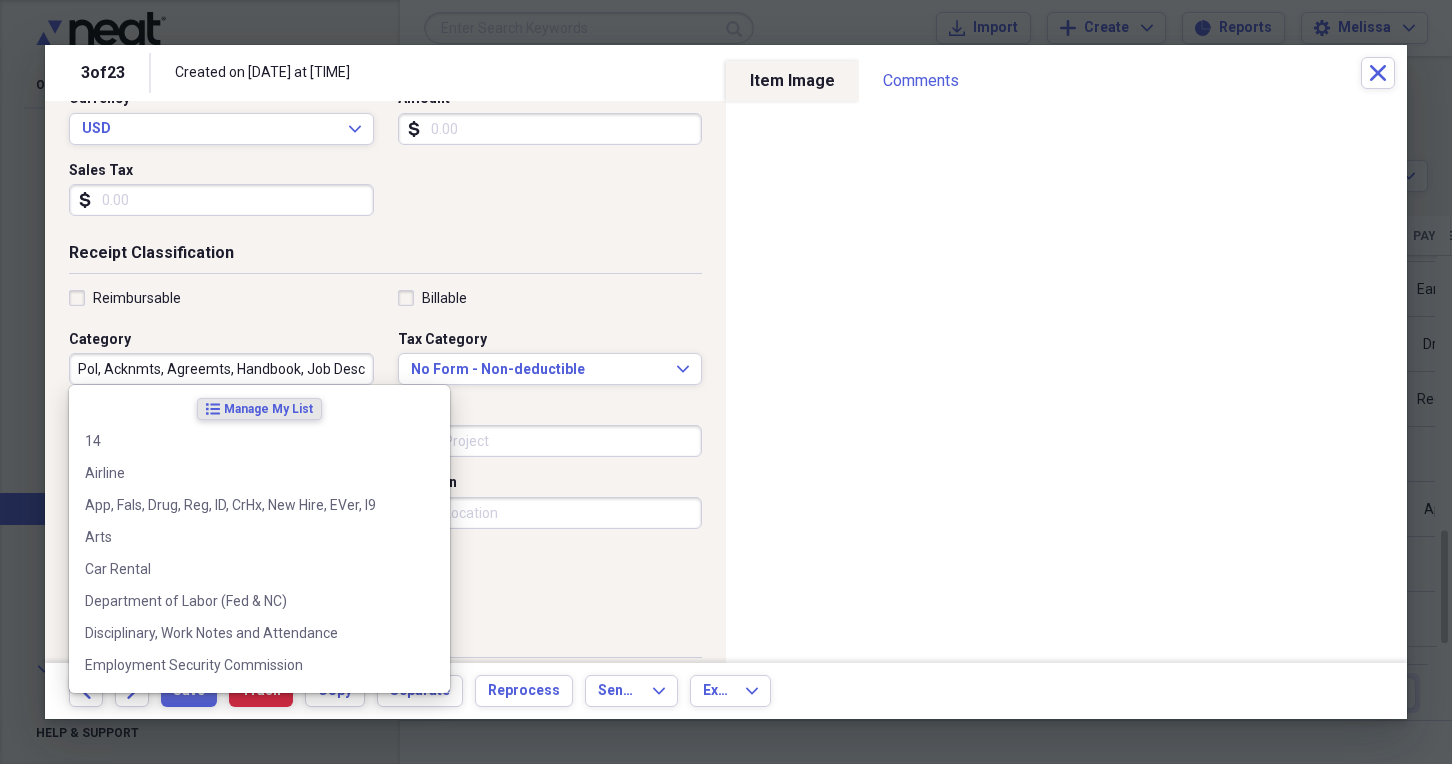 click on "Pol, Acknmts, Agreemts, Handbook, Job Desc, Docu" at bounding box center [221, 369] 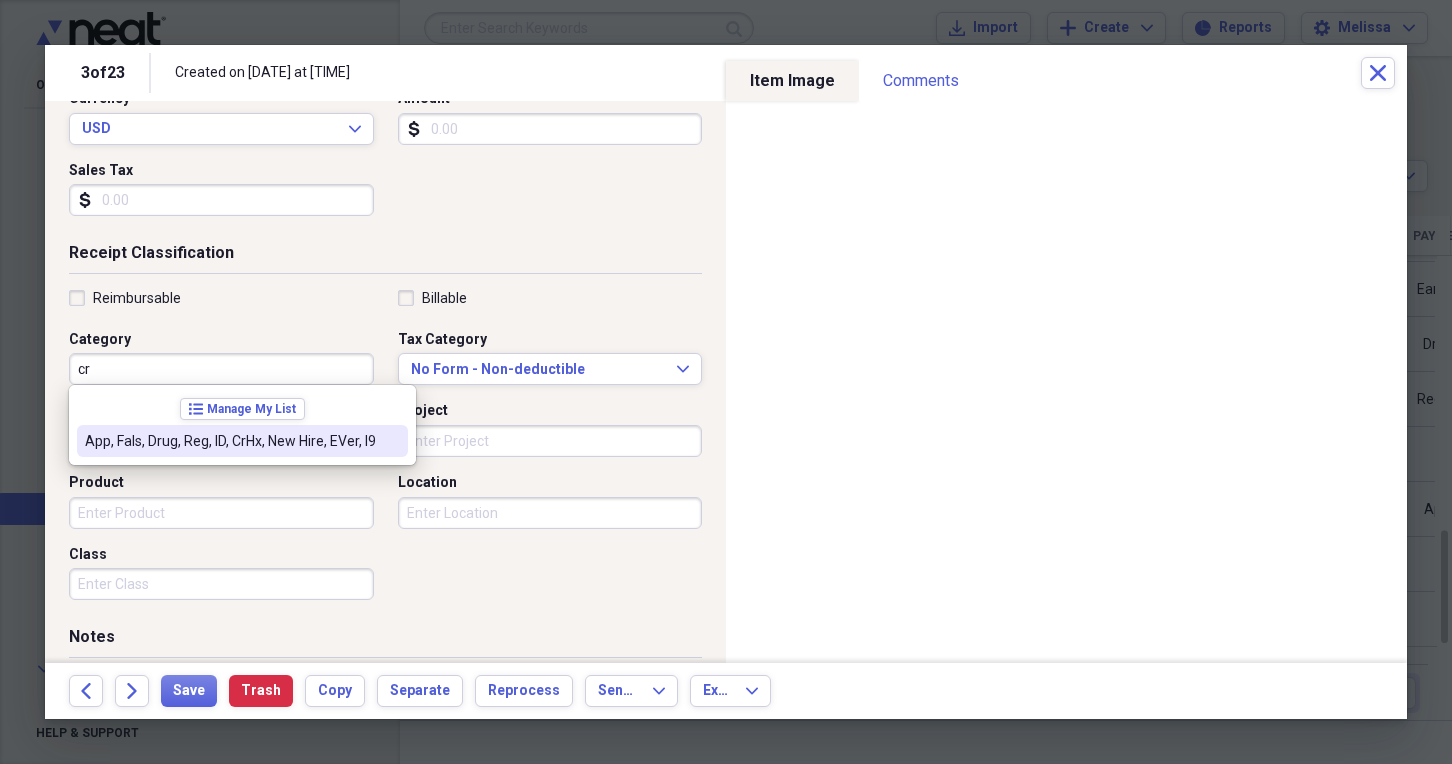 click on "App, Fals, Drug, Reg, ID, CrHx, New Hire, EVer, I9" at bounding box center [242, 441] 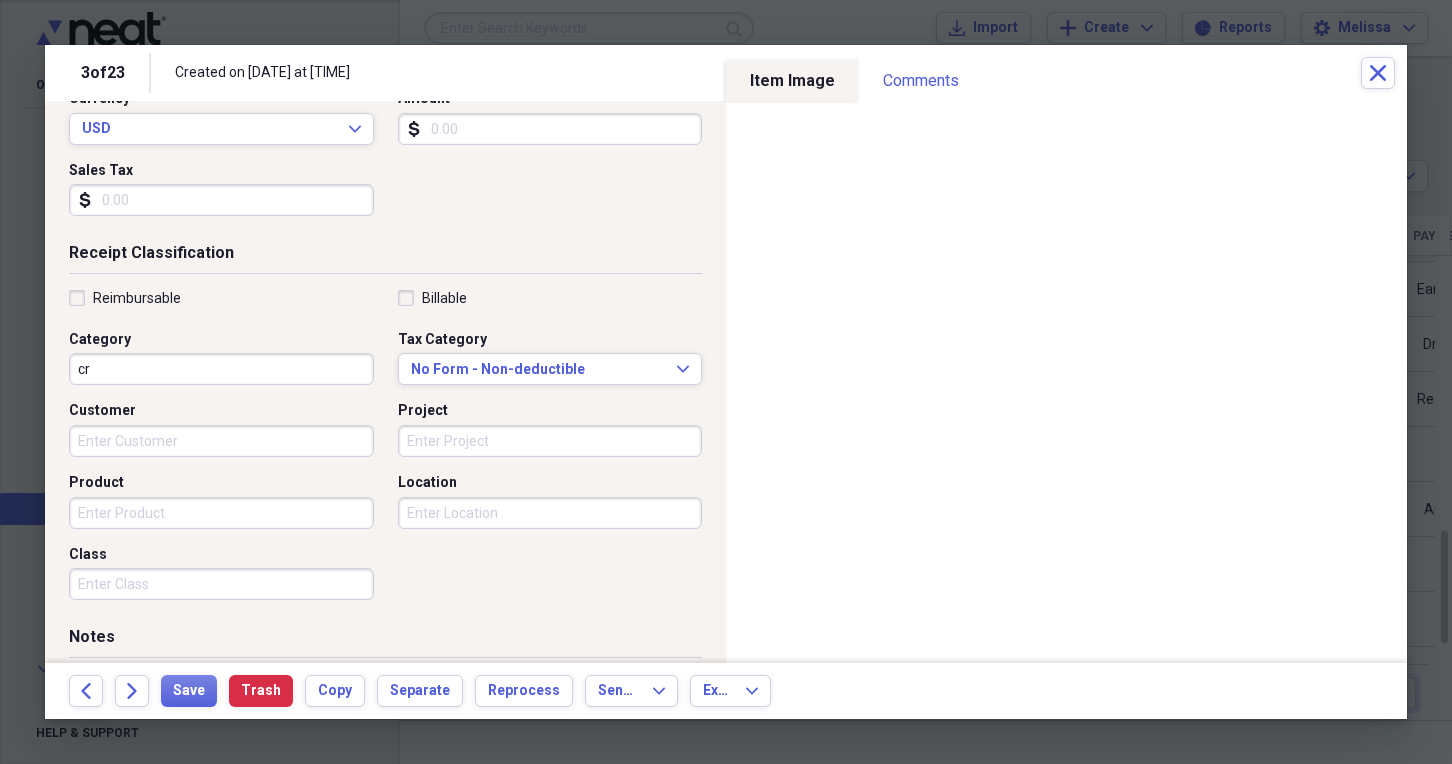 type on "App, Fals, Drug, Reg, ID, CrHx, New Hire, EVer, I9" 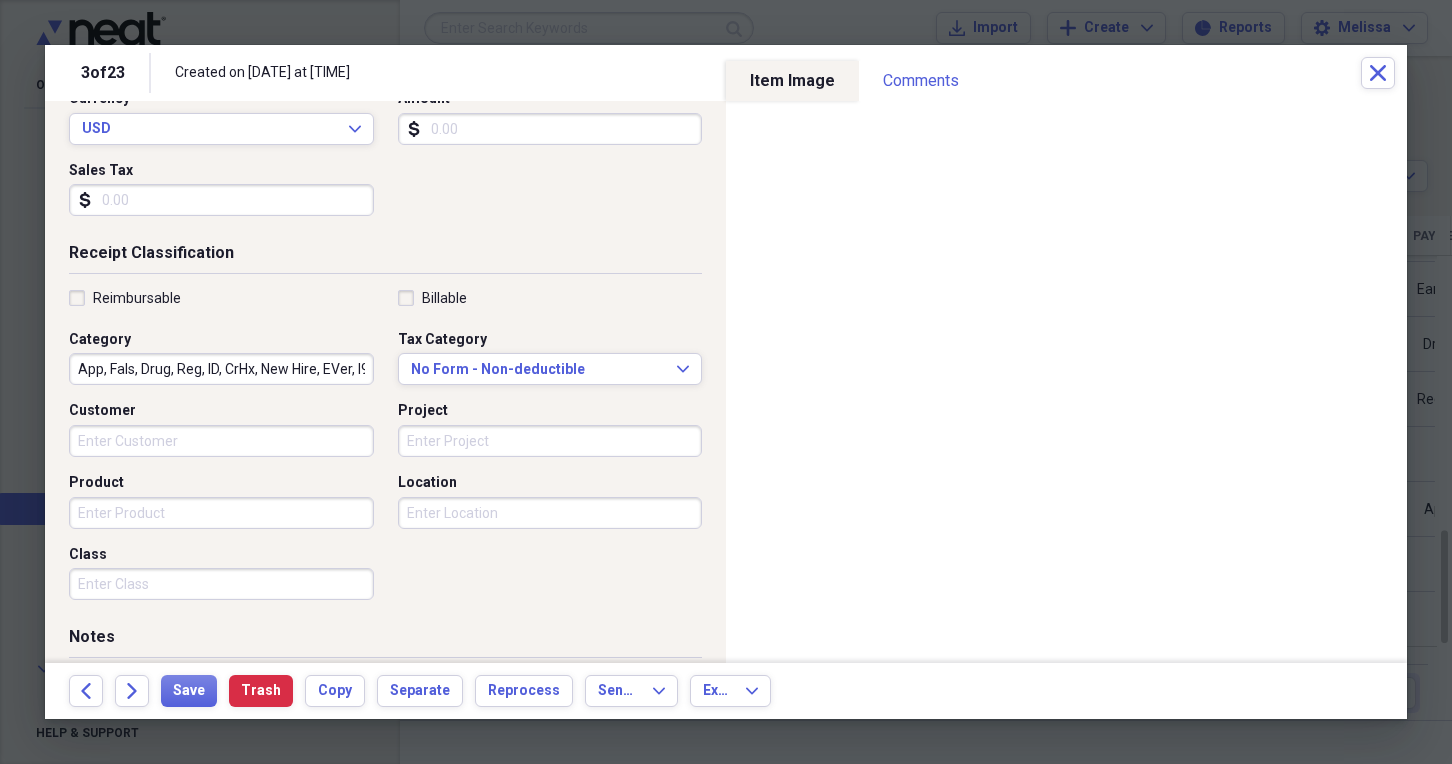 click on "Customer" at bounding box center [221, 441] 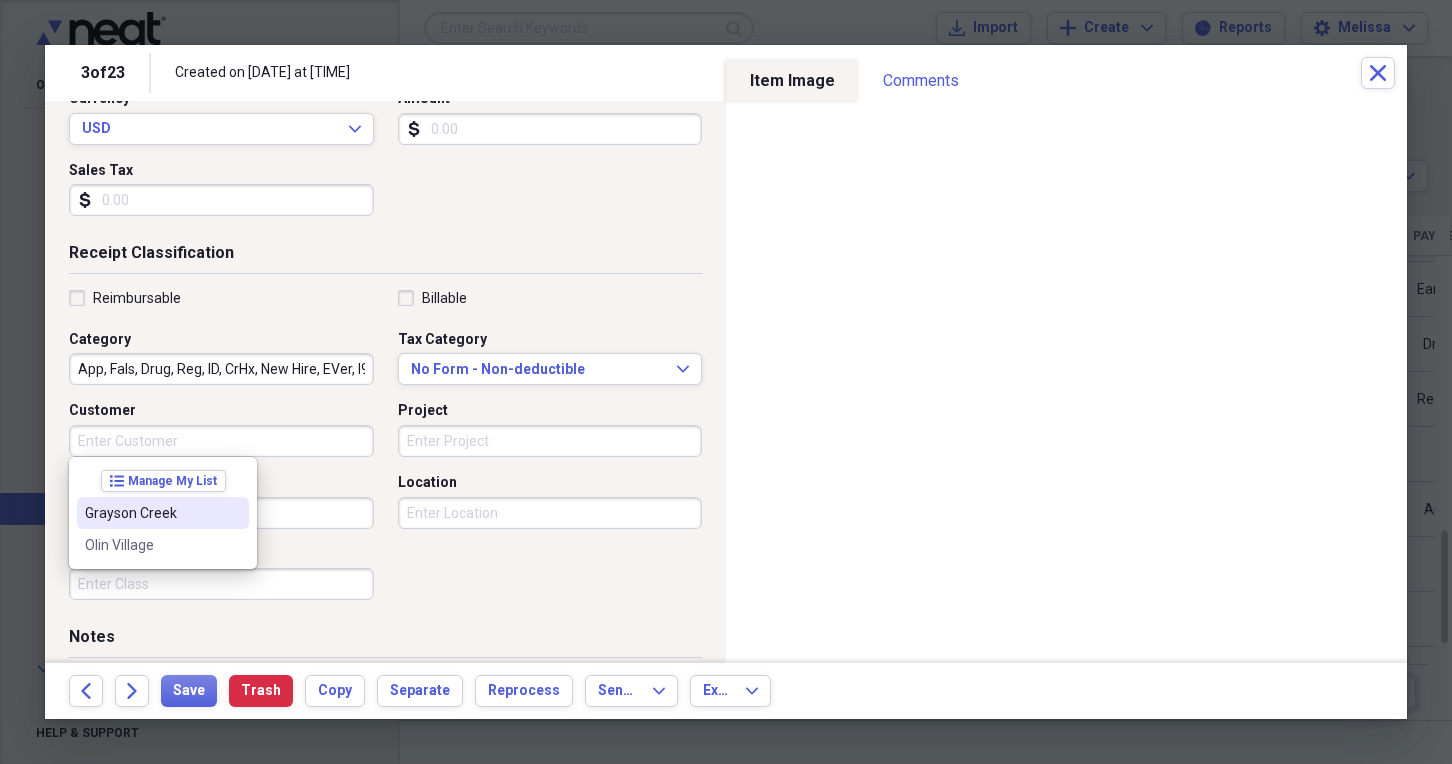 click on "Grayson Creek" at bounding box center (151, 513) 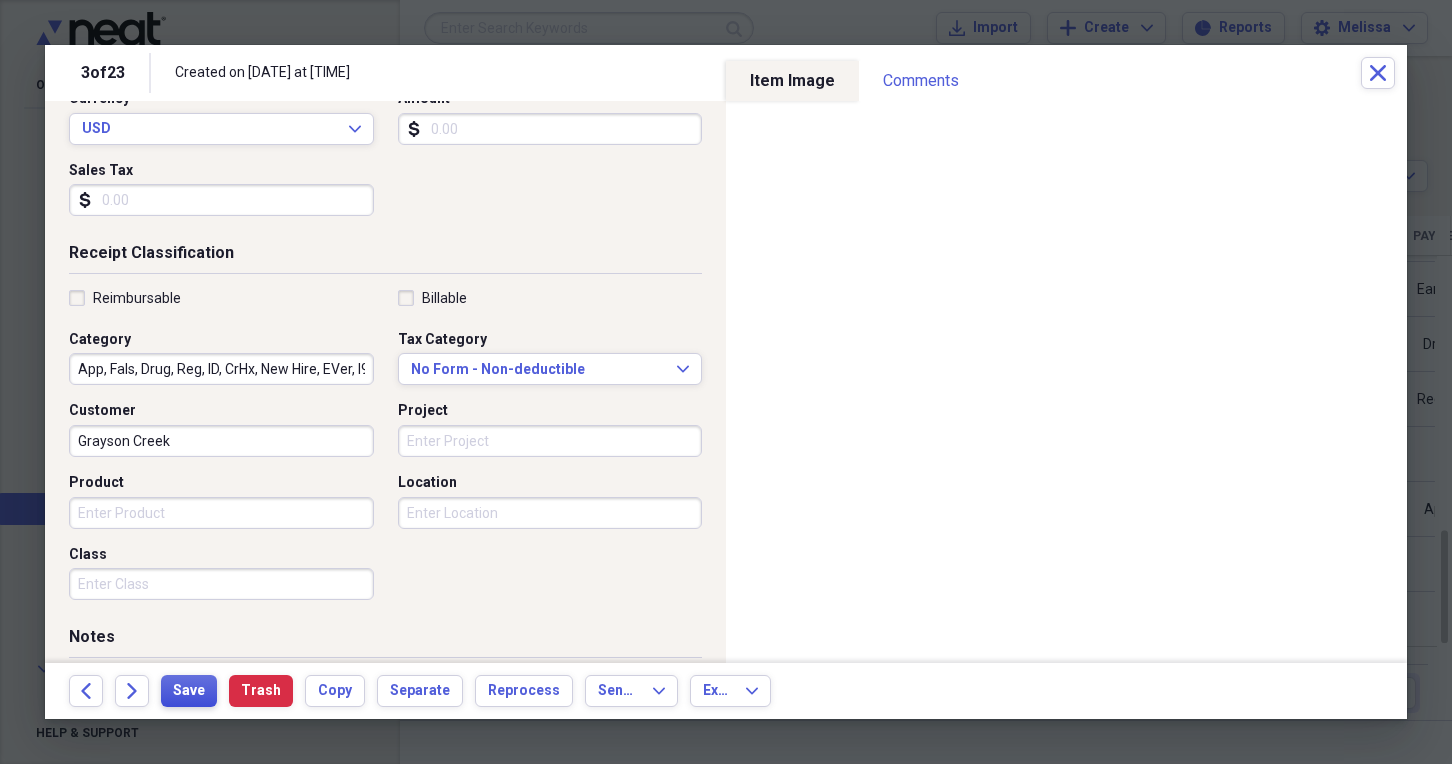 click on "Save" at bounding box center (189, 691) 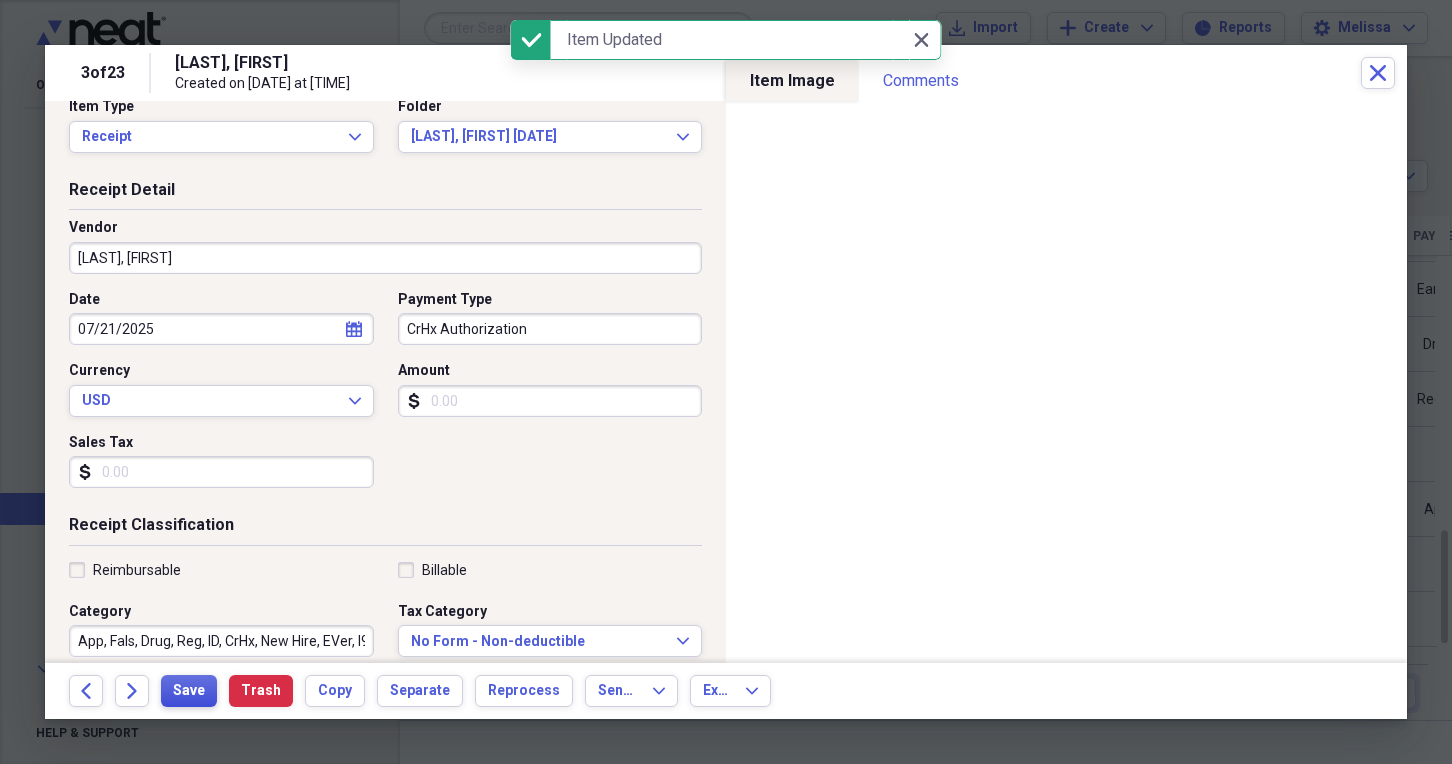 scroll, scrollTop: 0, scrollLeft: 0, axis: both 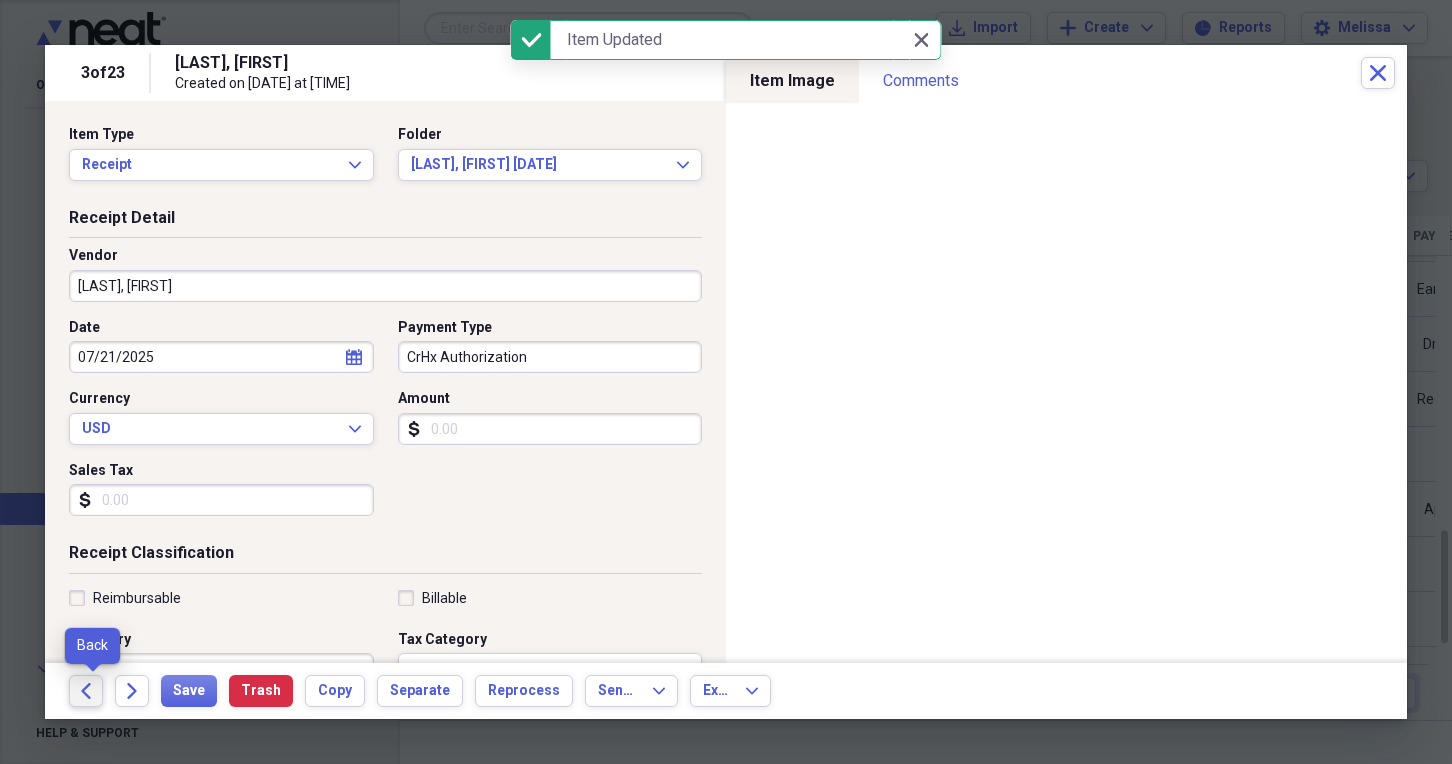 click on "Back" at bounding box center [86, 691] 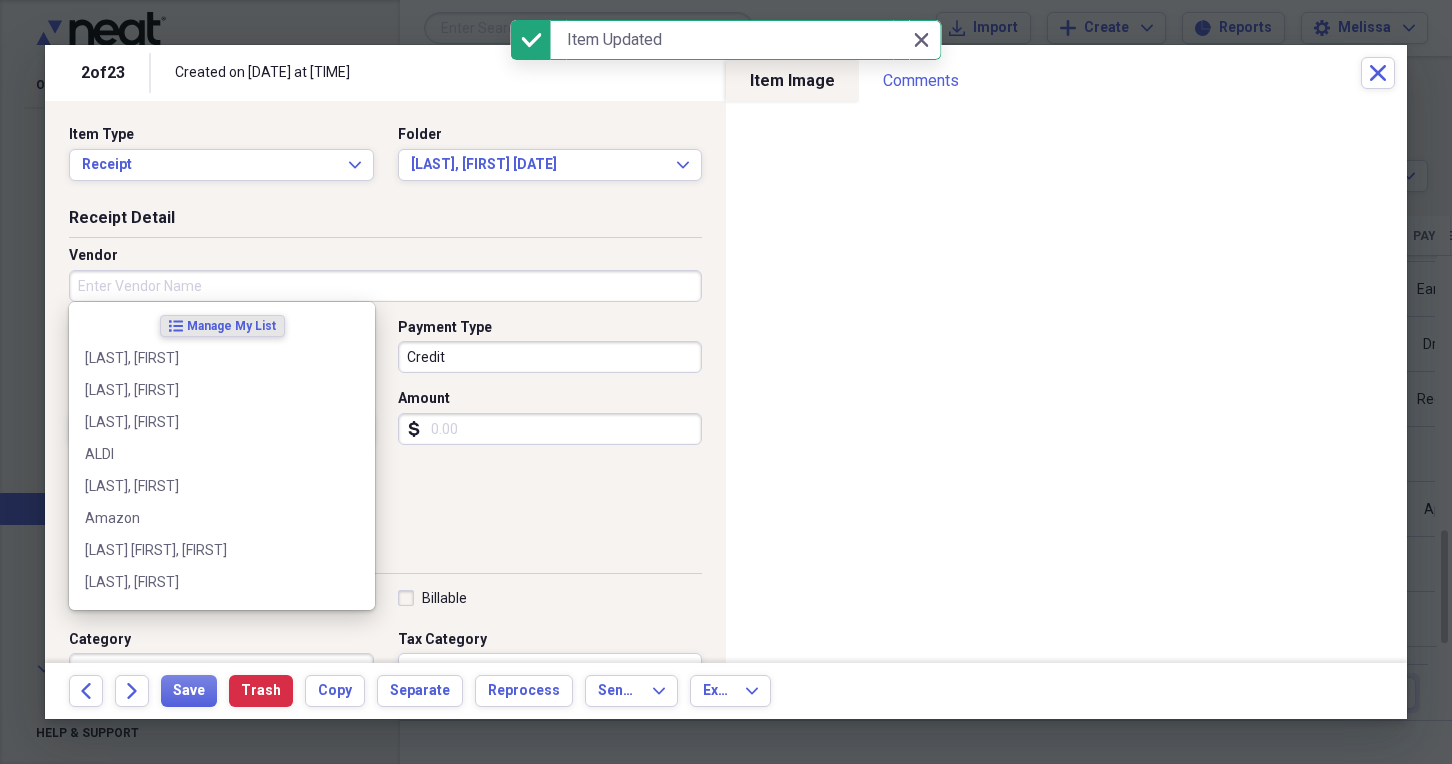 click on "Vendor" at bounding box center [385, 286] 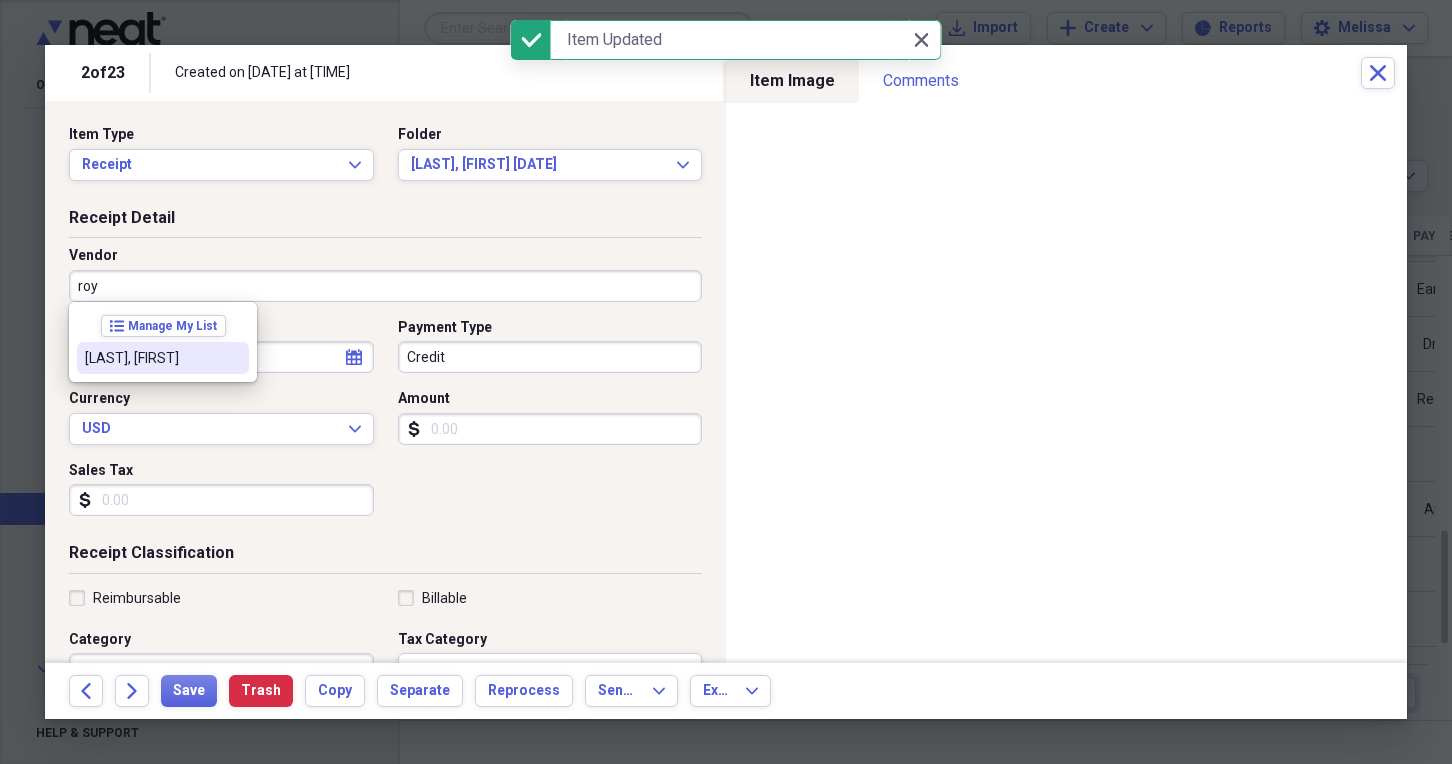 click on "Royall, Nylah" at bounding box center [151, 358] 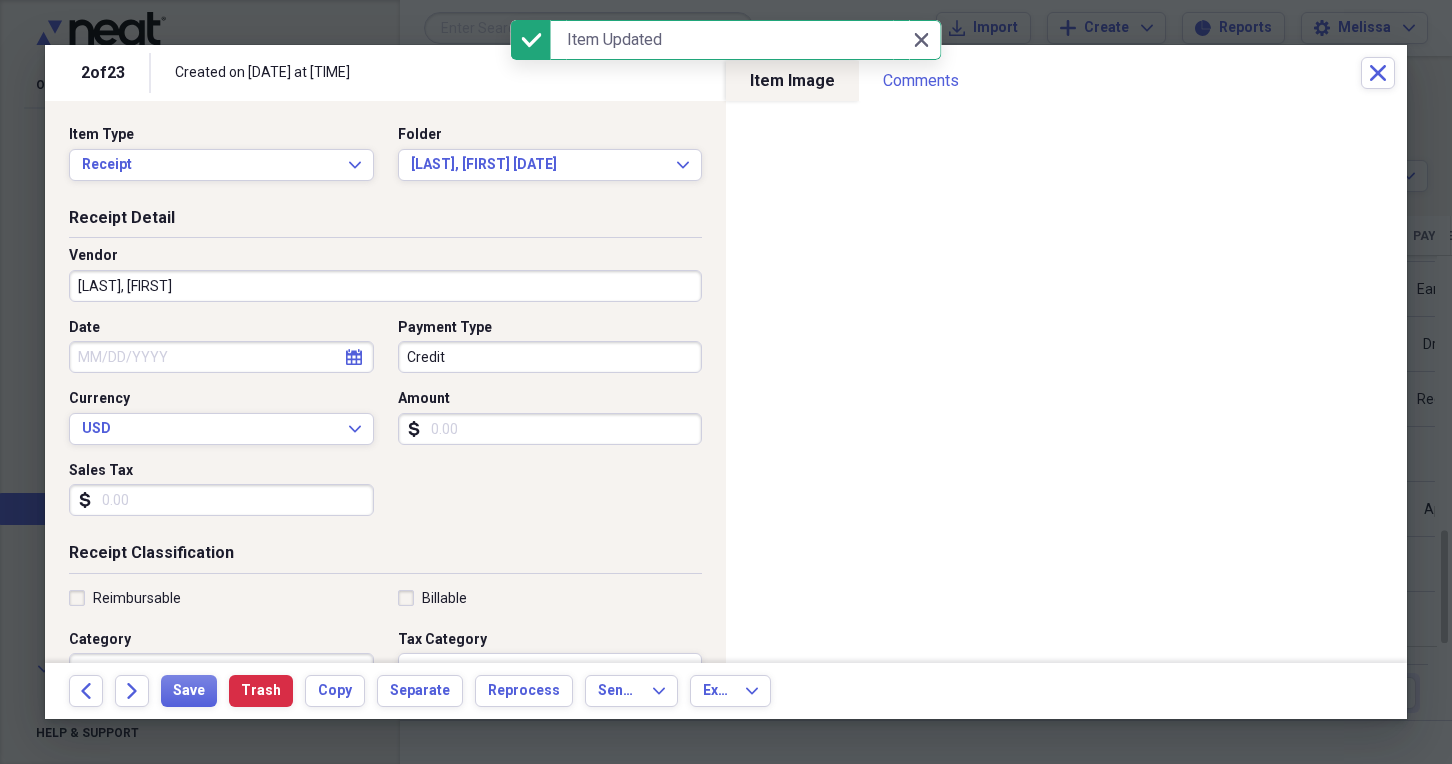 type on "Pol, Acknmts, Agreemts, Handbook, Job Desc, Docu" 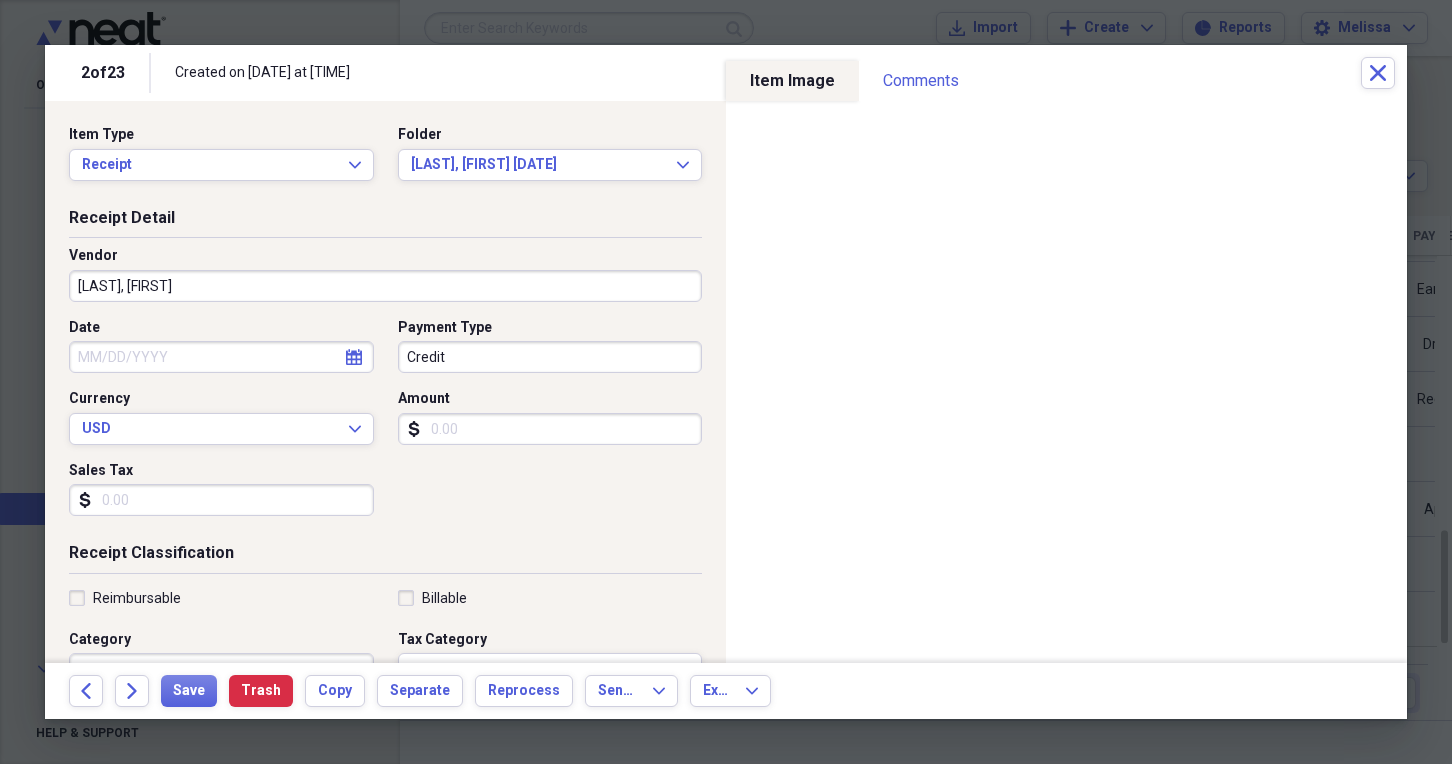 click on "Credit" at bounding box center (550, 357) 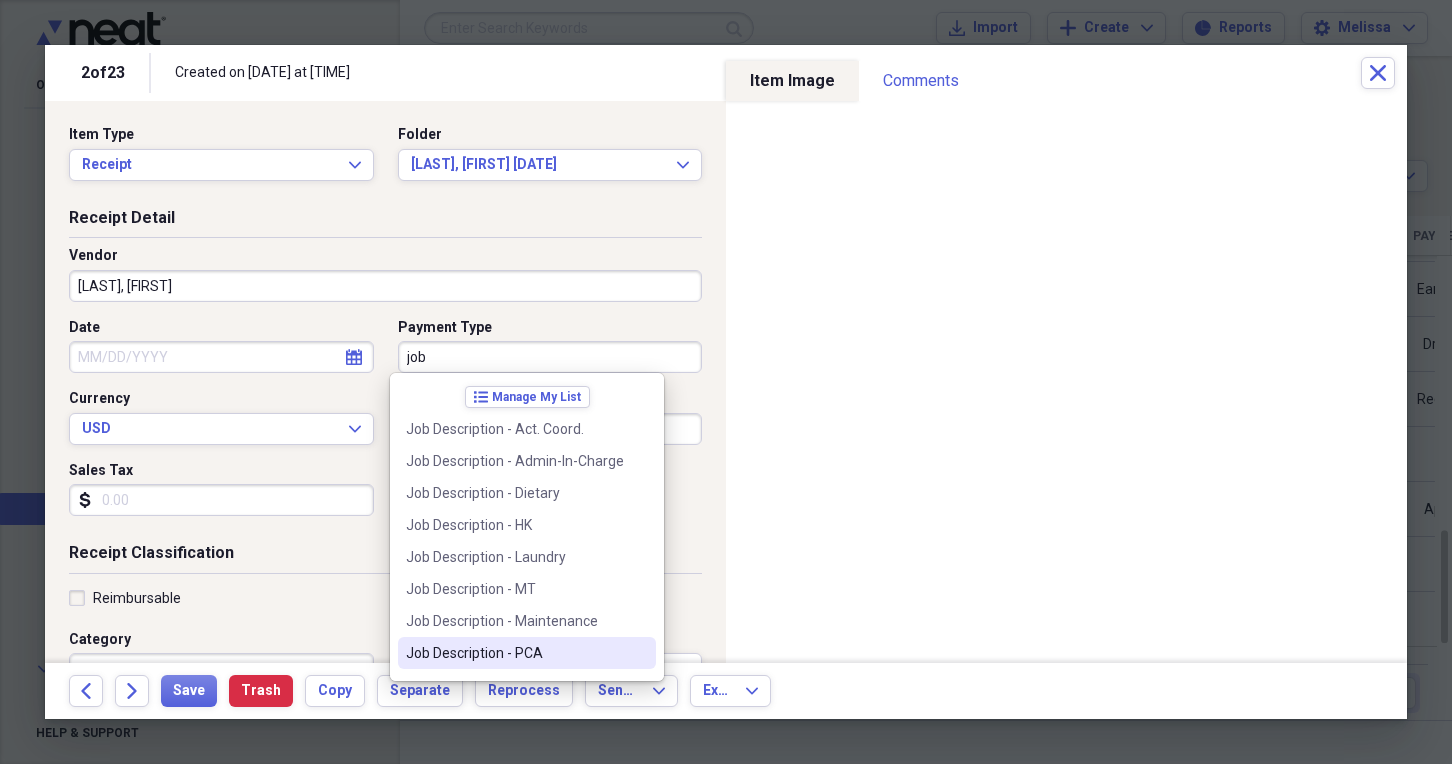 click on "Job Description - PCA" at bounding box center [515, 653] 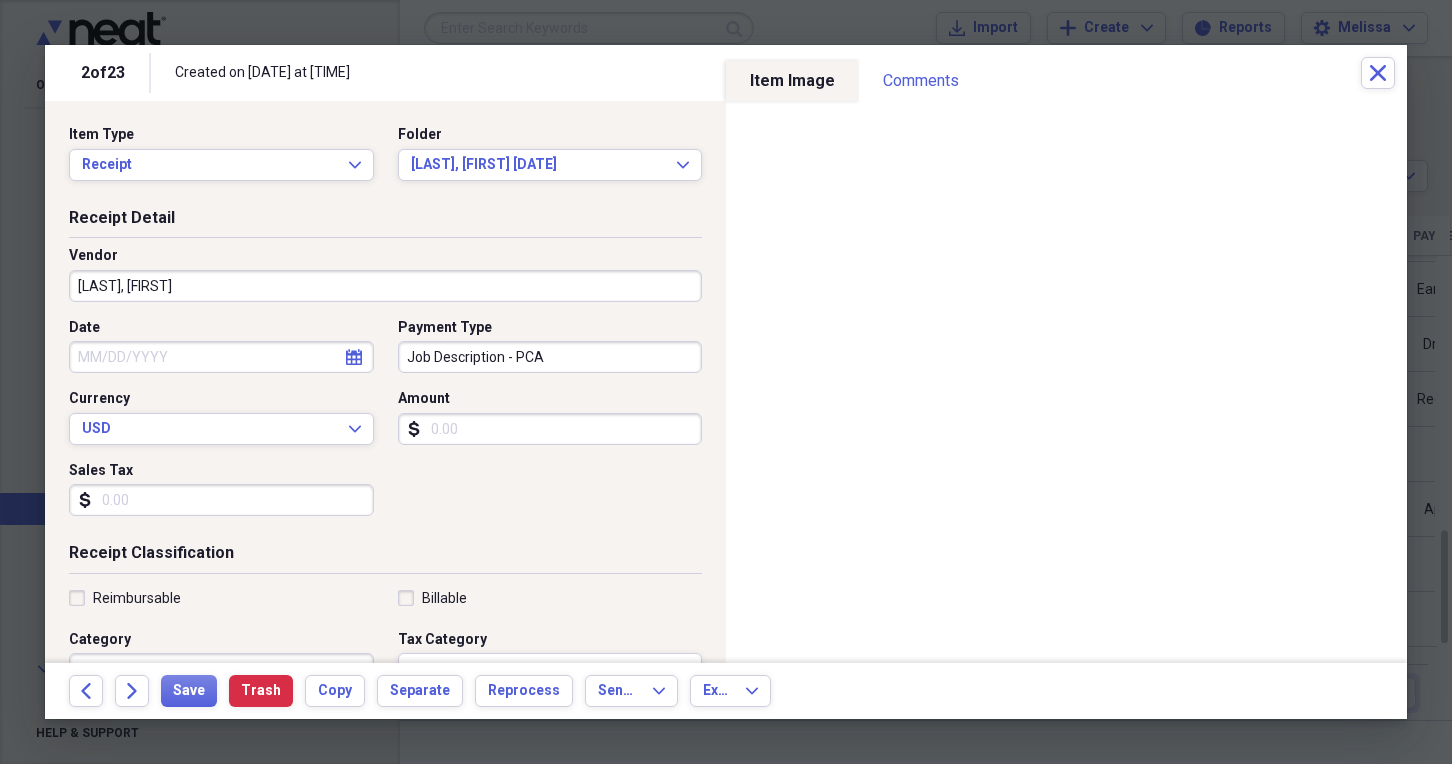 click on "Date" at bounding box center (221, 357) 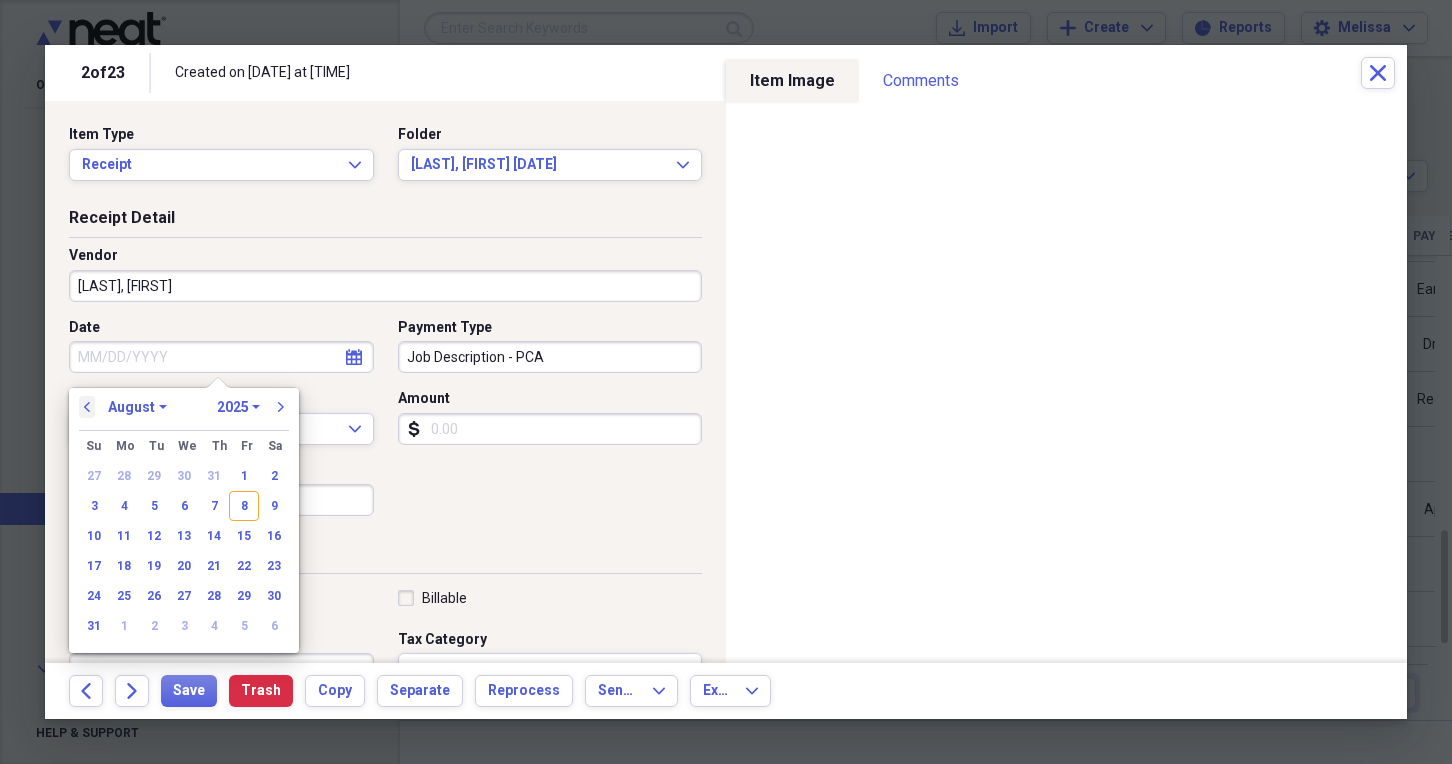 click on "previous" at bounding box center (87, 407) 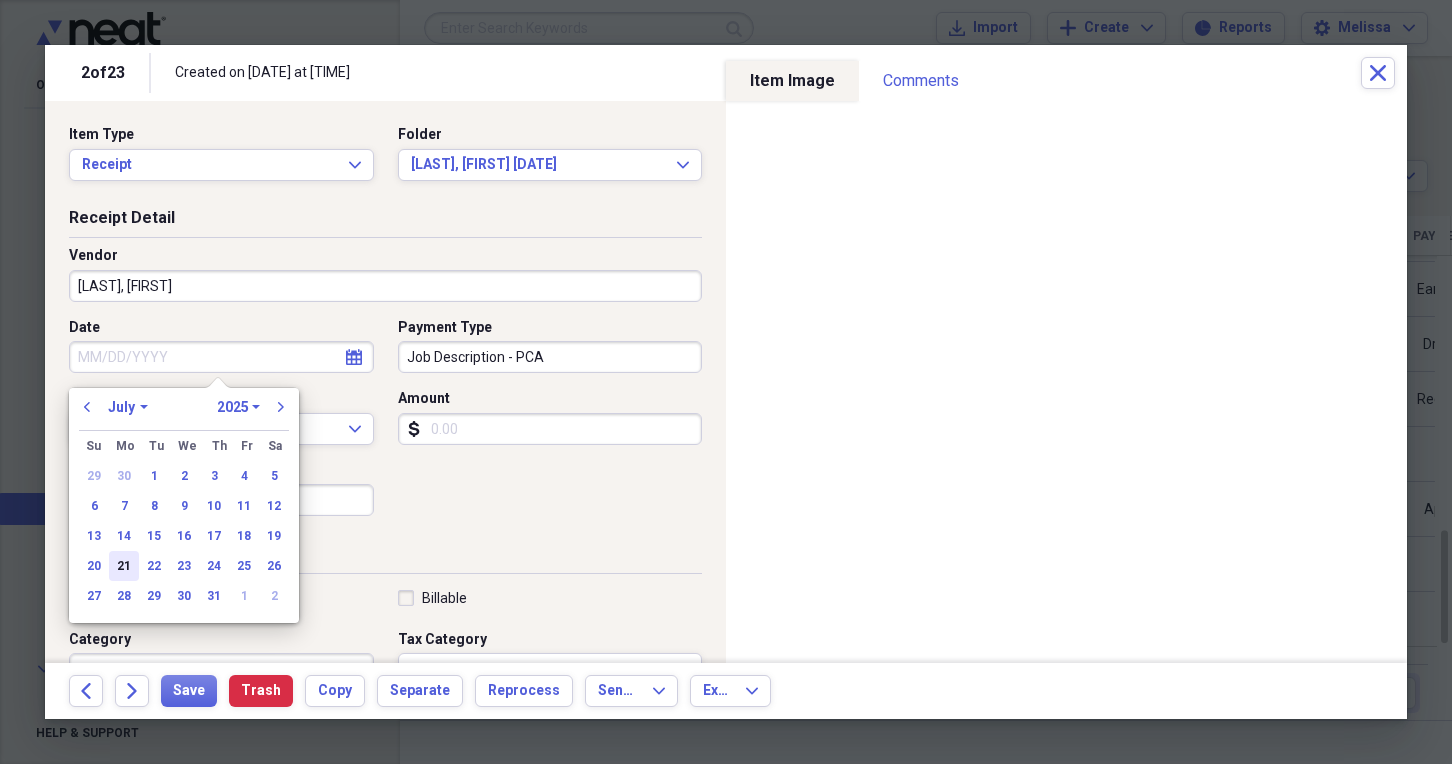 click on "21" at bounding box center [124, 566] 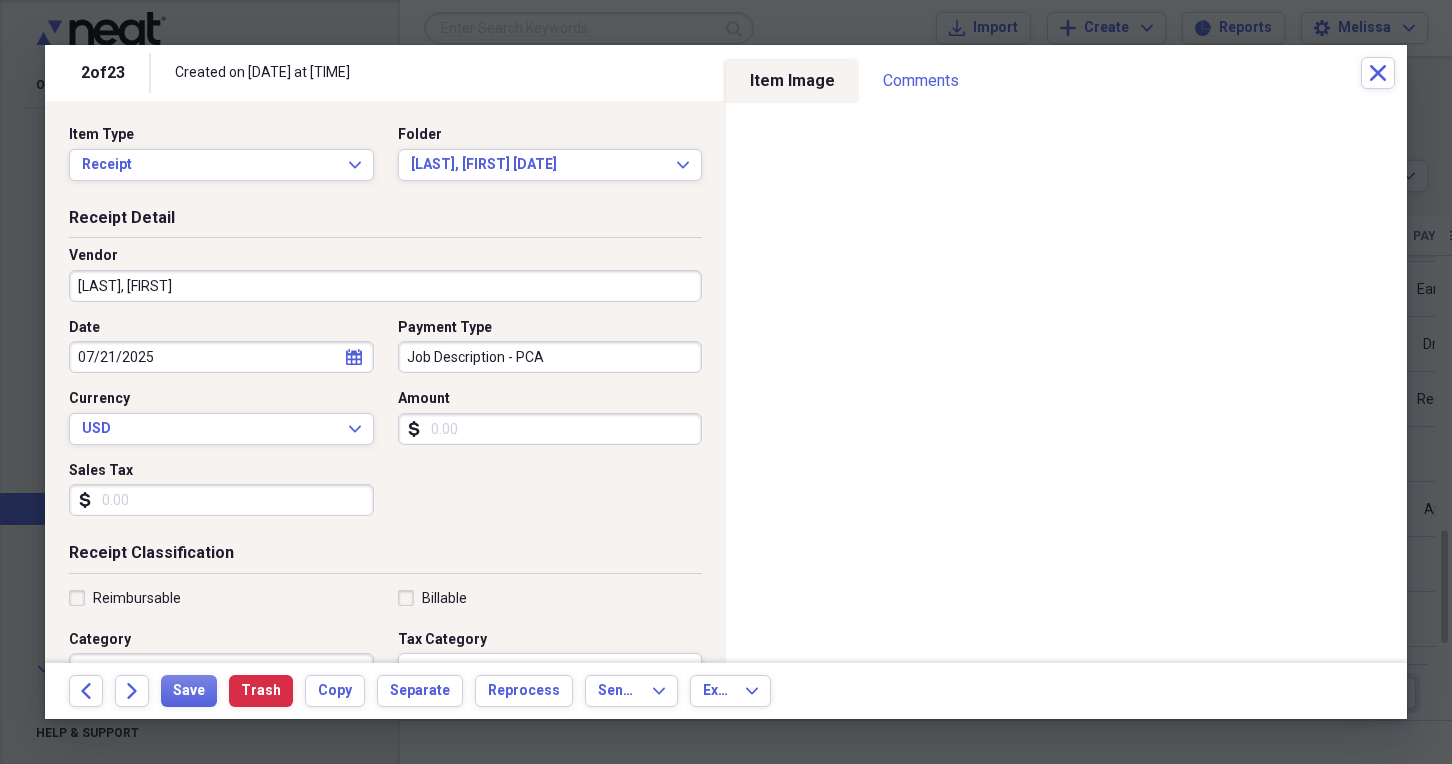 scroll, scrollTop: 200, scrollLeft: 0, axis: vertical 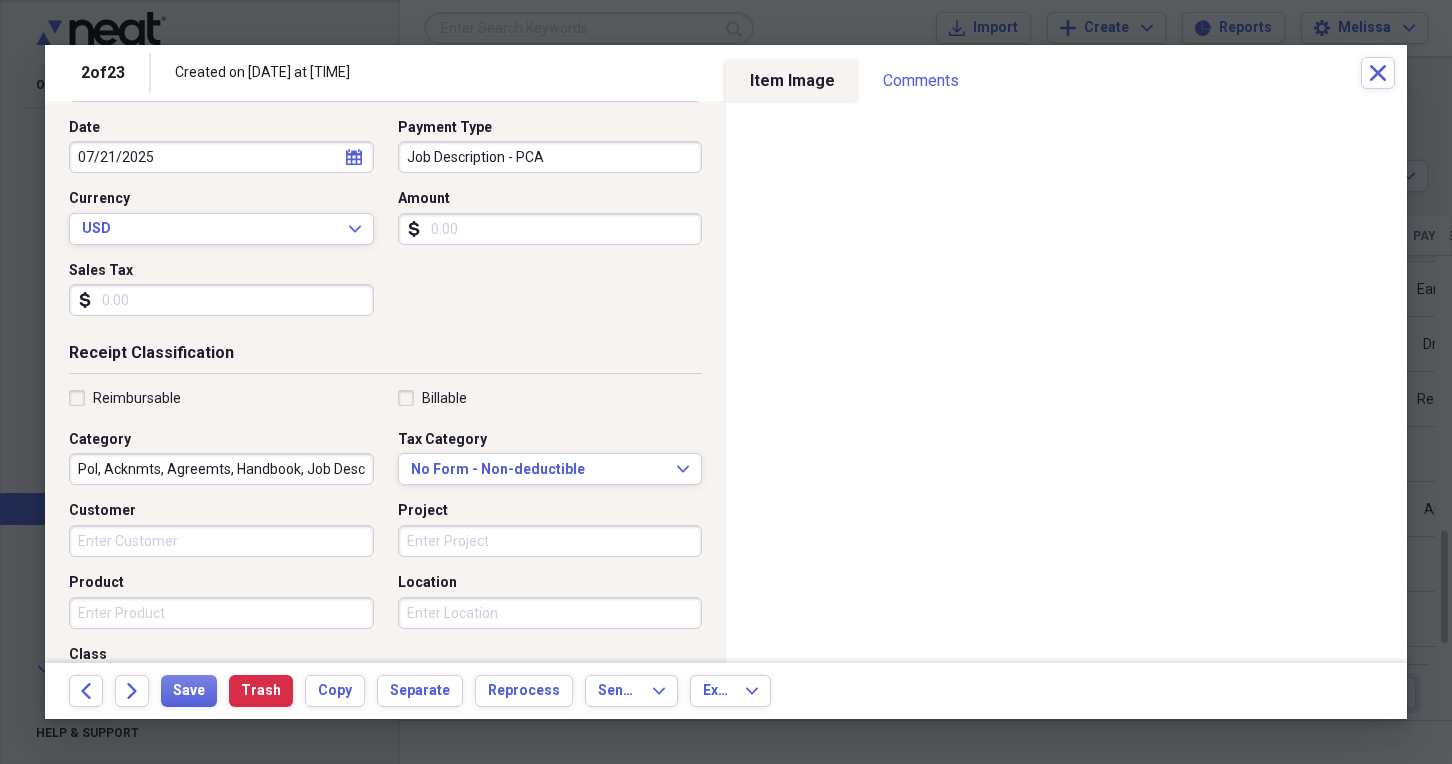 click on "Pol, Acknmts, Agreemts, Handbook, Job Desc, Docu" at bounding box center [221, 469] 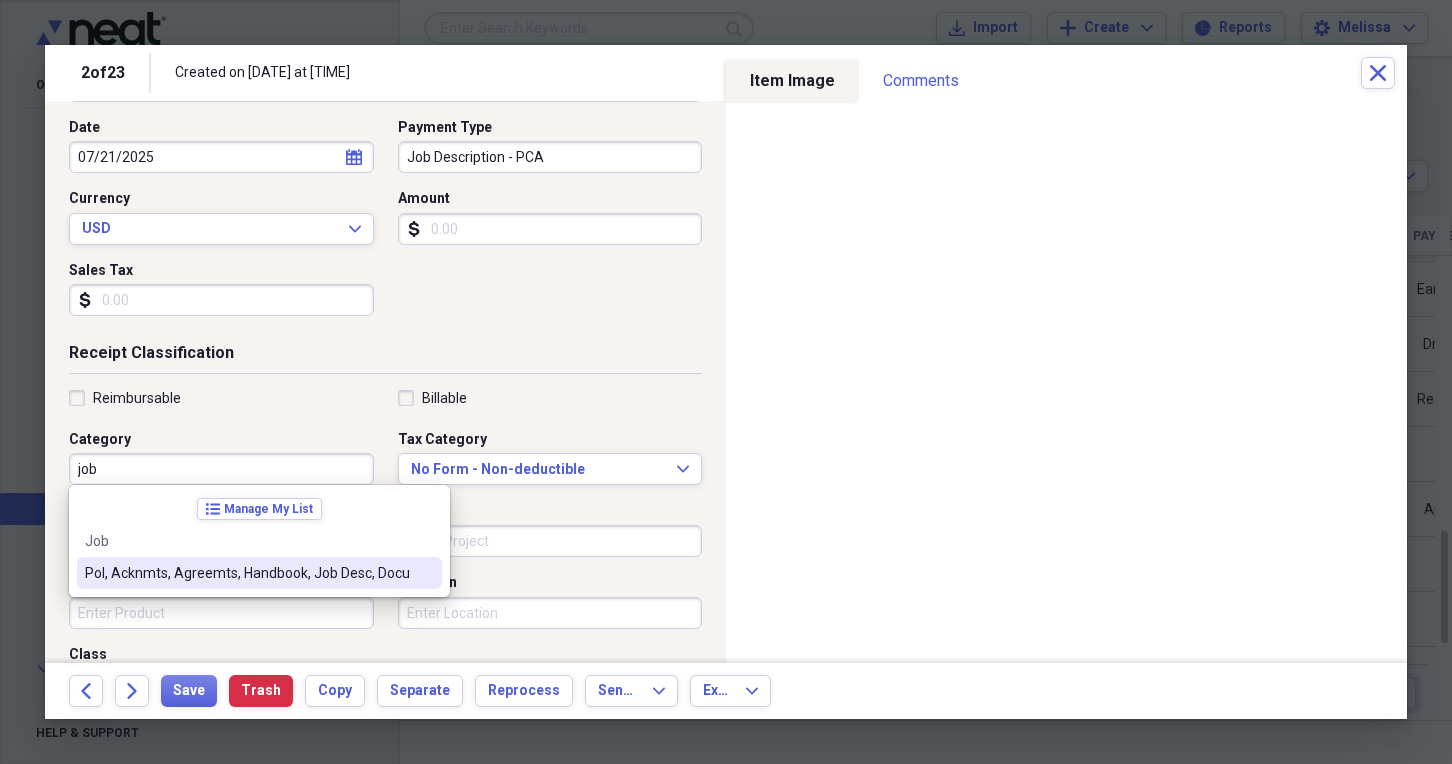 click on "Pol, Acknmts, Agreemts, Handbook, Job Desc, Docu" at bounding box center [247, 573] 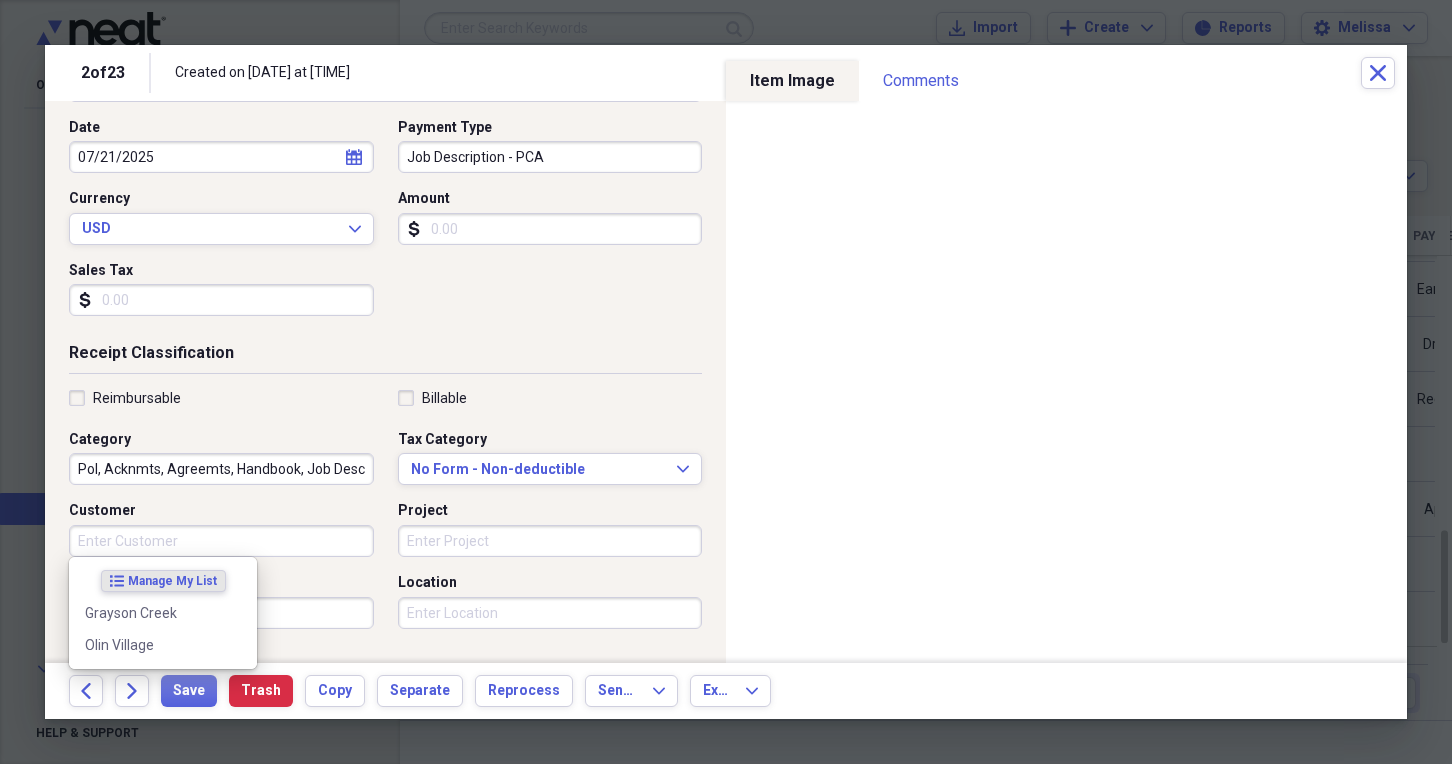 click on "Customer" at bounding box center [221, 541] 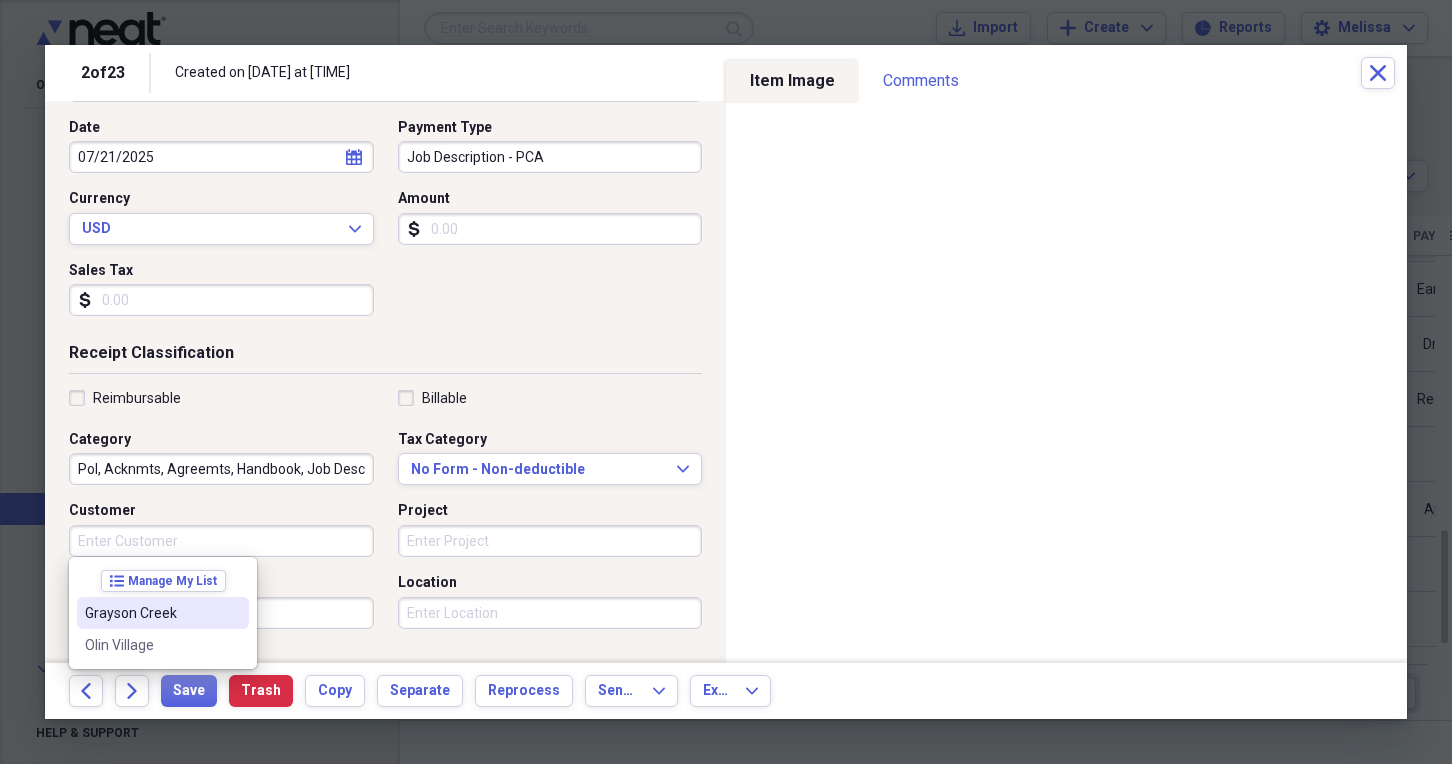 click on "Grayson Creek" at bounding box center (151, 613) 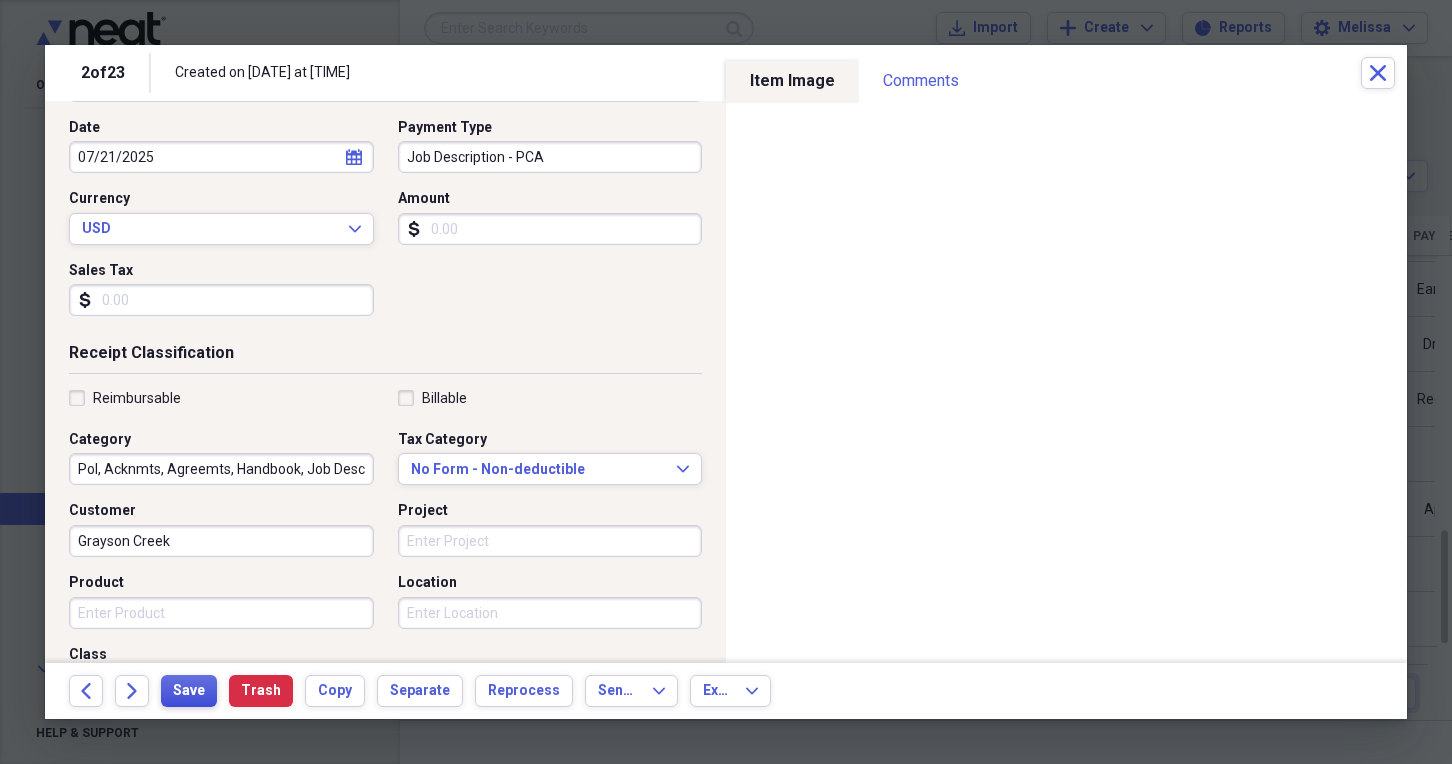 click on "Save" at bounding box center (189, 691) 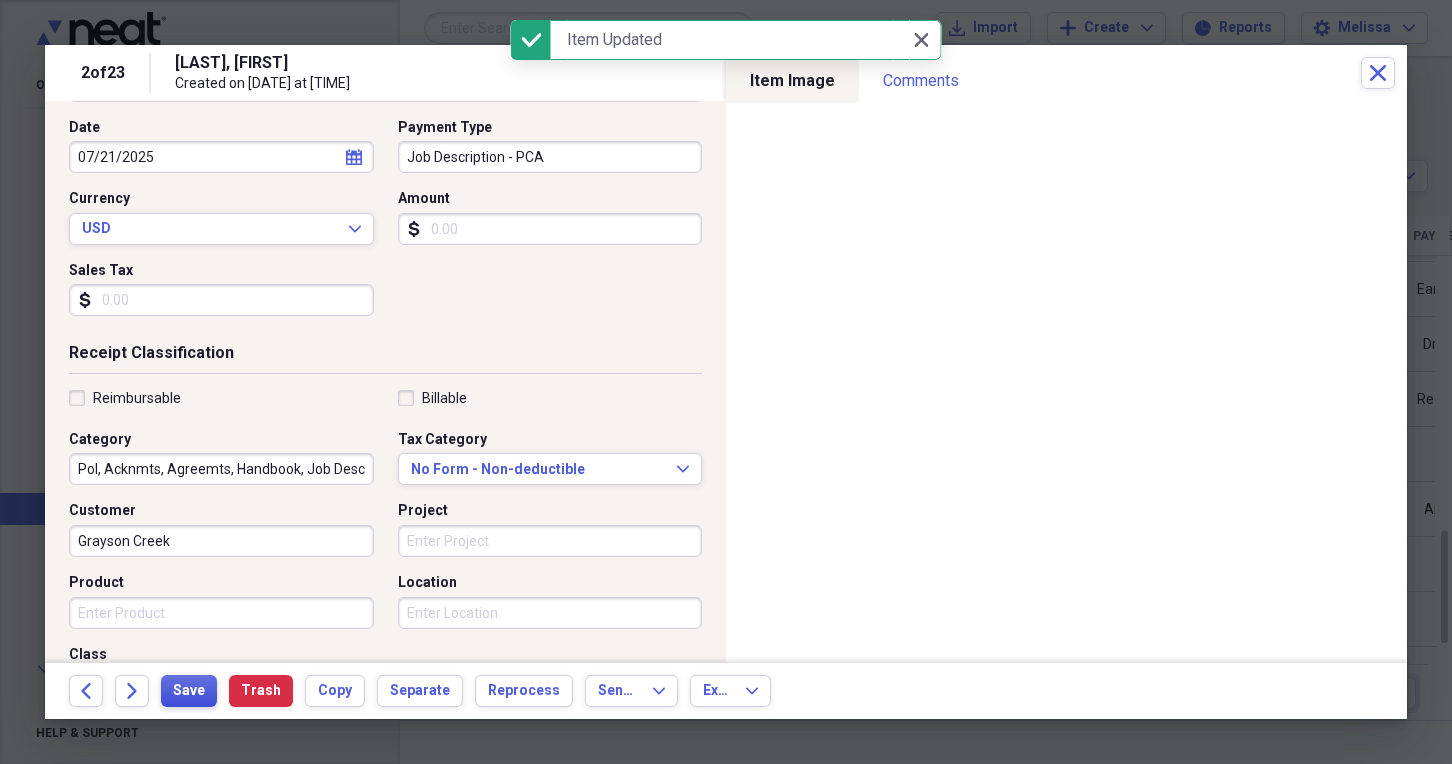 scroll, scrollTop: 0, scrollLeft: 0, axis: both 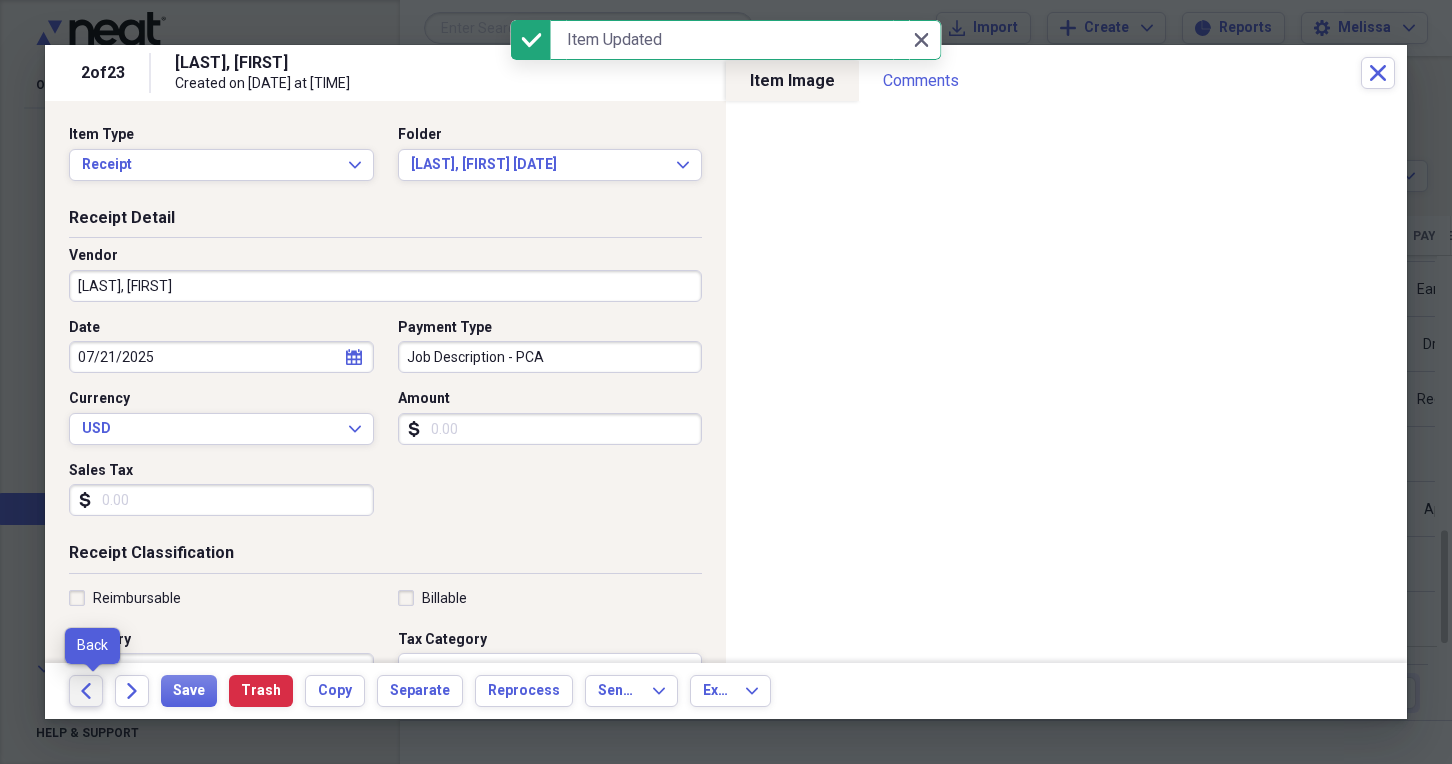 click on "Back" 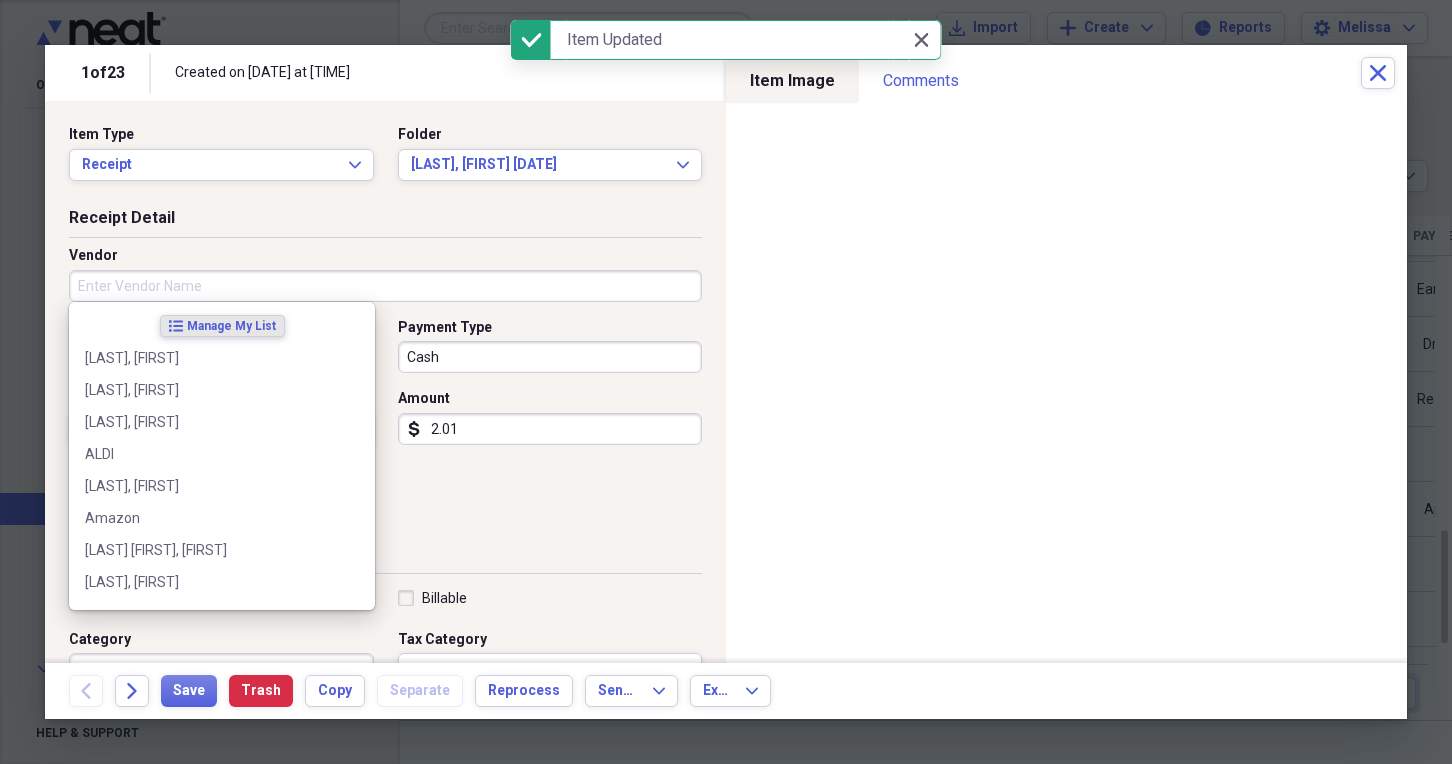 click on "Vendor" at bounding box center (385, 286) 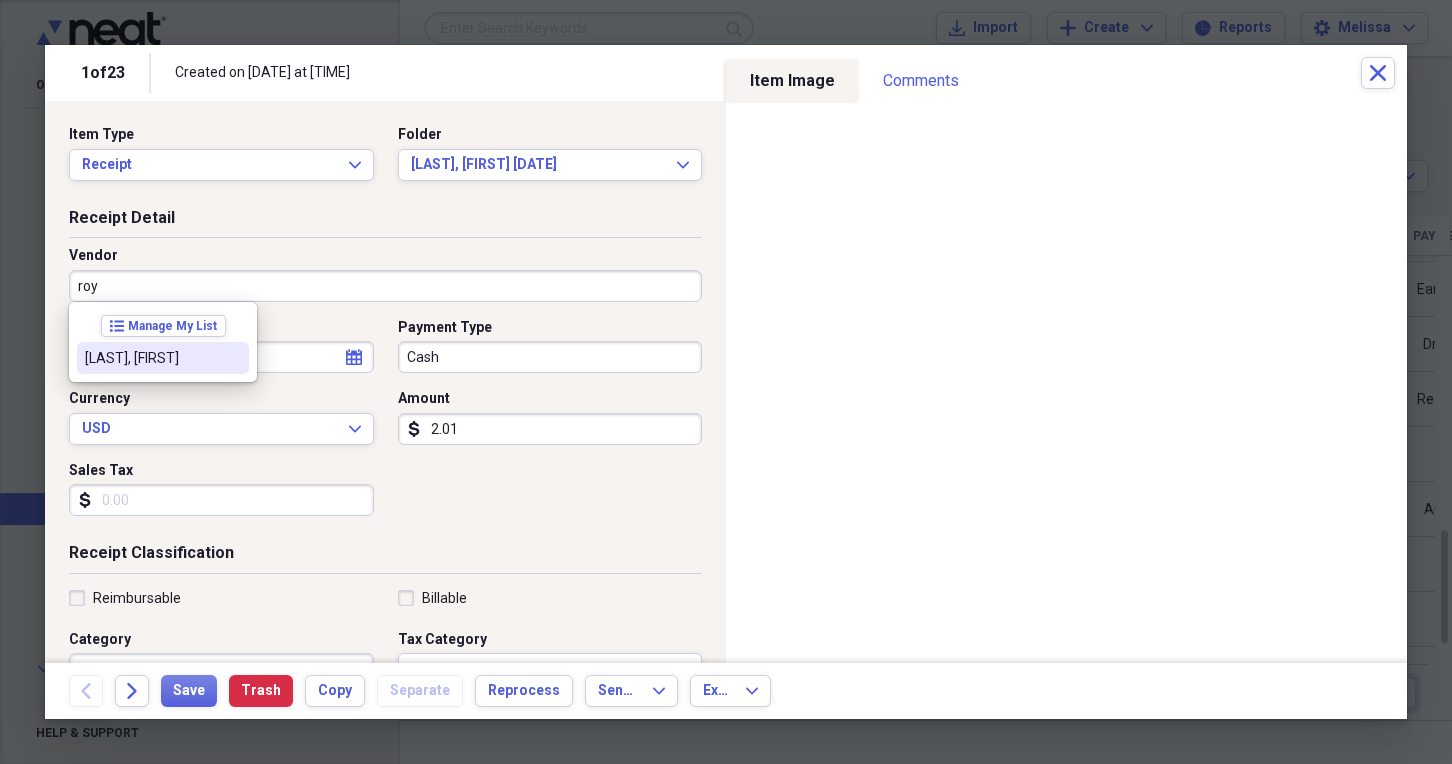 click on "Royall, Nylah" at bounding box center [151, 358] 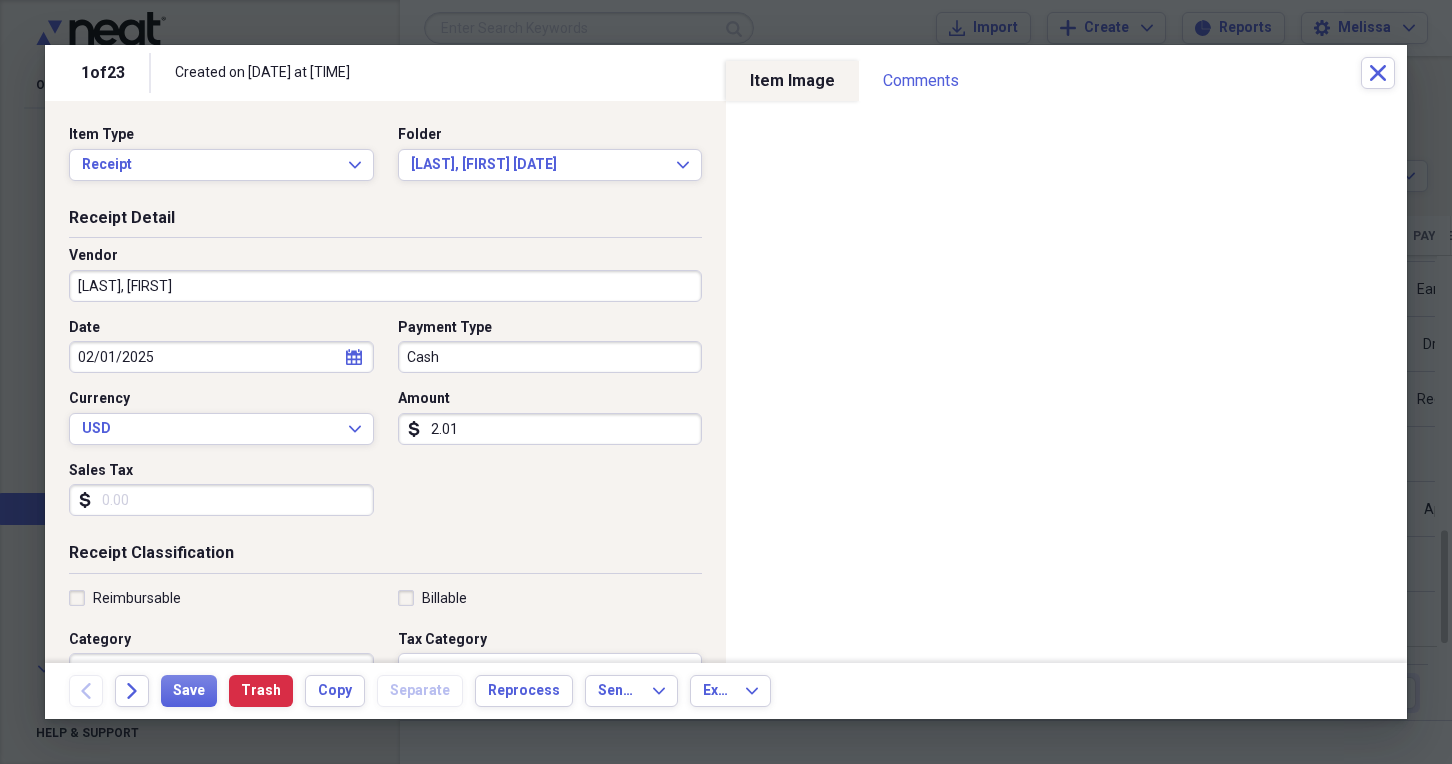 type on "Pol, Acknmts, Agreemts, Handbook, Job Desc, Docu" 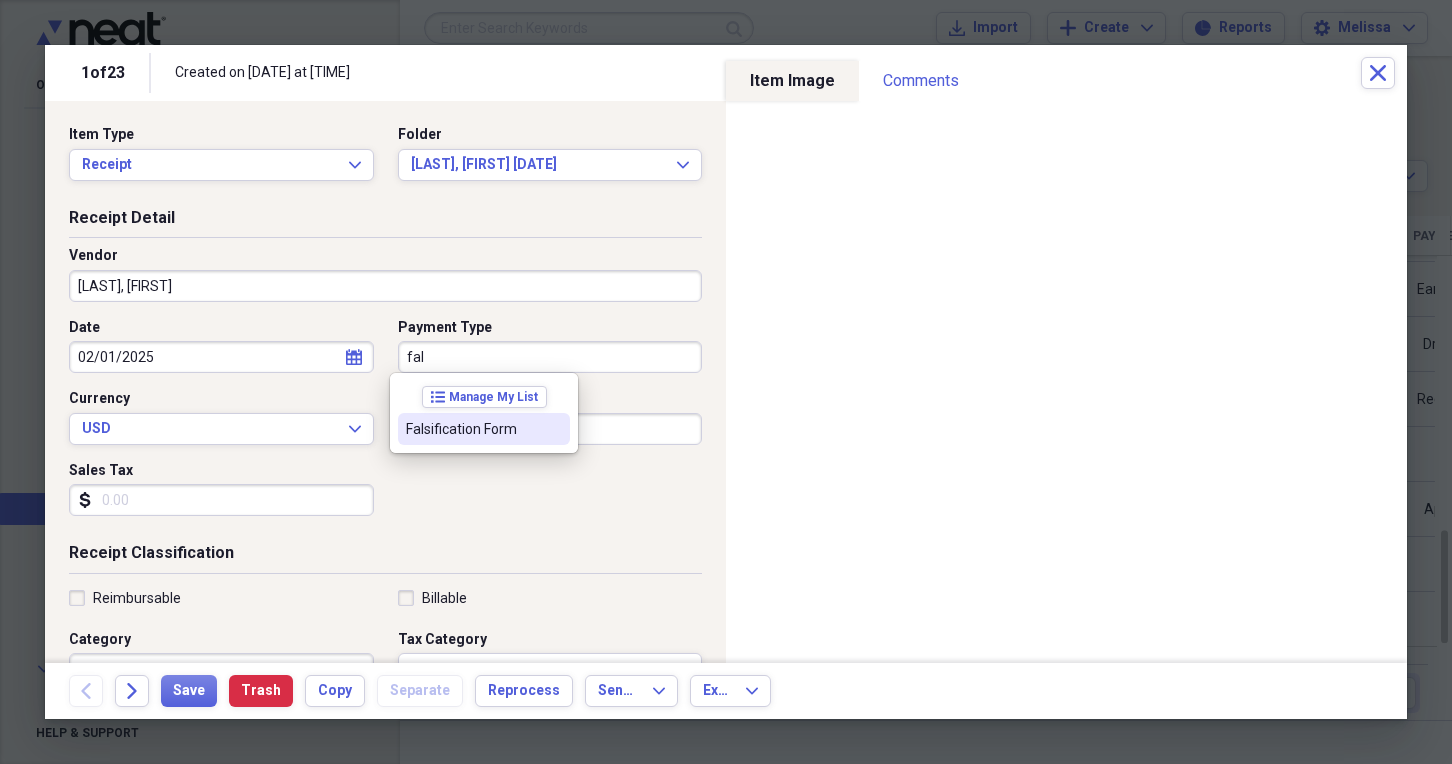 click on "Falsification Form" at bounding box center [472, 429] 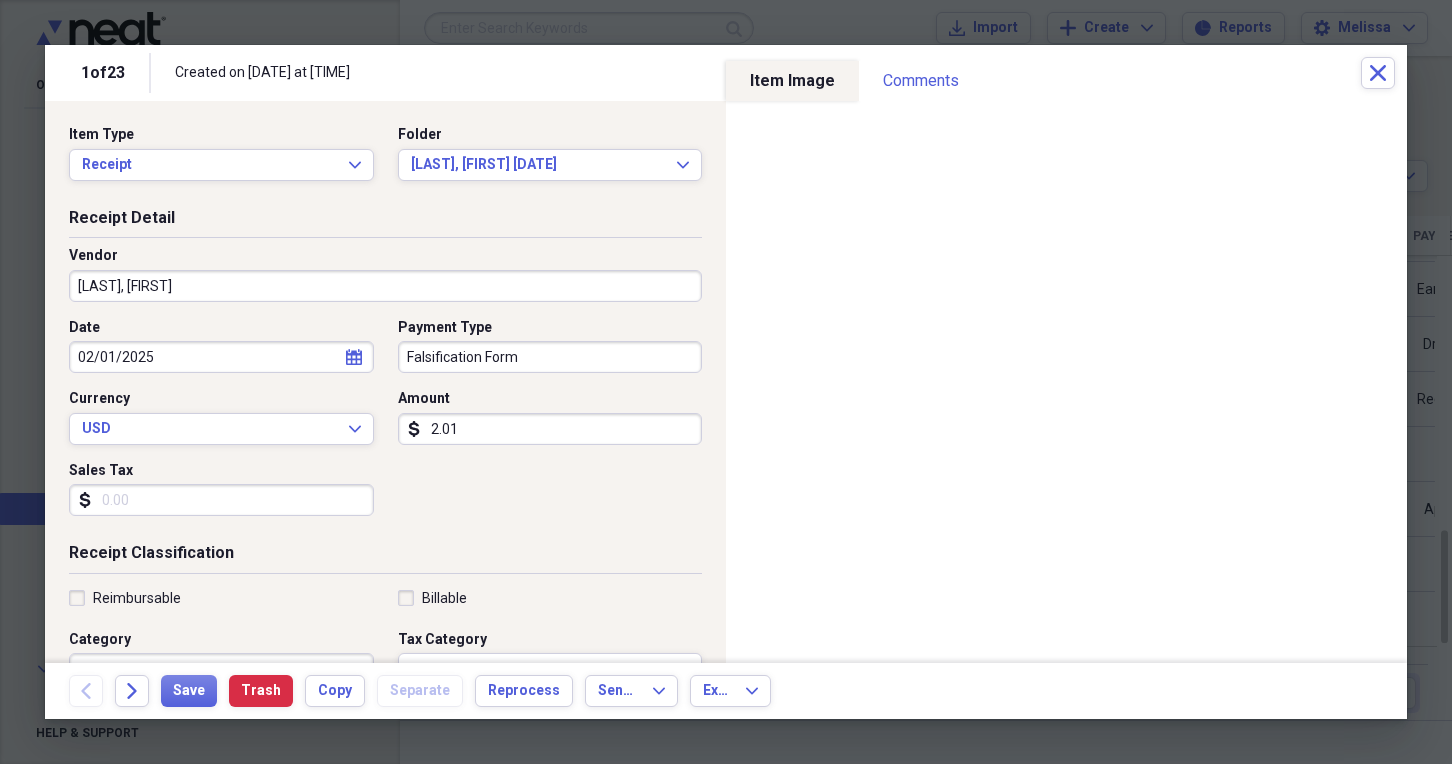 click on "2.01" at bounding box center [550, 429] 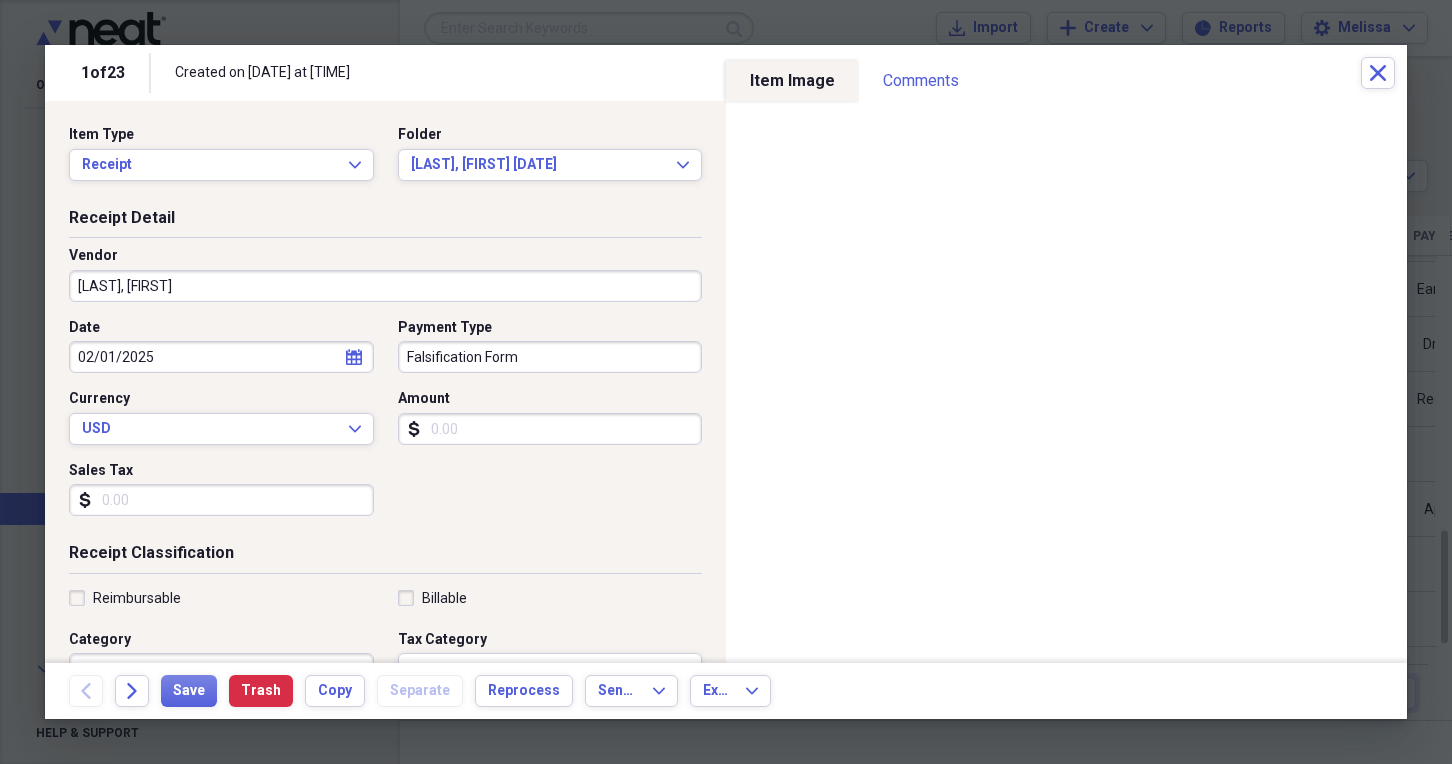 type 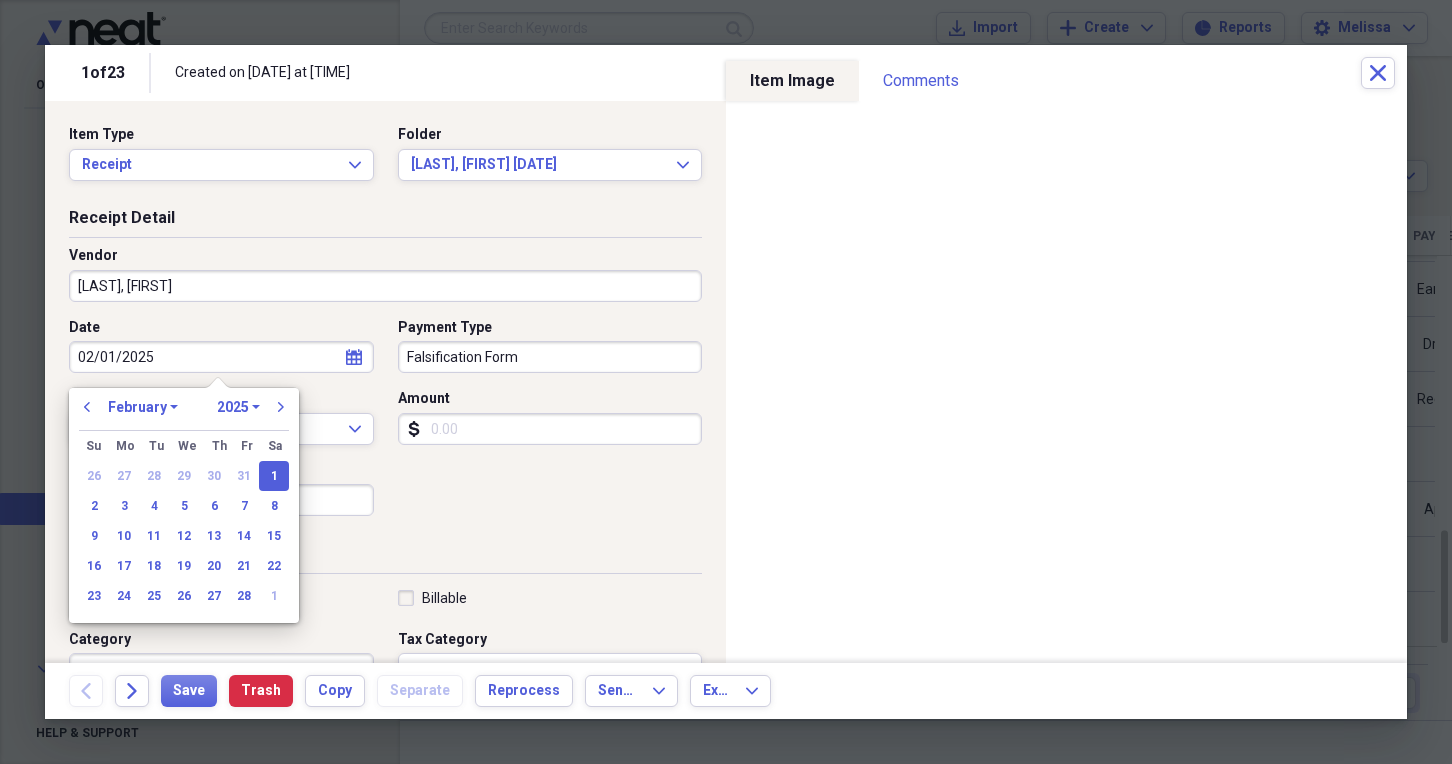 click on "02/01/2025" at bounding box center [221, 357] 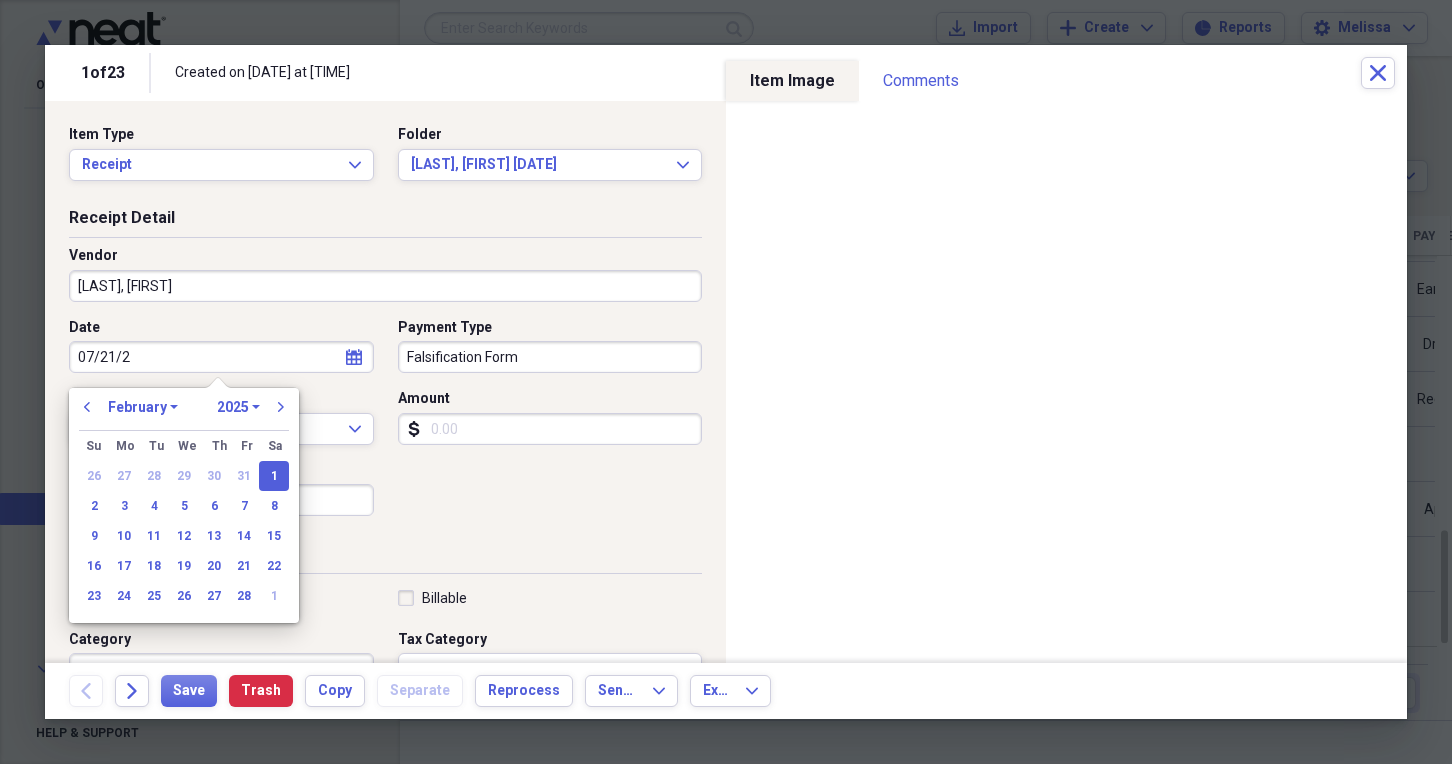 type on "07/21/20" 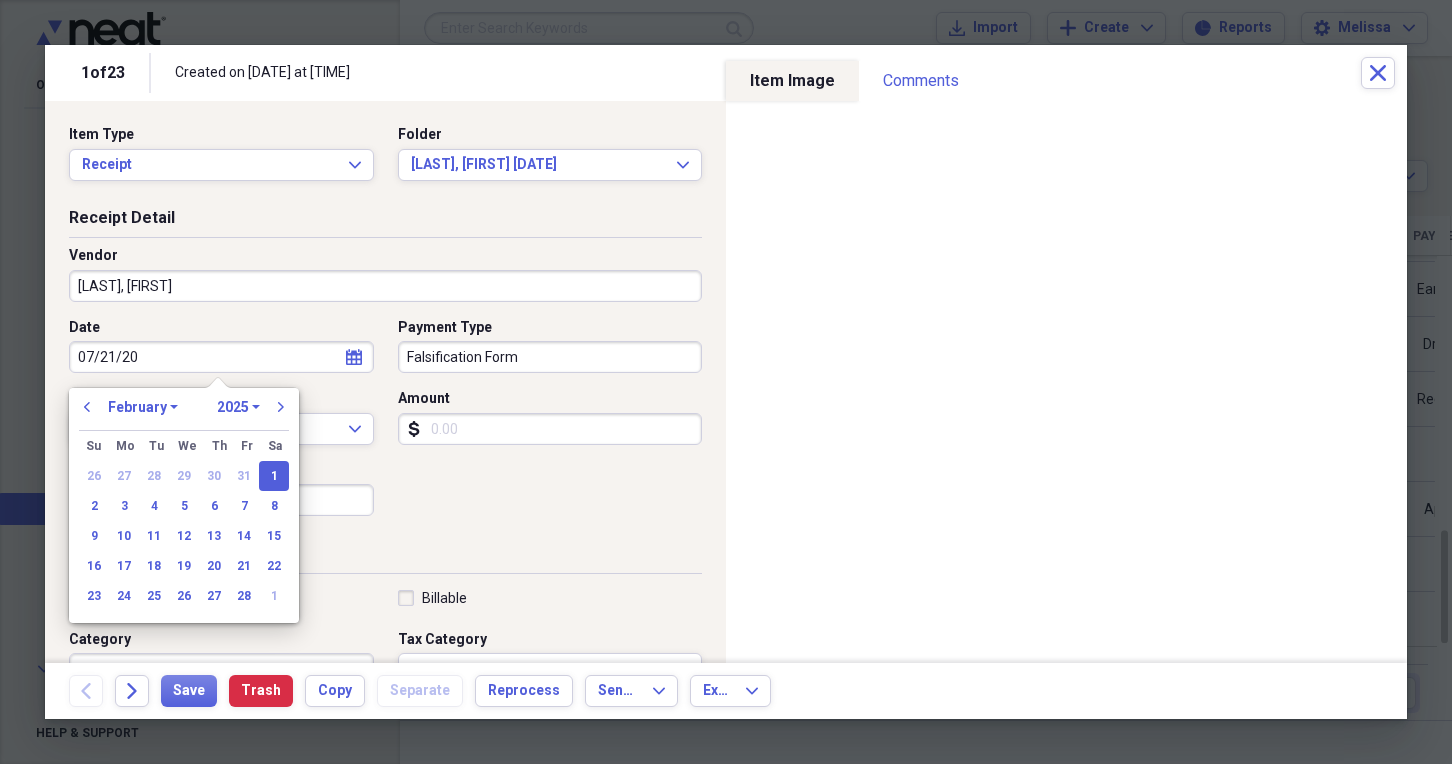 select on "6" 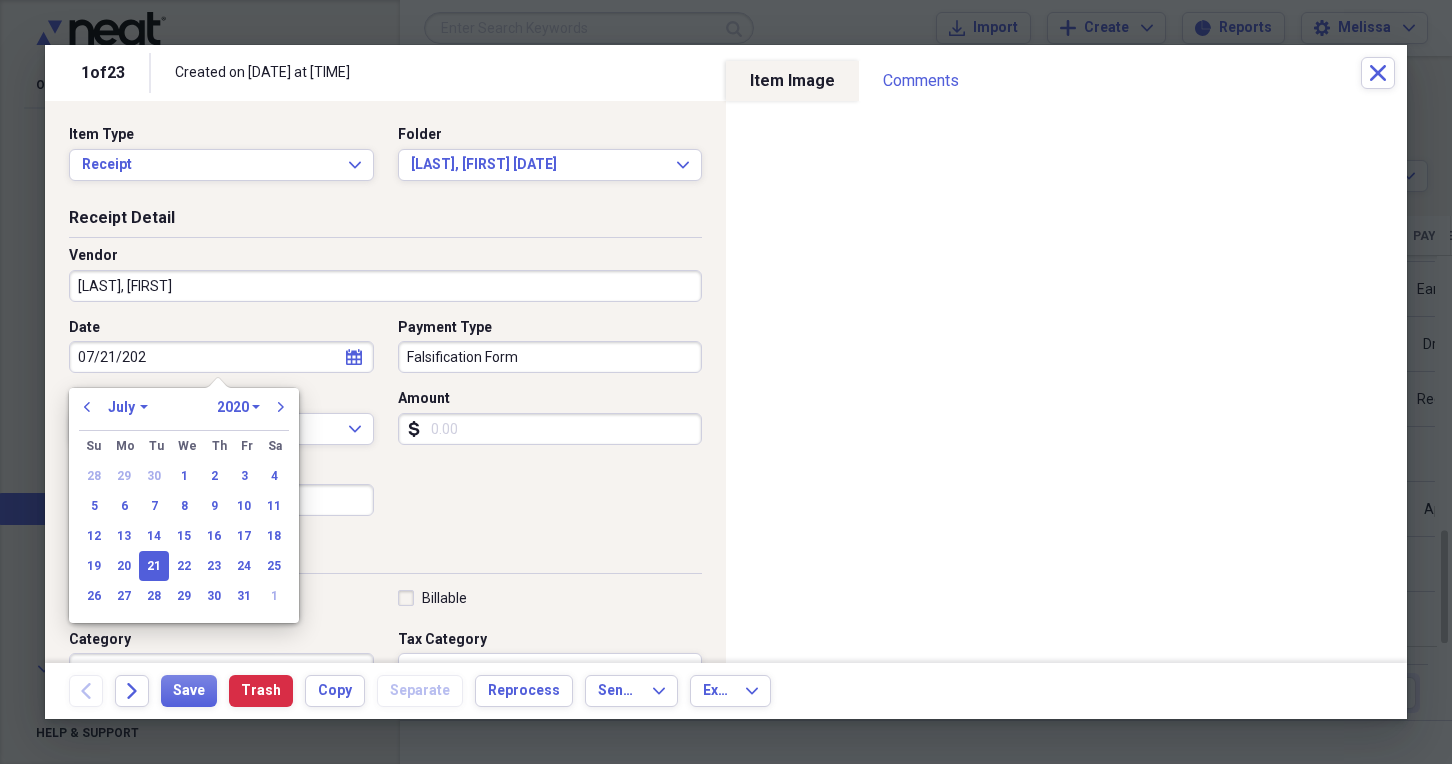 type on "07/21/2025" 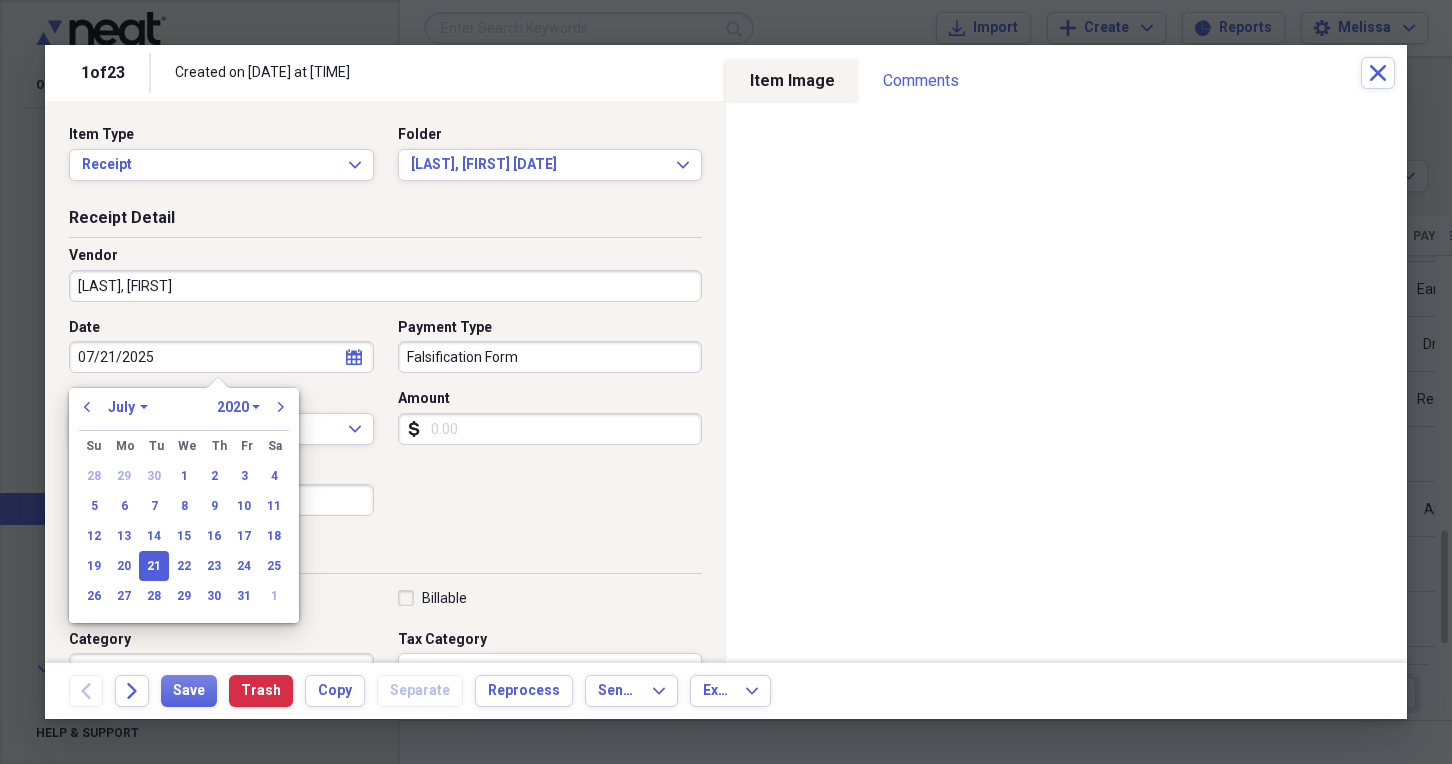 select on "2025" 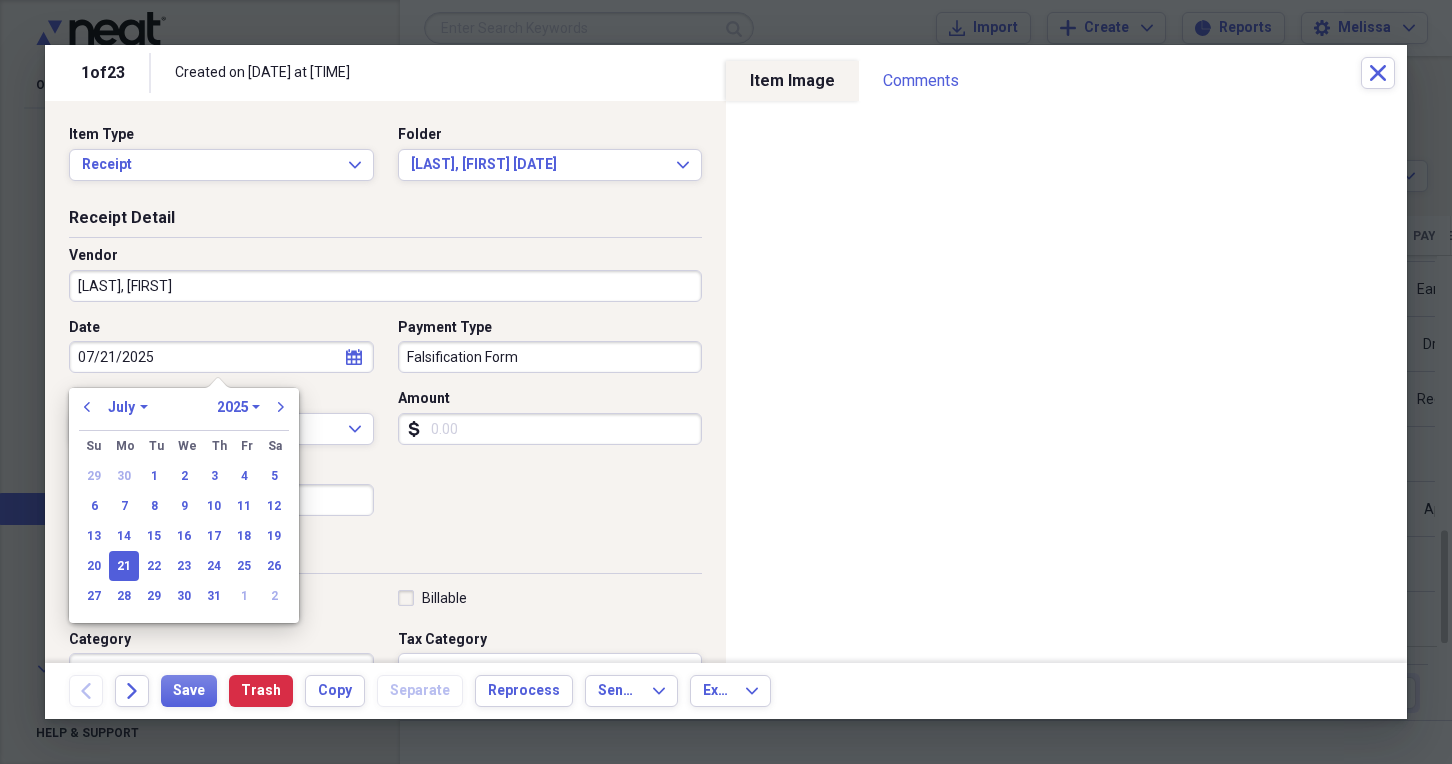 type on "07/21/2025" 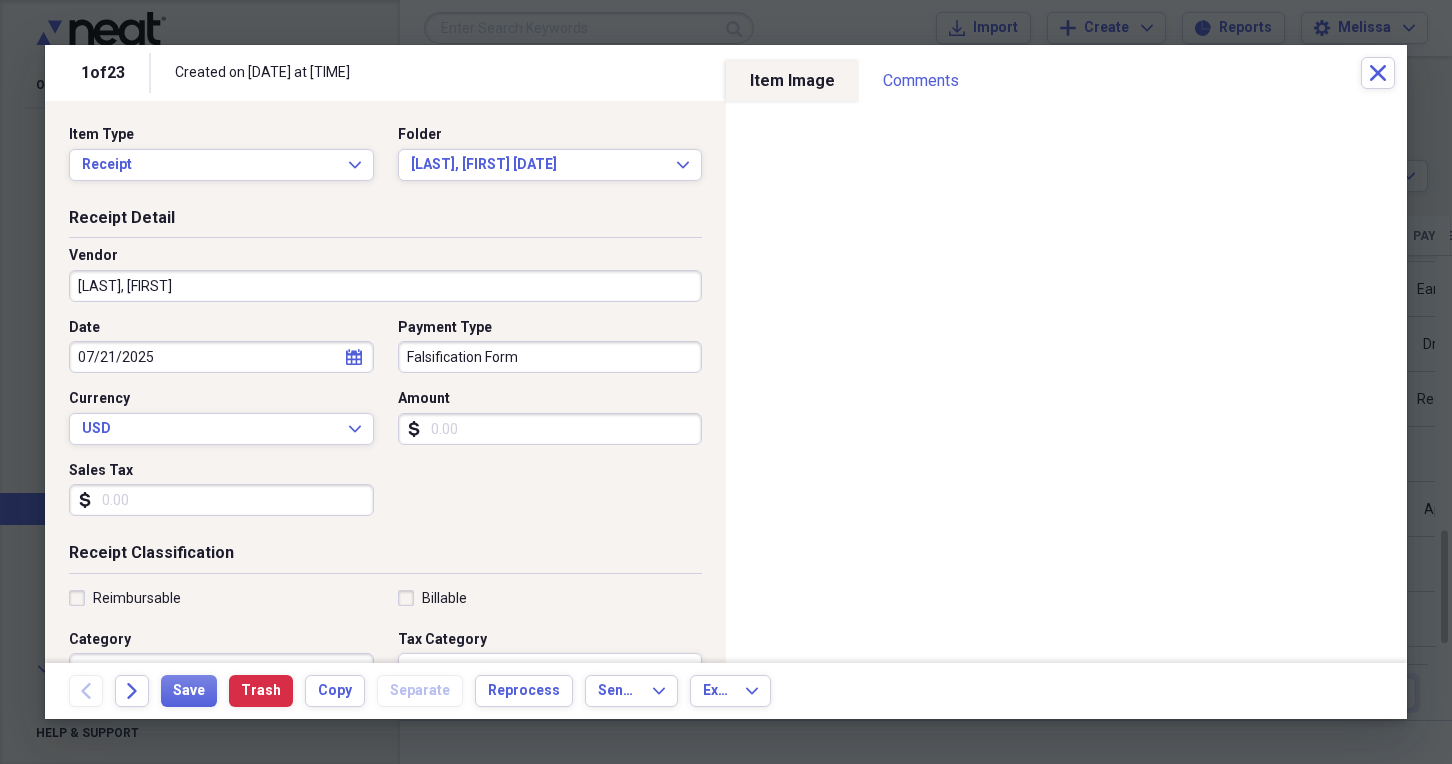 click on "Date 07/21/2025 calendar Calendar Payment Type Falsification Form Currency USD Expand Amount dollar-sign Sales Tax dollar-sign" at bounding box center (385, 425) 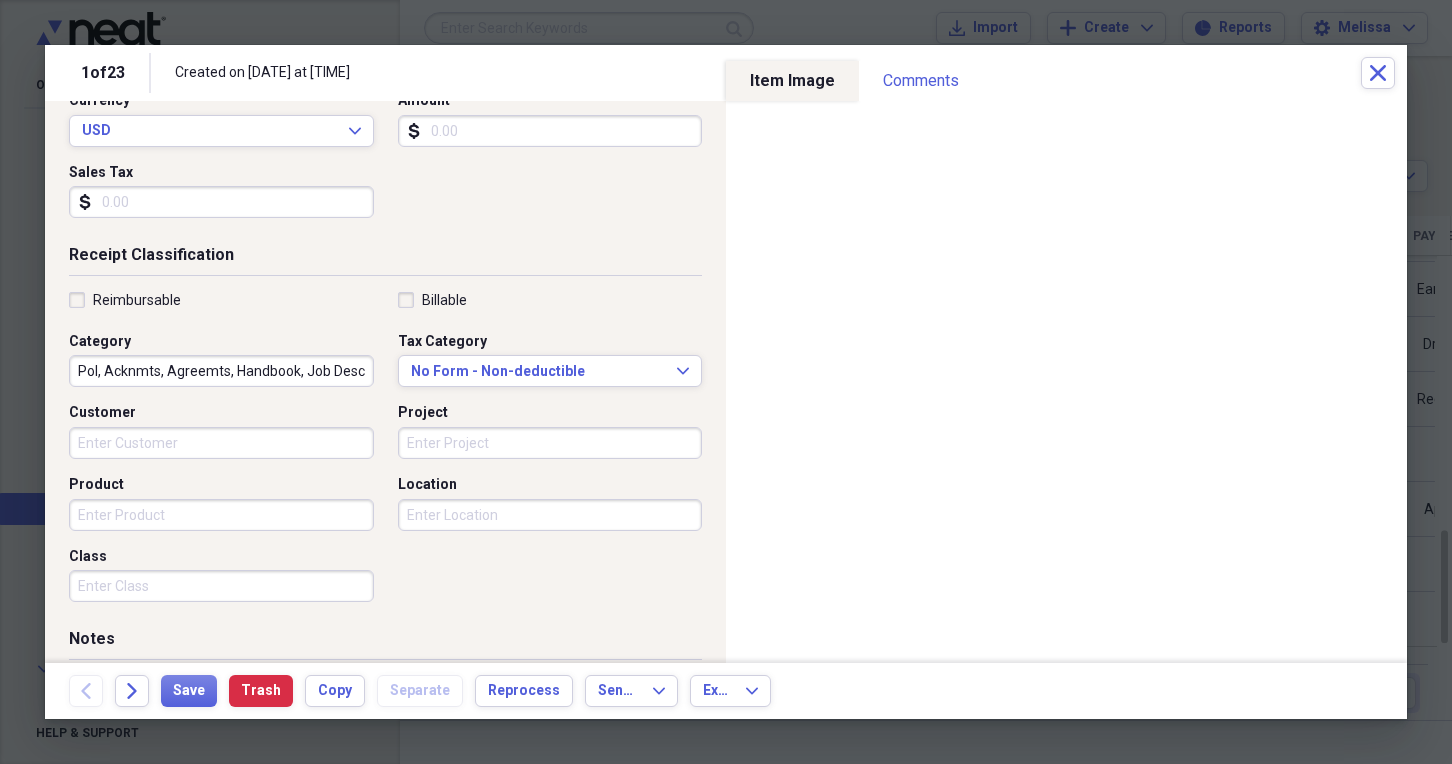 scroll, scrollTop: 300, scrollLeft: 0, axis: vertical 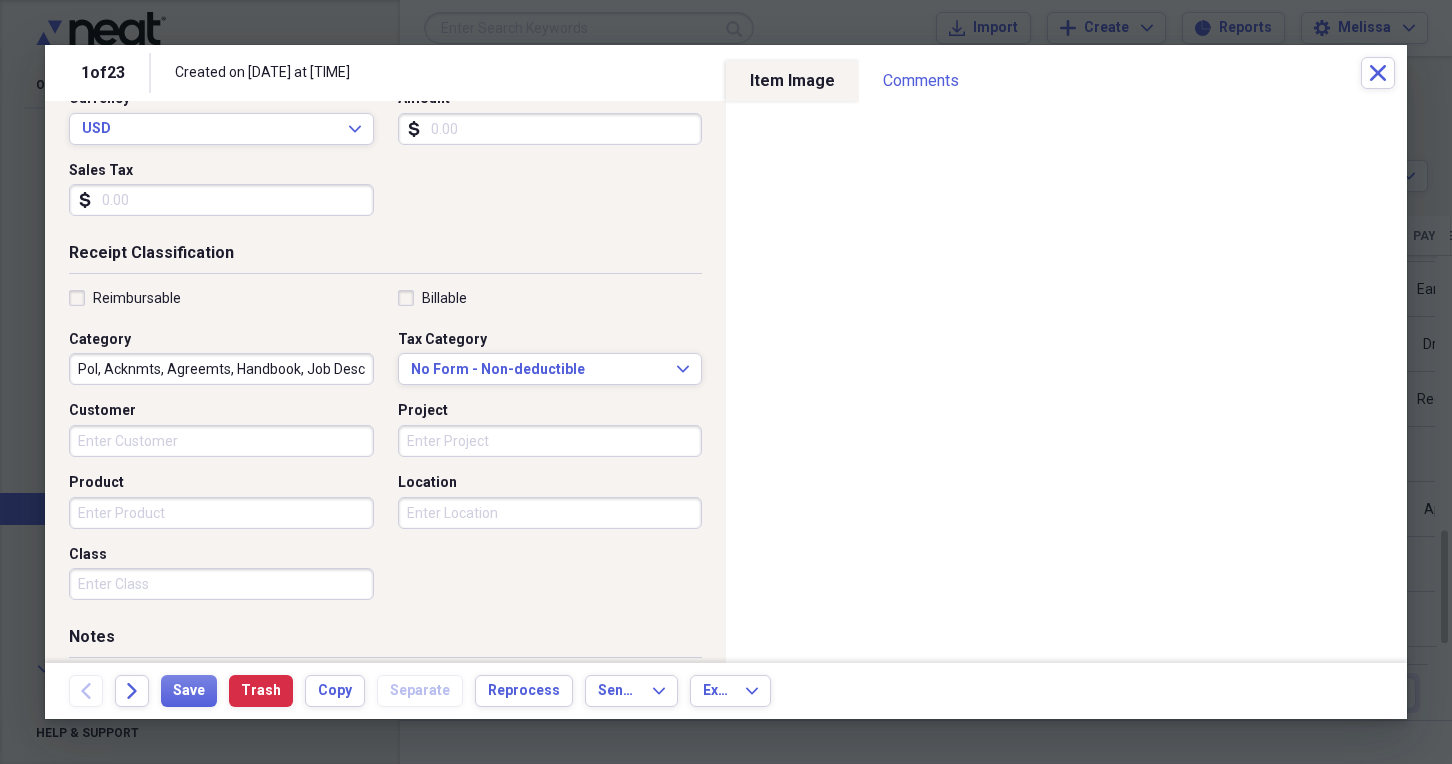 click on "Customer" at bounding box center (221, 441) 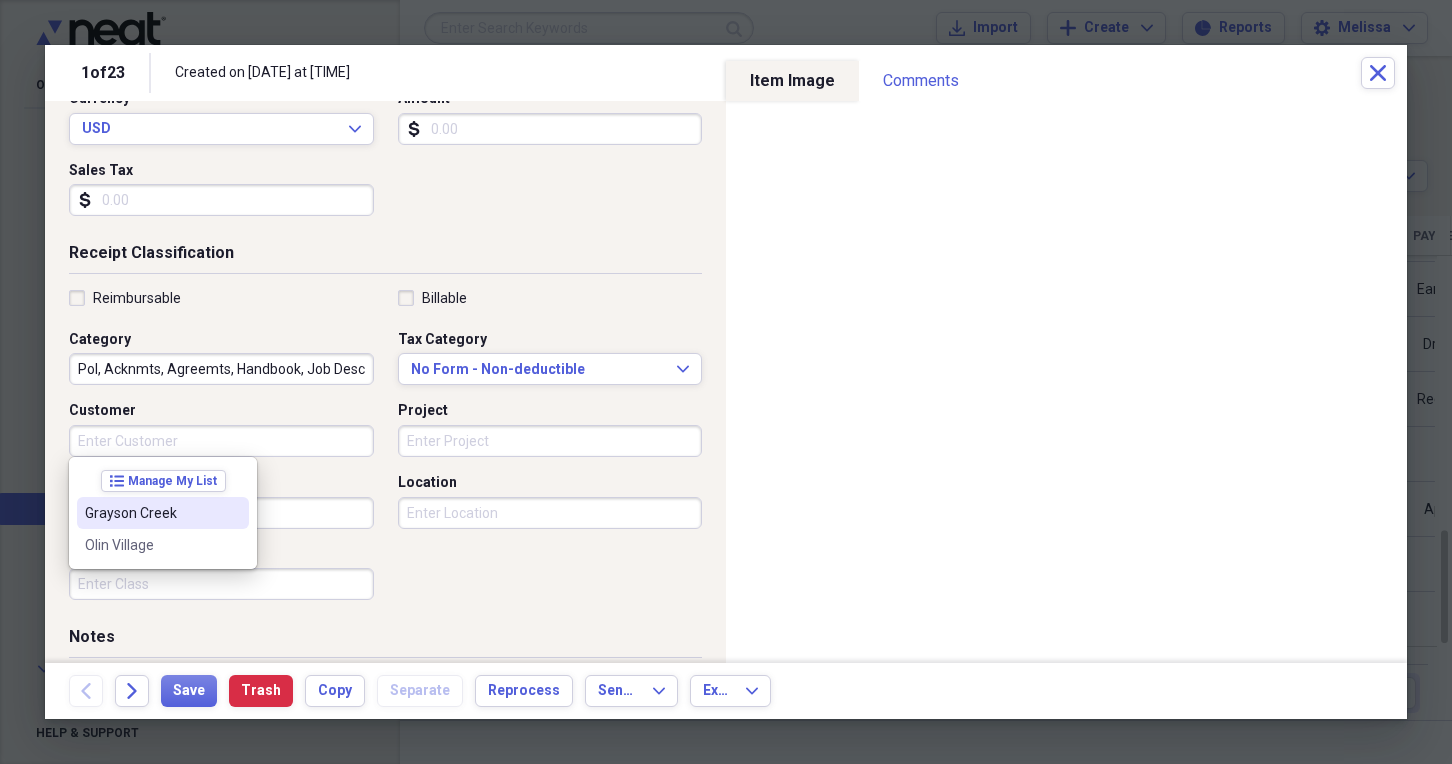 click on "Grayson Creek" at bounding box center [151, 513] 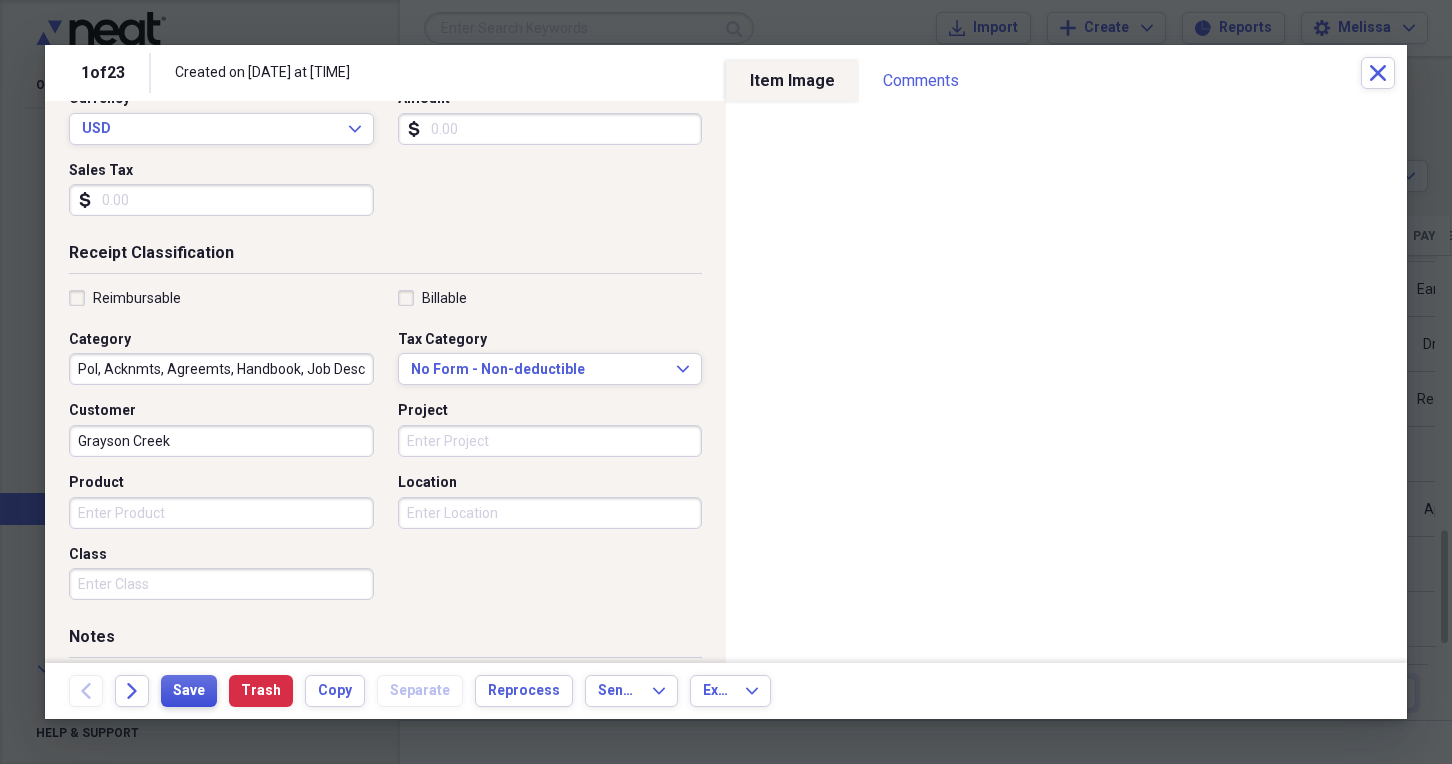 click on "Save" at bounding box center (189, 691) 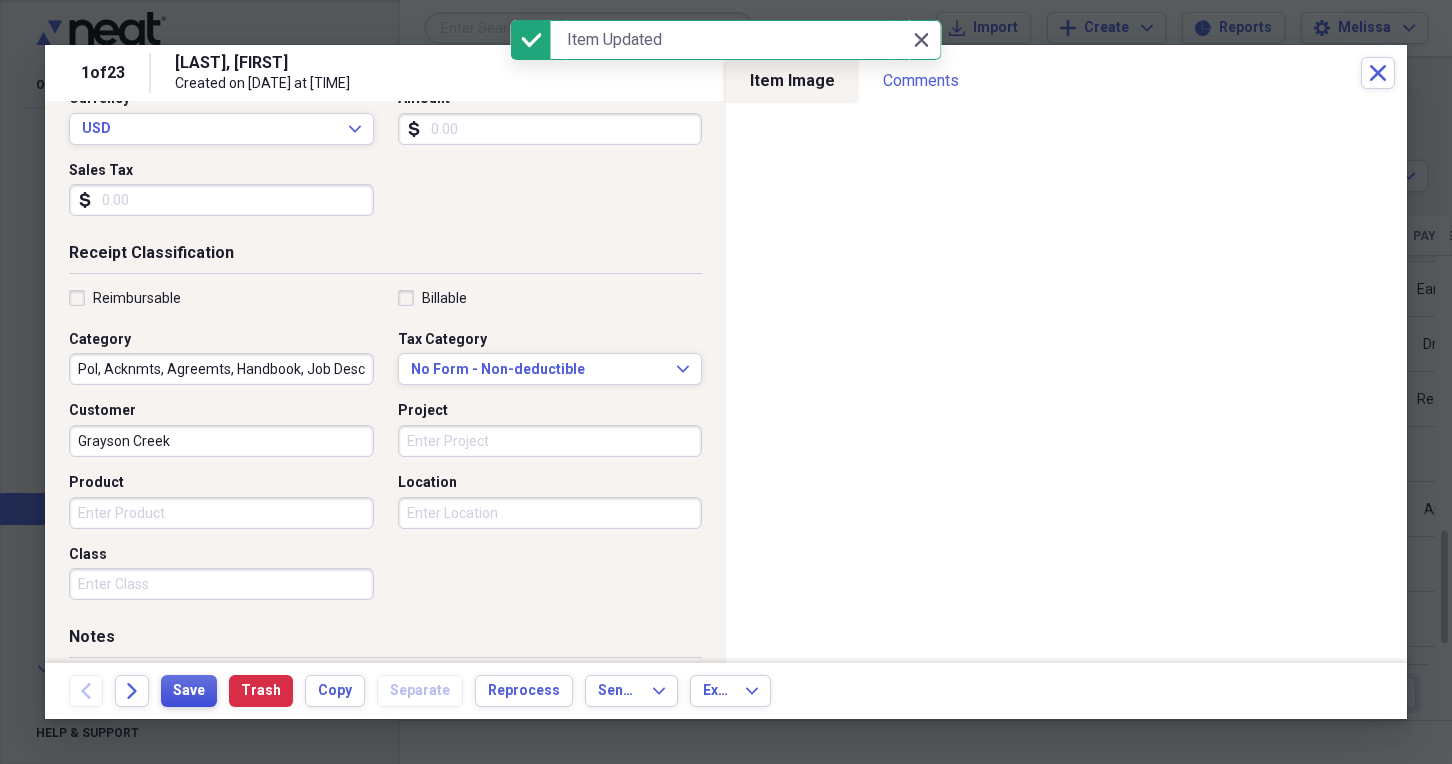 scroll, scrollTop: 0, scrollLeft: 0, axis: both 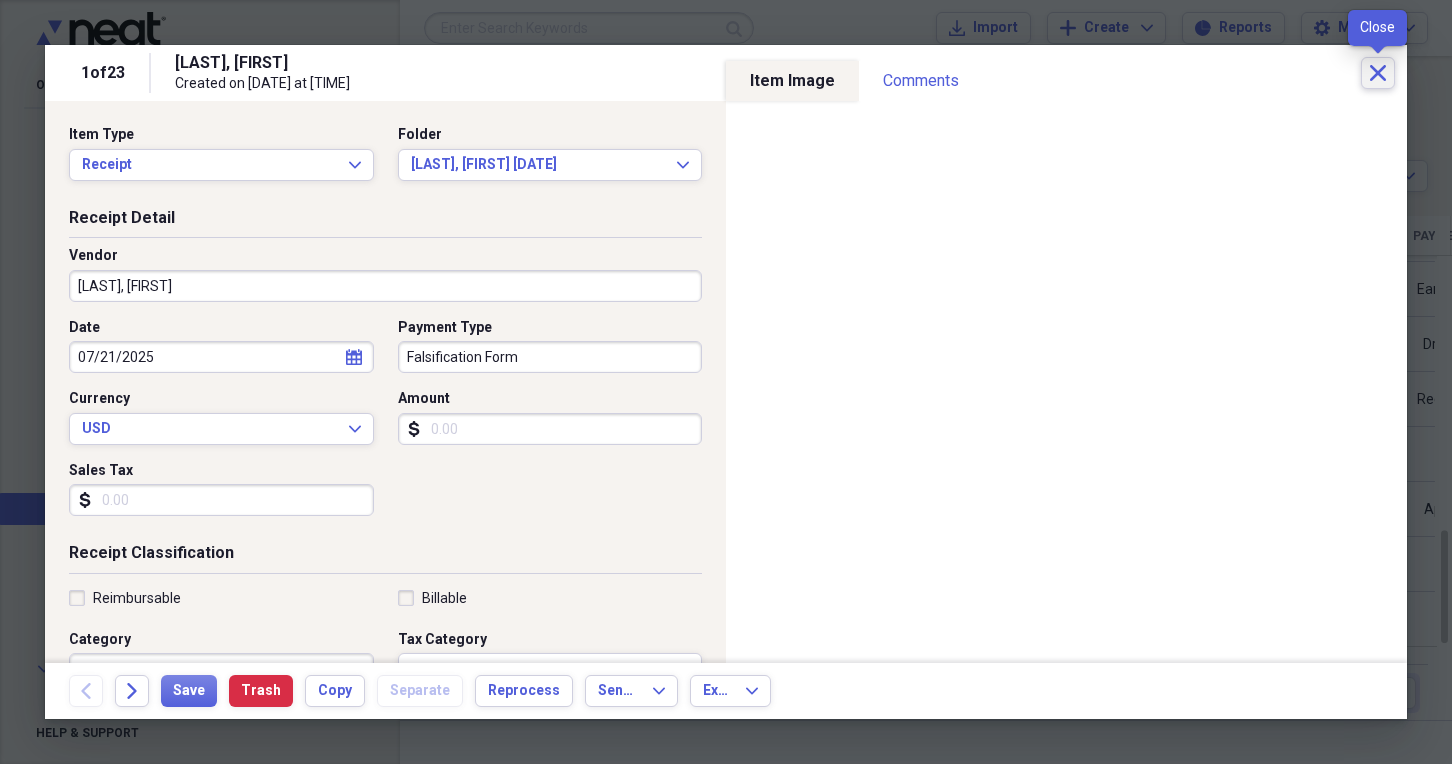 click on "Close" at bounding box center [1378, 73] 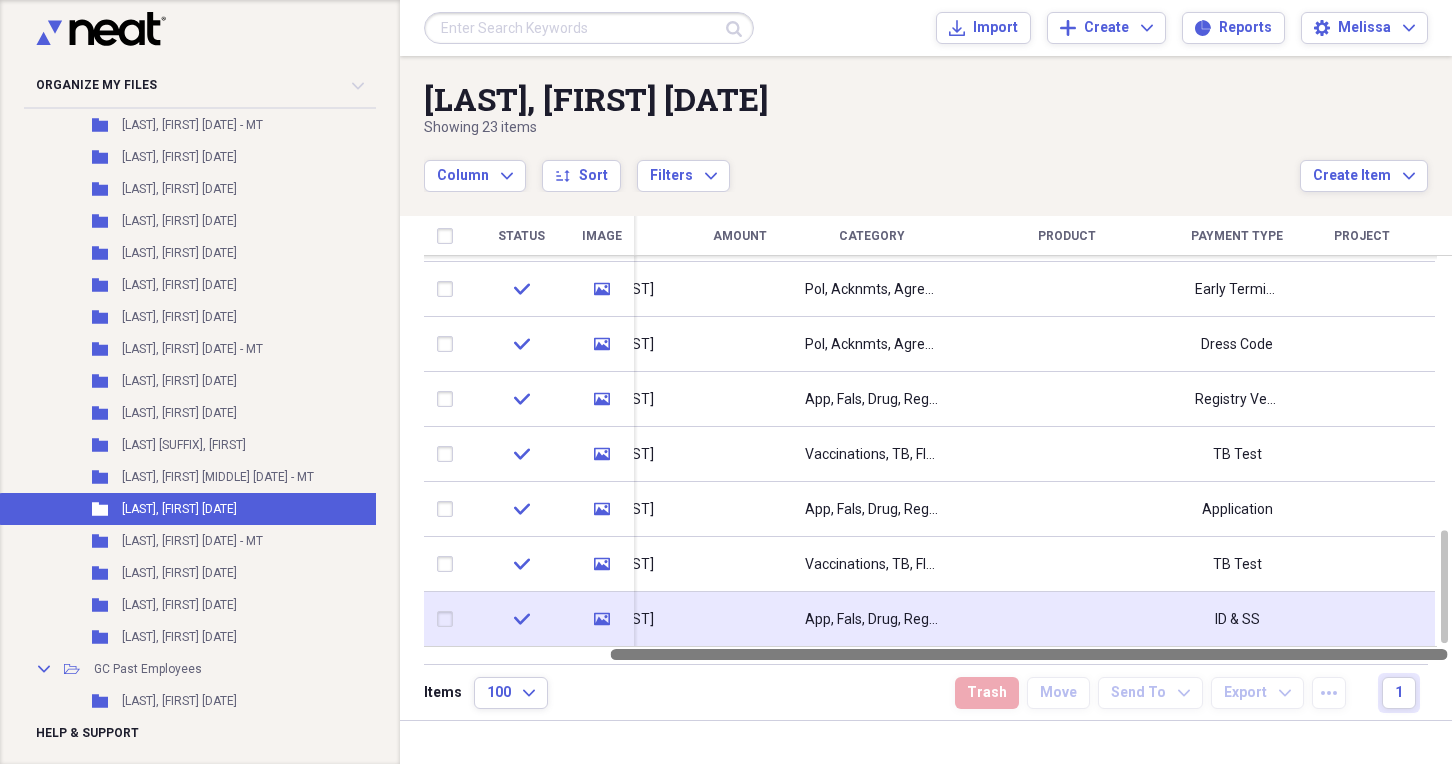 drag, startPoint x: 1180, startPoint y: 649, endPoint x: 1377, endPoint y: 638, distance: 197.30687 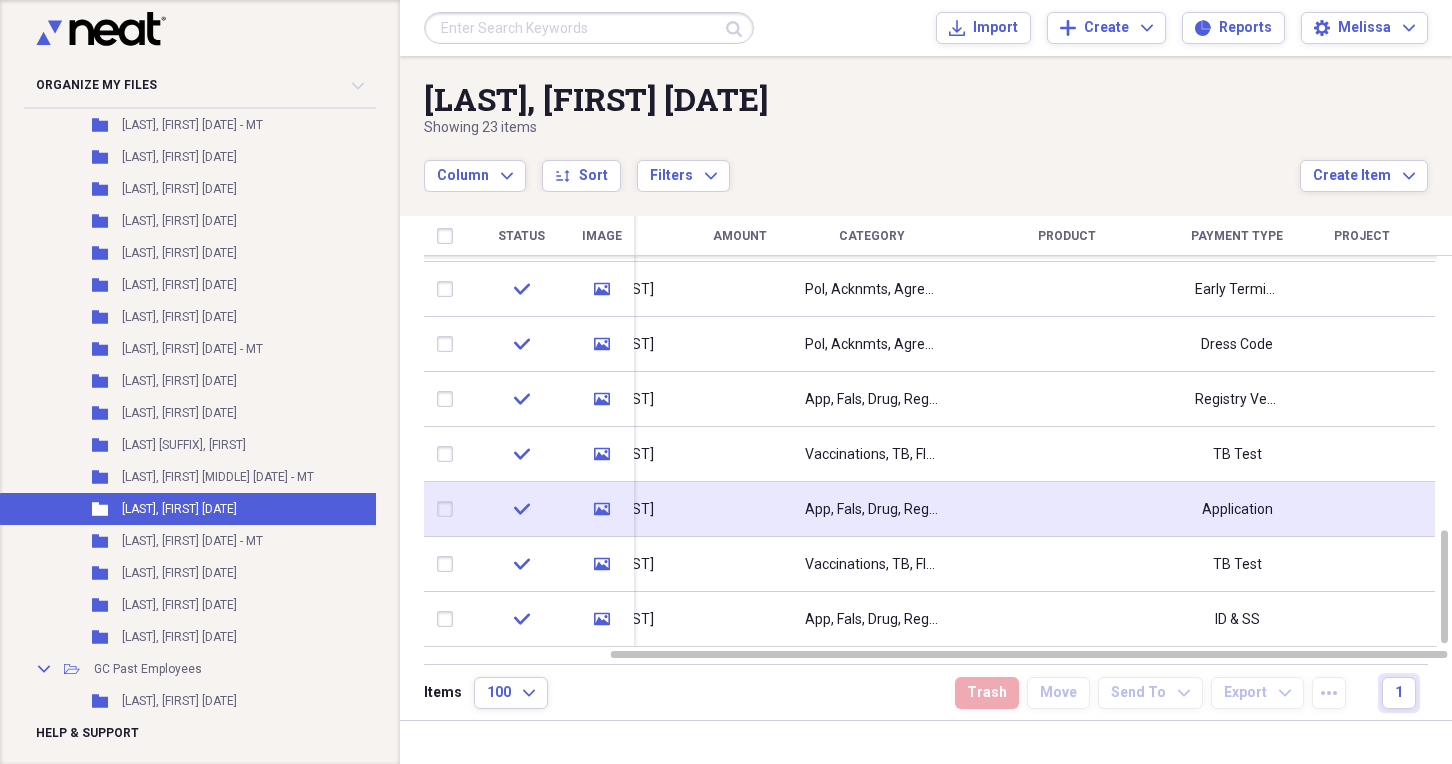 click at bounding box center (1067, 509) 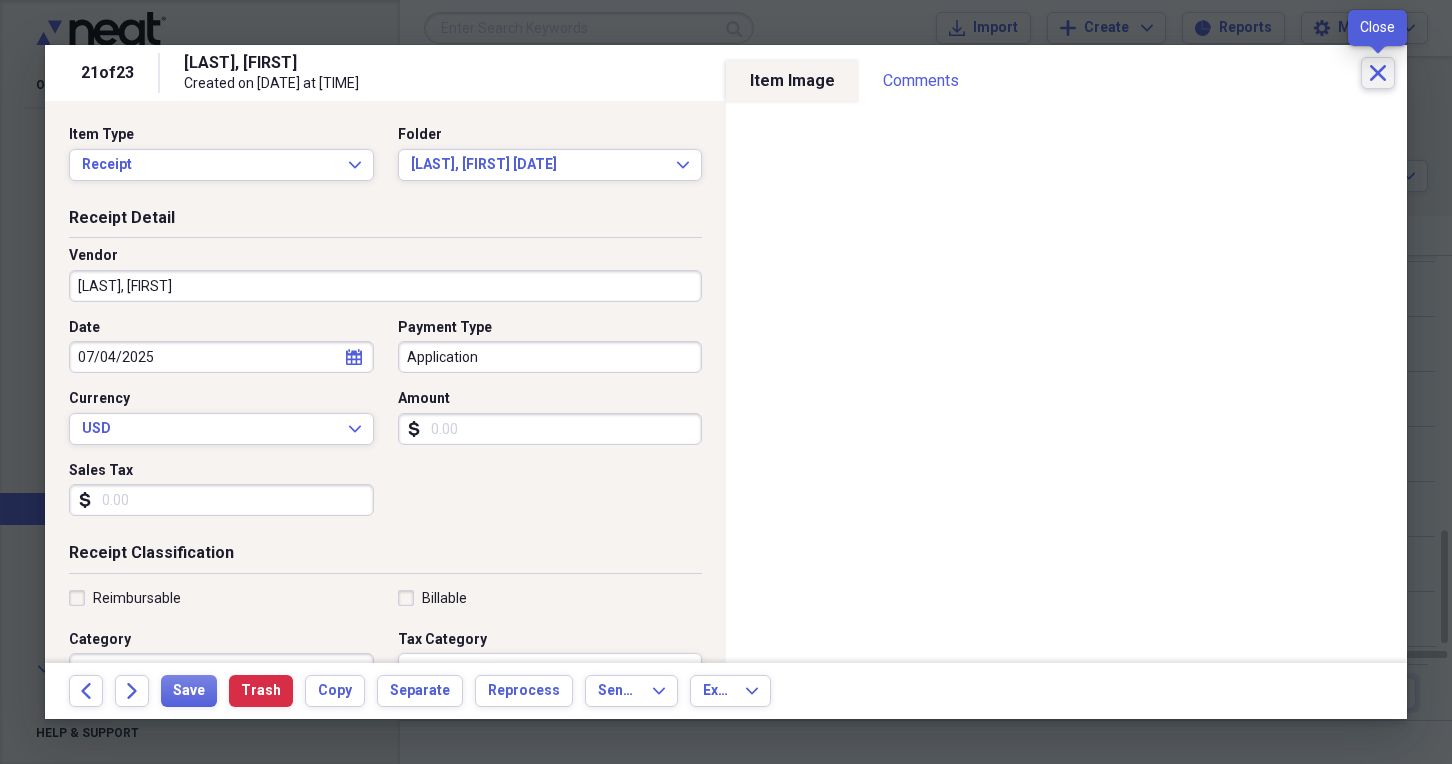 click on "Close" at bounding box center [1378, 73] 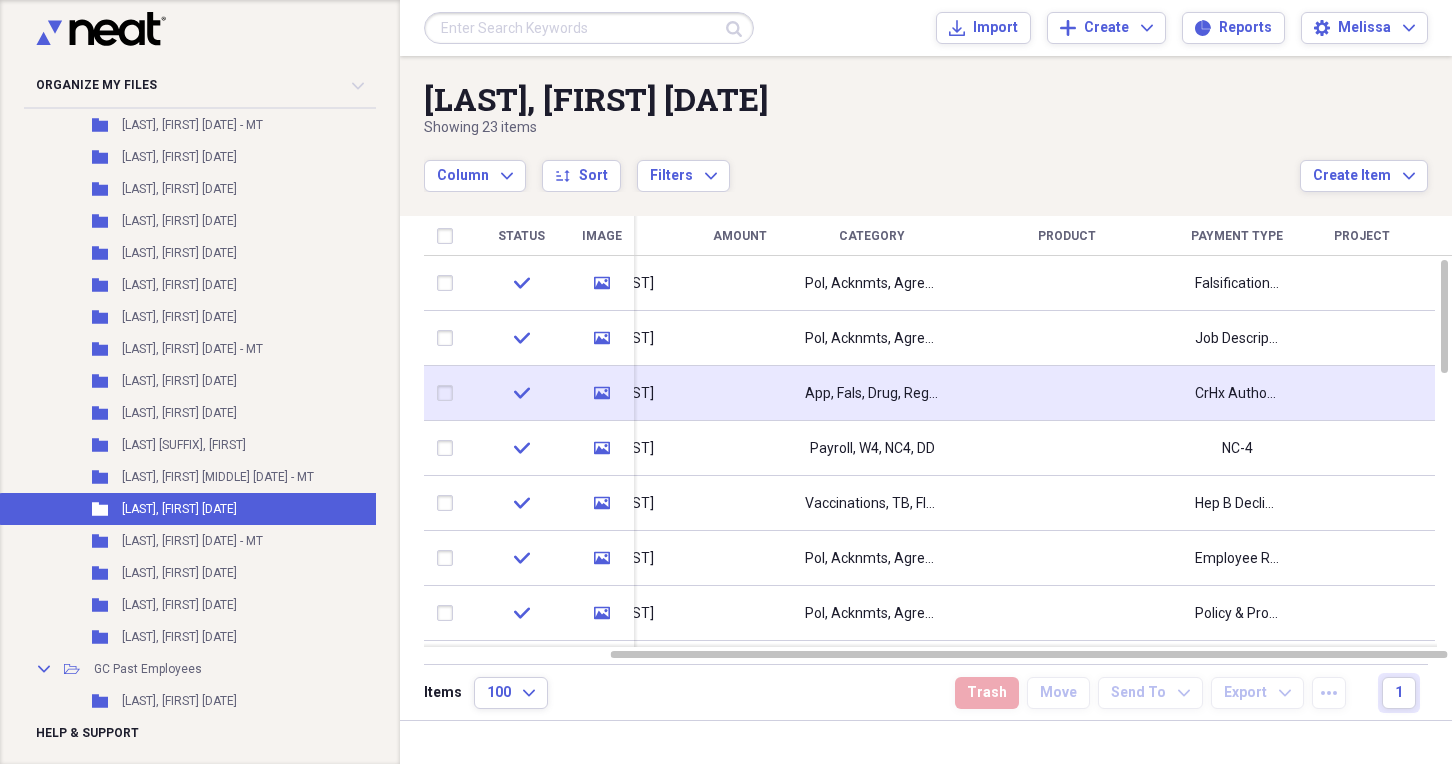 click at bounding box center (1067, 393) 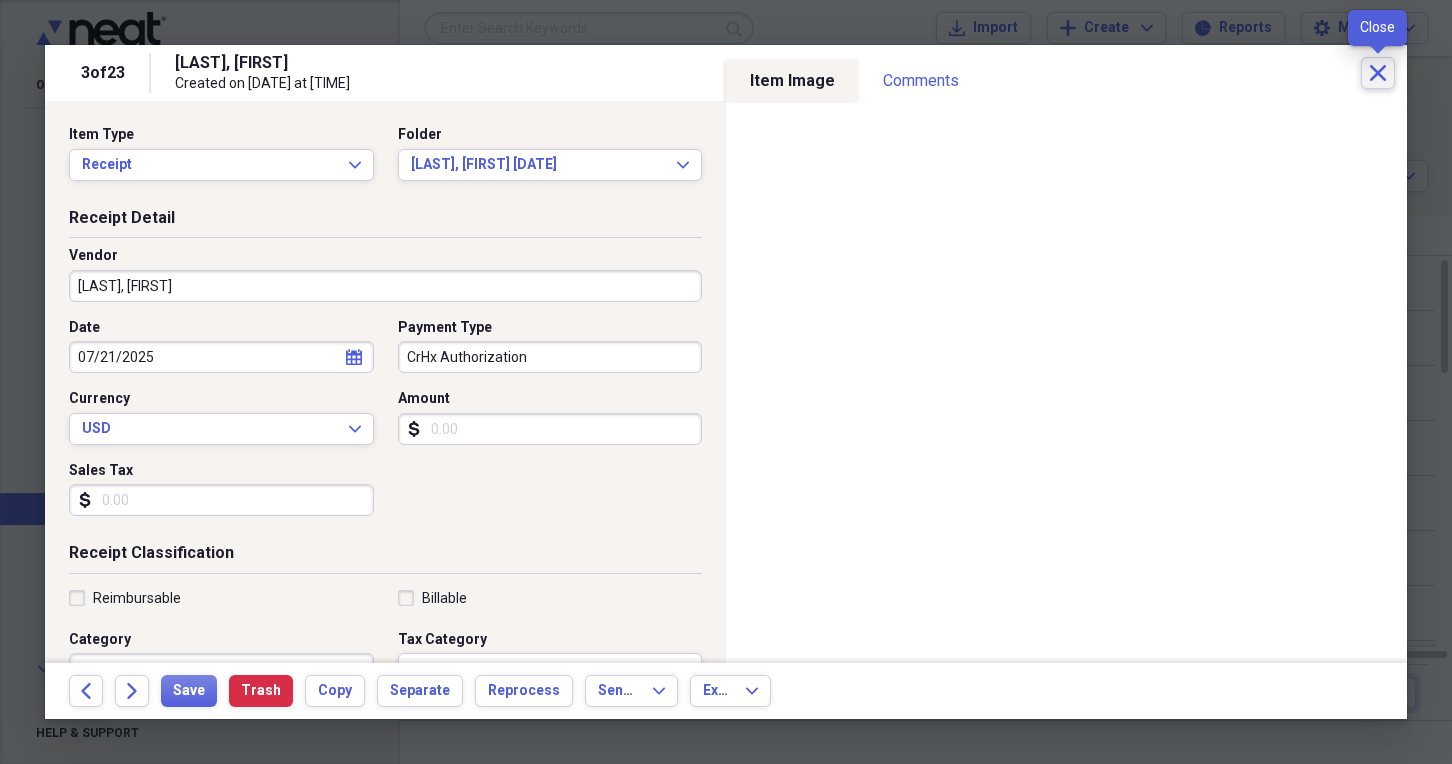 click on "Close" at bounding box center (1378, 73) 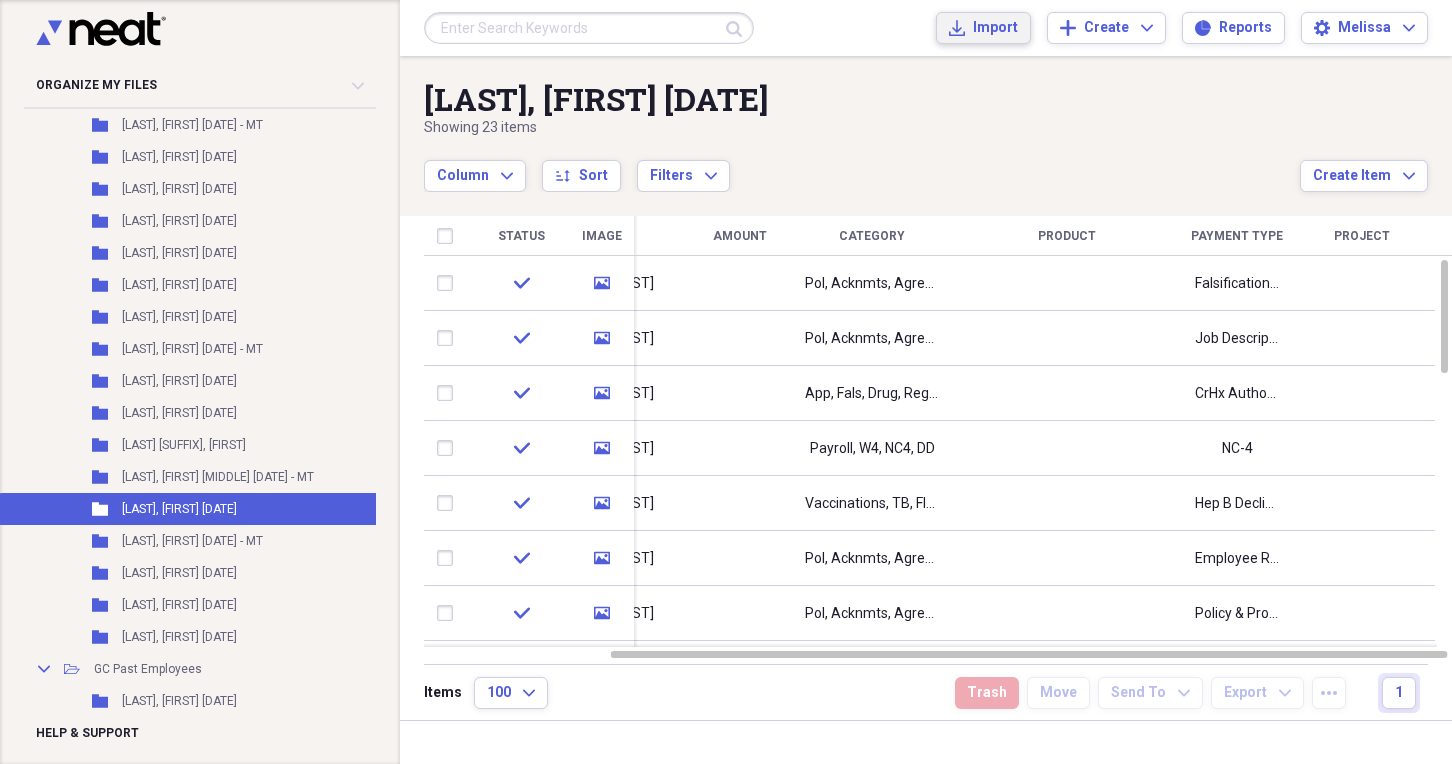 click on "Import Import" at bounding box center (983, 28) 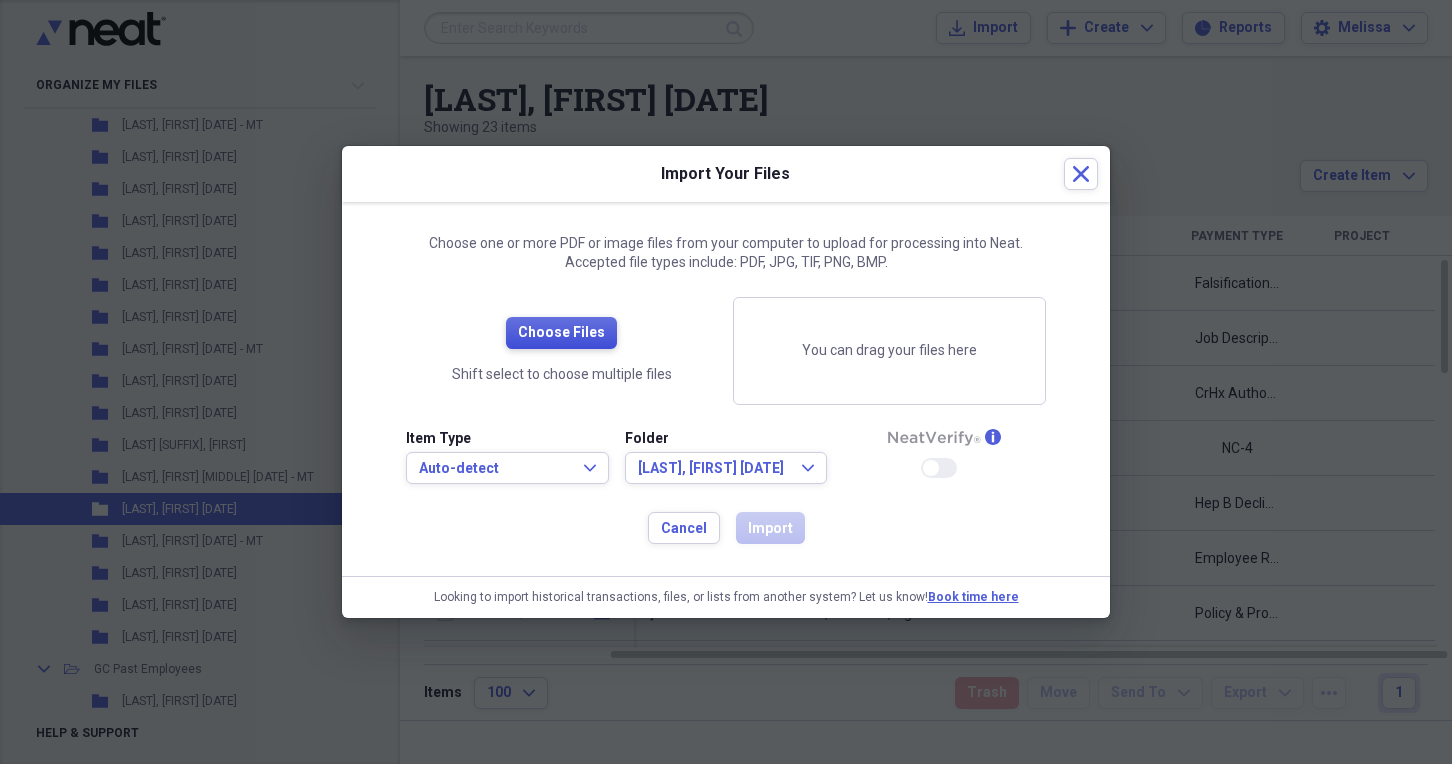 click on "Choose Files" at bounding box center (561, 333) 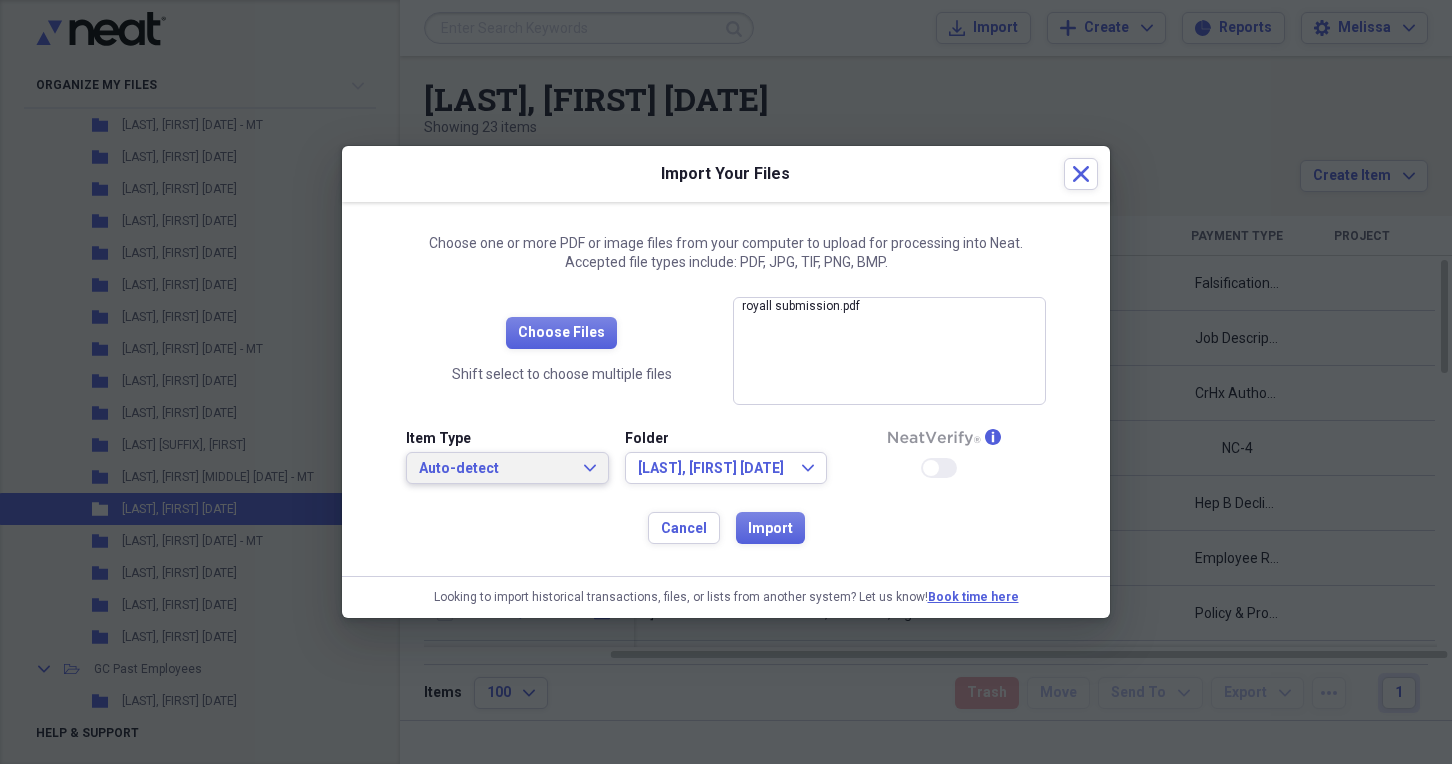 click on "Auto-detect" at bounding box center [495, 469] 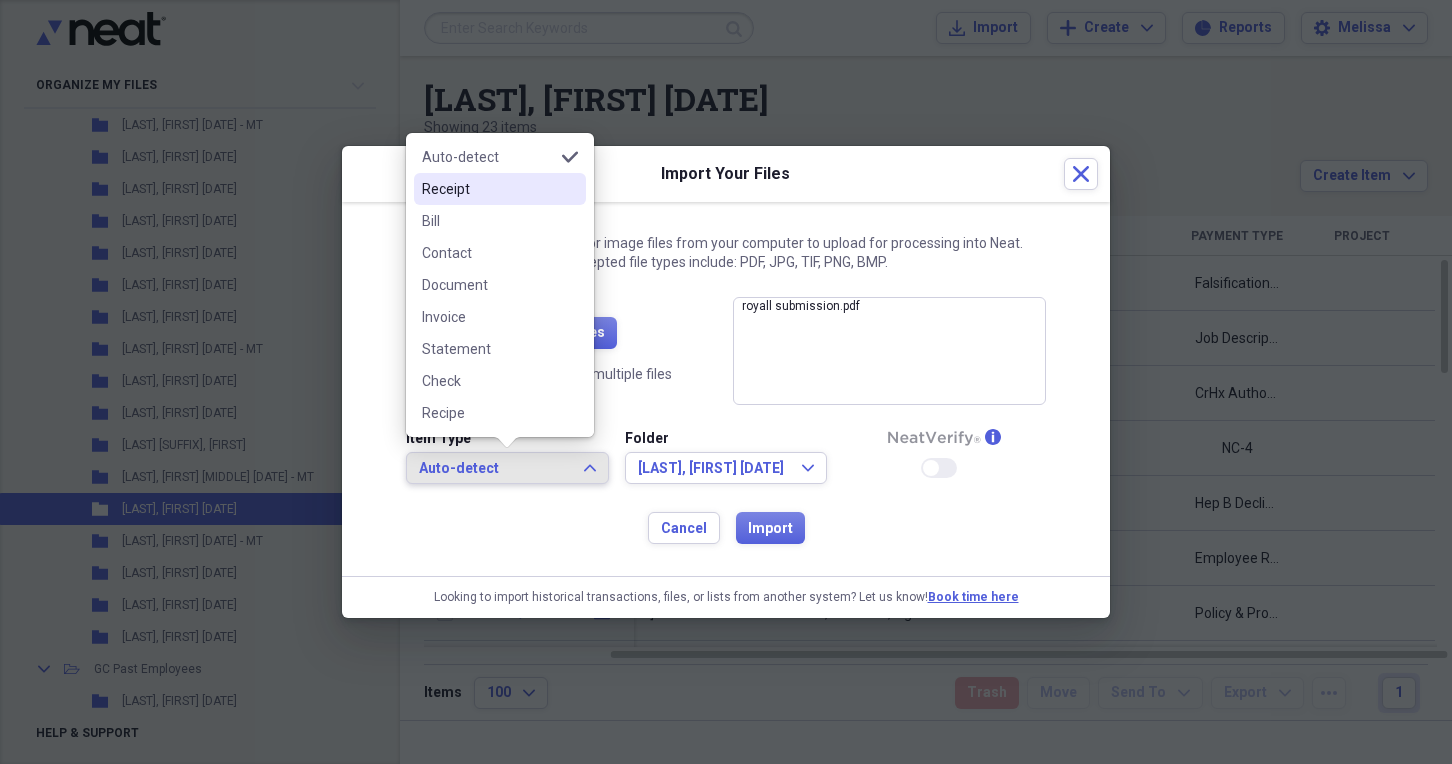 click on "Receipt" at bounding box center [500, 189] 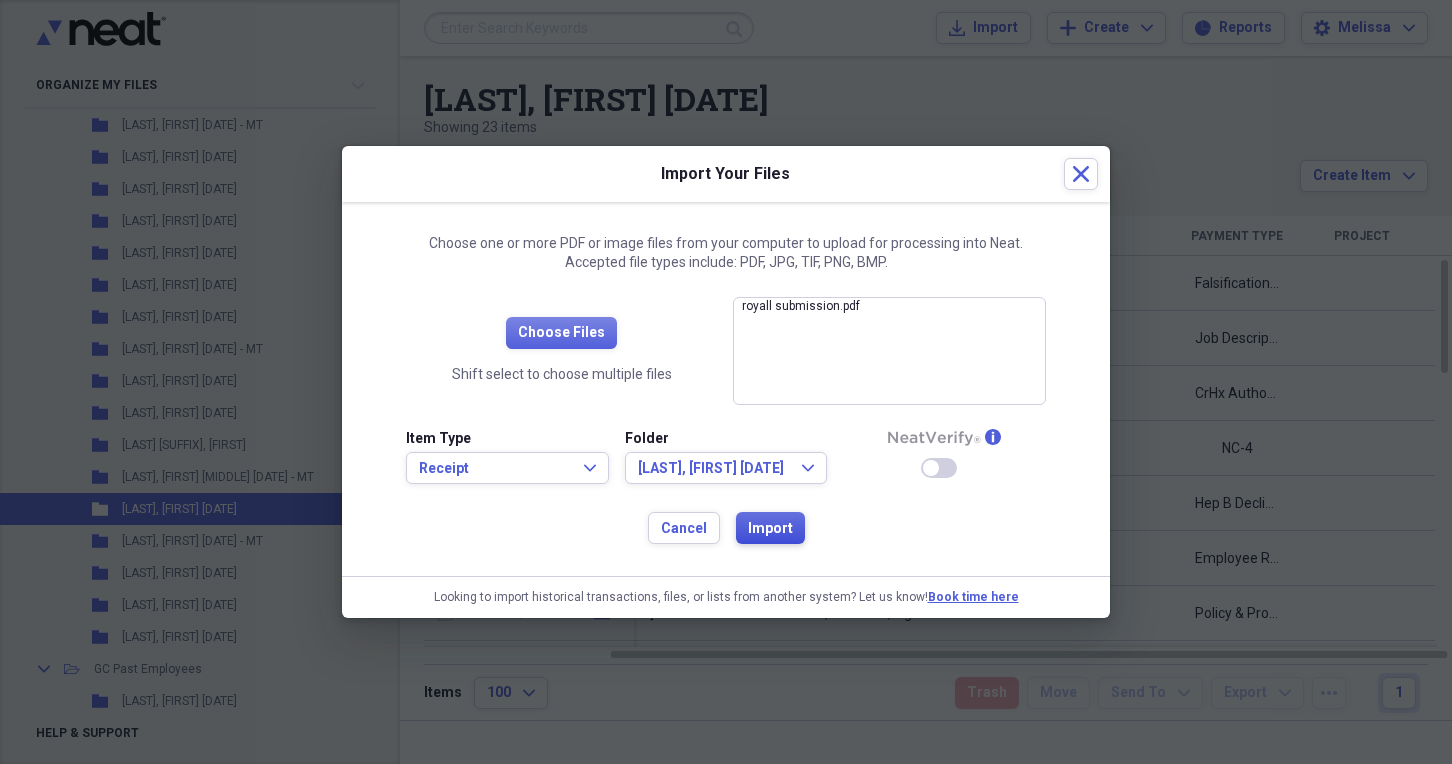 click on "Import" at bounding box center (770, 529) 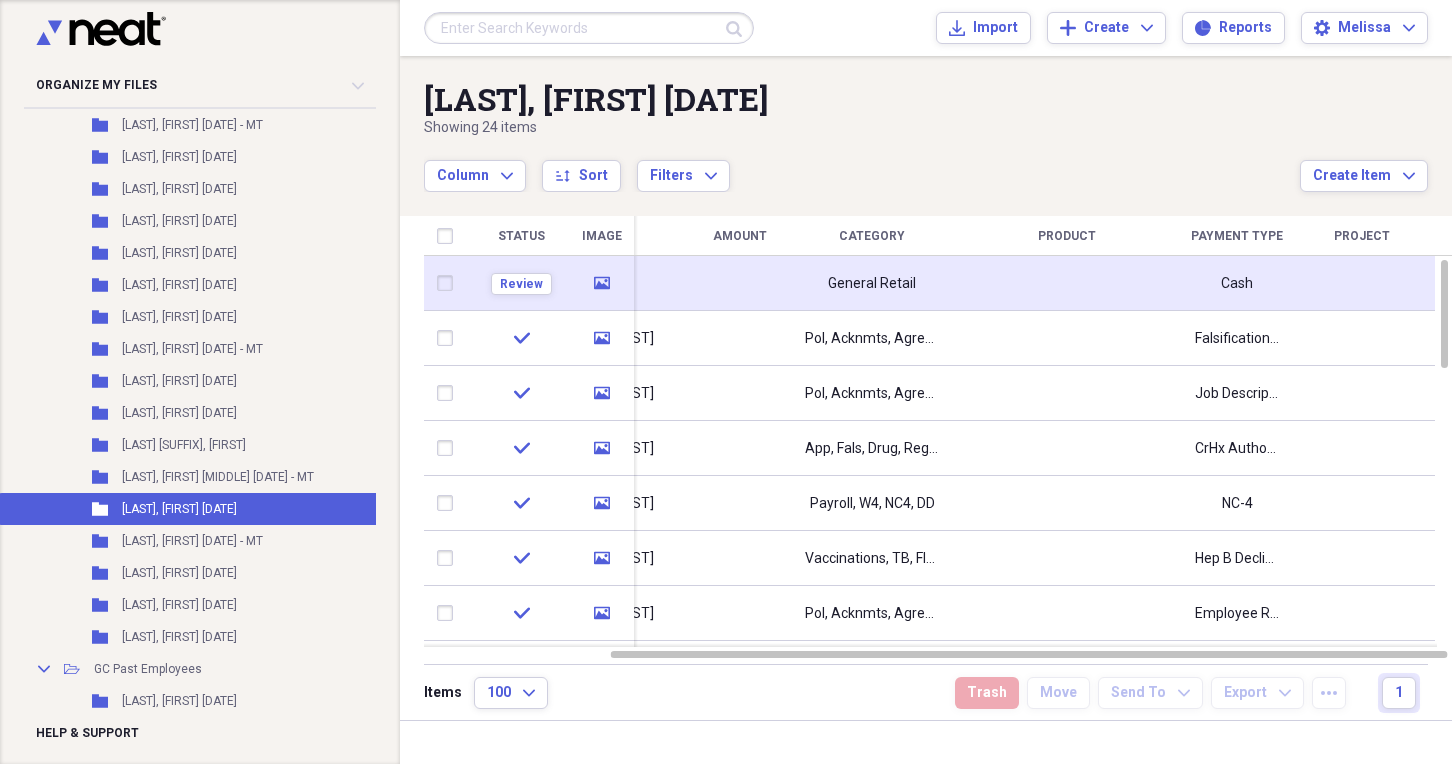 click at bounding box center (1067, 283) 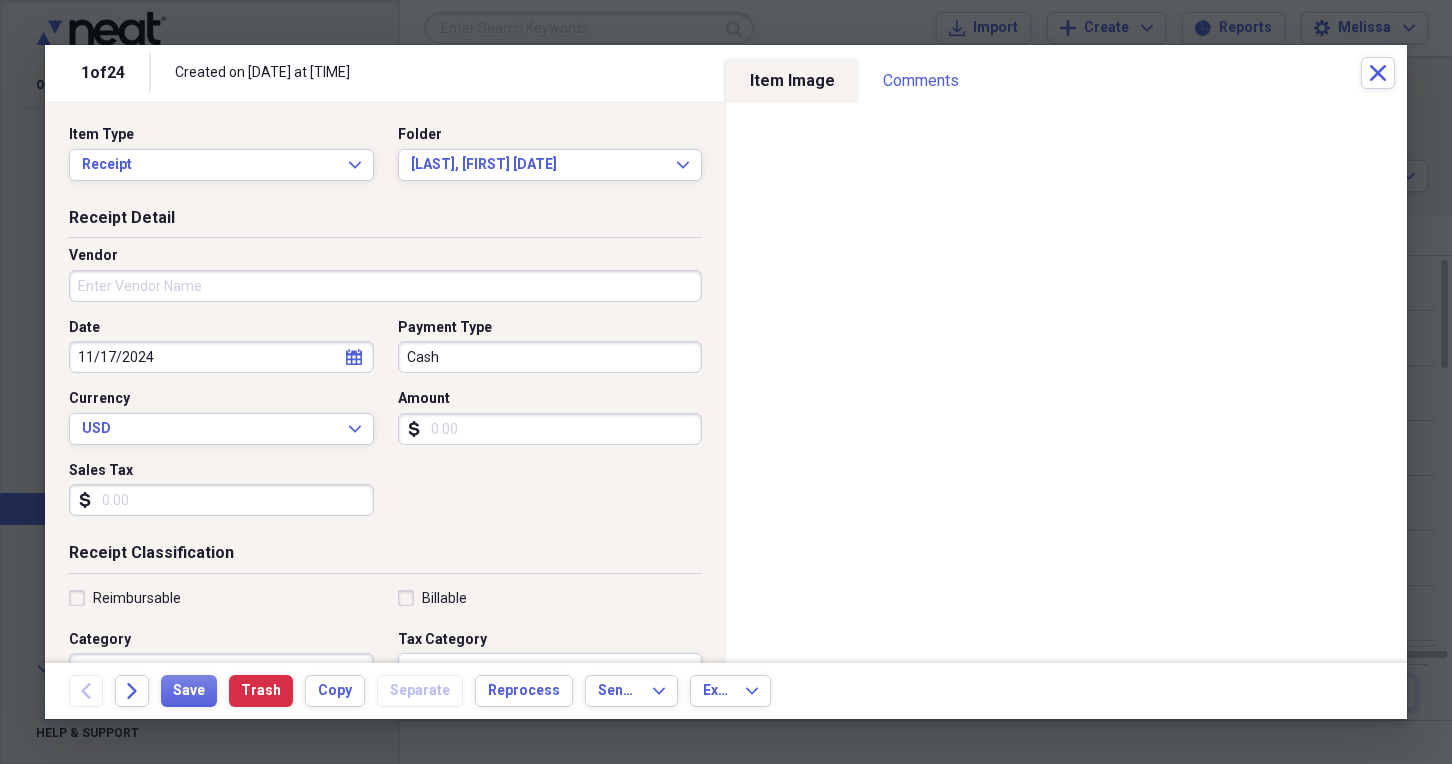 click on "Vendor" at bounding box center (385, 286) 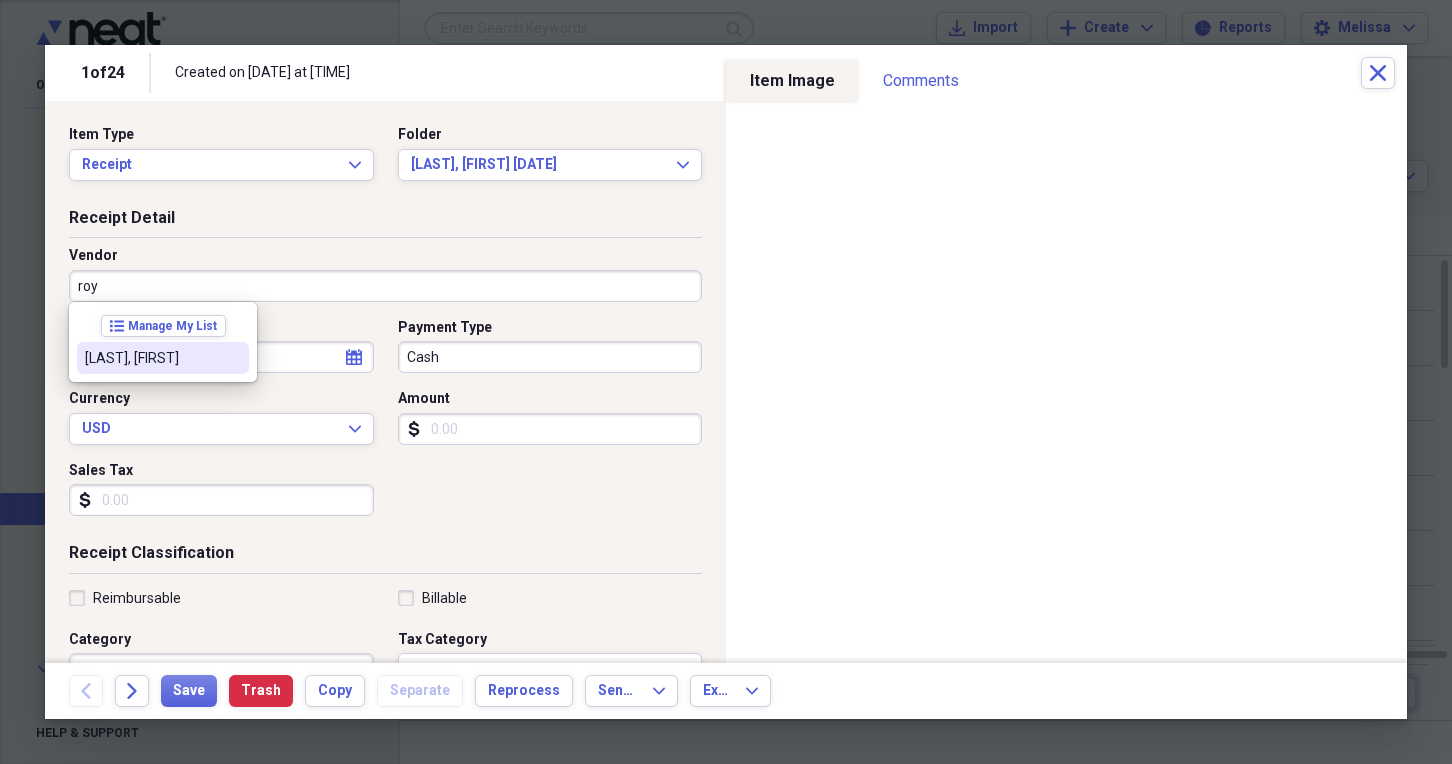 click at bounding box center [233, 358] 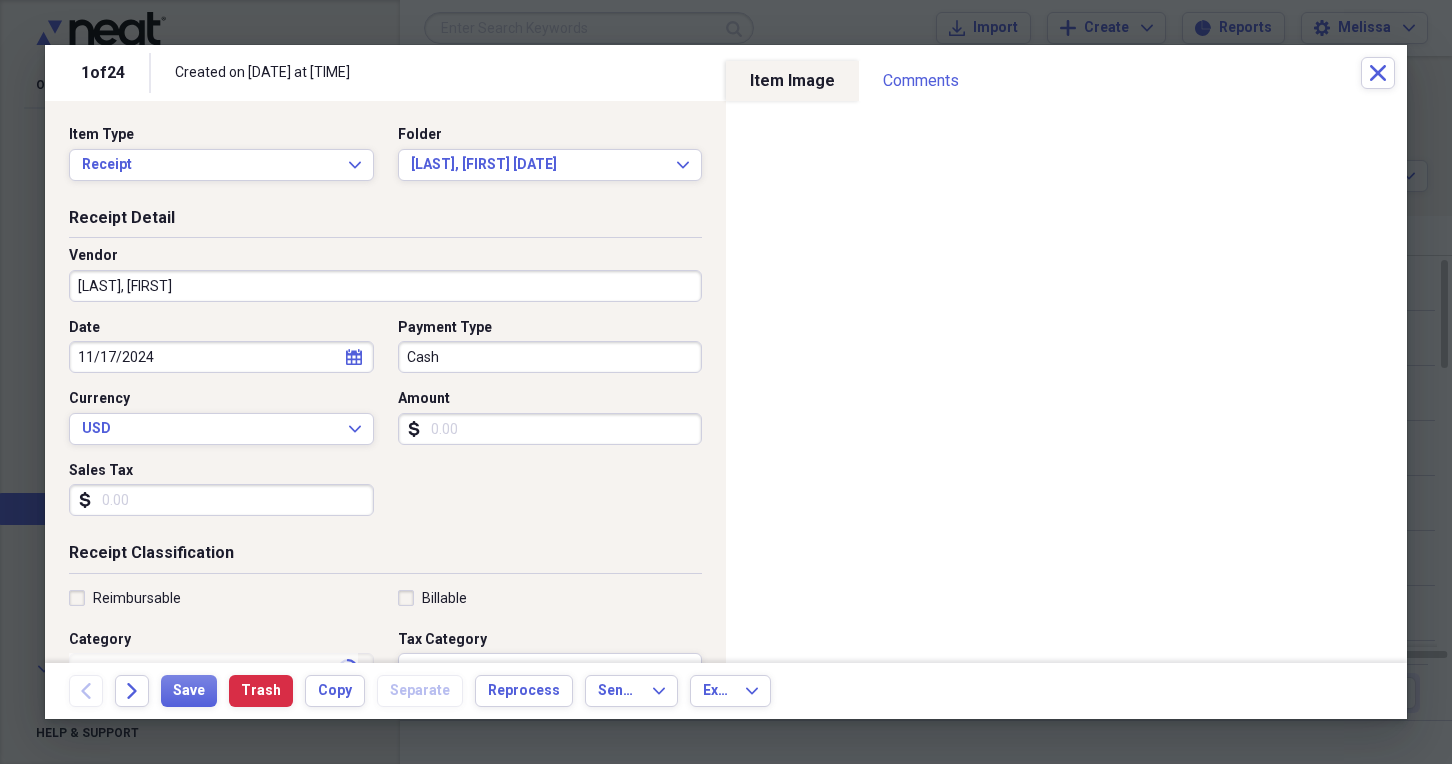 type on "Pol, Acknmts, Agreemts, Handbook, Job Desc, Docu" 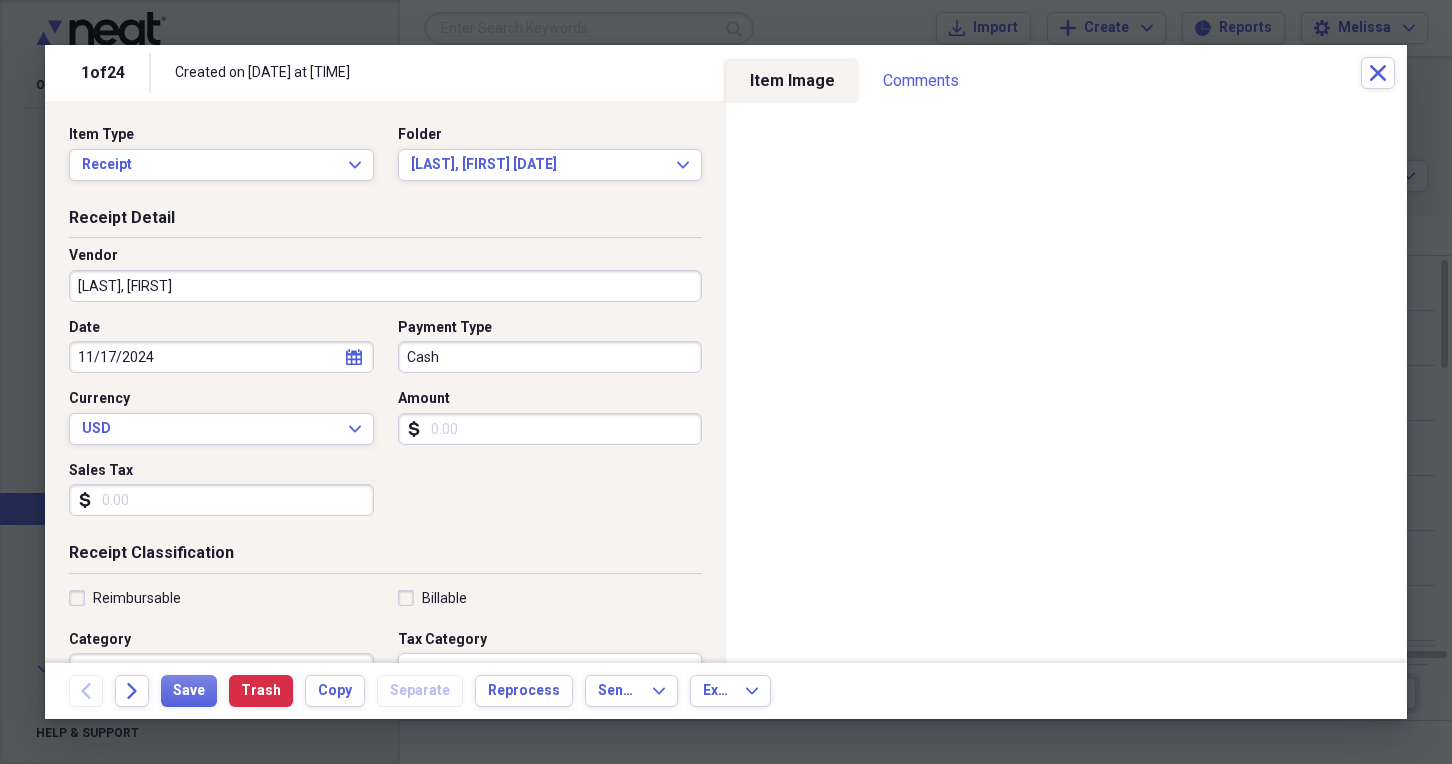 click on "Cash" at bounding box center (550, 357) 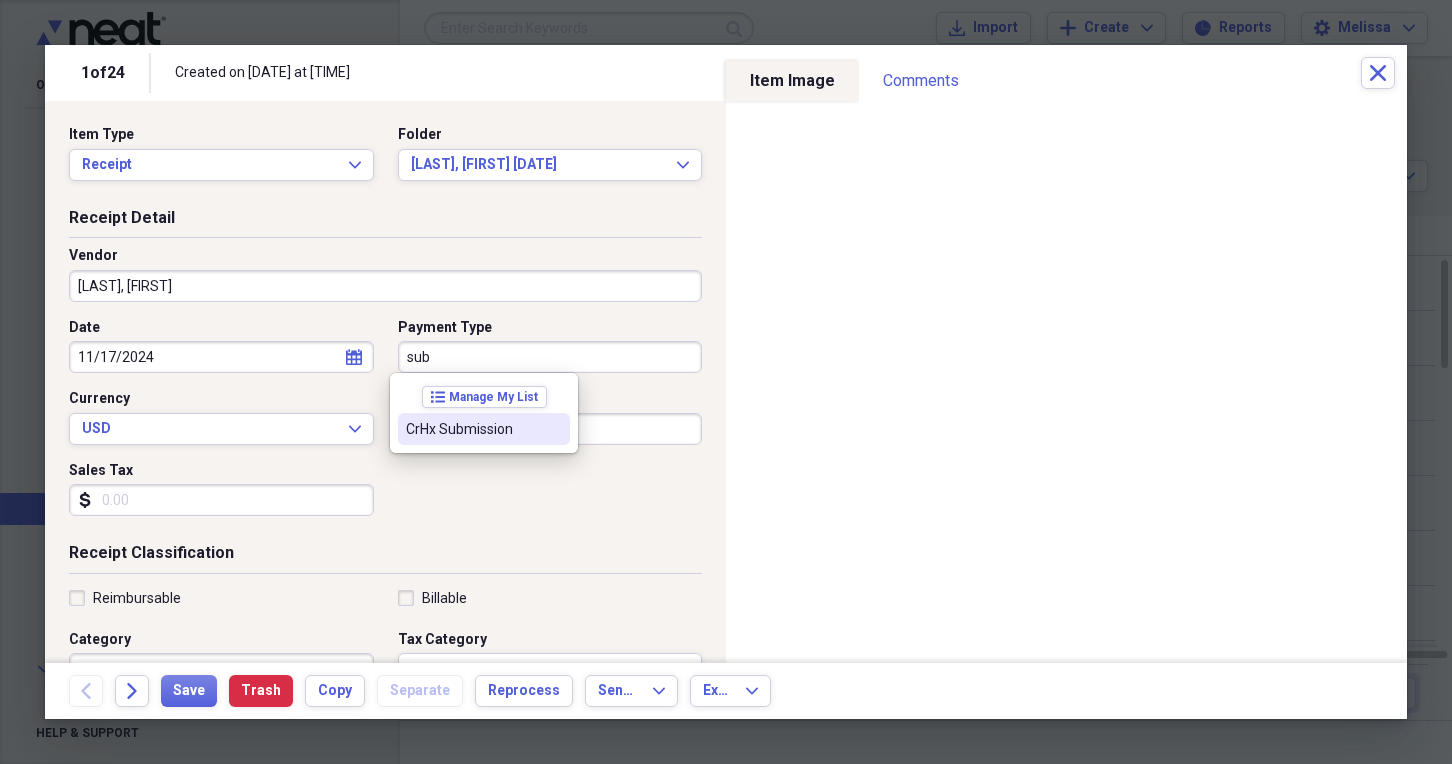 click on "CrHx Submission" at bounding box center [472, 429] 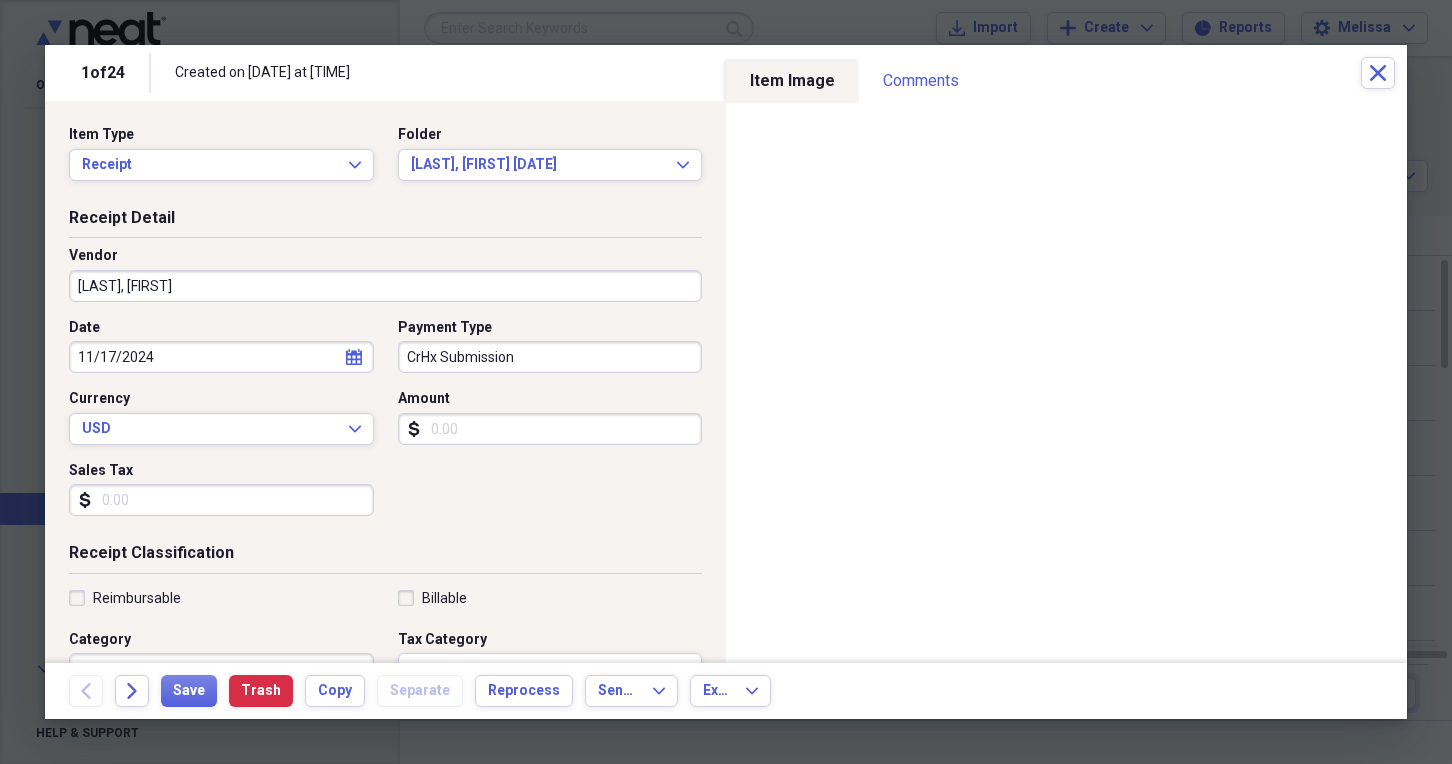 click on "11/17/2024" at bounding box center (221, 357) 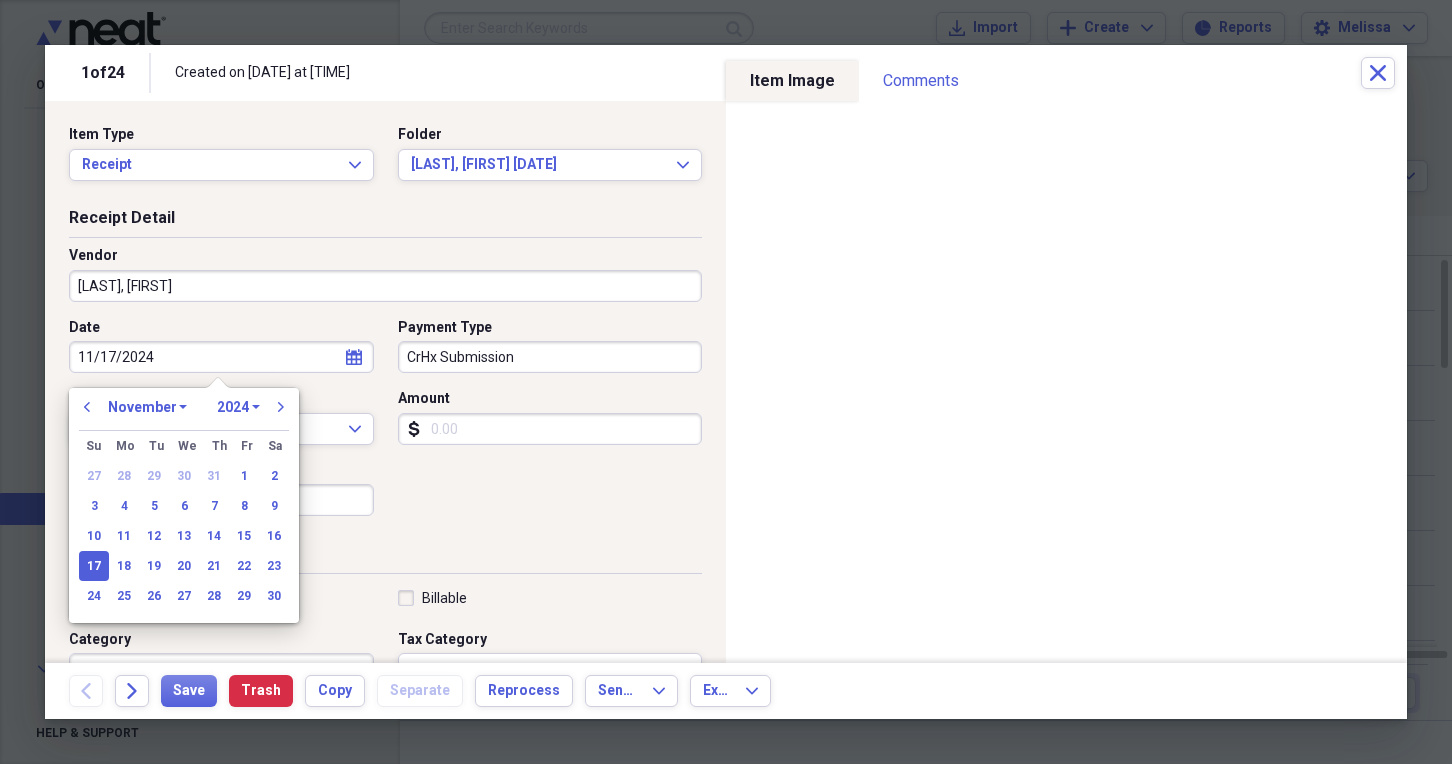 click on "11/17/2024" at bounding box center (221, 357) 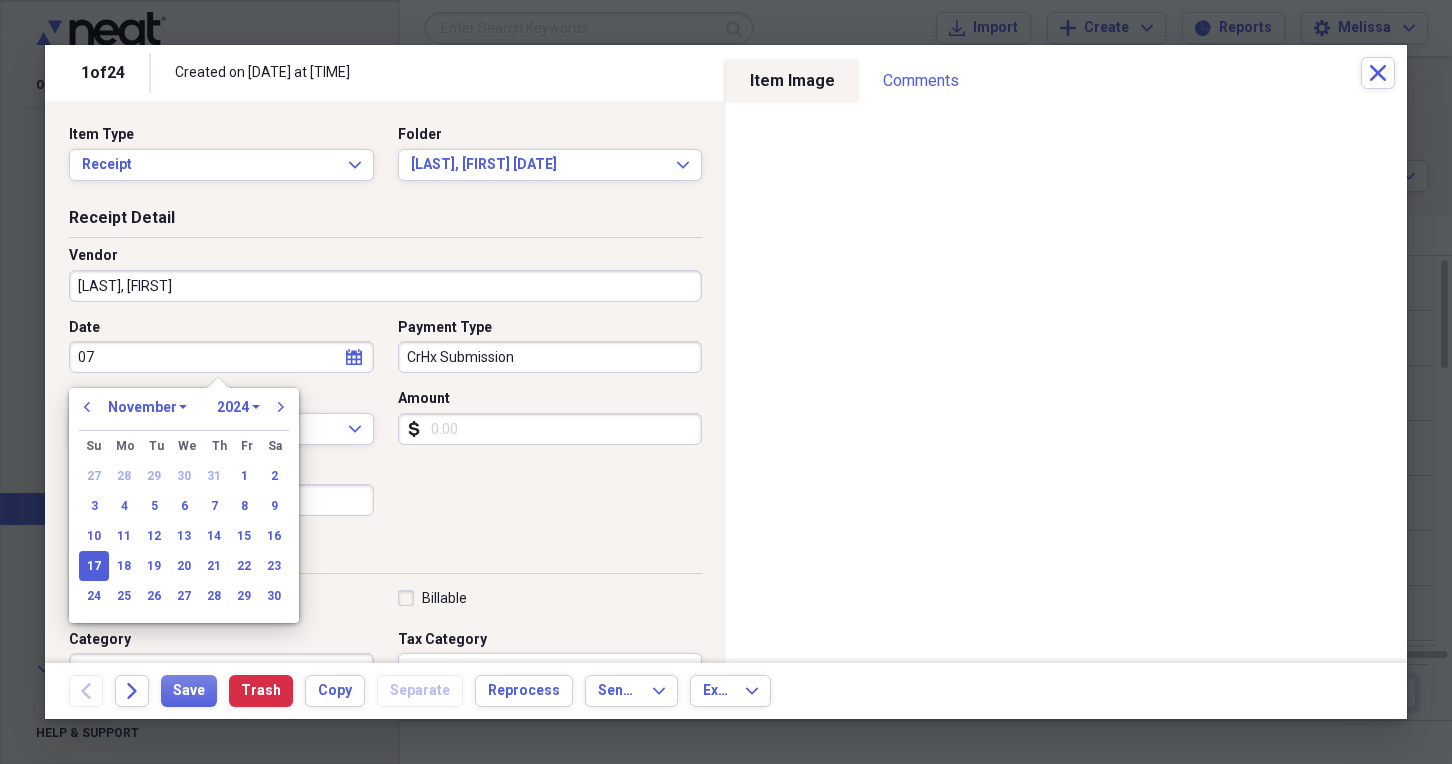 type on "0" 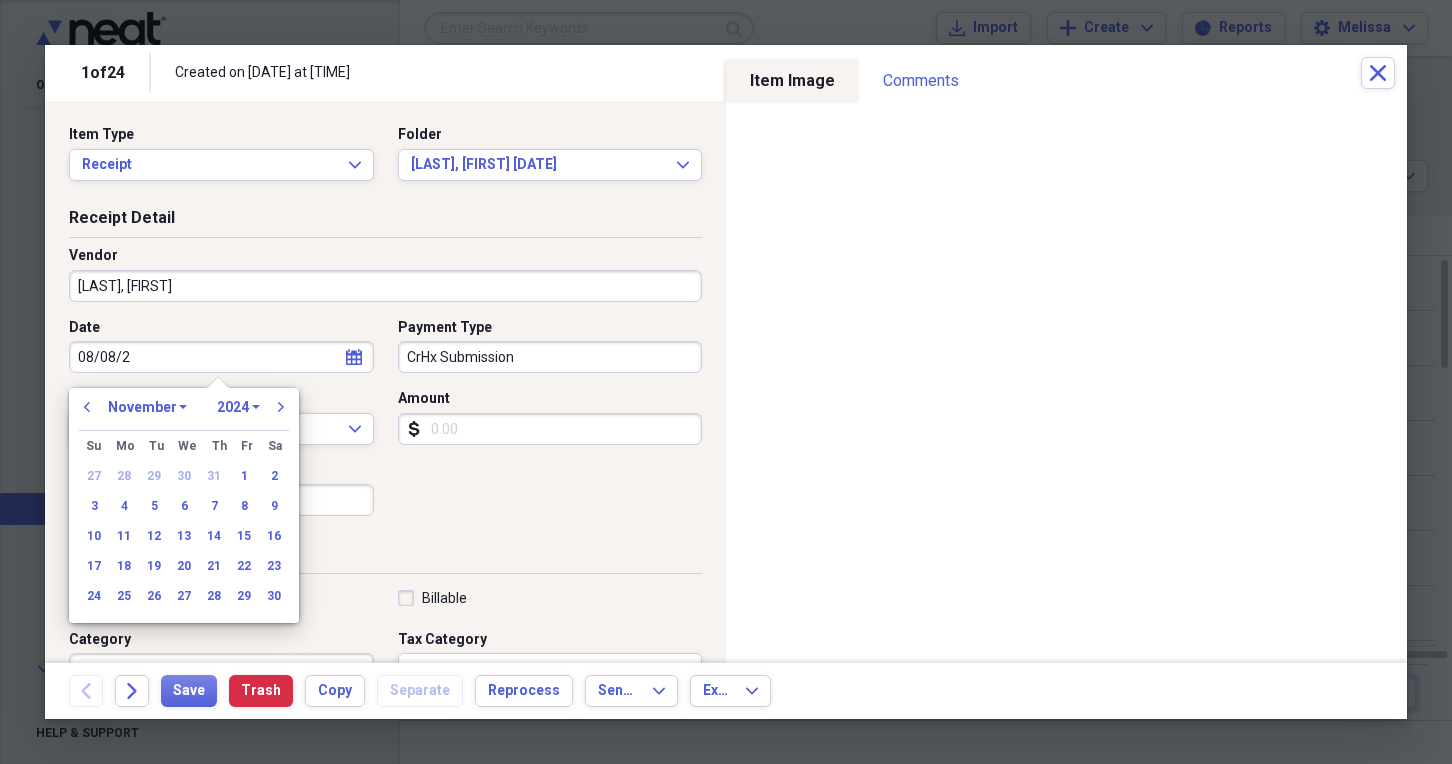 type on "08/08/20" 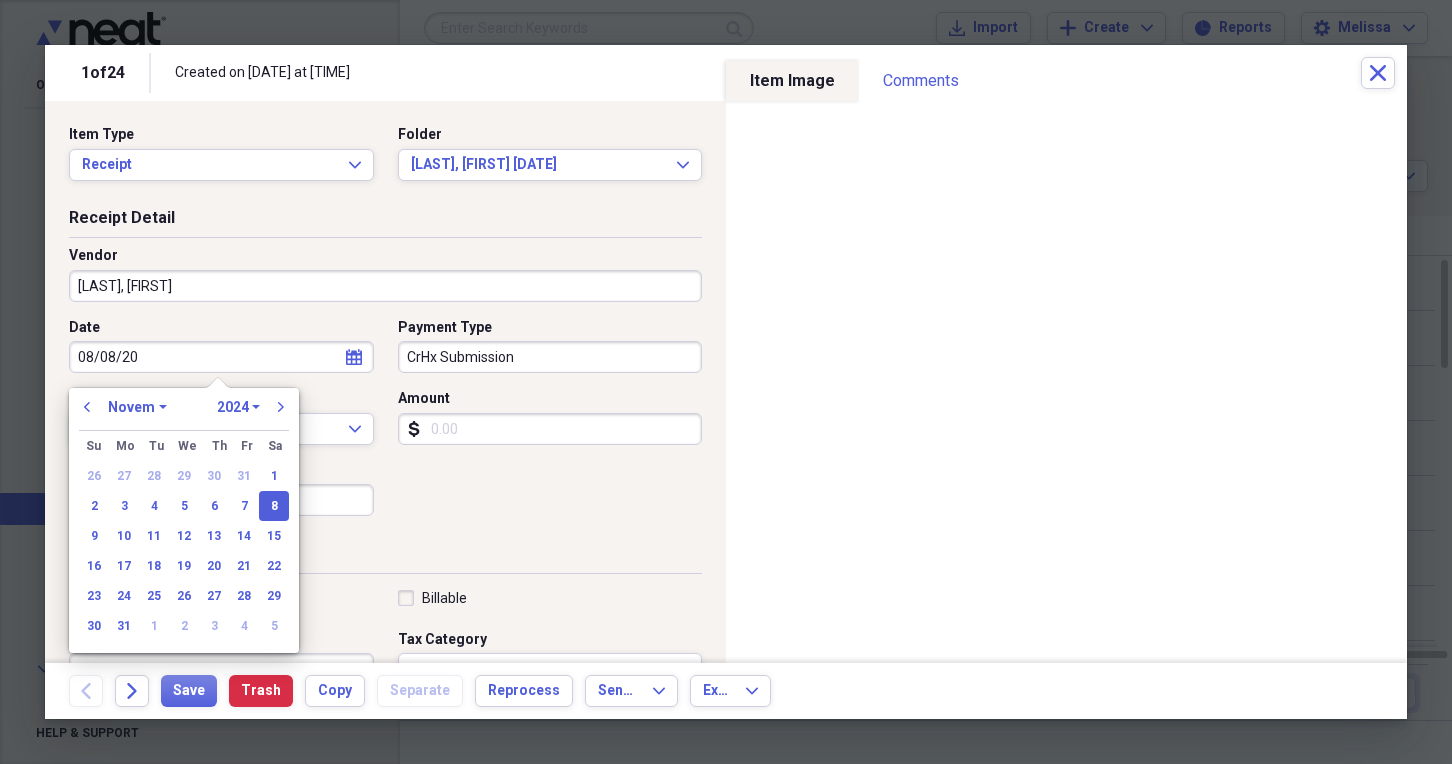 select on "7" 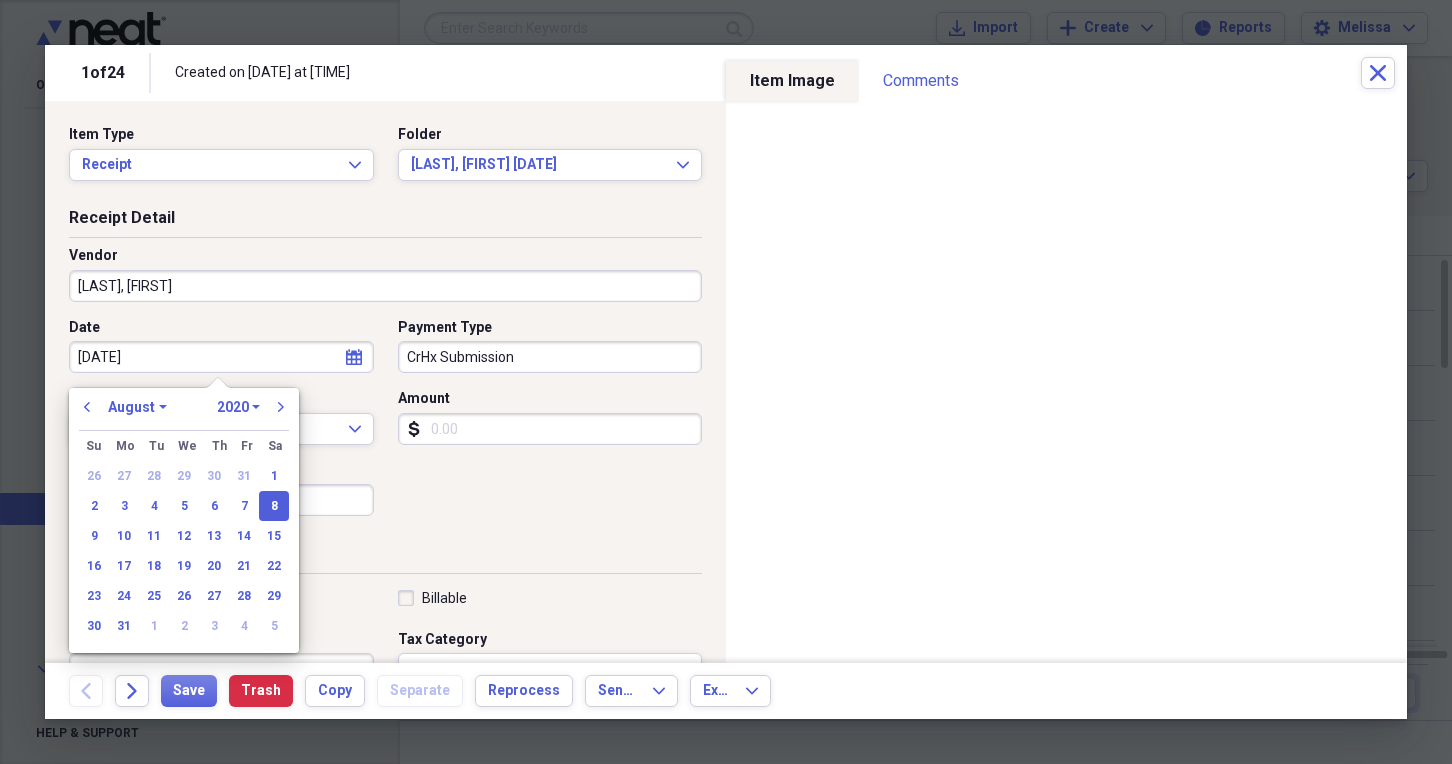 type on "08/08/2025" 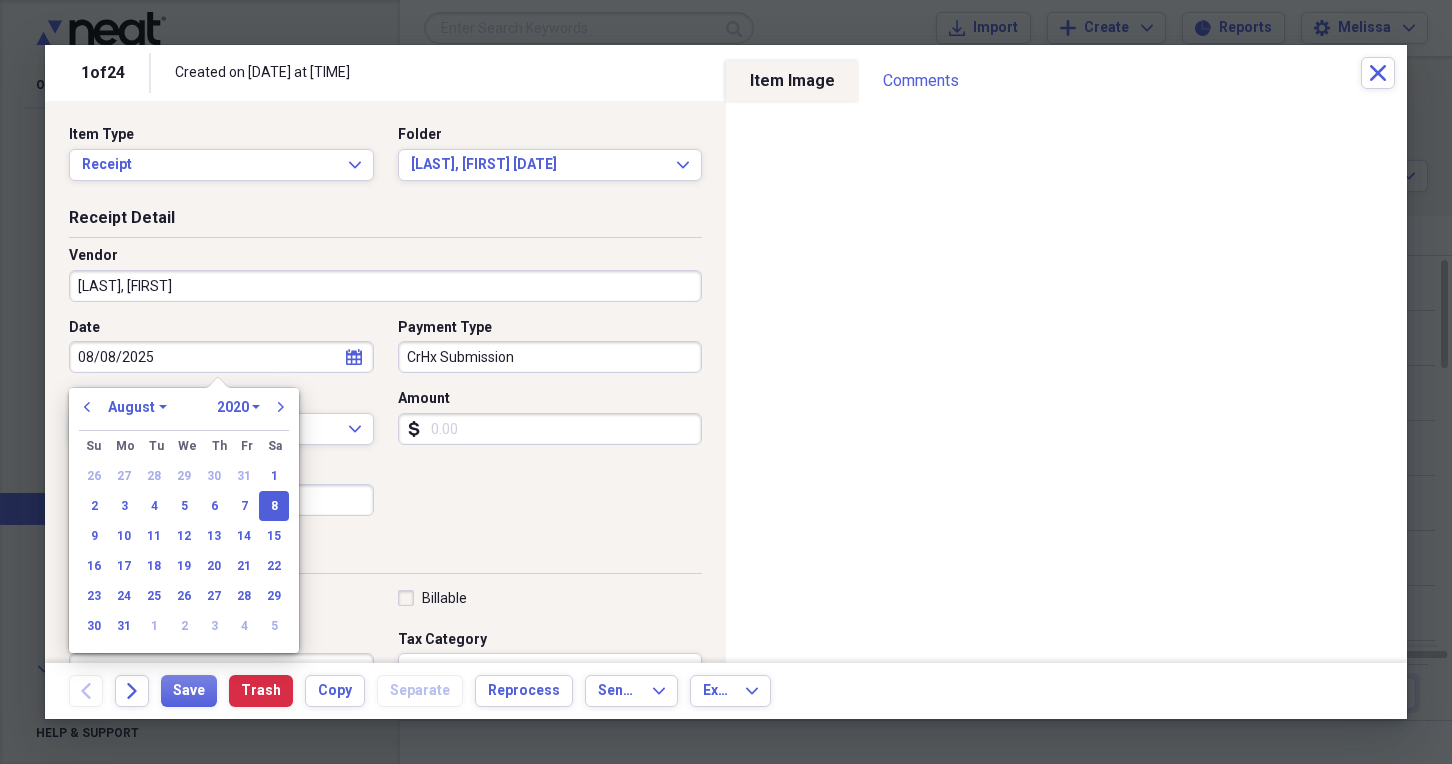 select on "2025" 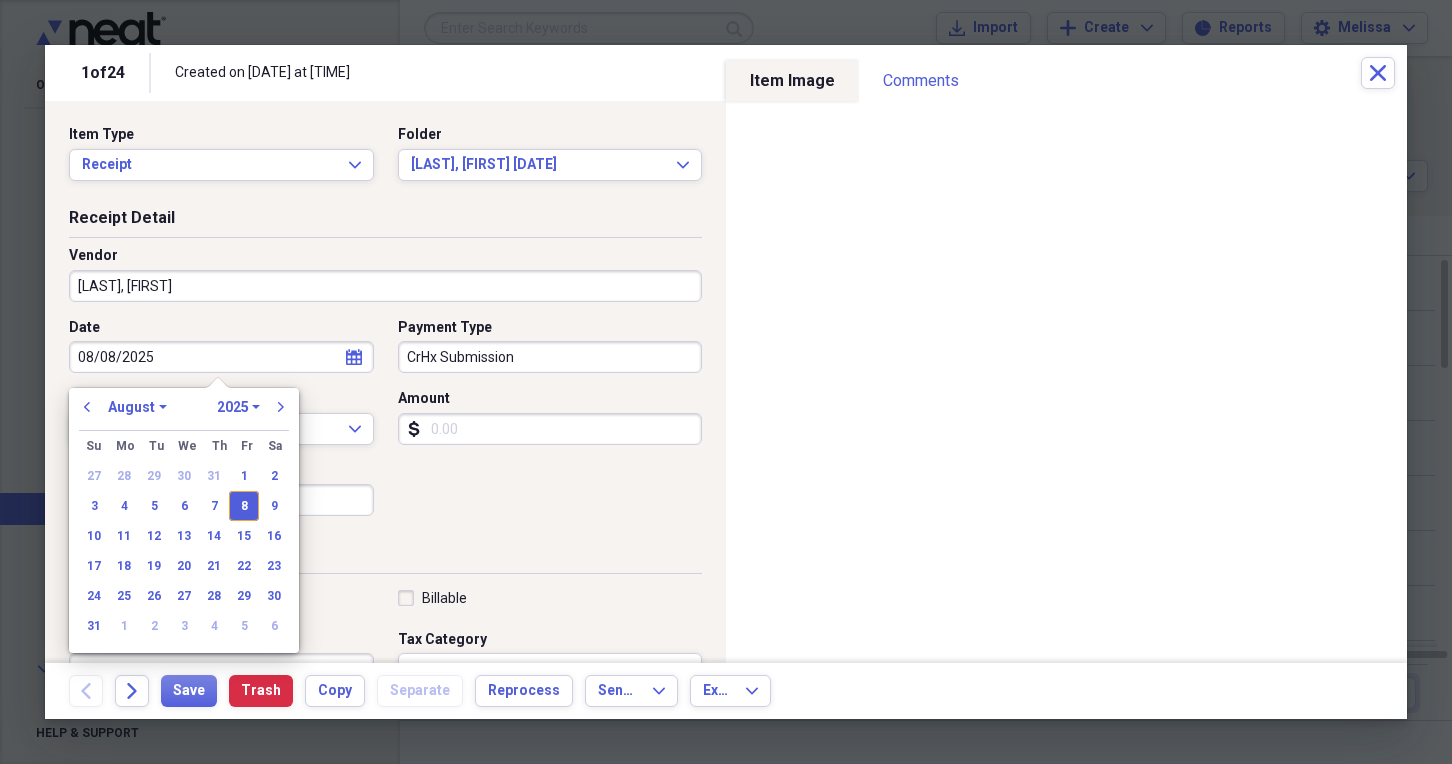 type 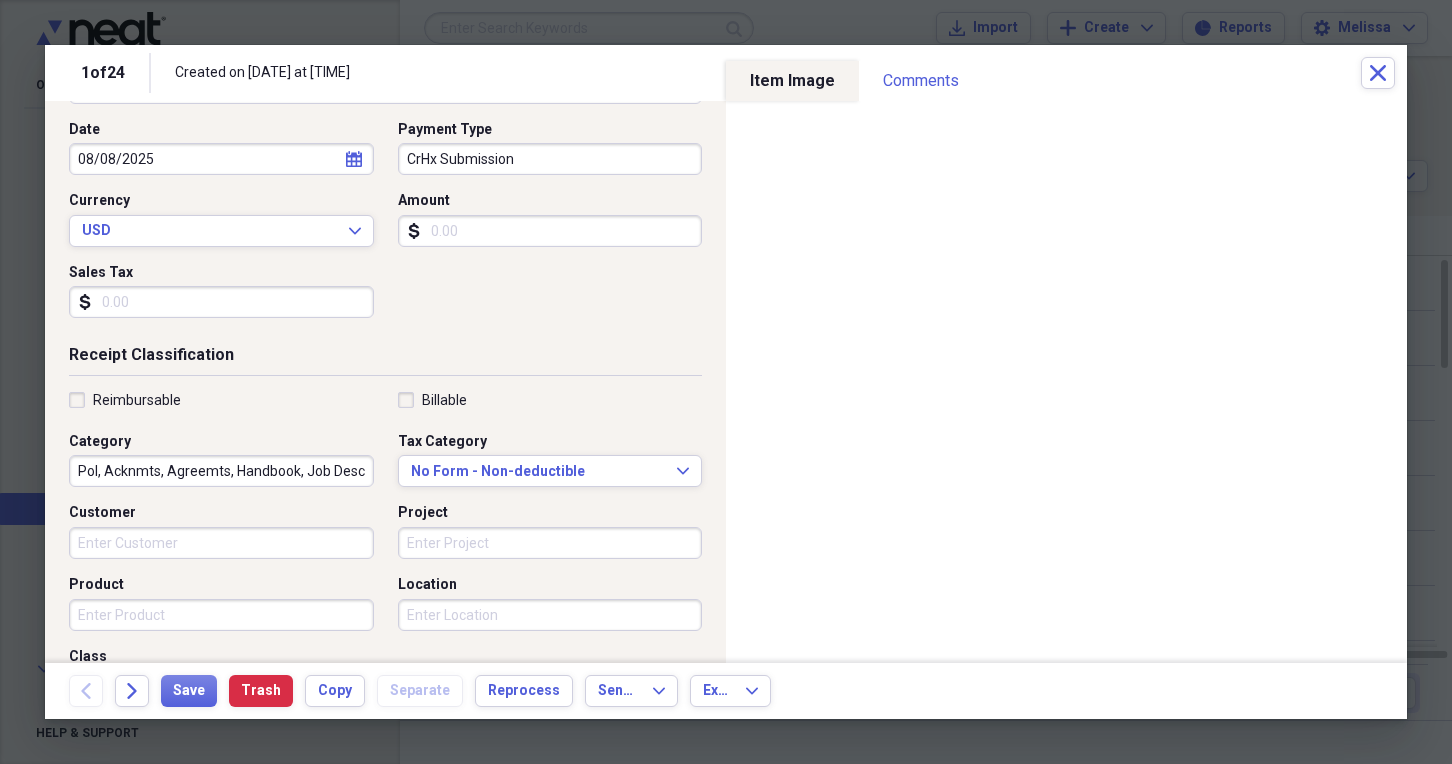 scroll, scrollTop: 200, scrollLeft: 0, axis: vertical 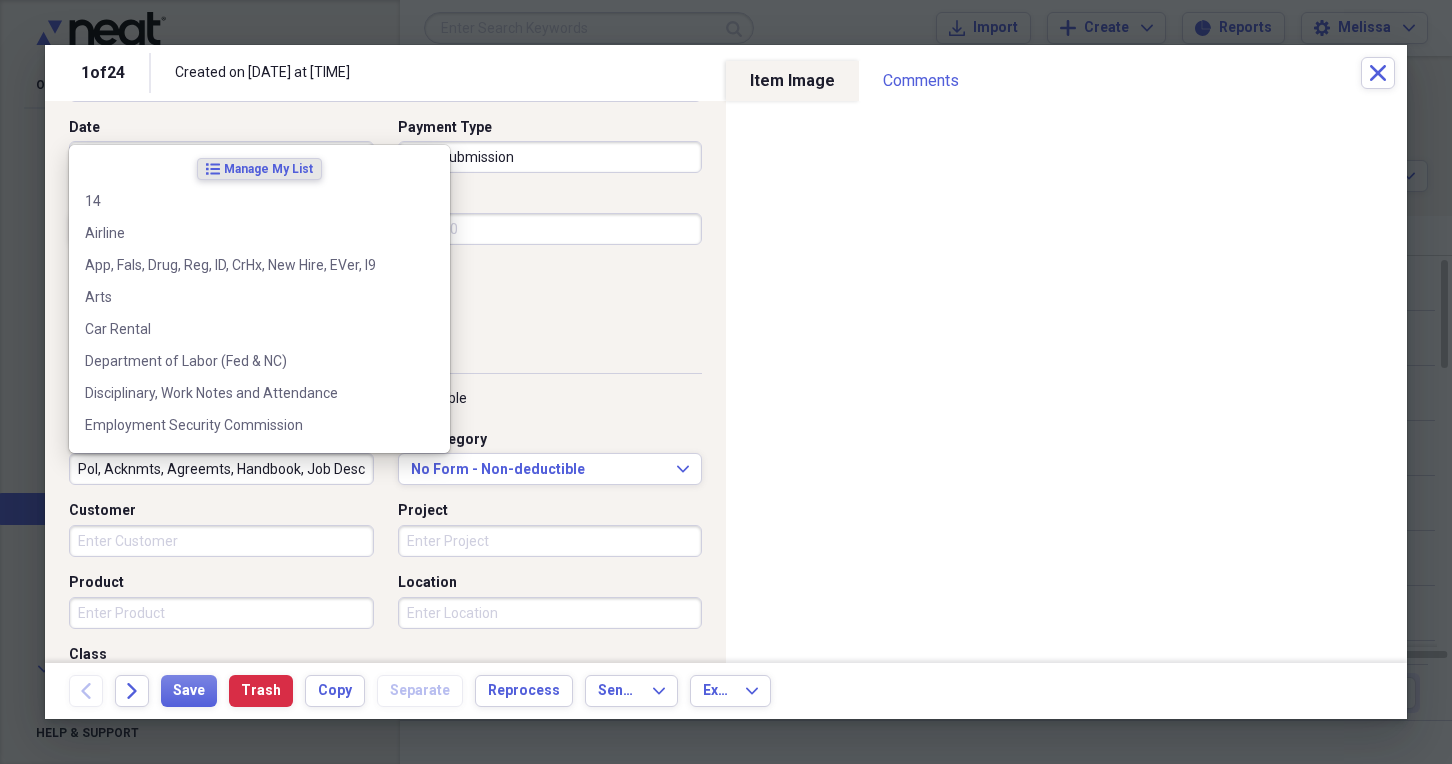 click on "Pol, Acknmts, Agreemts, Handbook, Job Desc, Docu" at bounding box center (221, 469) 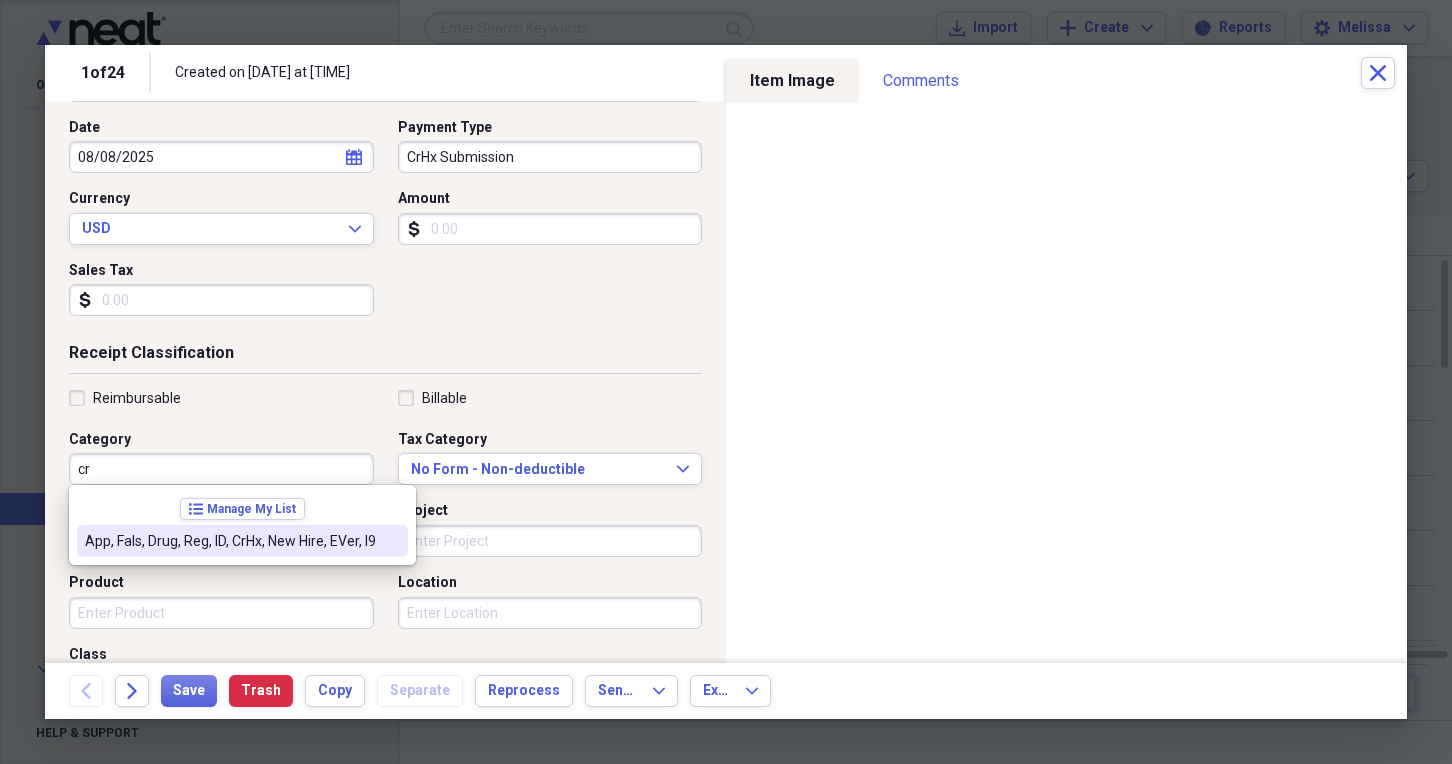 drag, startPoint x: 271, startPoint y: 542, endPoint x: 210, endPoint y: 534, distance: 61.522354 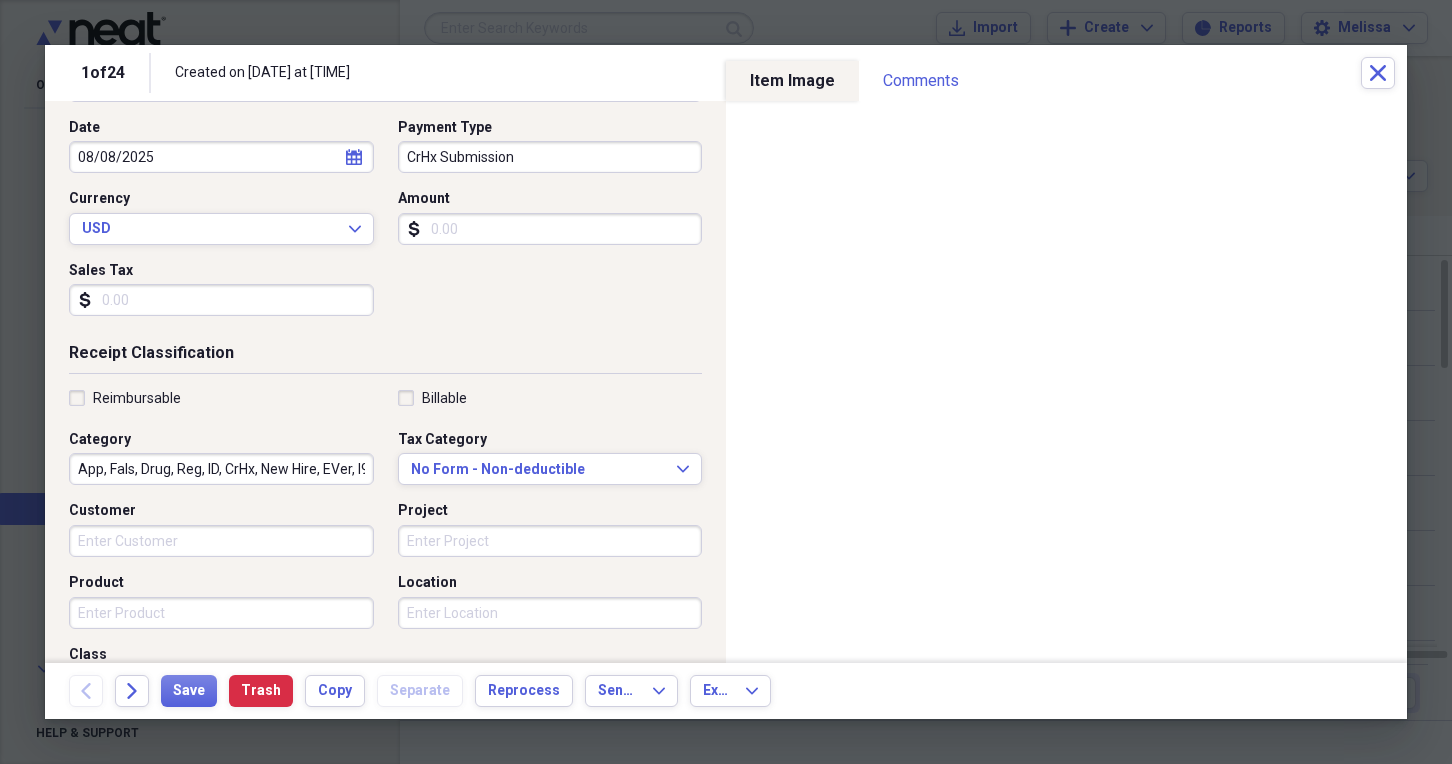 click on "Customer" at bounding box center [221, 541] 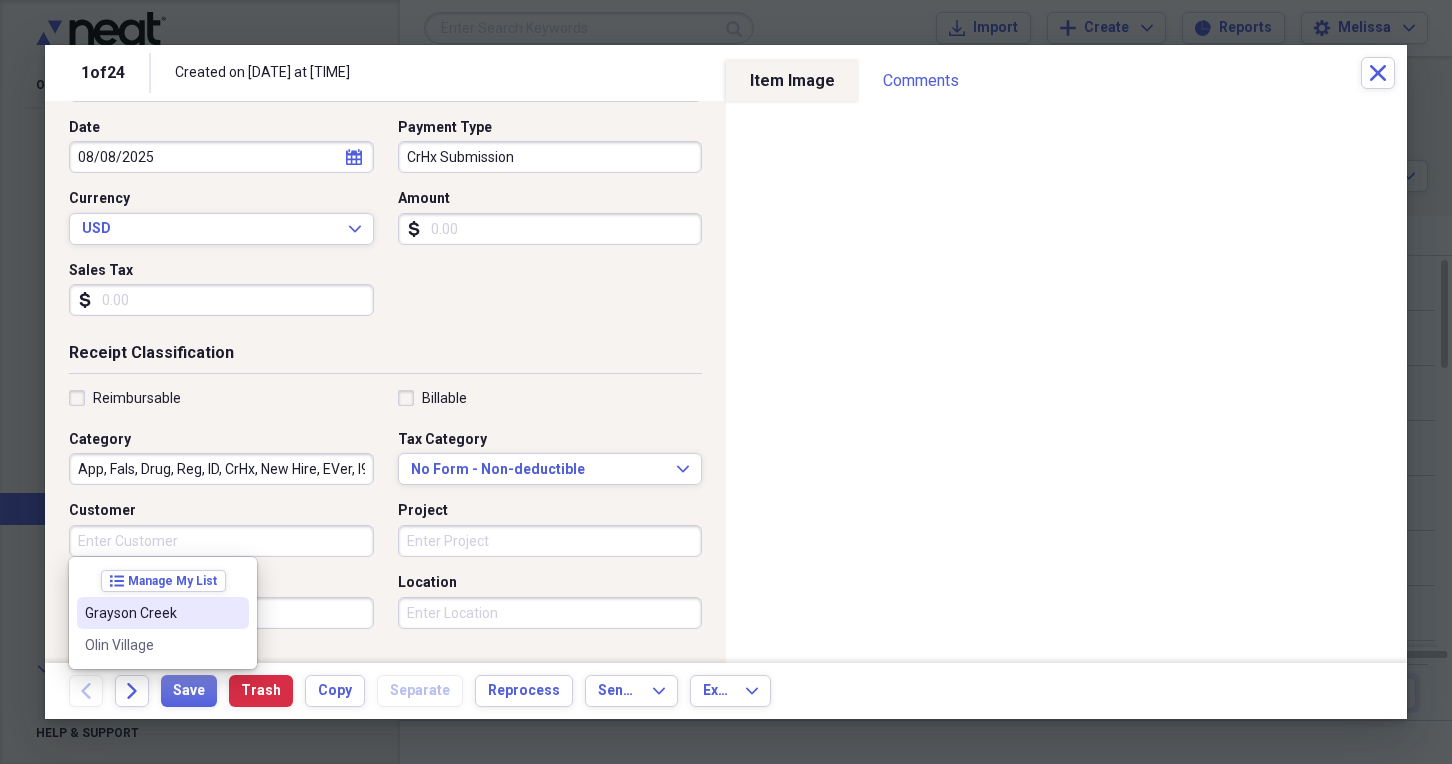 click on "Grayson Creek" at bounding box center [151, 613] 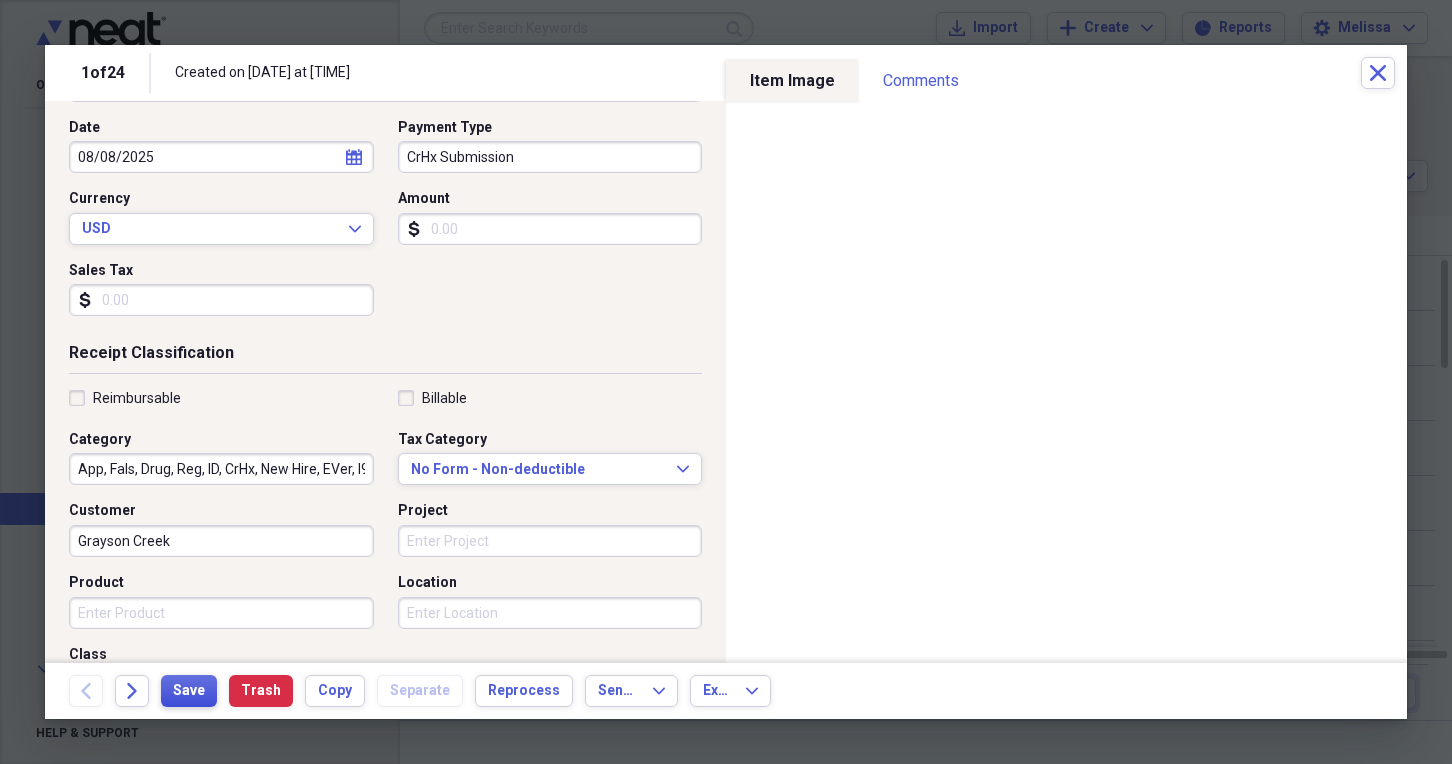 click on "Save" at bounding box center (189, 691) 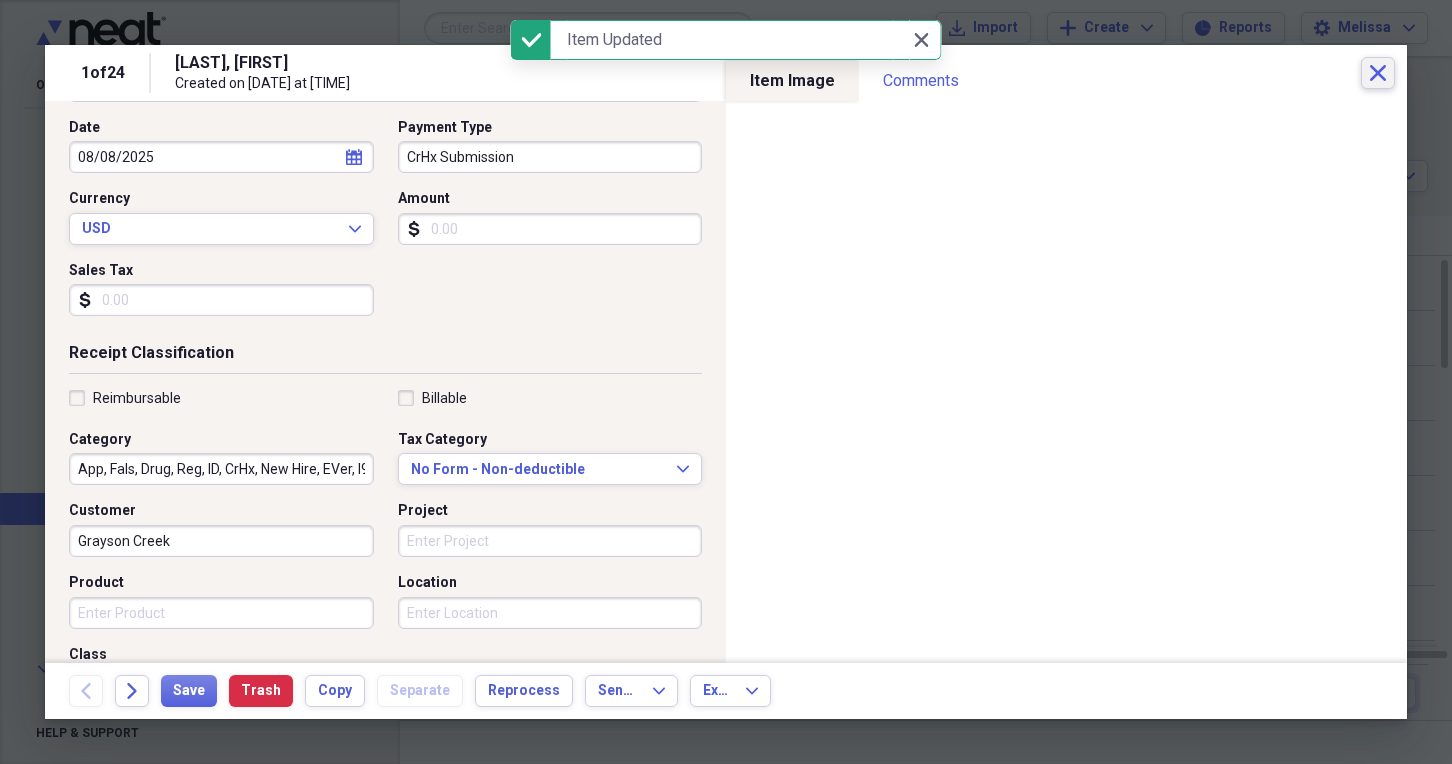 click on "Close" at bounding box center [1378, 73] 